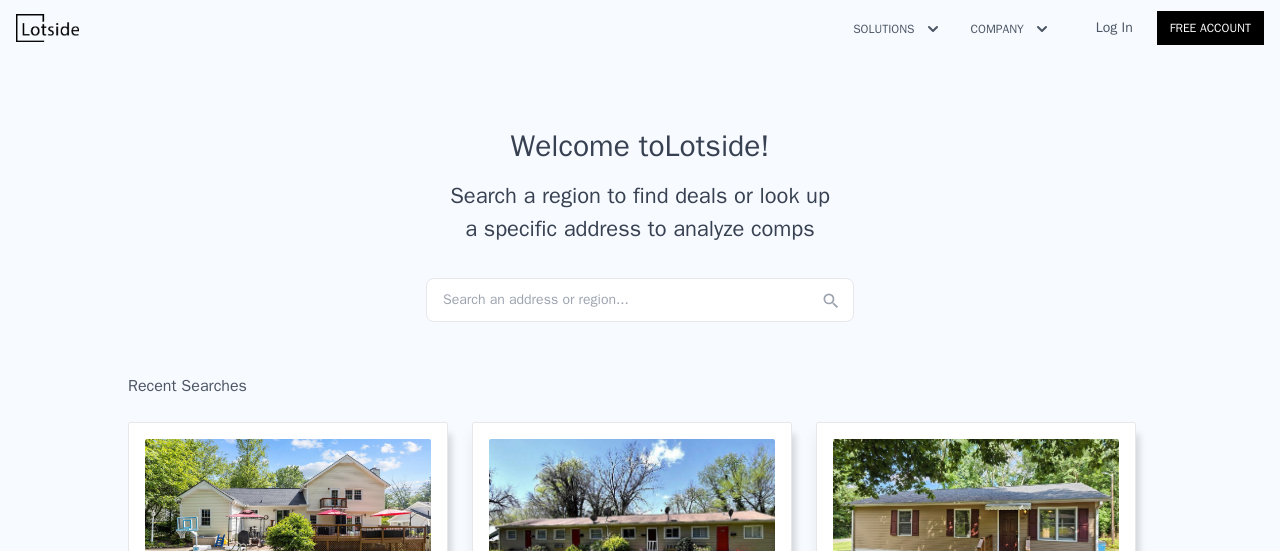 scroll, scrollTop: 0, scrollLeft: 0, axis: both 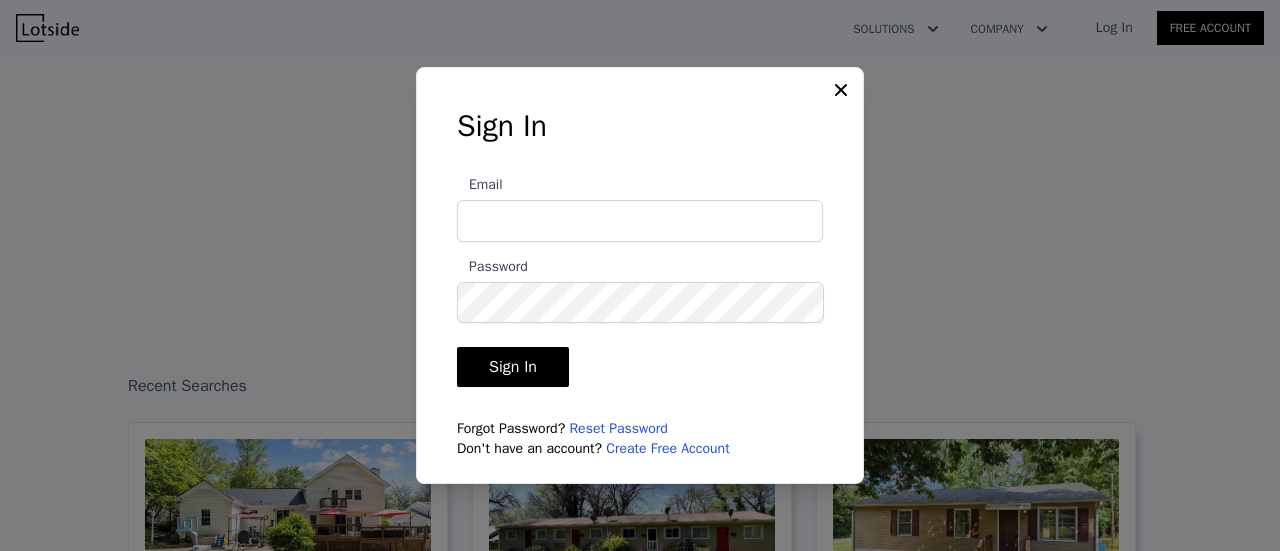 click on "Email" at bounding box center [640, 221] 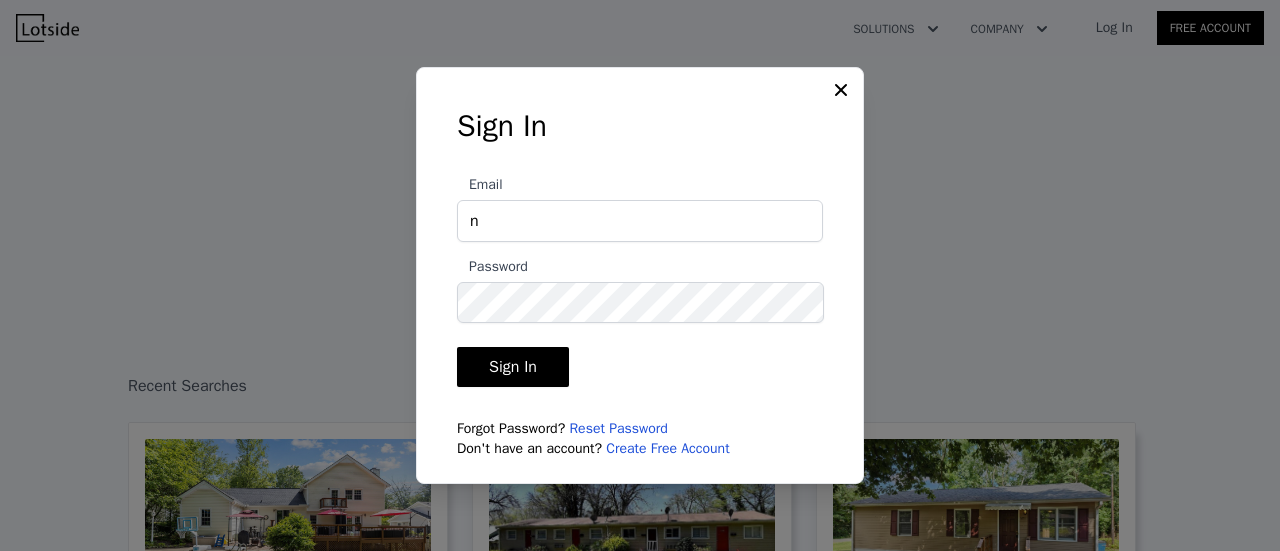 type on "nobsrei4us@gmail.com" 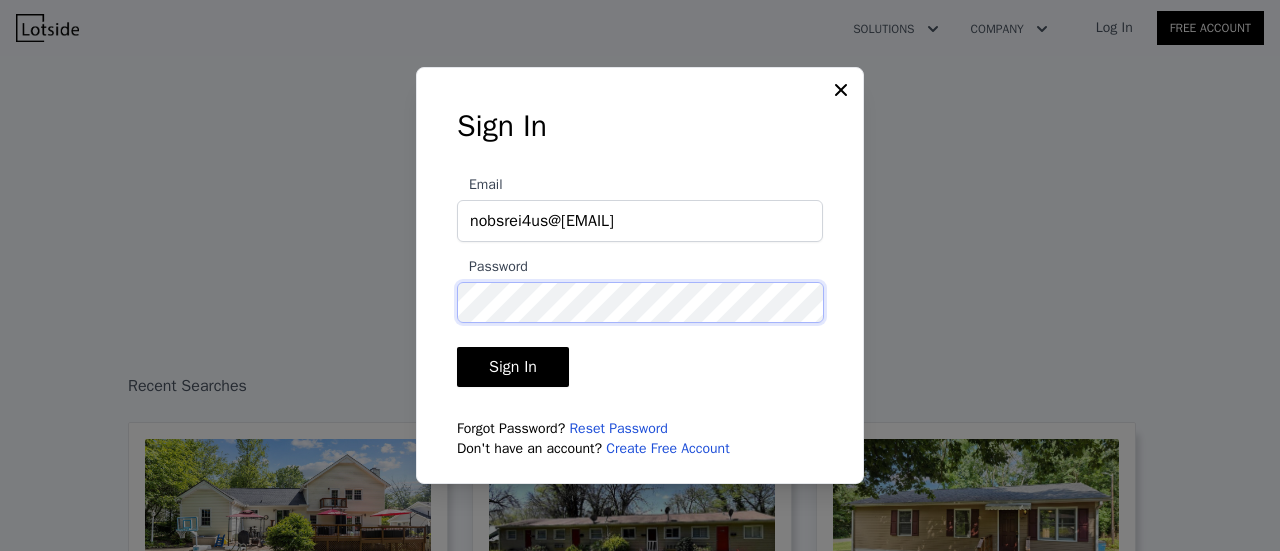 click on "Sign In" at bounding box center (513, 367) 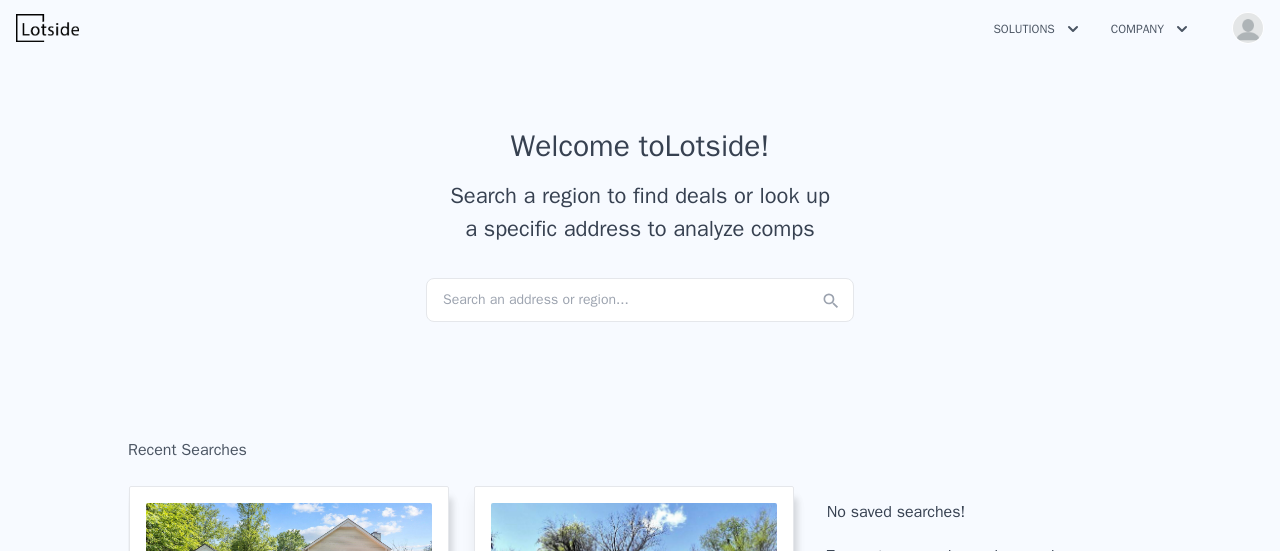 click on "Search an address or region..." at bounding box center (640, 300) 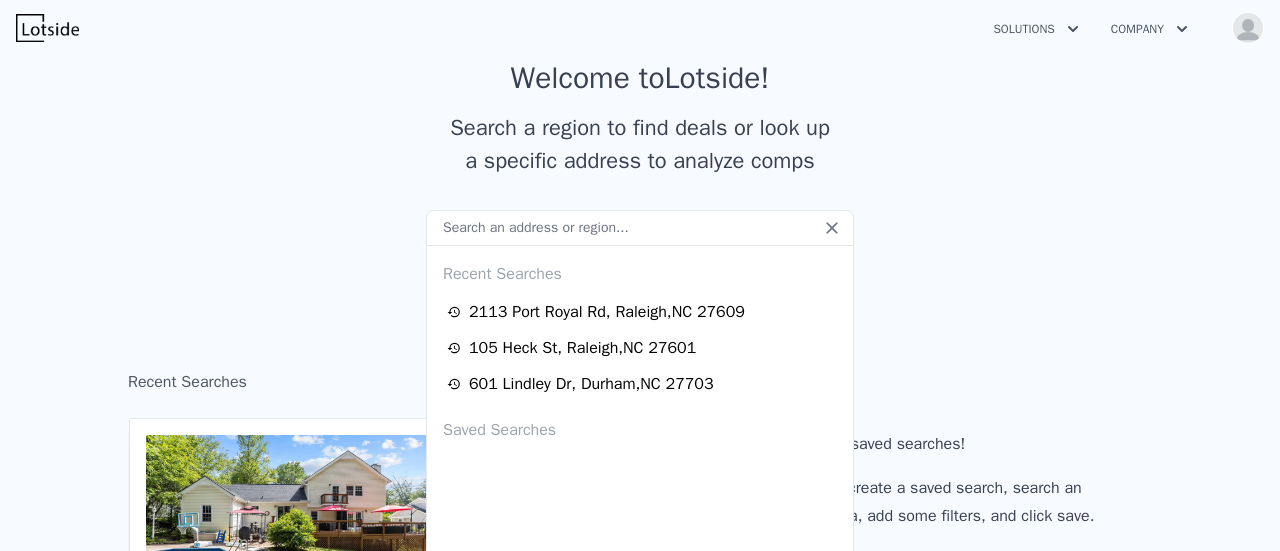 scroll, scrollTop: 100, scrollLeft: 0, axis: vertical 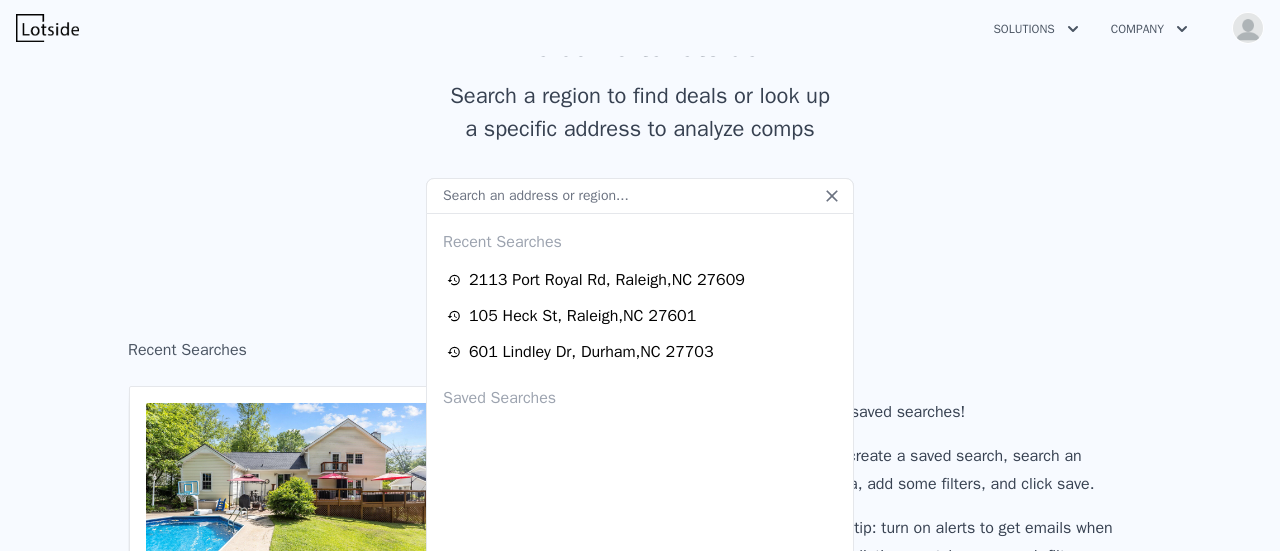 click on "Saved Searches" at bounding box center (640, 394) 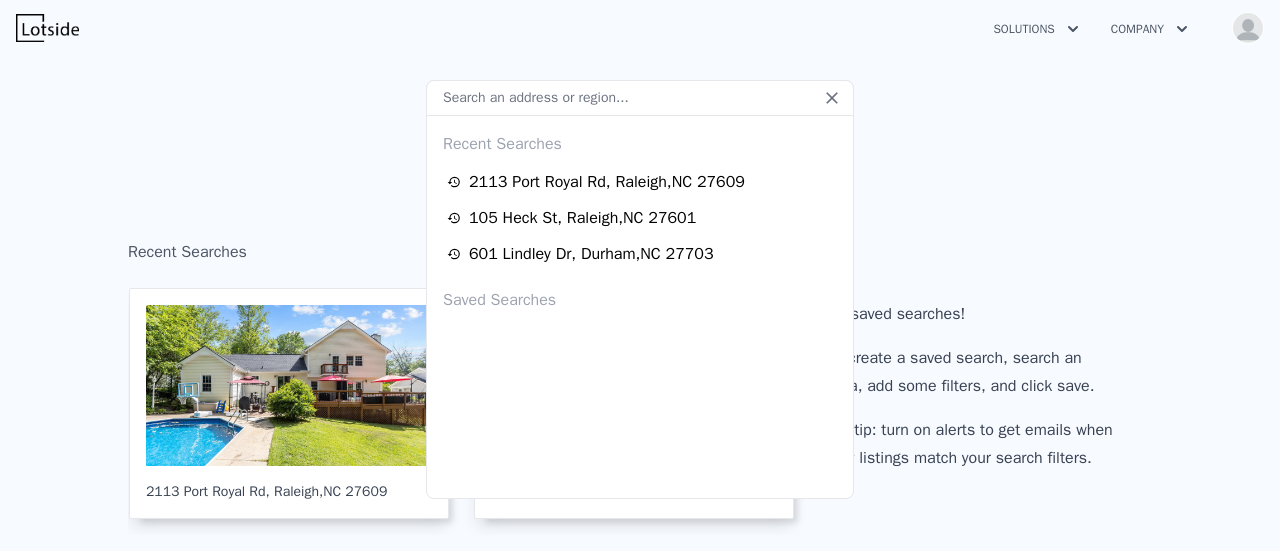 scroll, scrollTop: 200, scrollLeft: 0, axis: vertical 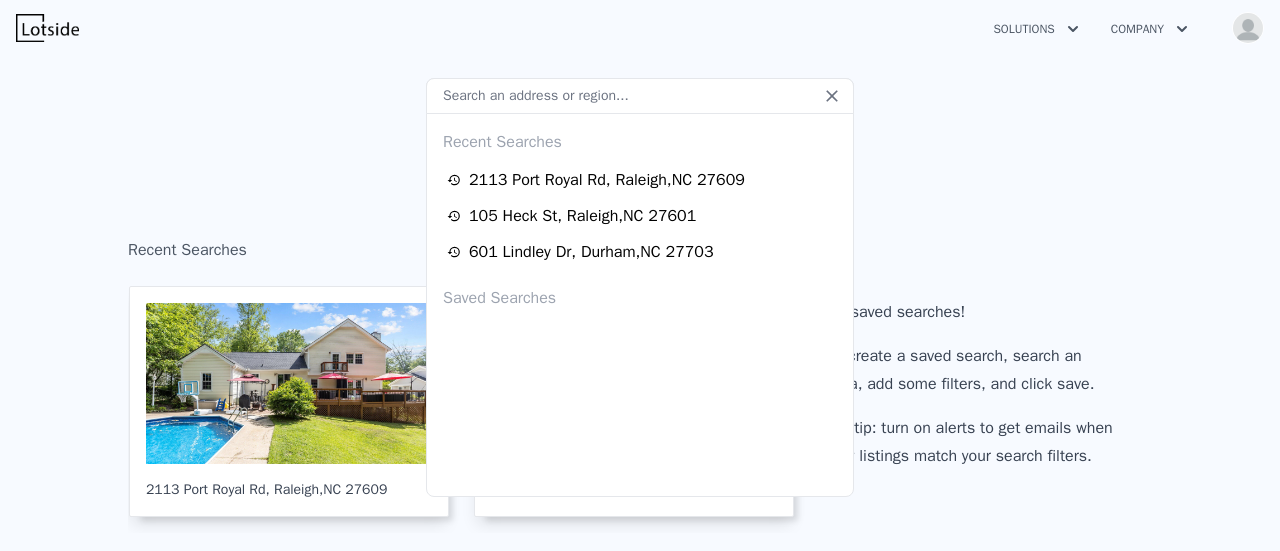click on "Welcome to  Lotside ! Search a region to find deals or look up a specific address to analyze comps Search an address or region... Recent Searches 2113 Port Royal Rd ,   Raleigh ,  NC   27609 105 Heck St ,   Raleigh ,  NC   27601 601 Lindley Dr ,   Durham ,  NC   27703 Saved Searches" at bounding box center (640, 3) 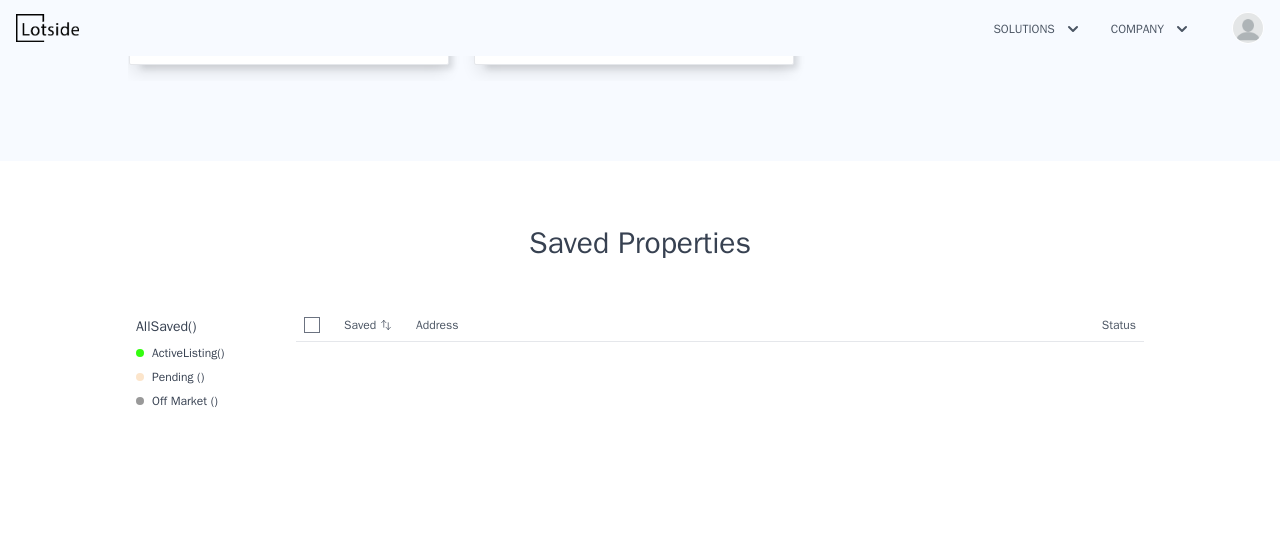 scroll, scrollTop: 700, scrollLeft: 0, axis: vertical 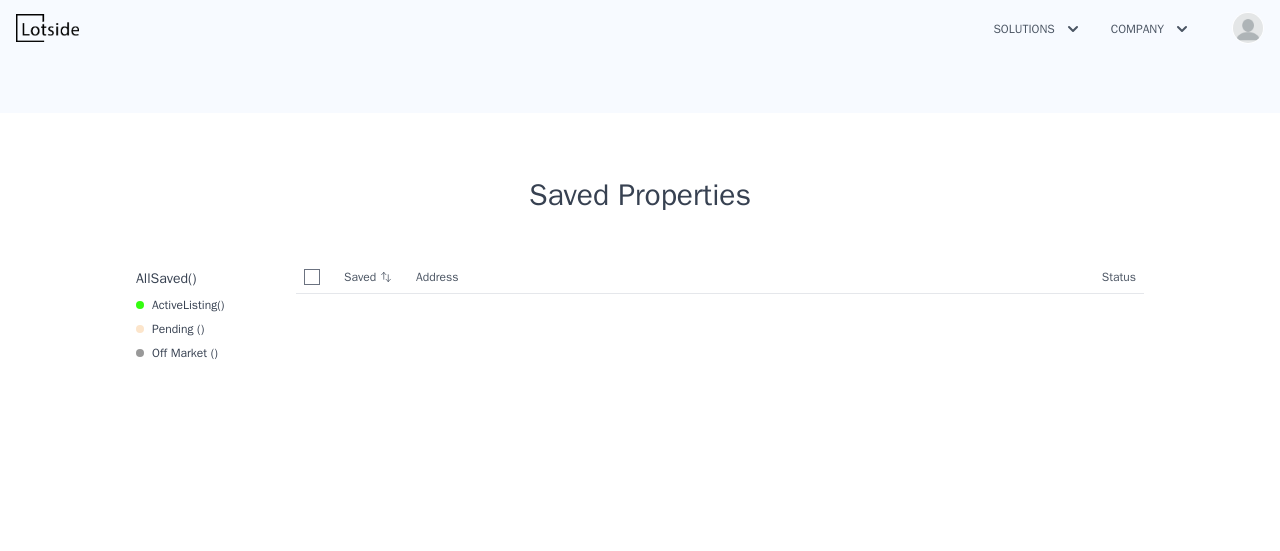 click at bounding box center [1248, 28] 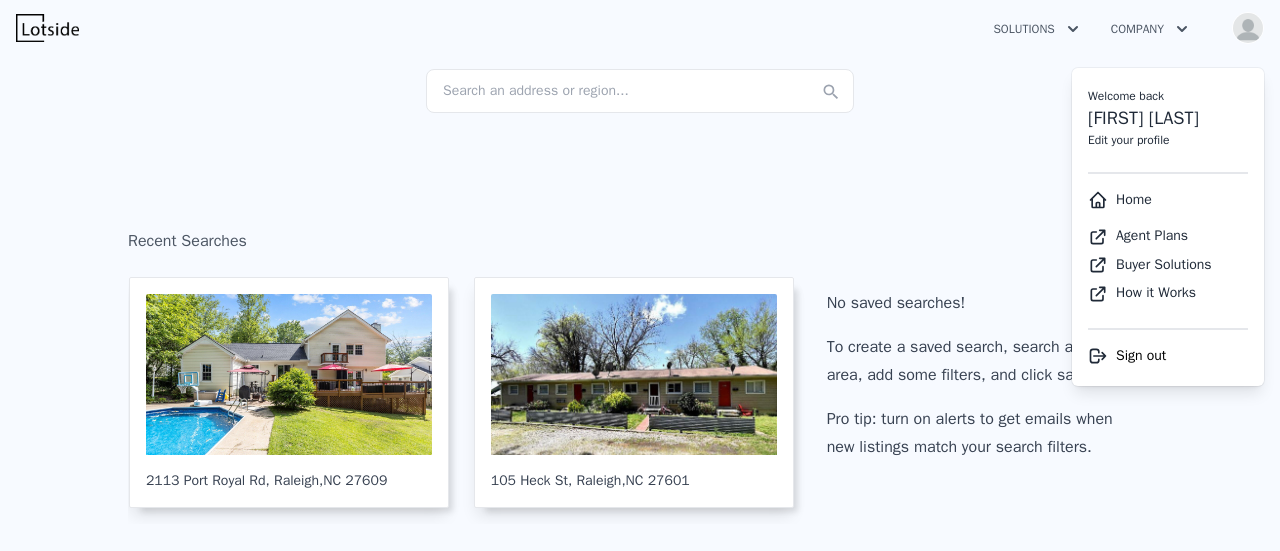 scroll, scrollTop: 0, scrollLeft: 0, axis: both 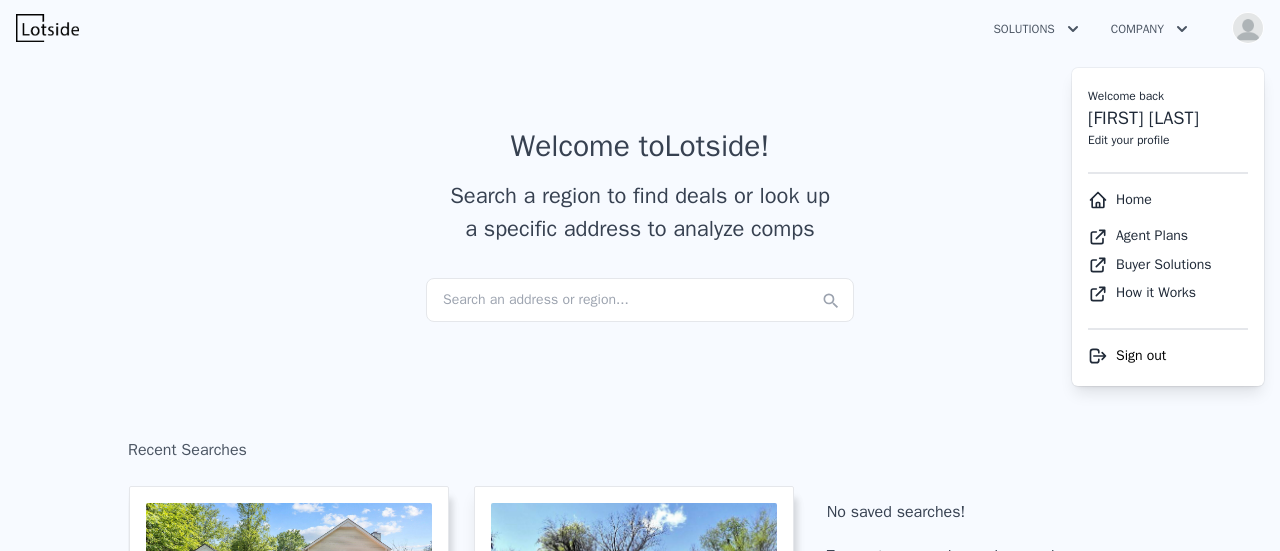 click on "Search an address or region..." at bounding box center [640, 300] 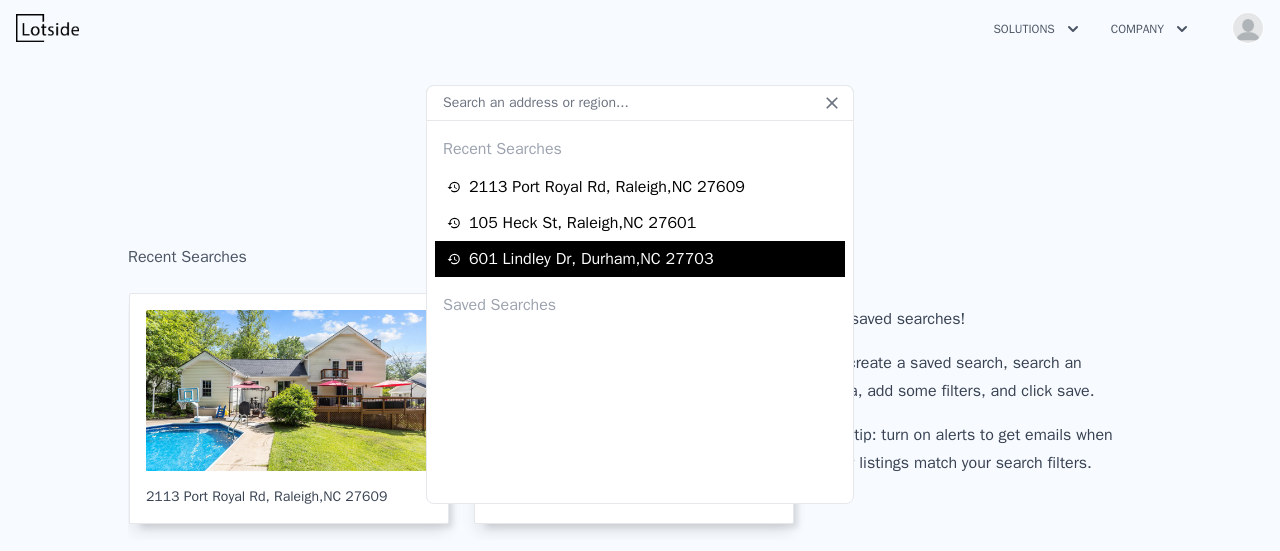 scroll, scrollTop: 200, scrollLeft: 0, axis: vertical 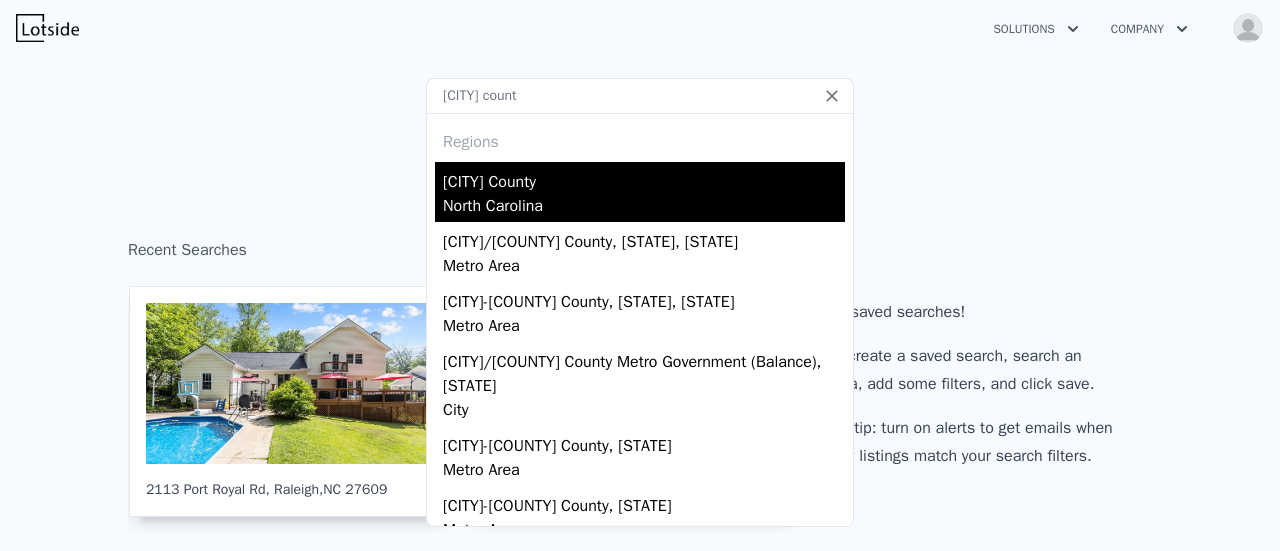 type on "wake count" 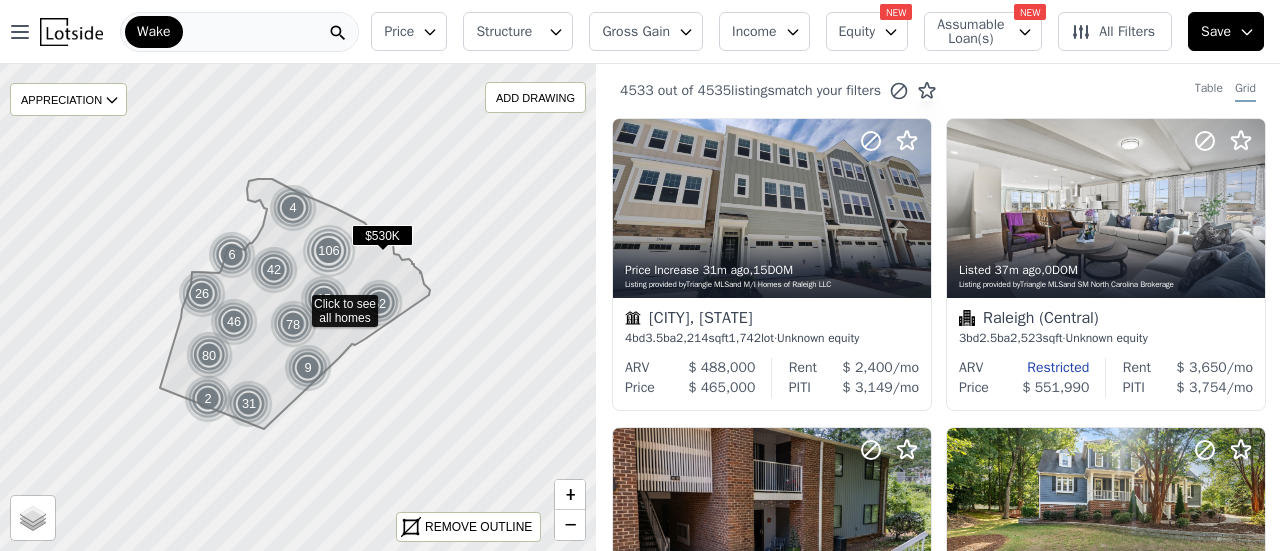 click on "Save" at bounding box center [1216, 32] 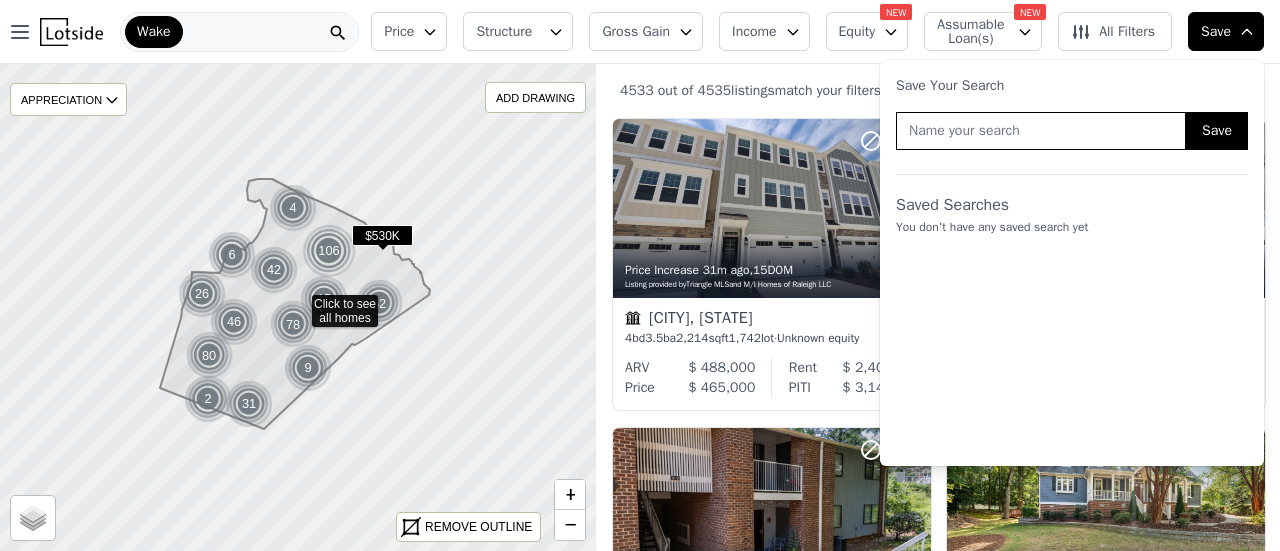 click on "Save" at bounding box center [1216, 32] 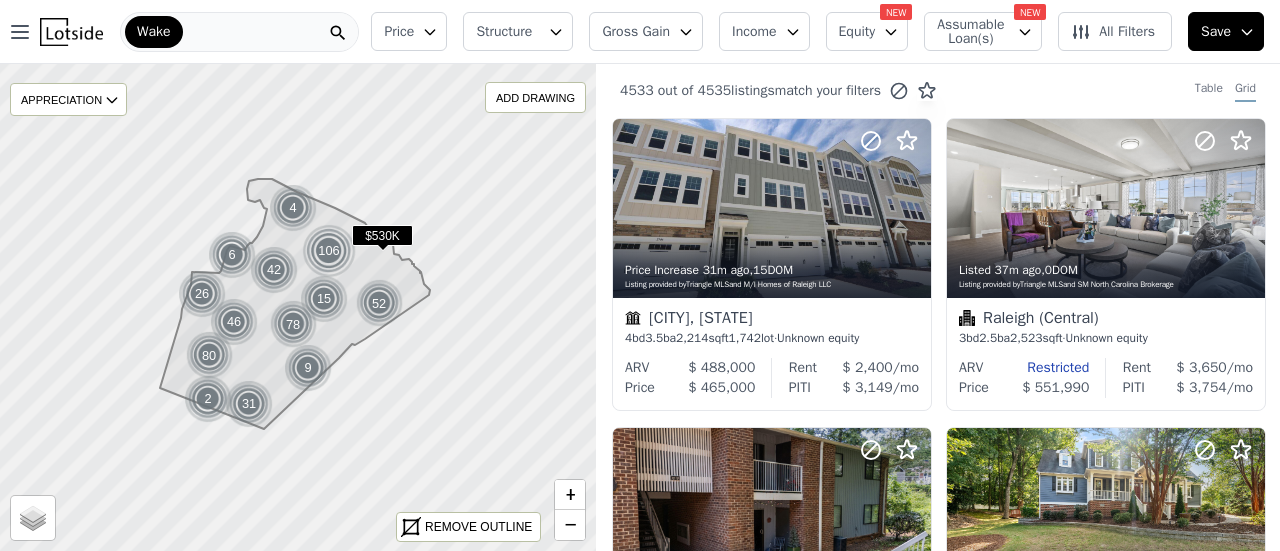 click on "Wake" at bounding box center (239, 32) 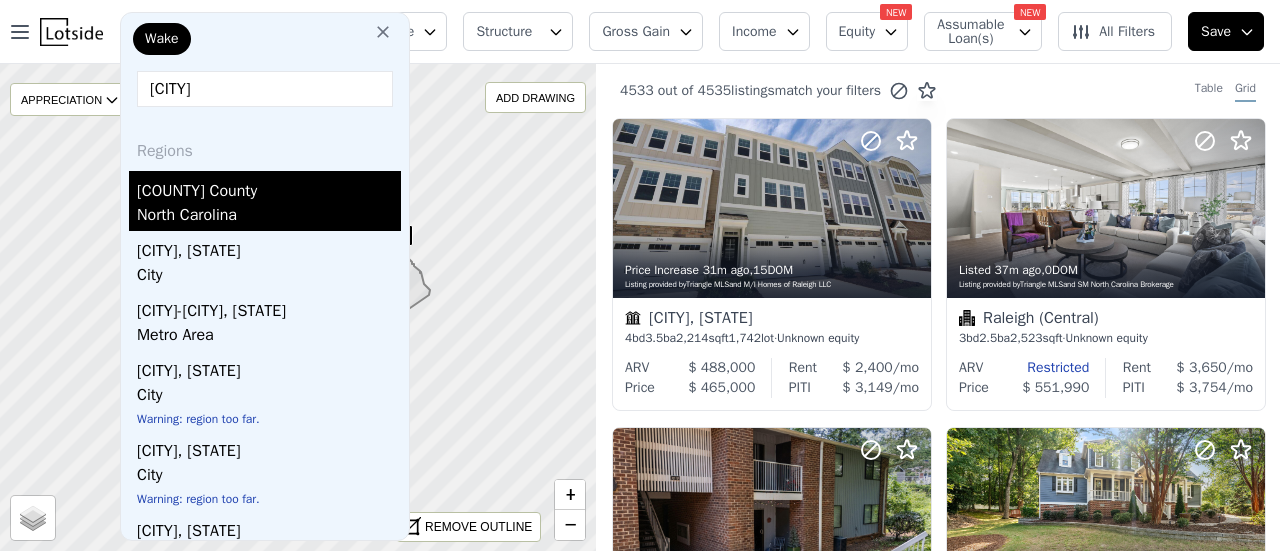 type on "durham" 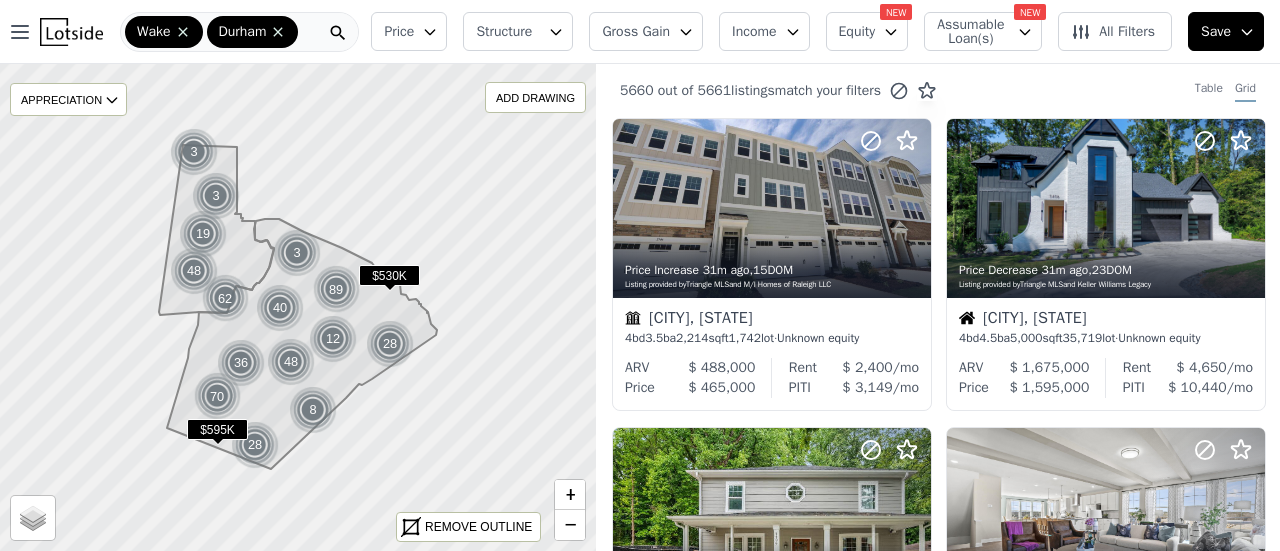 click at bounding box center (338, 32) 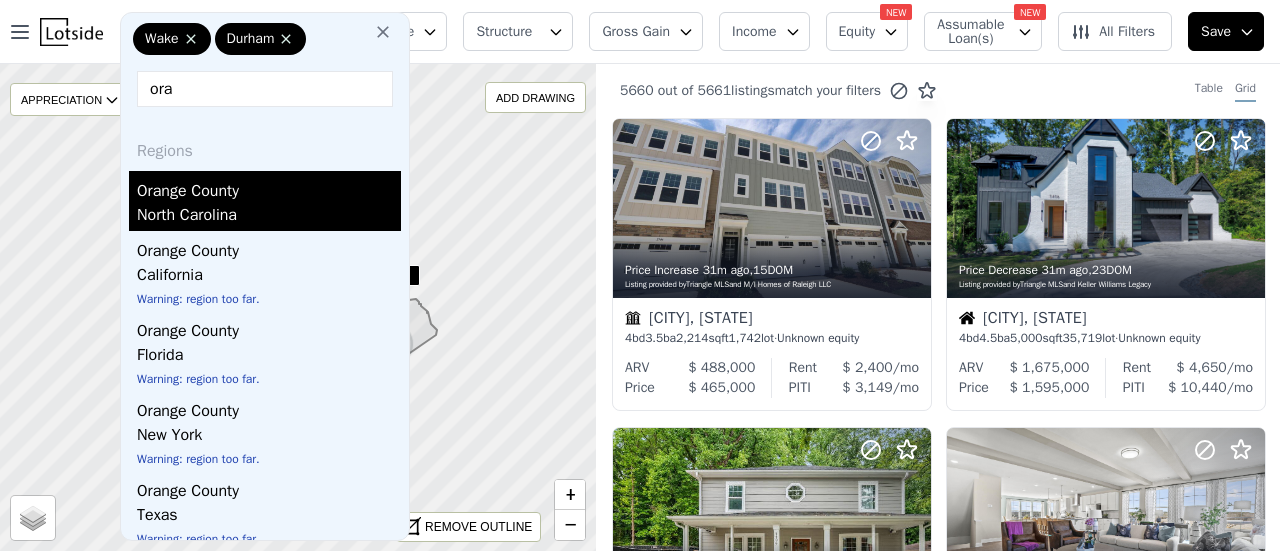 type on "ora" 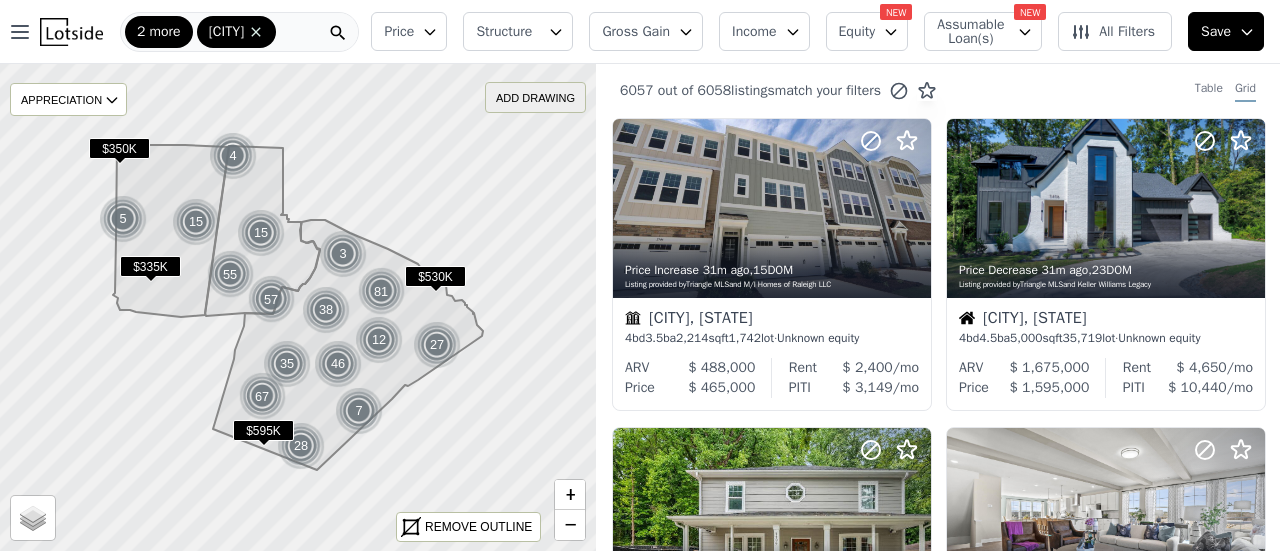 click on "ADD DRAWING" at bounding box center [535, 97] 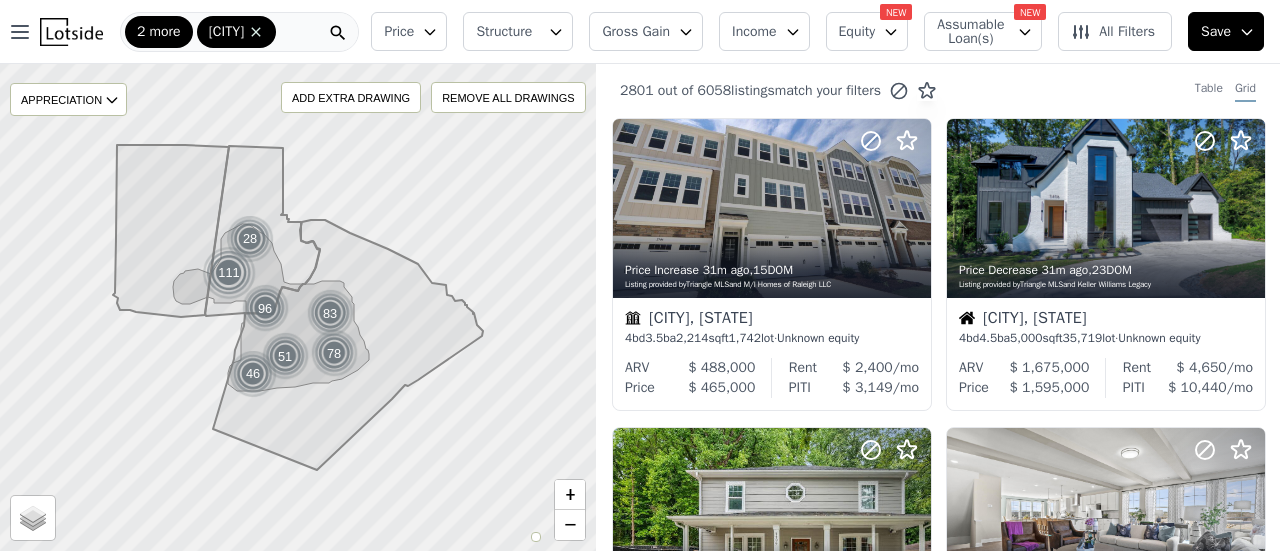 click on "Structure" at bounding box center [508, 32] 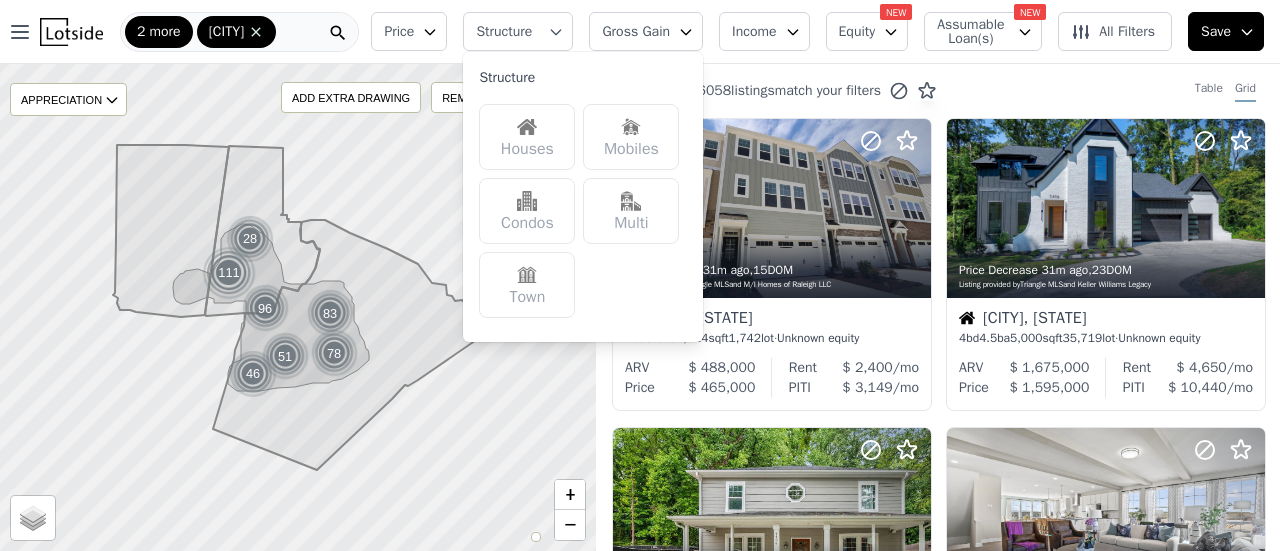 click on "Price" at bounding box center (409, 31) 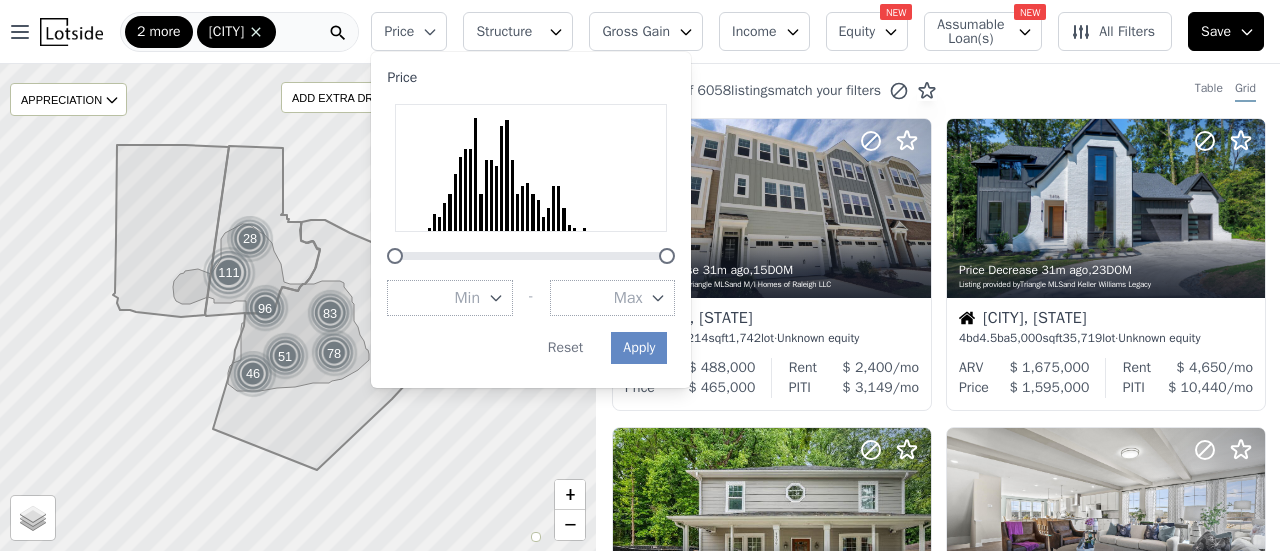 click on "Max" at bounding box center (613, 298) 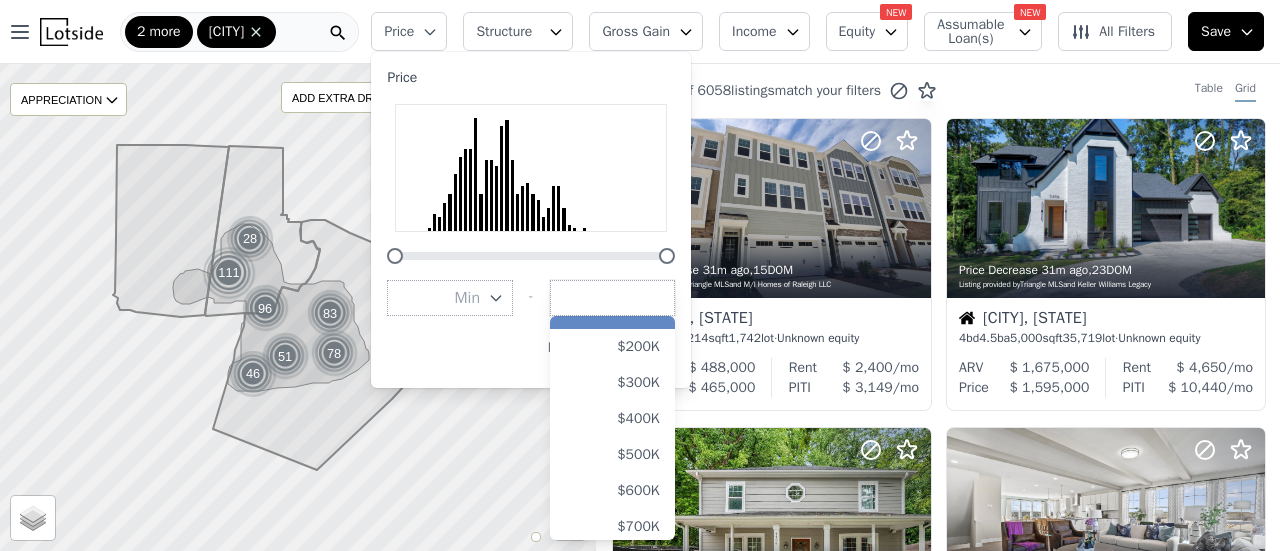 scroll, scrollTop: 100, scrollLeft: 0, axis: vertical 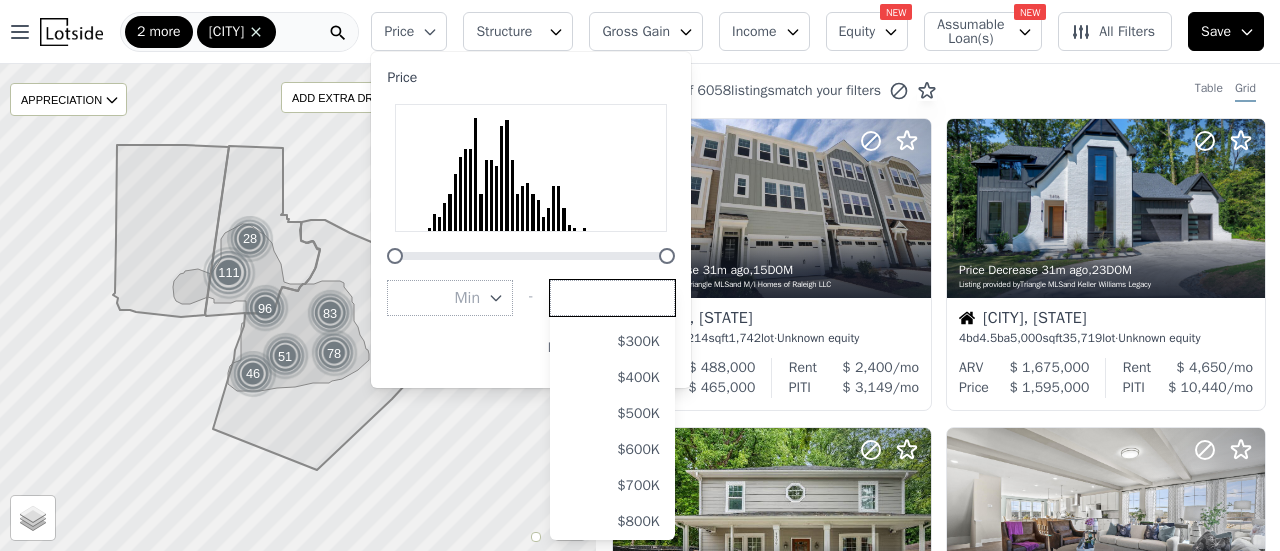 click at bounding box center (613, 298) 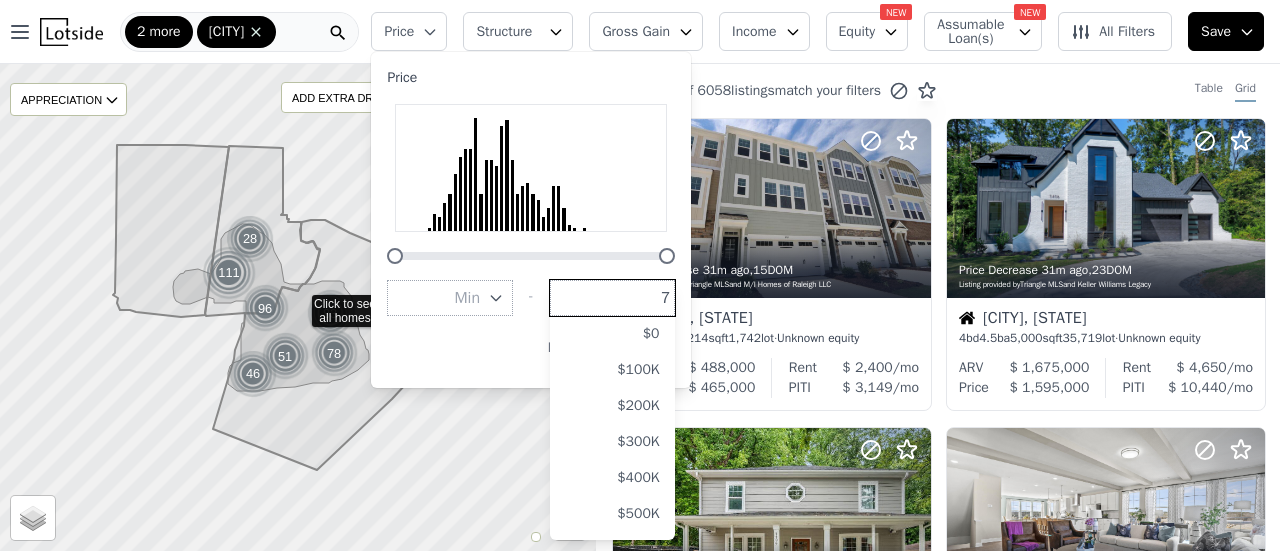 scroll, scrollTop: 64, scrollLeft: 0, axis: vertical 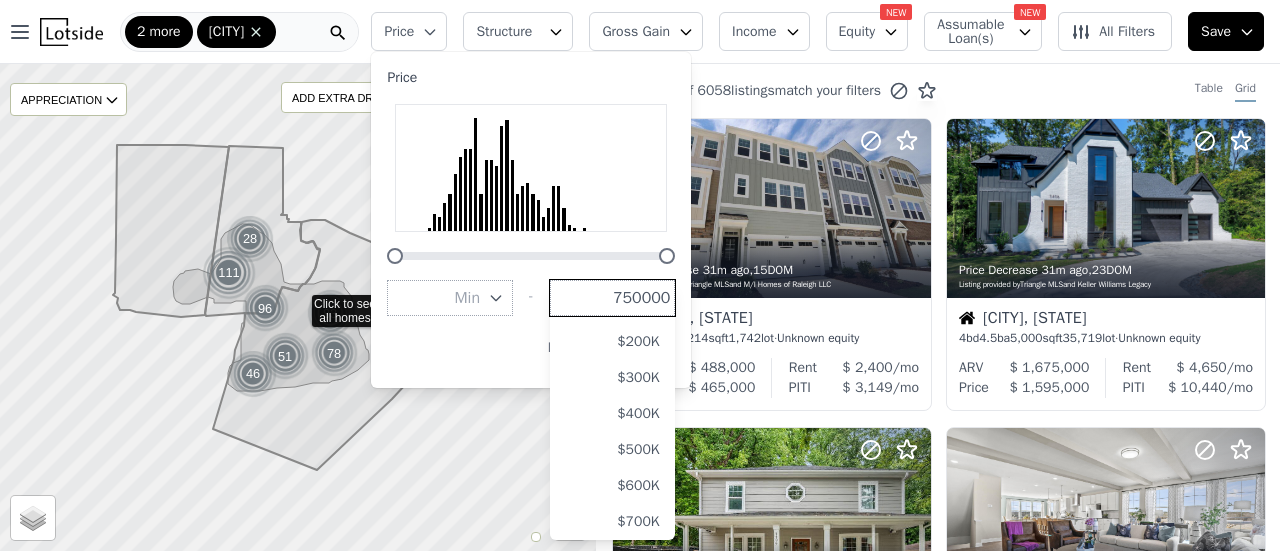 type on "750000" 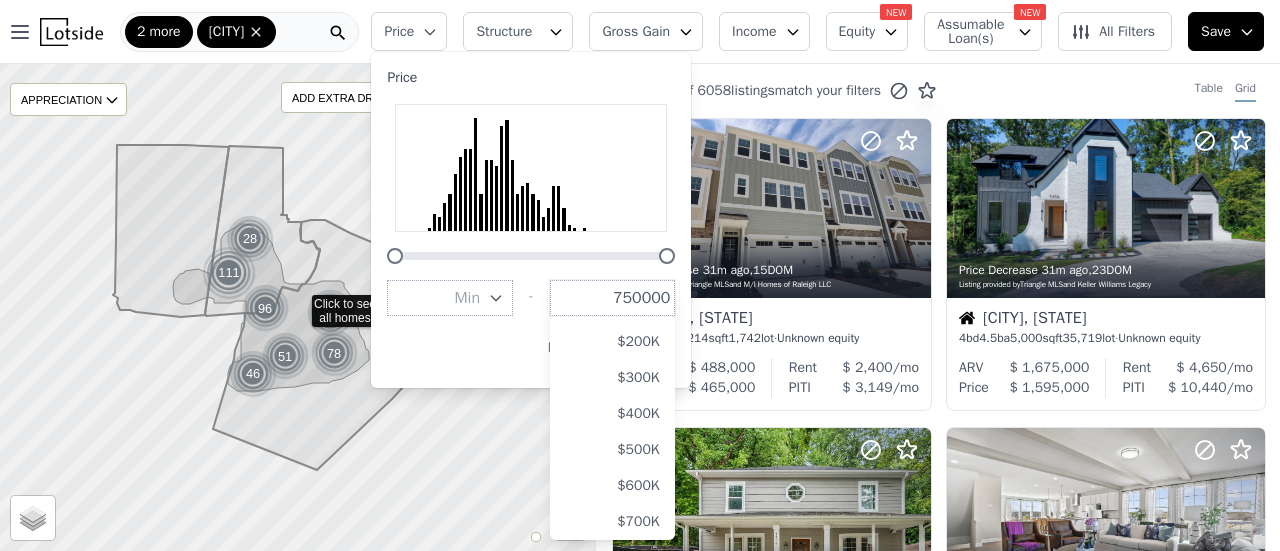 click on "Min" at bounding box center (468, 298) 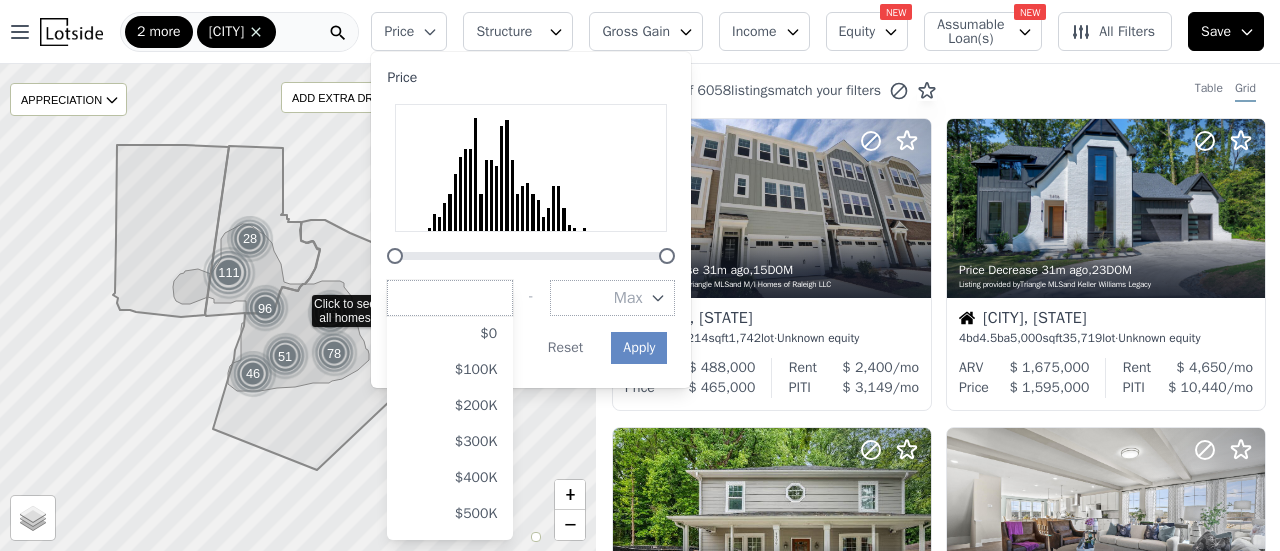 click on "Max" at bounding box center (628, 298) 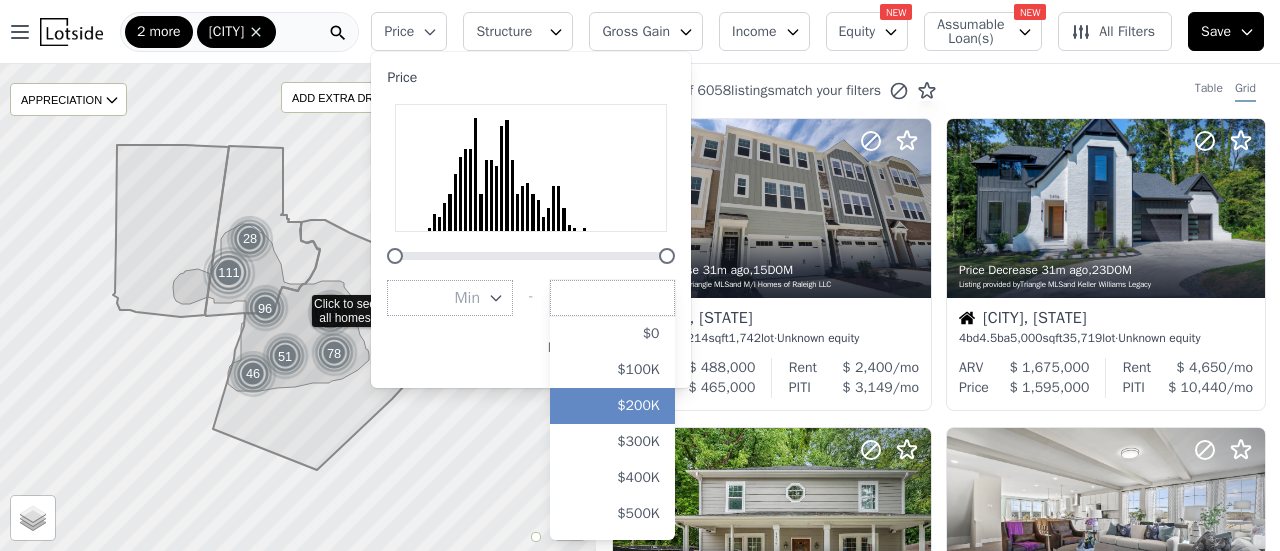 scroll, scrollTop: 200, scrollLeft: 0, axis: vertical 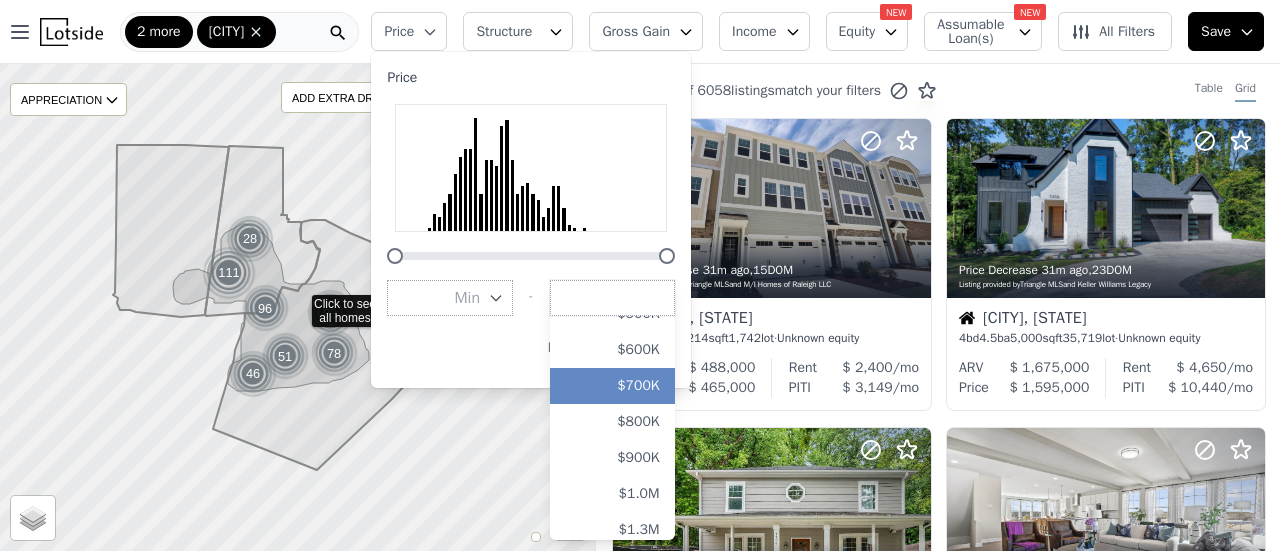 click on "$700K" at bounding box center [613, 386] 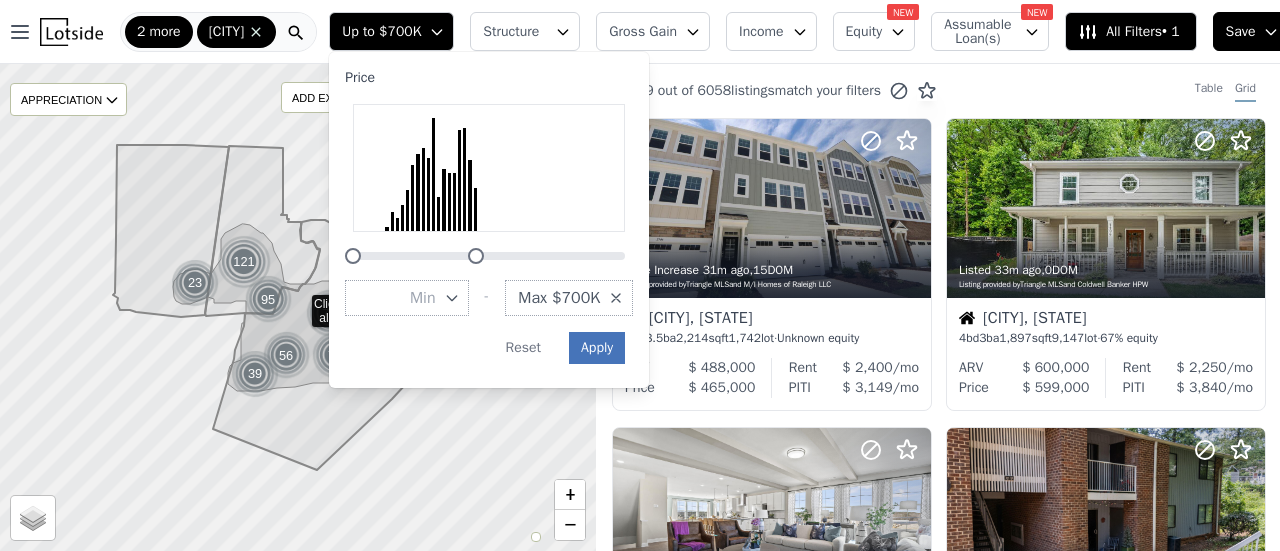 click on "Apply" at bounding box center (597, 348) 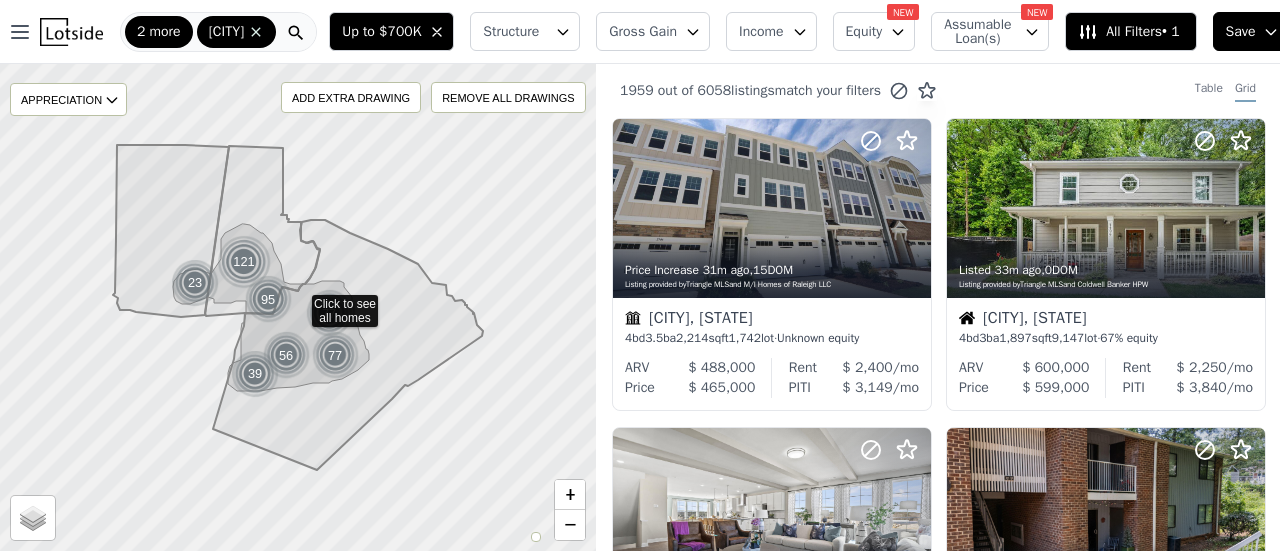 click on "Structure" at bounding box center (525, 31) 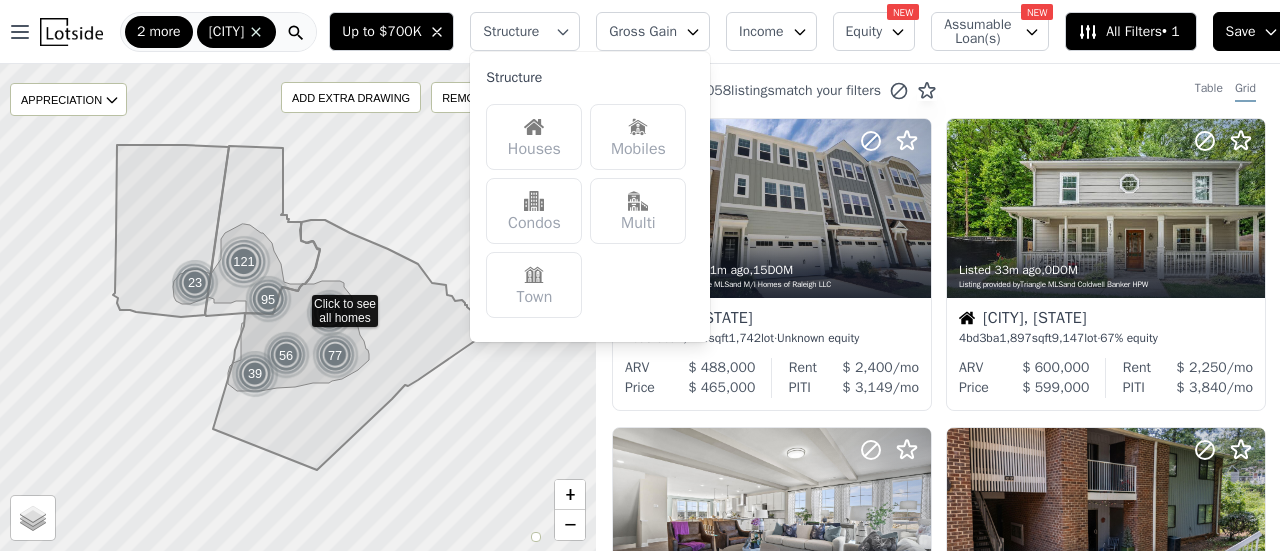 click on "Houses" at bounding box center [534, 137] 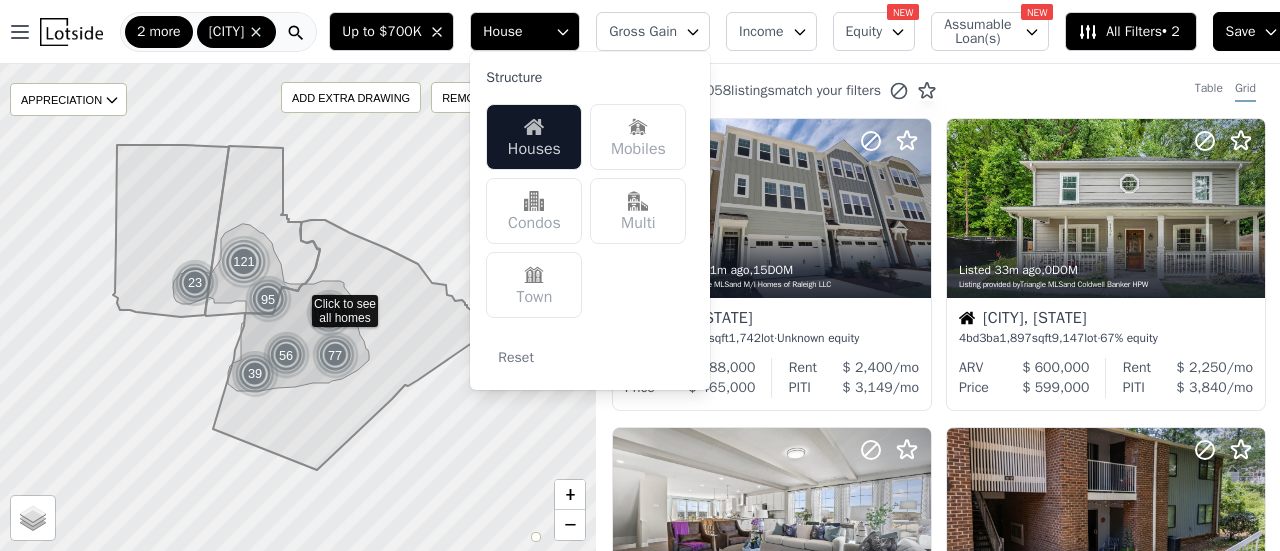 click on "Multi" at bounding box center (638, 211) 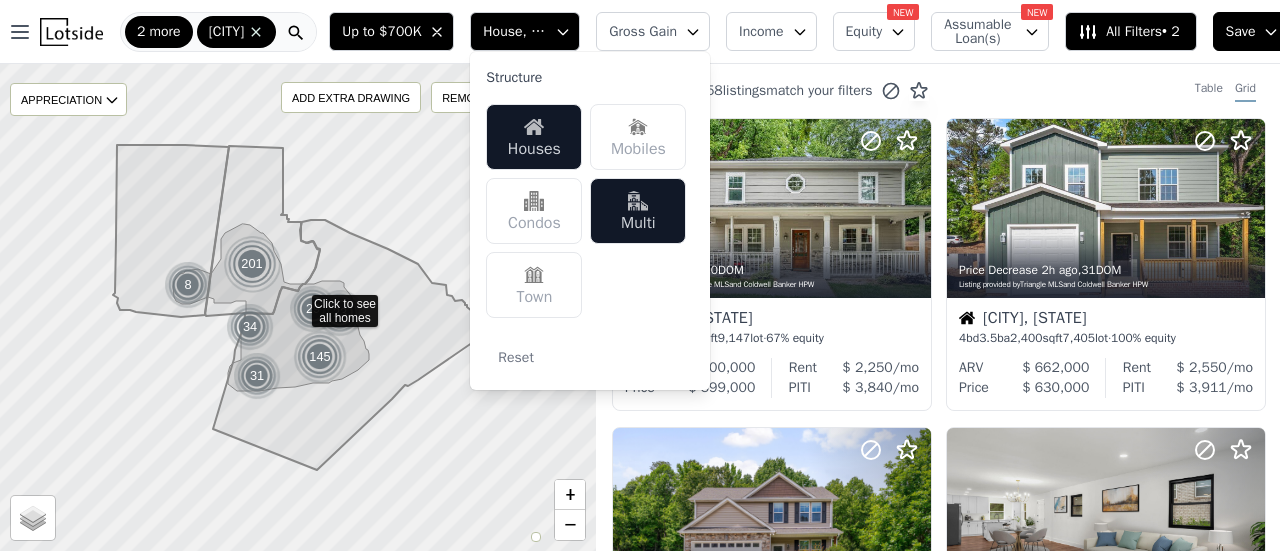 click on "Gross Gain" at bounding box center [643, 32] 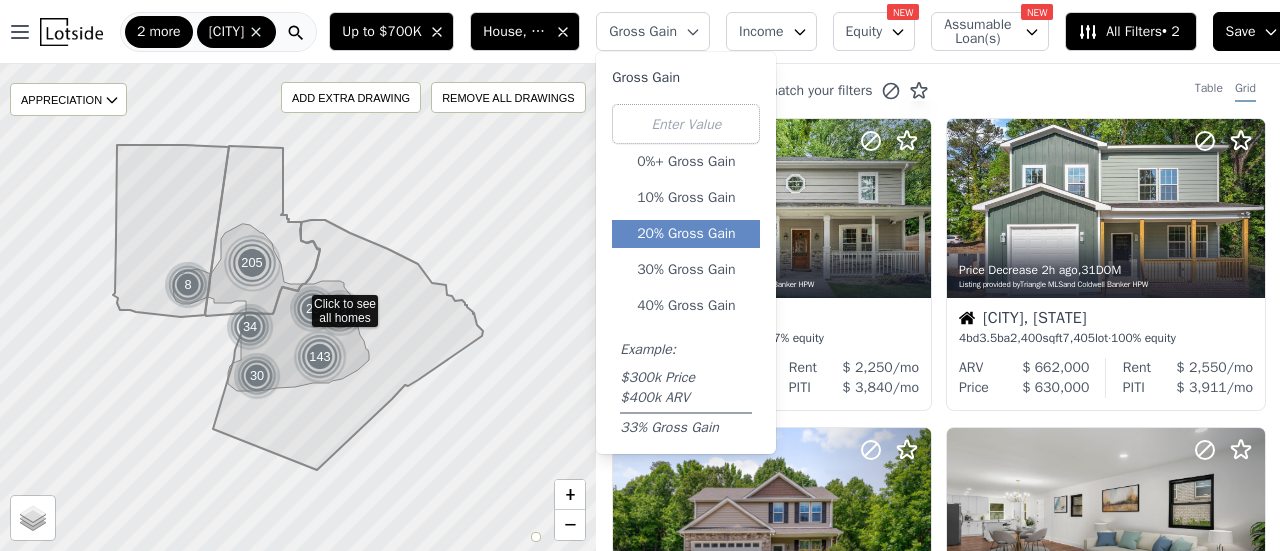 click on "20% Gross Gain" at bounding box center (686, 234) 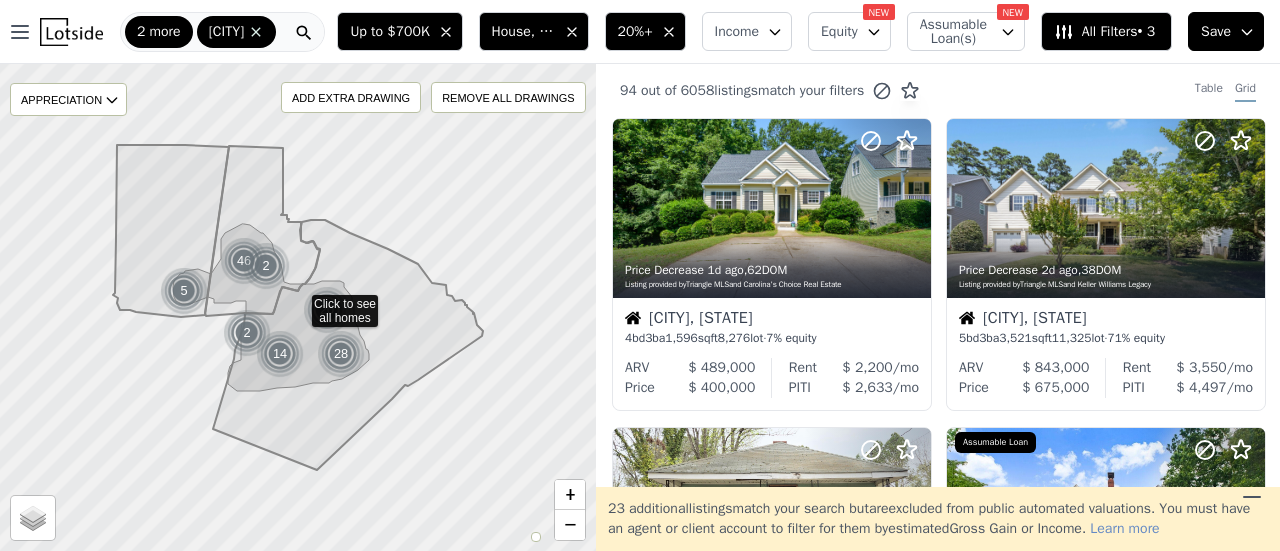 click on "Income" at bounding box center [737, 32] 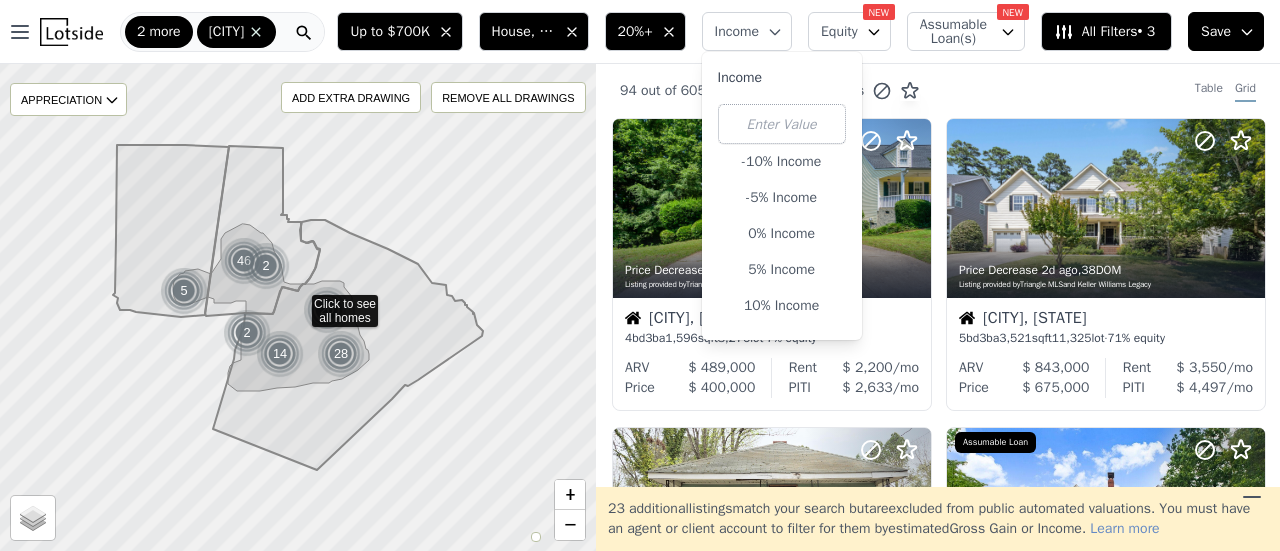 click on "Income" at bounding box center [737, 32] 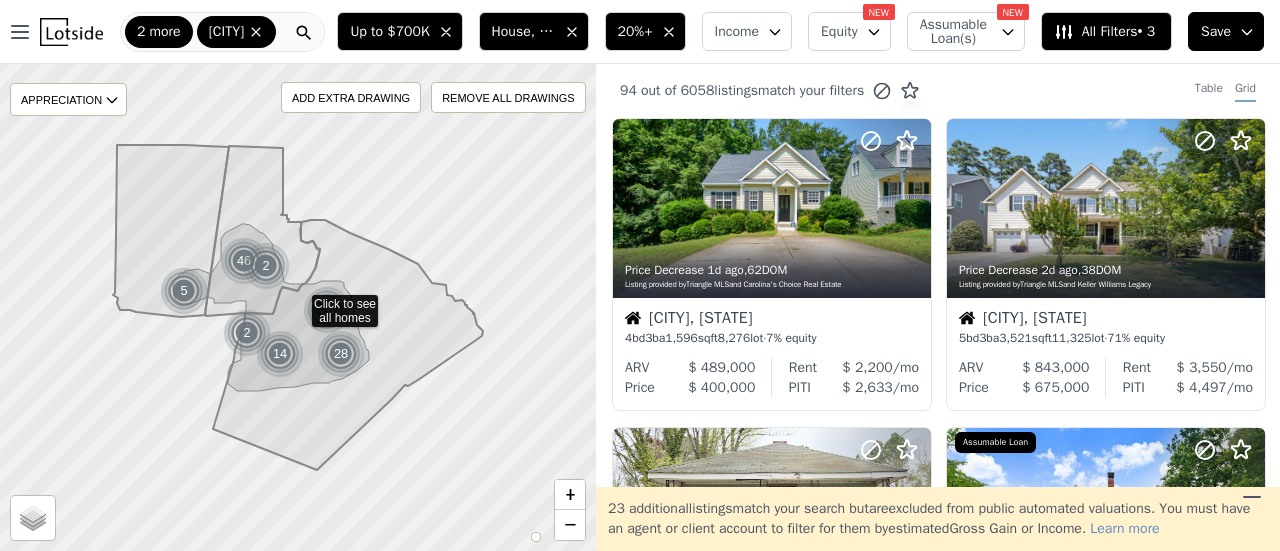 click on "Equity" at bounding box center (839, 32) 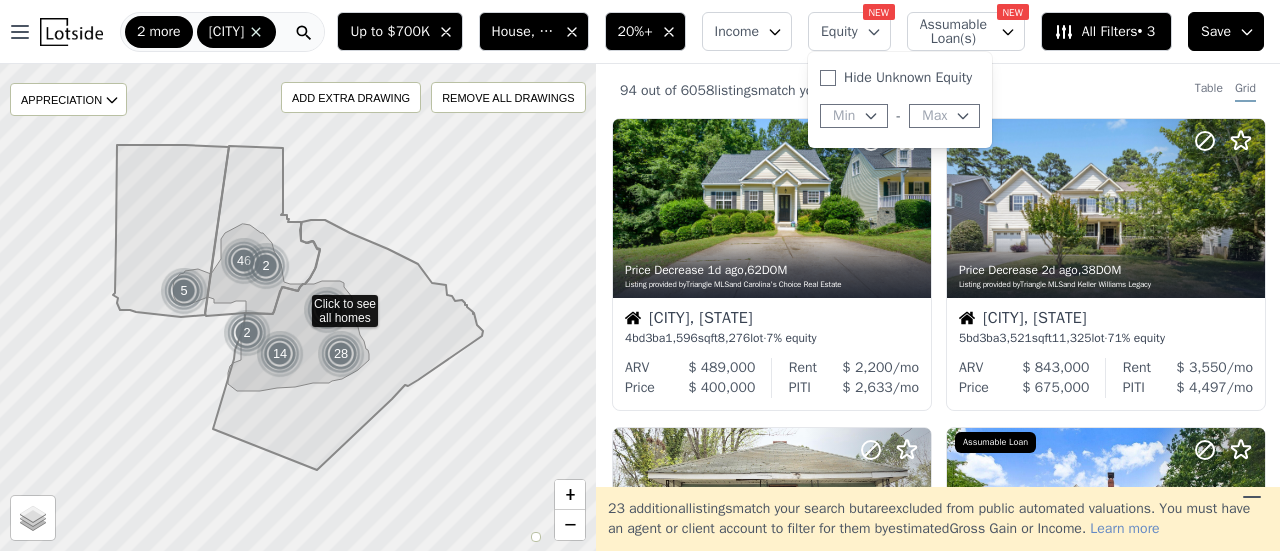 click on "Equity" at bounding box center (839, 32) 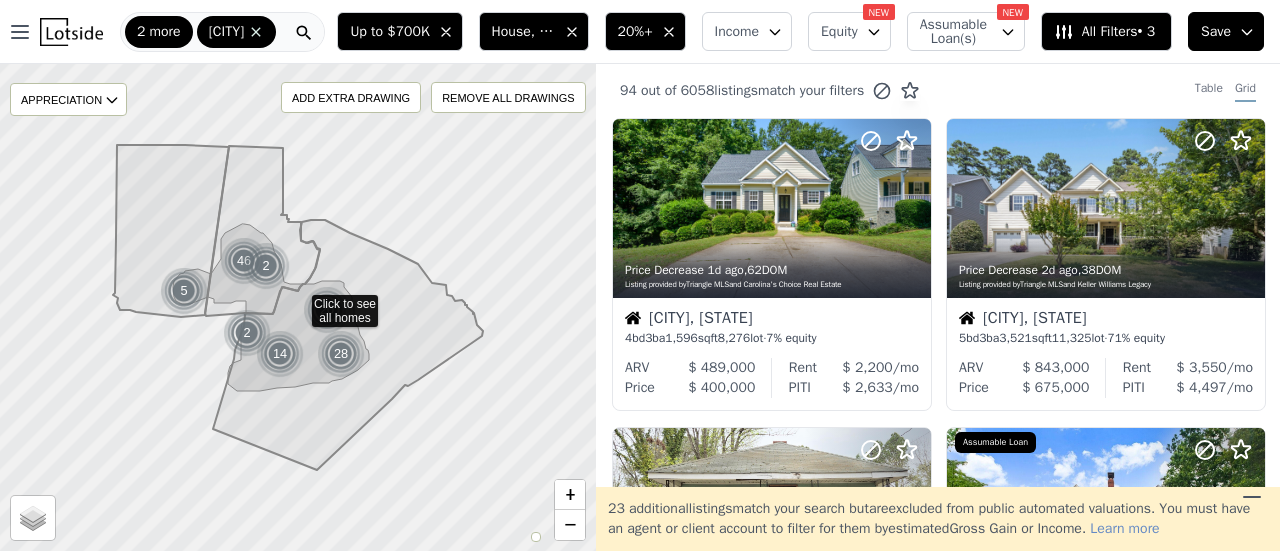 click on "Save" at bounding box center (1226, 31) 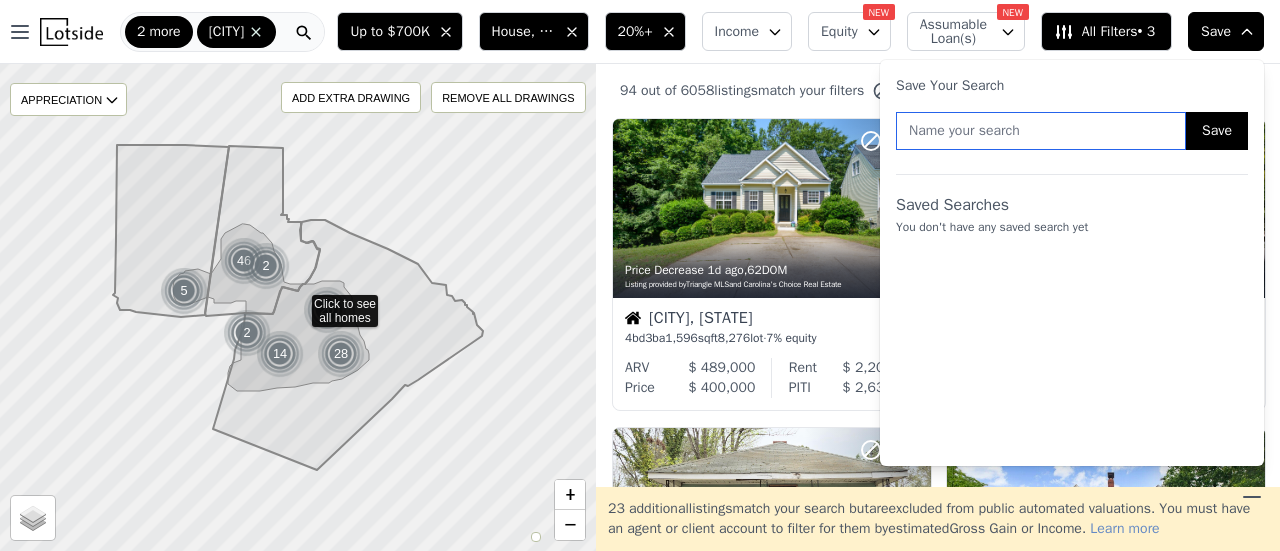 click at bounding box center (1041, 131) 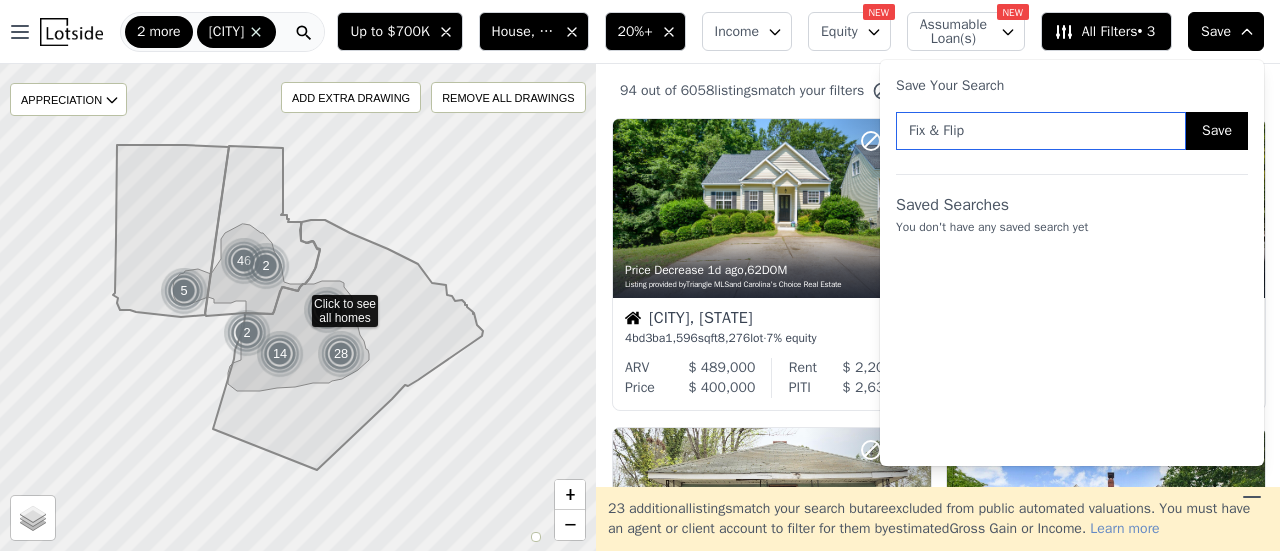 click on "Fix & Flip" at bounding box center (1041, 131) 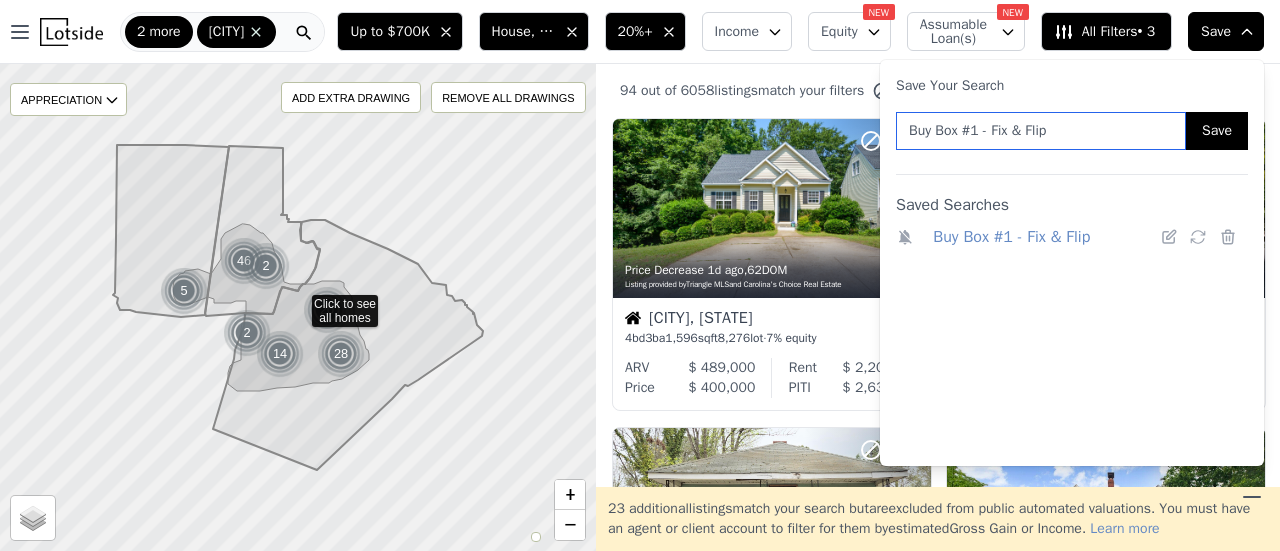 type on "Buy Box #1 - Fix & Flip" 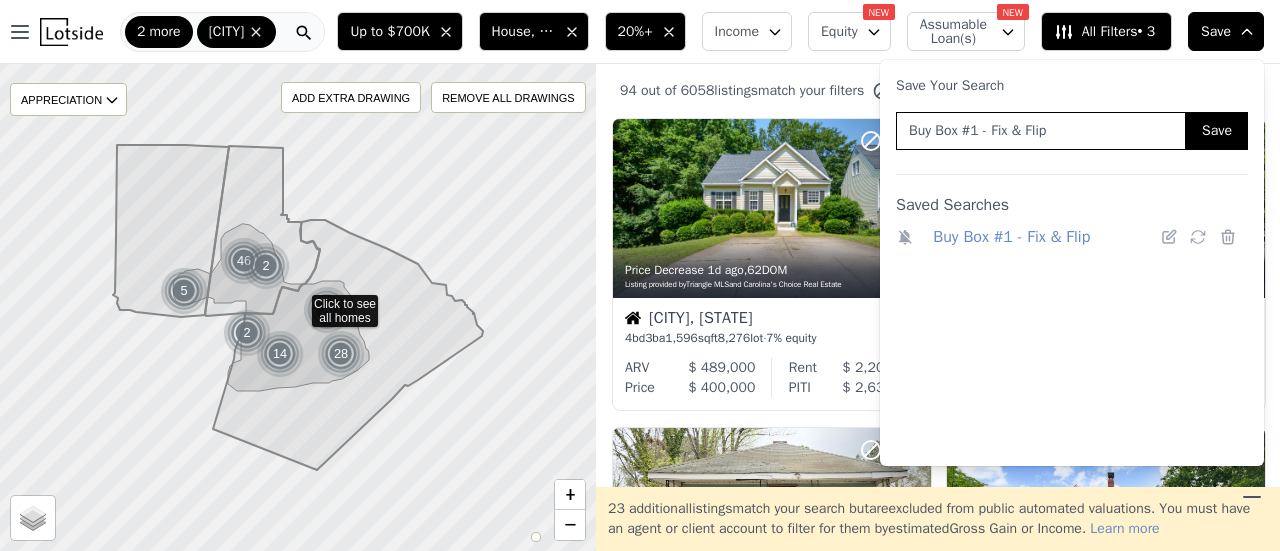 click on "Buy Box #1 - Fix & Flip" at bounding box center (1011, 237) 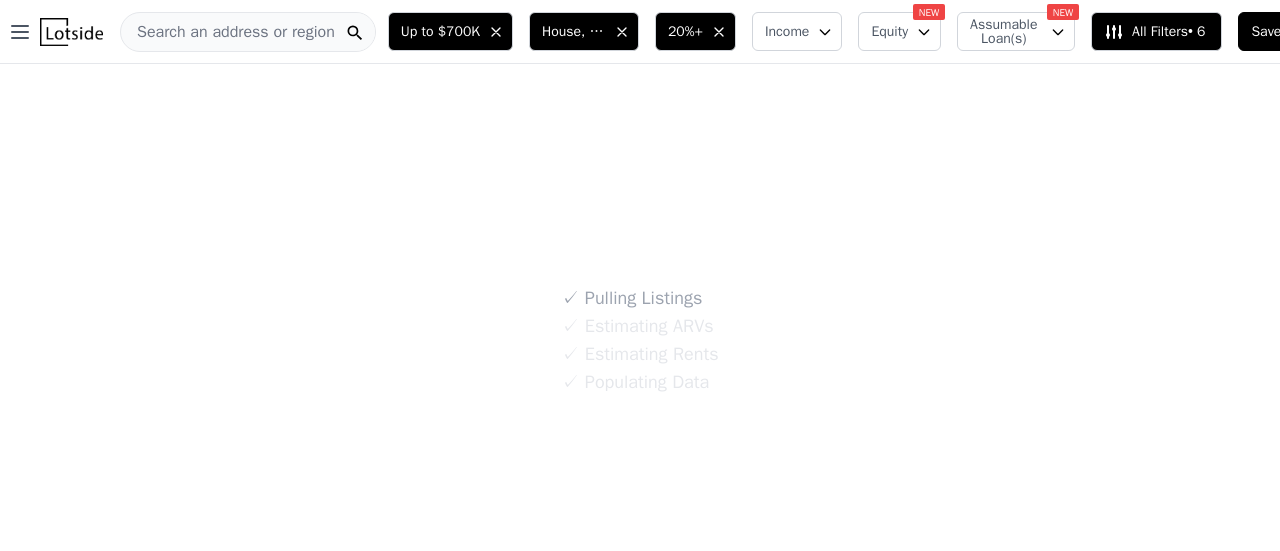 scroll, scrollTop: 0, scrollLeft: 0, axis: both 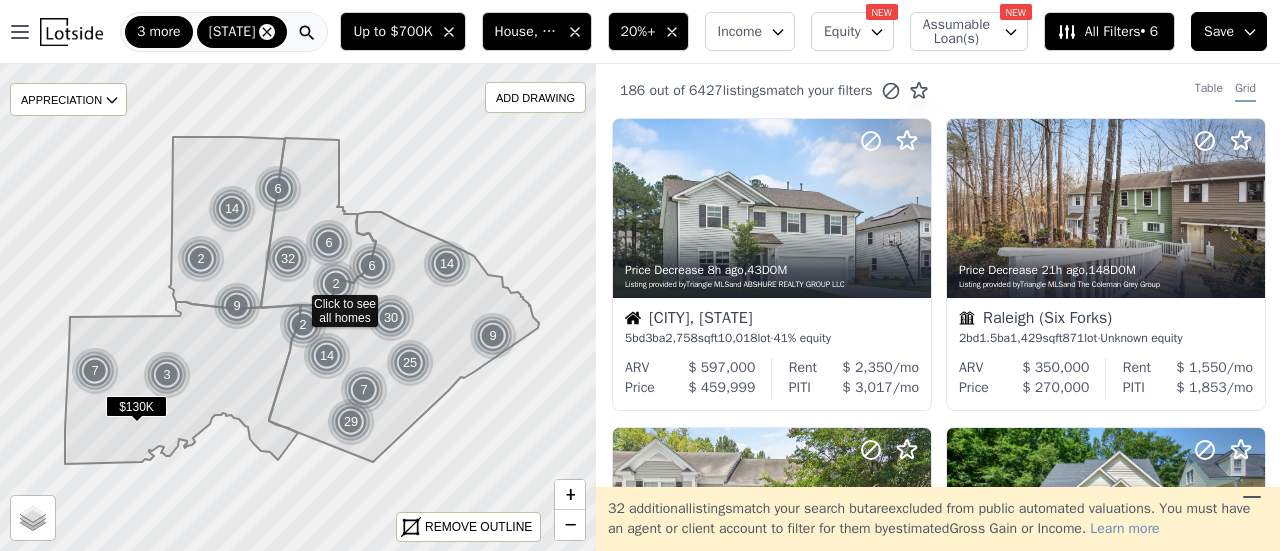 click 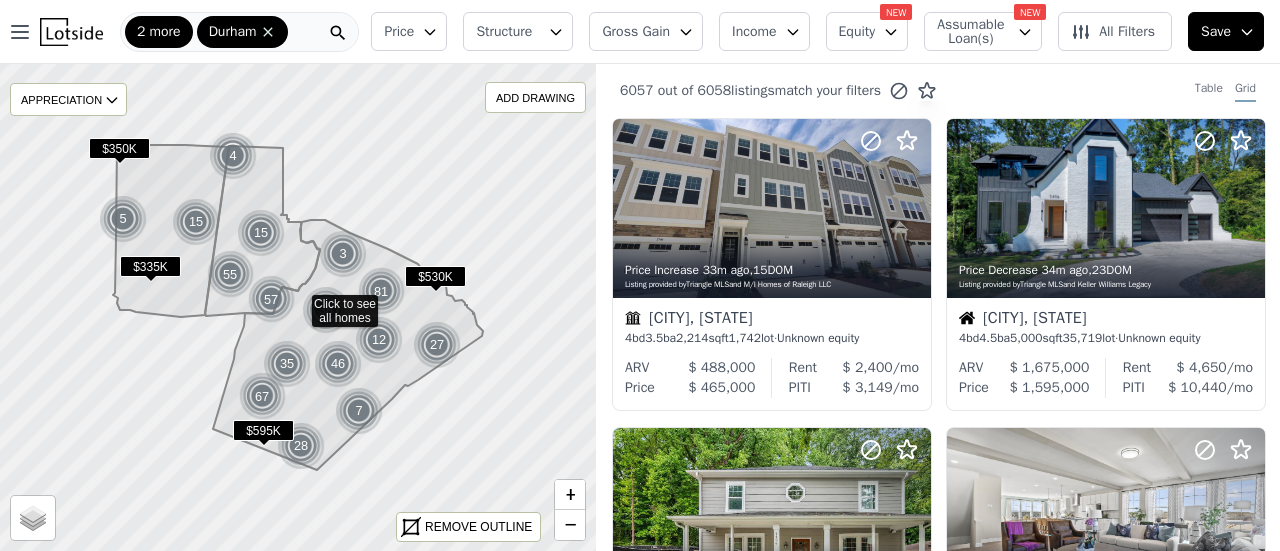 click on "Structure" at bounding box center [508, 32] 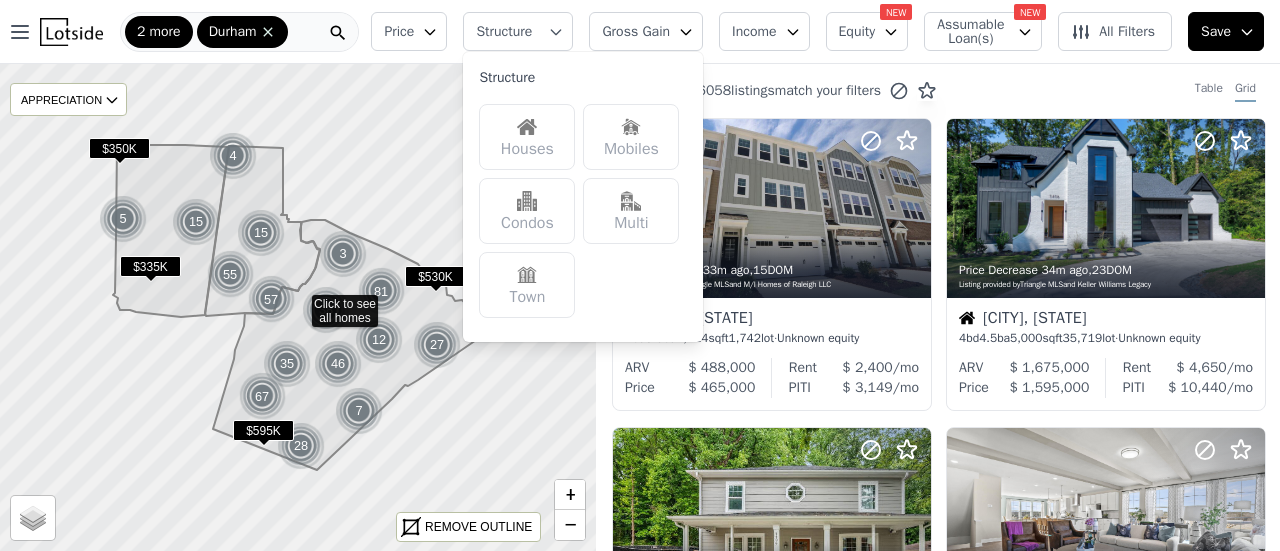 click on "Houses" at bounding box center [527, 137] 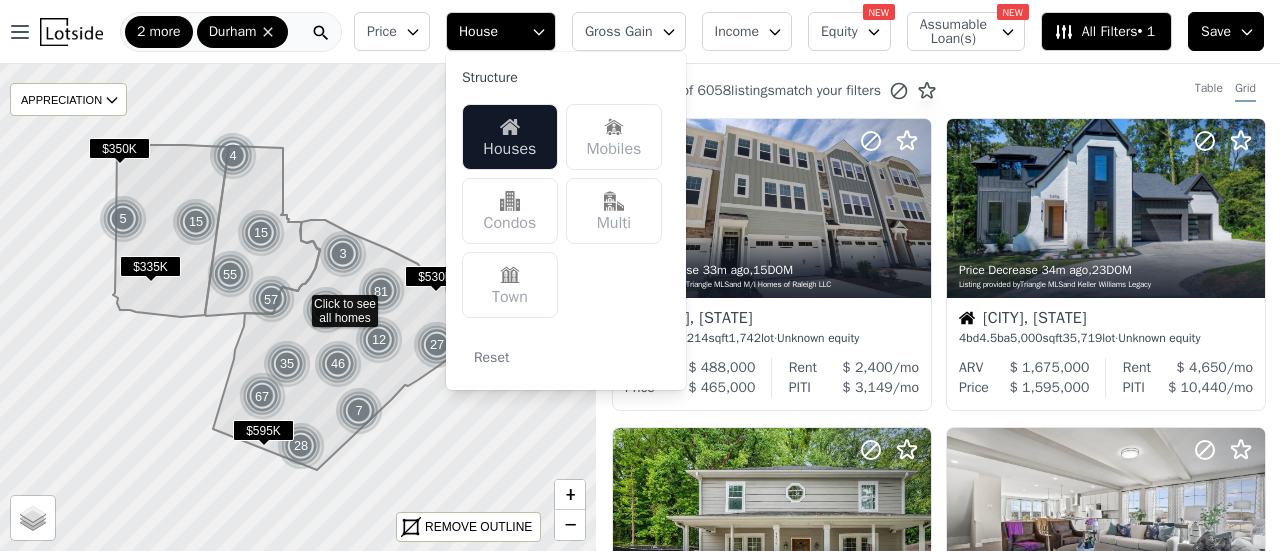 click on "Multi" at bounding box center (614, 211) 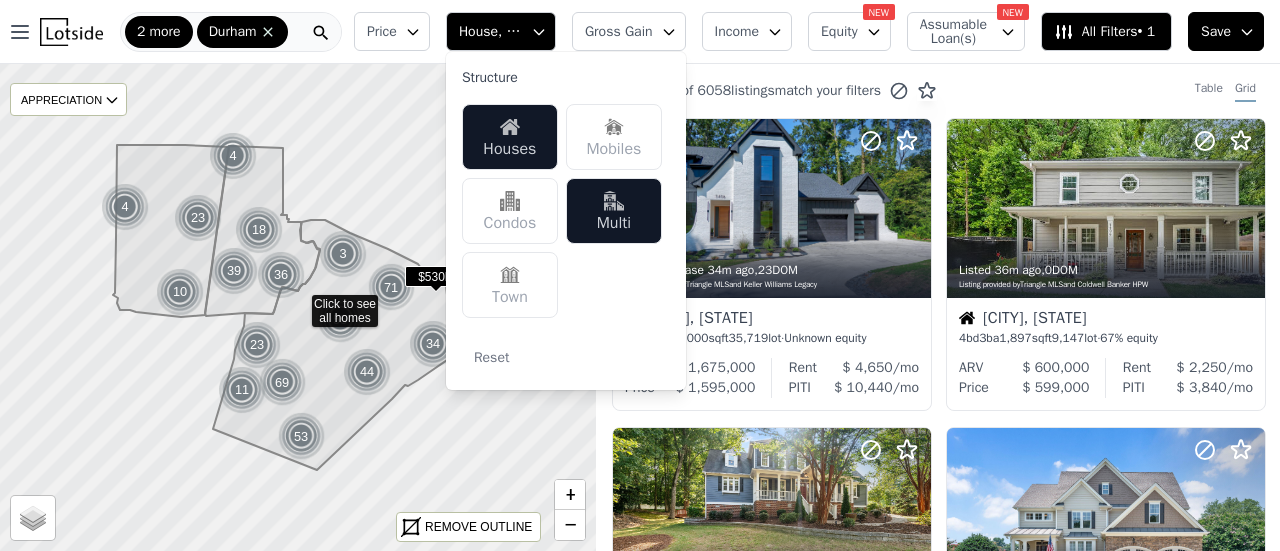 click on "Gross Gain" at bounding box center [629, 31] 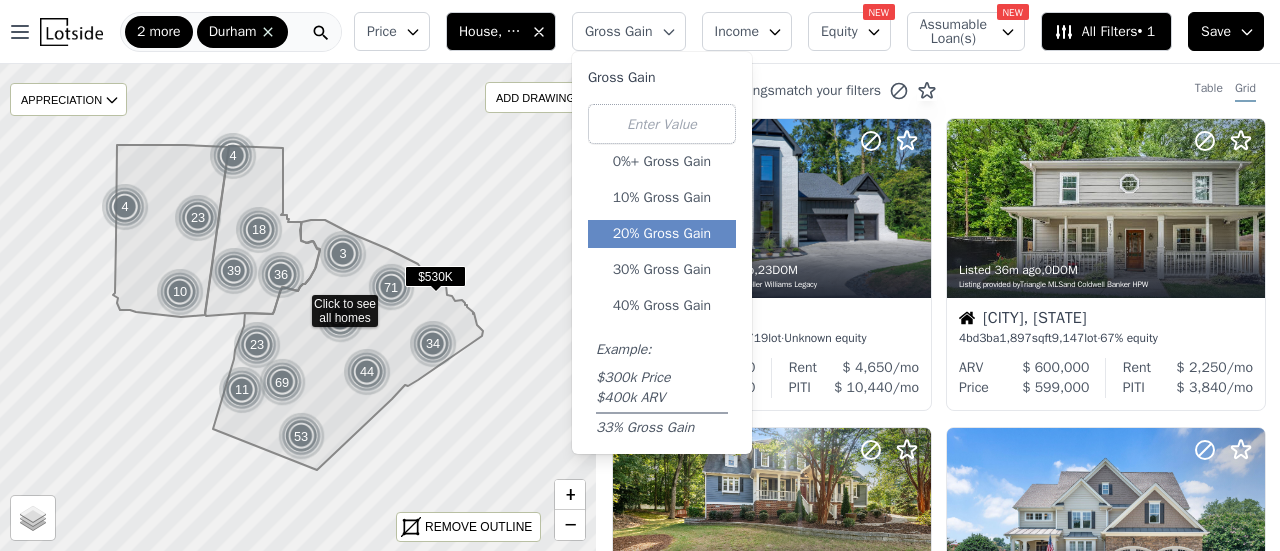 click on "20% Gross Gain" at bounding box center [662, 234] 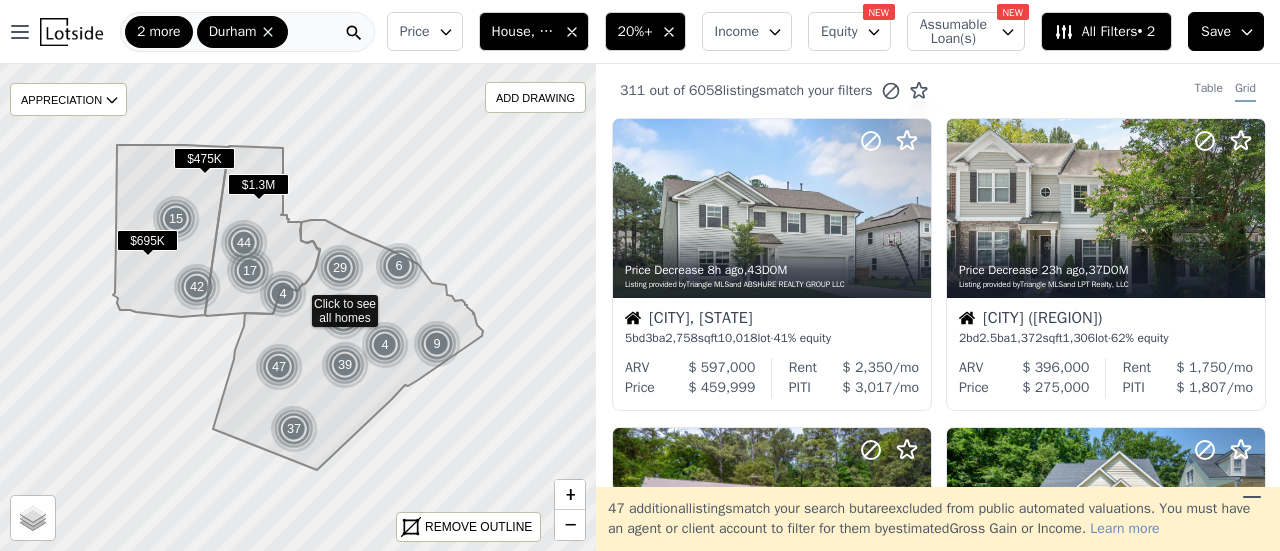 click on "Save" at bounding box center (1226, 31) 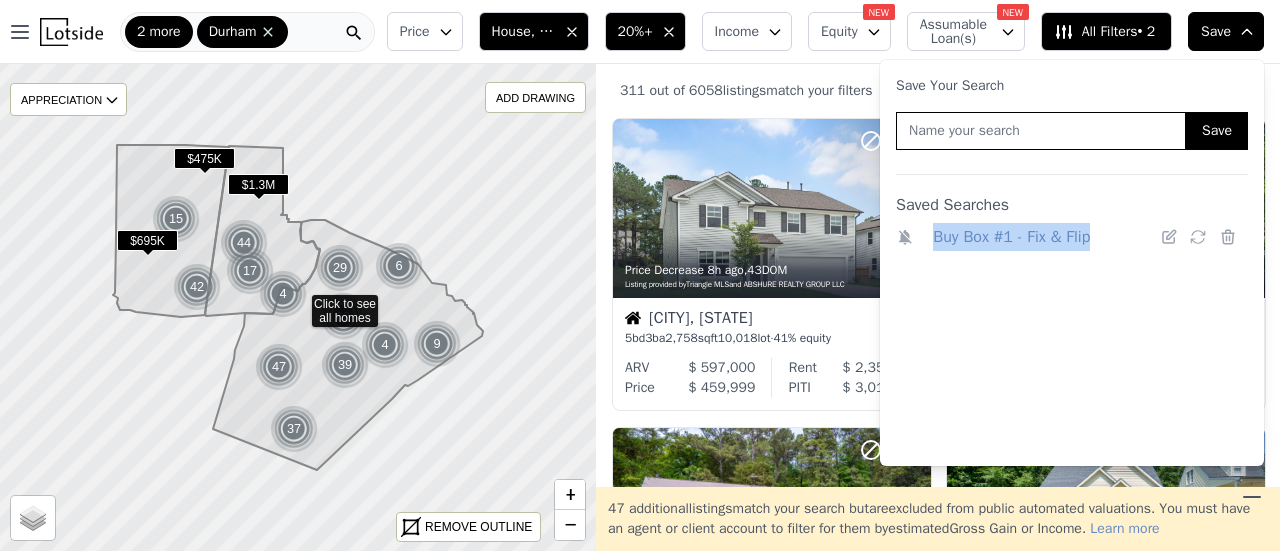 drag, startPoint x: 1099, startPoint y: 235, endPoint x: 932, endPoint y: 239, distance: 167.0479 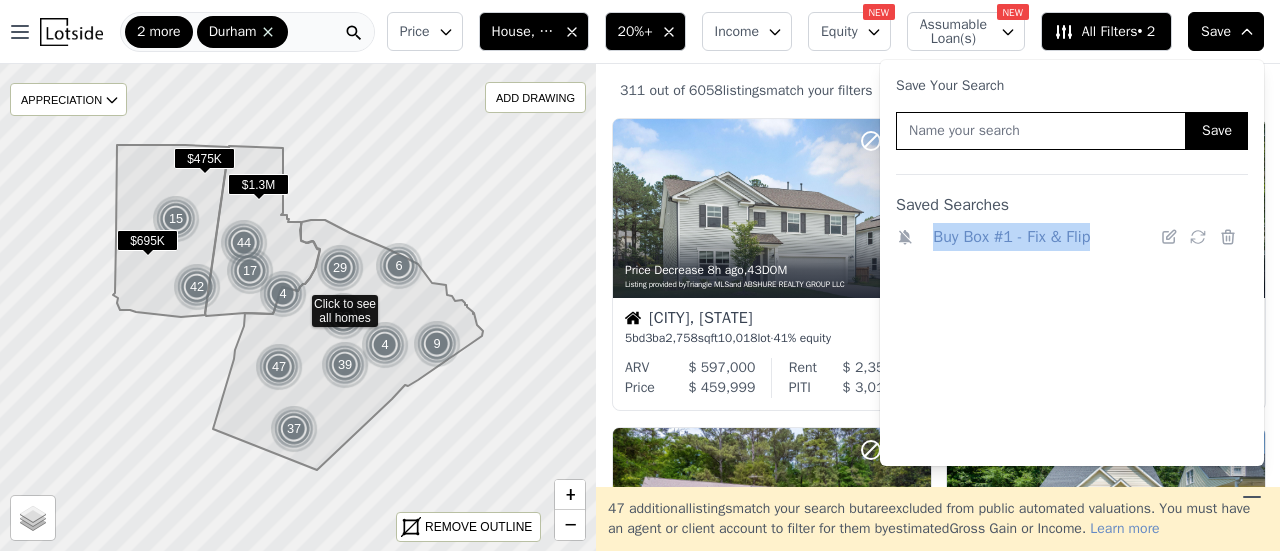 click on "Buy Box #1 - Fix & Flip" at bounding box center [1042, 237] 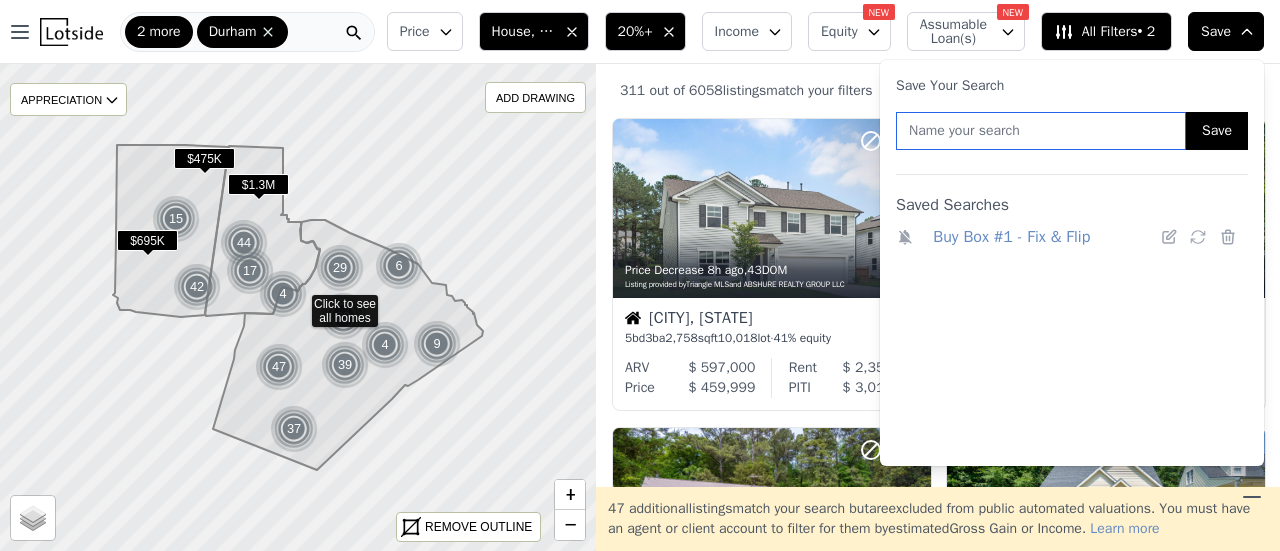 click at bounding box center [1041, 131] 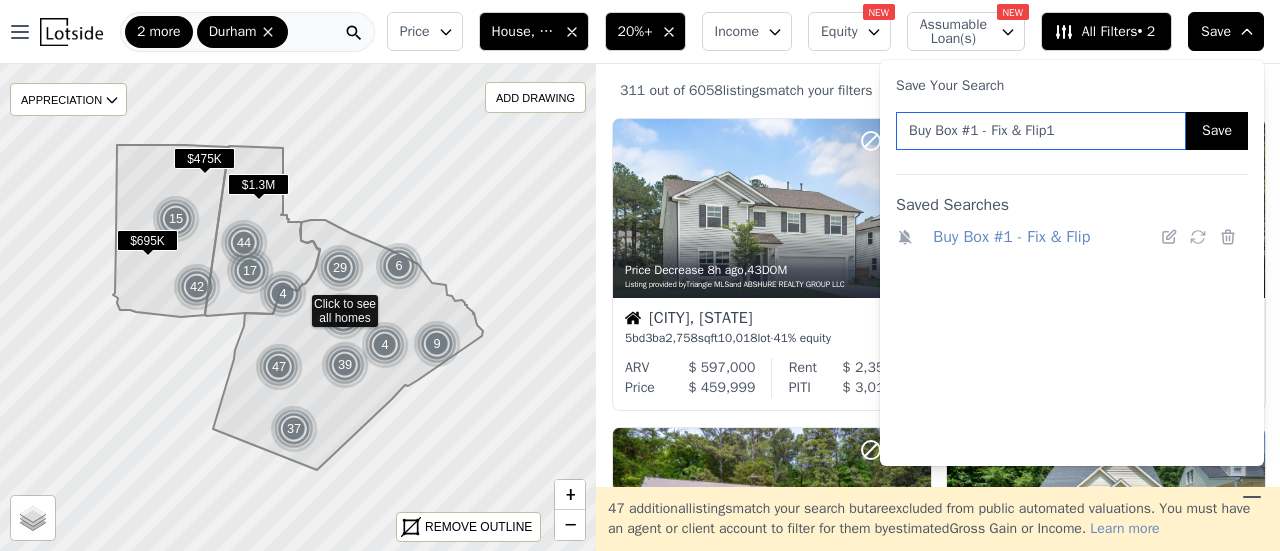 type on "Buy Box #1 - Fix & Flip1" 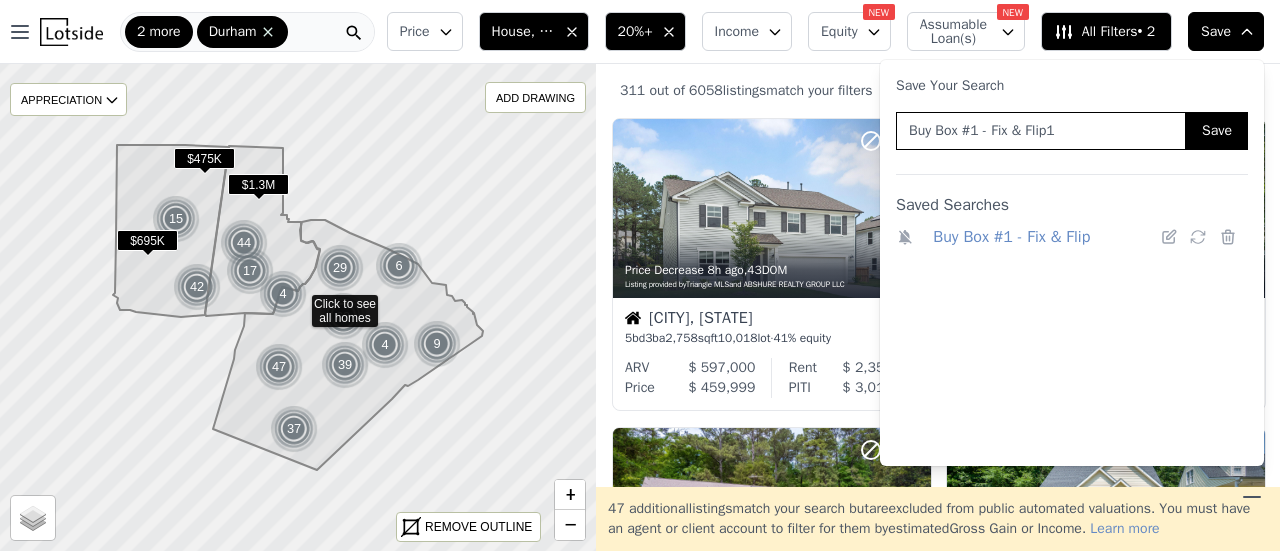 click on "Save" at bounding box center [1217, 131] 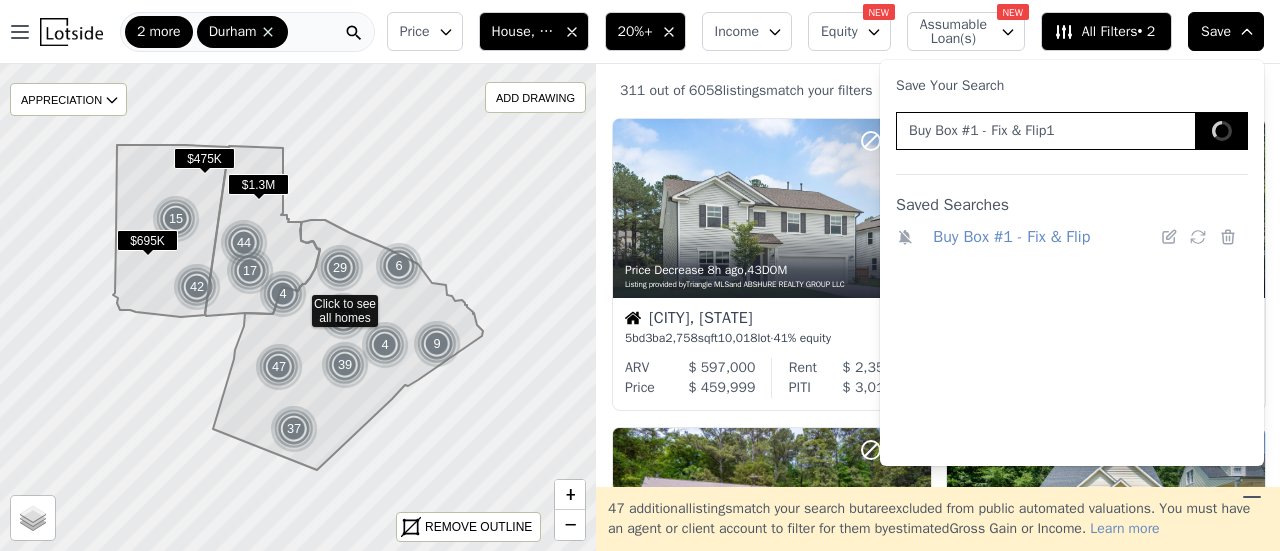type 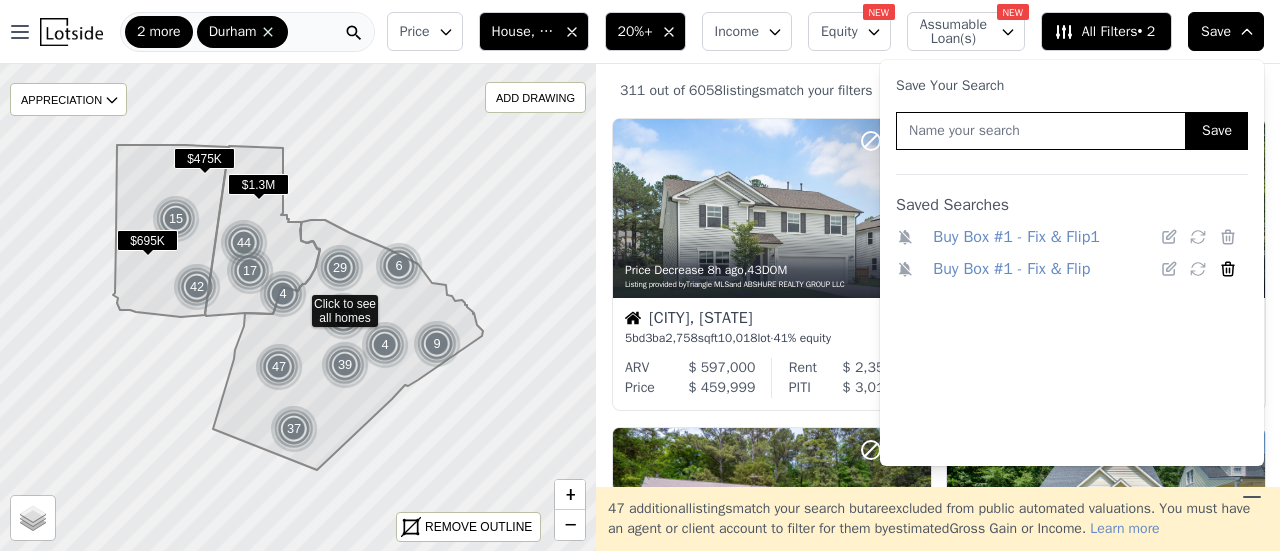 click 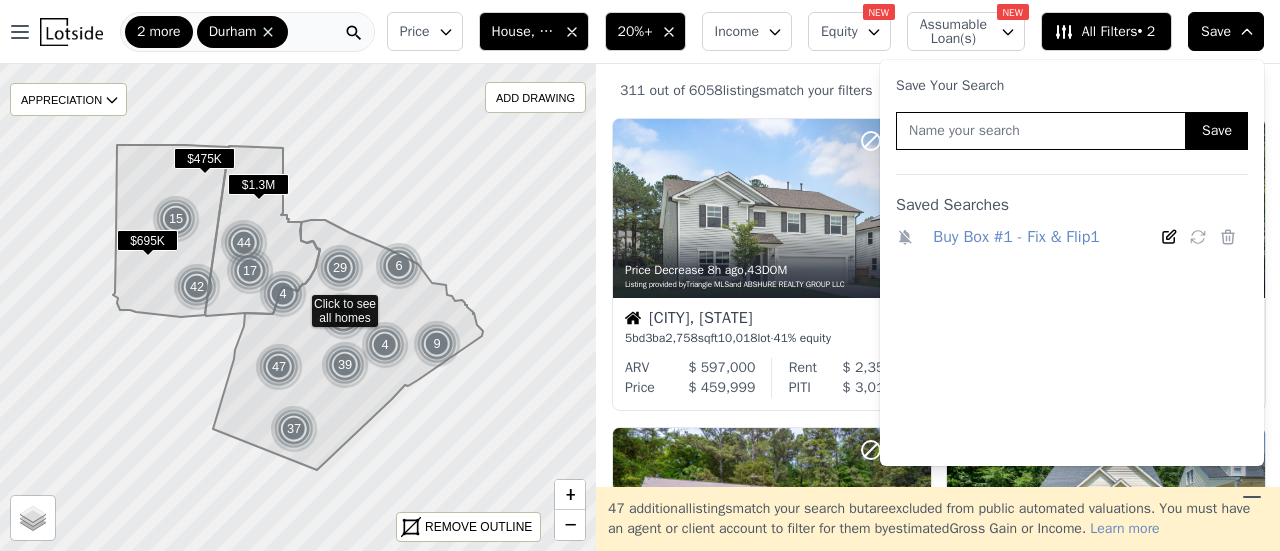 click 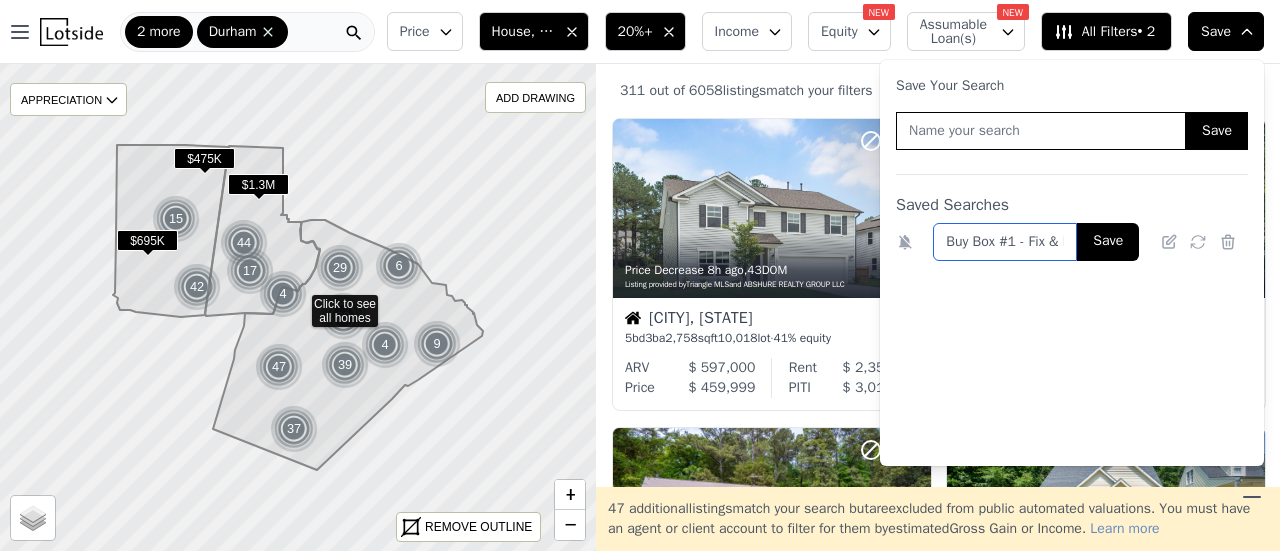 click on "Buy Box #1 - Fix & Flip1" at bounding box center (1005, 242) 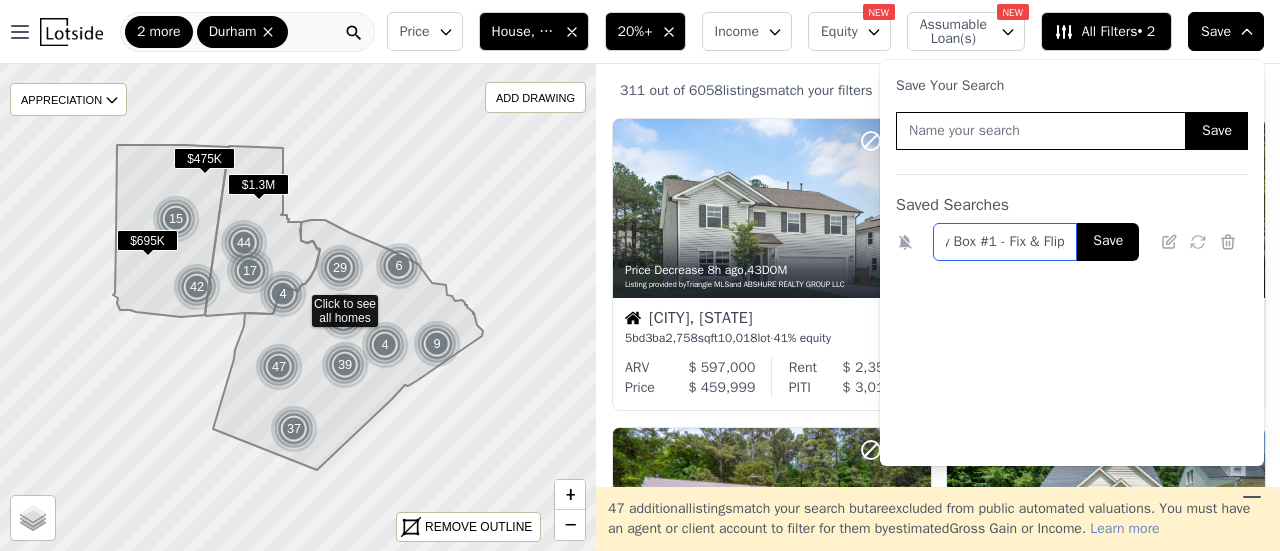 scroll, scrollTop: 0, scrollLeft: 20, axis: horizontal 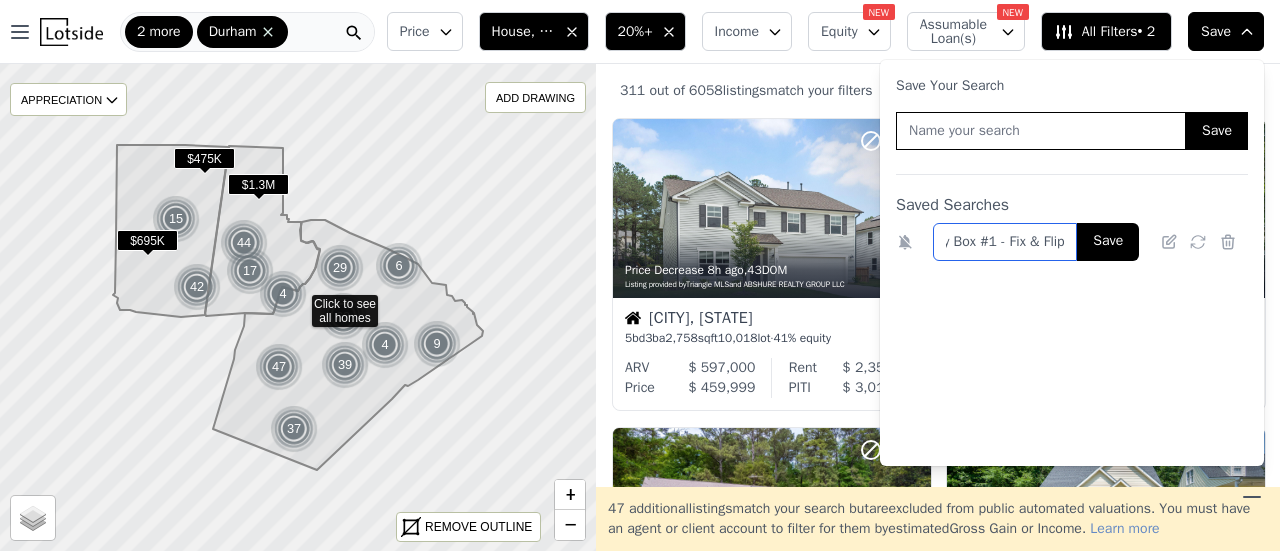 type on "Buy Box #1 - Fix & Flip" 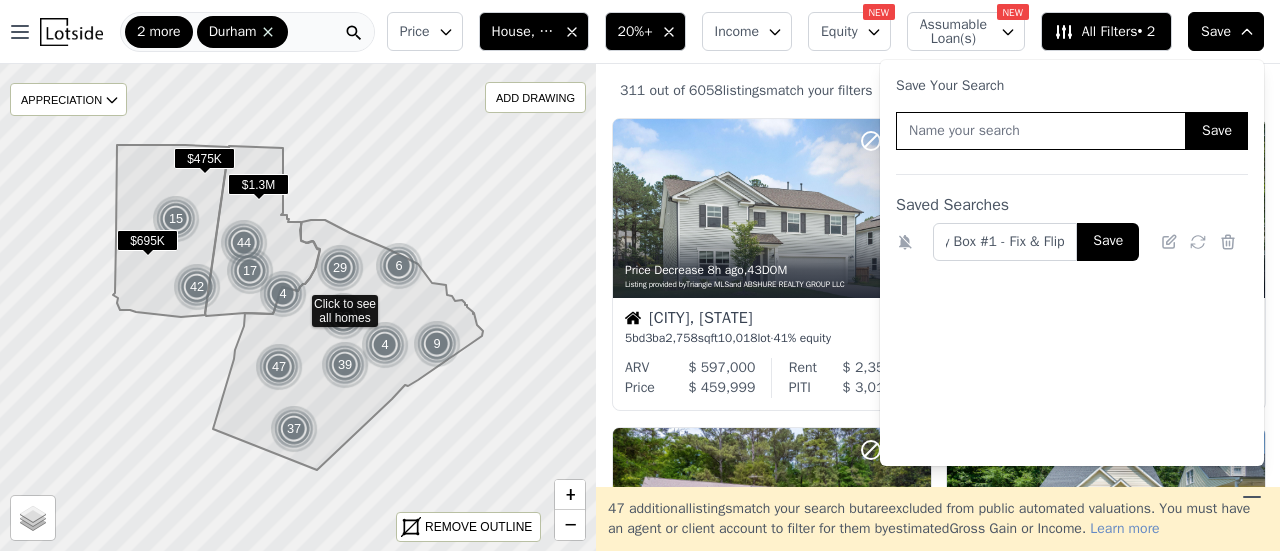 click on "Save" at bounding box center (1108, 242) 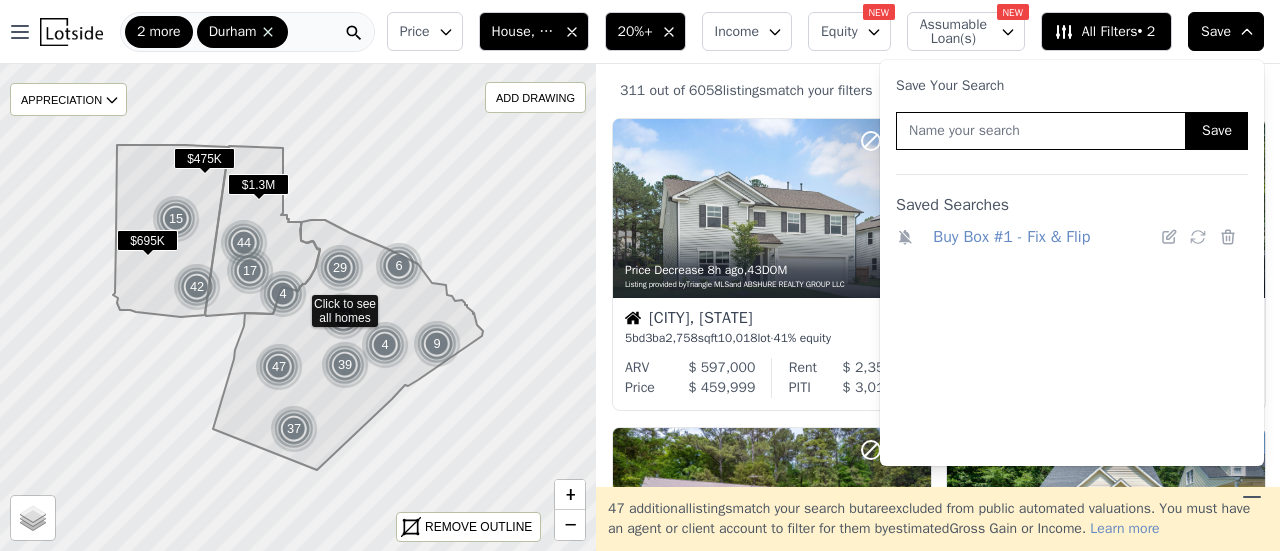 click on "Save Your Search" at bounding box center (1072, 86) 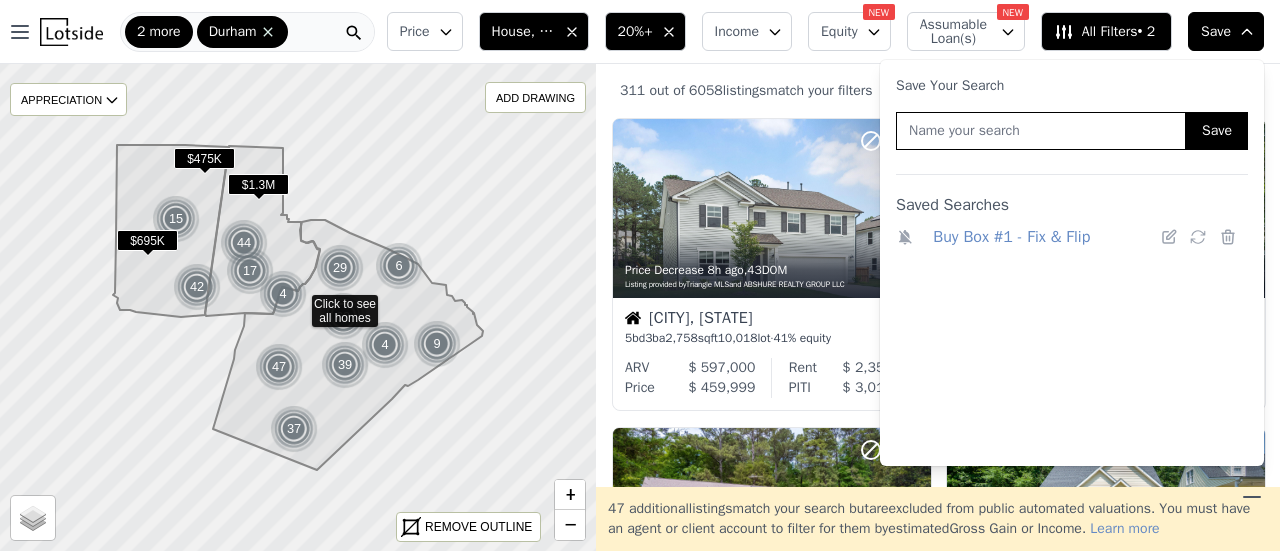 click on "All Filters  • 2" at bounding box center [1104, 32] 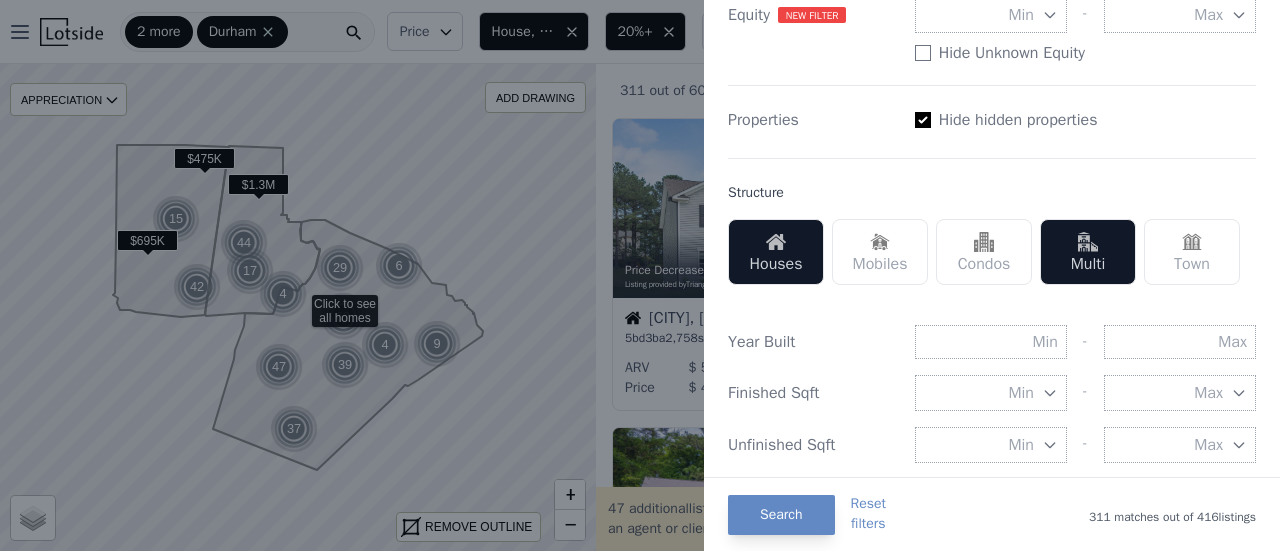 scroll, scrollTop: 600, scrollLeft: 0, axis: vertical 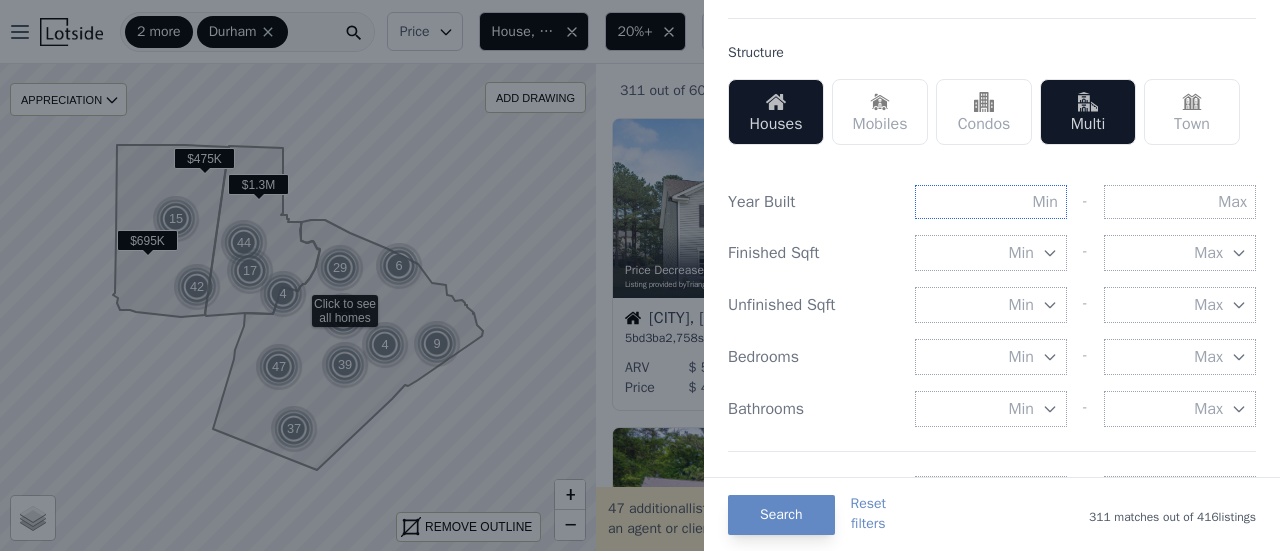 click at bounding box center [991, 202] 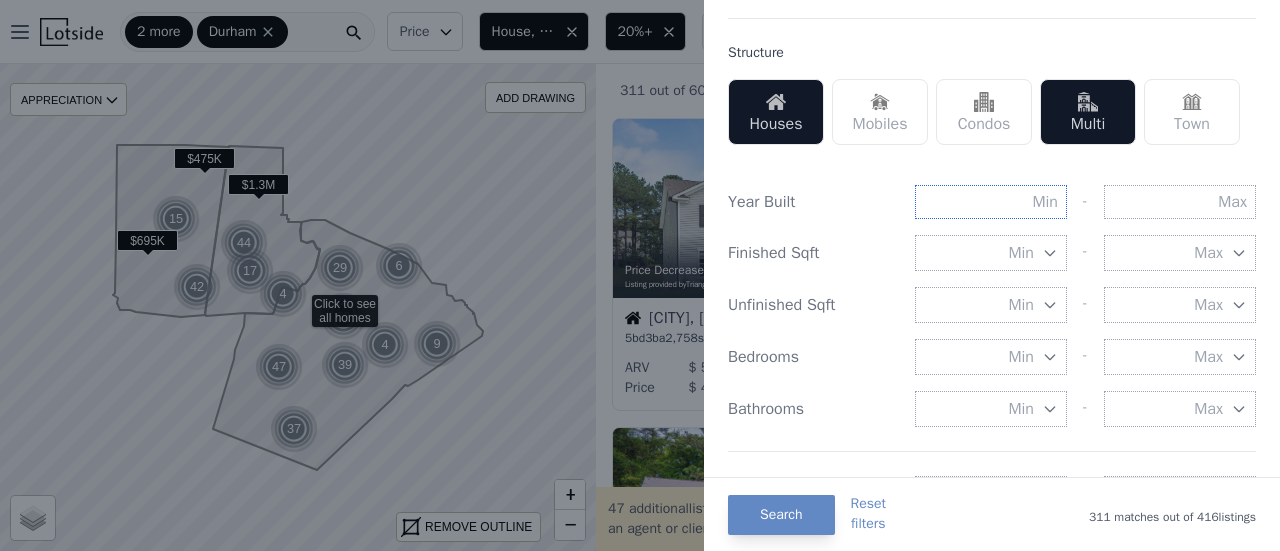 type on "1950" 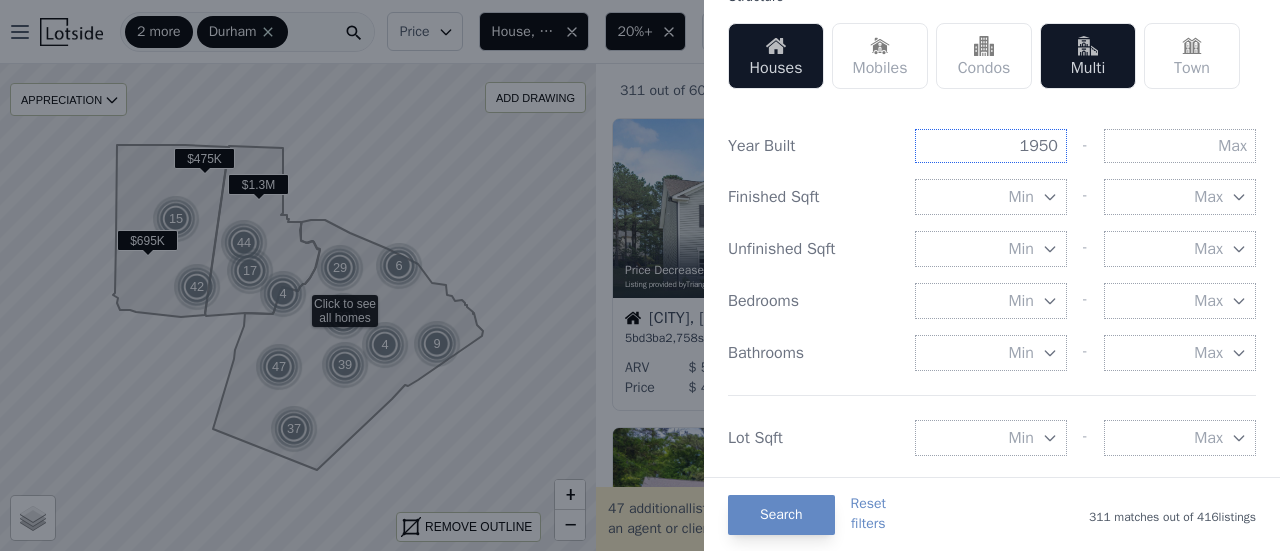 scroll, scrollTop: 800, scrollLeft: 0, axis: vertical 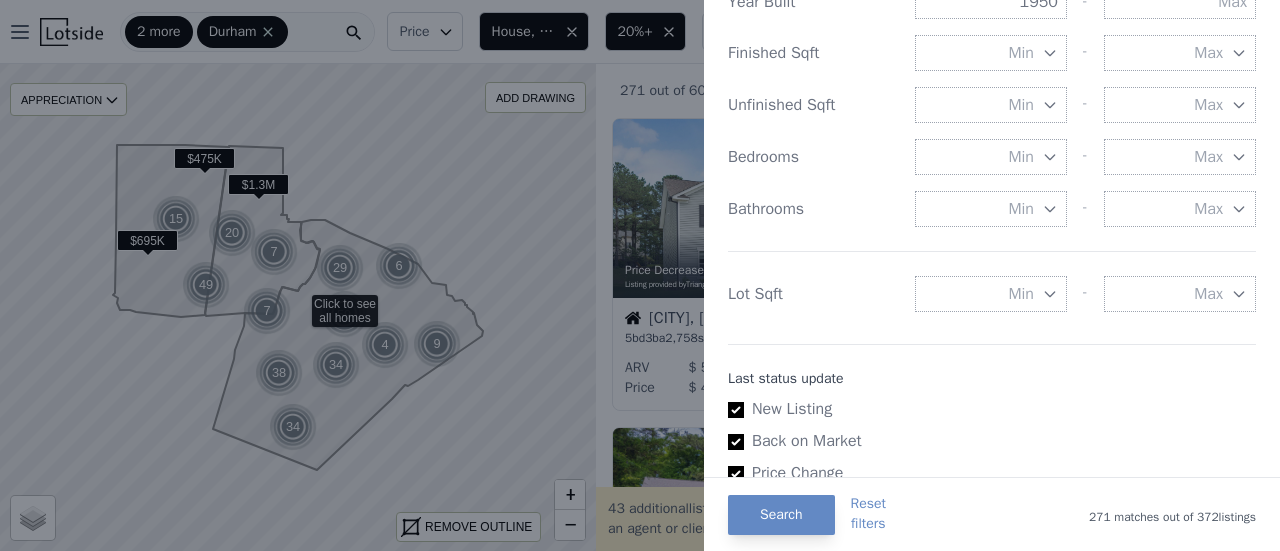 click on "Min" at bounding box center [1021, 53] 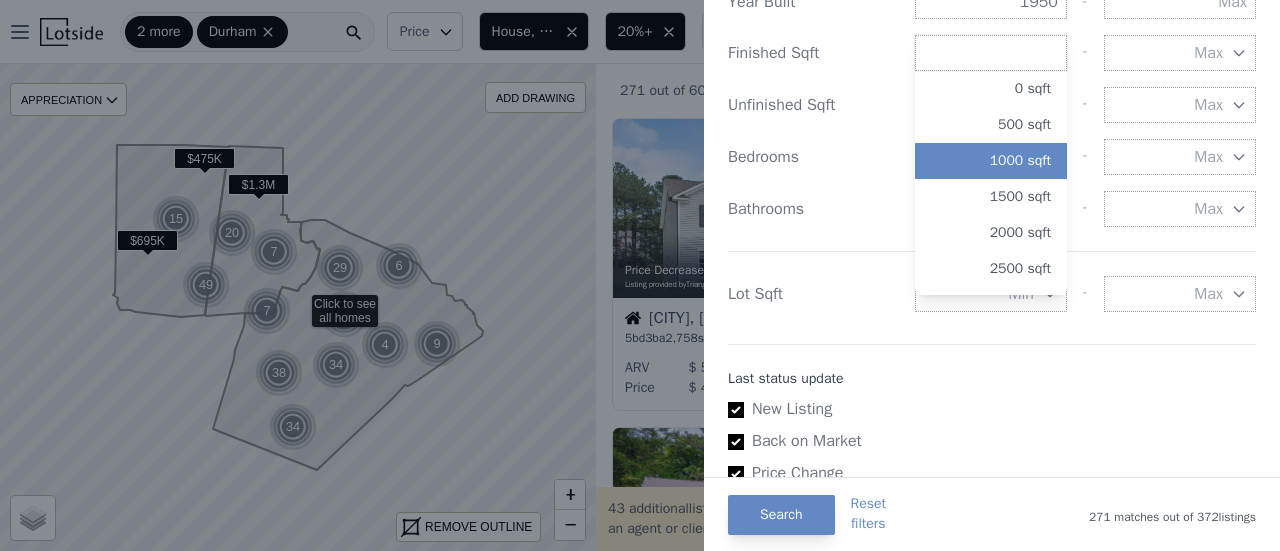 click on "1000 sqft" at bounding box center [991, 161] 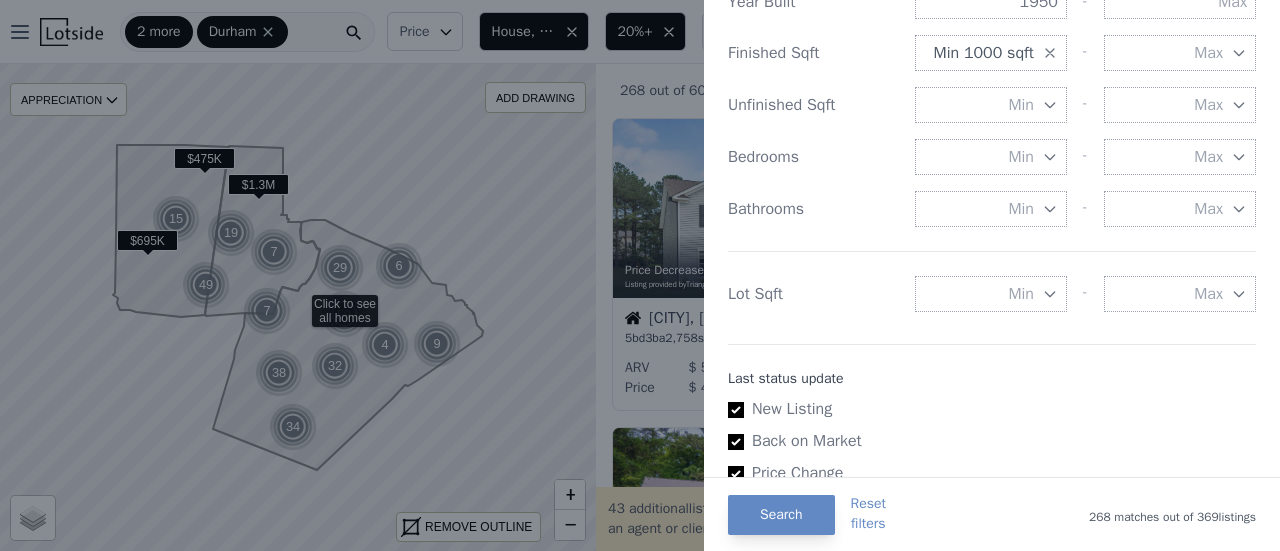 click on "Max" at bounding box center (1208, 53) 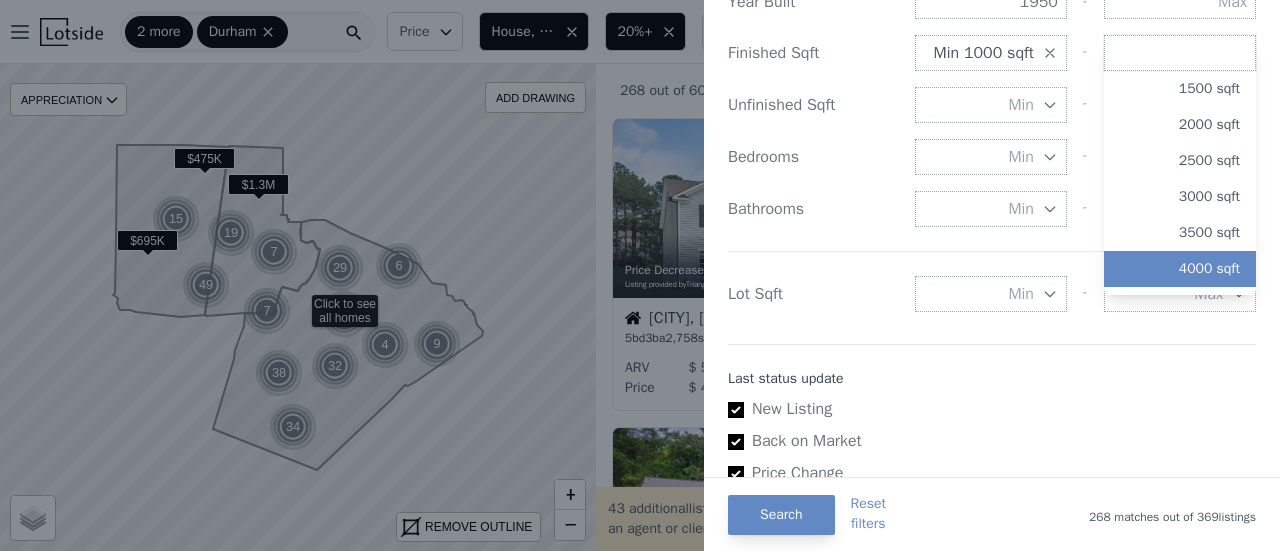 click on "4000 sqft" at bounding box center [1180, 269] 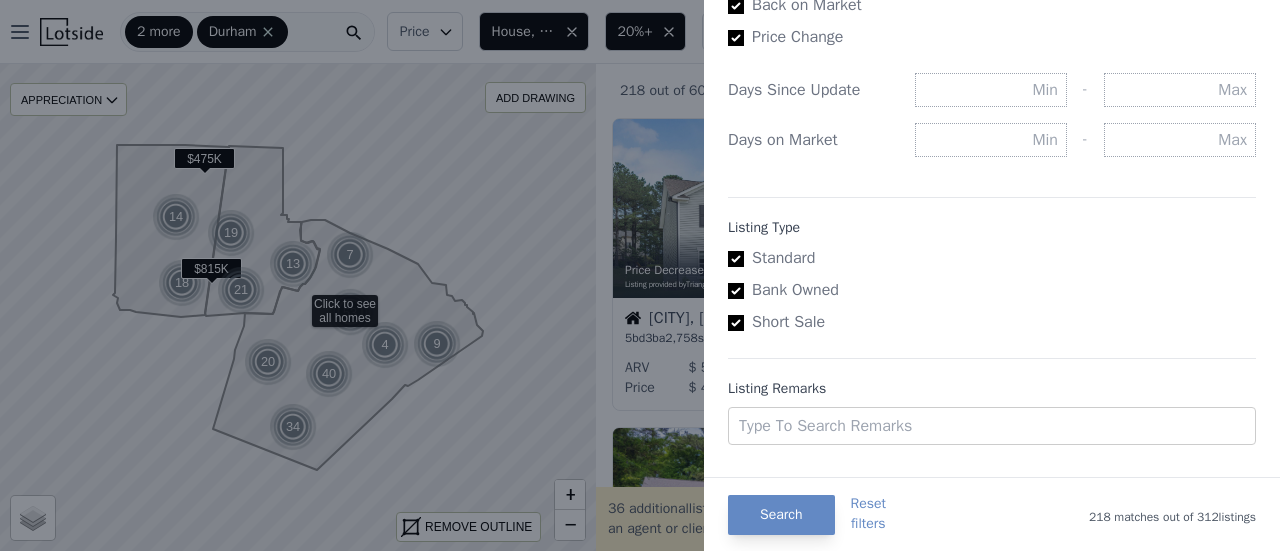 scroll, scrollTop: 1268, scrollLeft: 0, axis: vertical 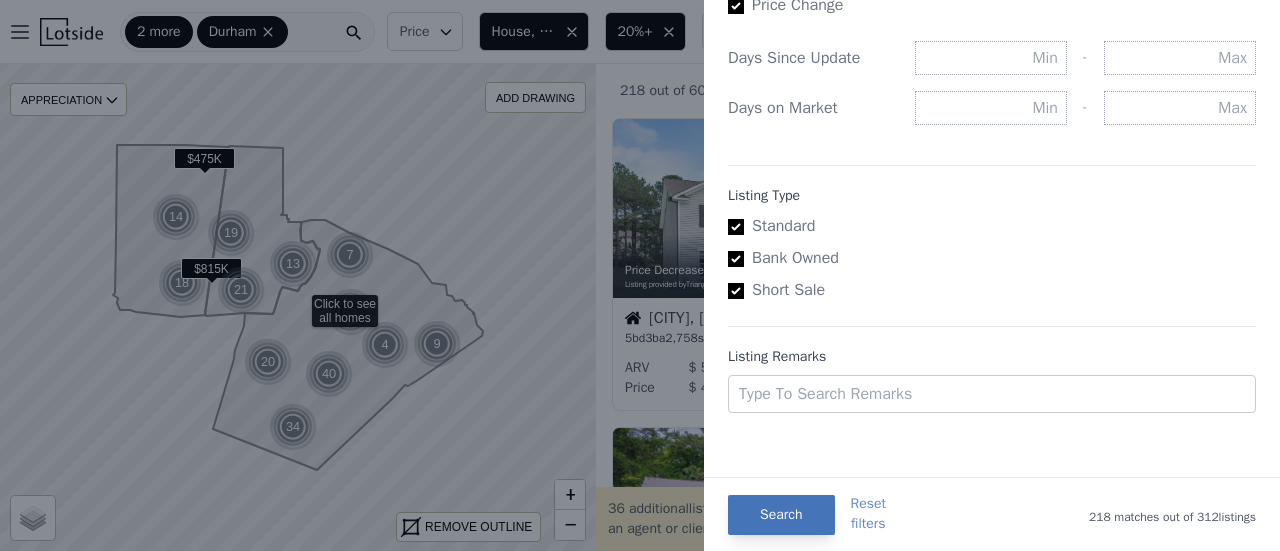 click on "Search" at bounding box center (781, 515) 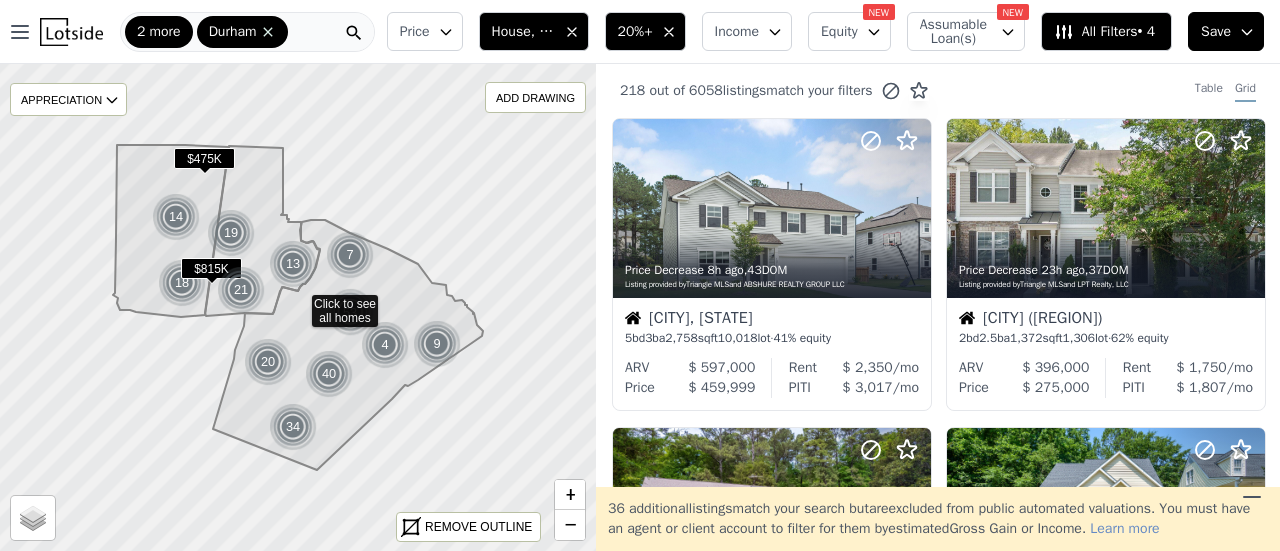 click on "Save" at bounding box center (1216, 32) 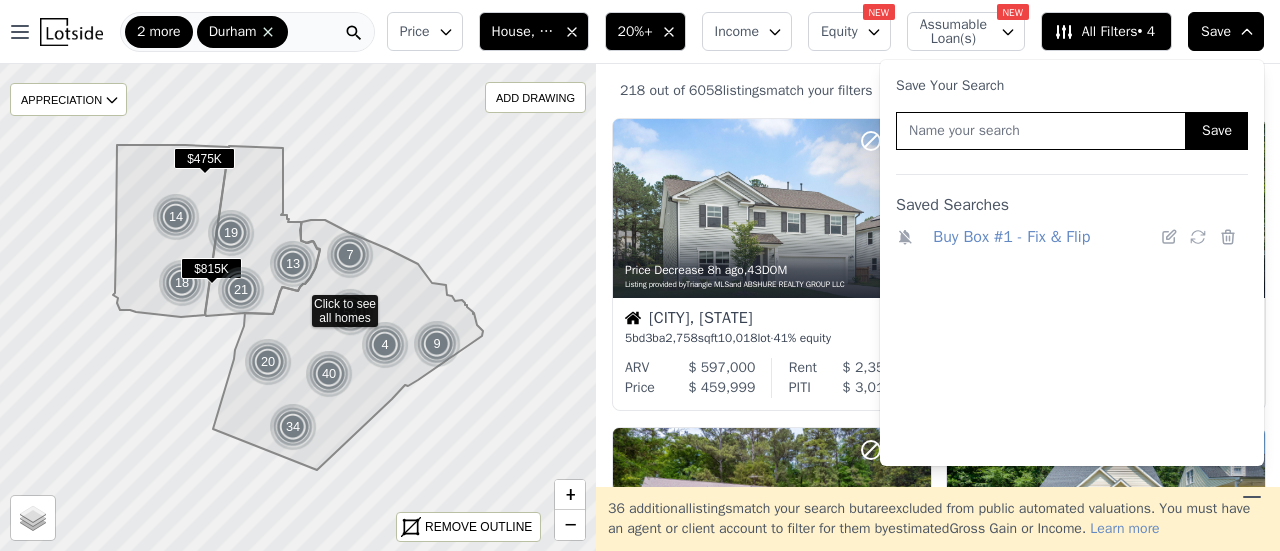 click on "Buy Box #1 - Fix & Flip" at bounding box center [1042, 237] 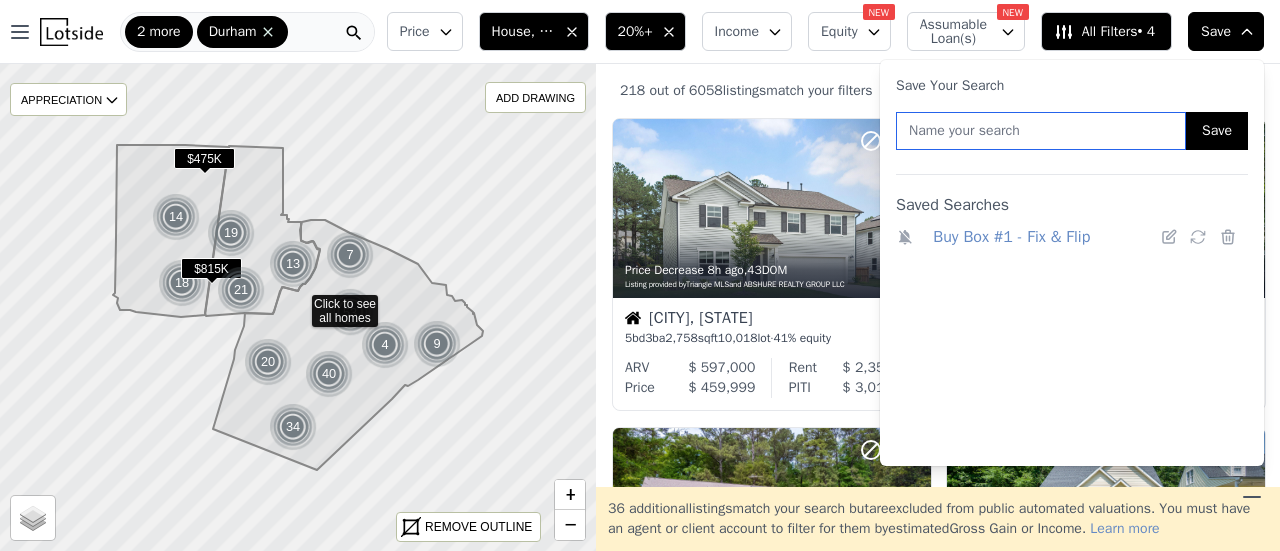 click at bounding box center (1041, 131) 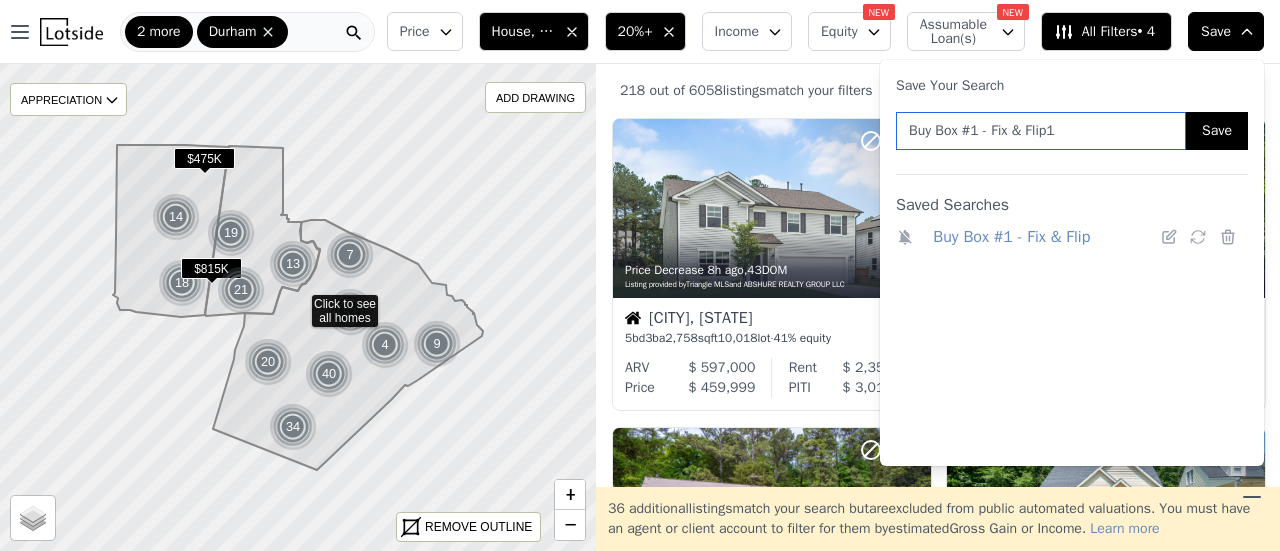 type on "Buy Box #1 - Fix & Flip1" 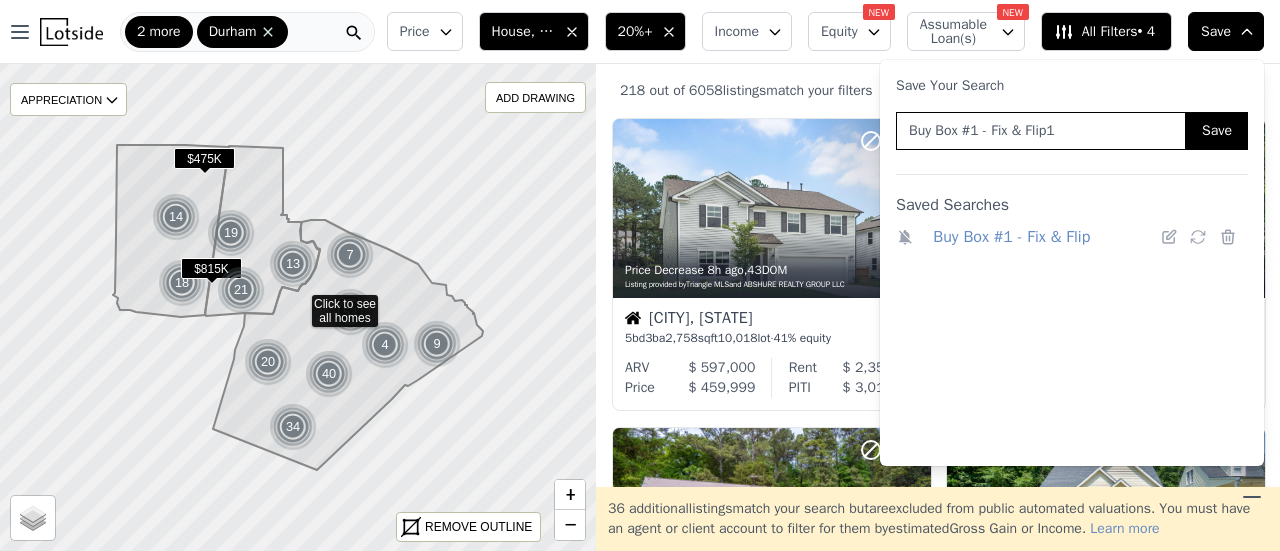 click on "Save" at bounding box center [1217, 131] 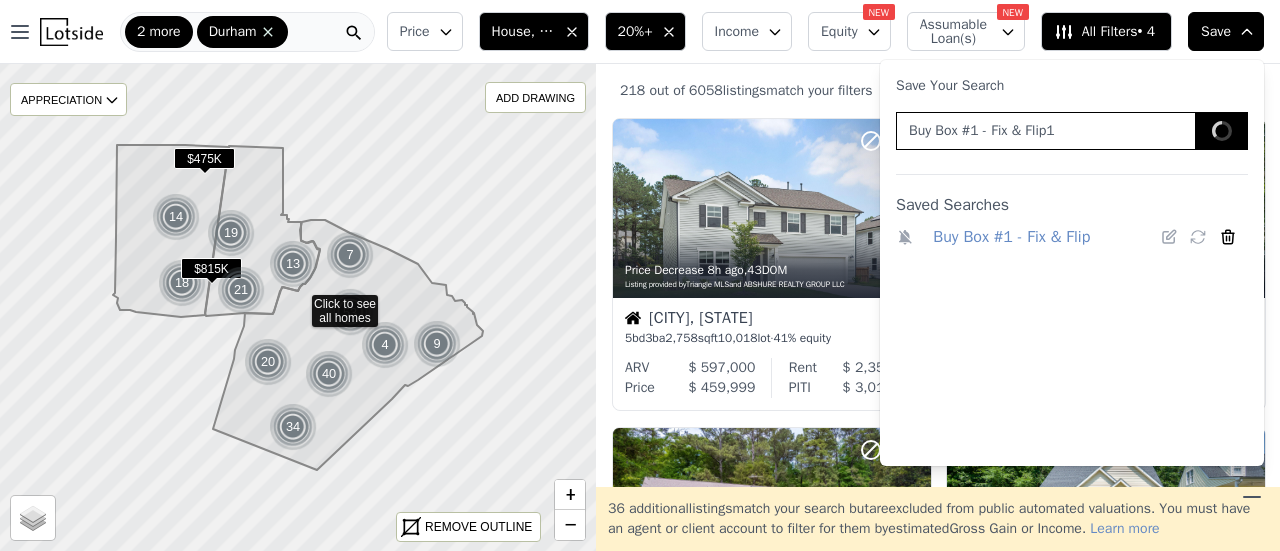 type 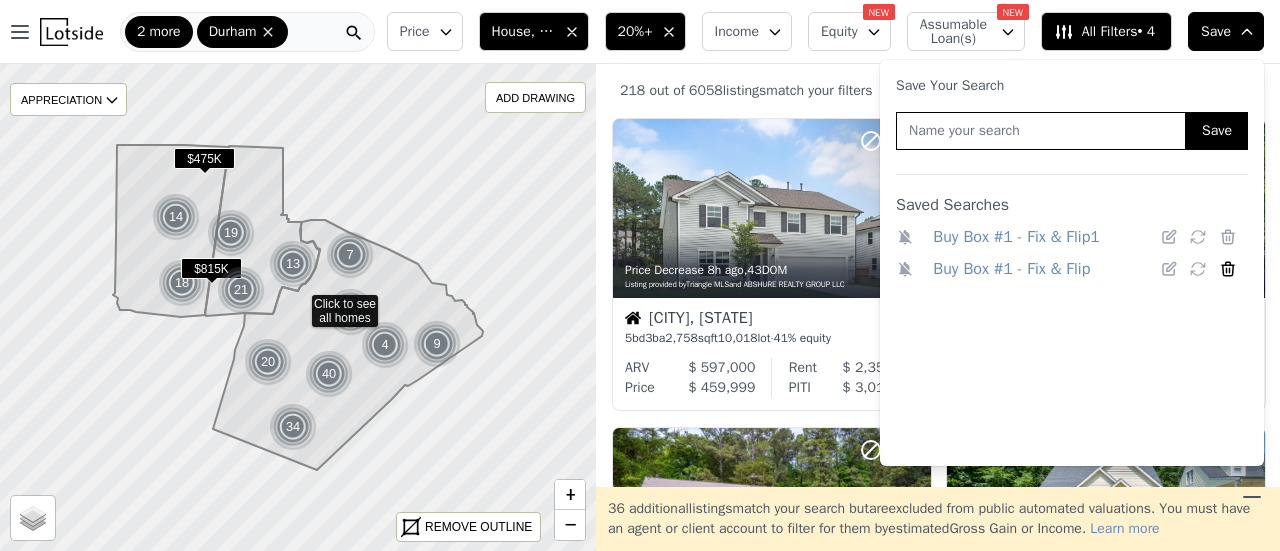 click 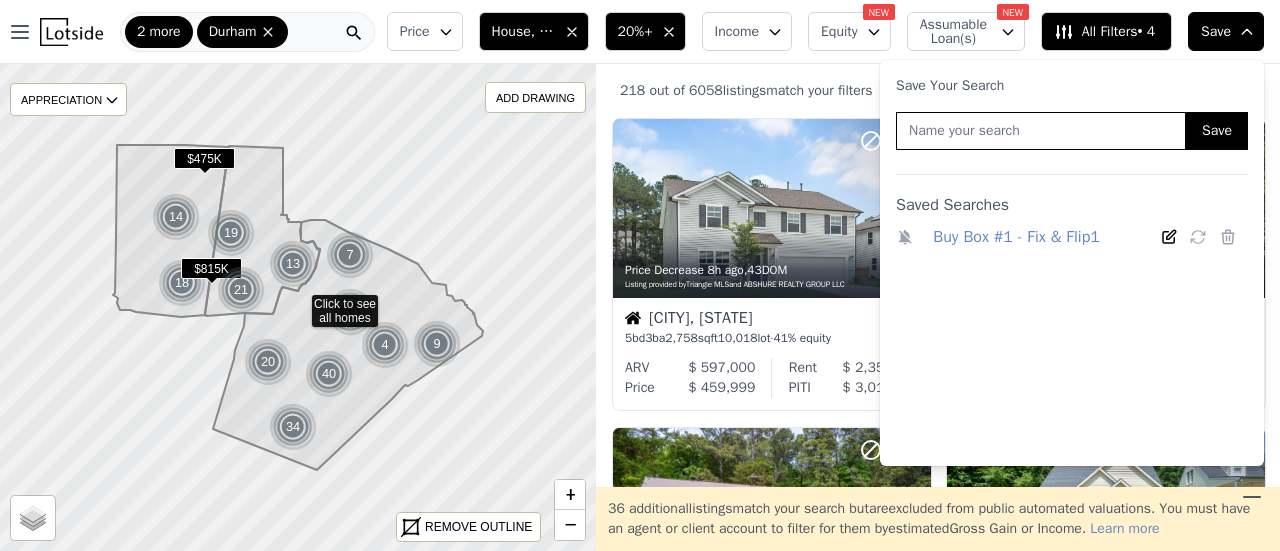 click 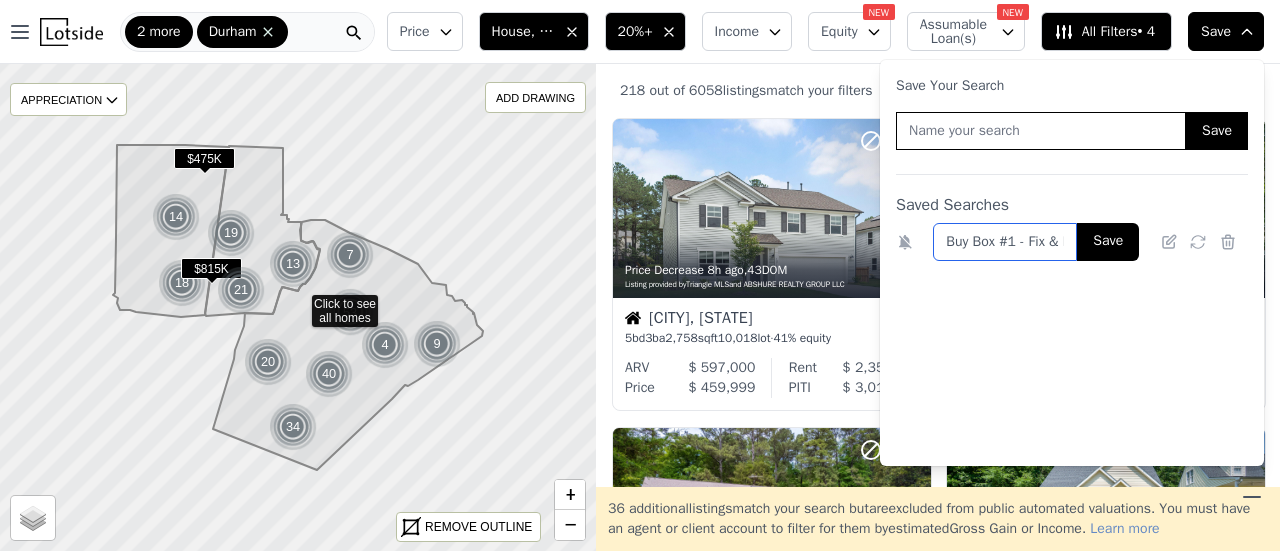 click on "Buy Box #1 - Fix & Flip1" at bounding box center (1005, 242) 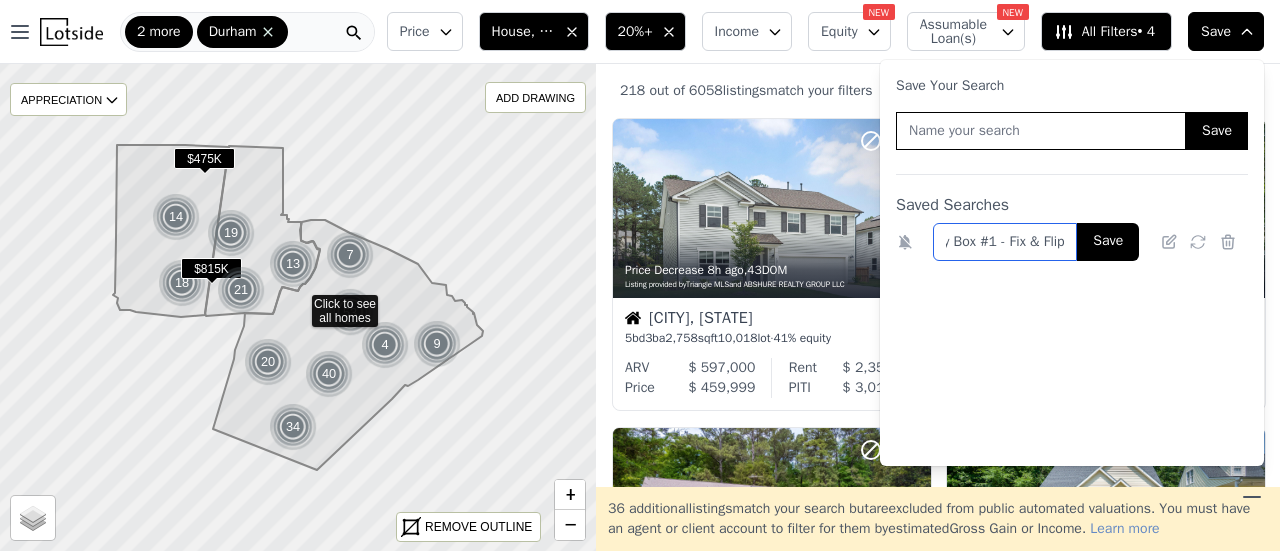 scroll, scrollTop: 0, scrollLeft: 20, axis: horizontal 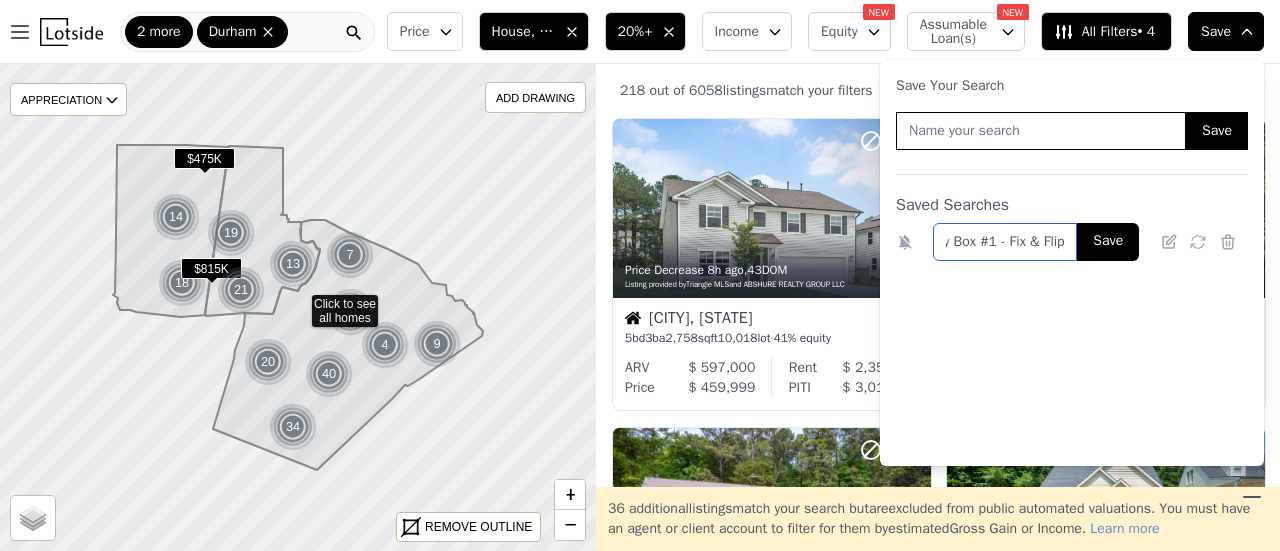 type on "Buy Box #1 - Fix & Flip" 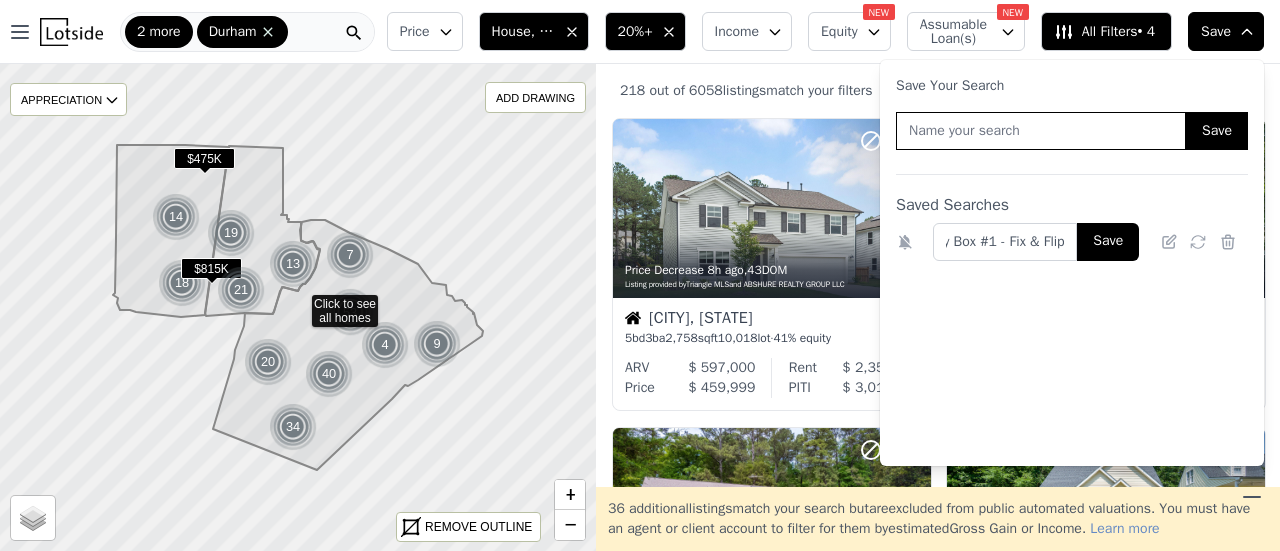 click on "Save" at bounding box center [1108, 242] 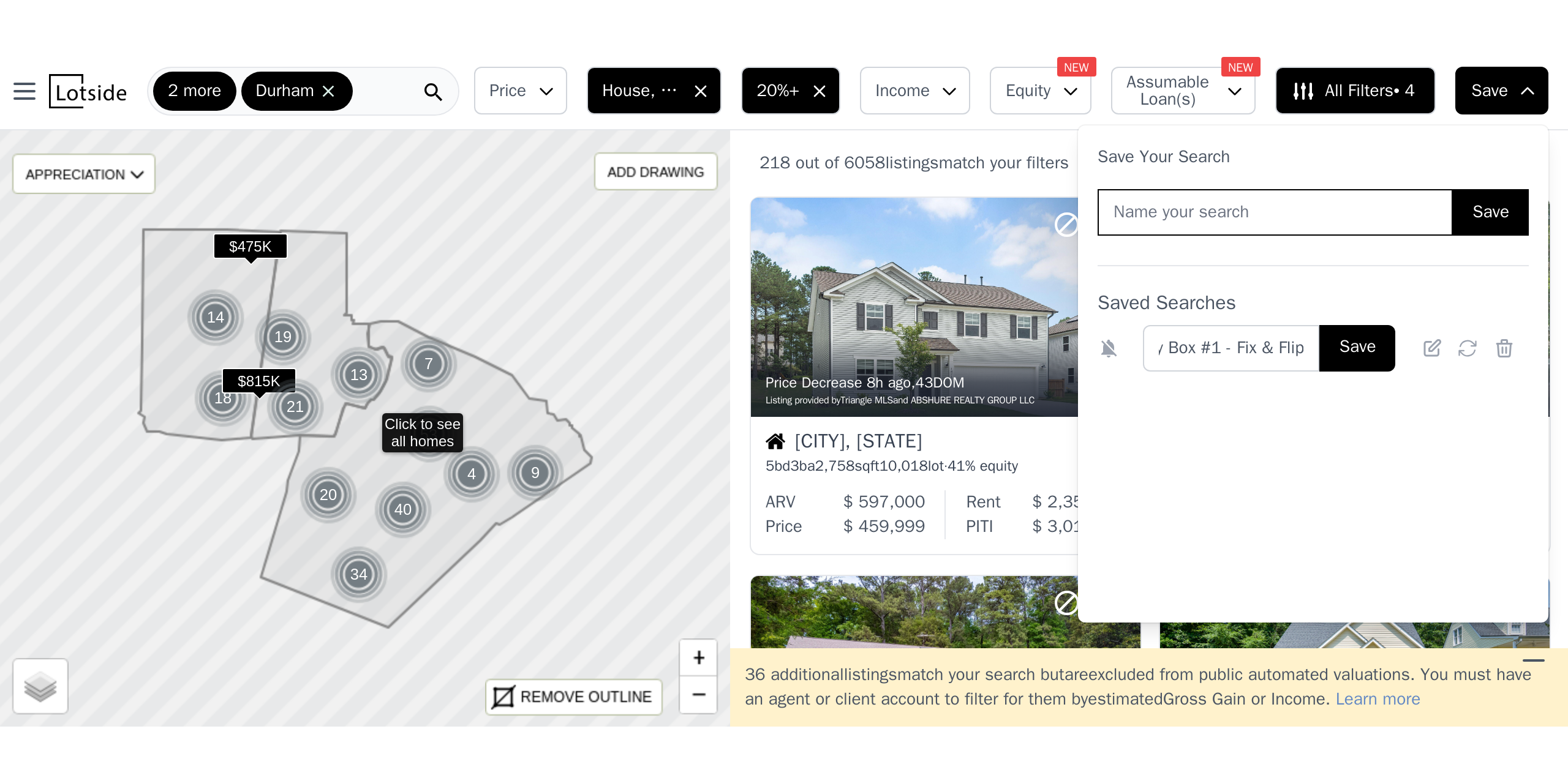 scroll, scrollTop: 0, scrollLeft: 0, axis: both 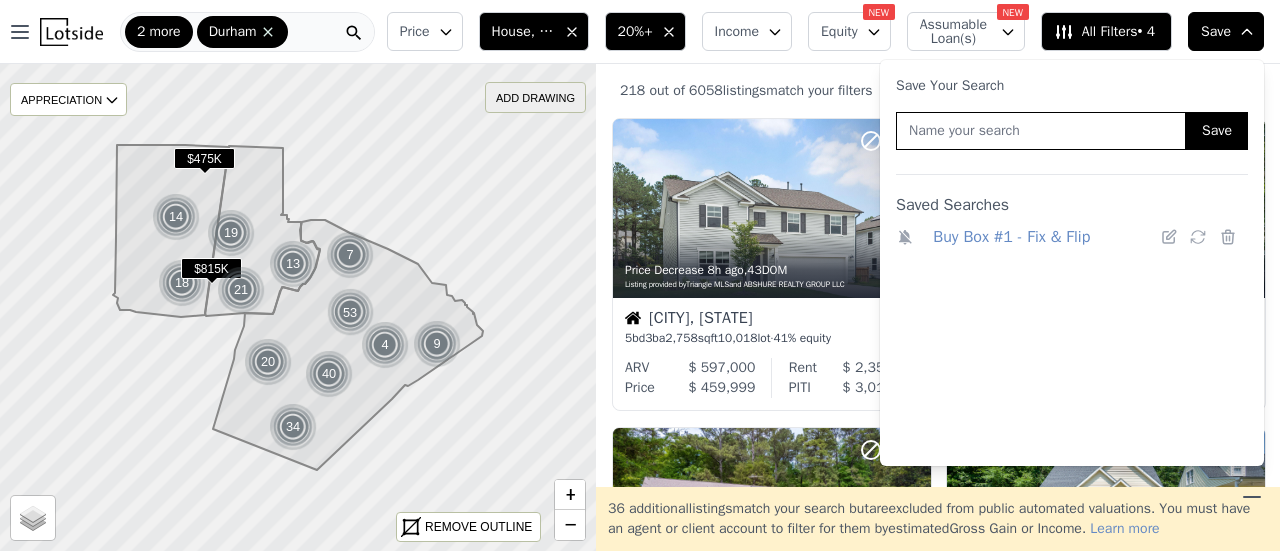 click on "ADD DRAWING" at bounding box center [535, 97] 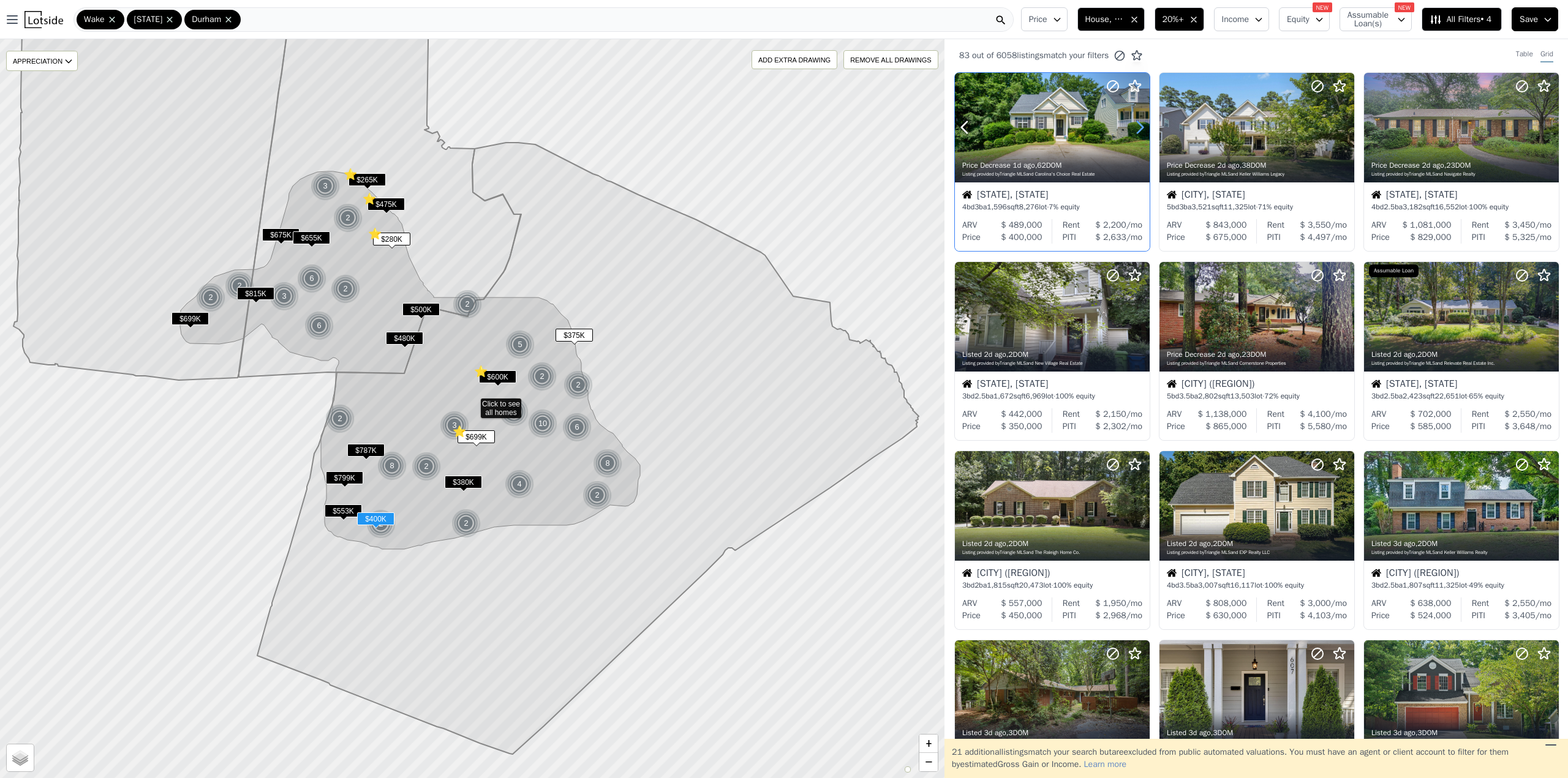 click 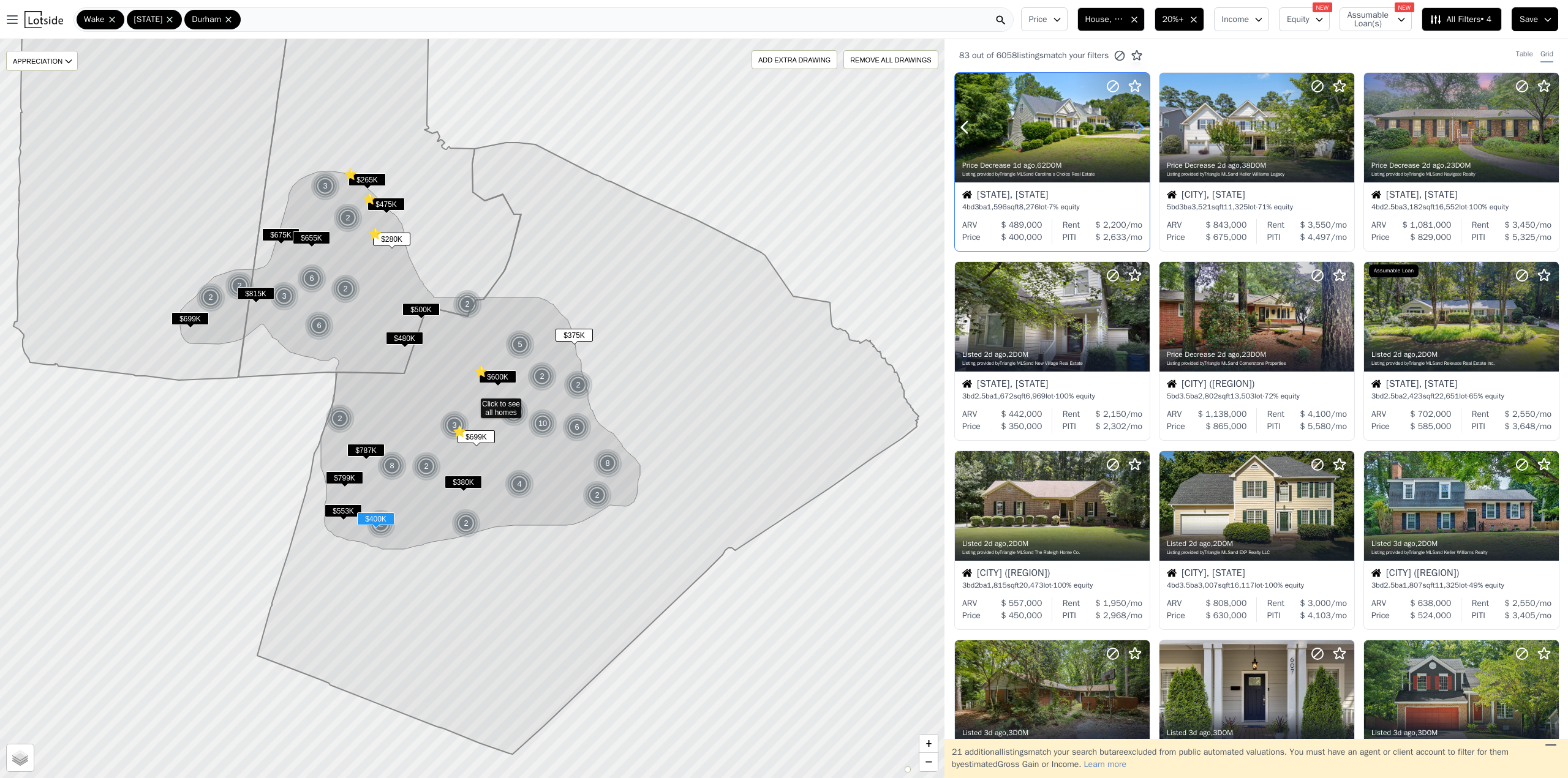 click 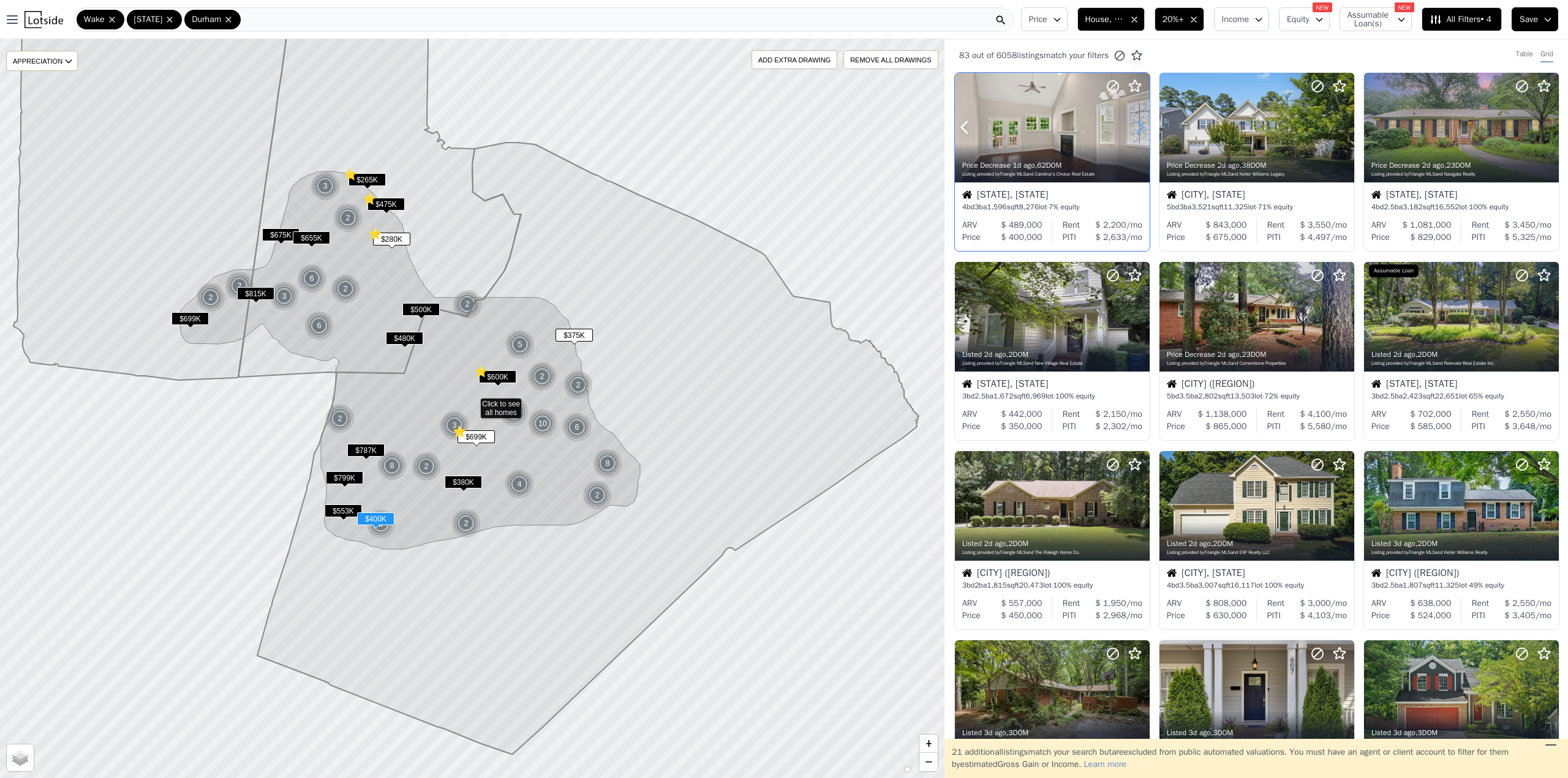 click 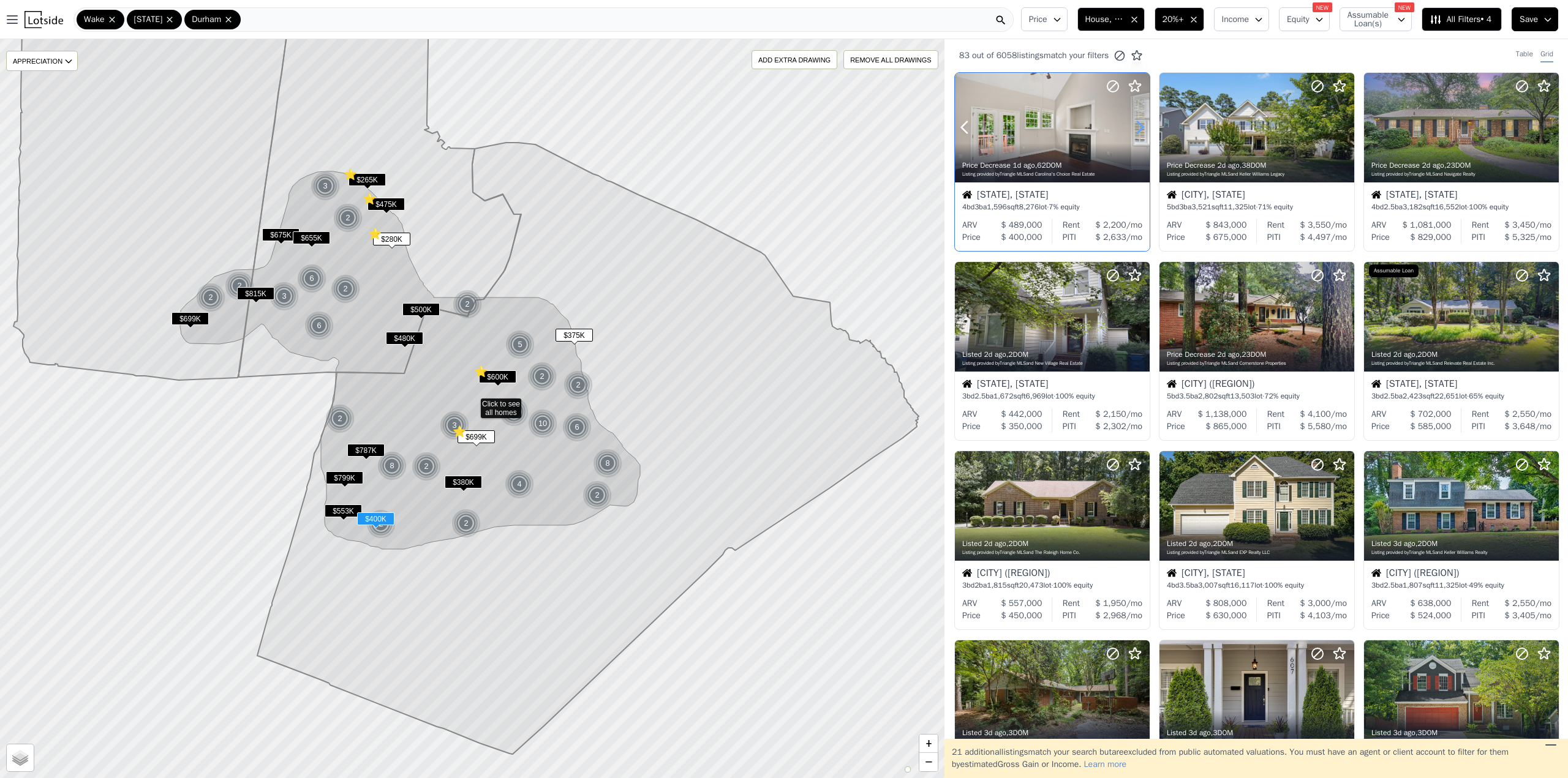 click 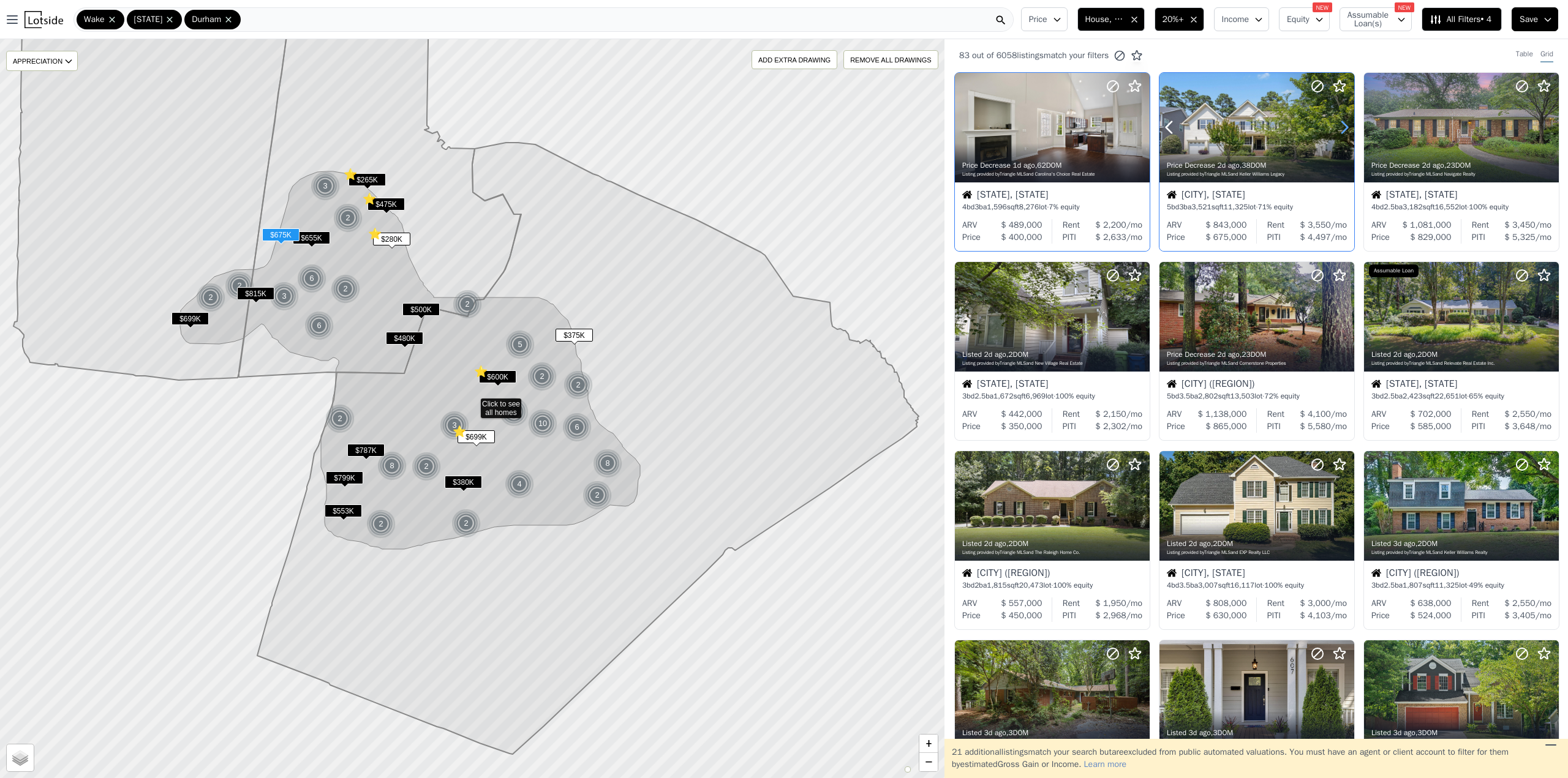 click 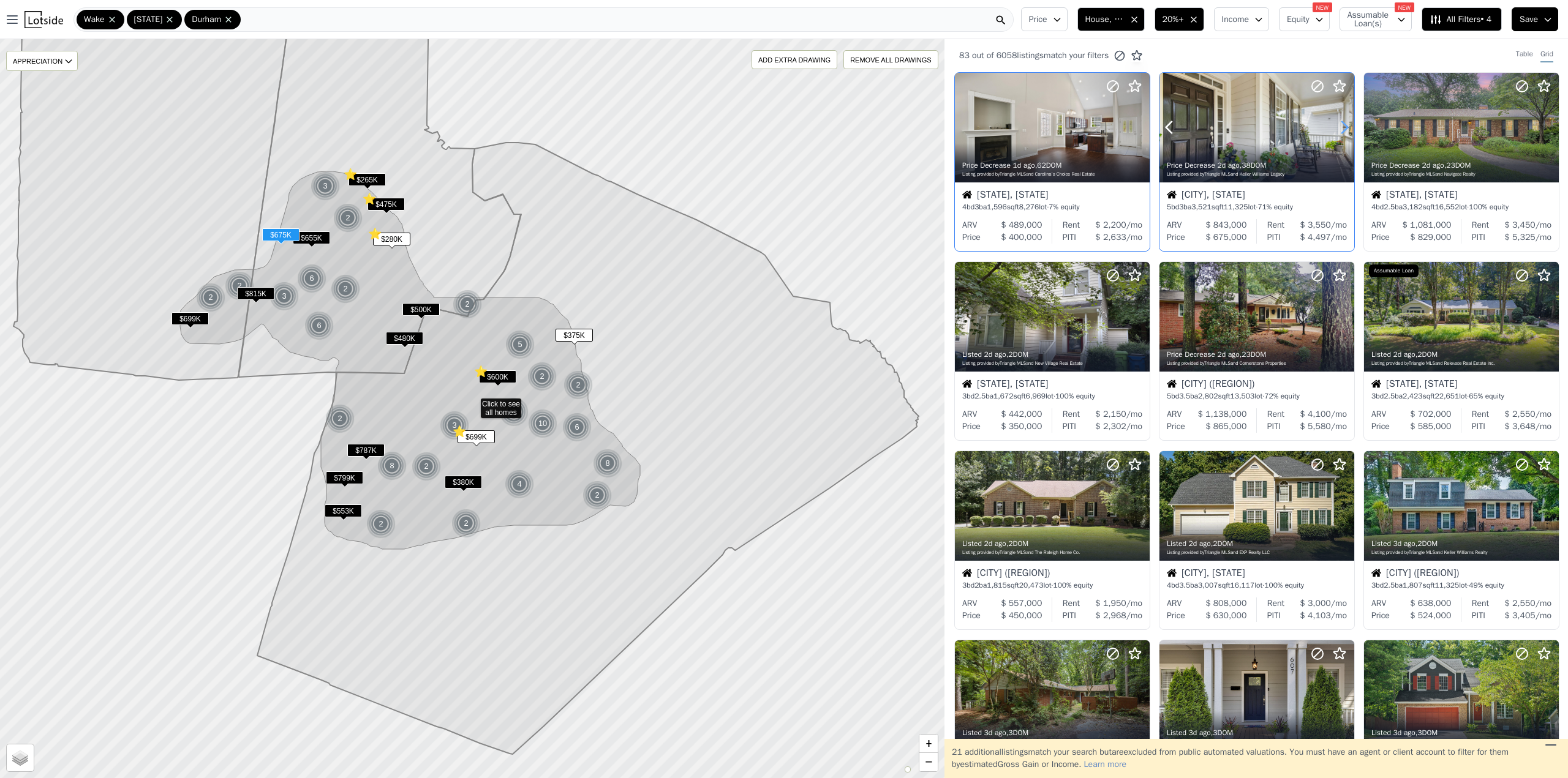 click 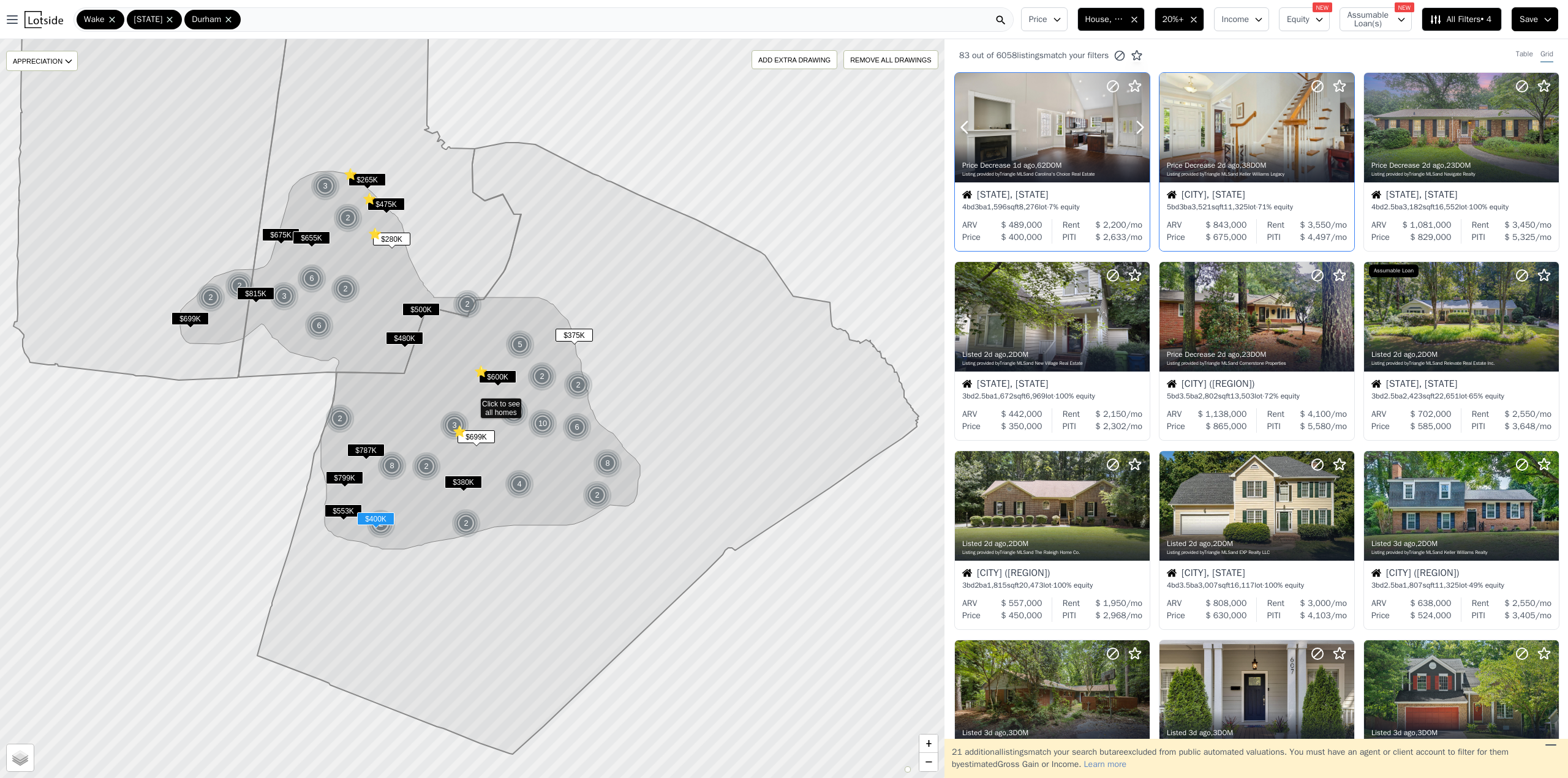 click 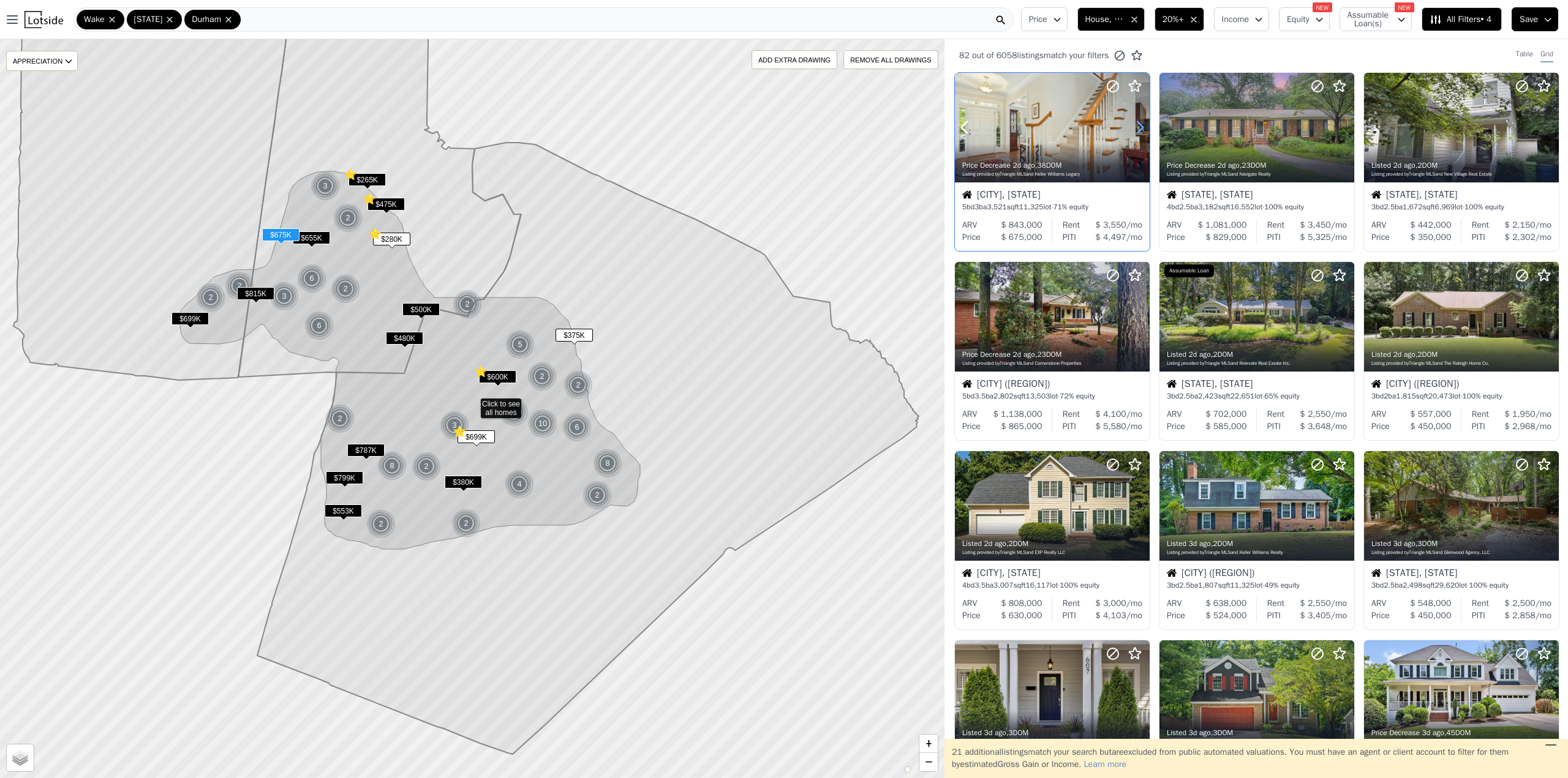 click 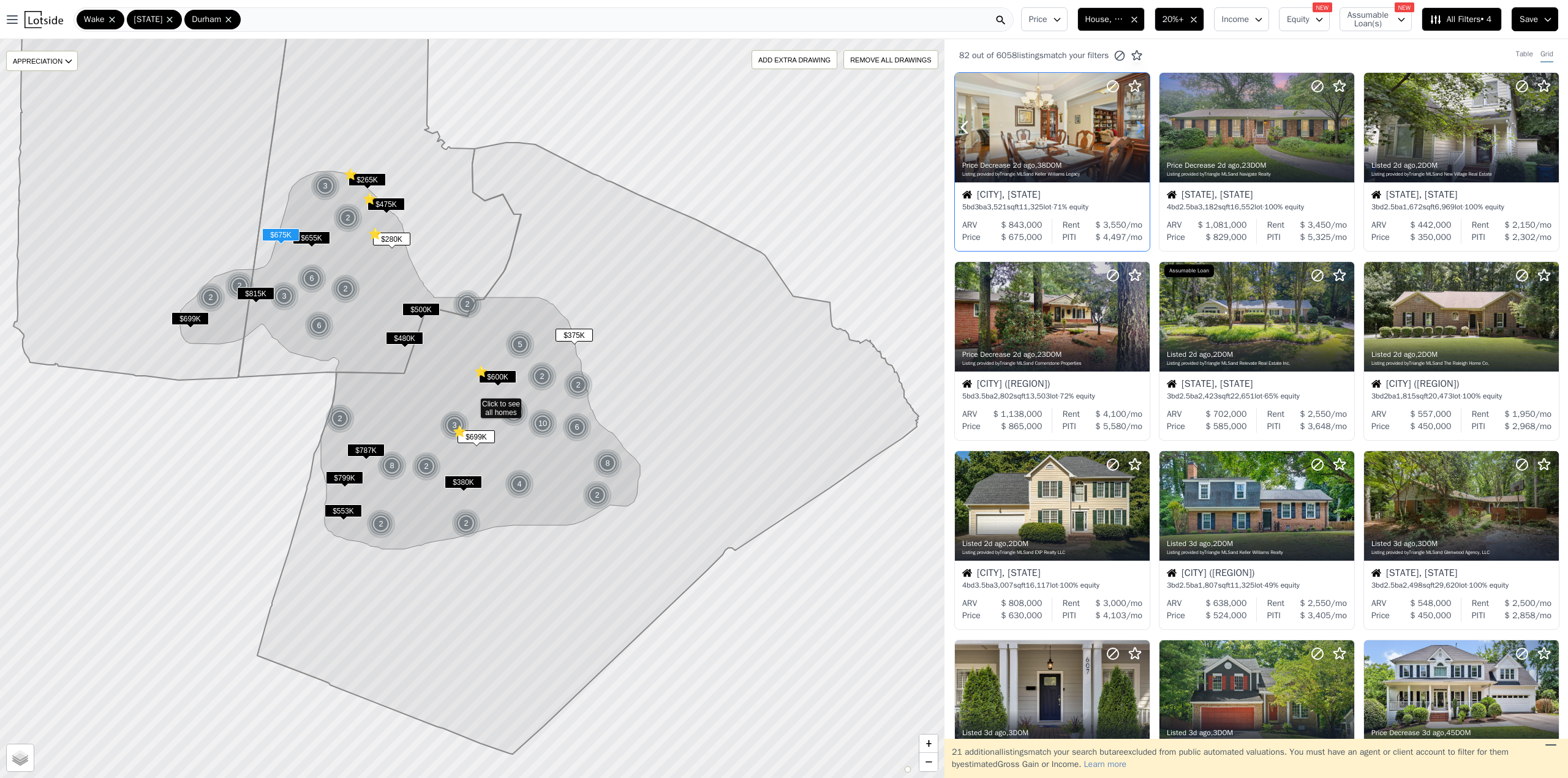 click 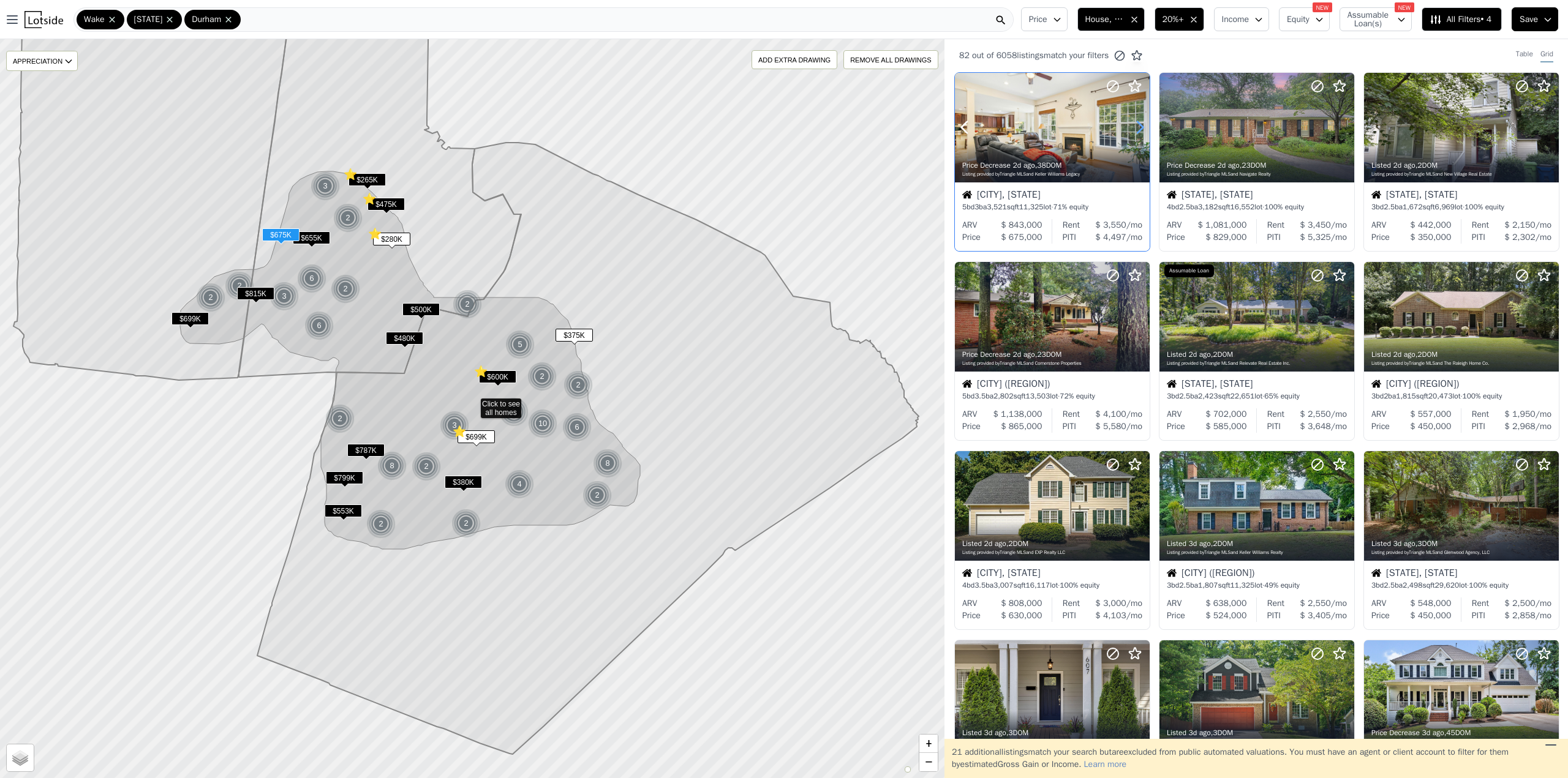 click 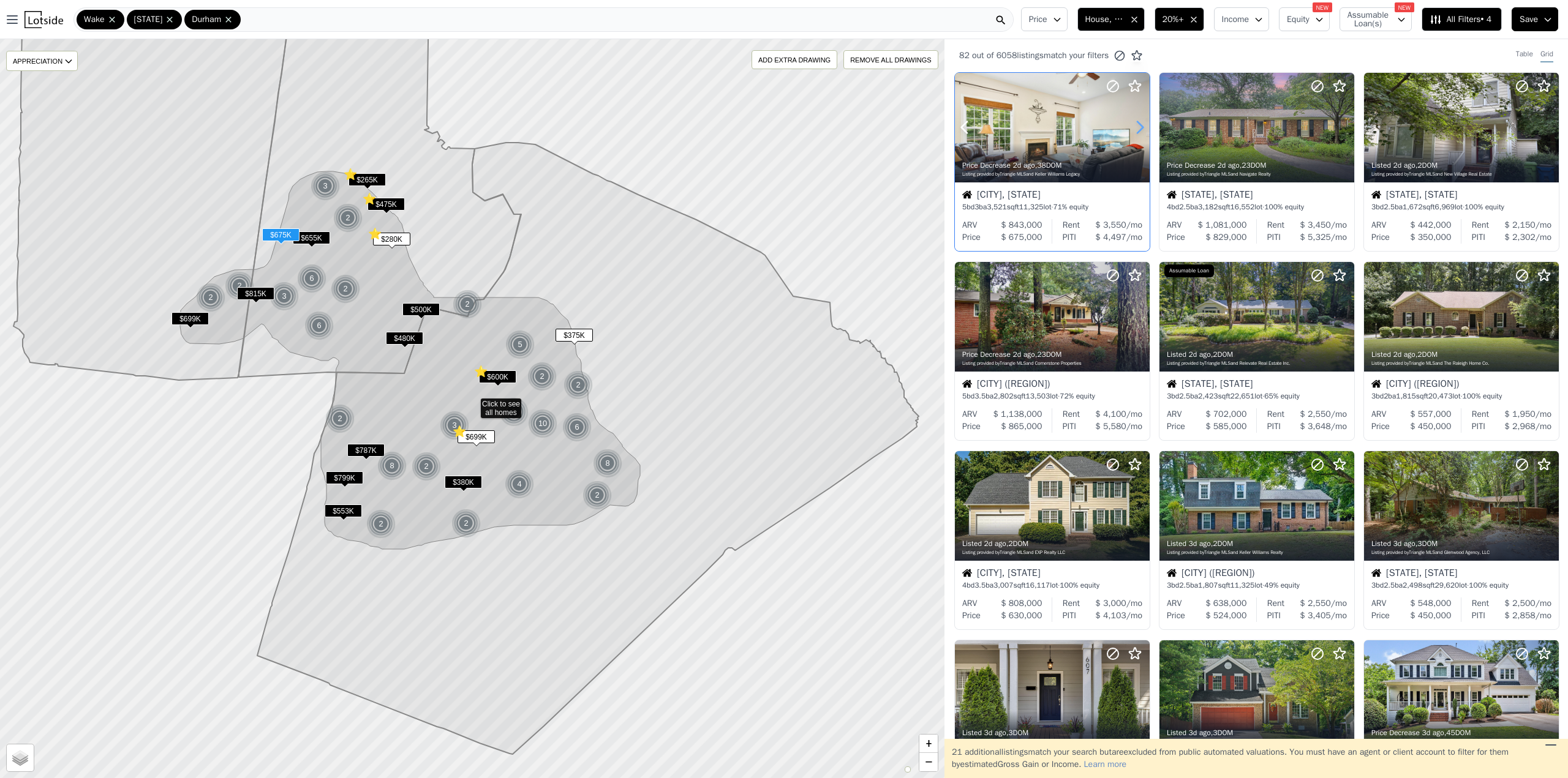 click 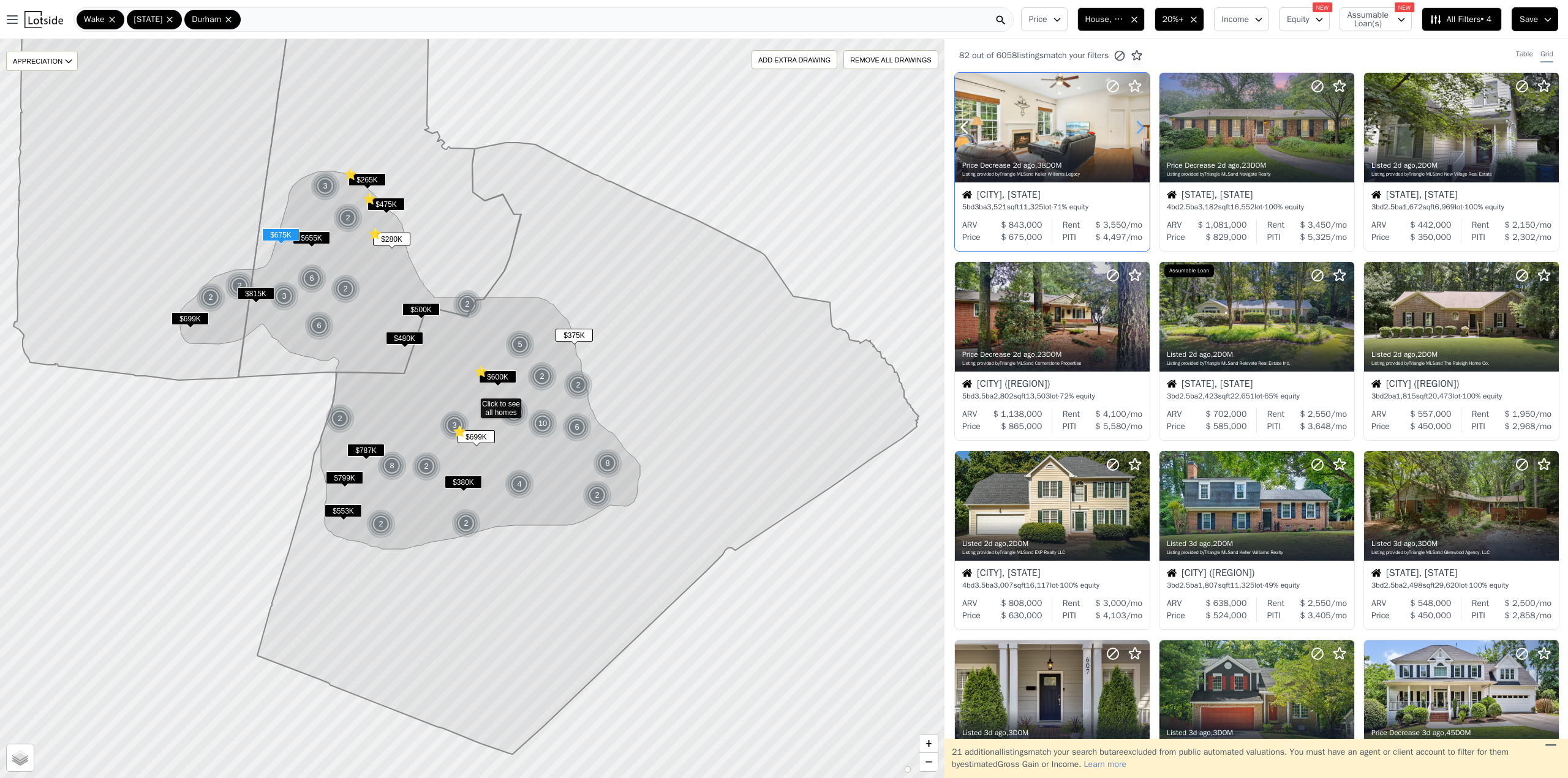 click 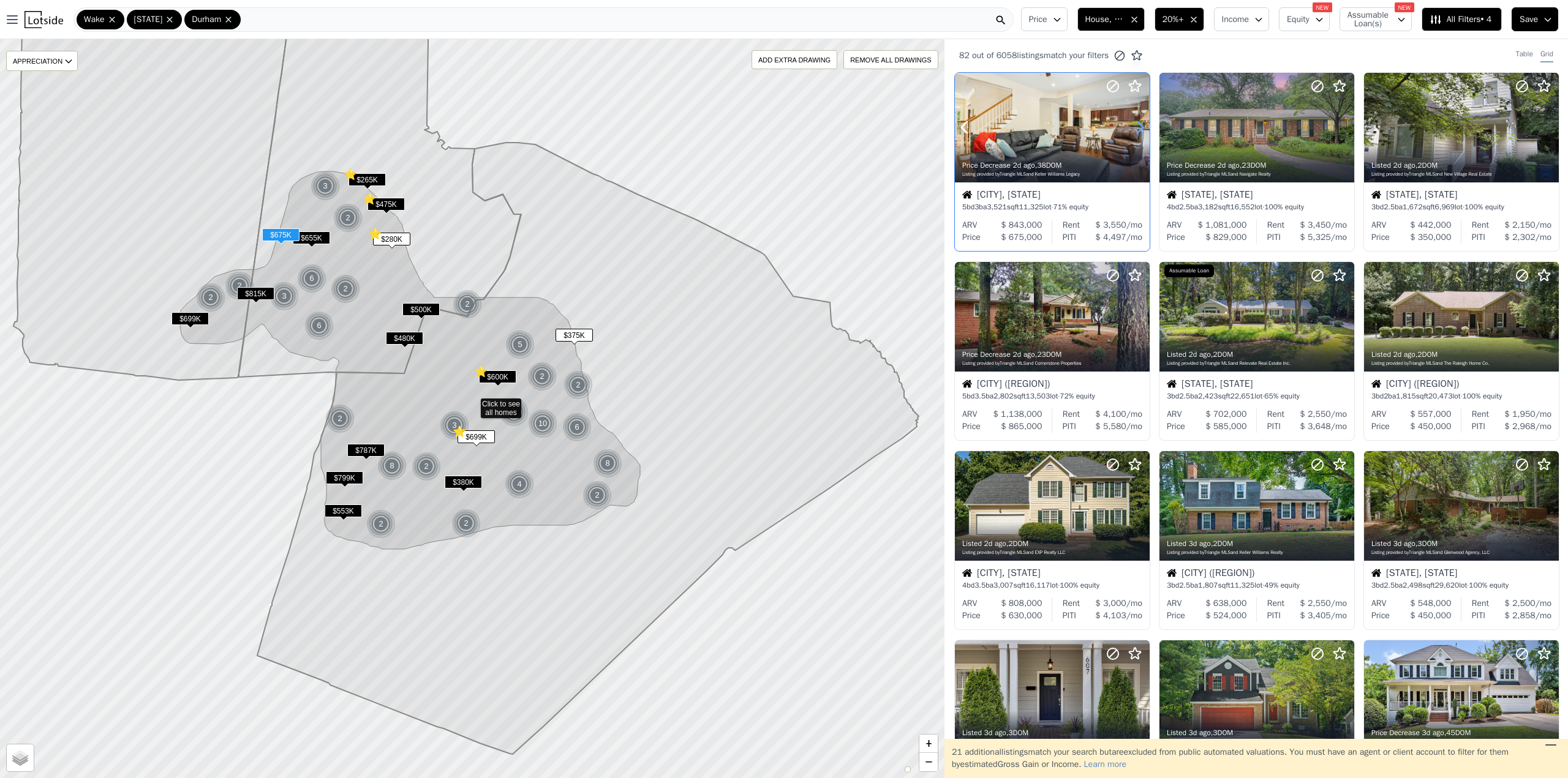 click 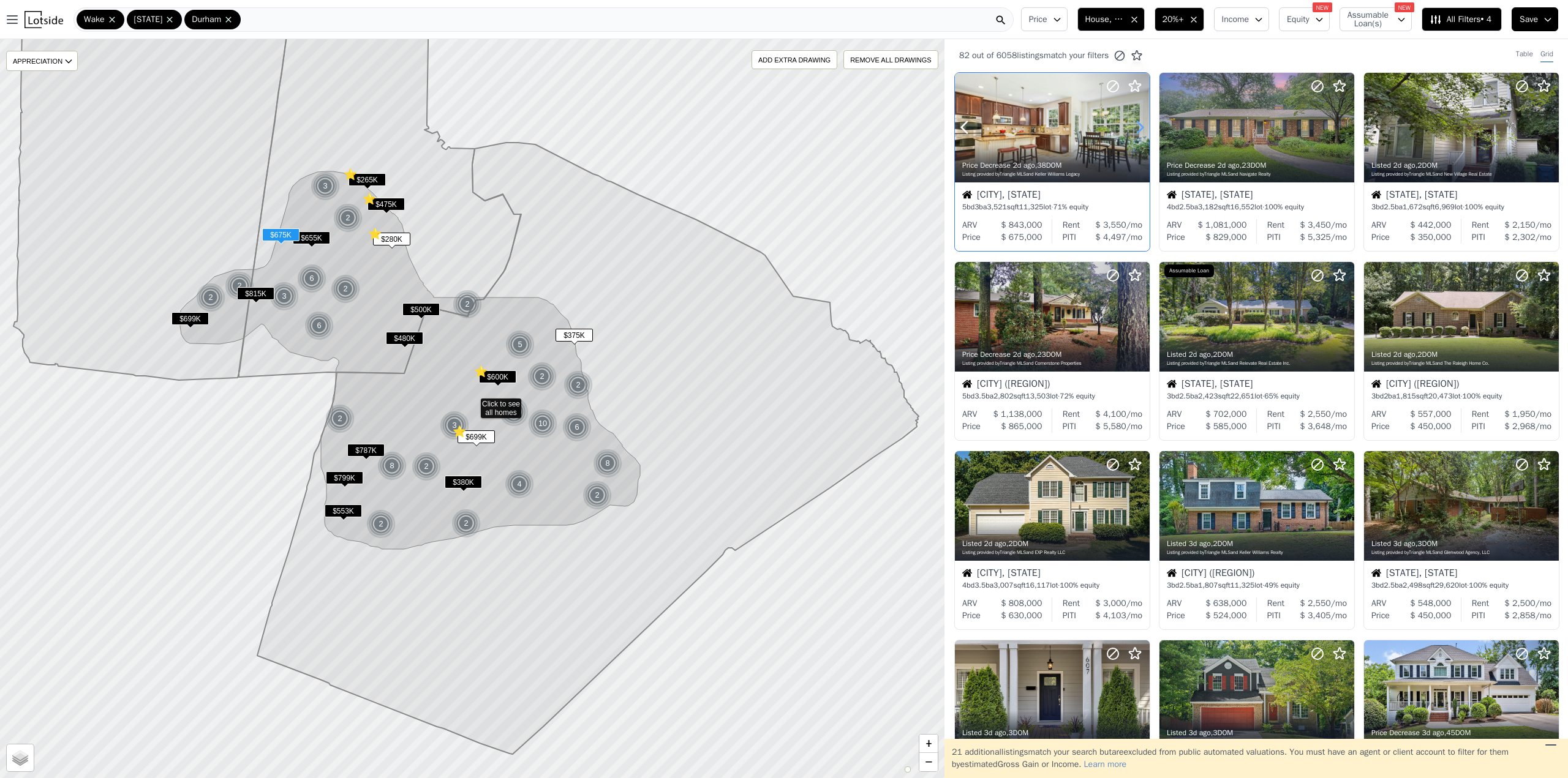 click 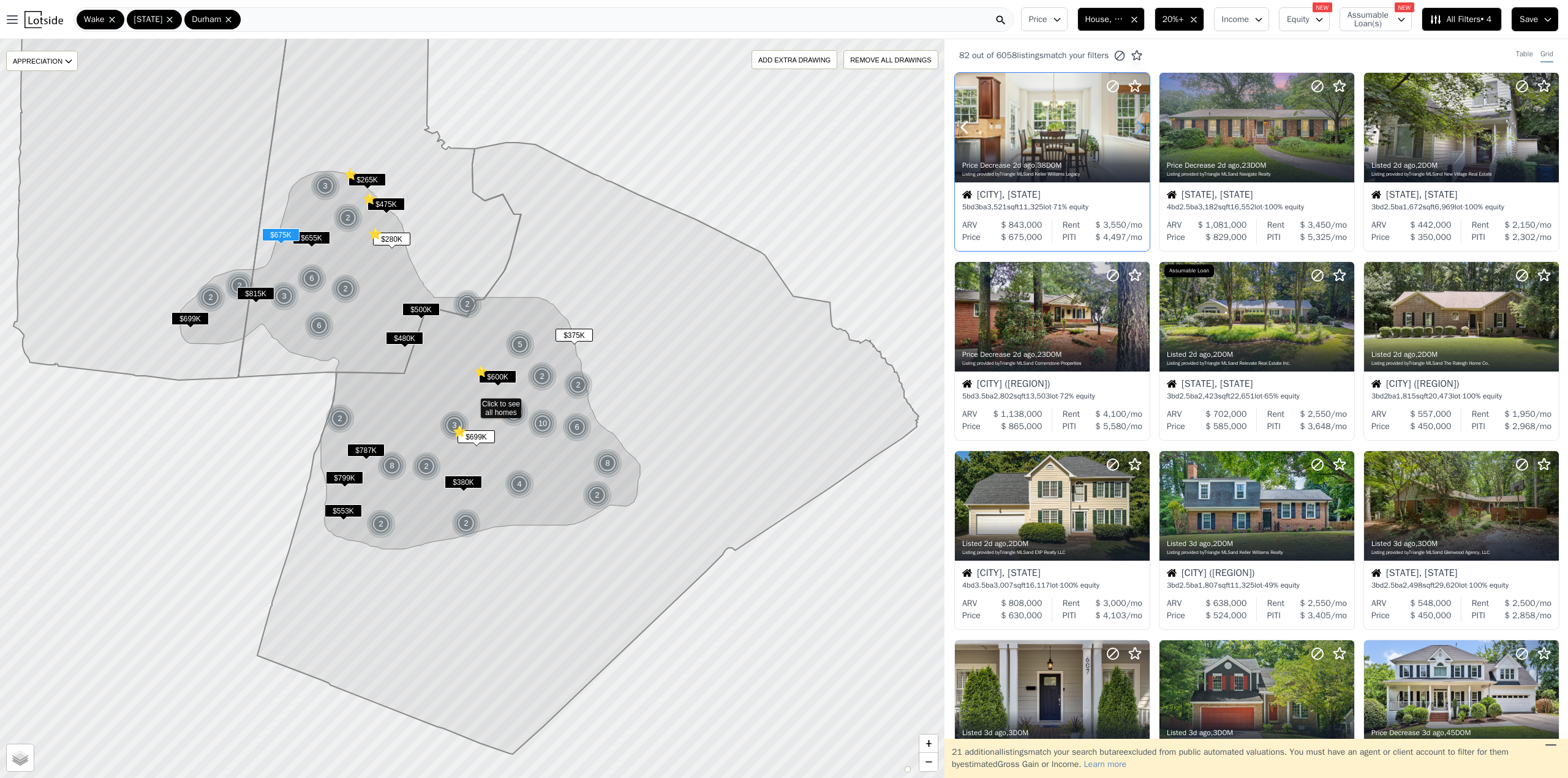 click 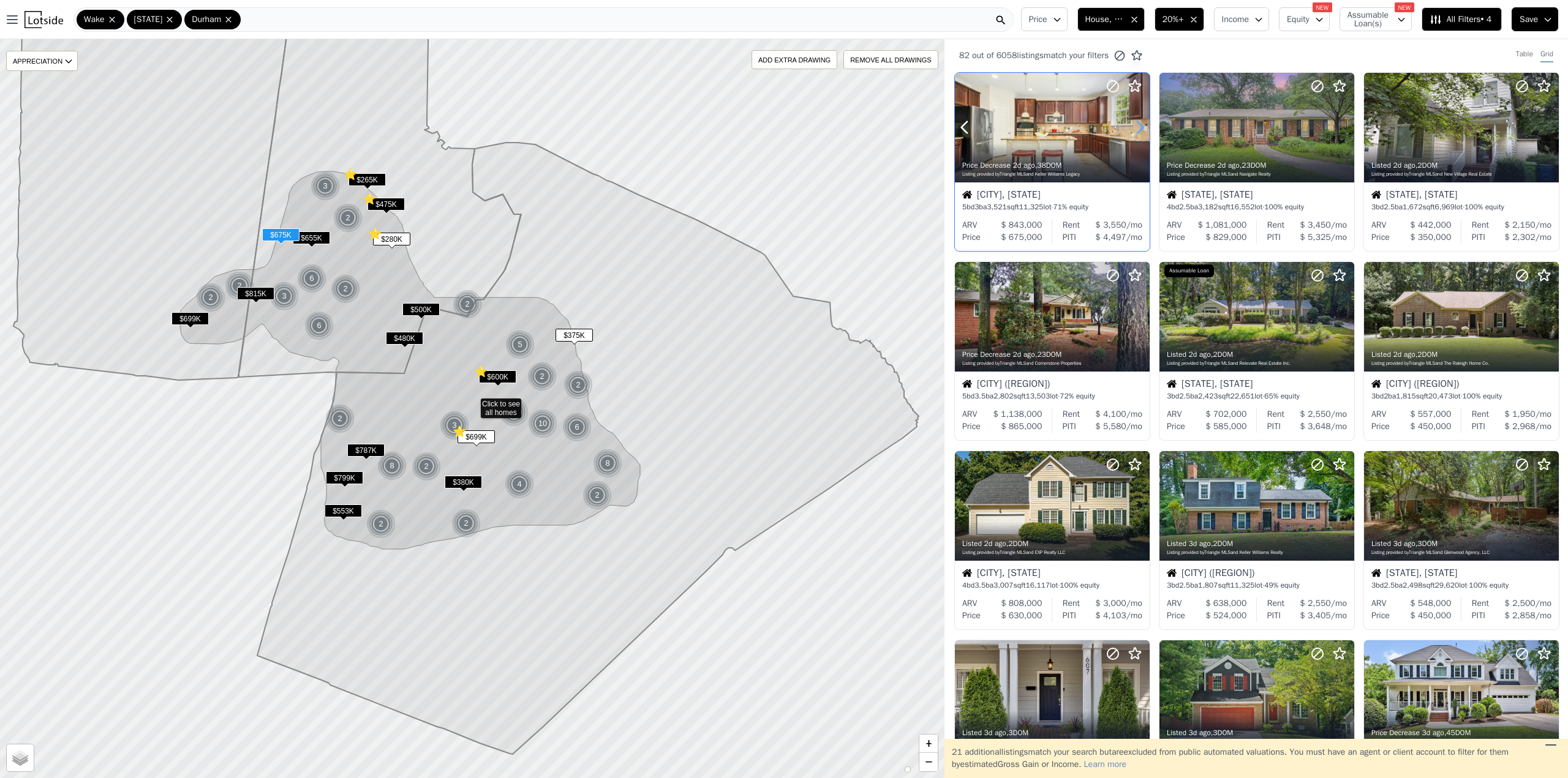 click 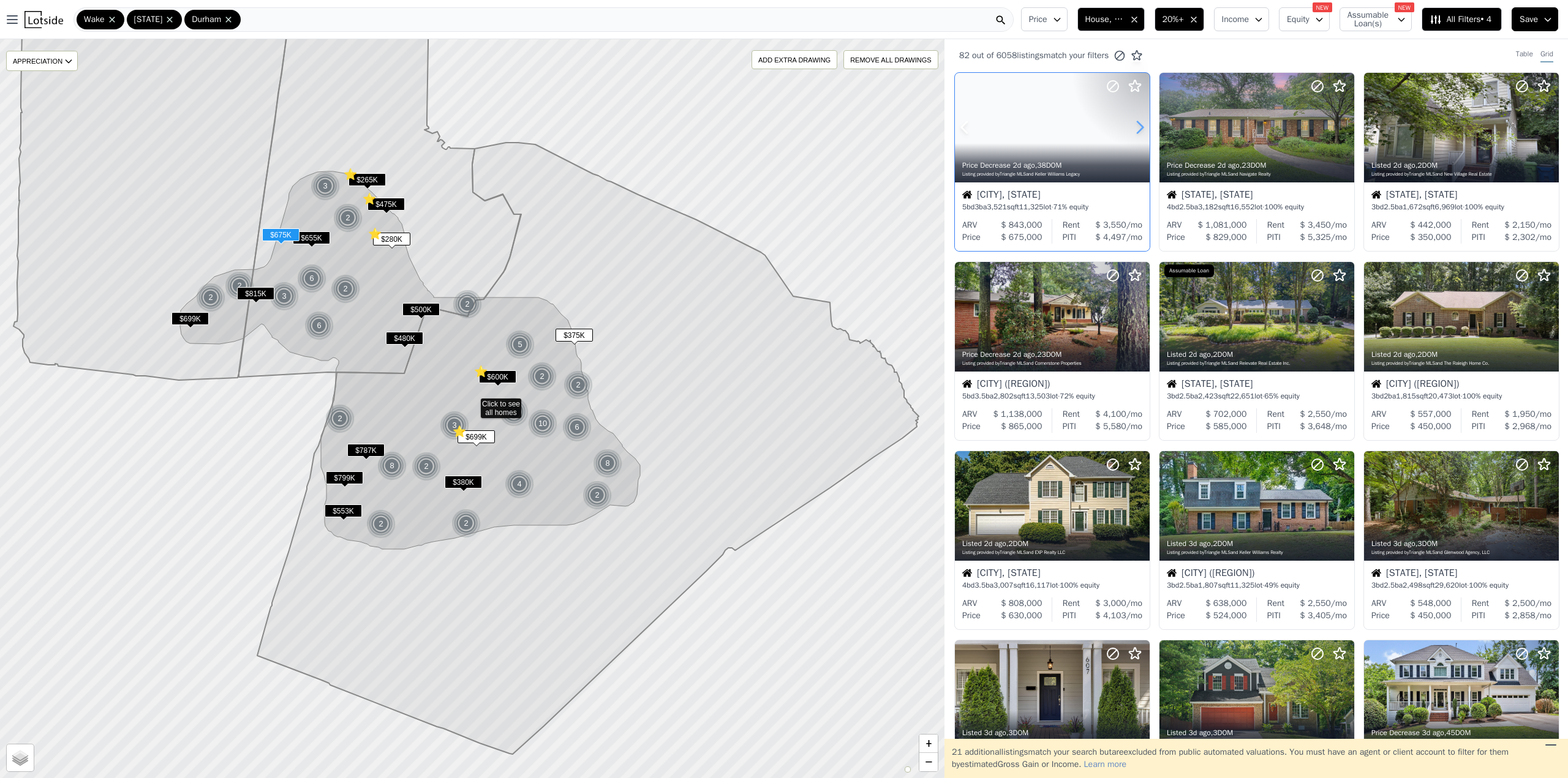 click 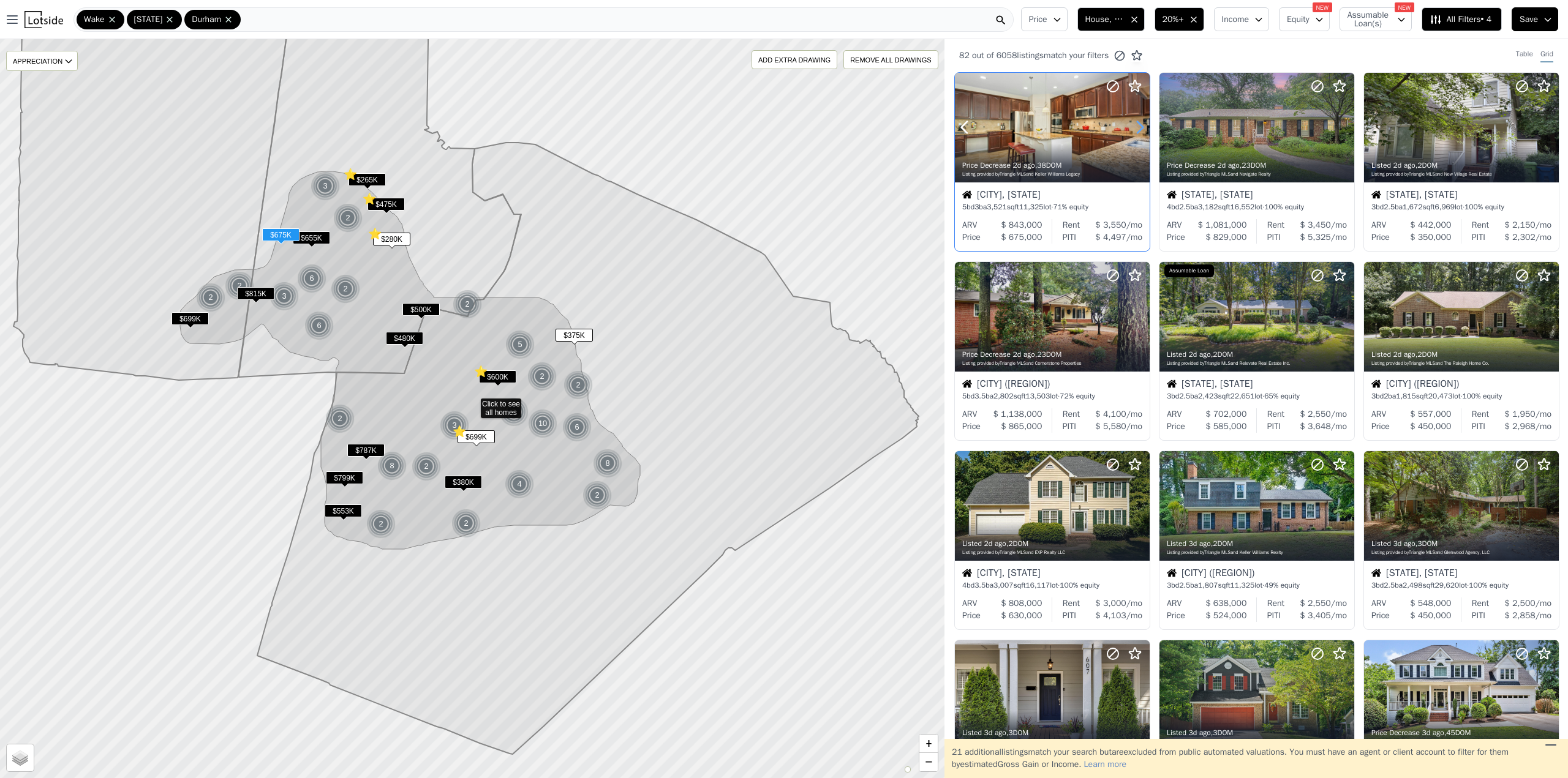 click 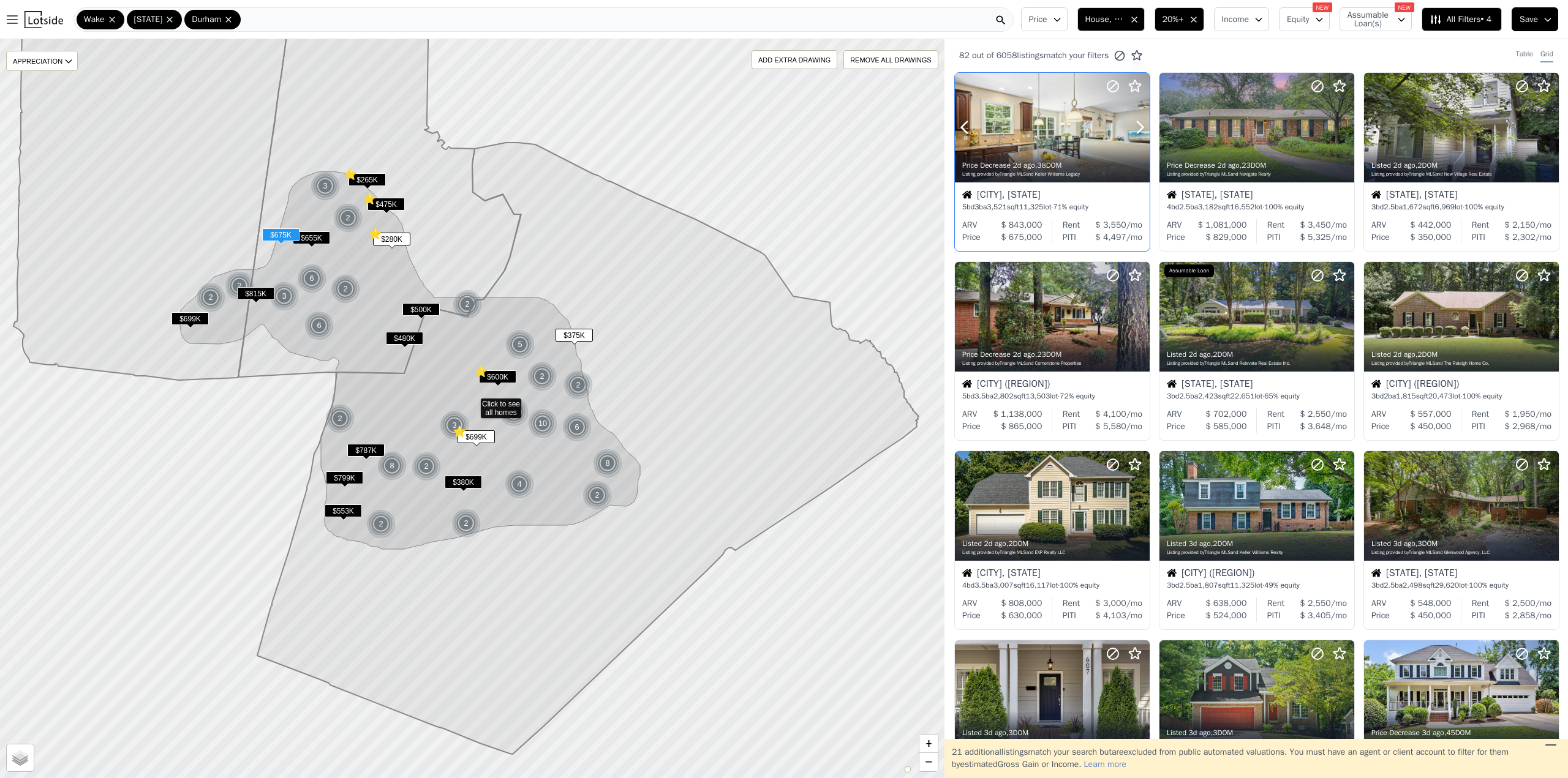 click 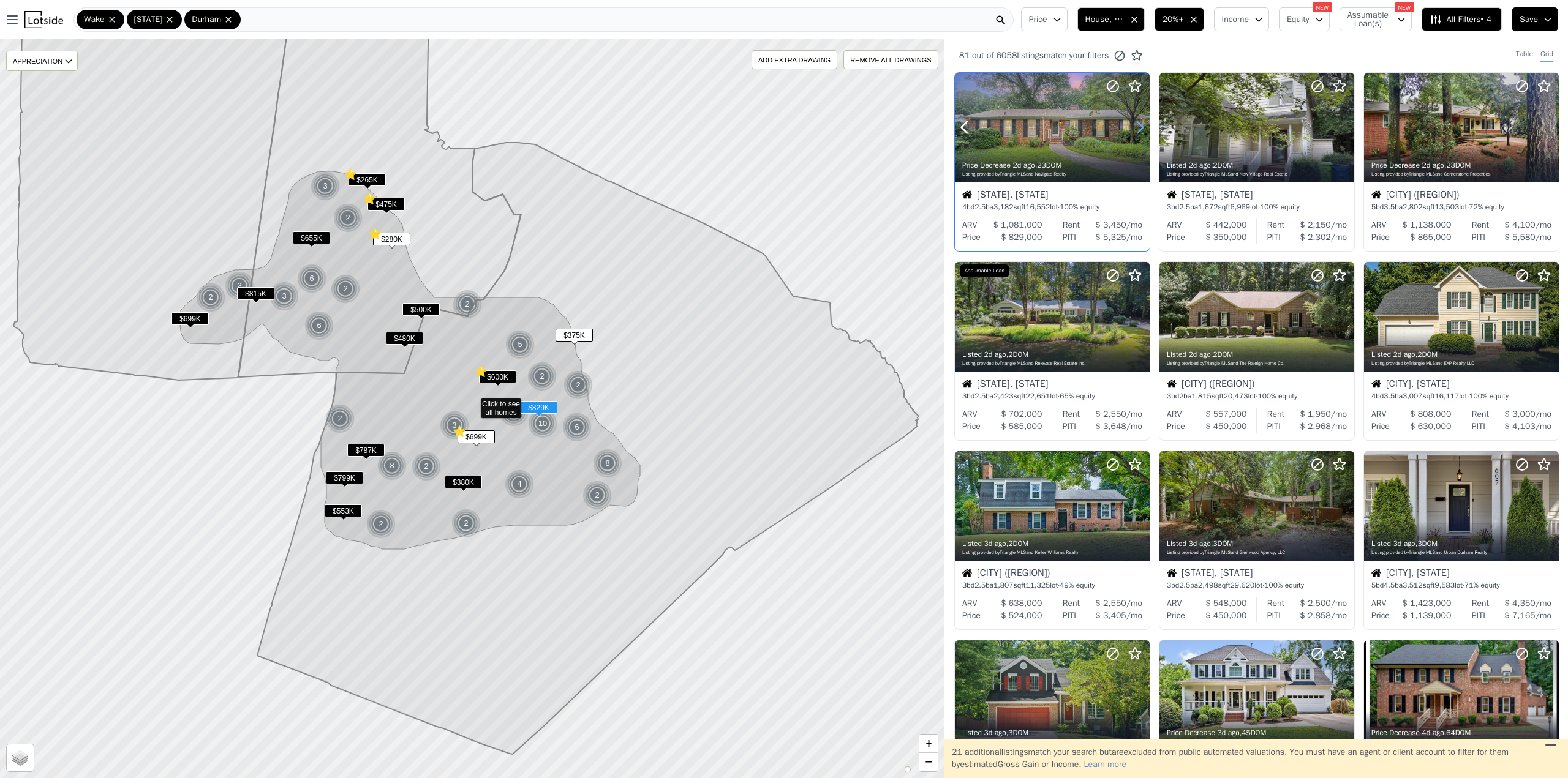 click 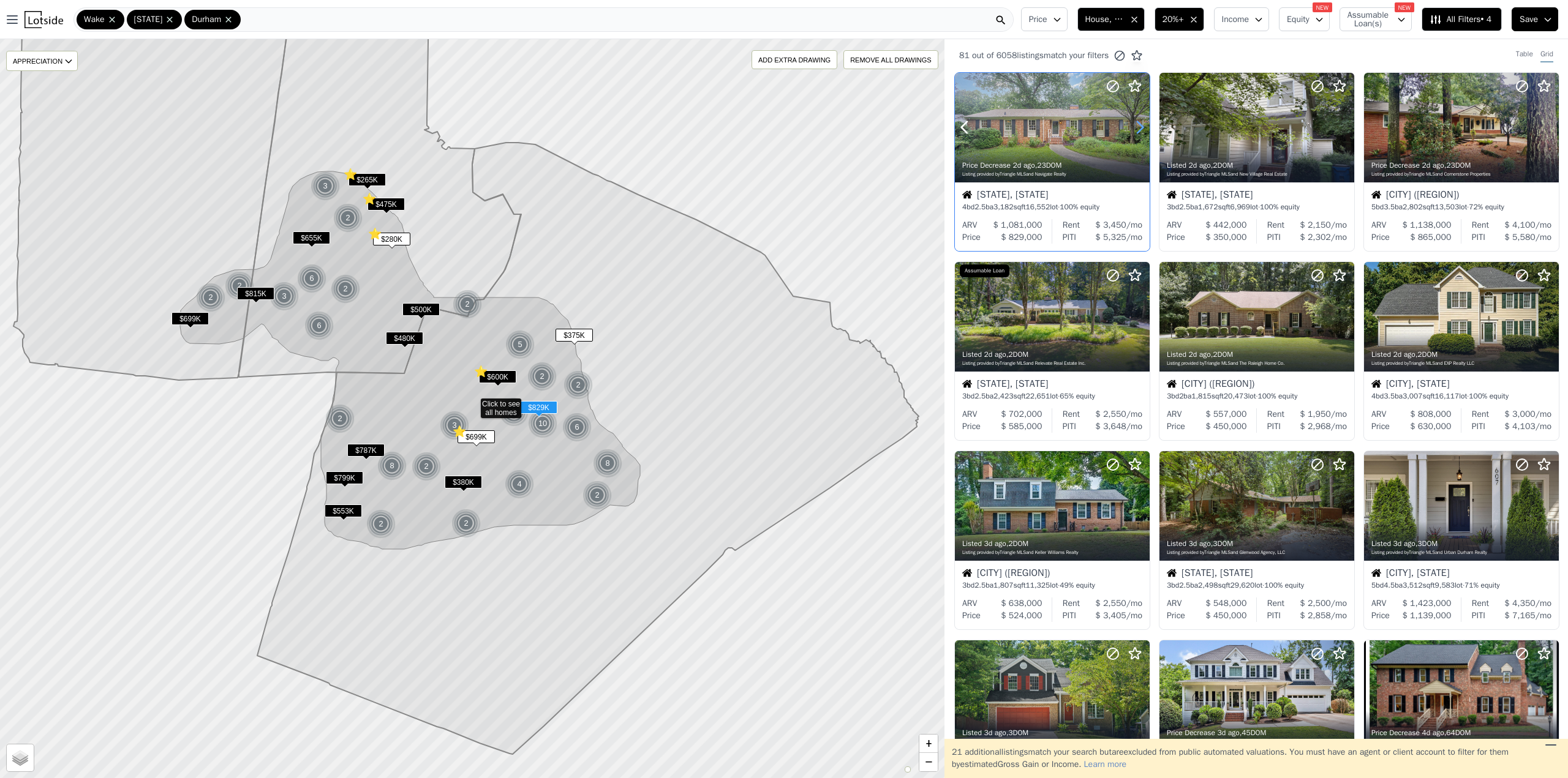 click 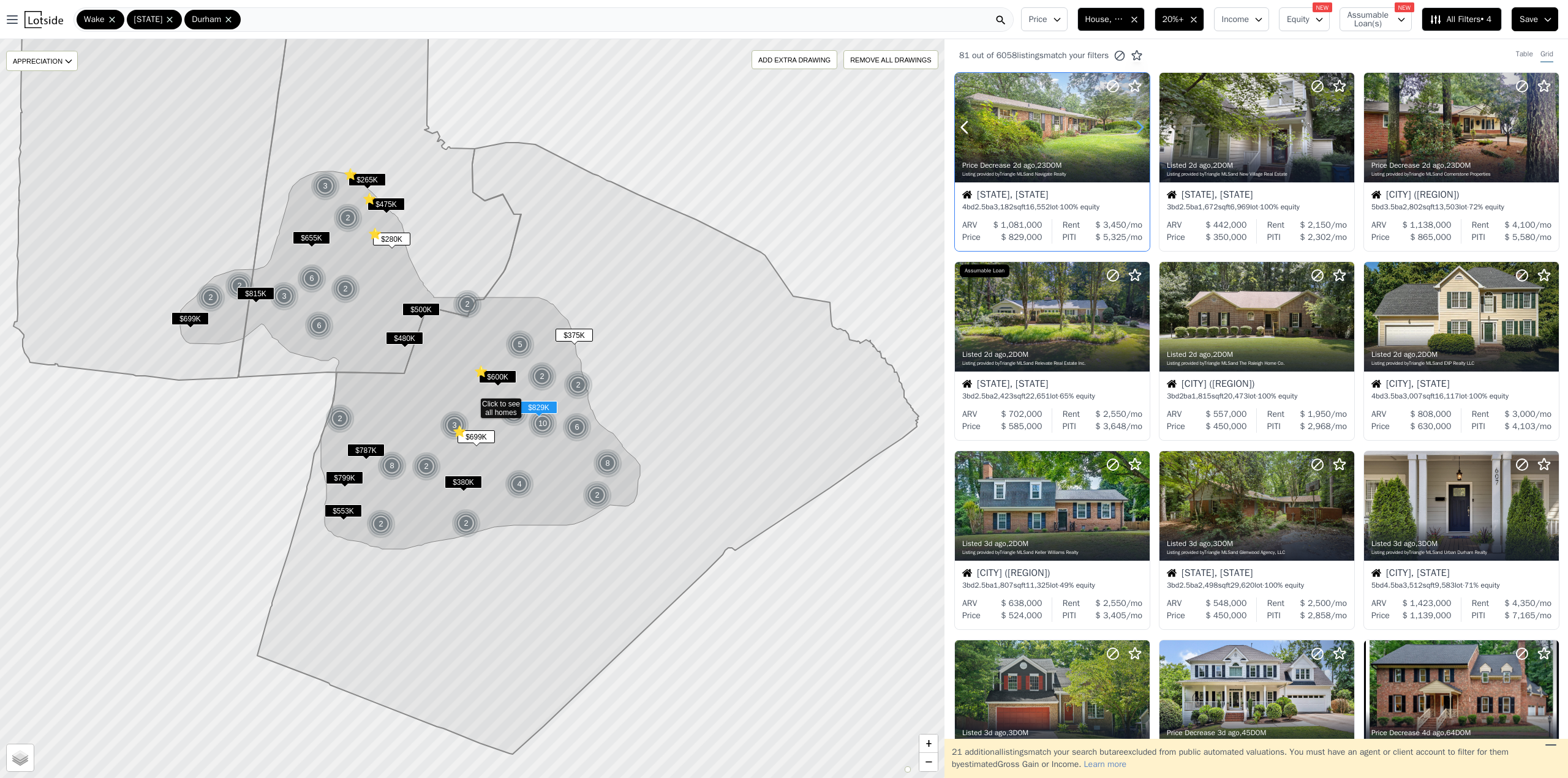 click 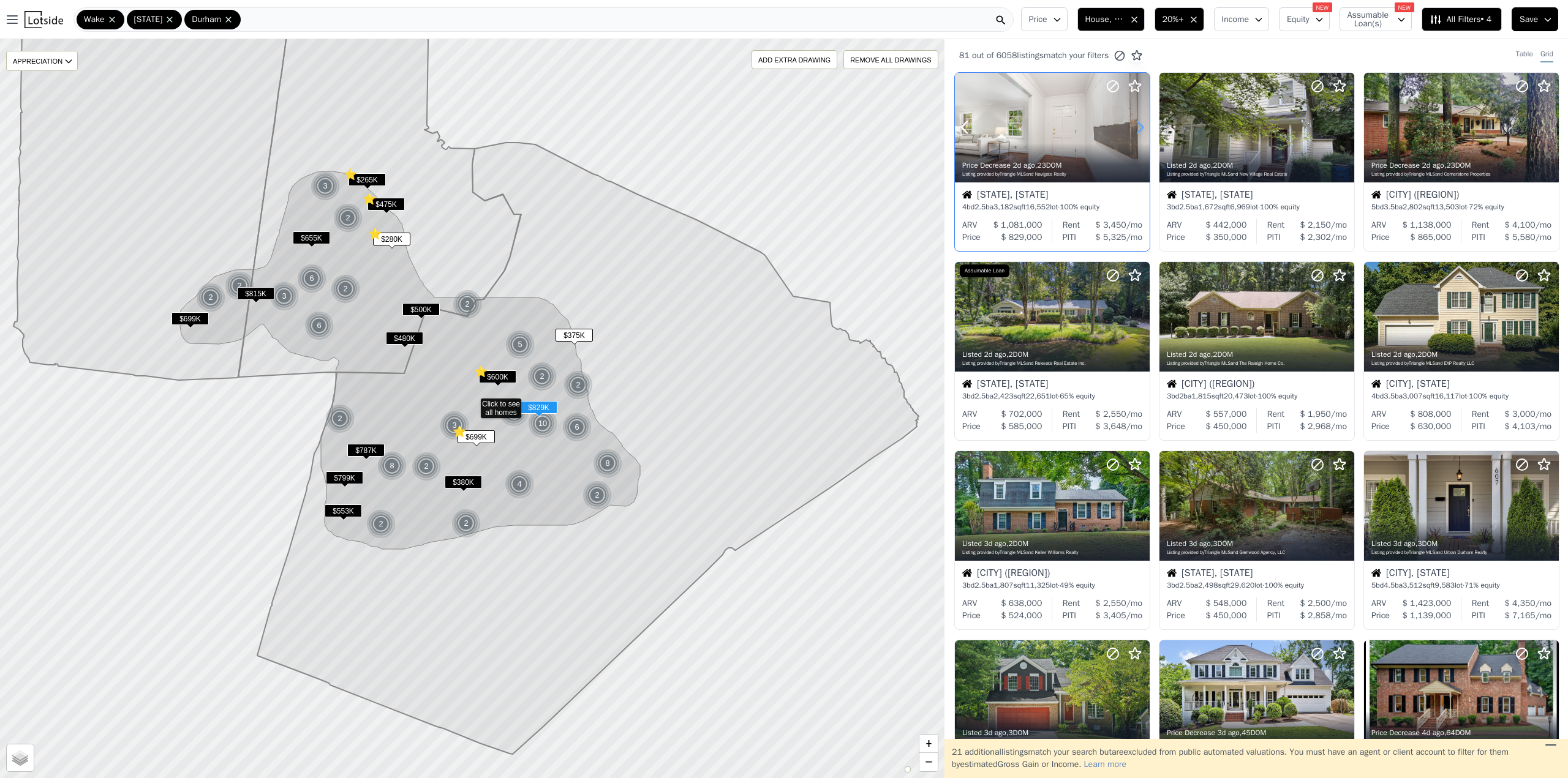 click 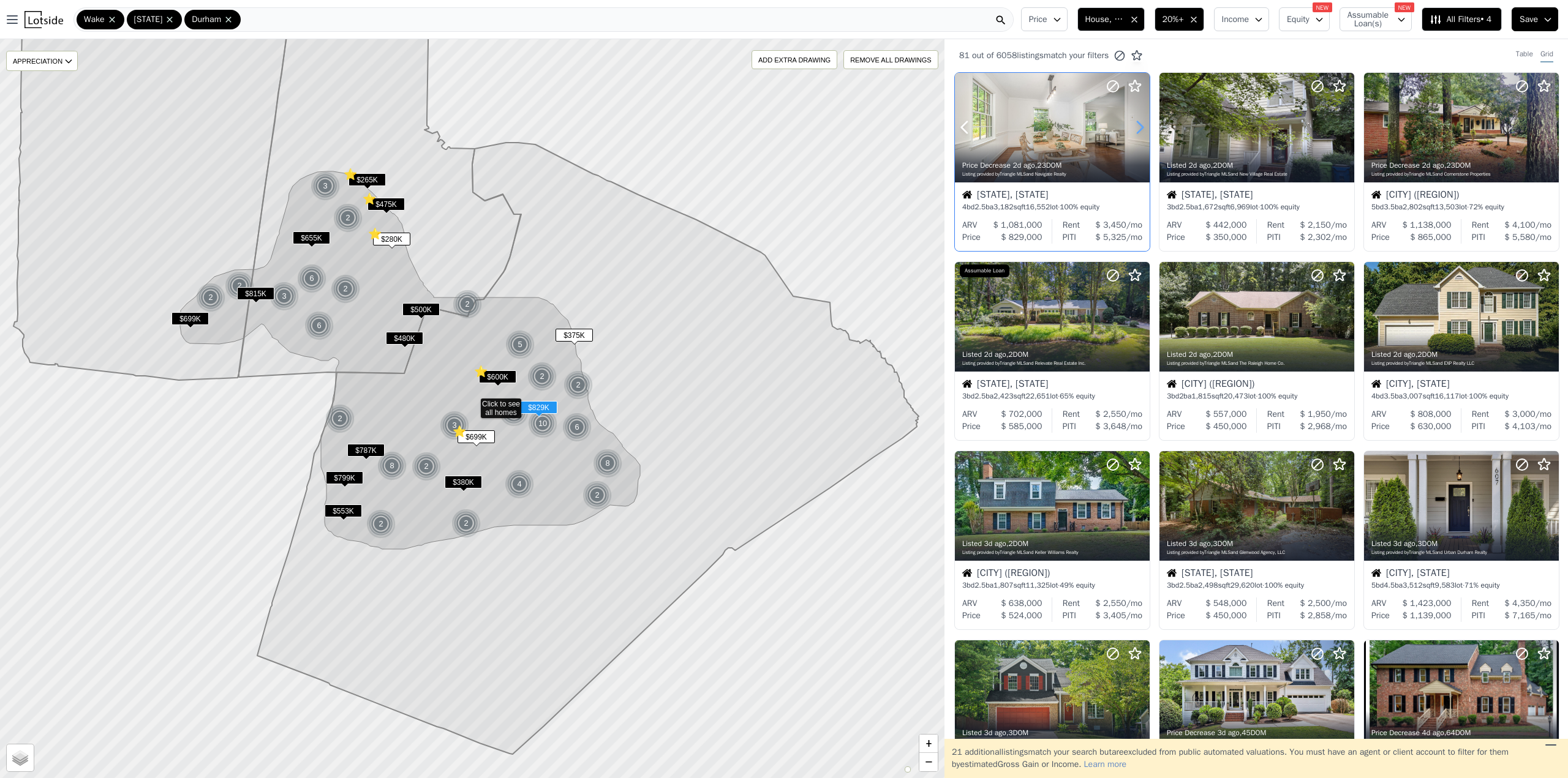 click 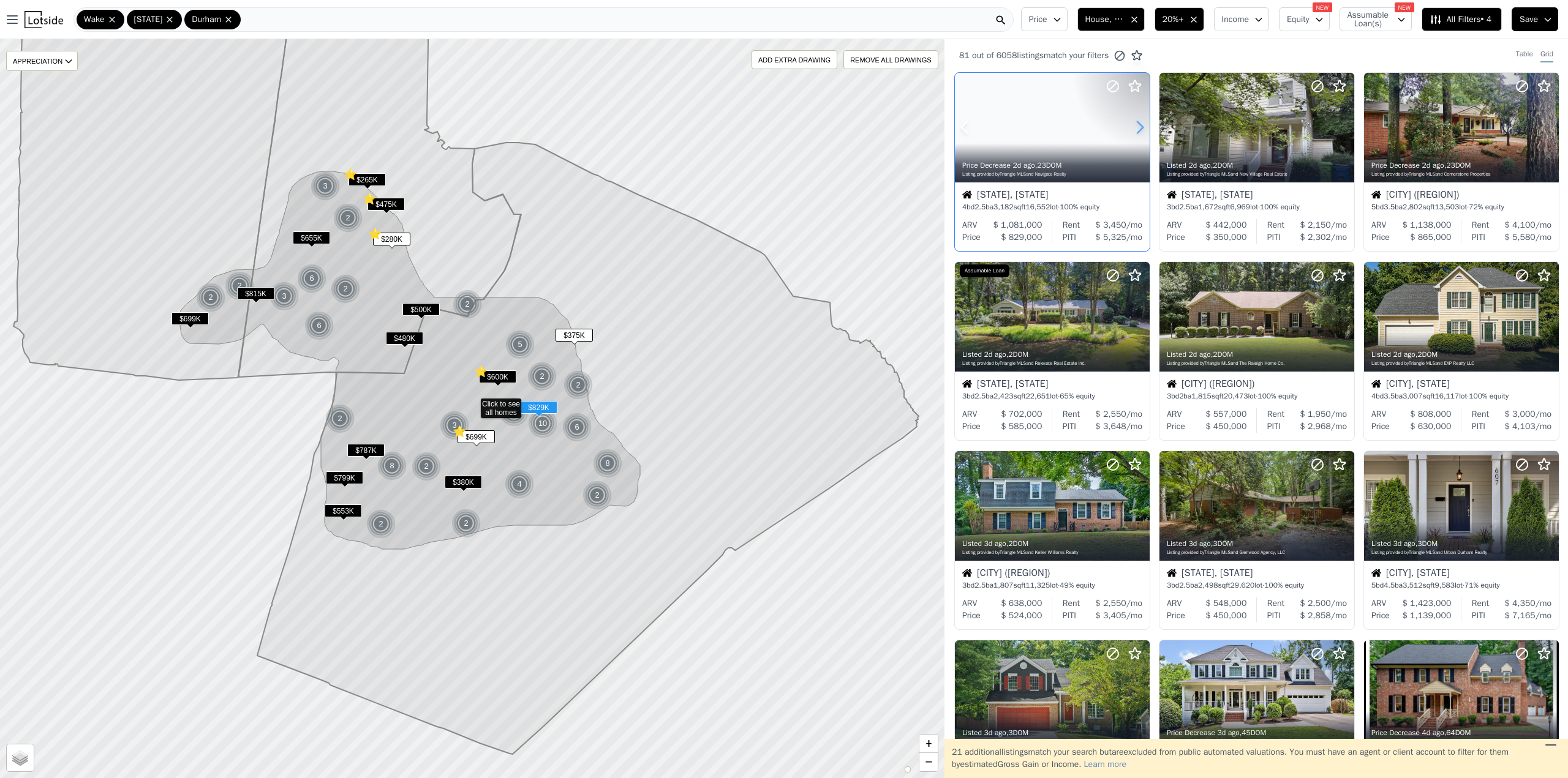 click 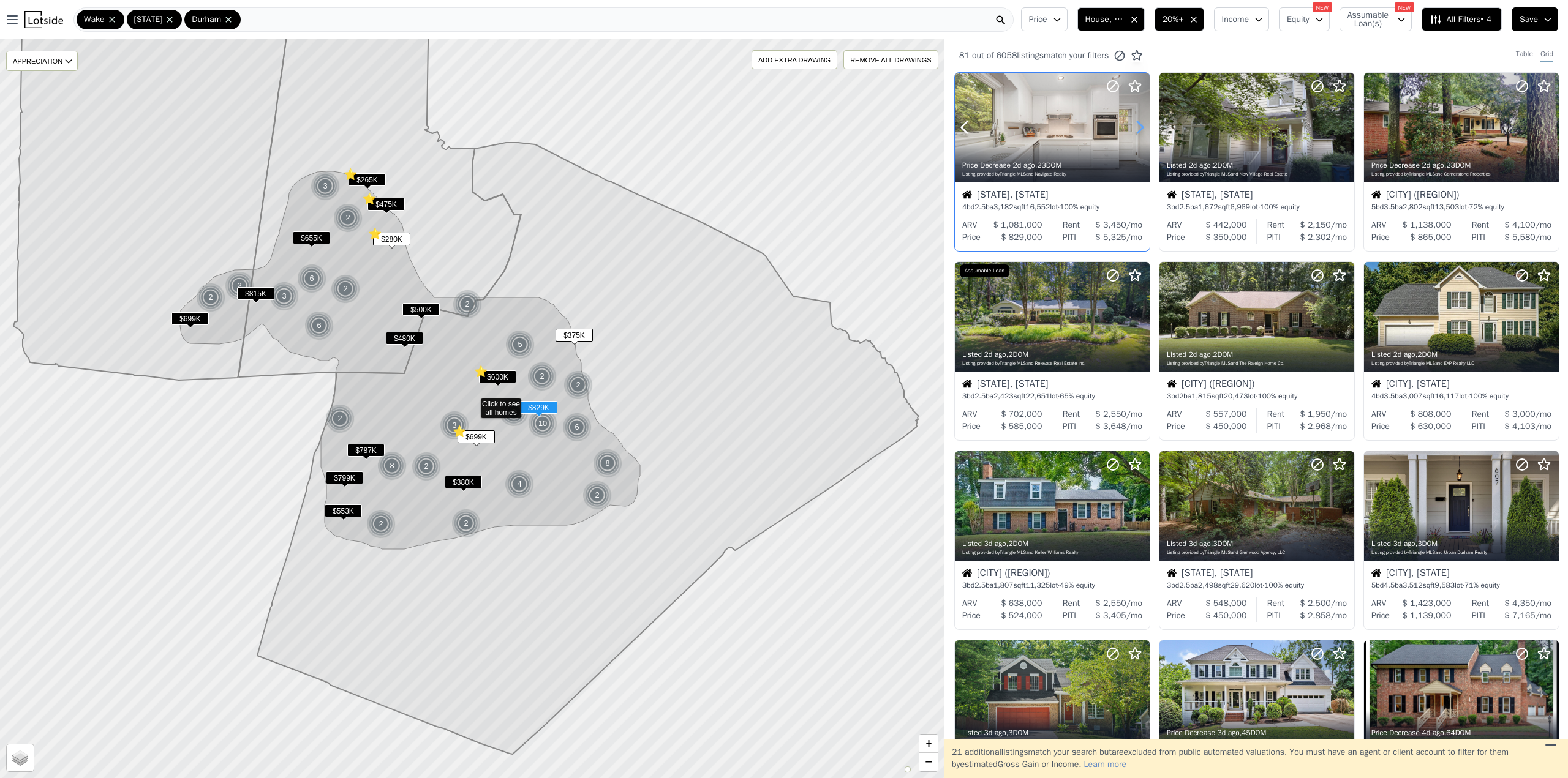click 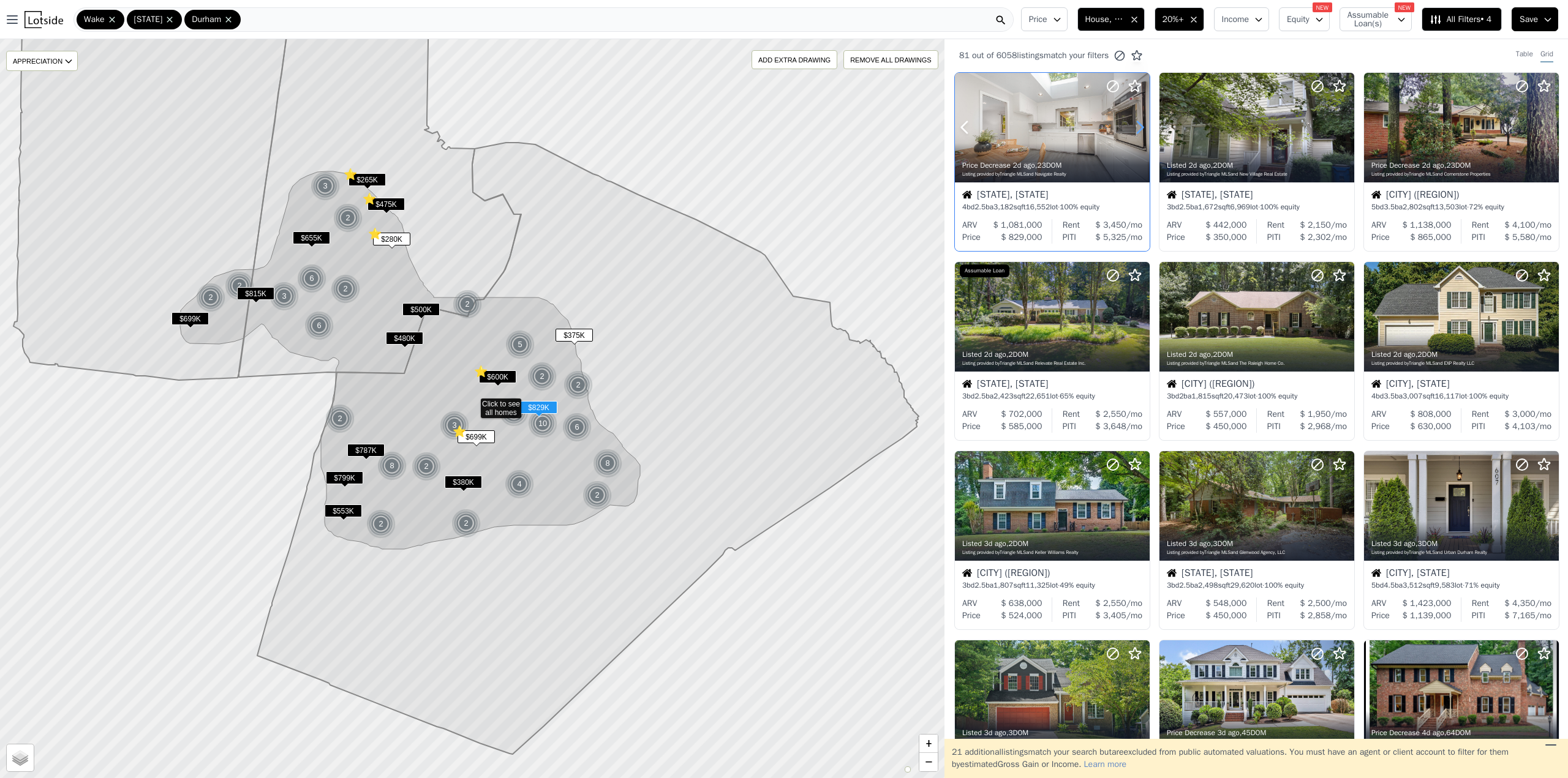 click 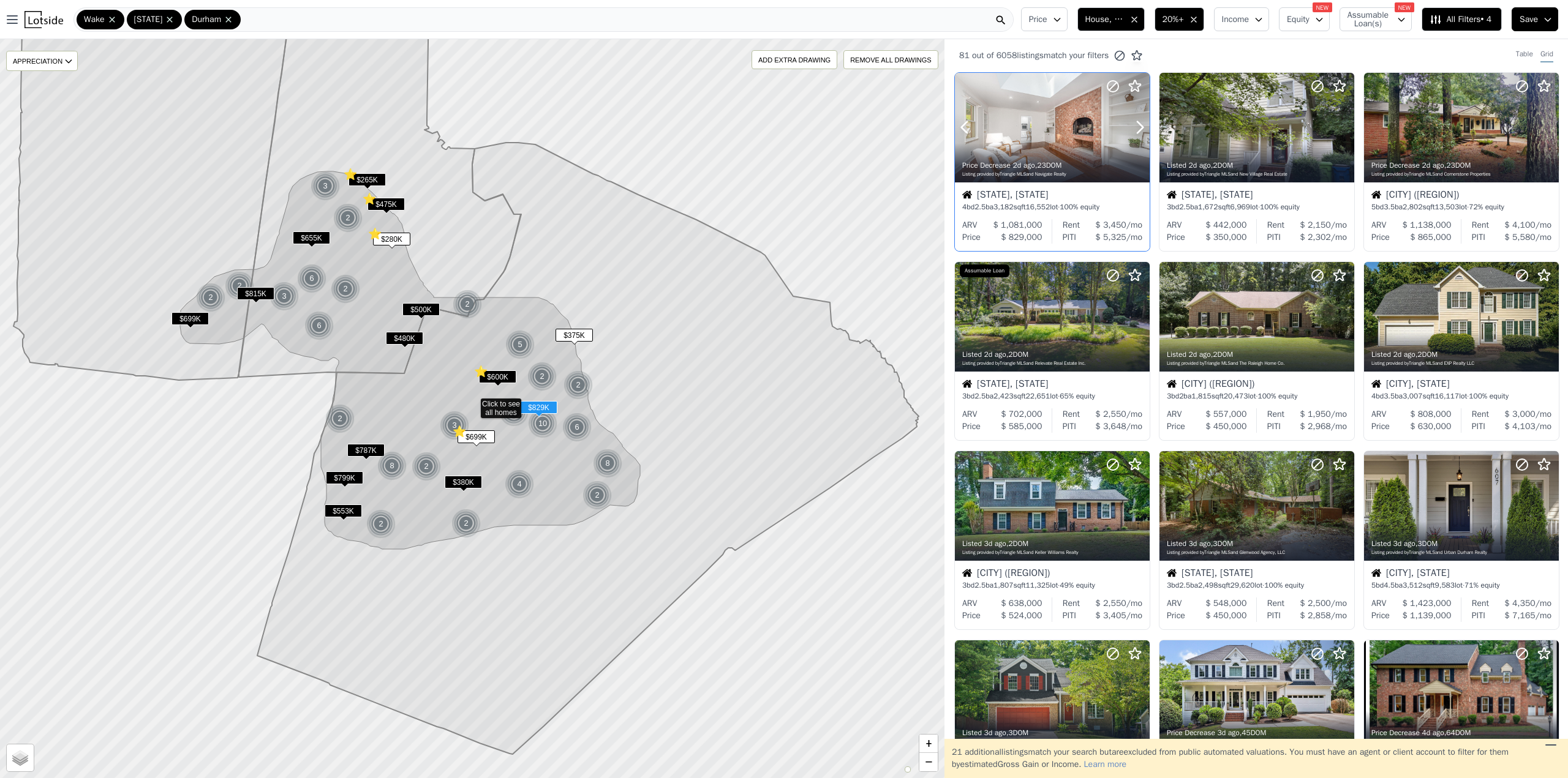 click 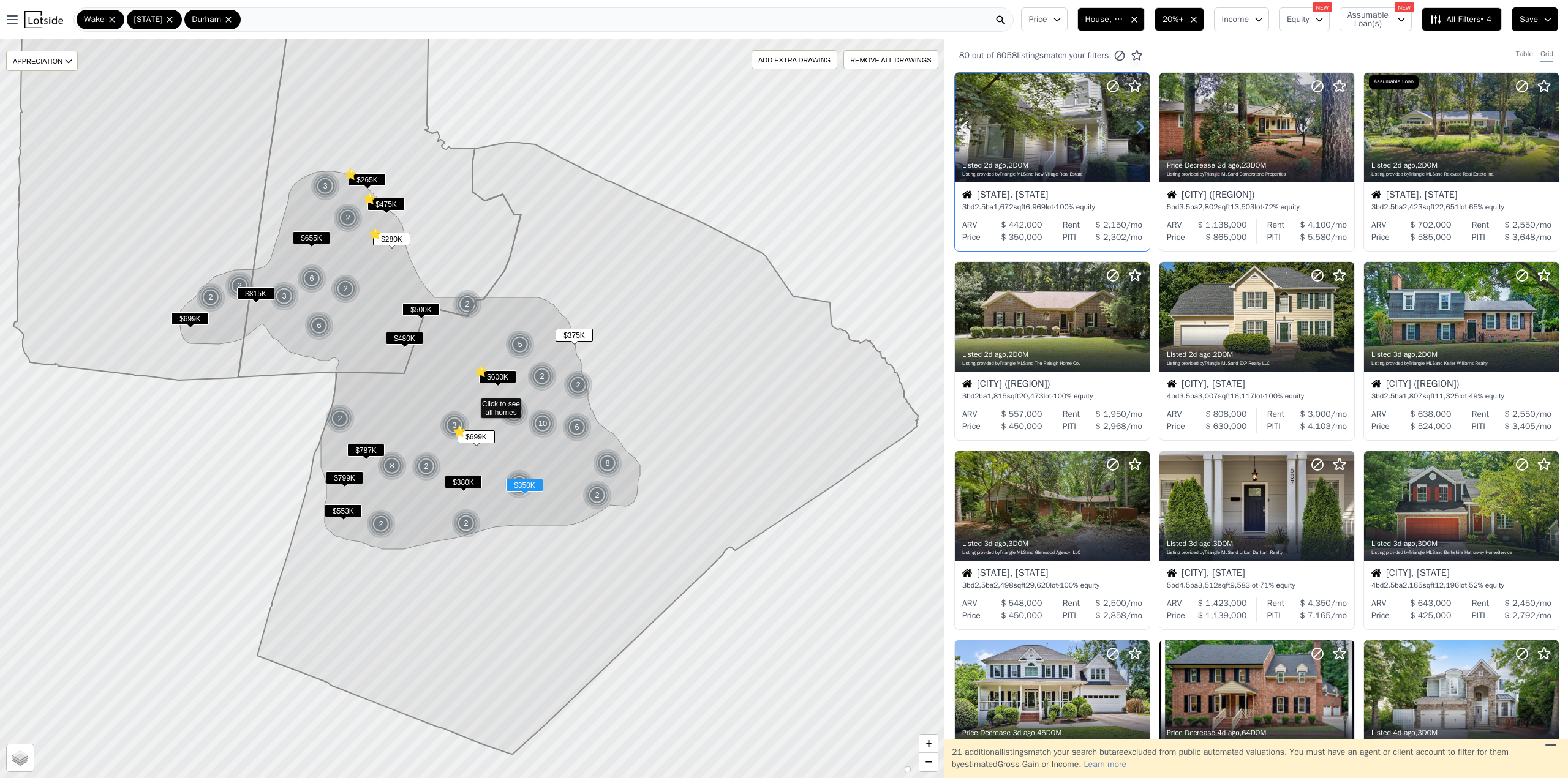 click 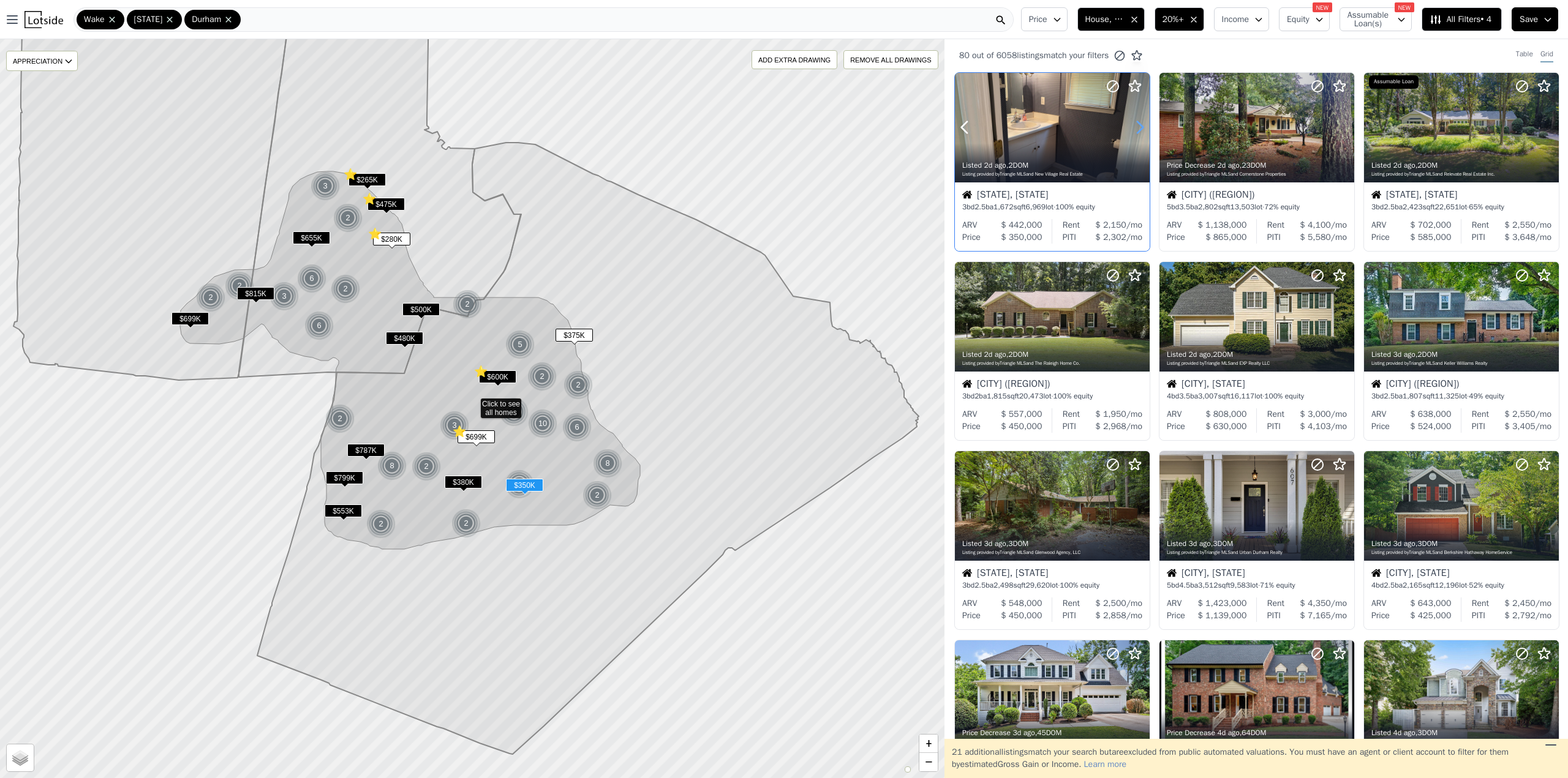 click 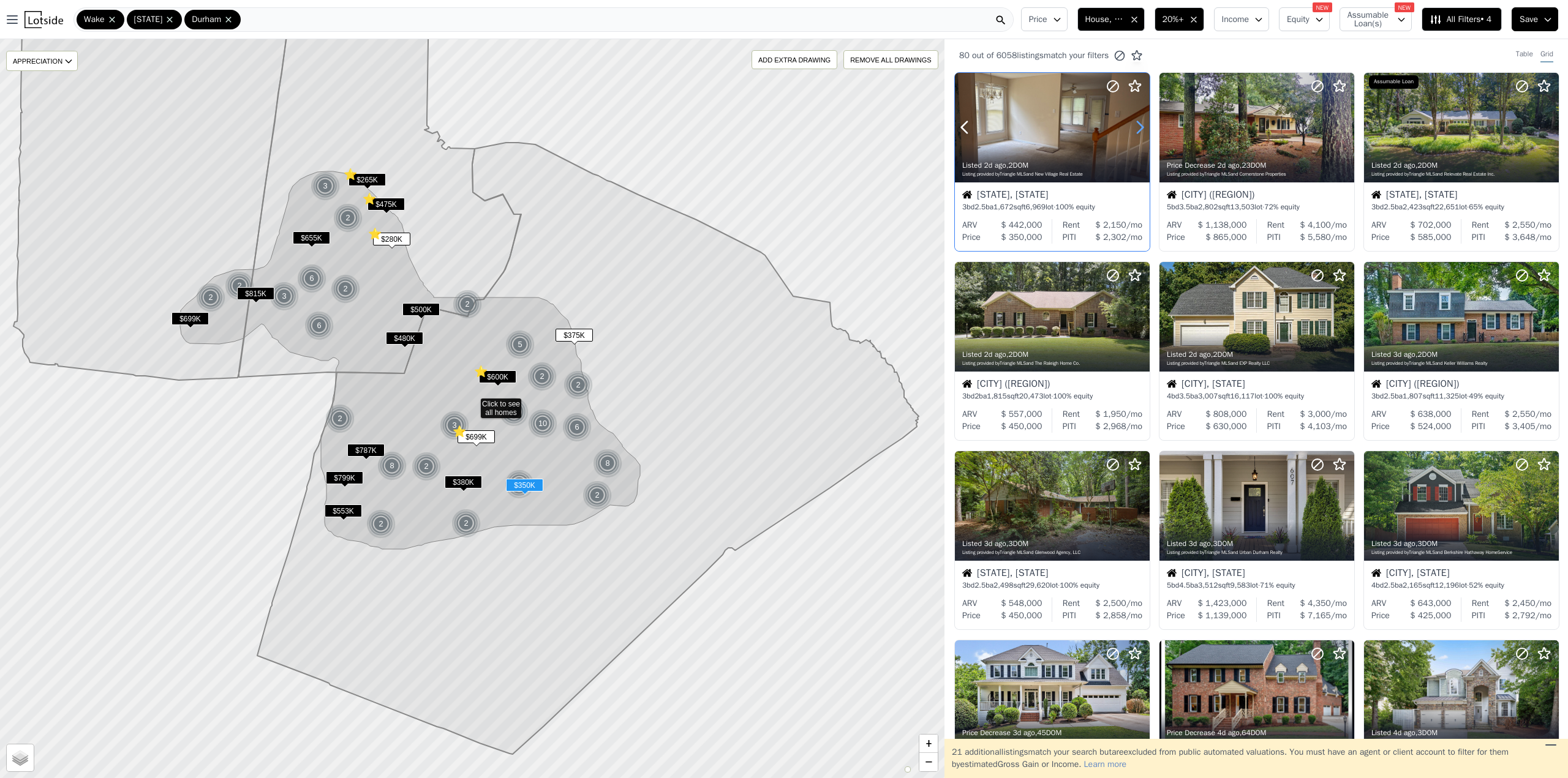 click 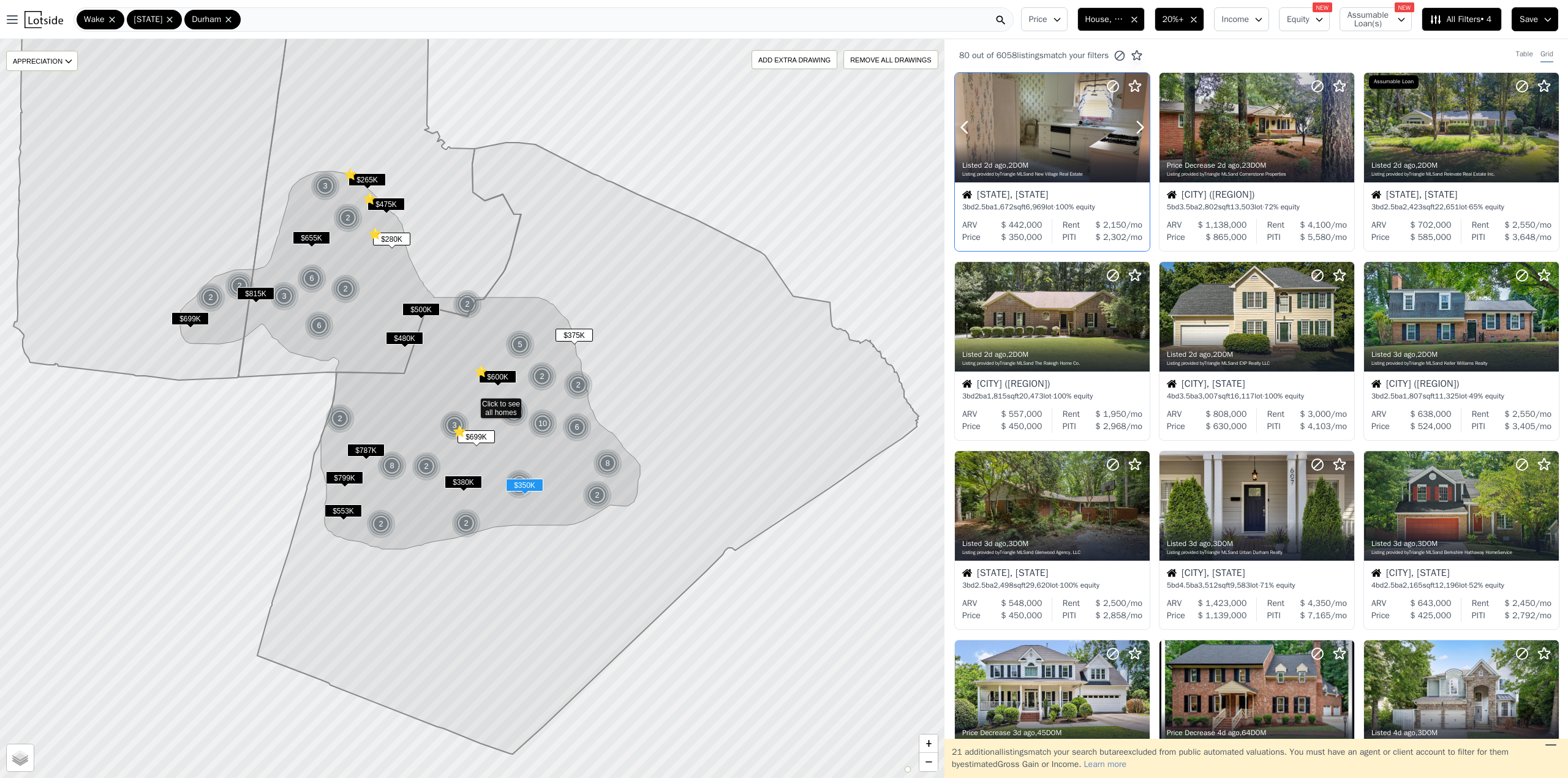 click at bounding box center [1052, 127] 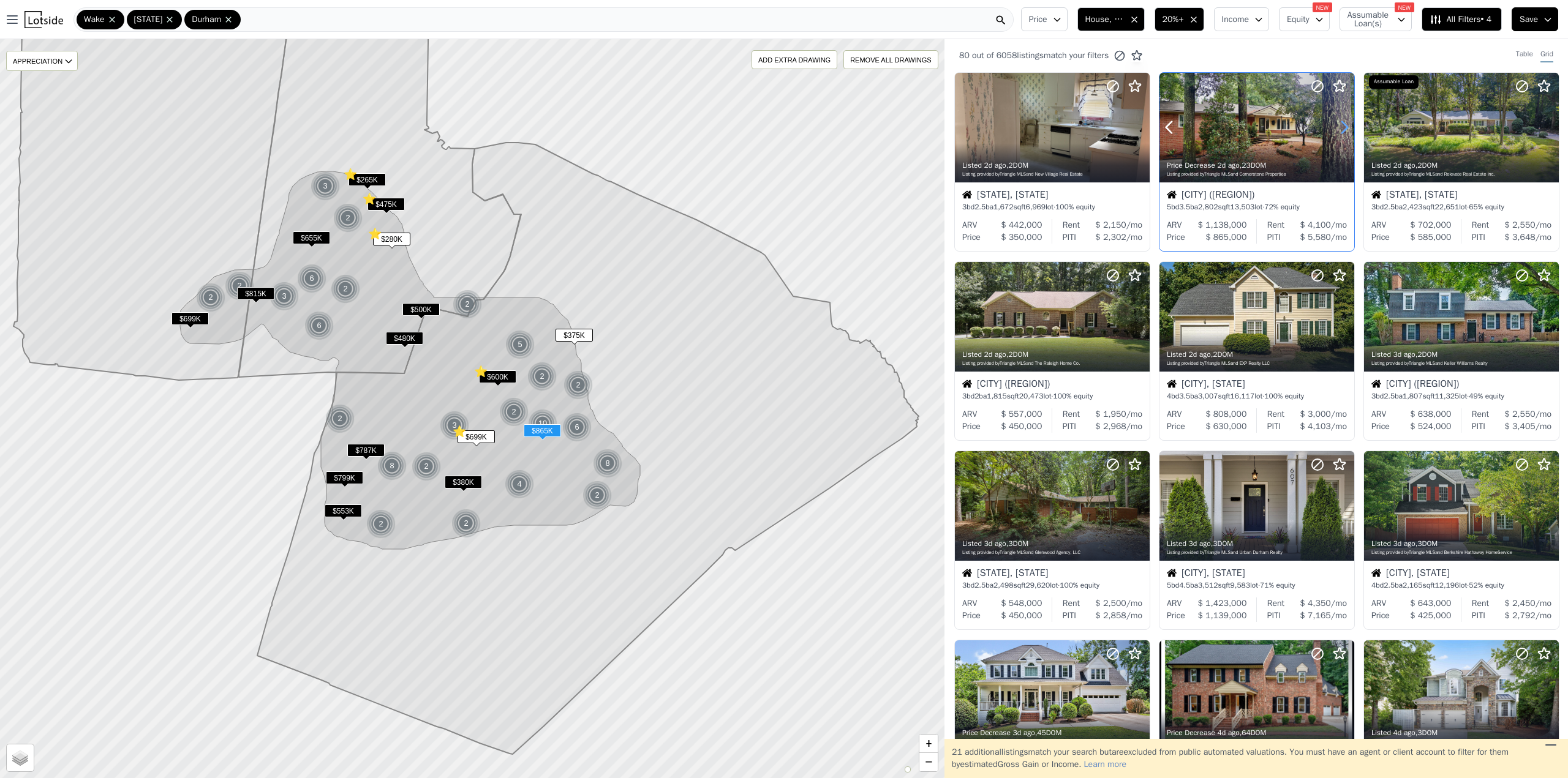 click 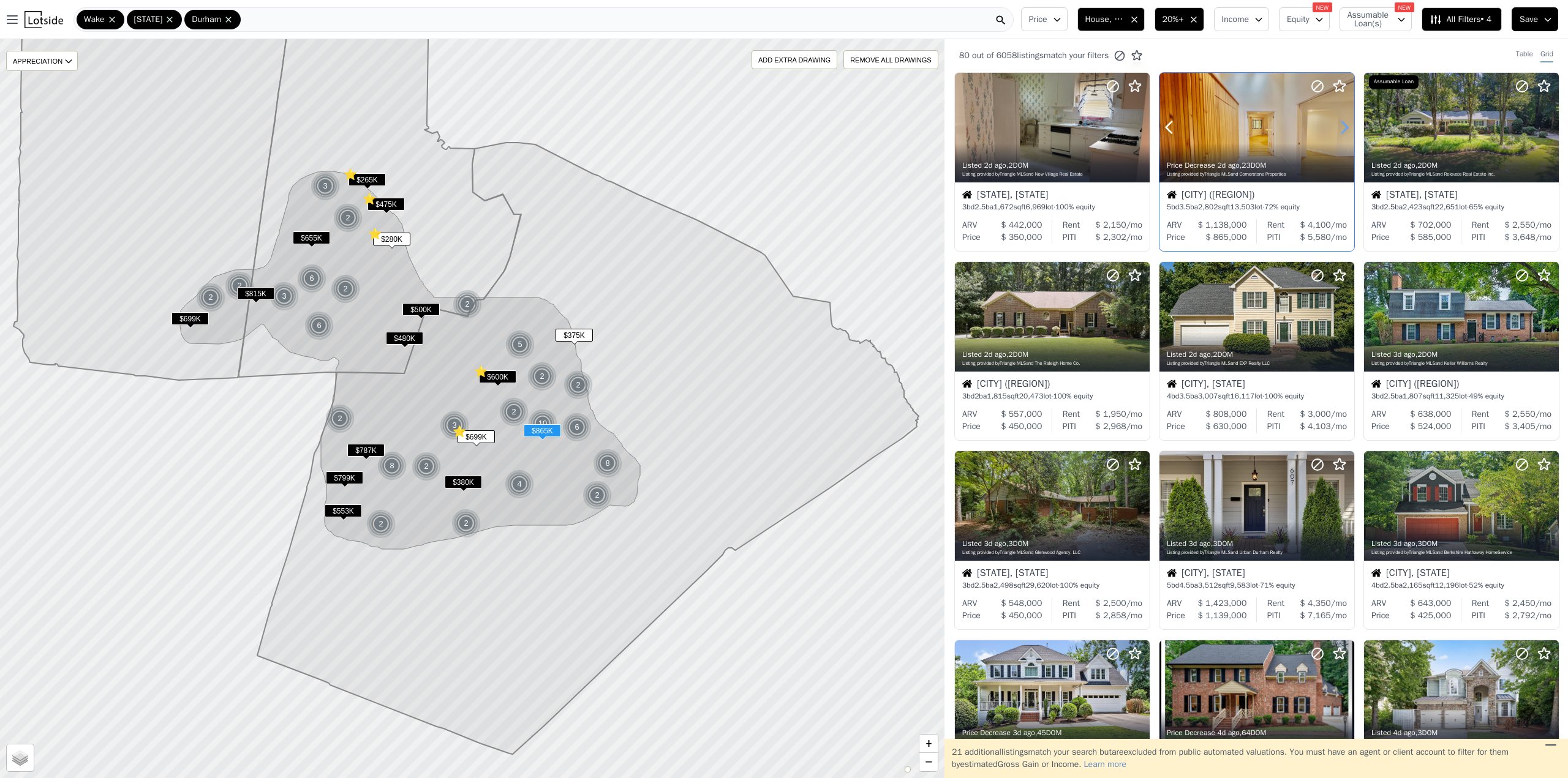 click 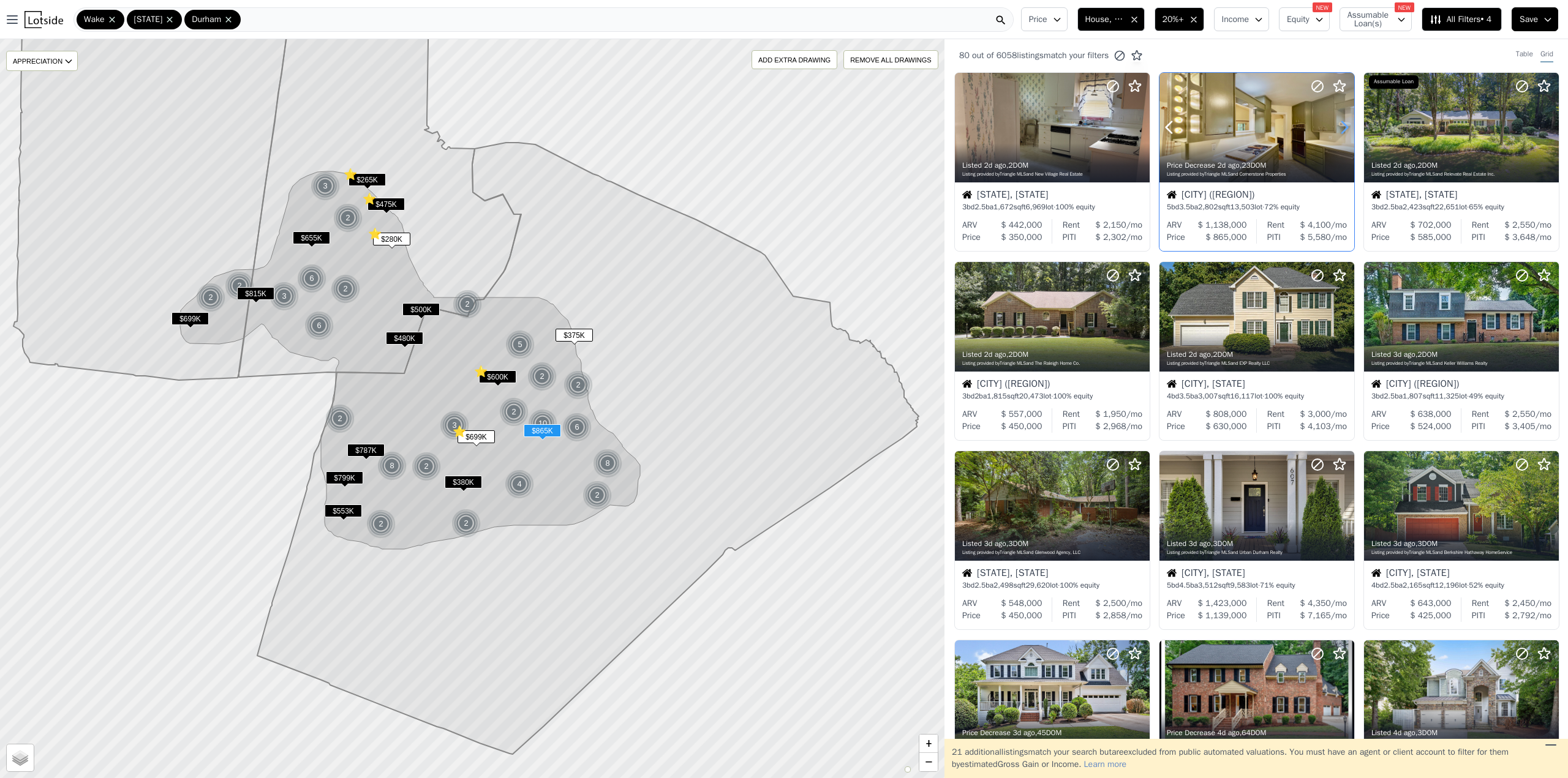 click 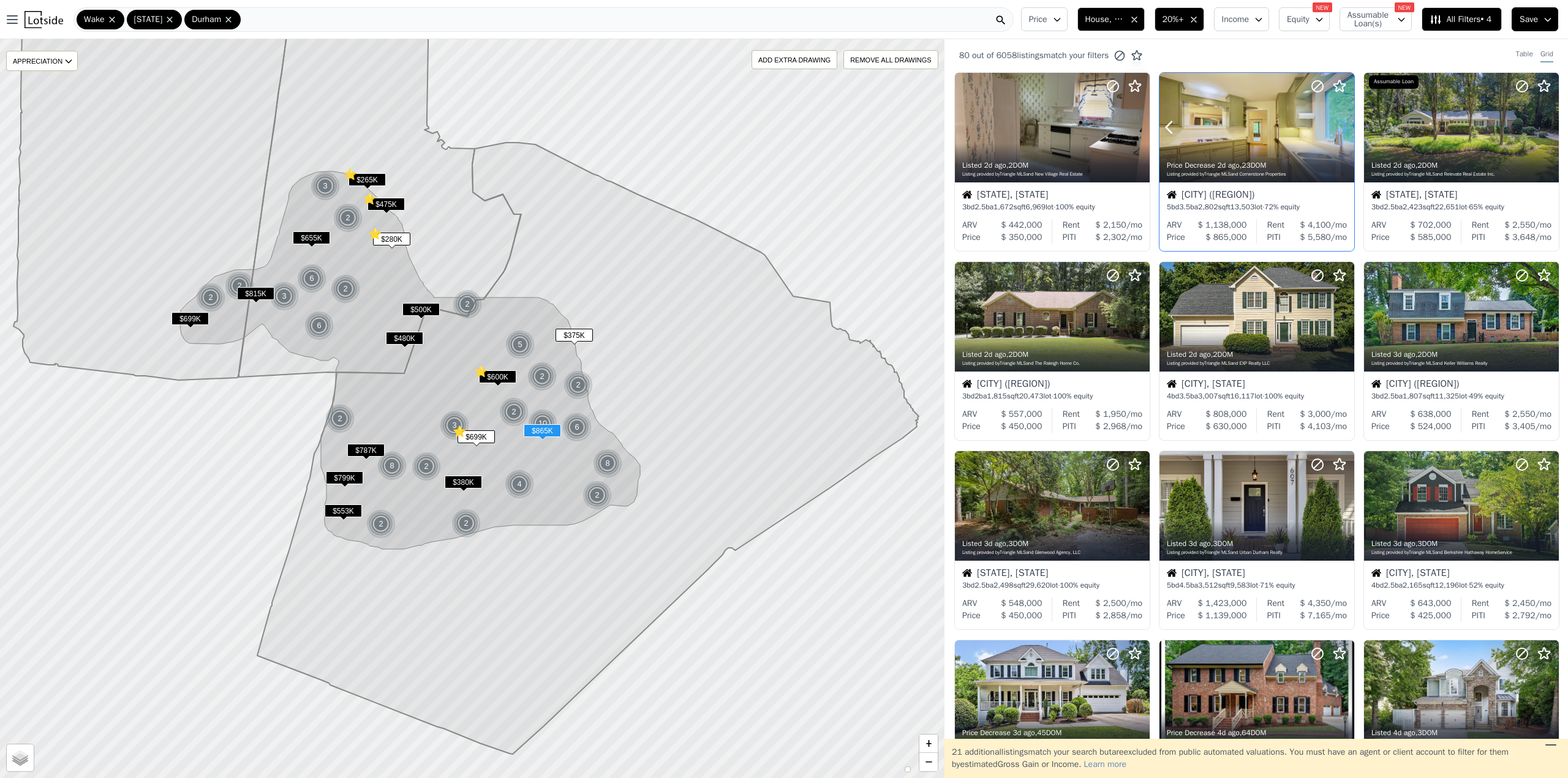 click 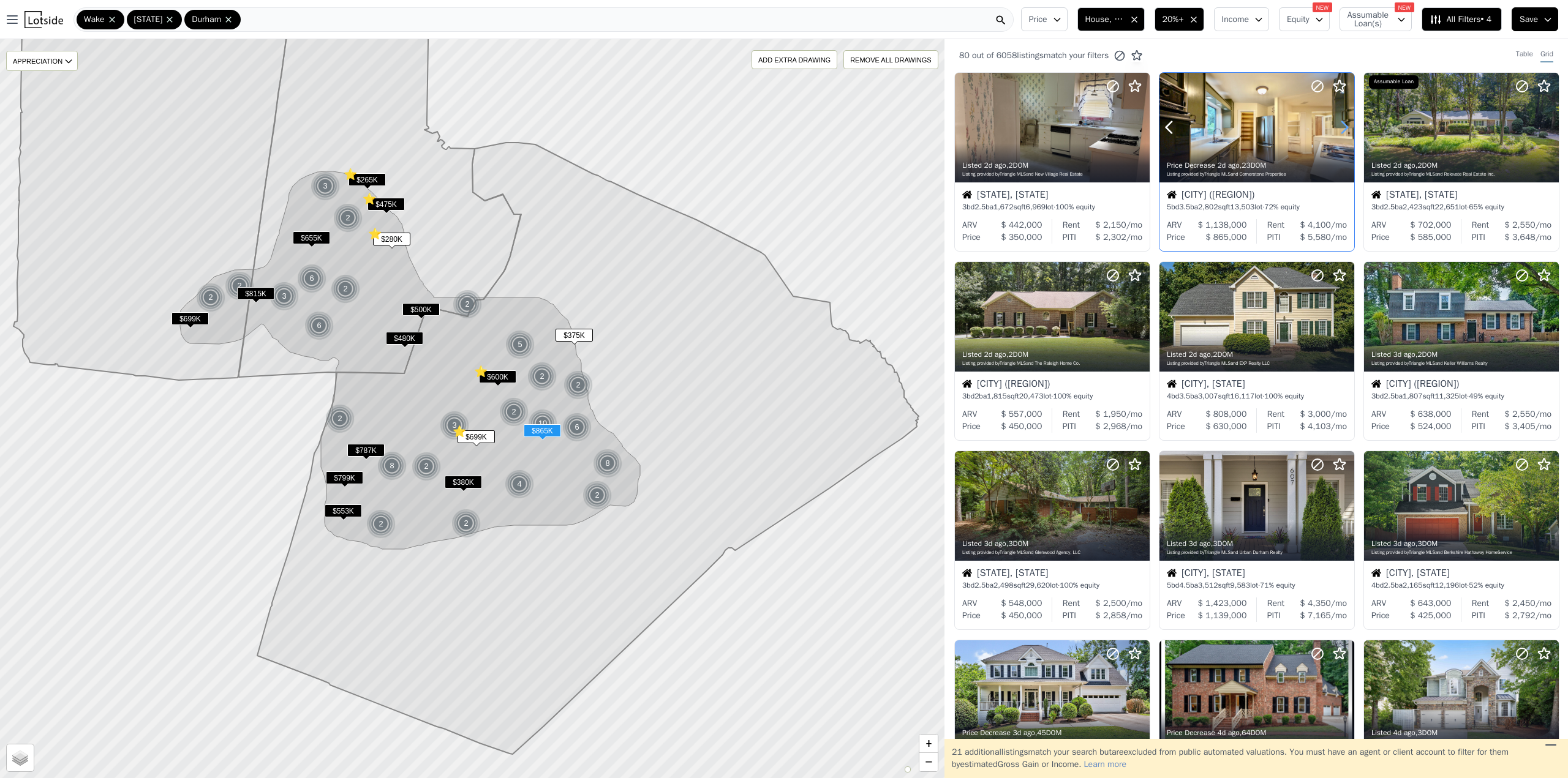 click 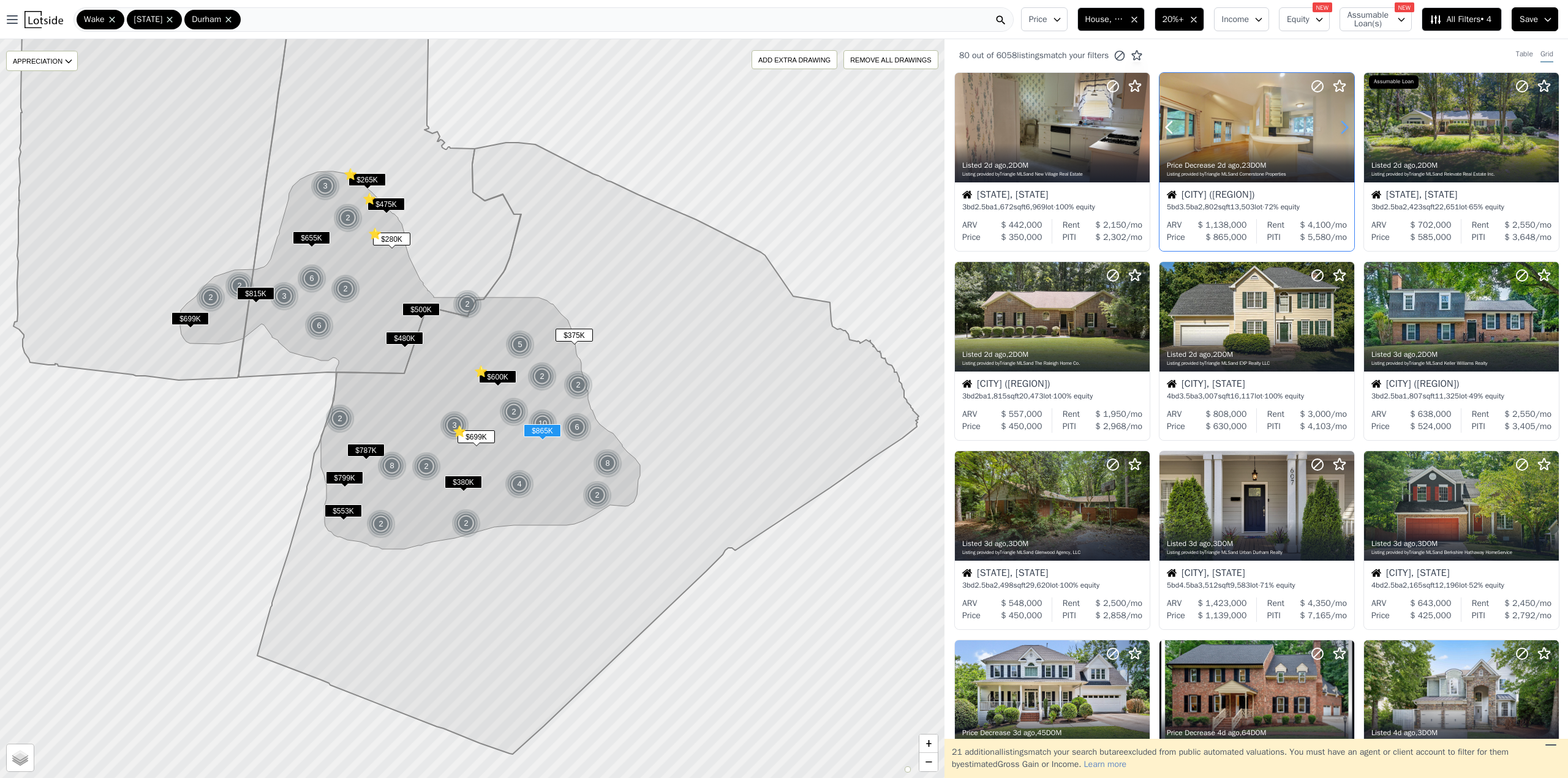 click 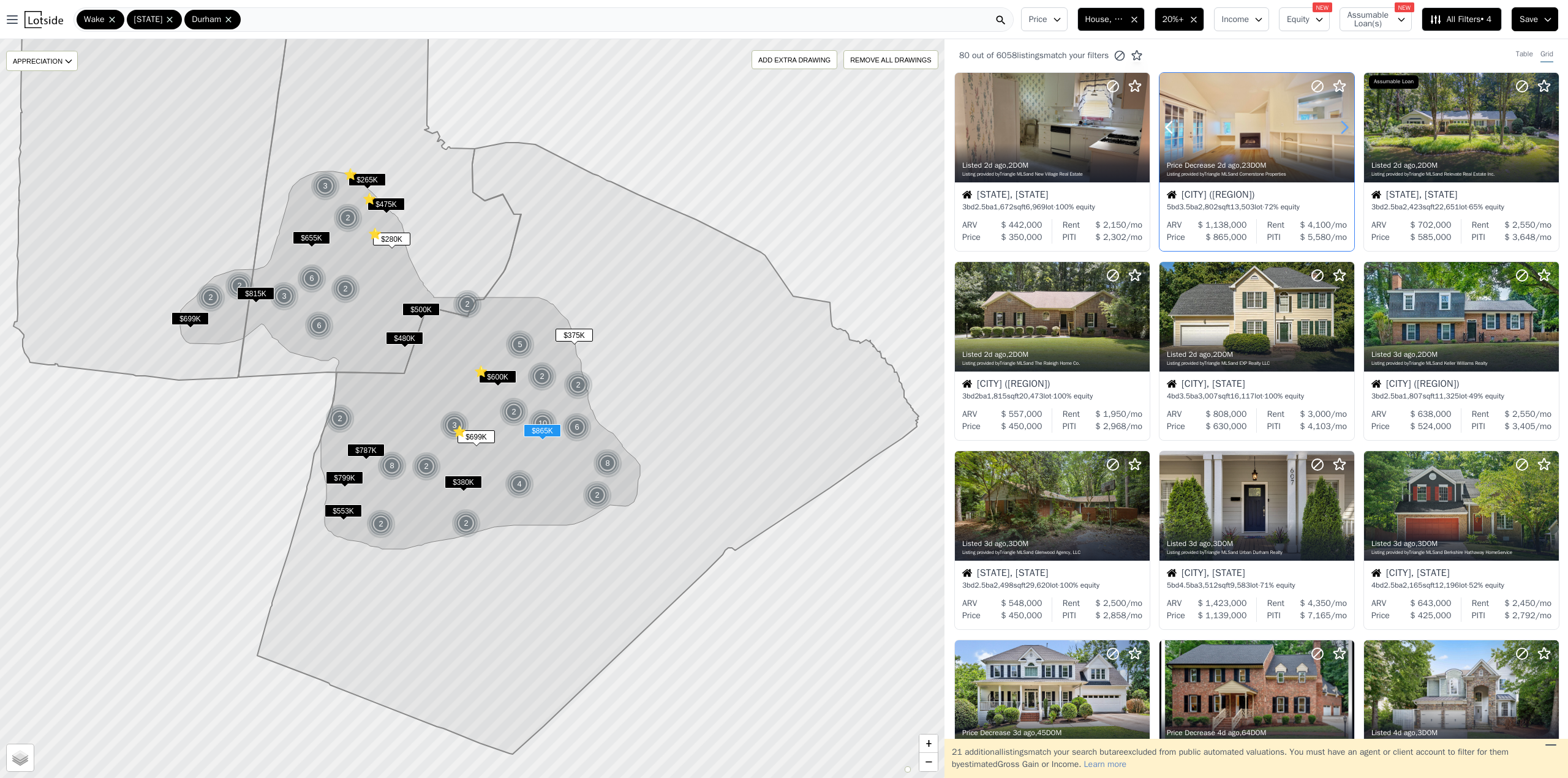 click 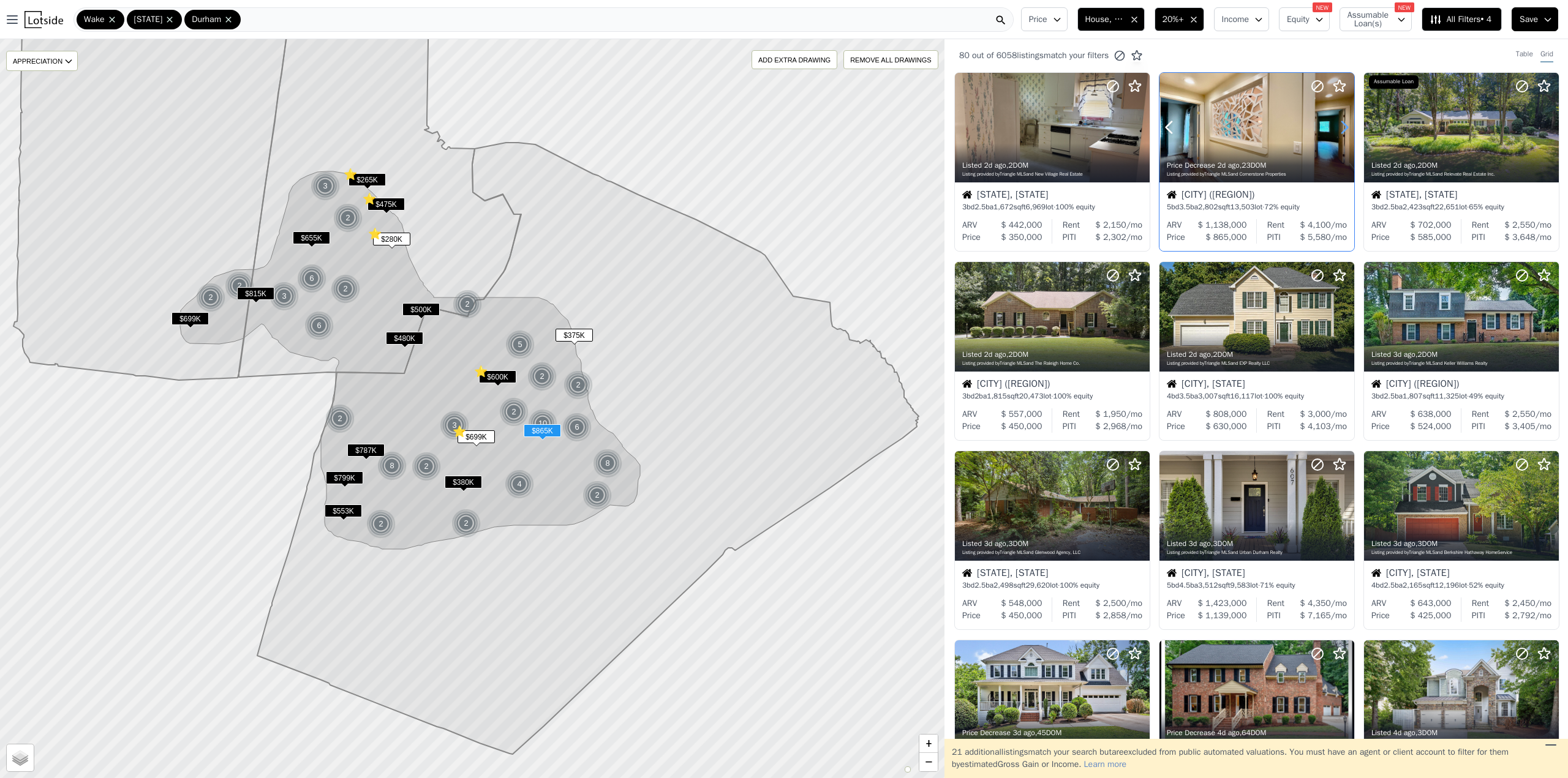 click 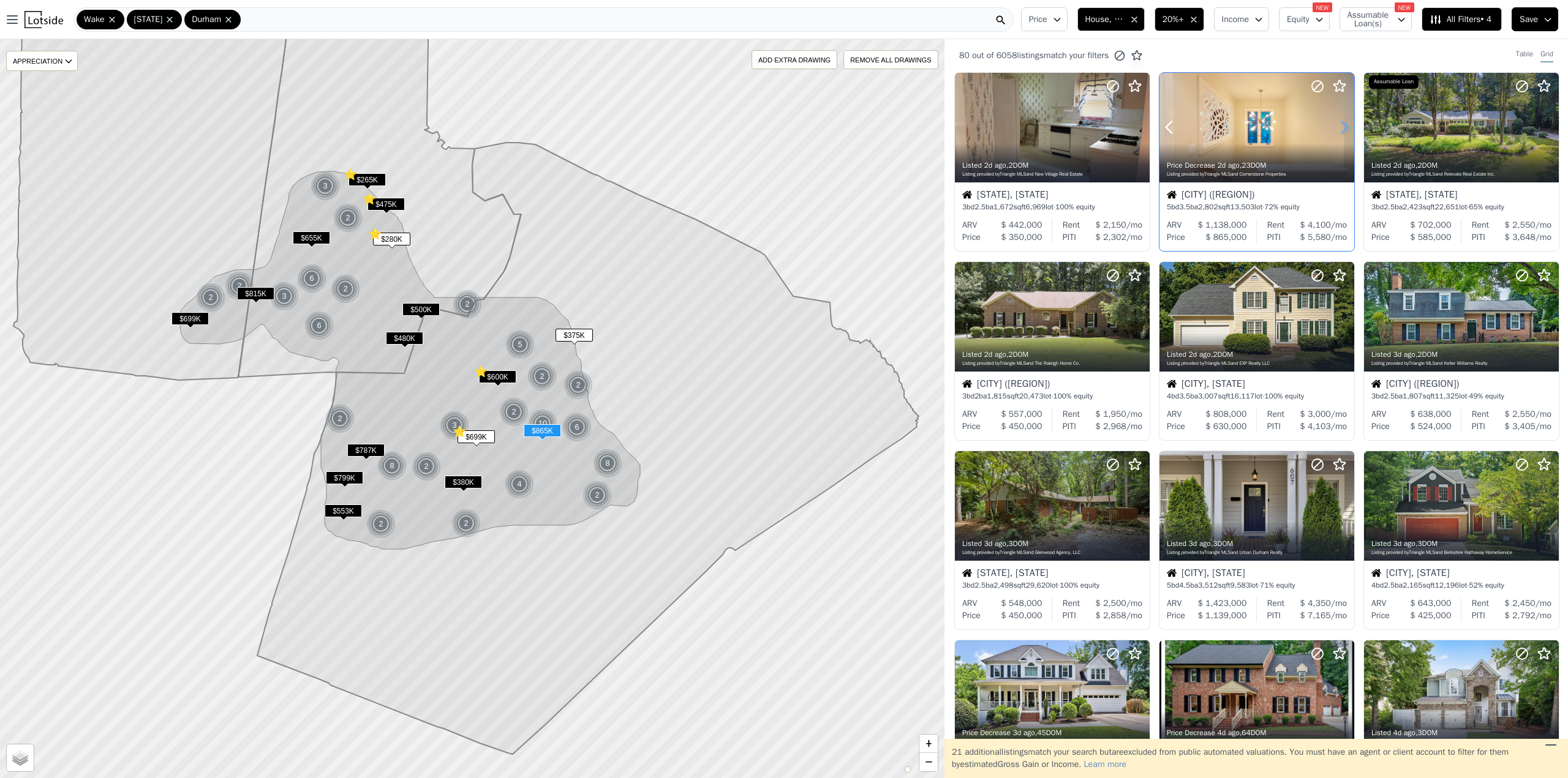 click 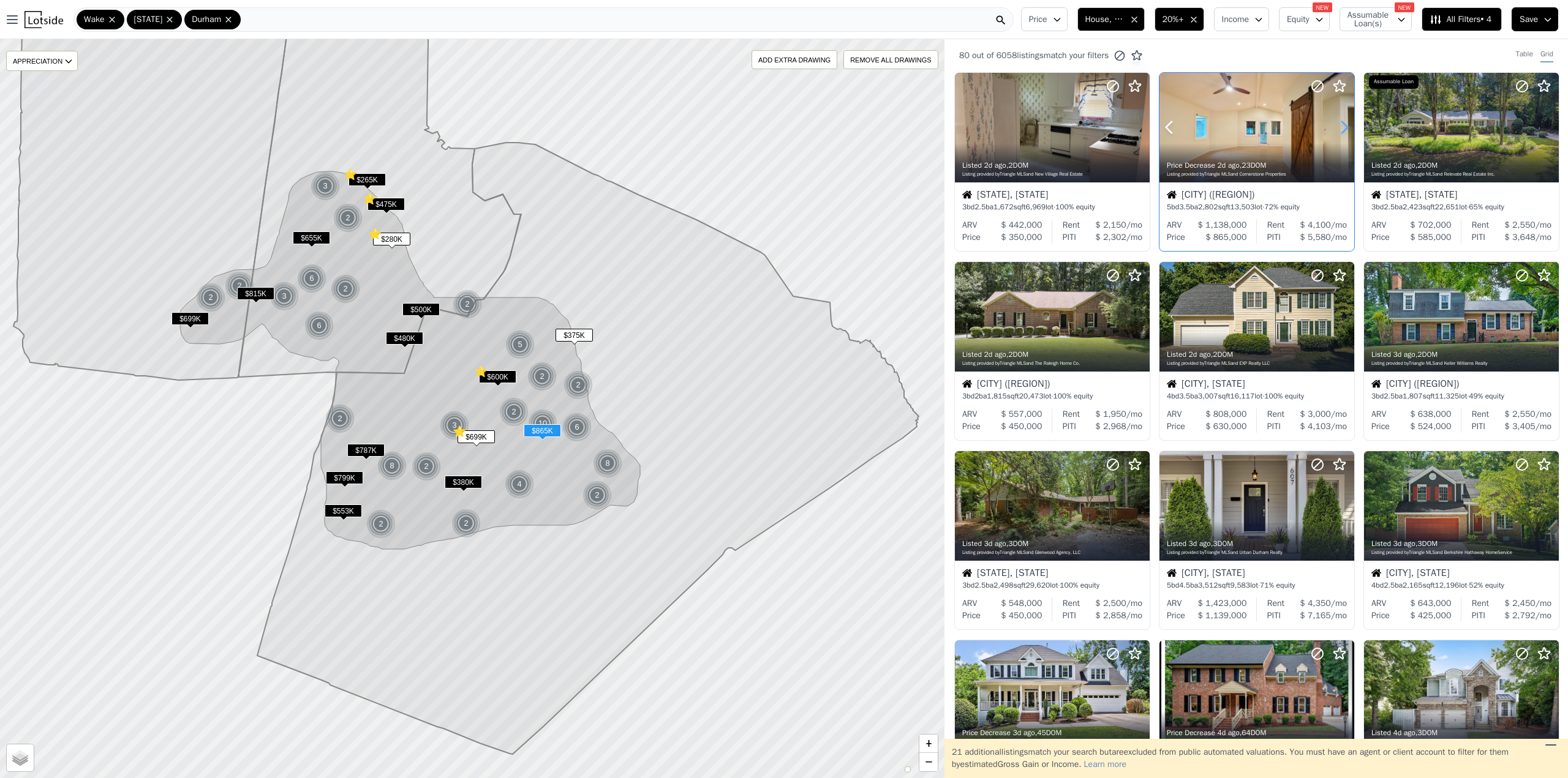 click 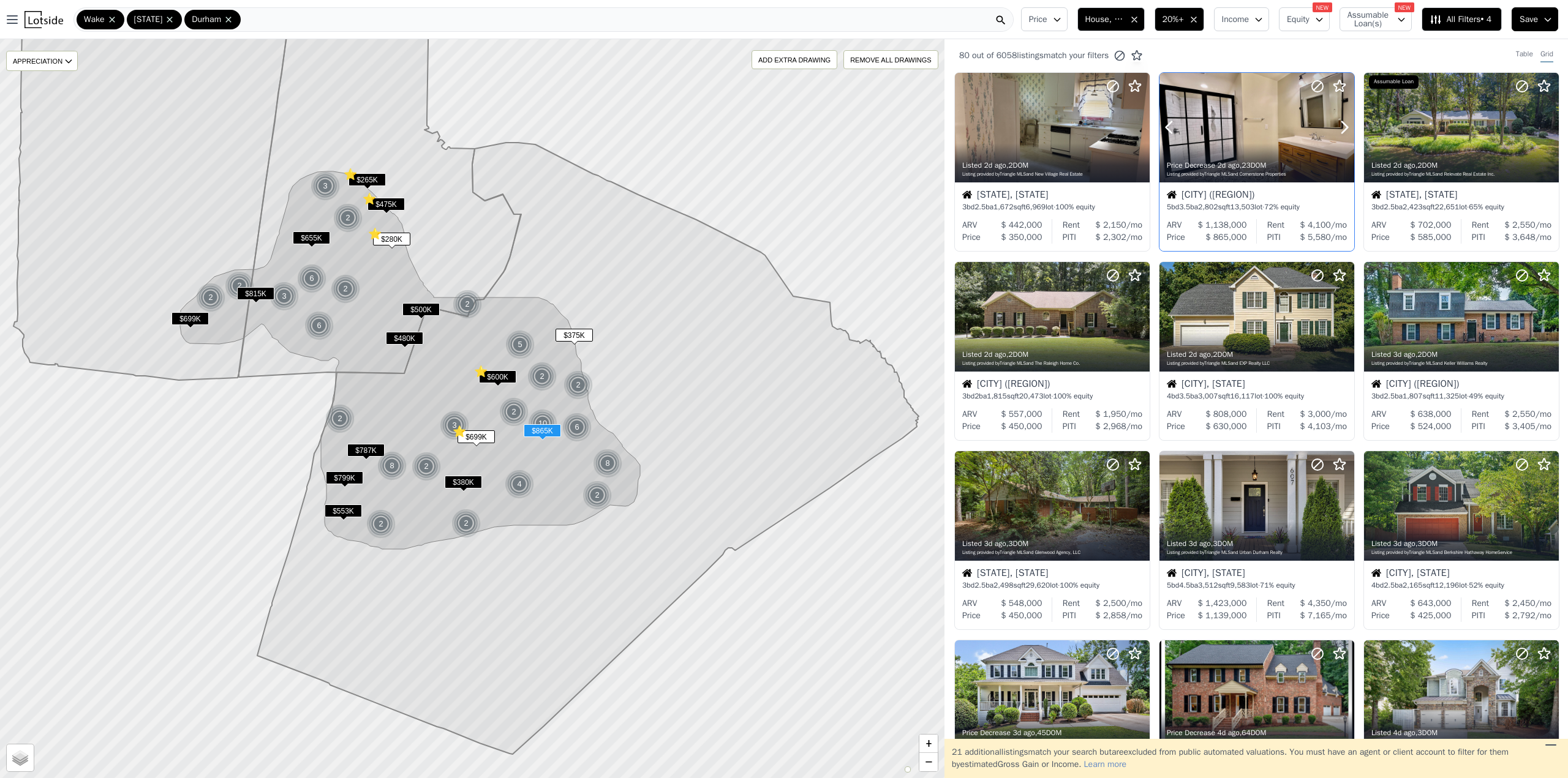 click 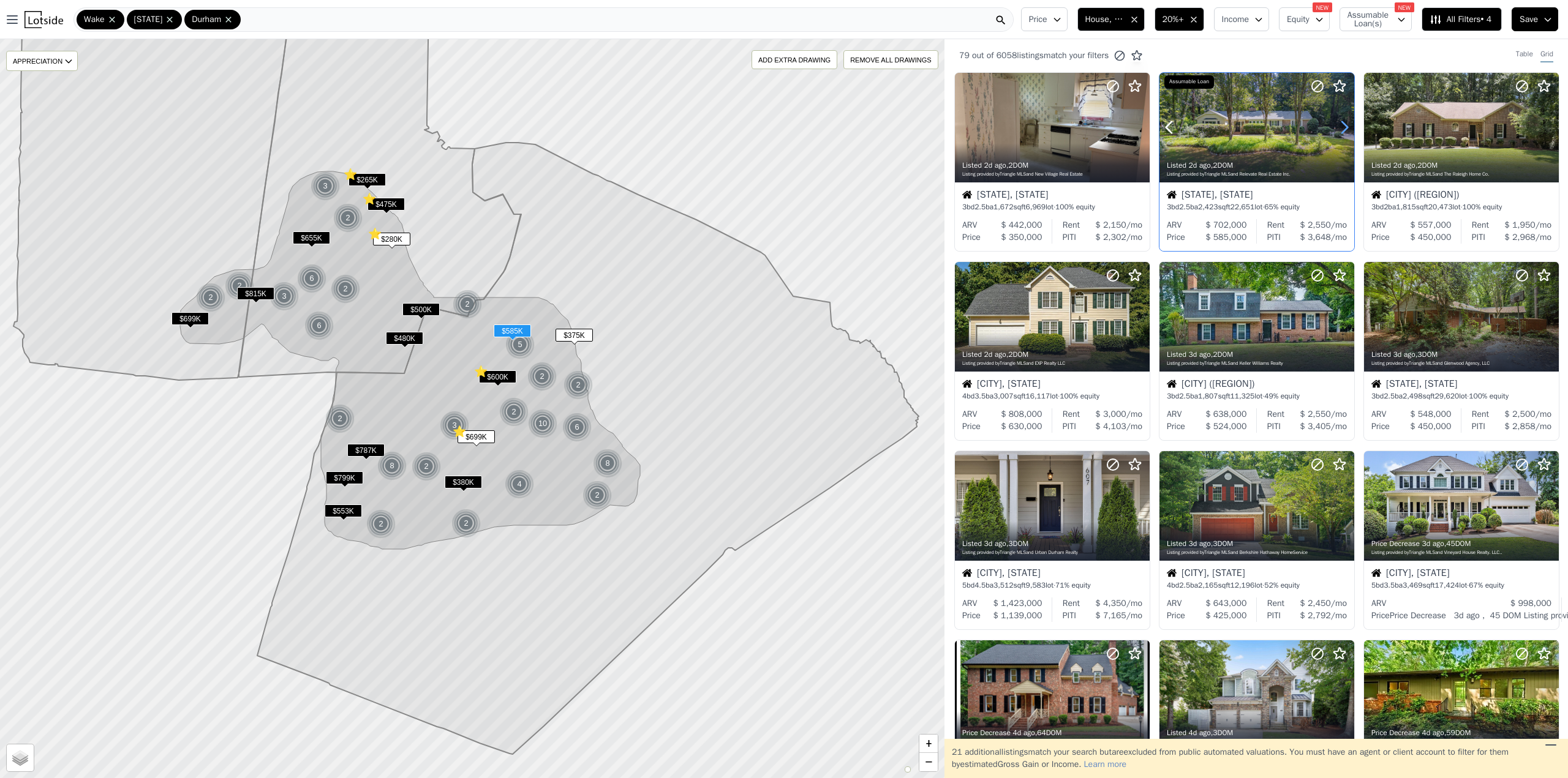 click 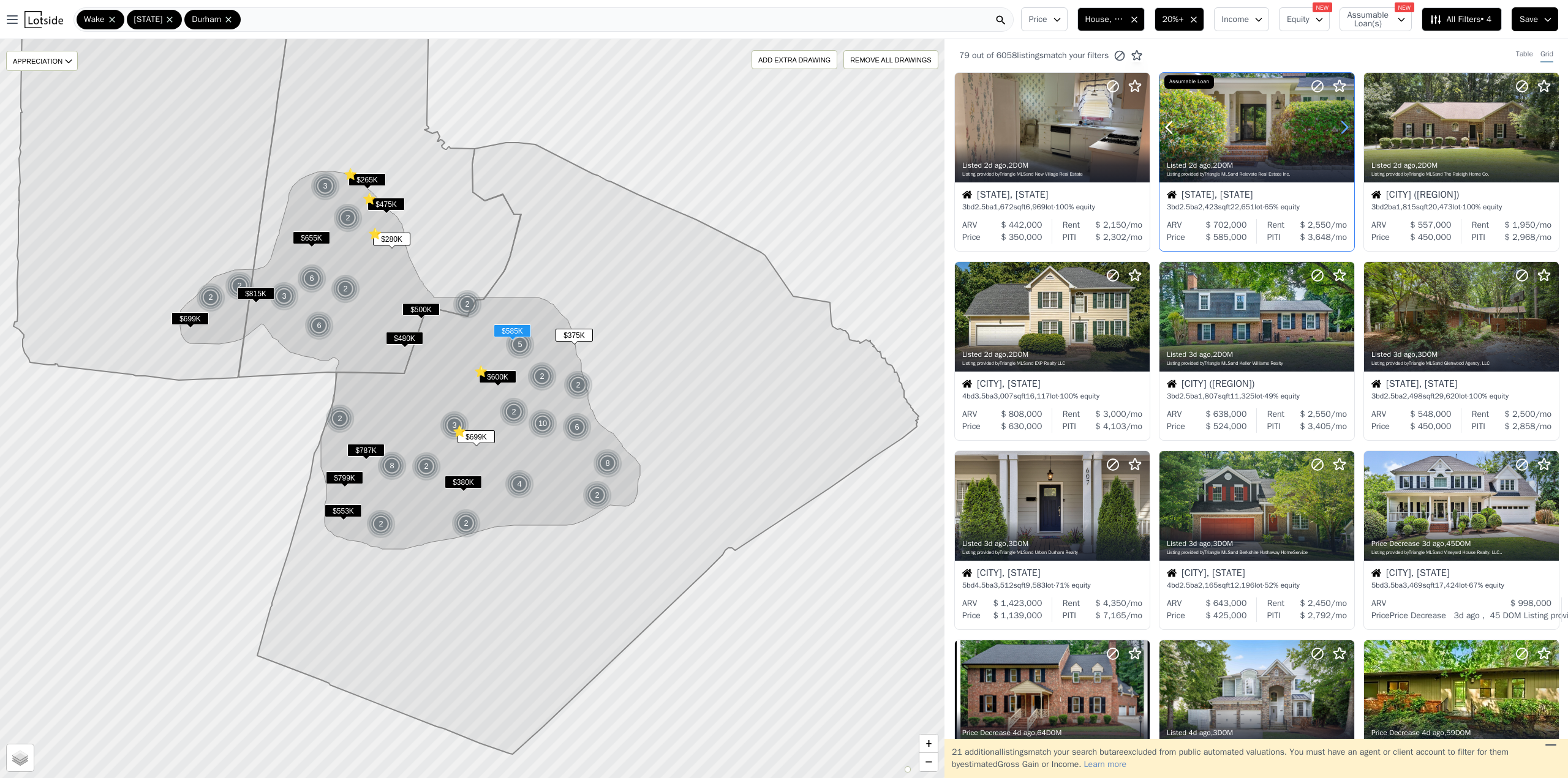 click 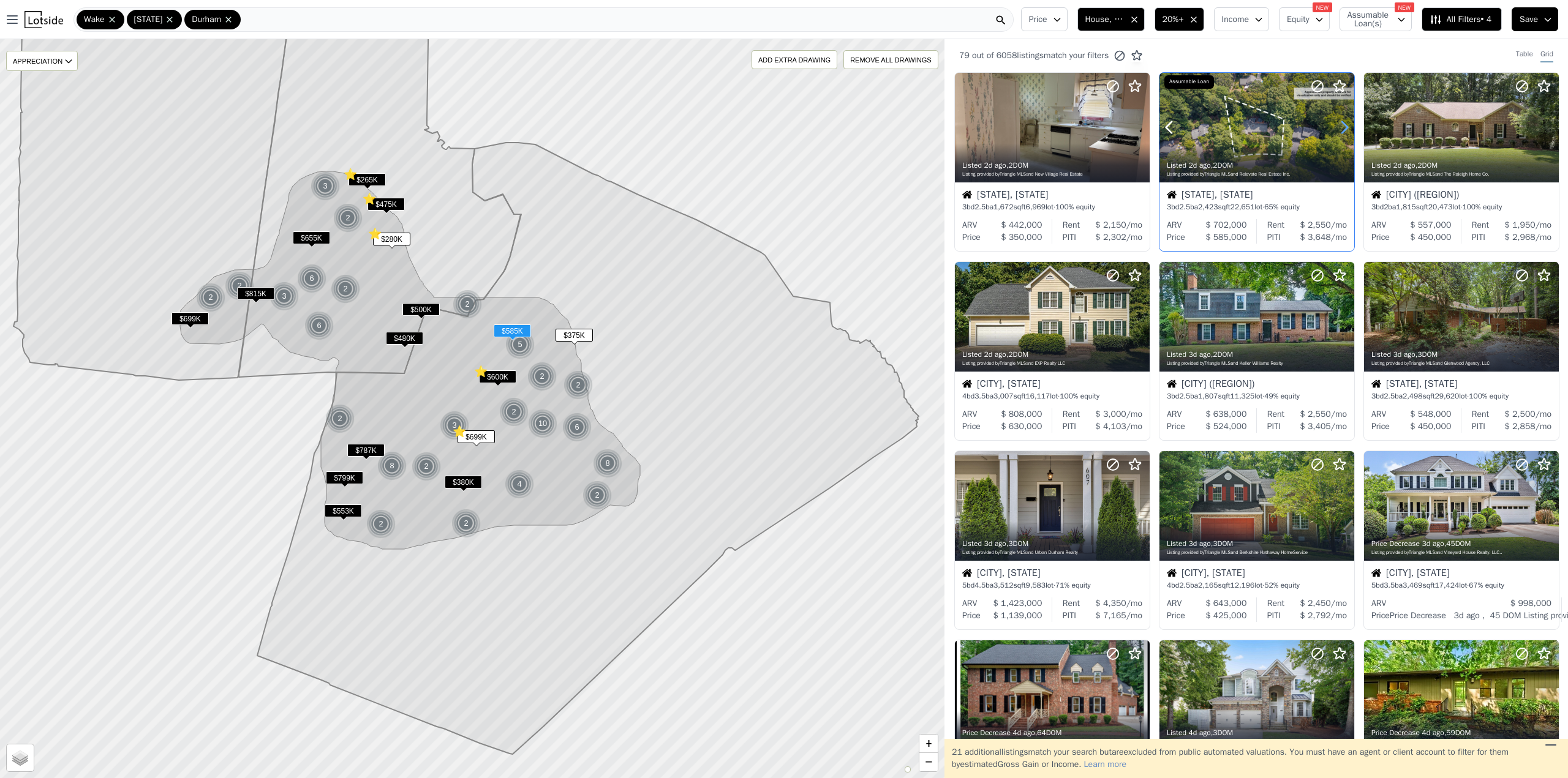click 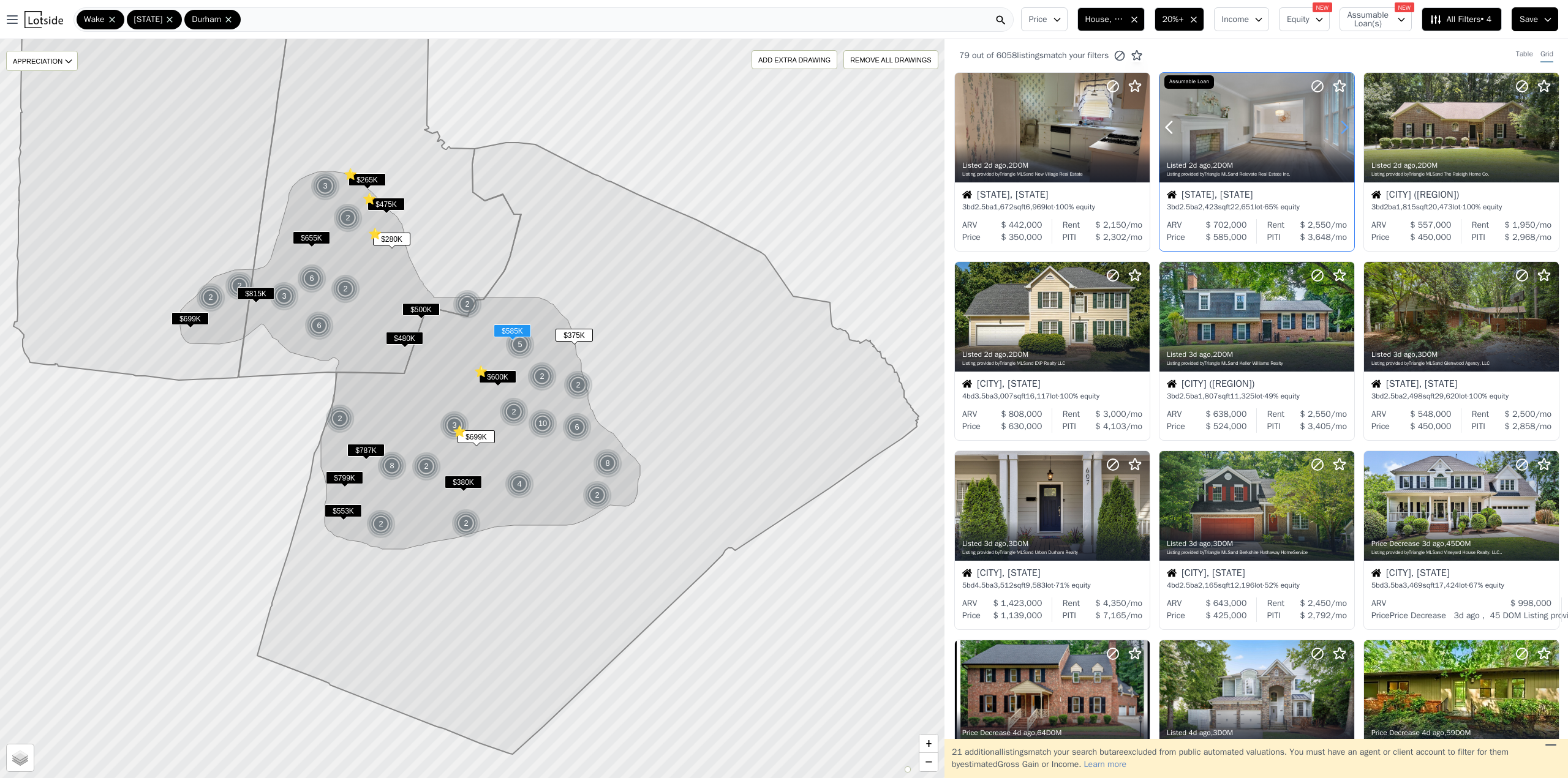 click 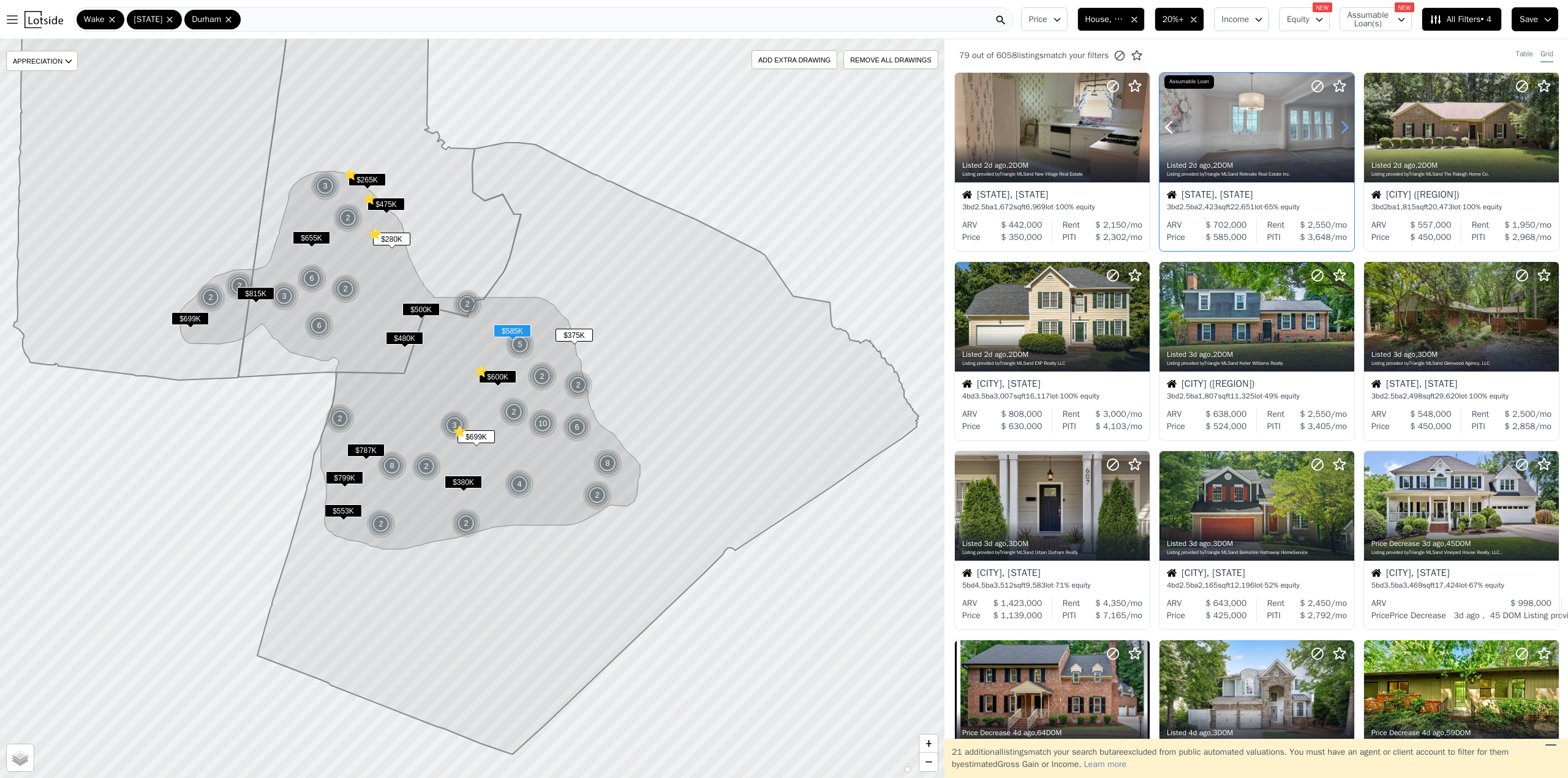 click 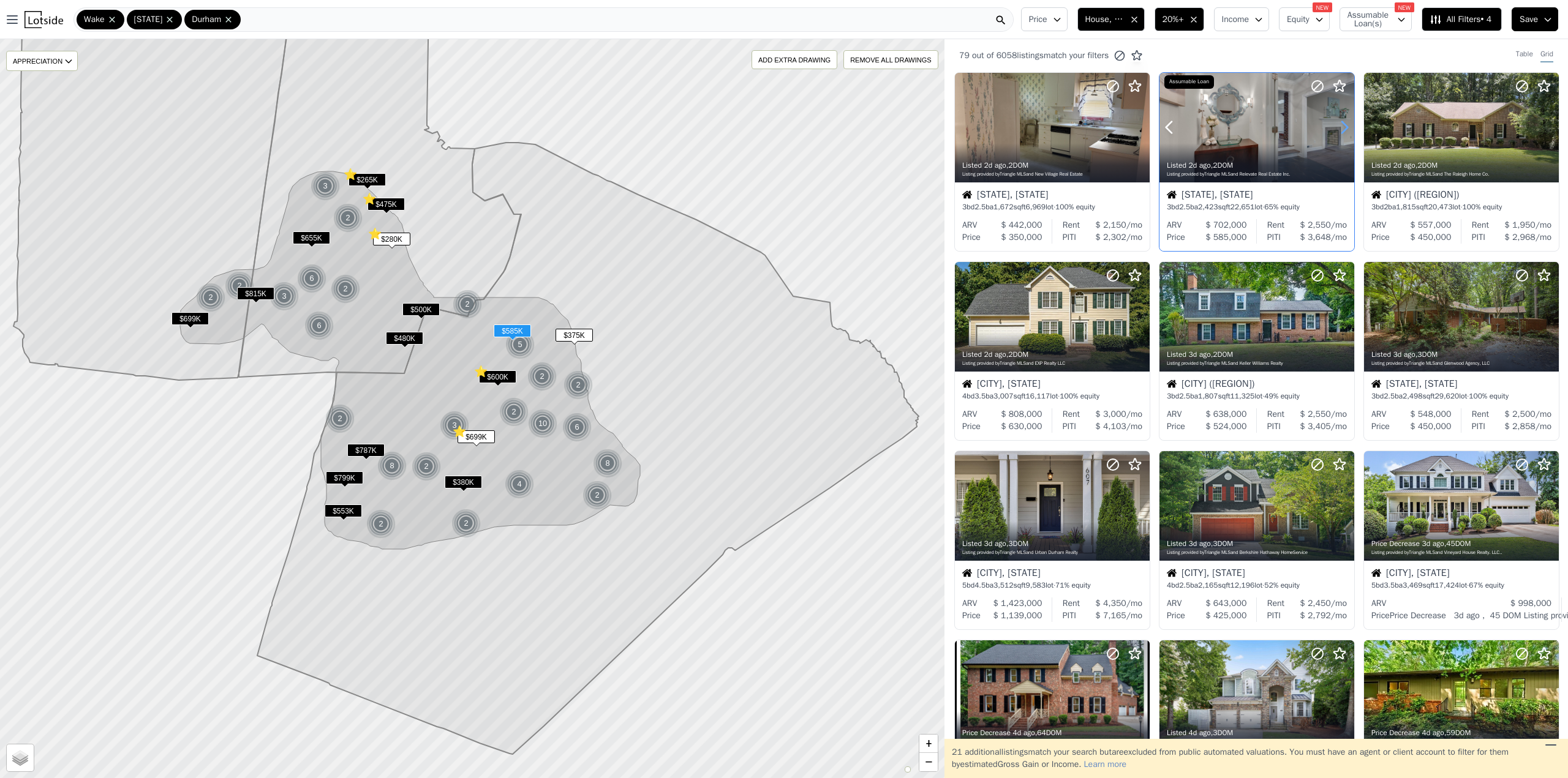 click 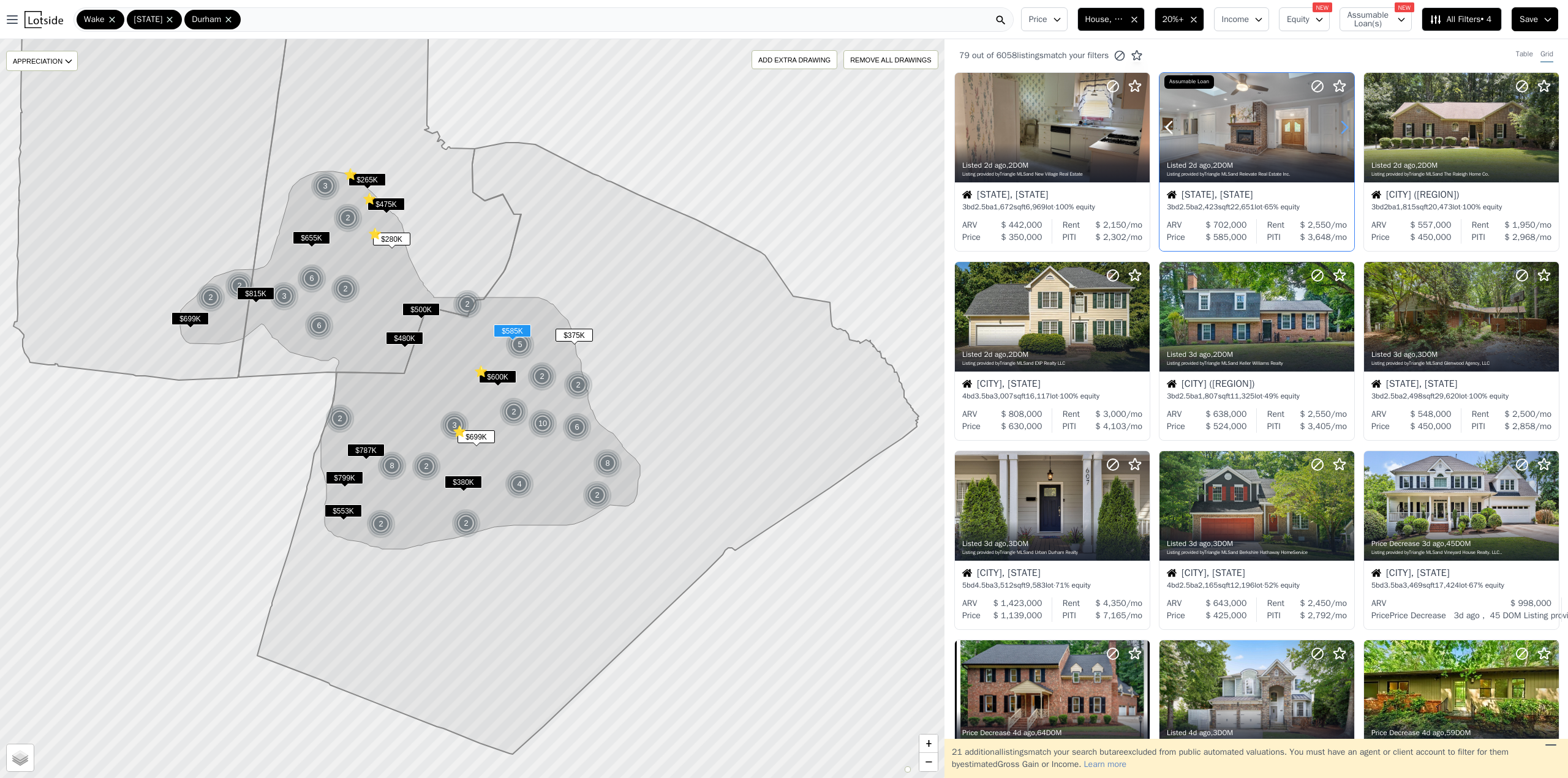 click 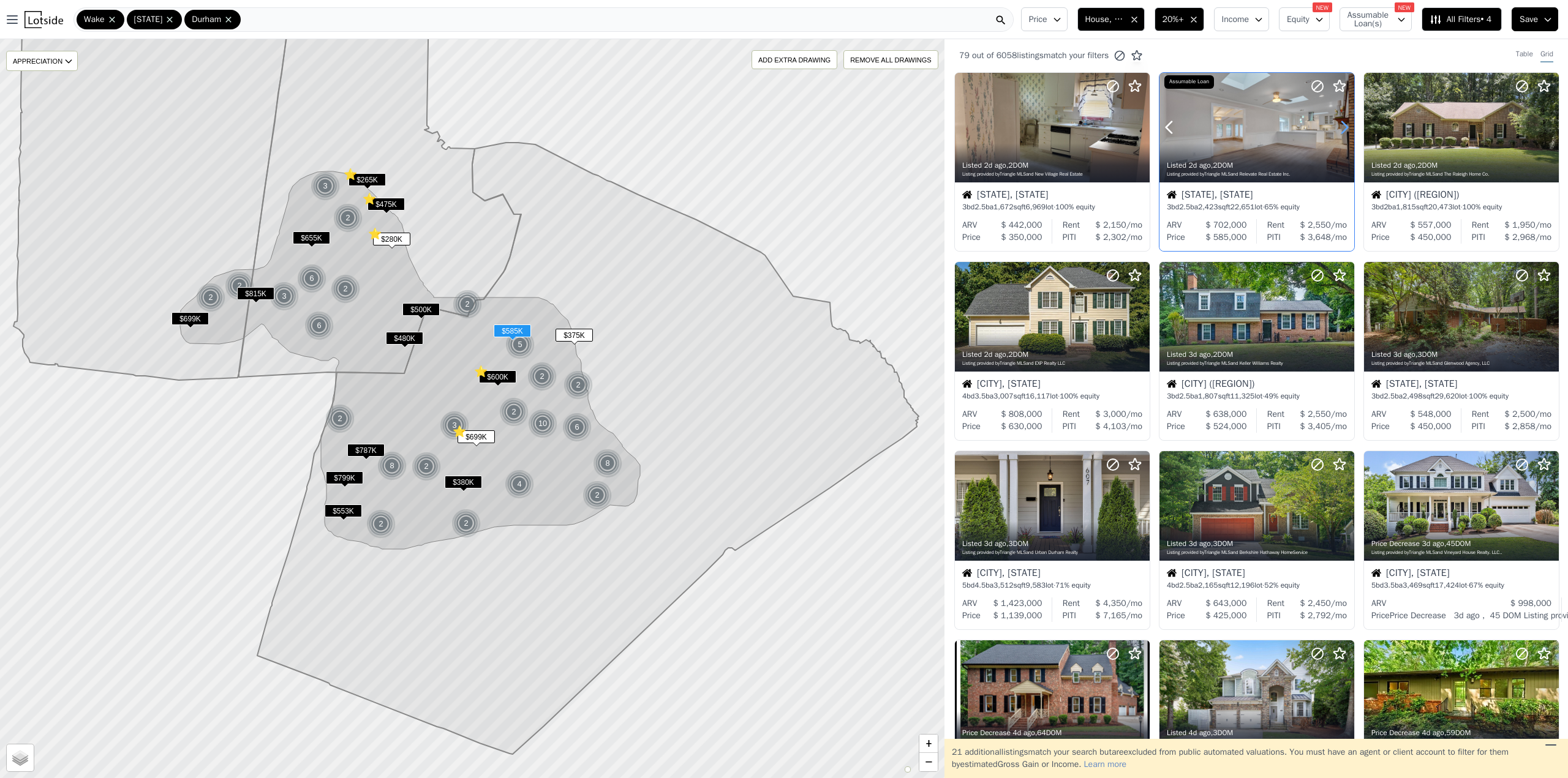 click 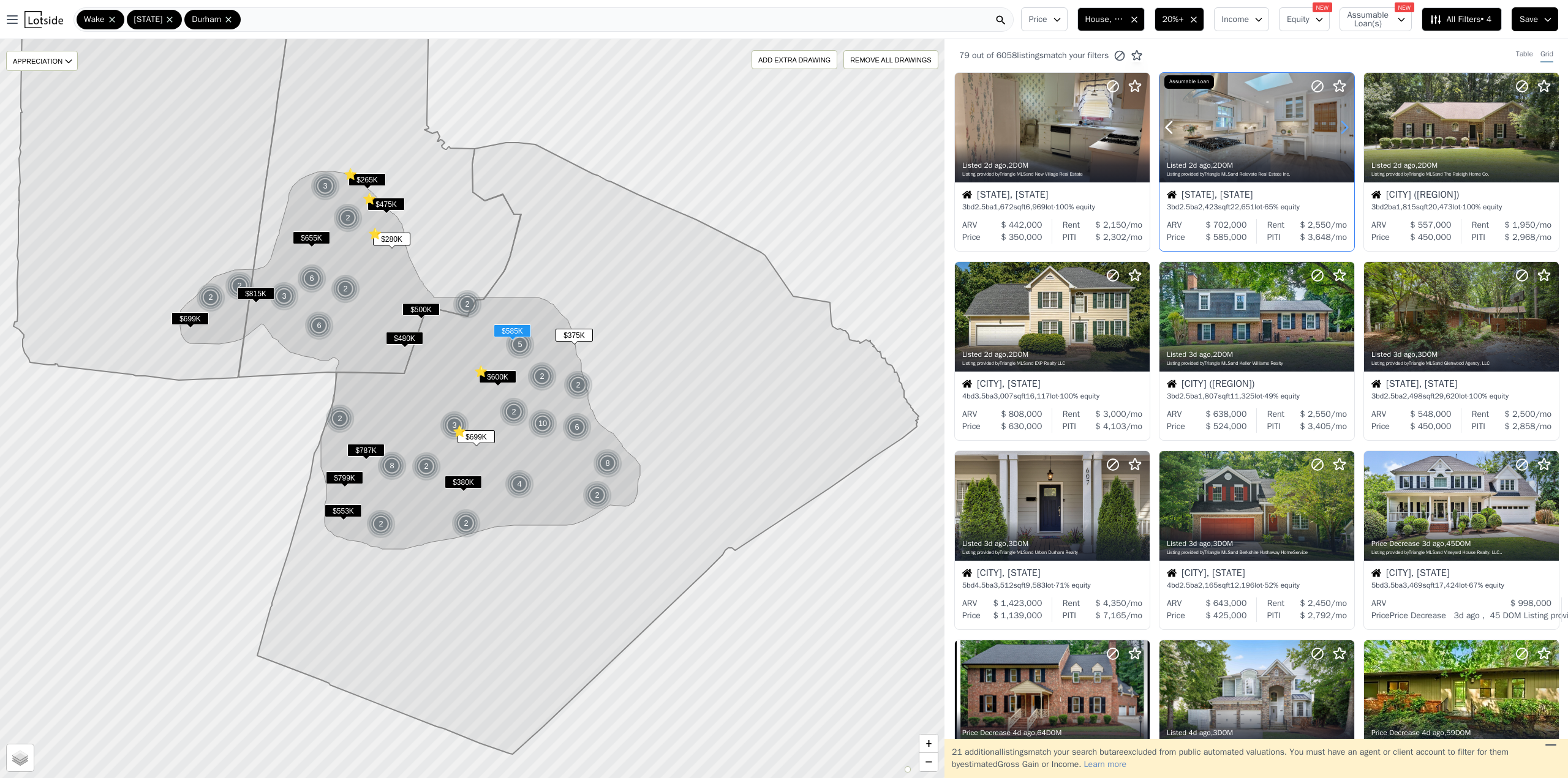 click 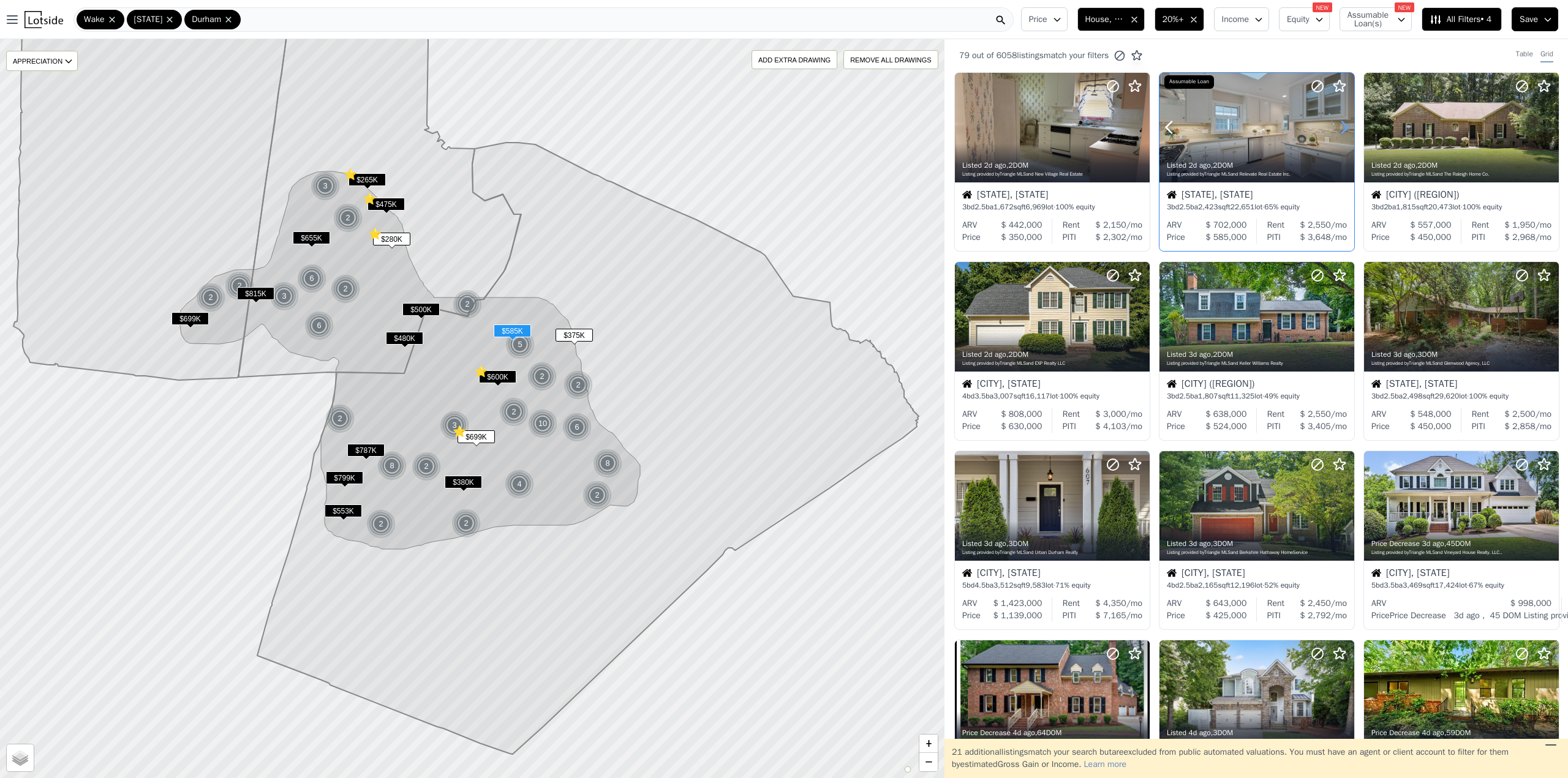 click 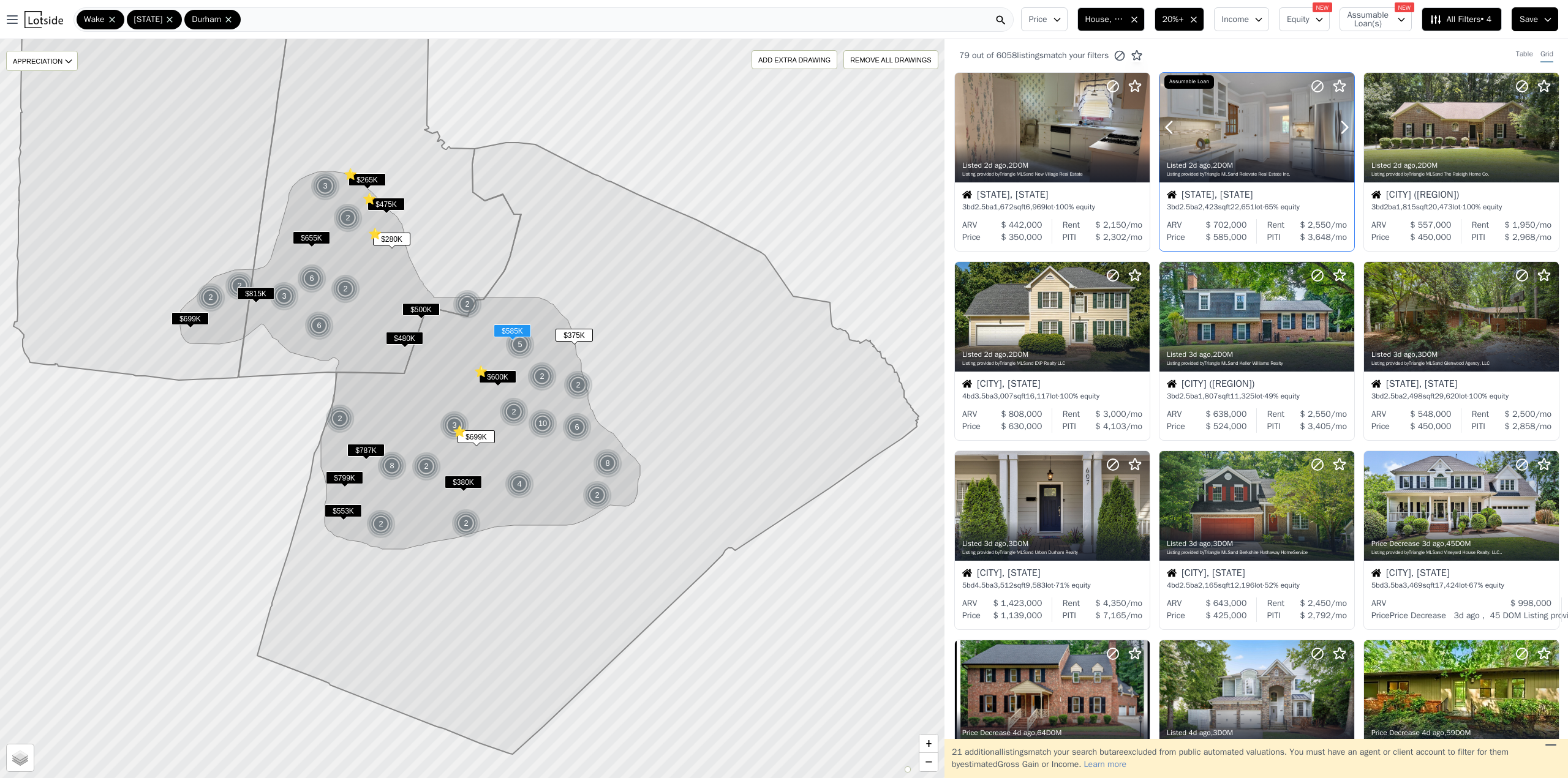 click 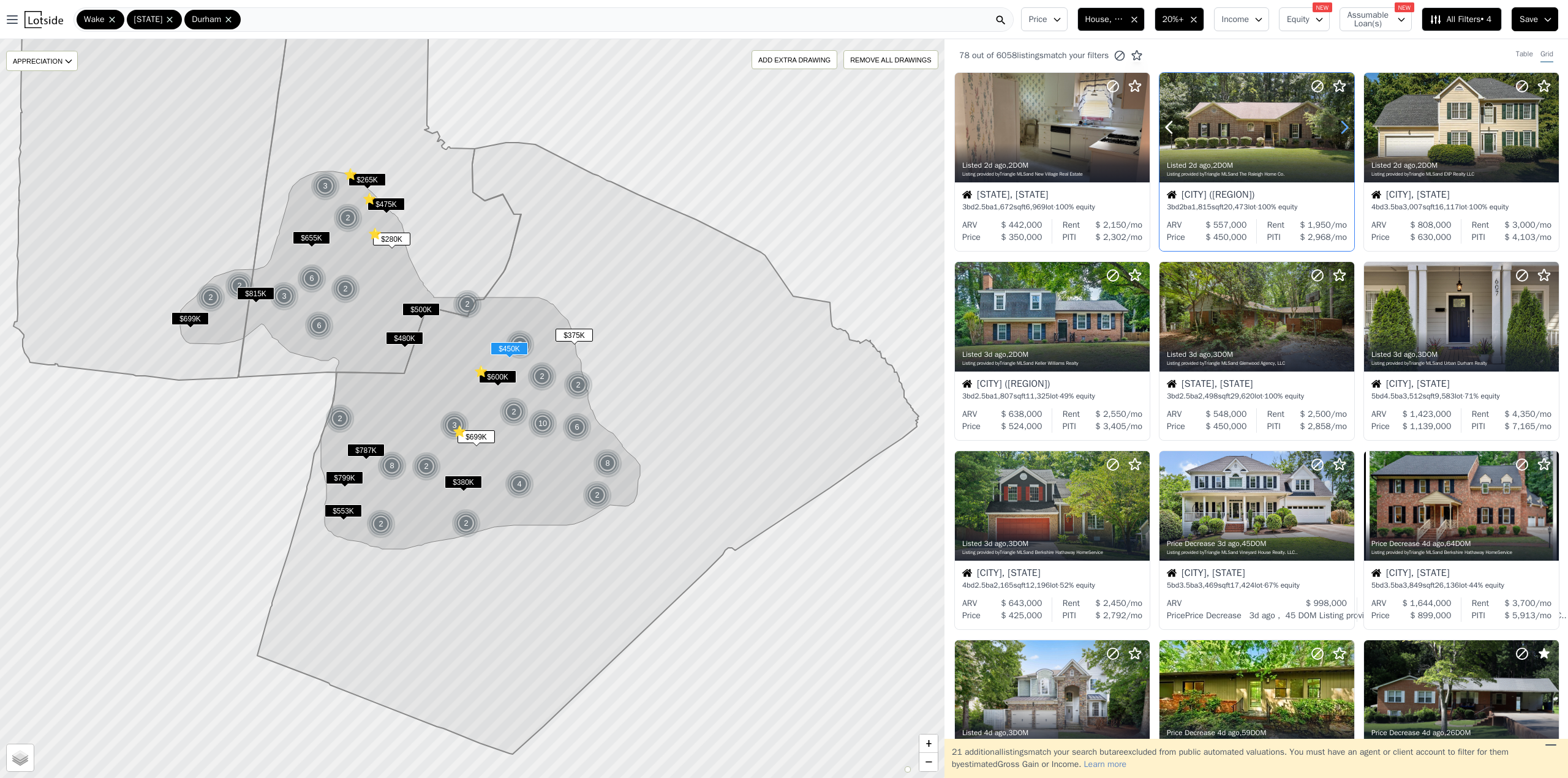 click 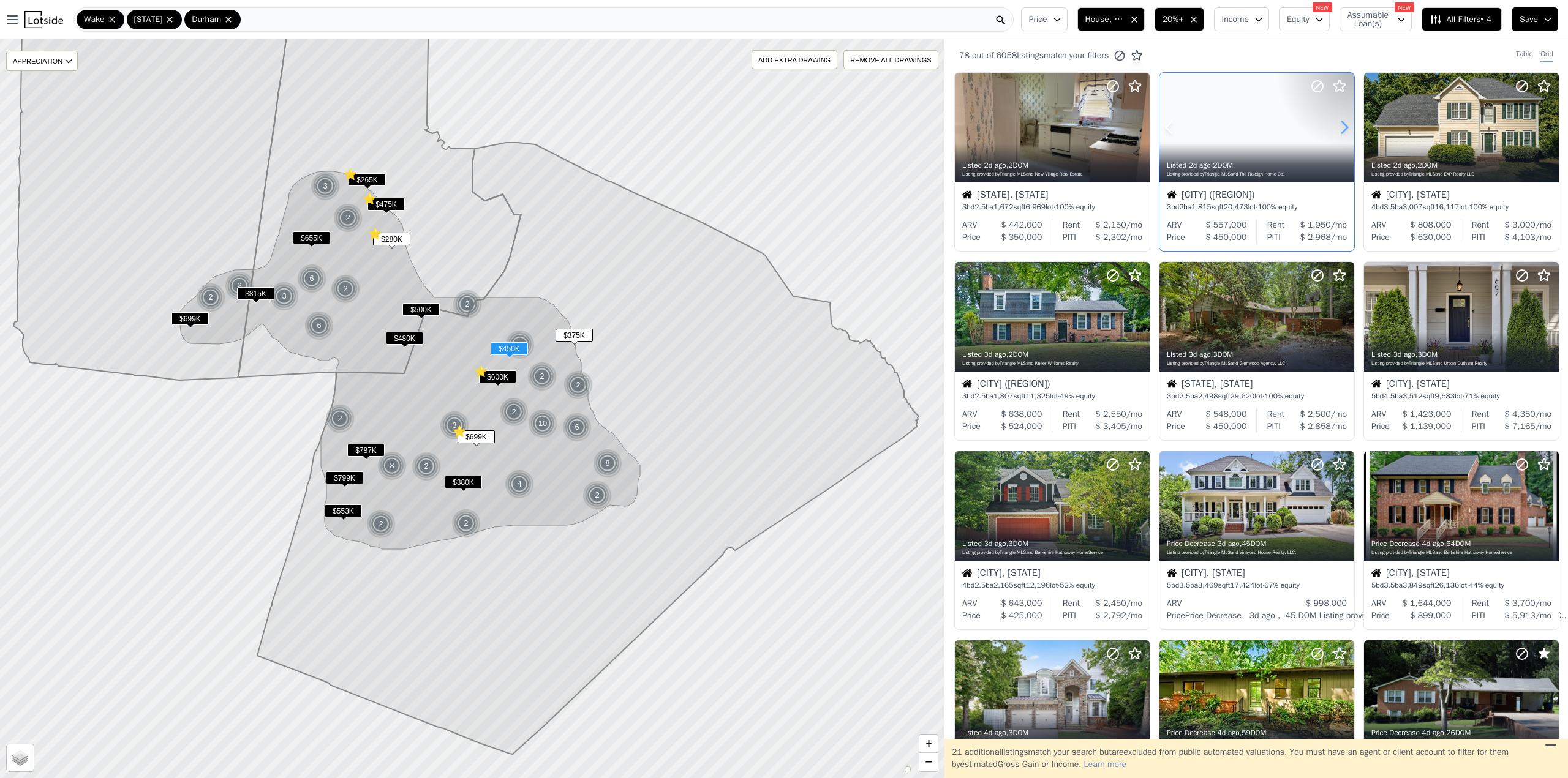 click 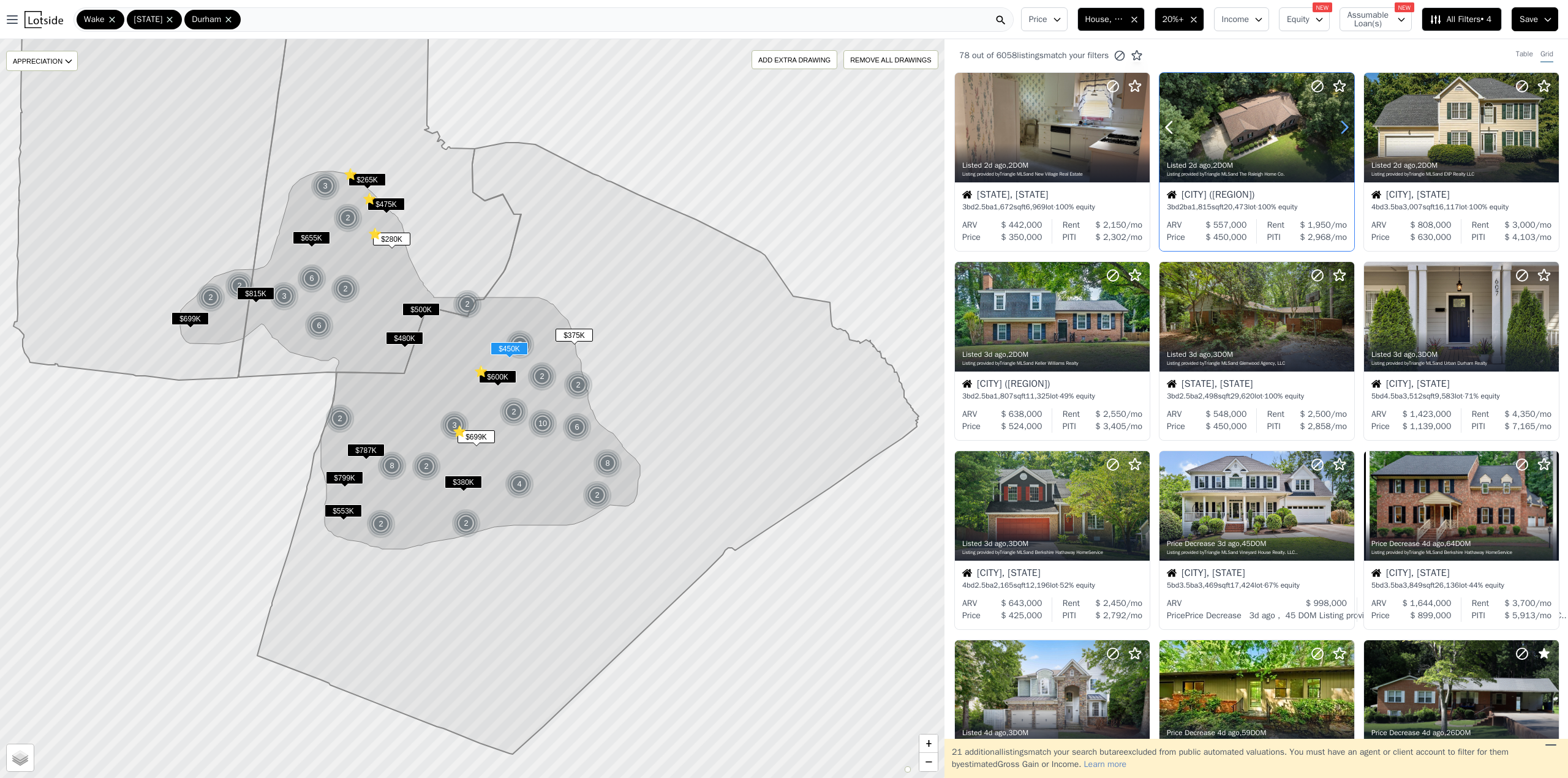 click 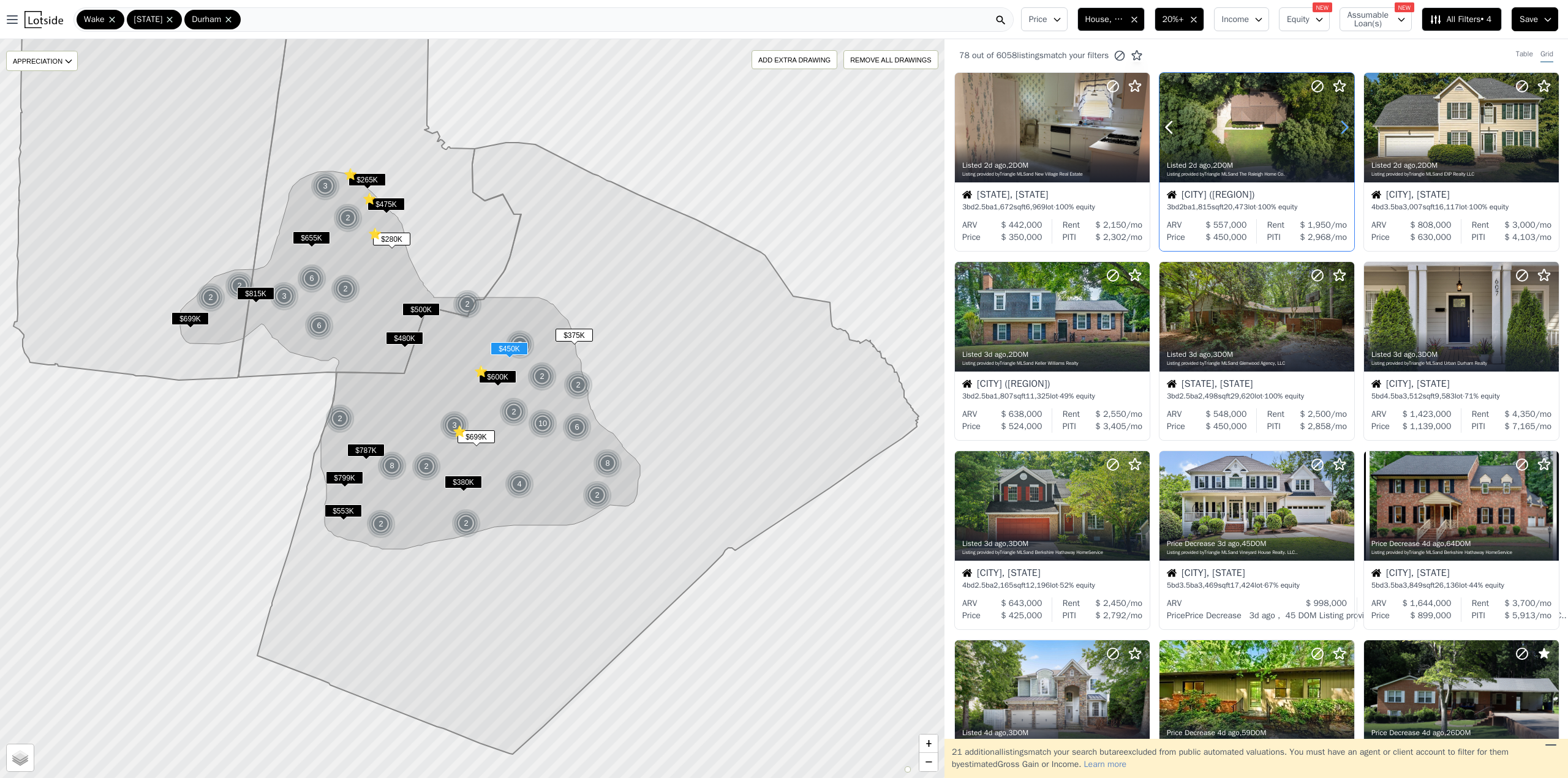 click 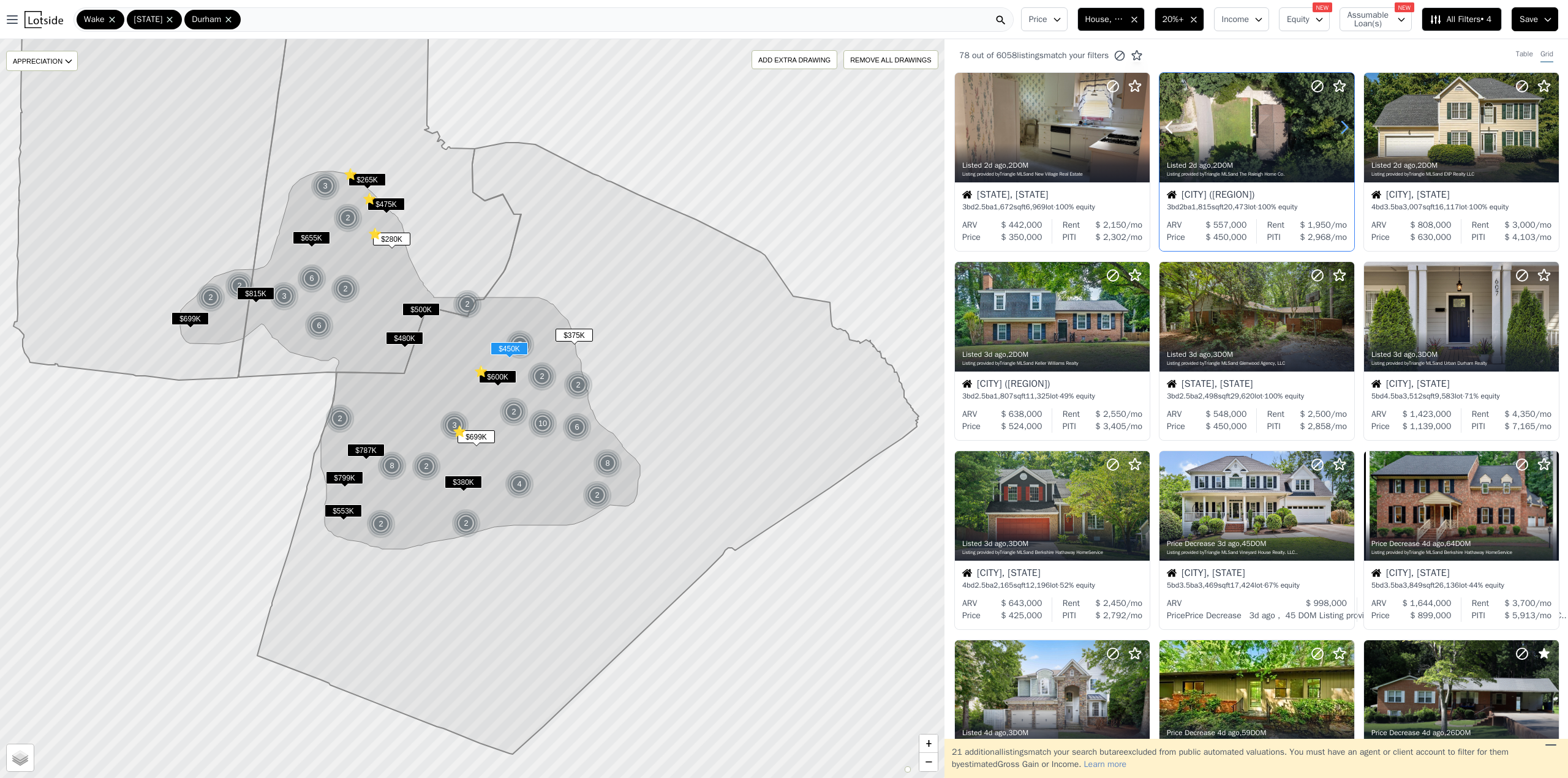 click 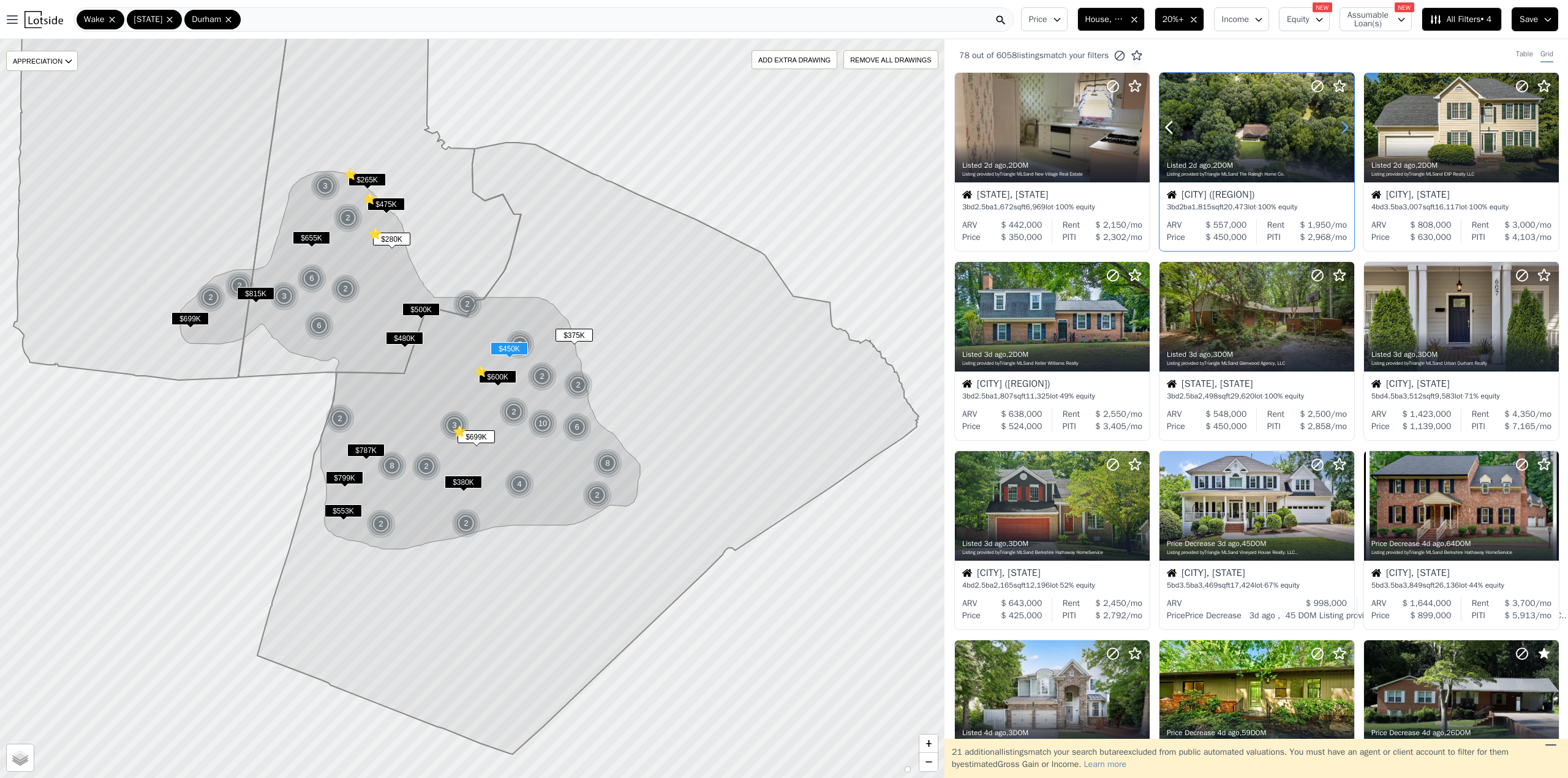 click 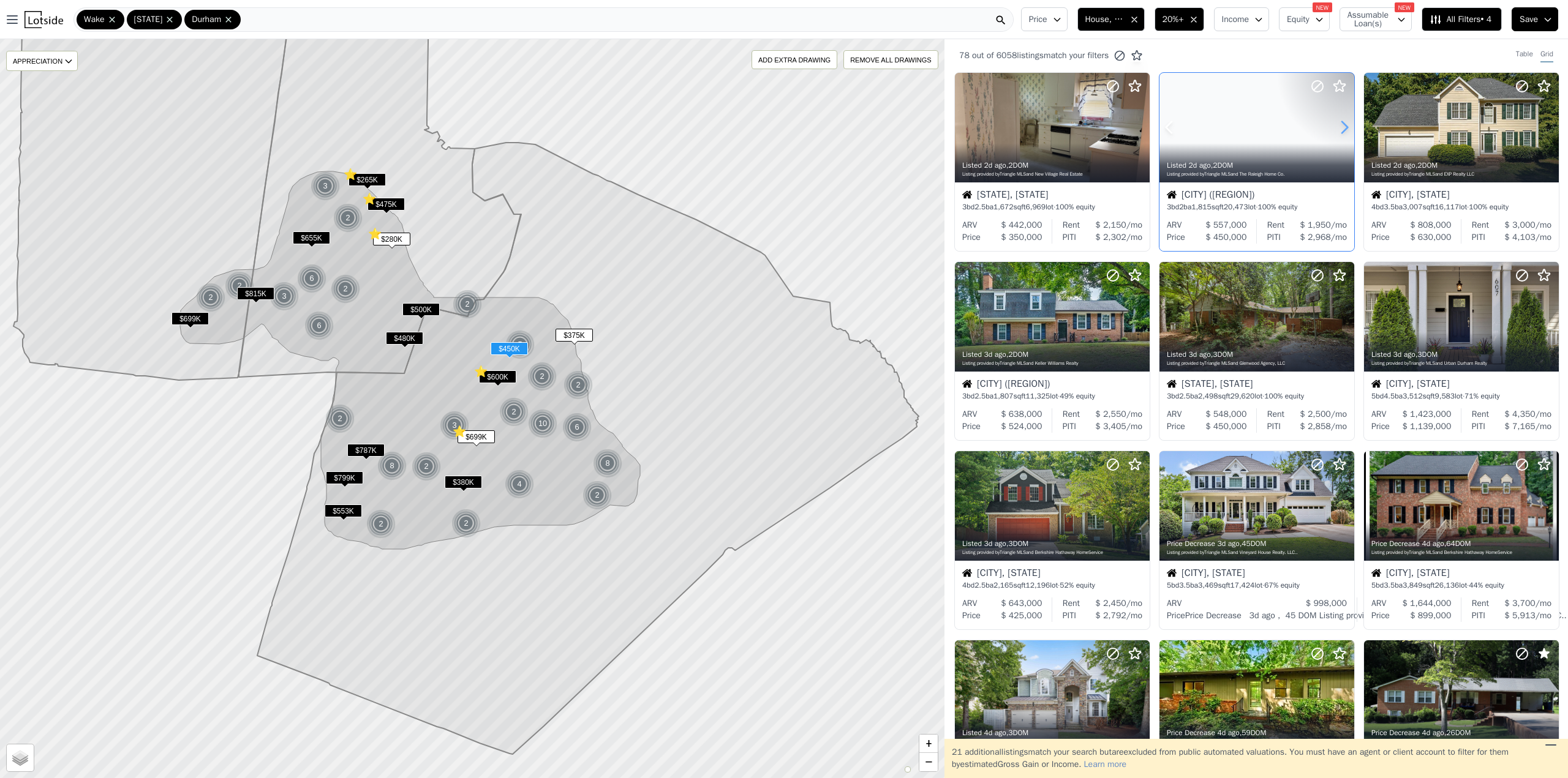 click 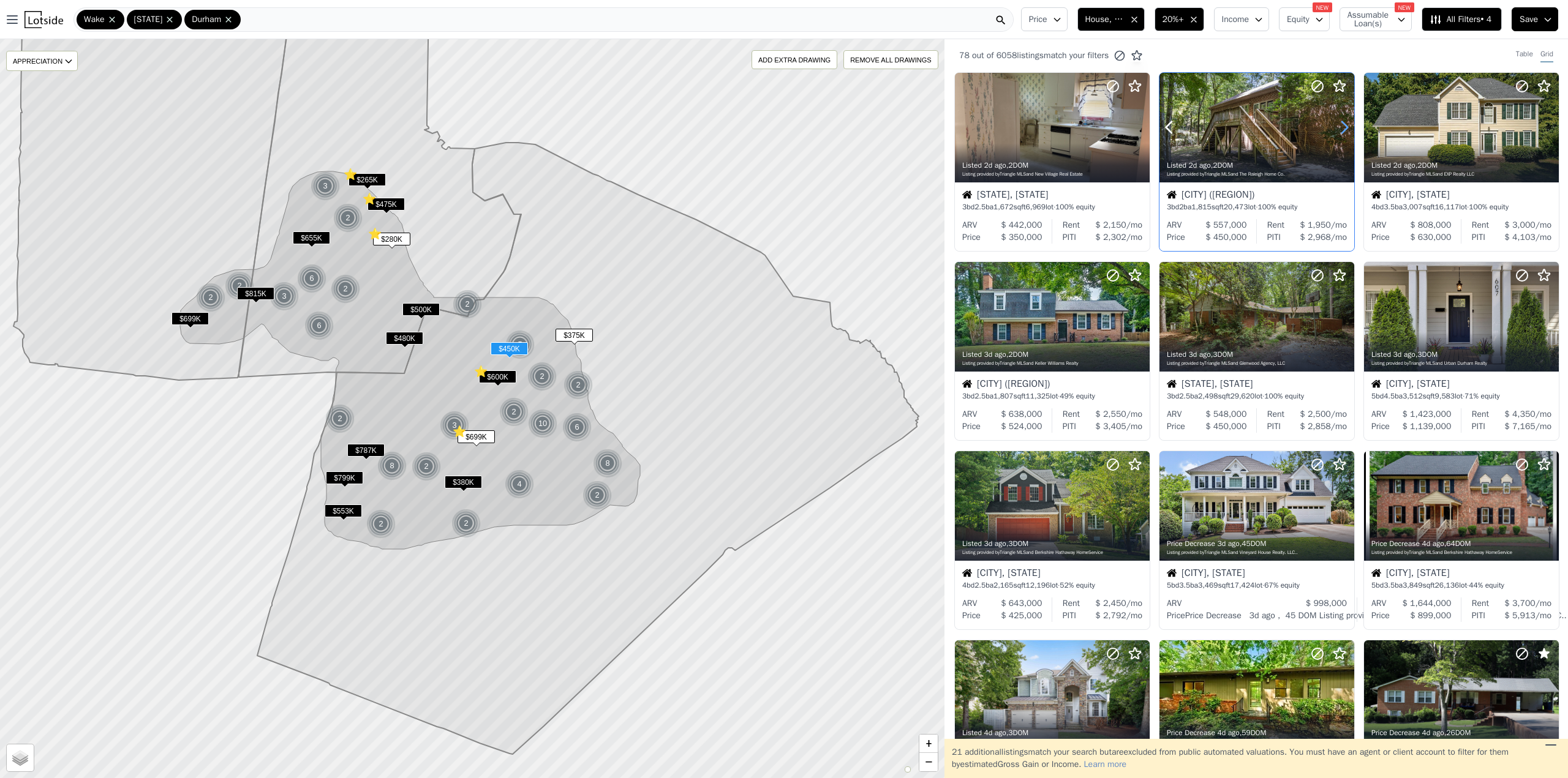 click 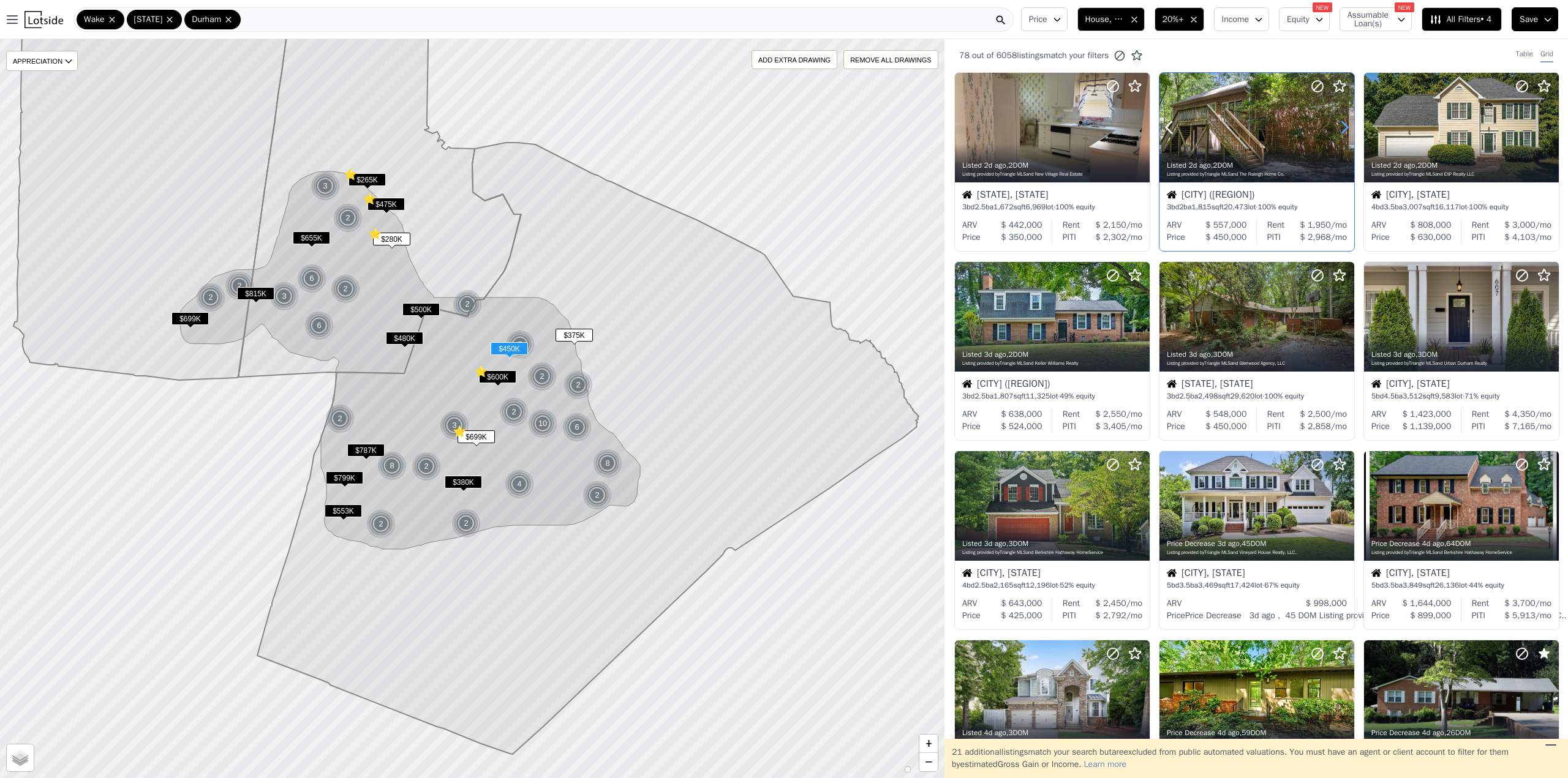 click 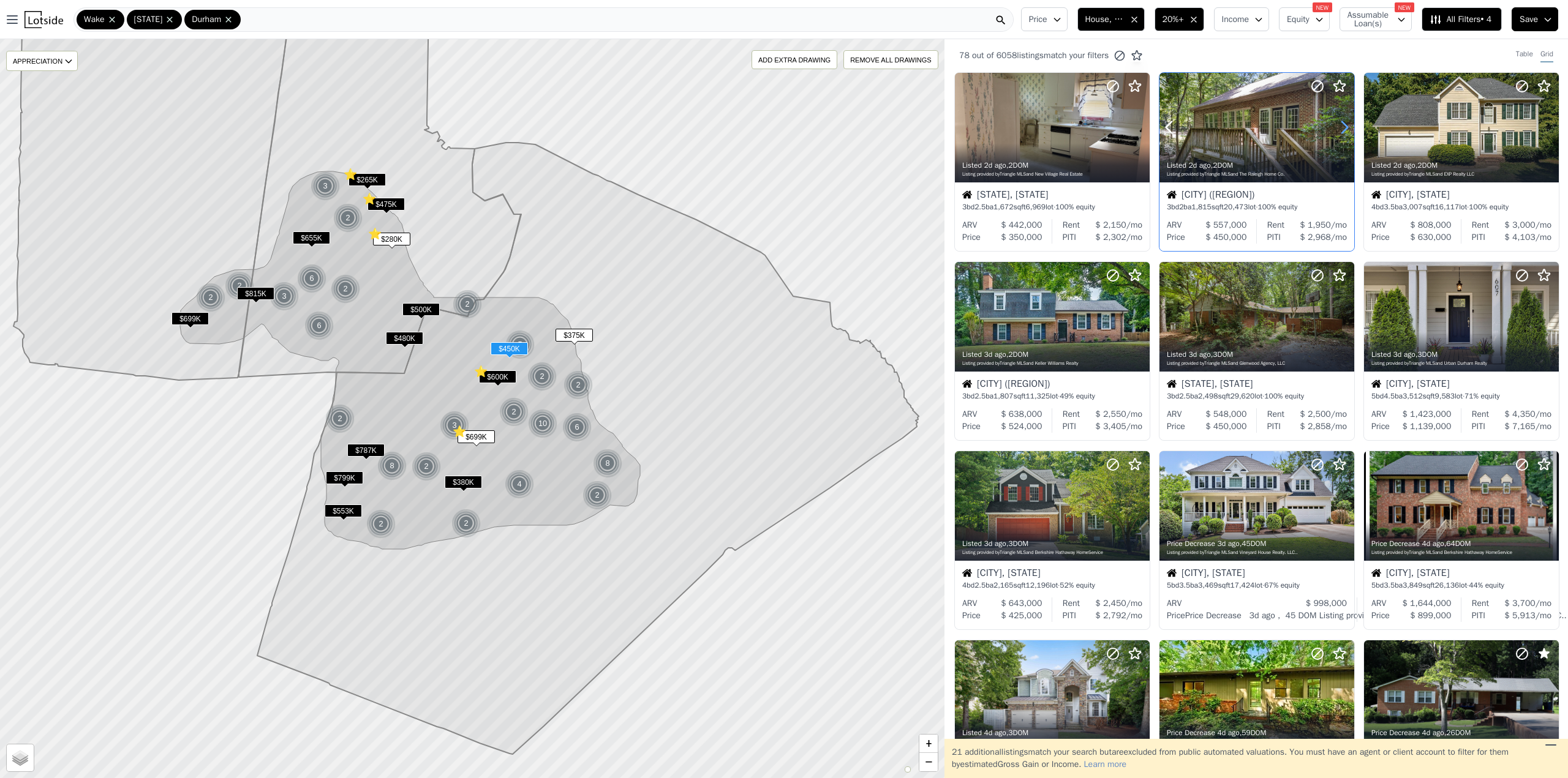 click 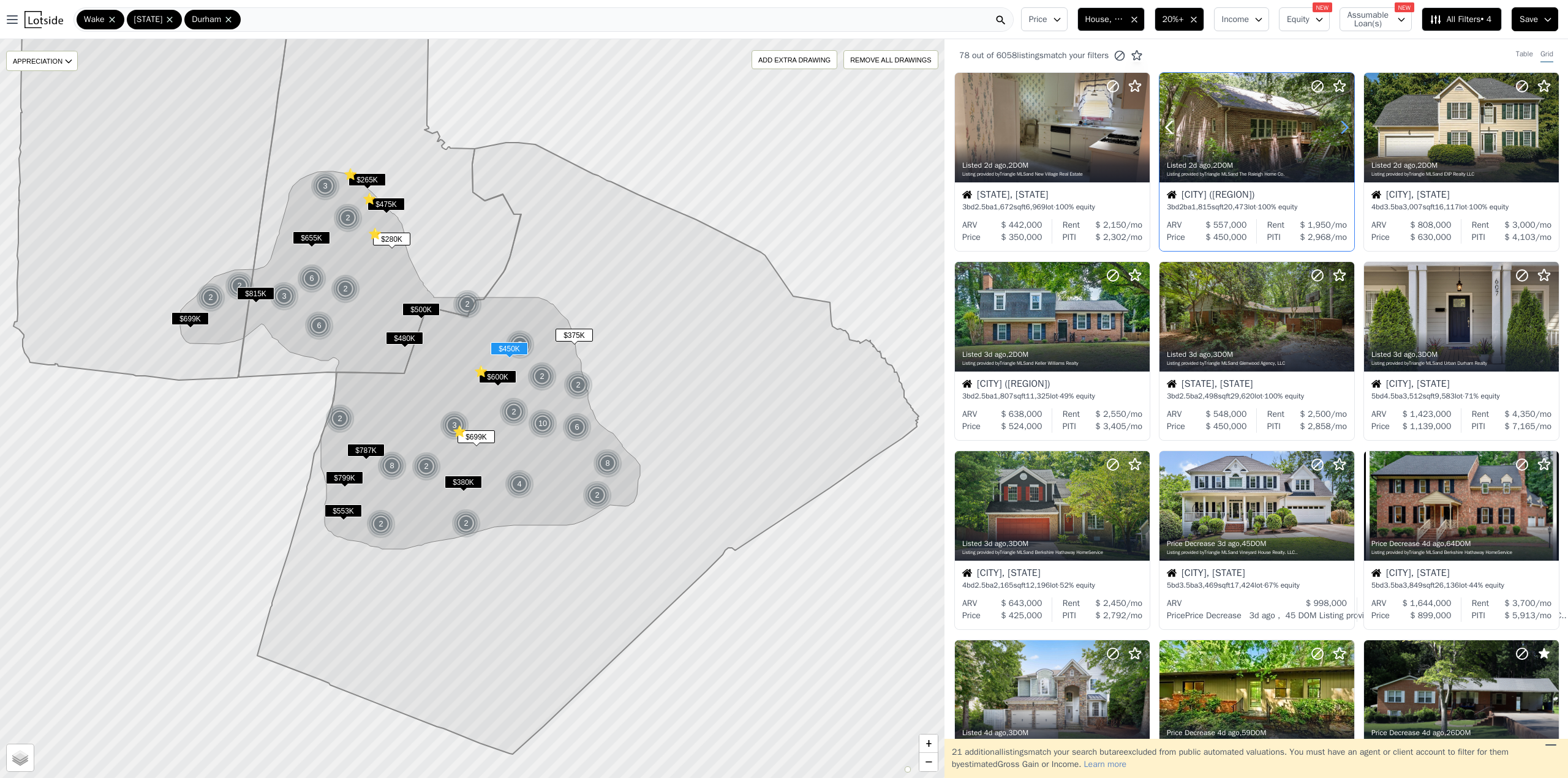 click 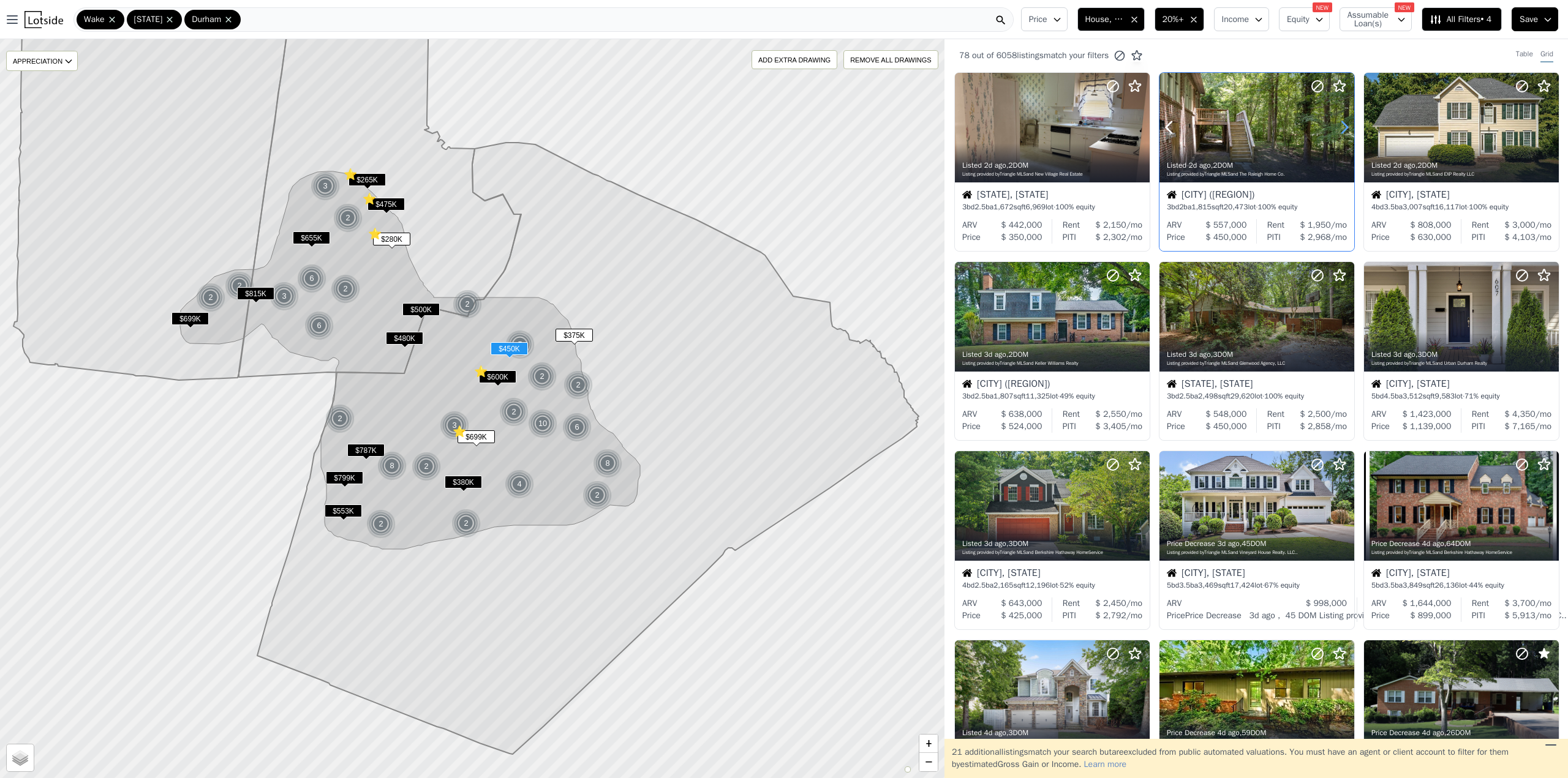 click 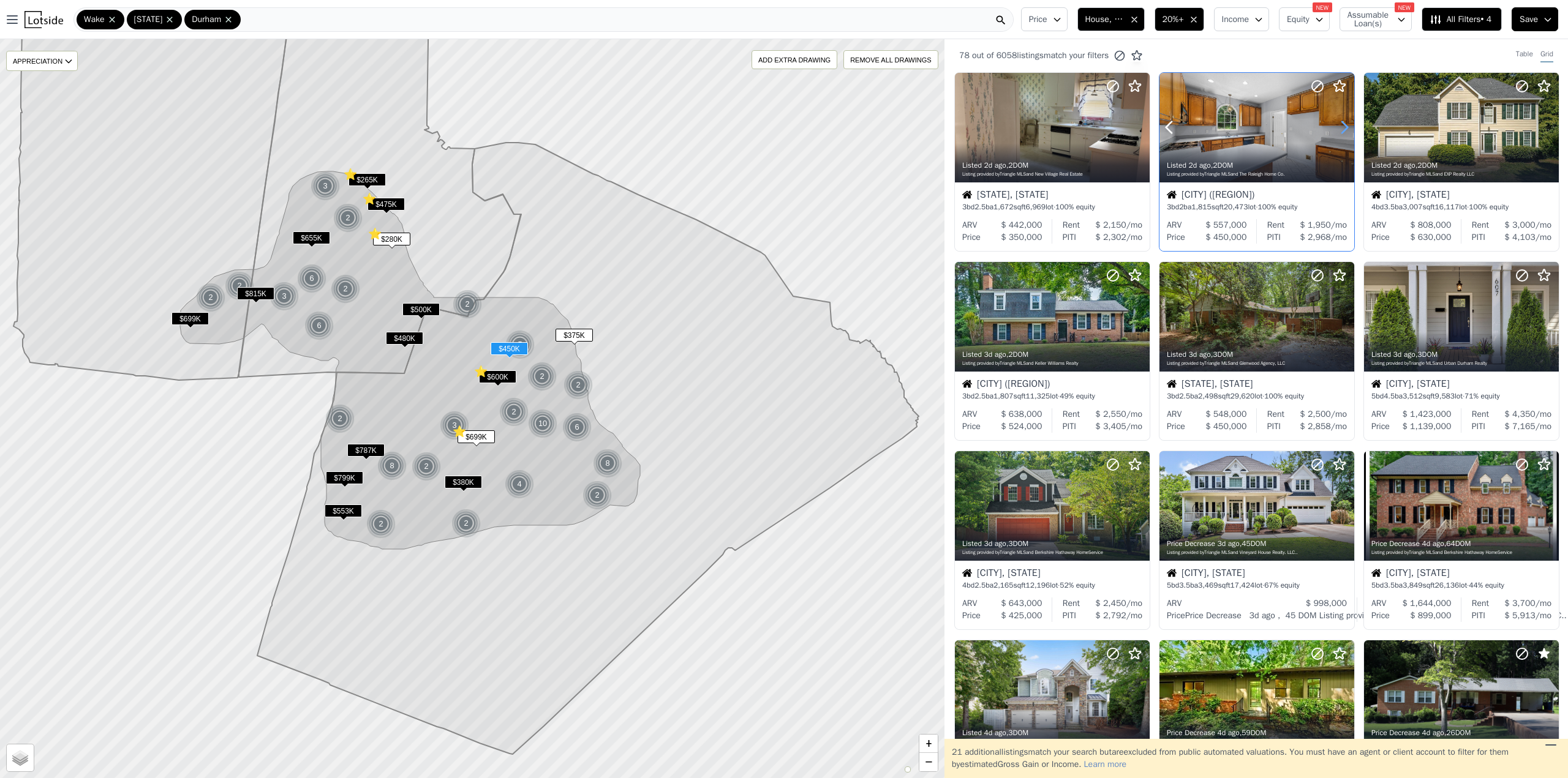 click 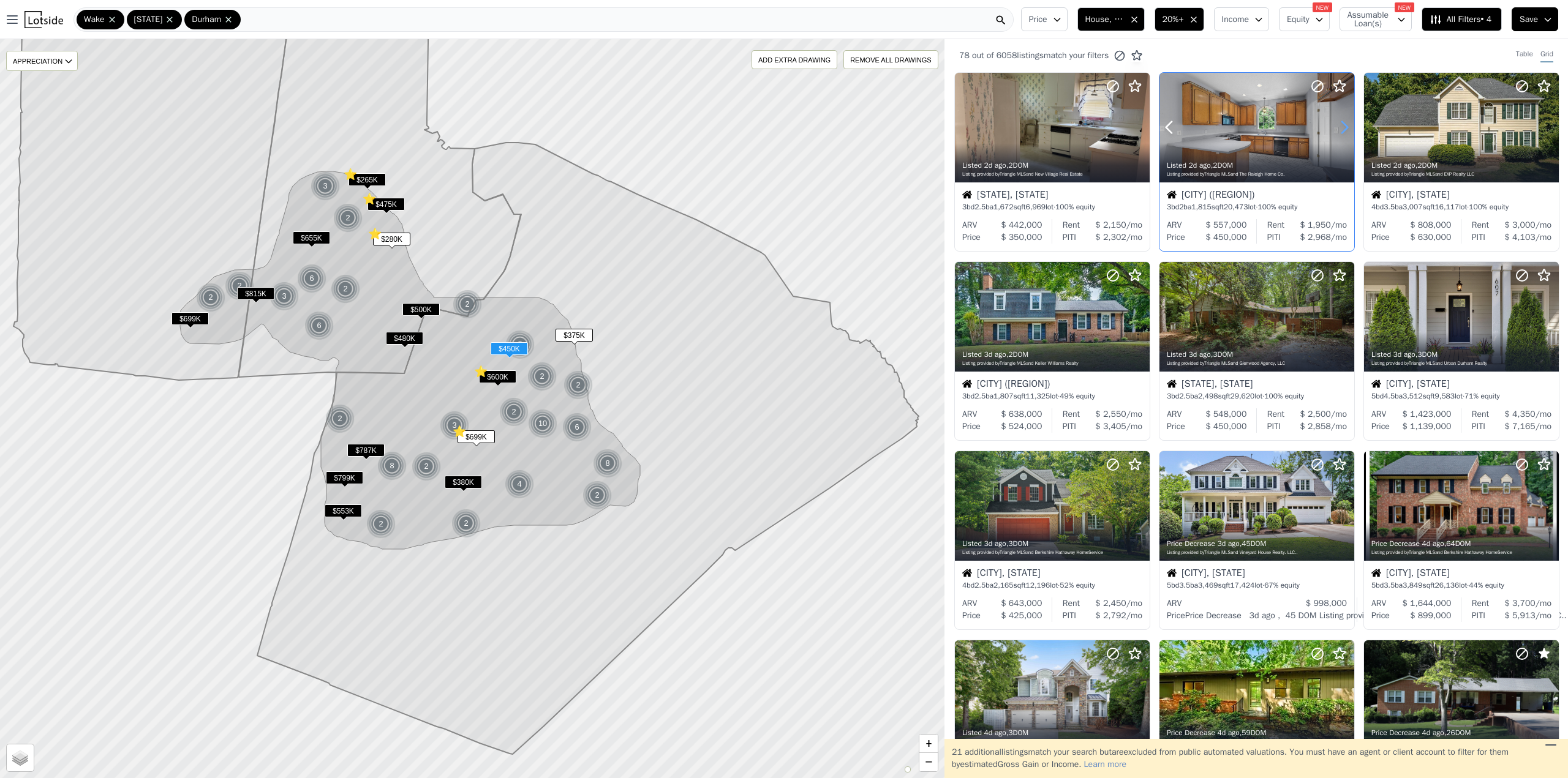 click 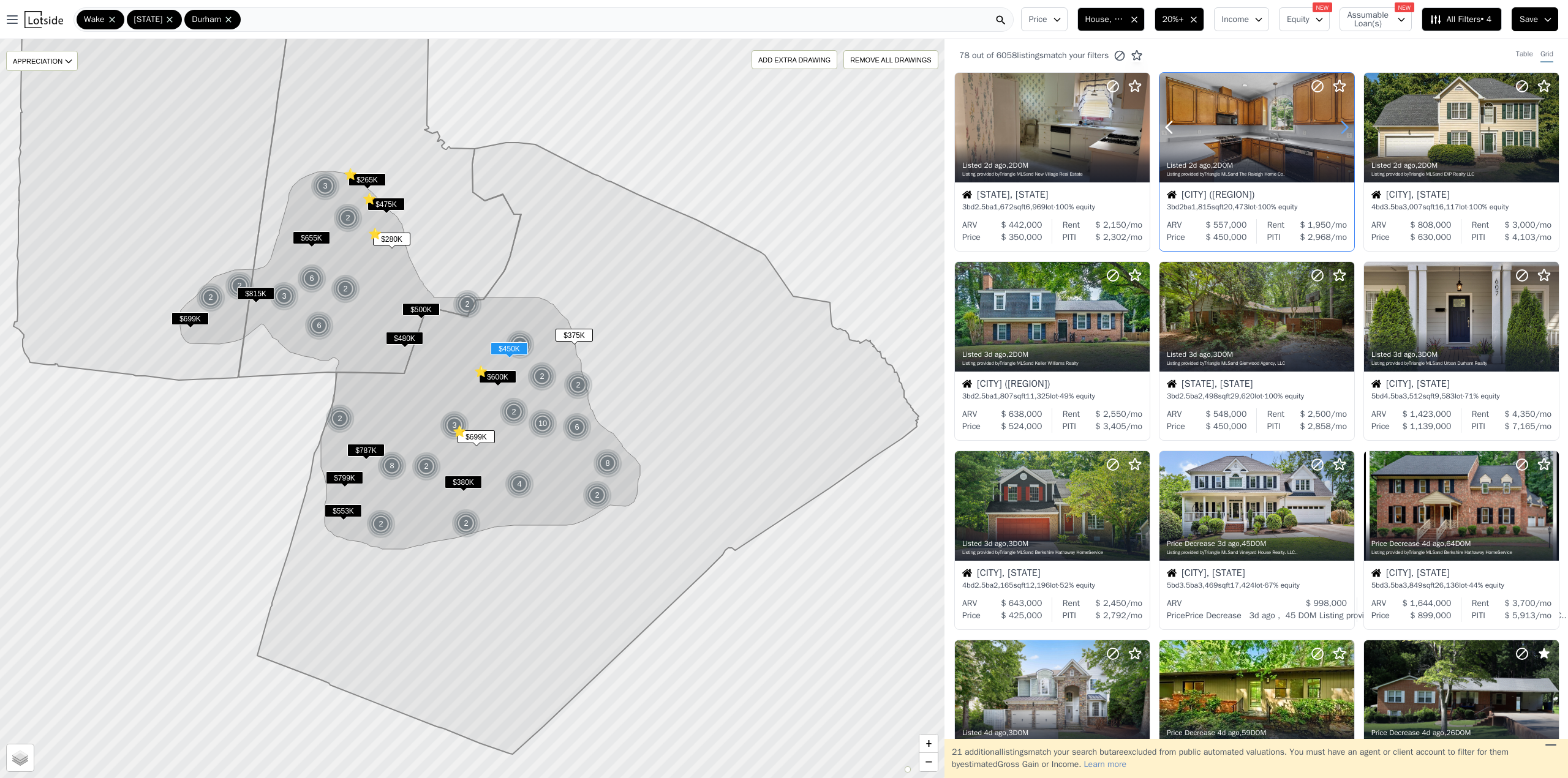 click 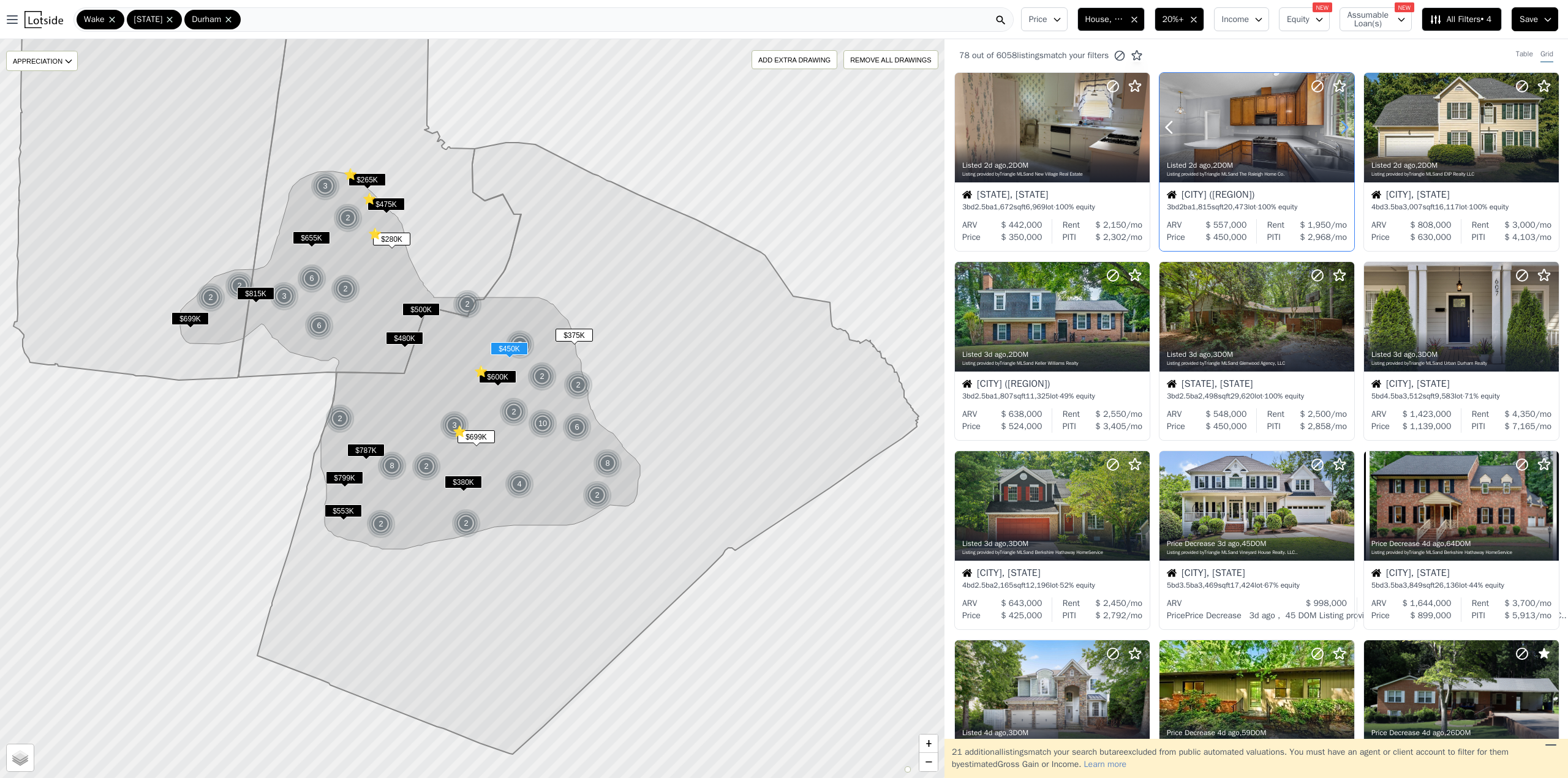 click 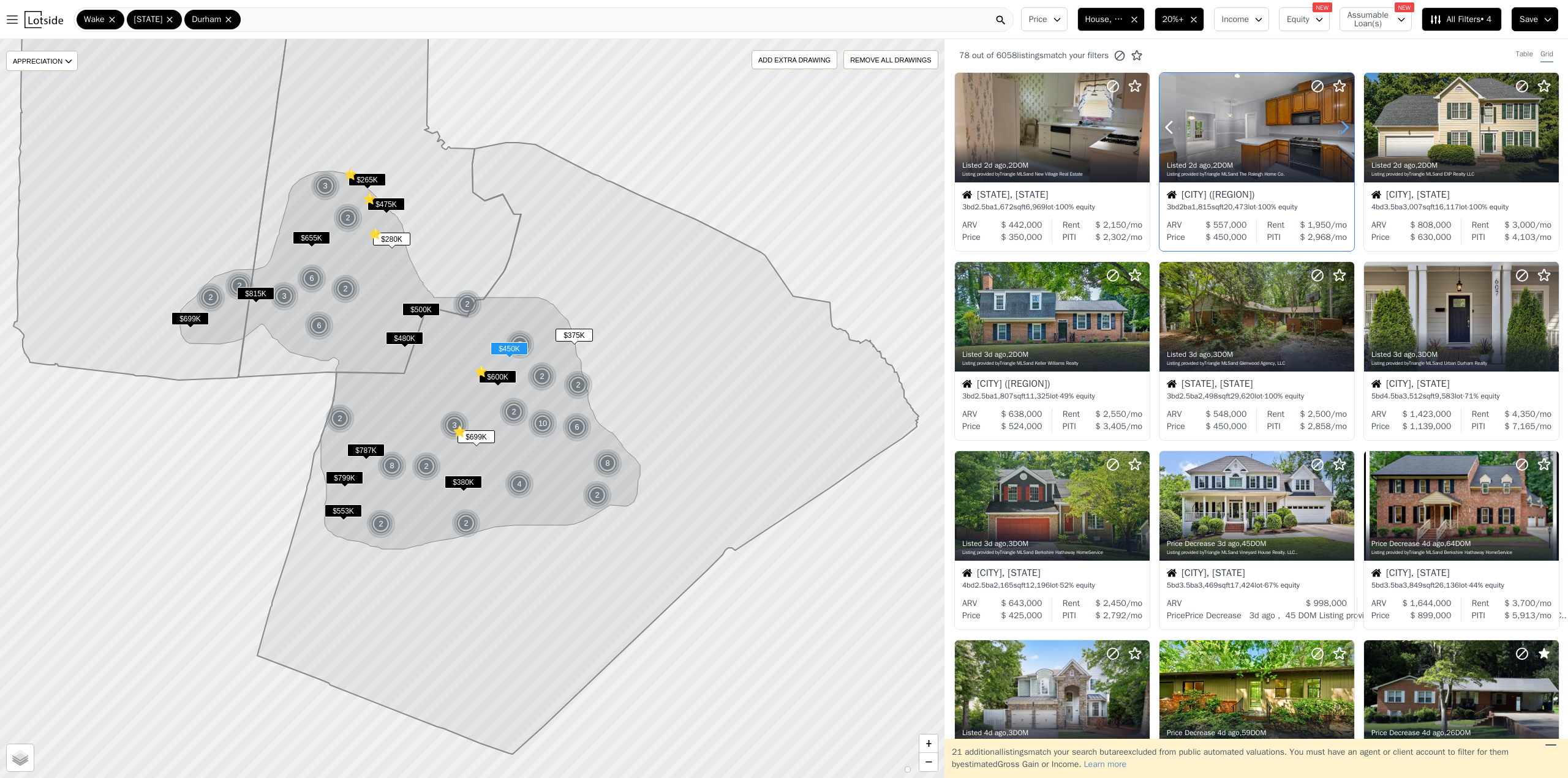 click 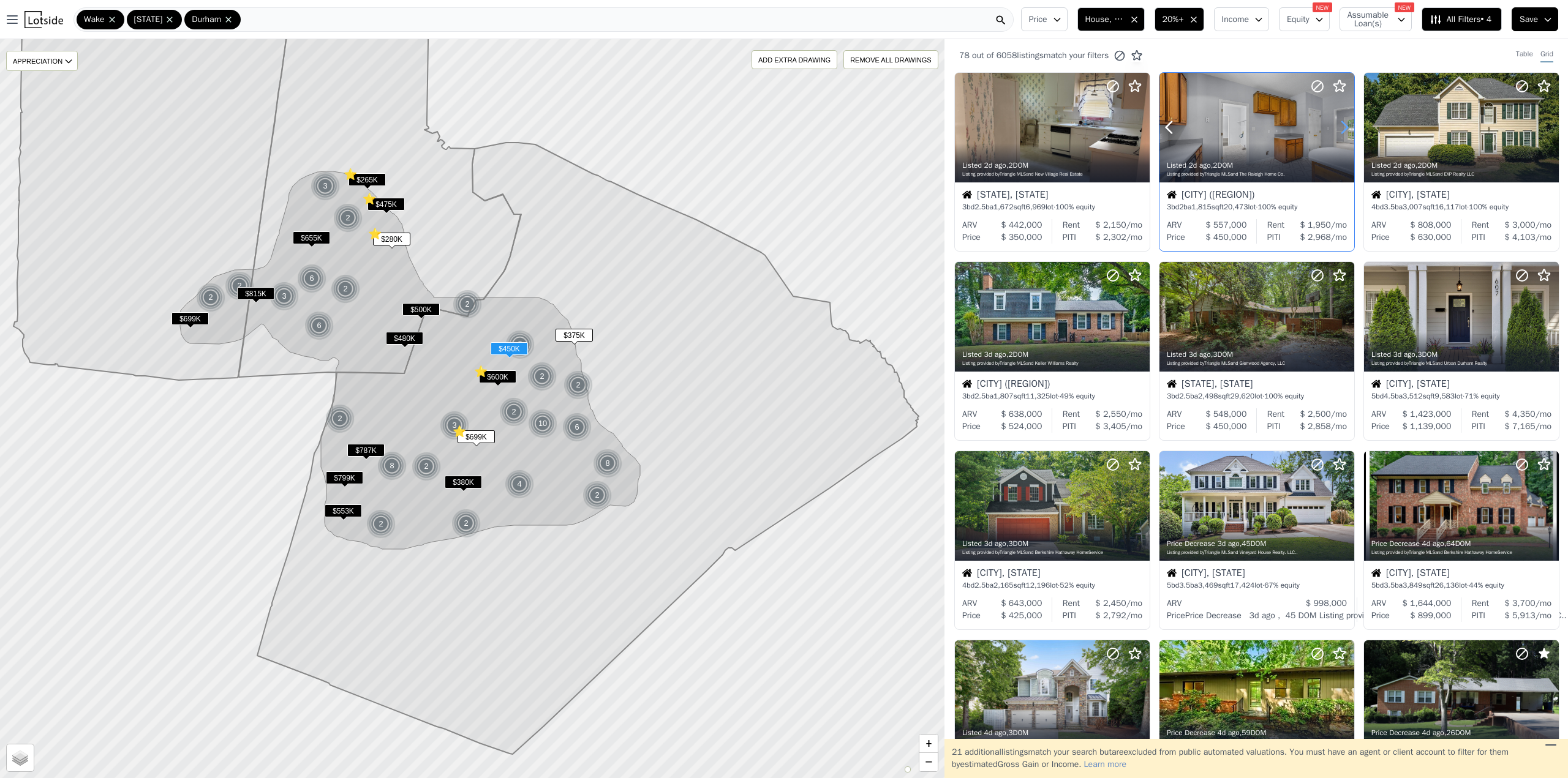 click 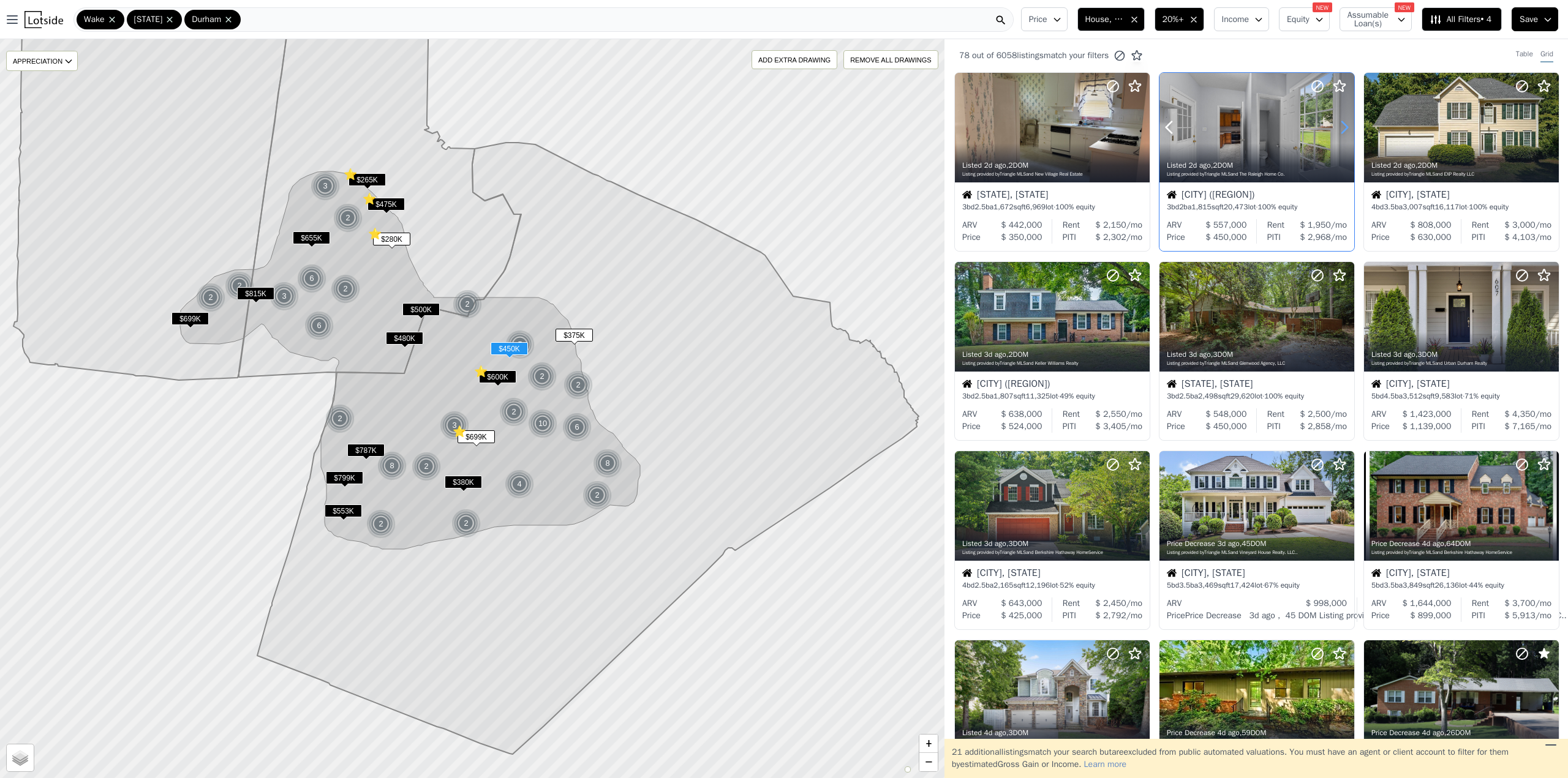 click 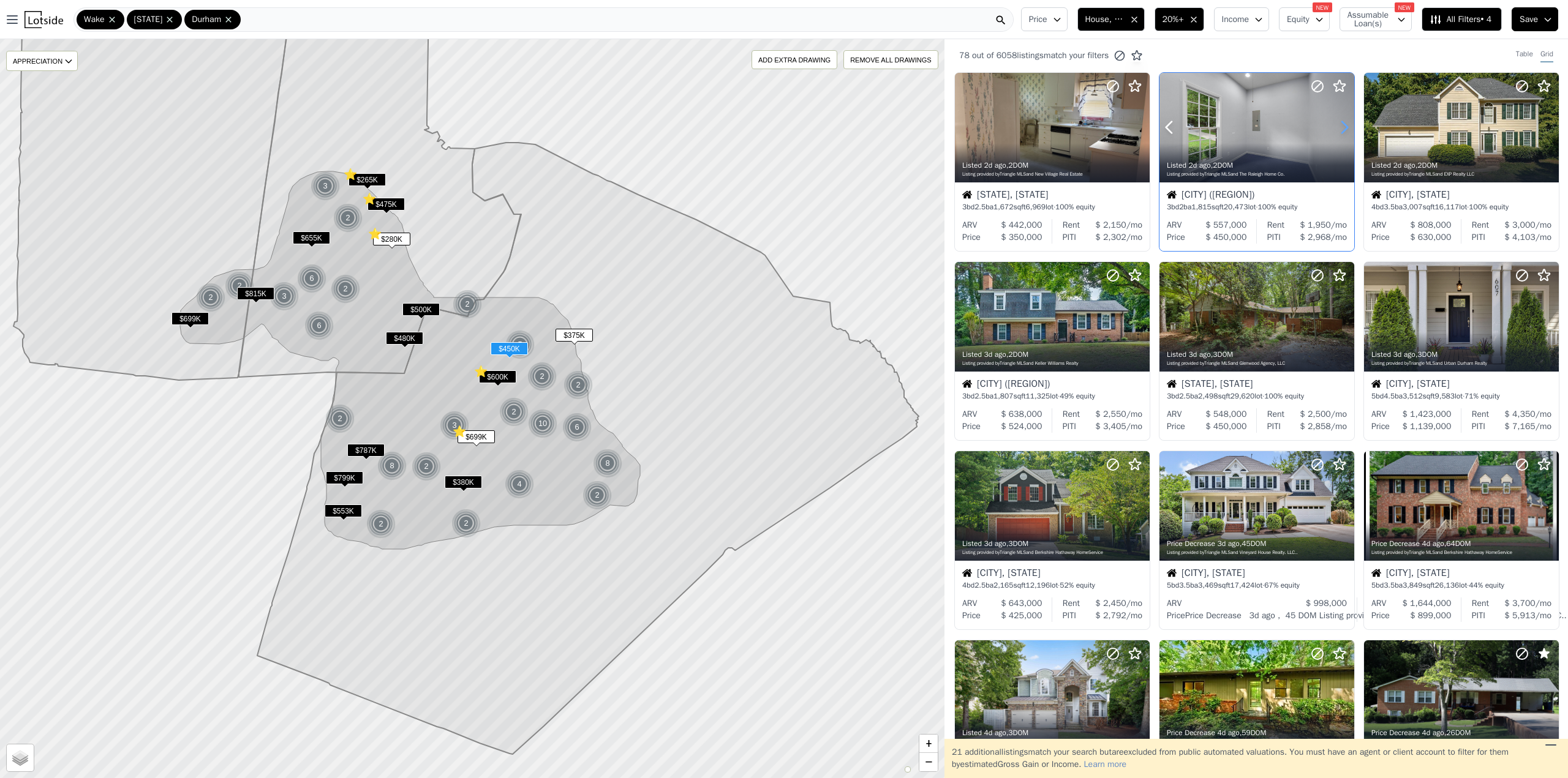 click 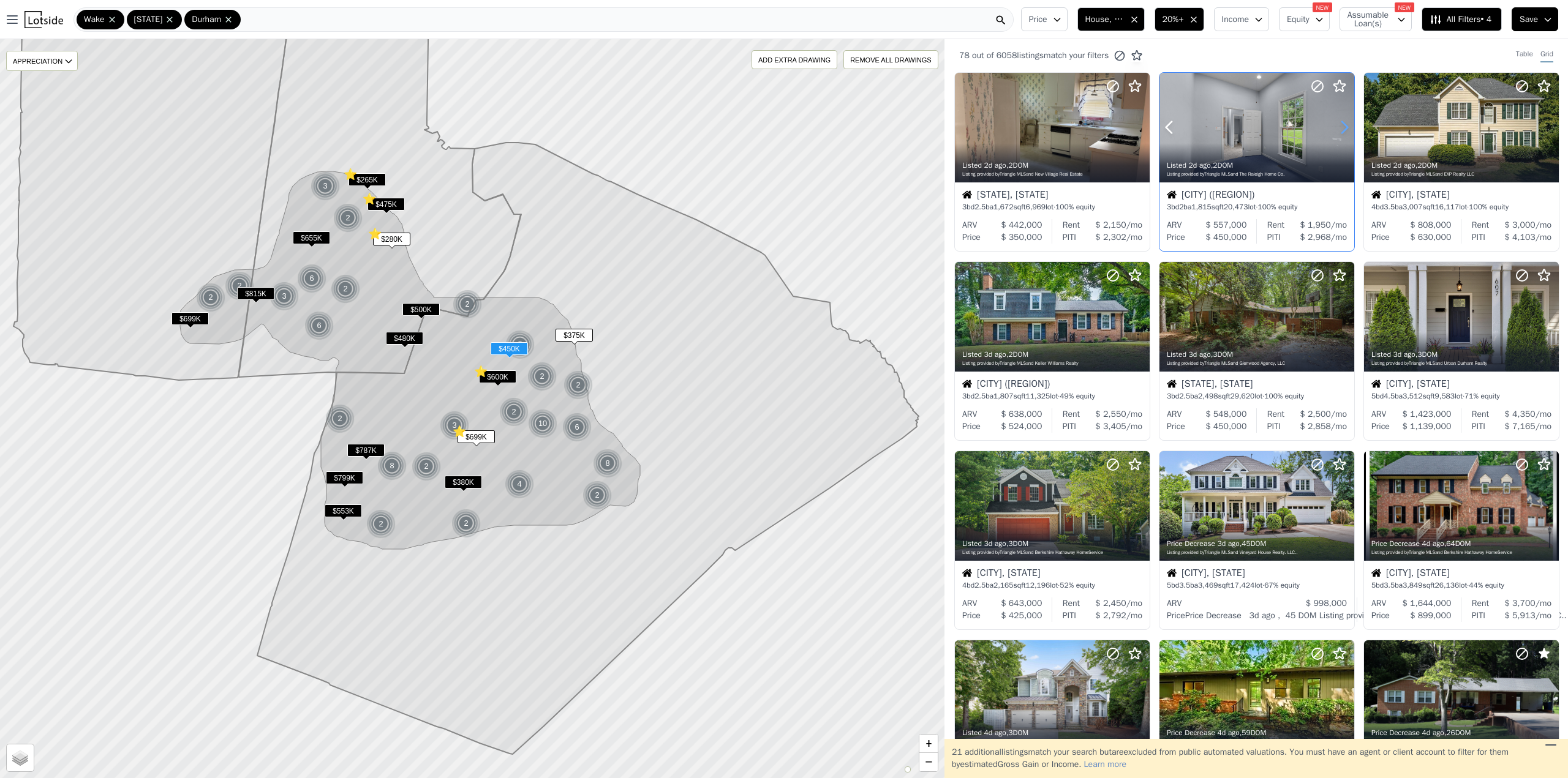 click 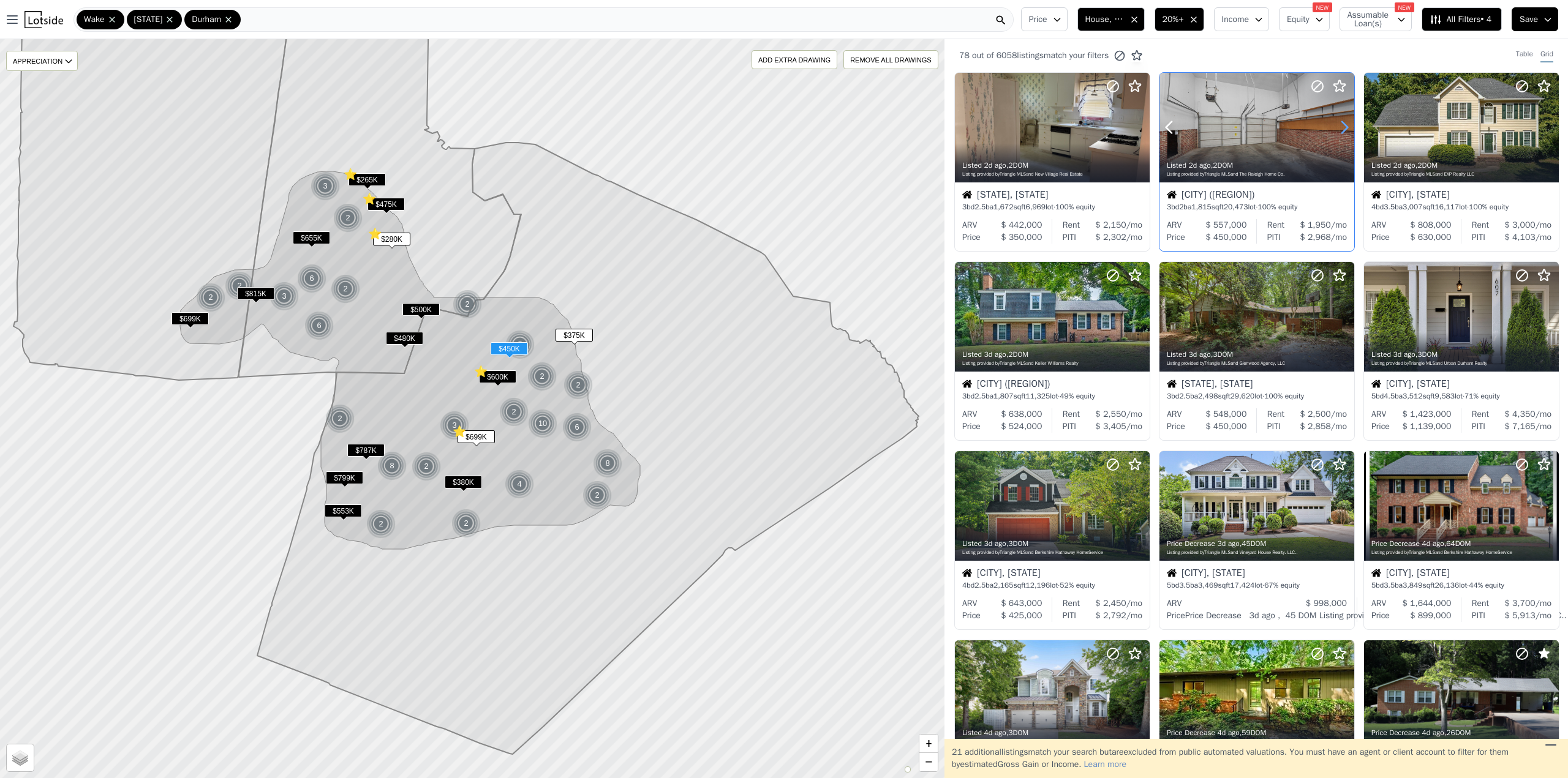 click 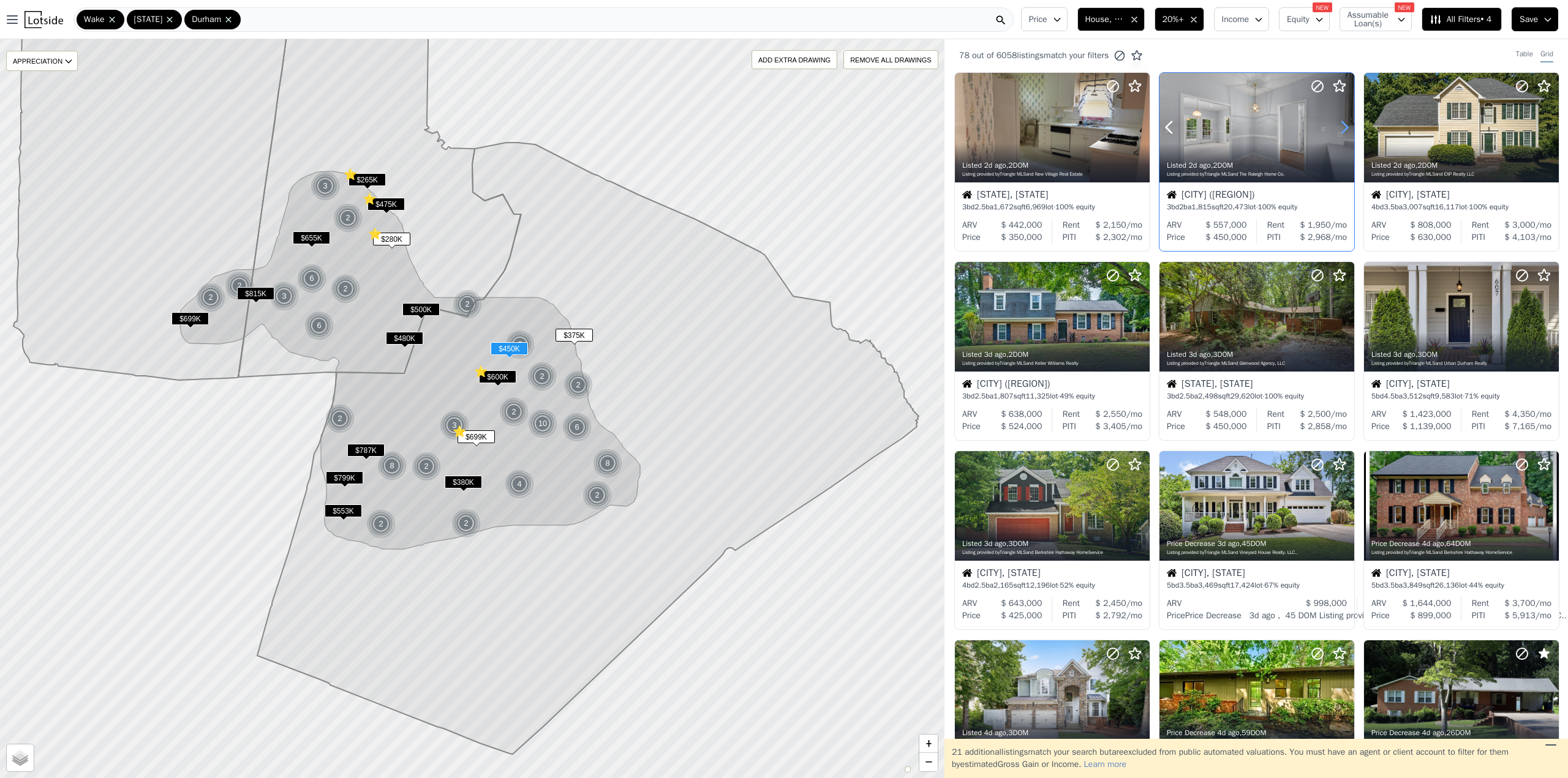 click 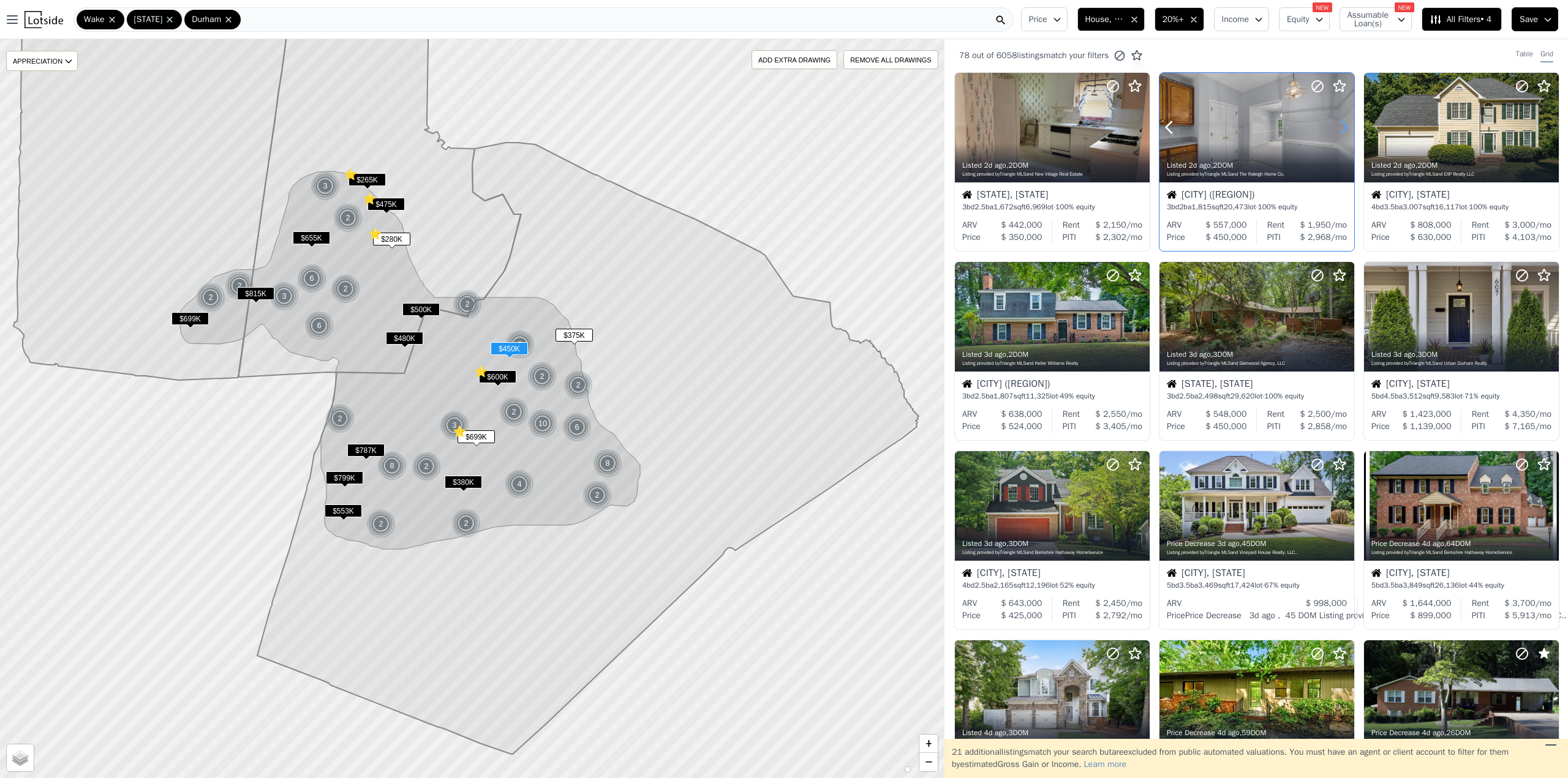 click 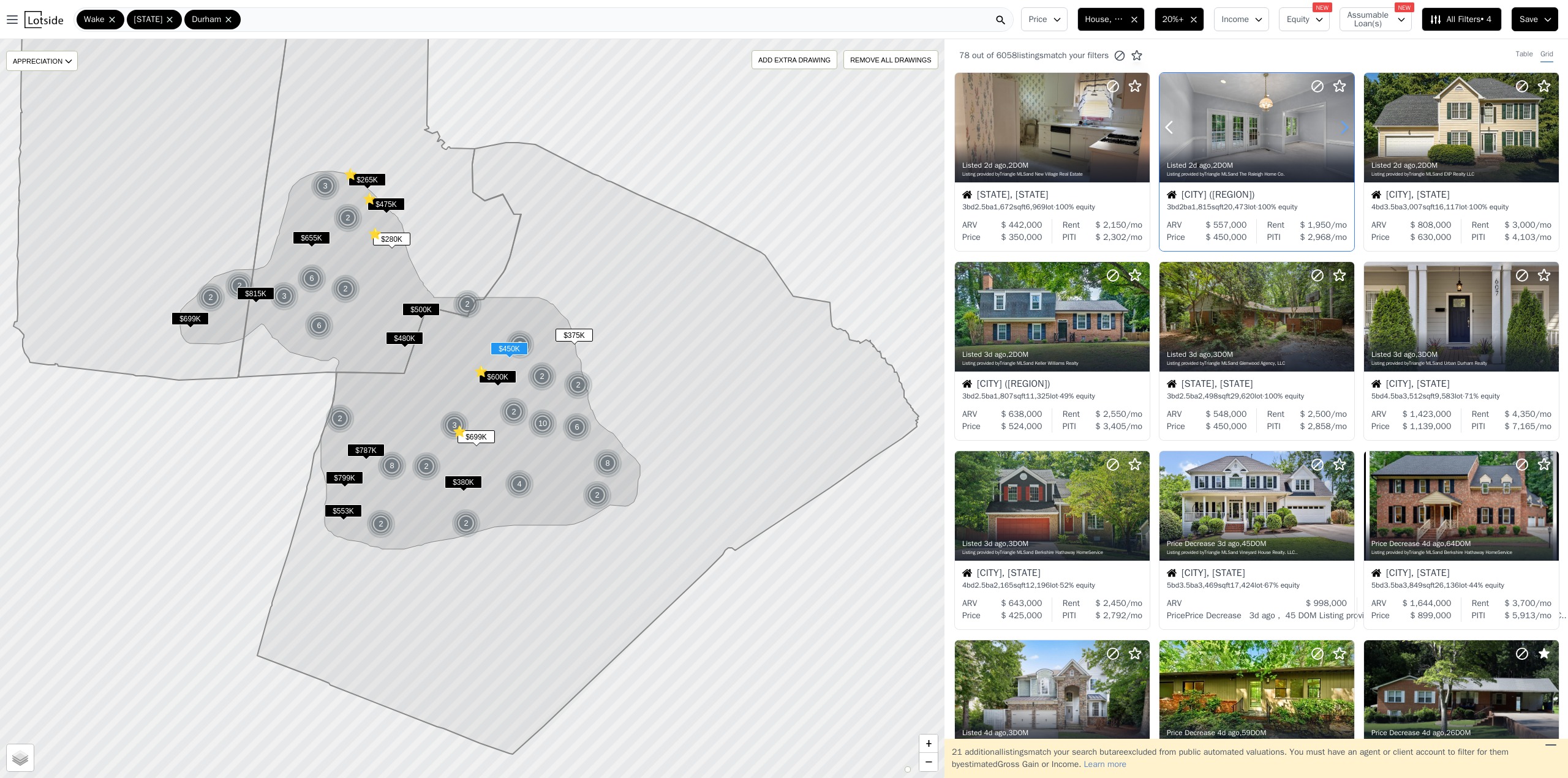 click 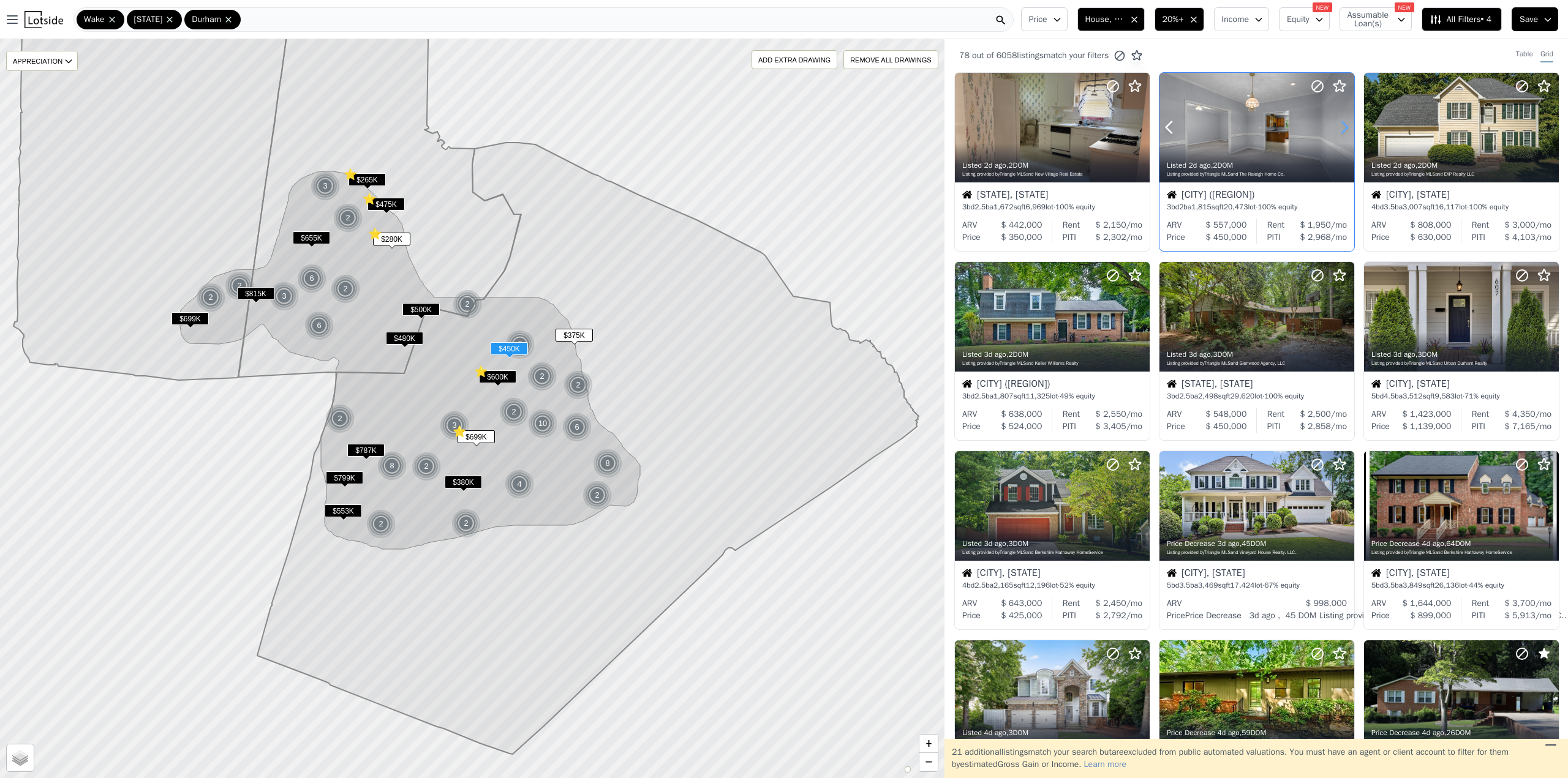 click 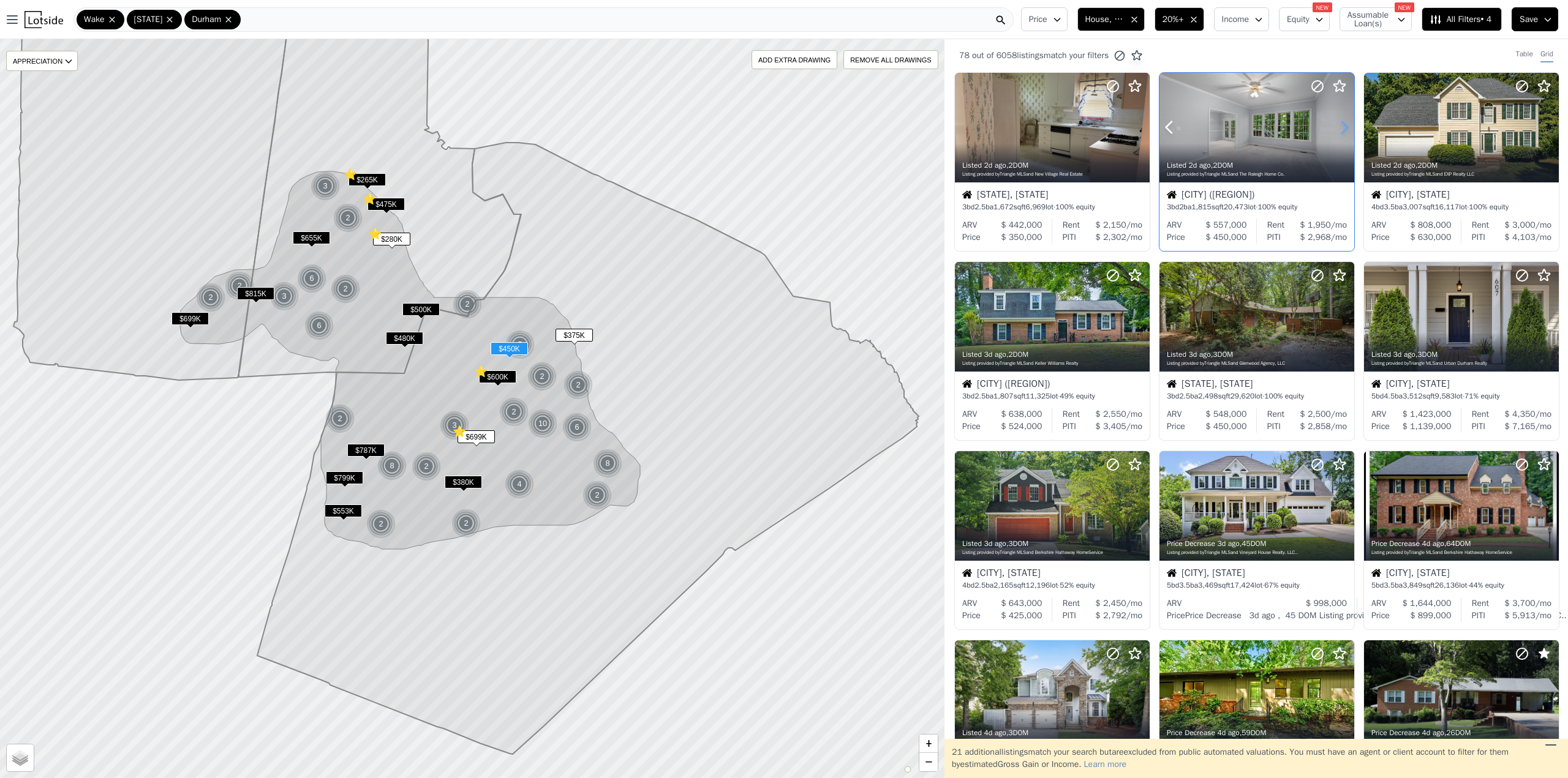 click 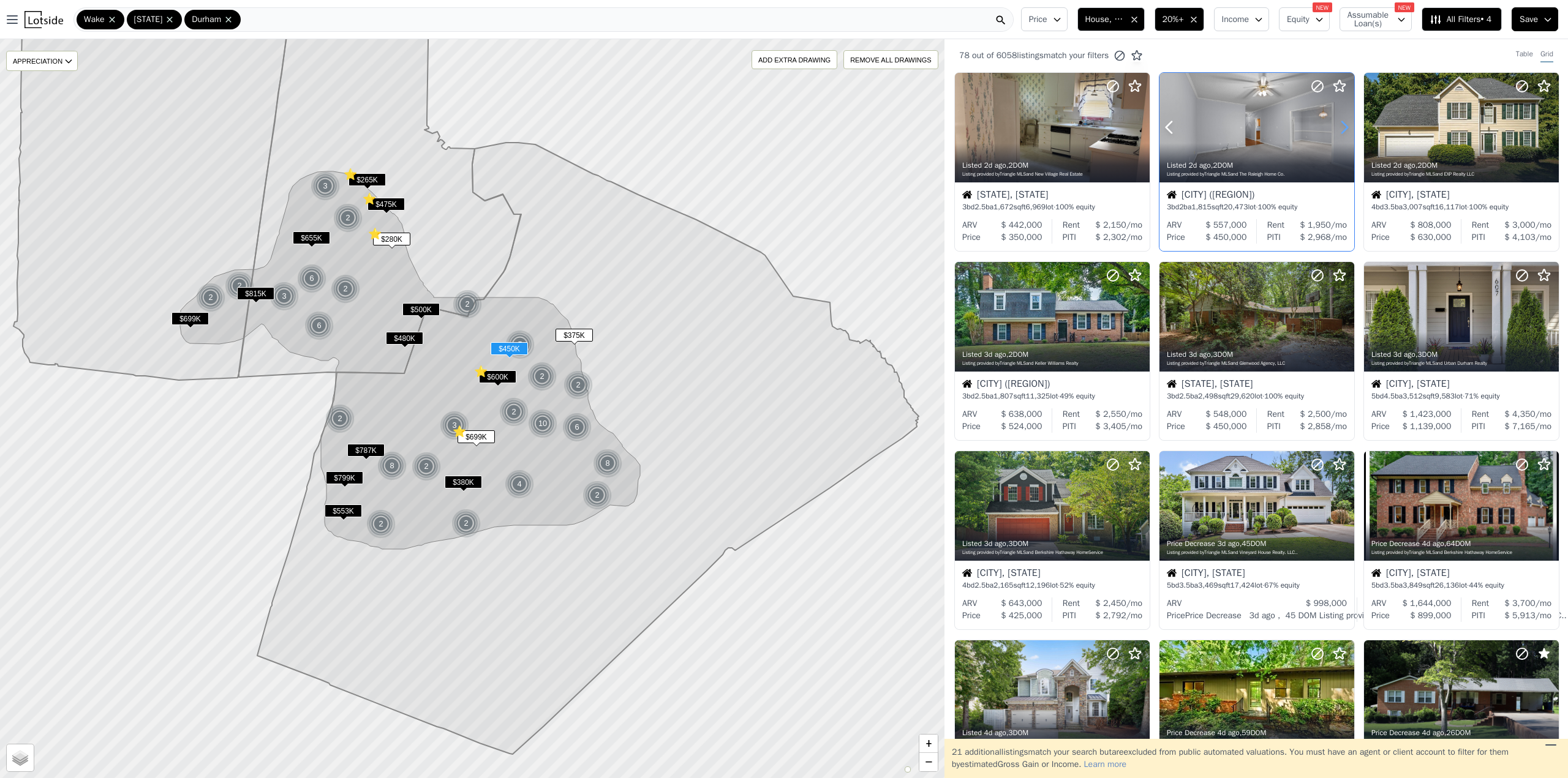 click 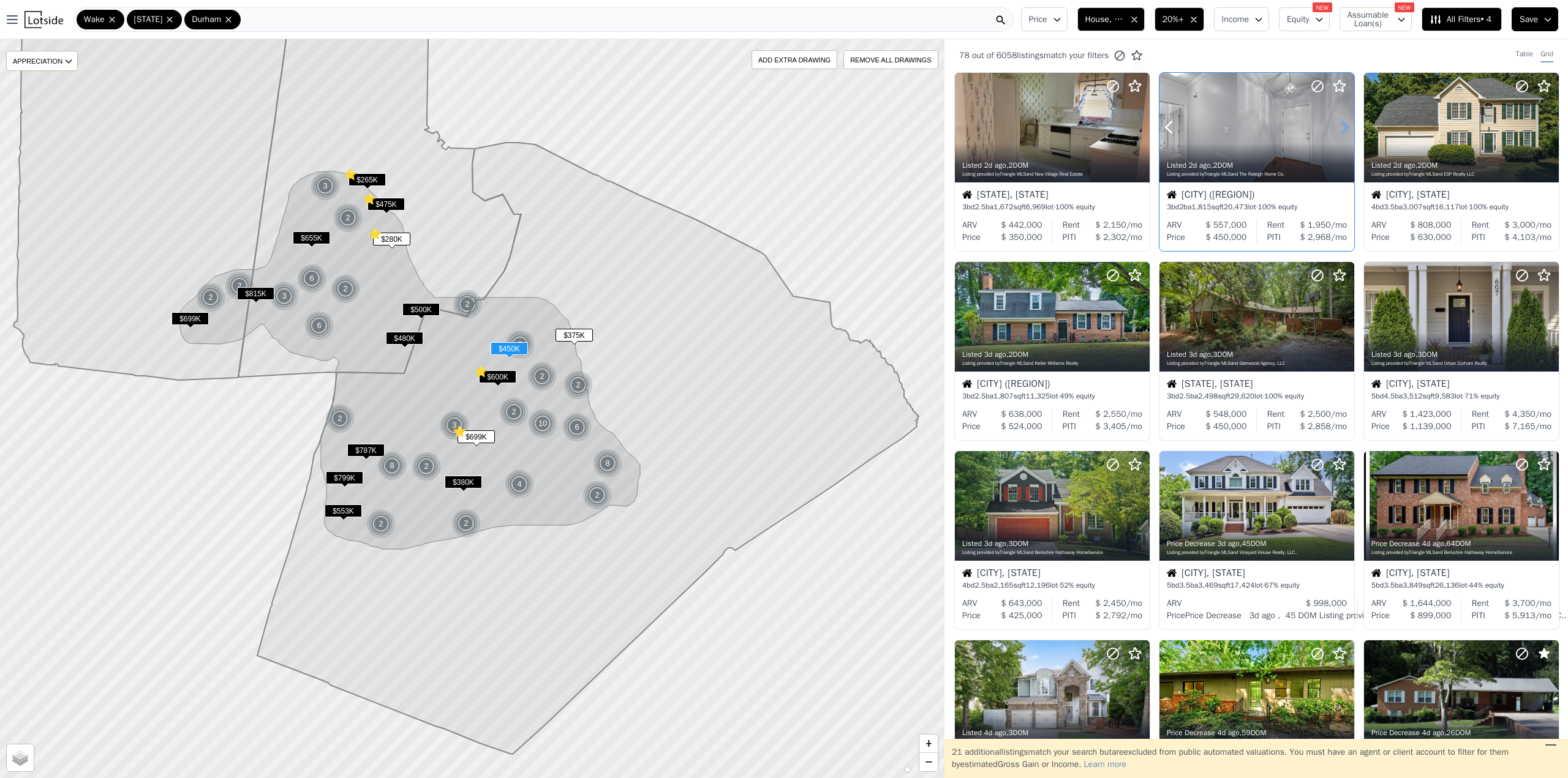 click 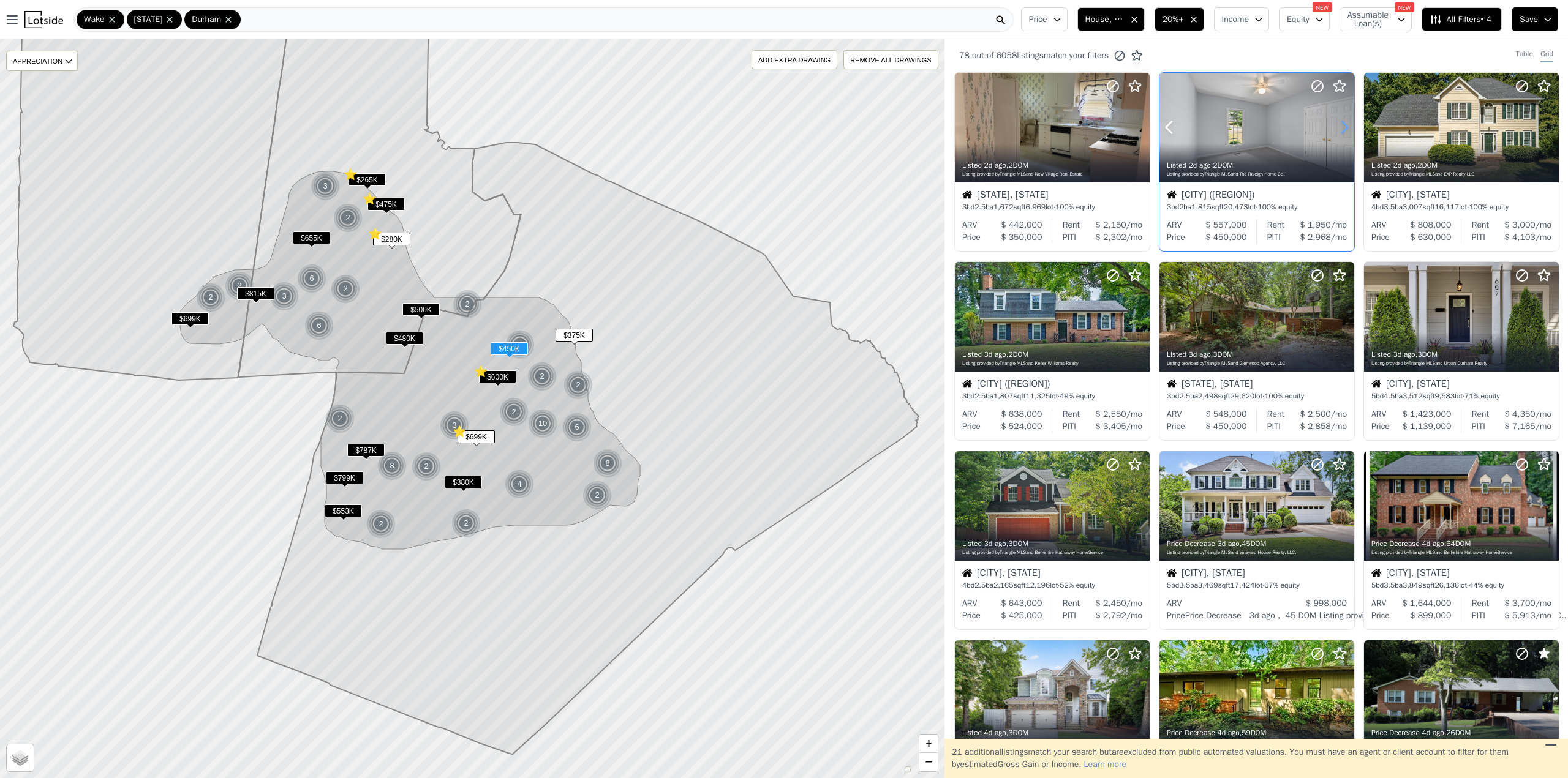 click 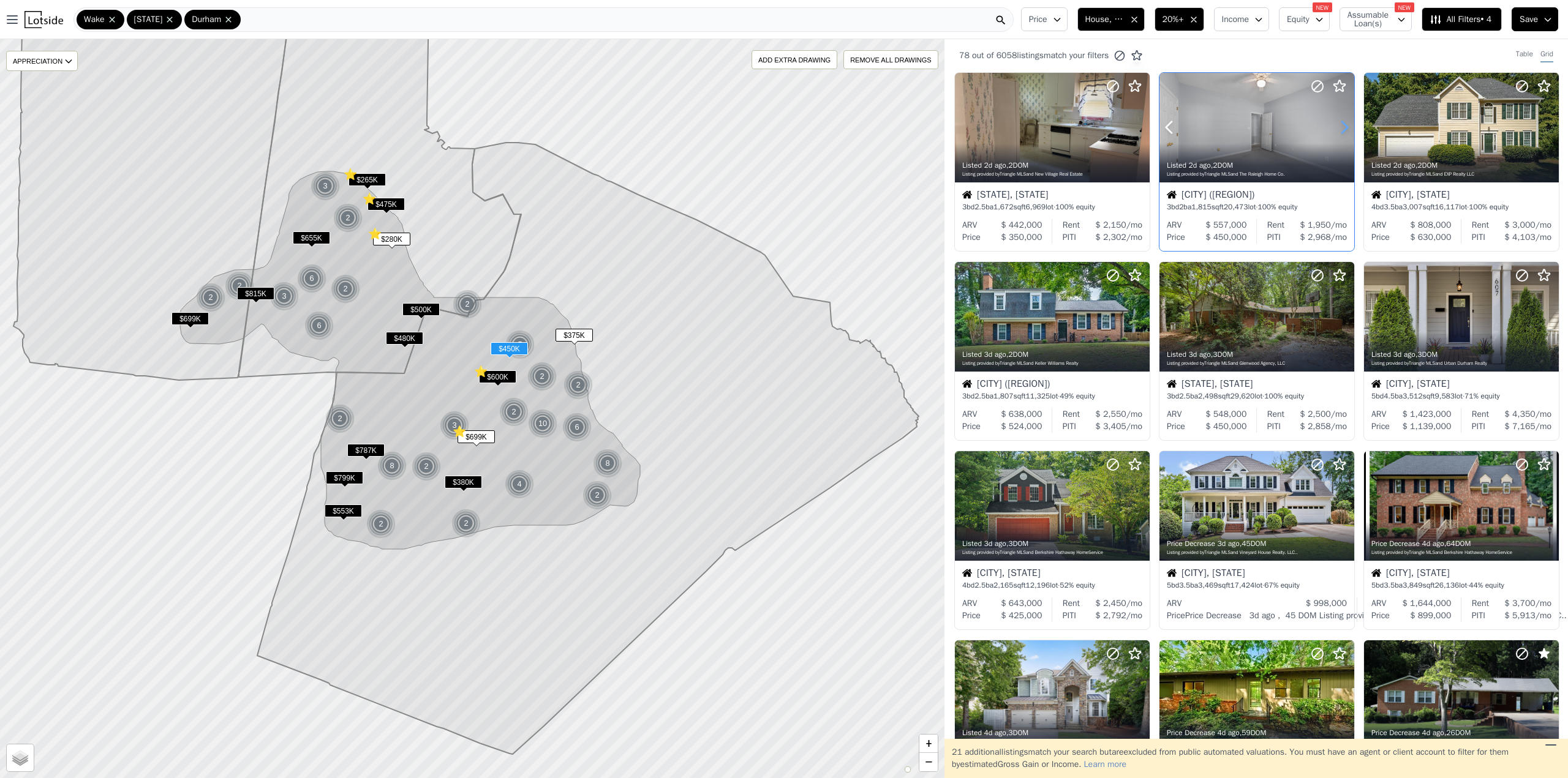 click 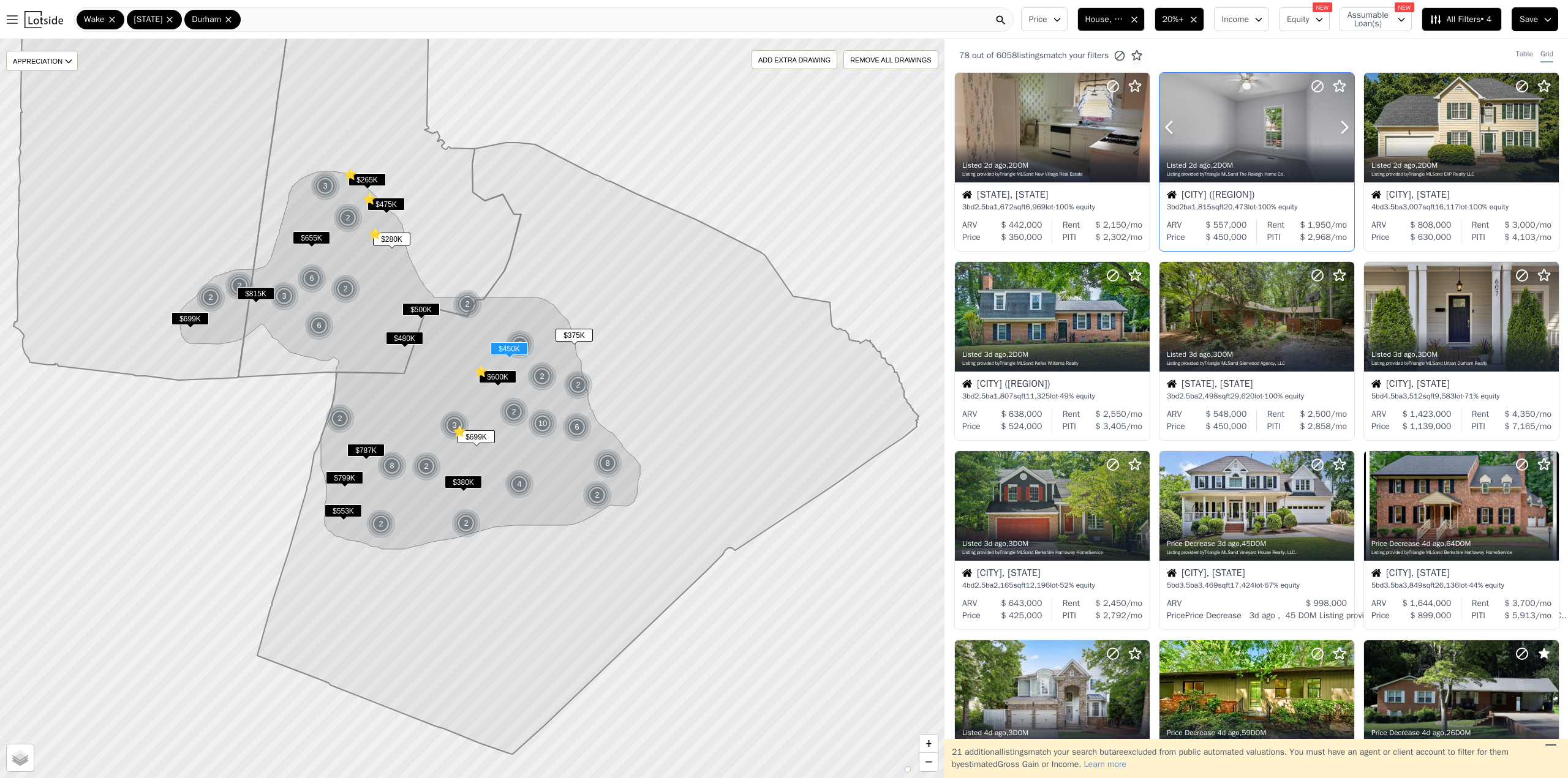 click at bounding box center (1257, 127) 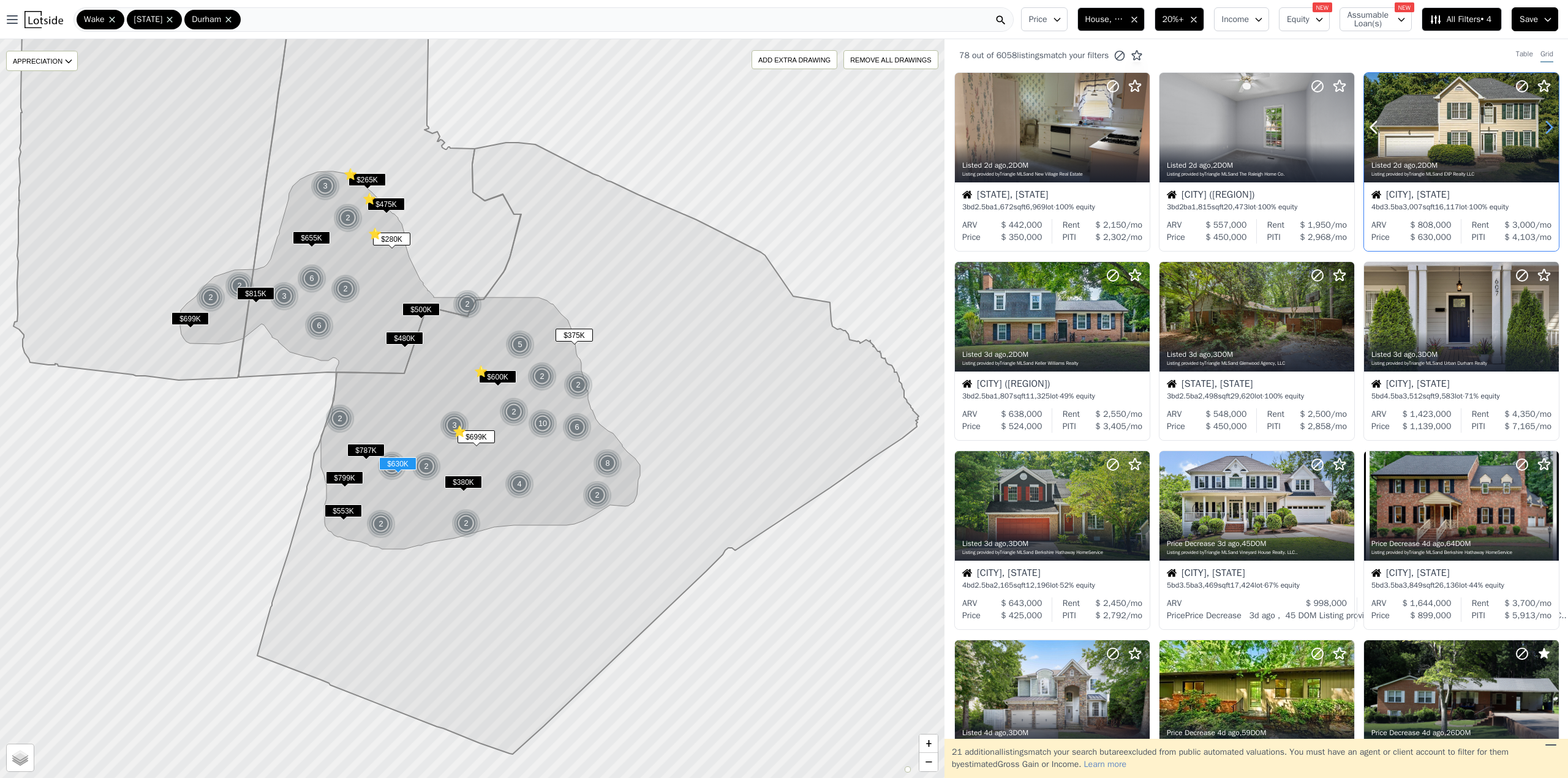 click 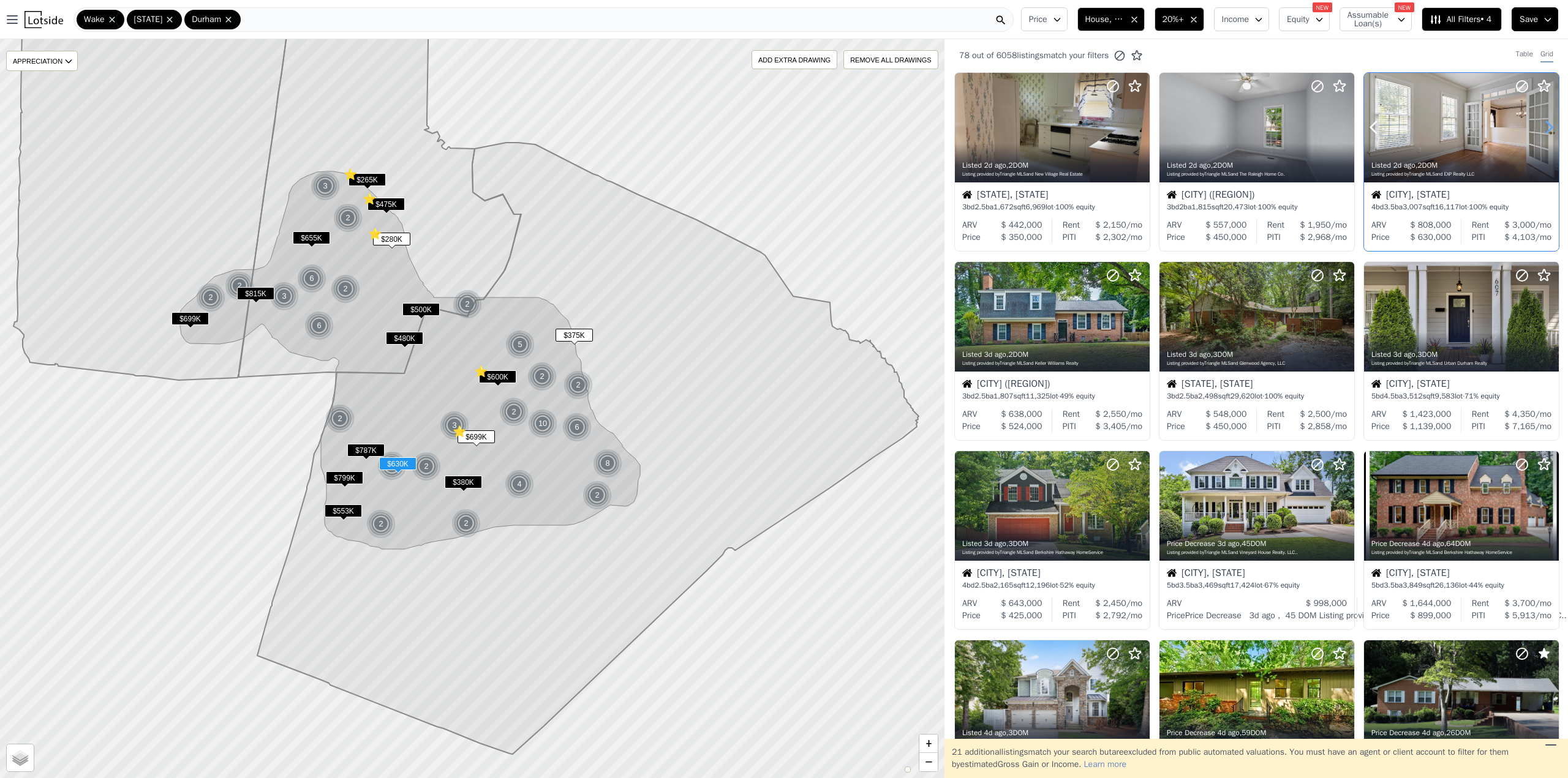 click 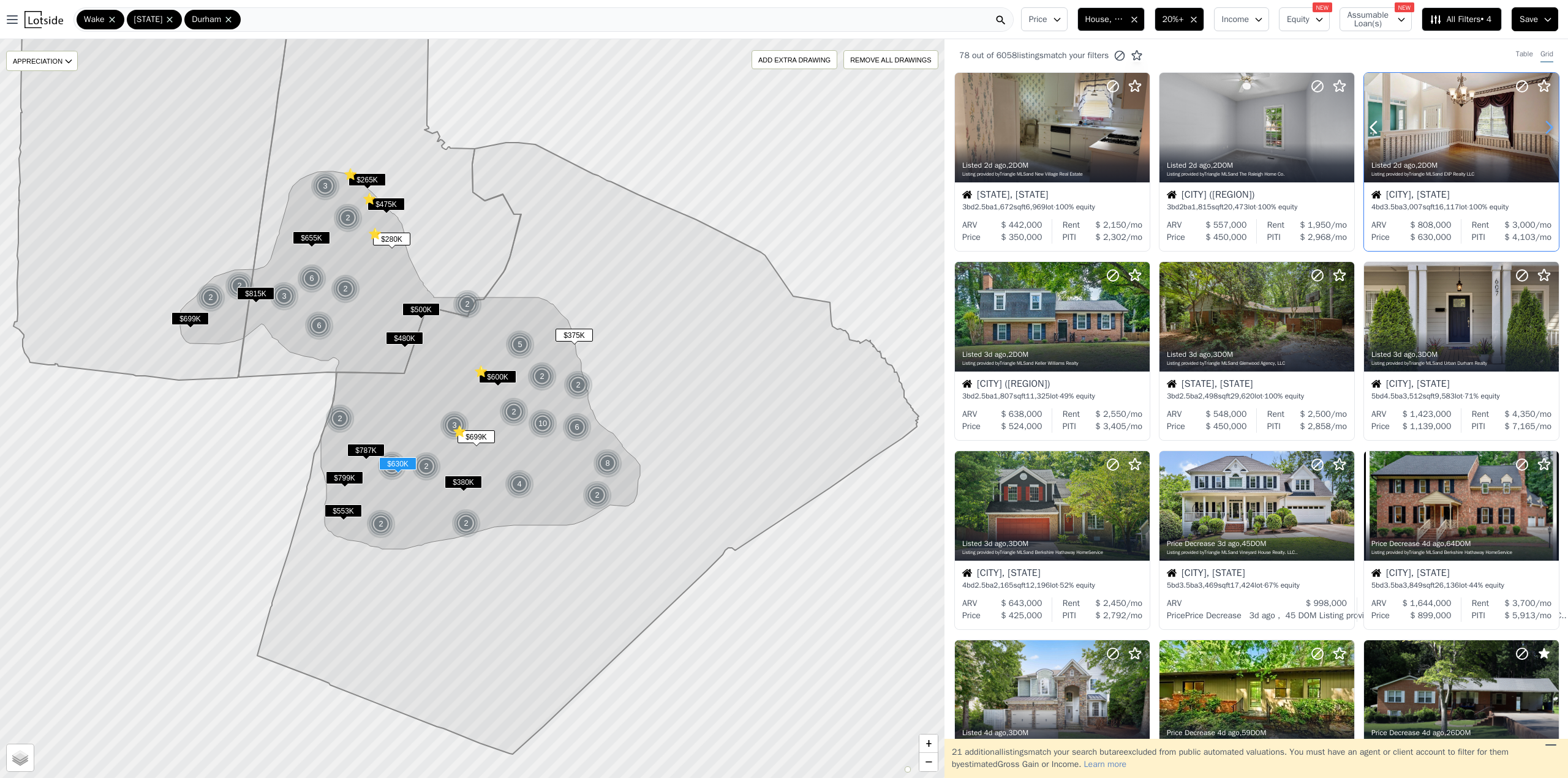 click 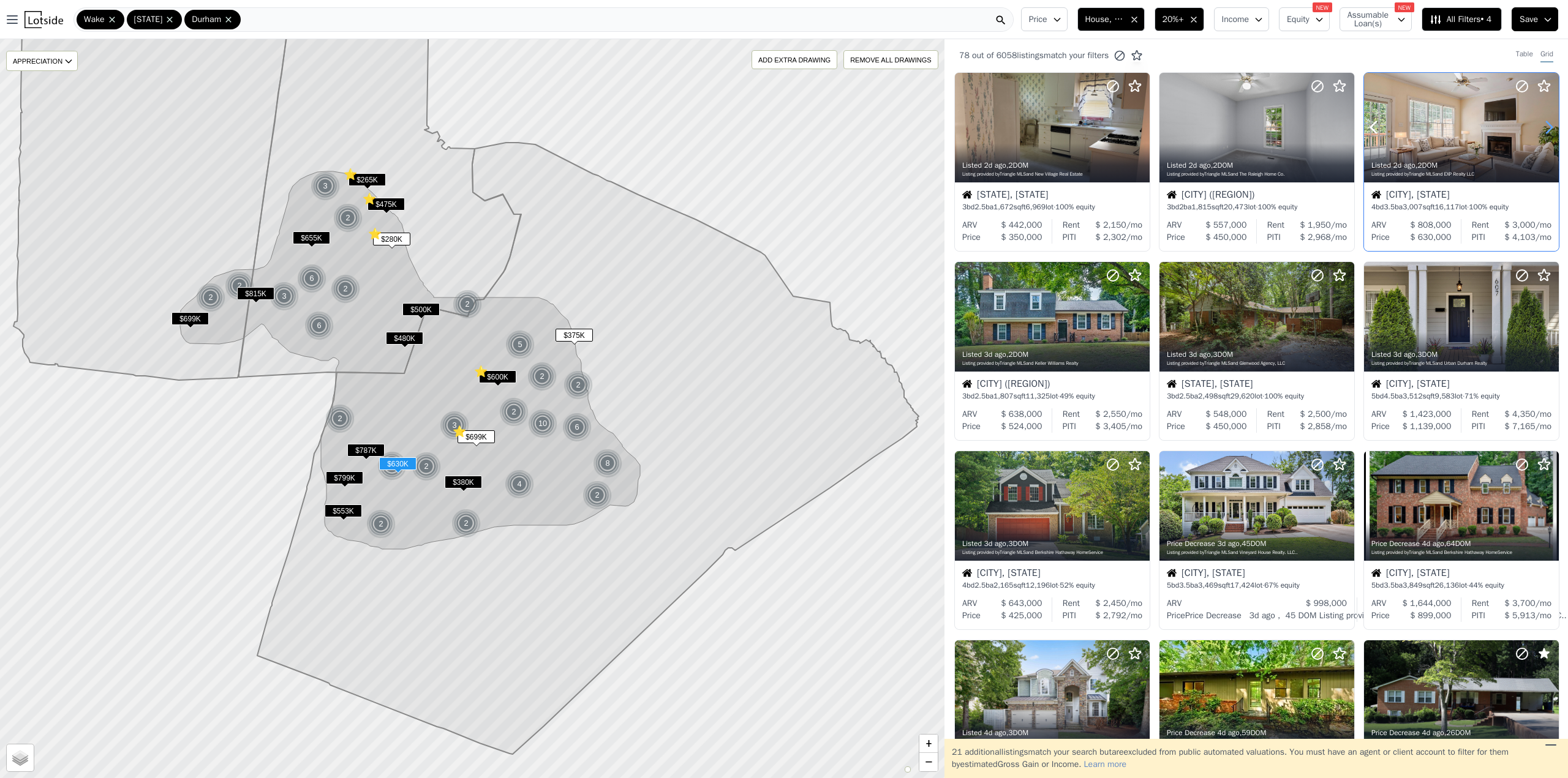 click 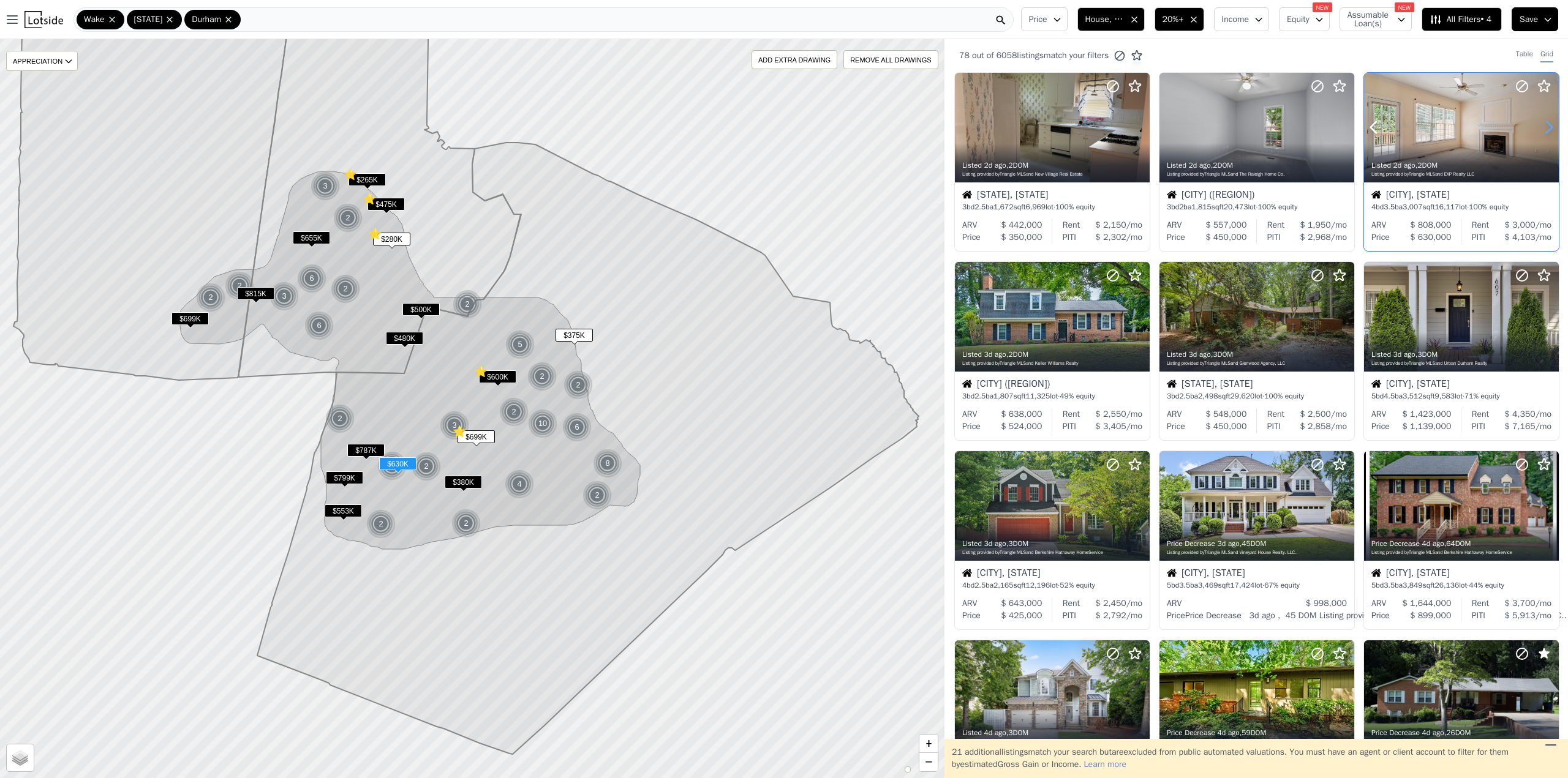 click 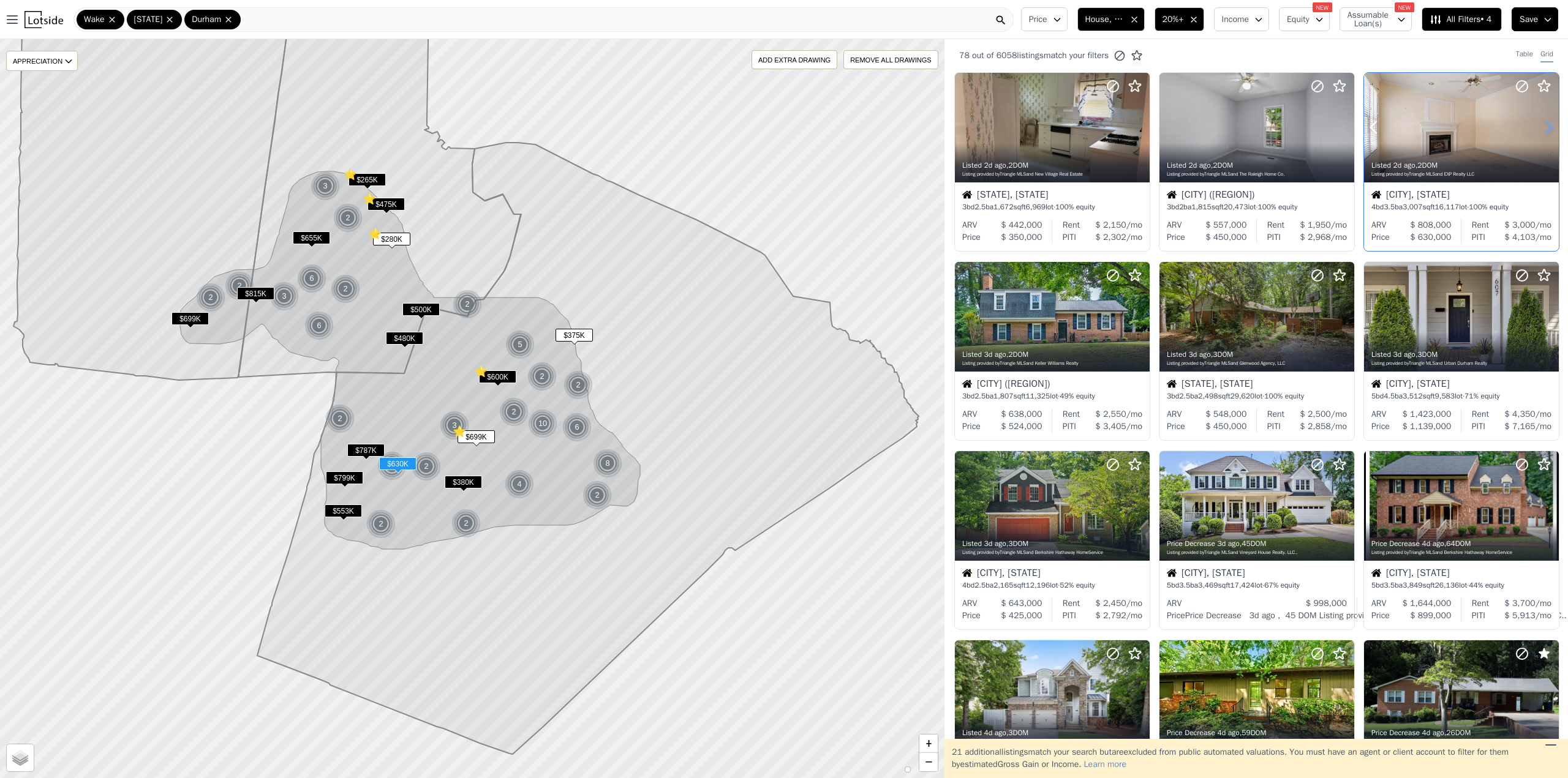 click 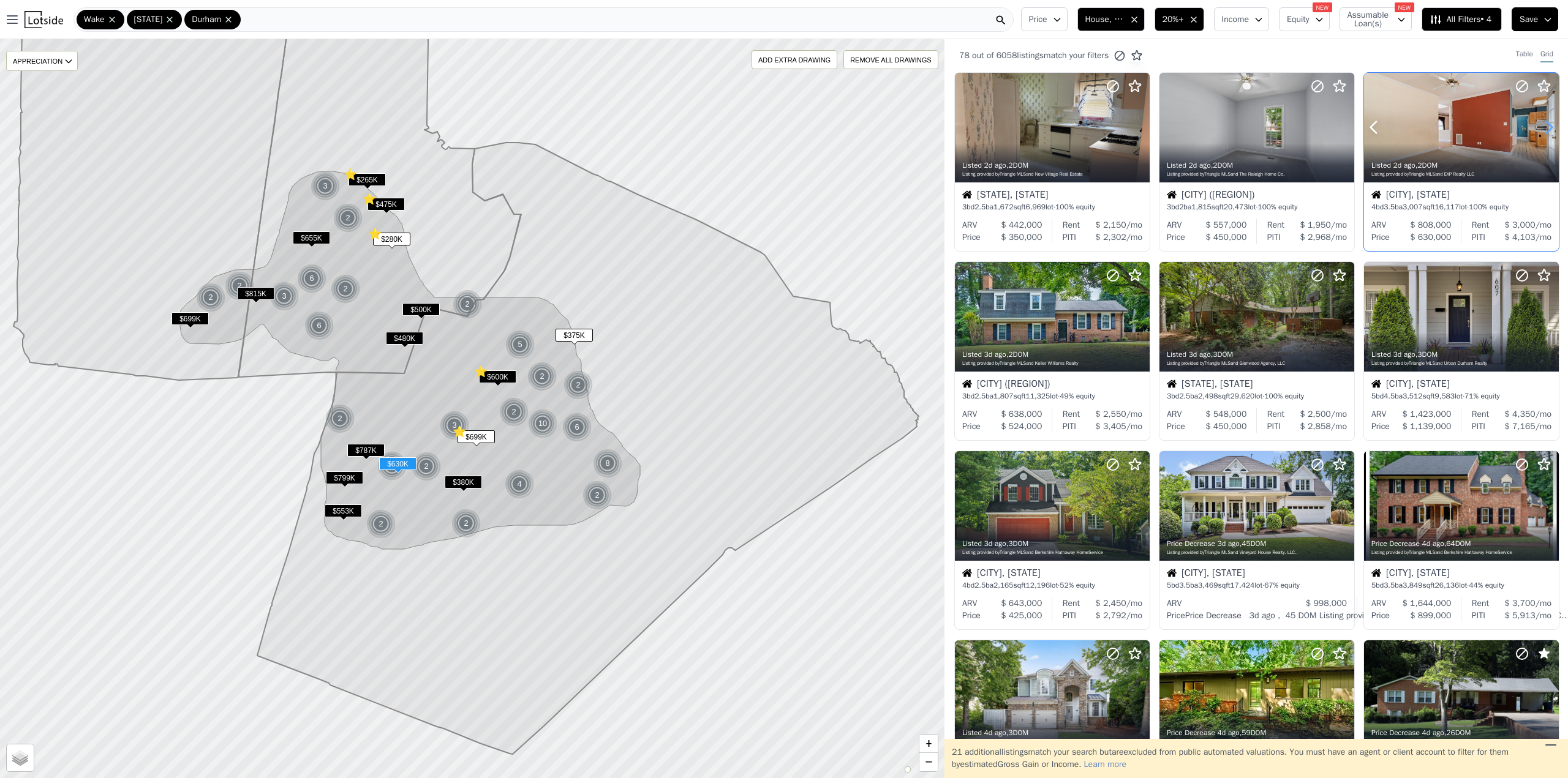 click 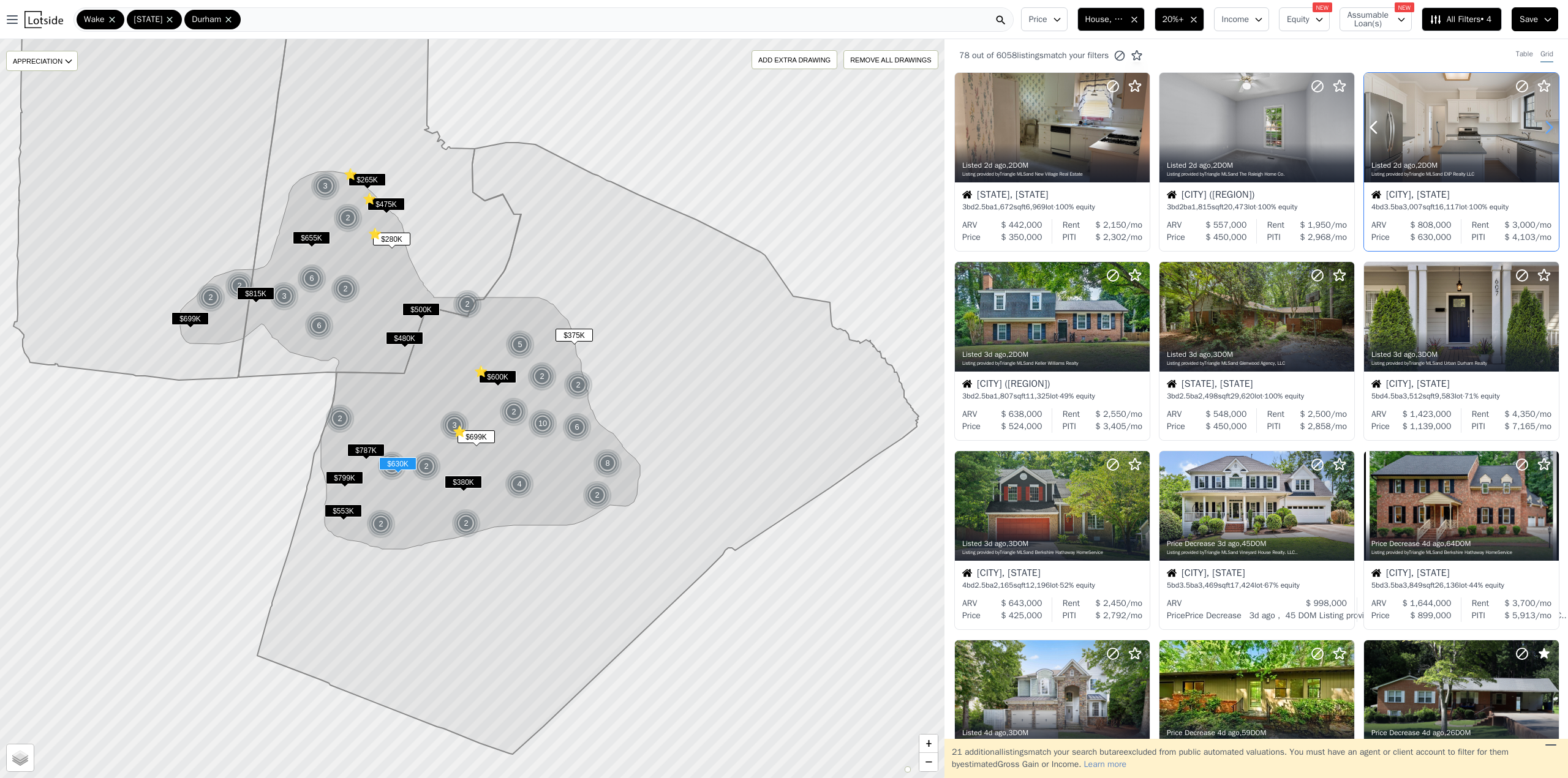 click 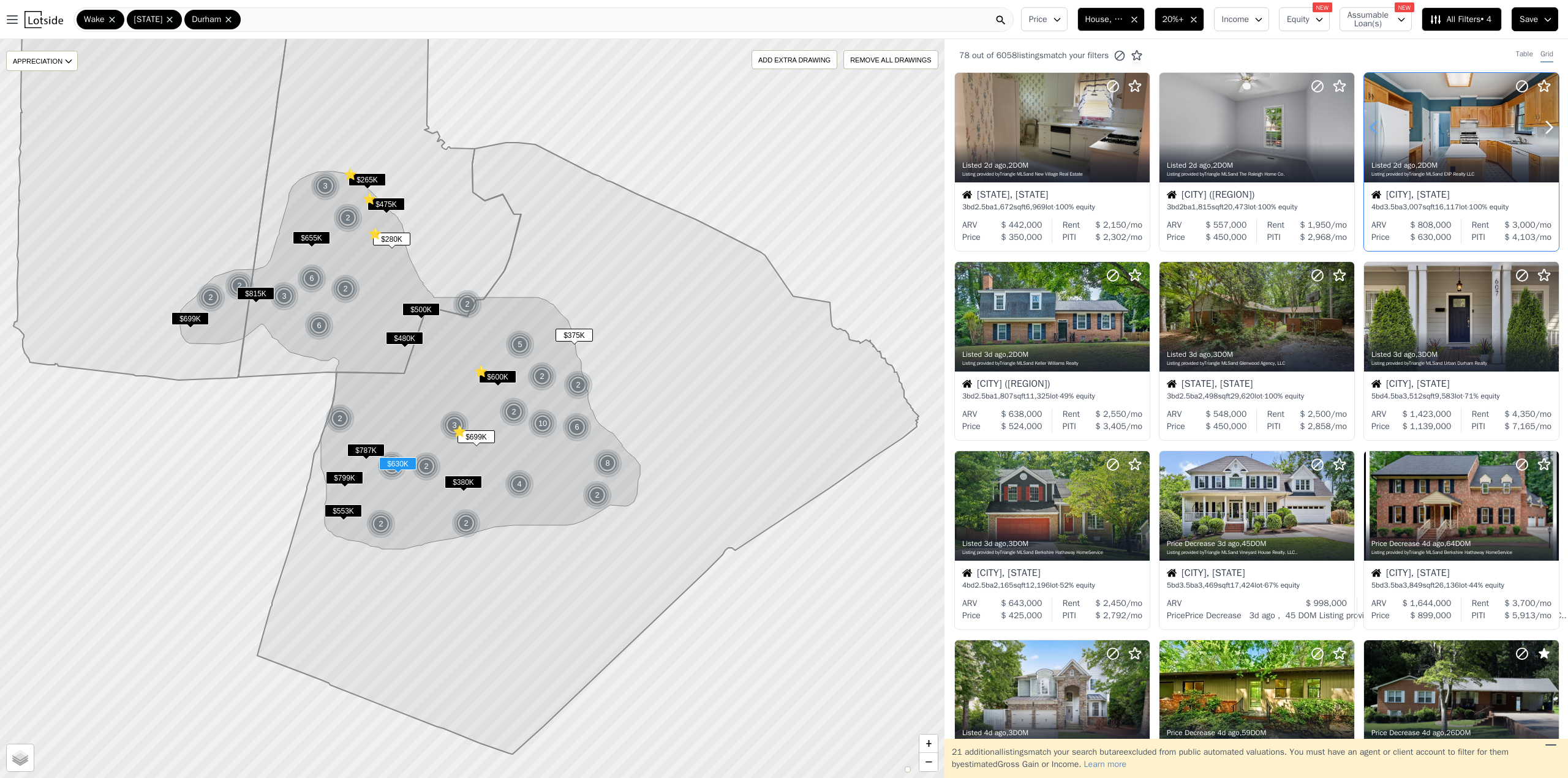 click 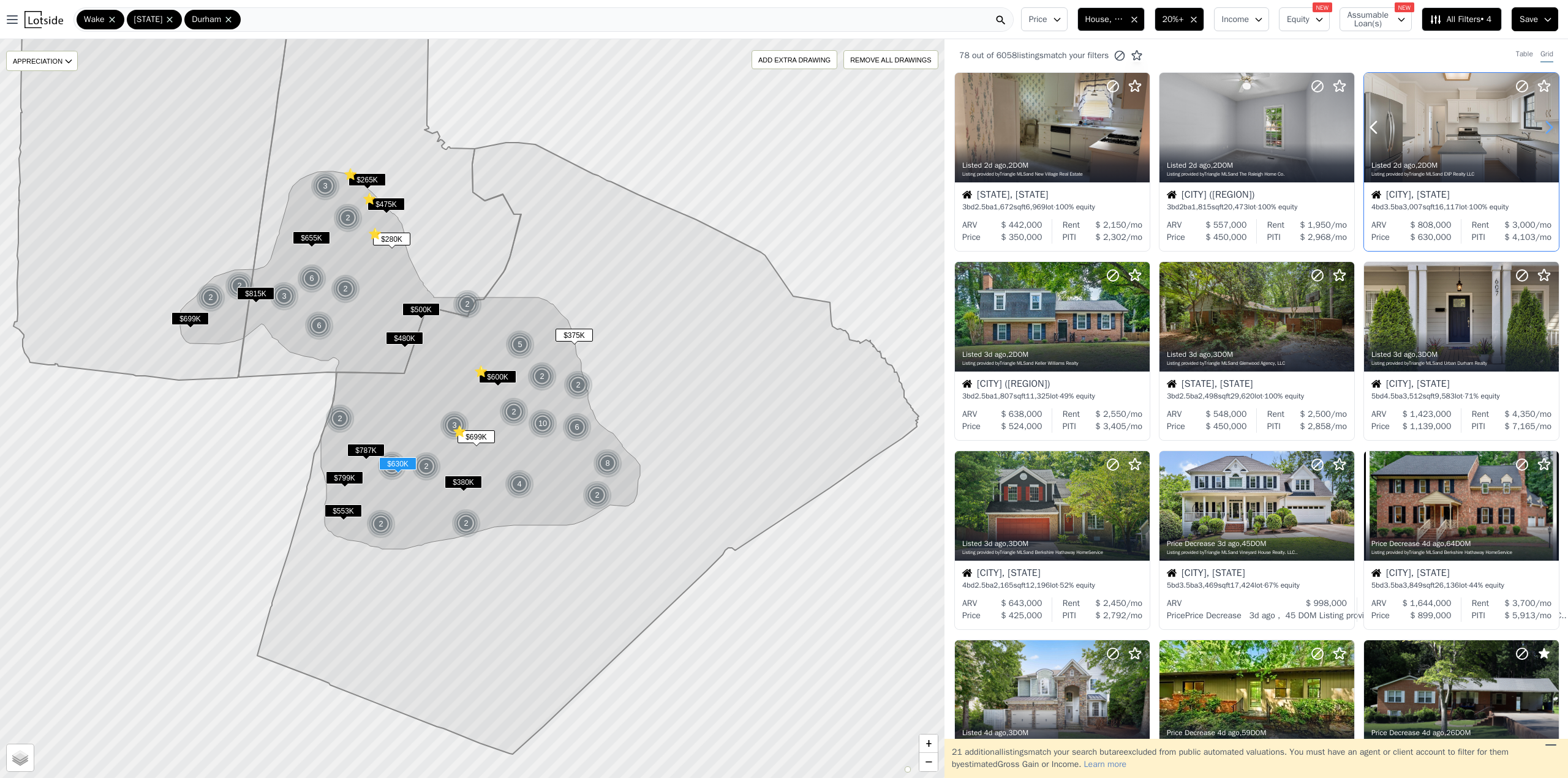 click 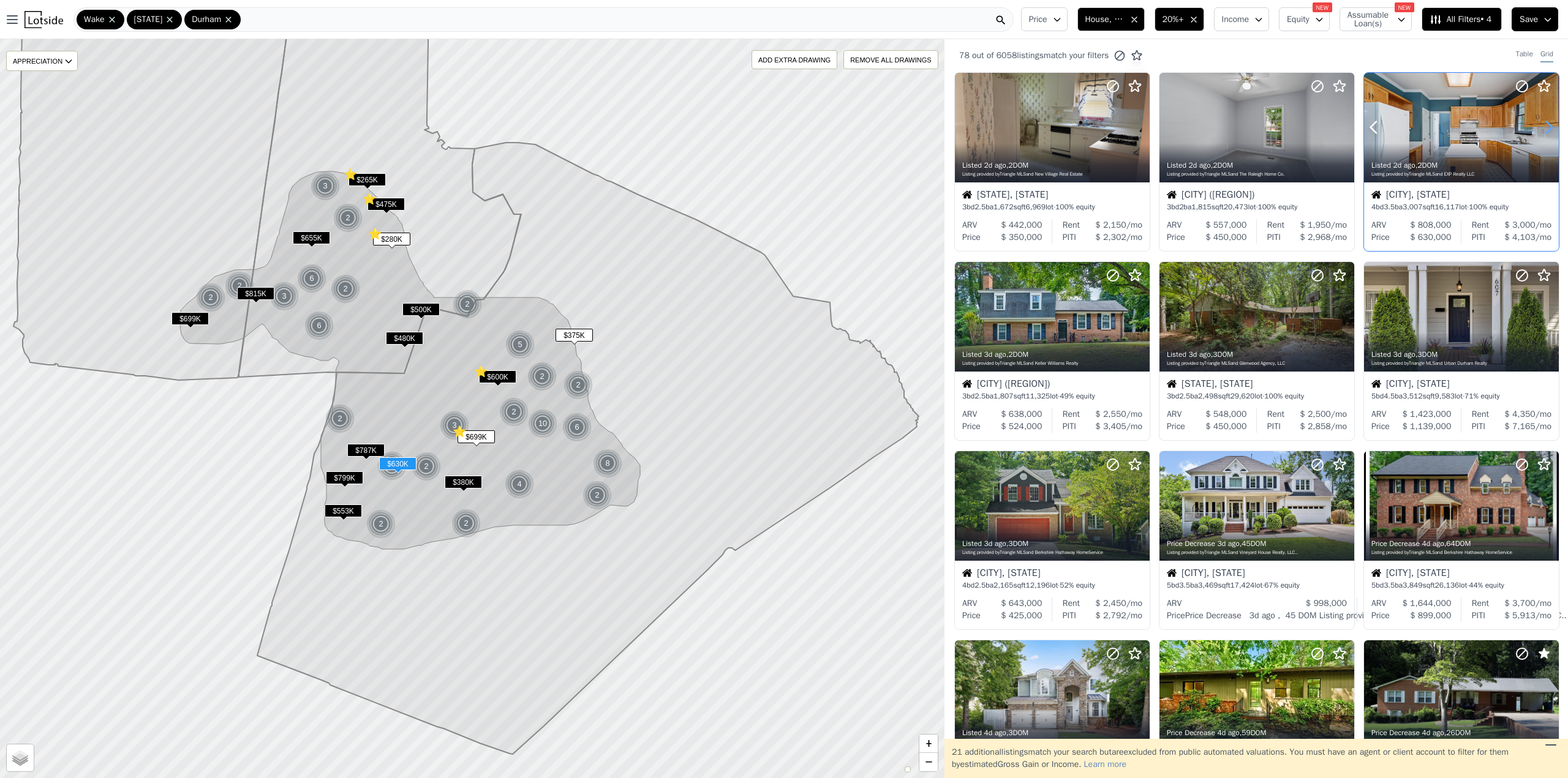 click 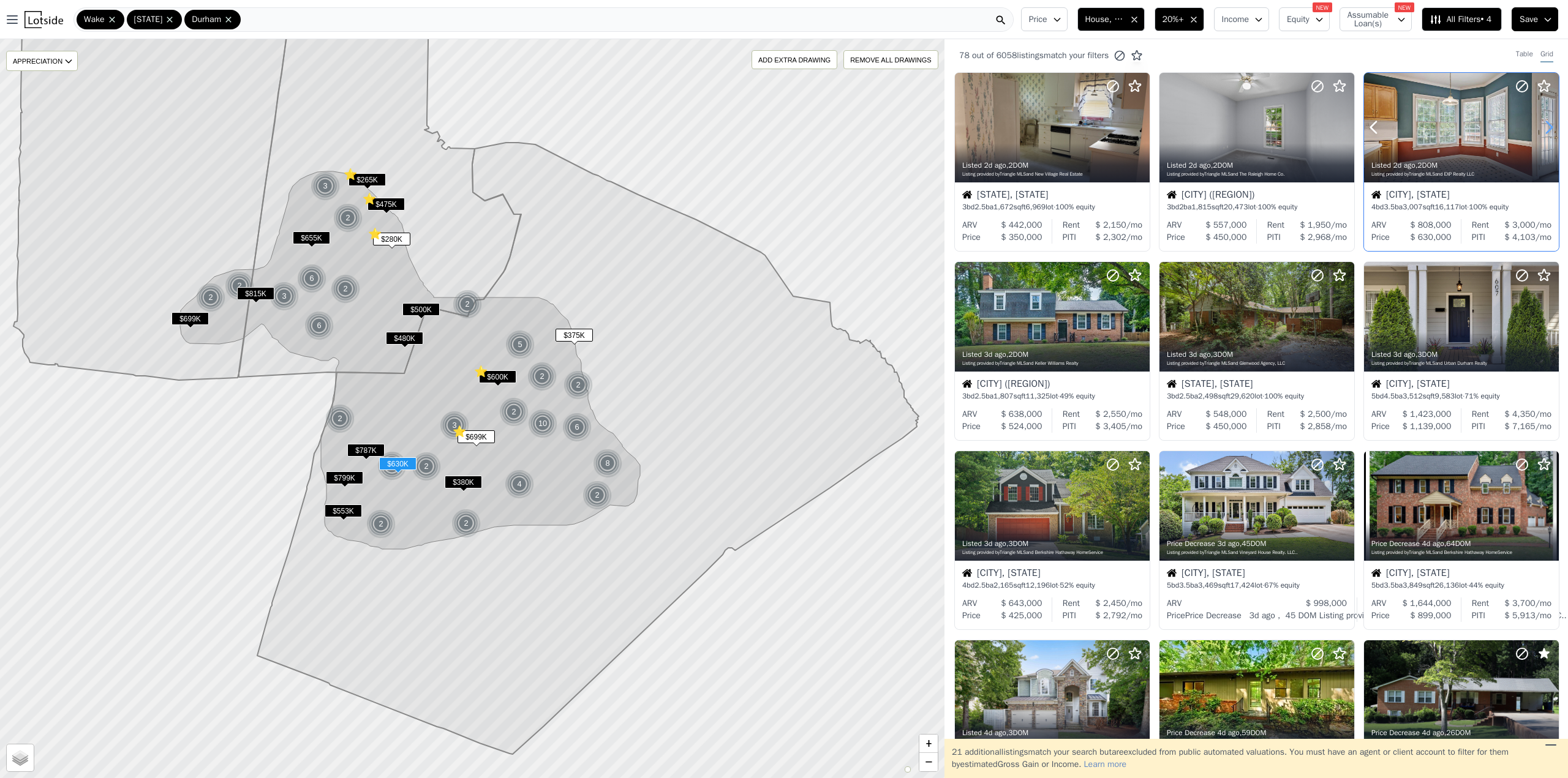 click 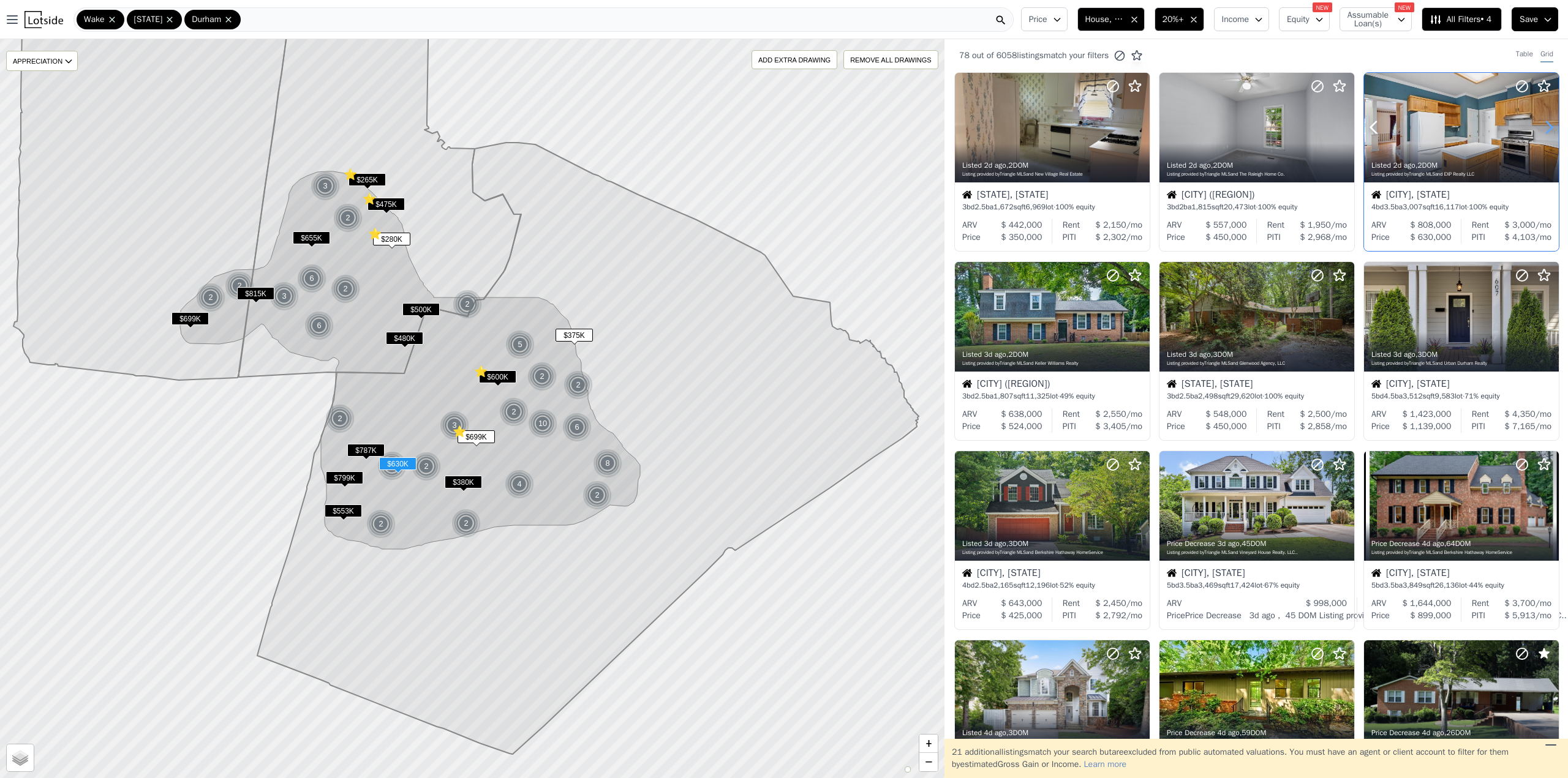 click 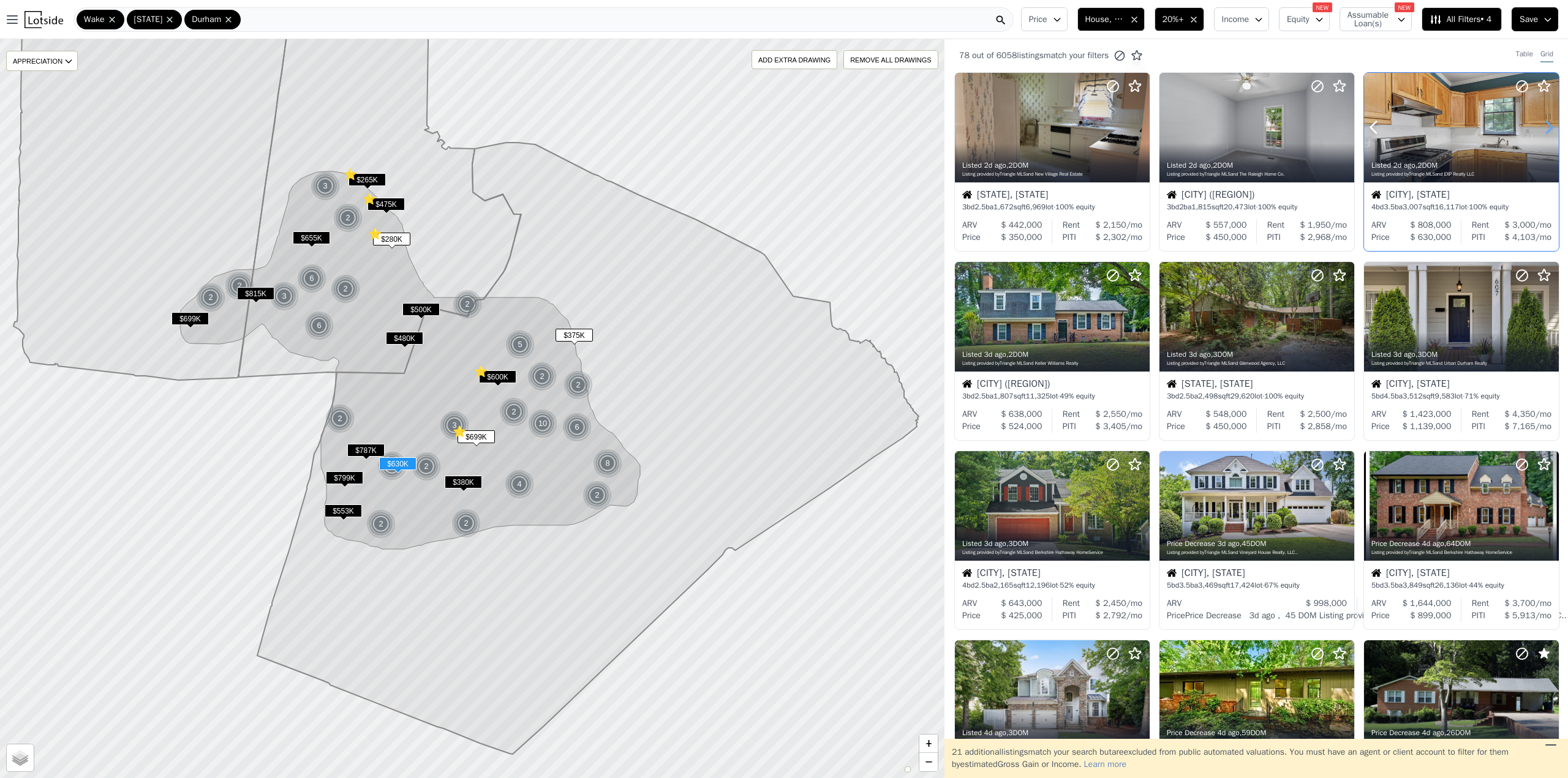 click 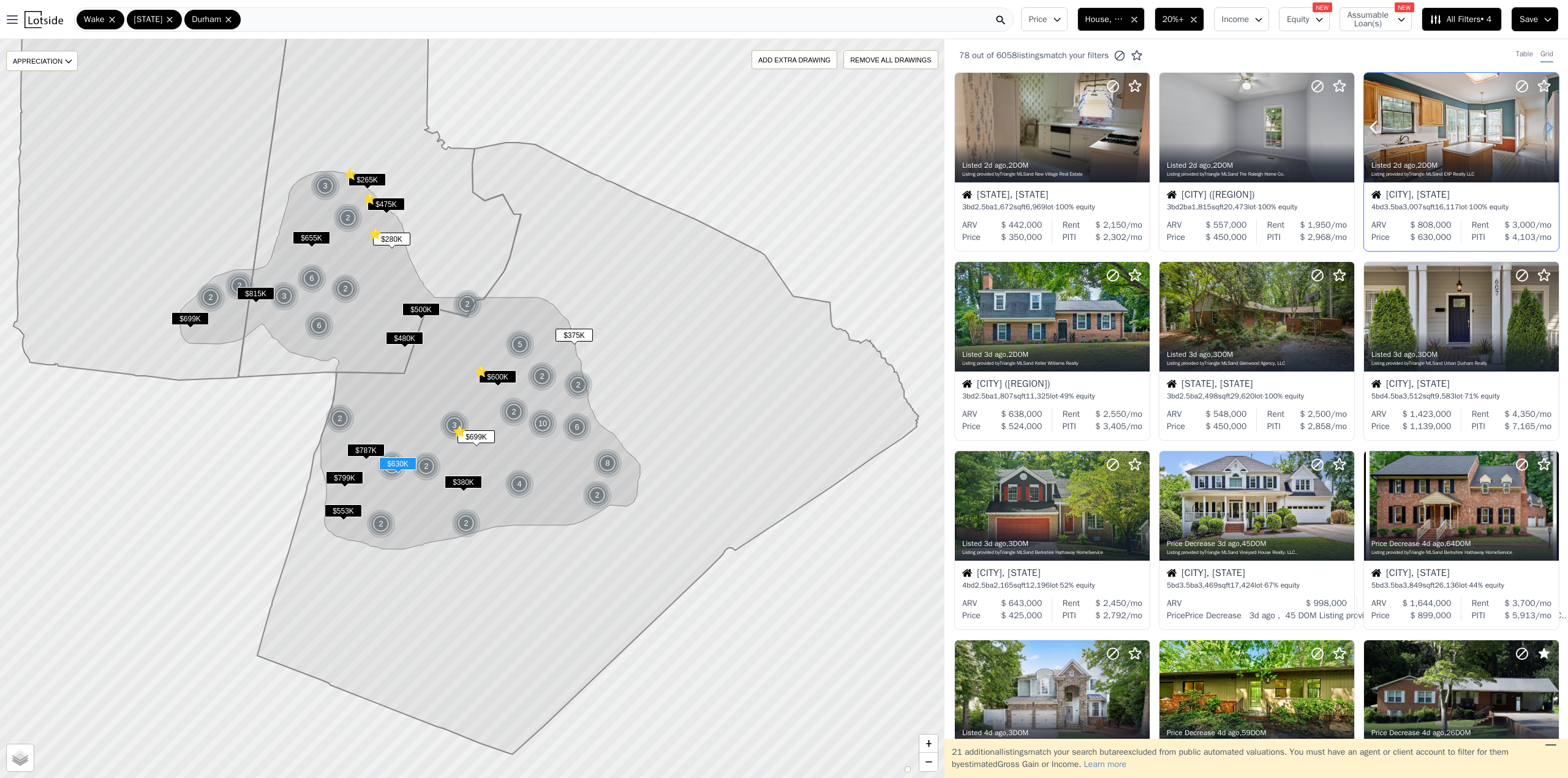 click 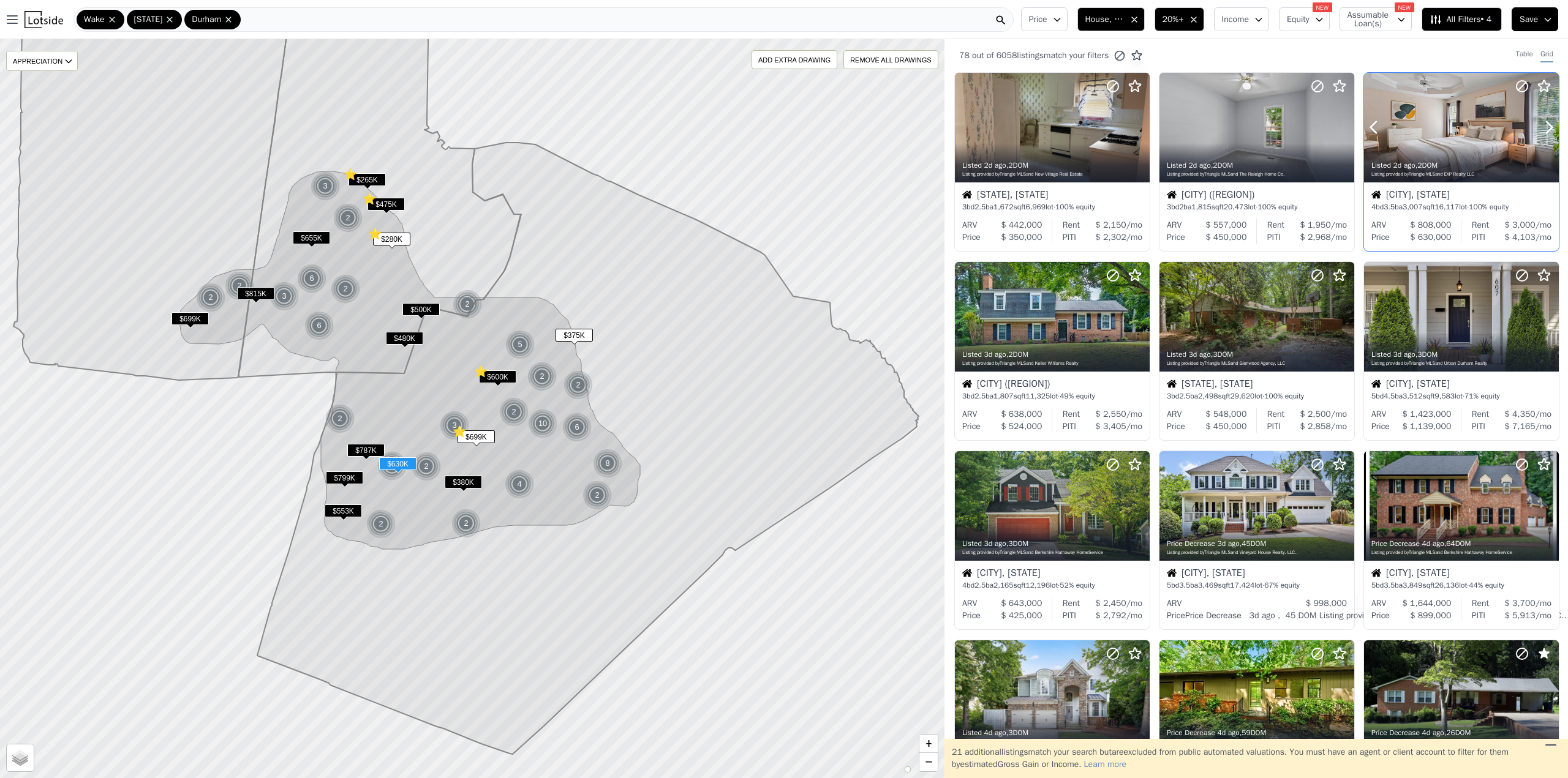 click at bounding box center (1461, 127) 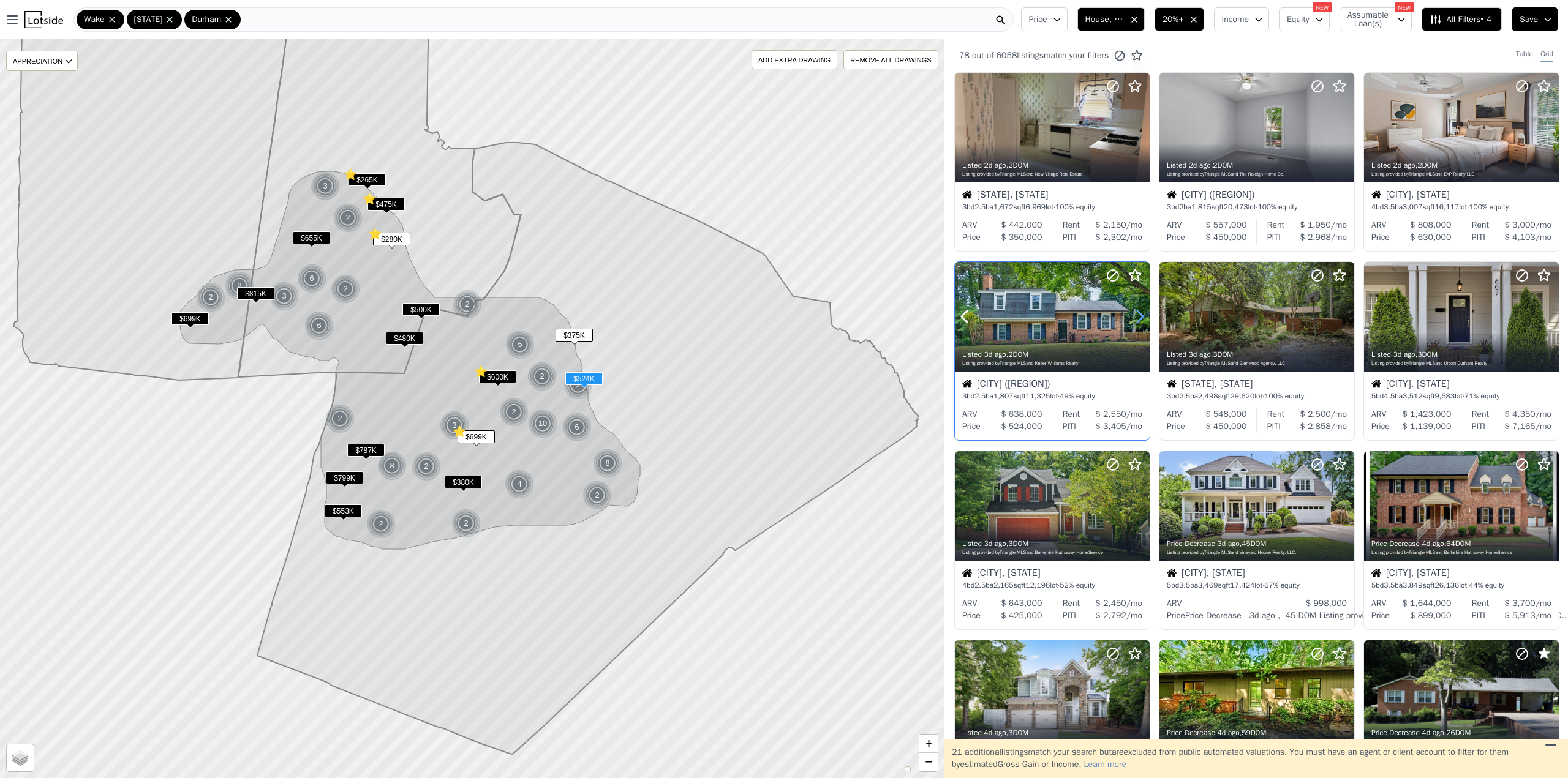 click 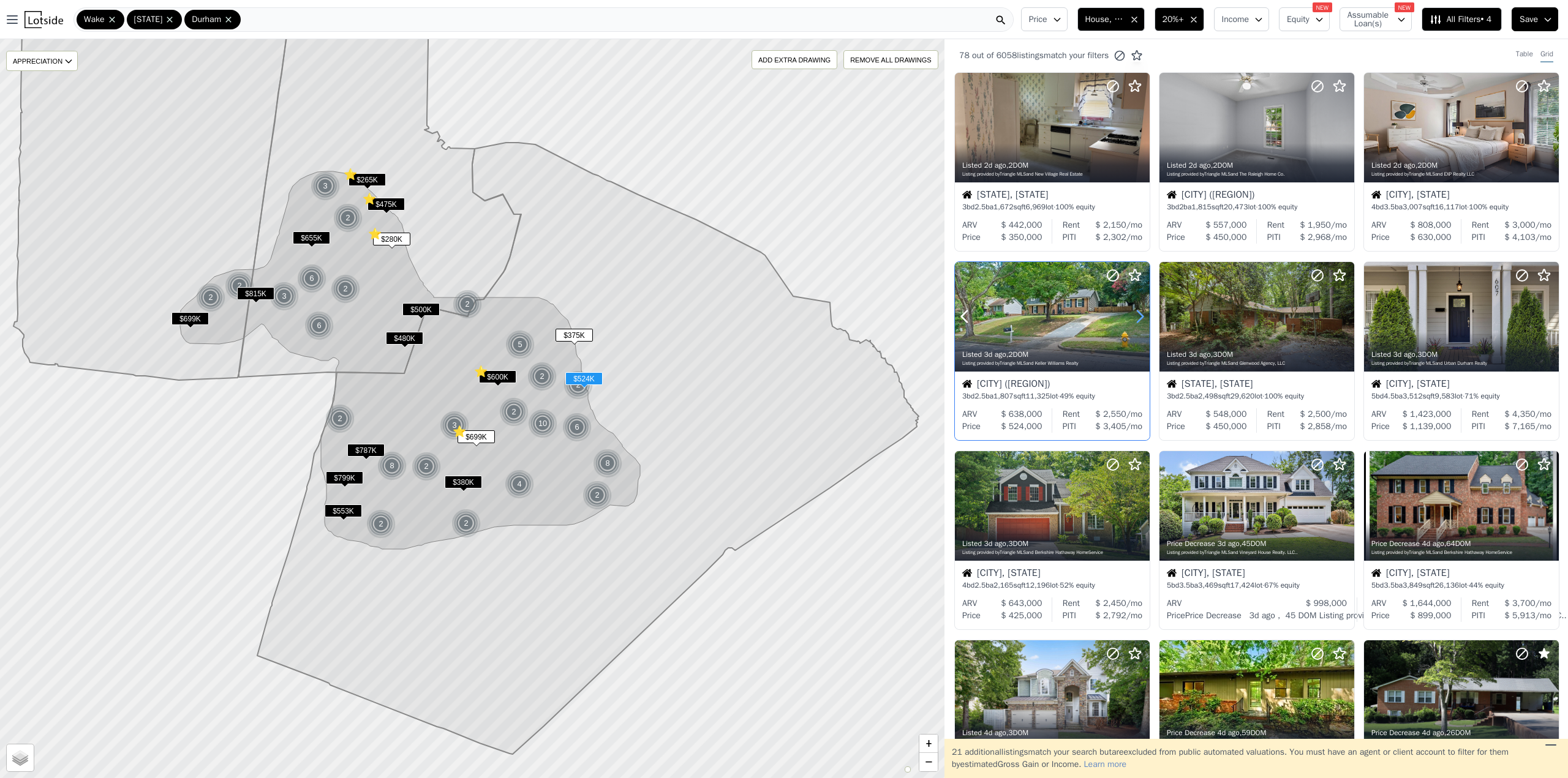 click 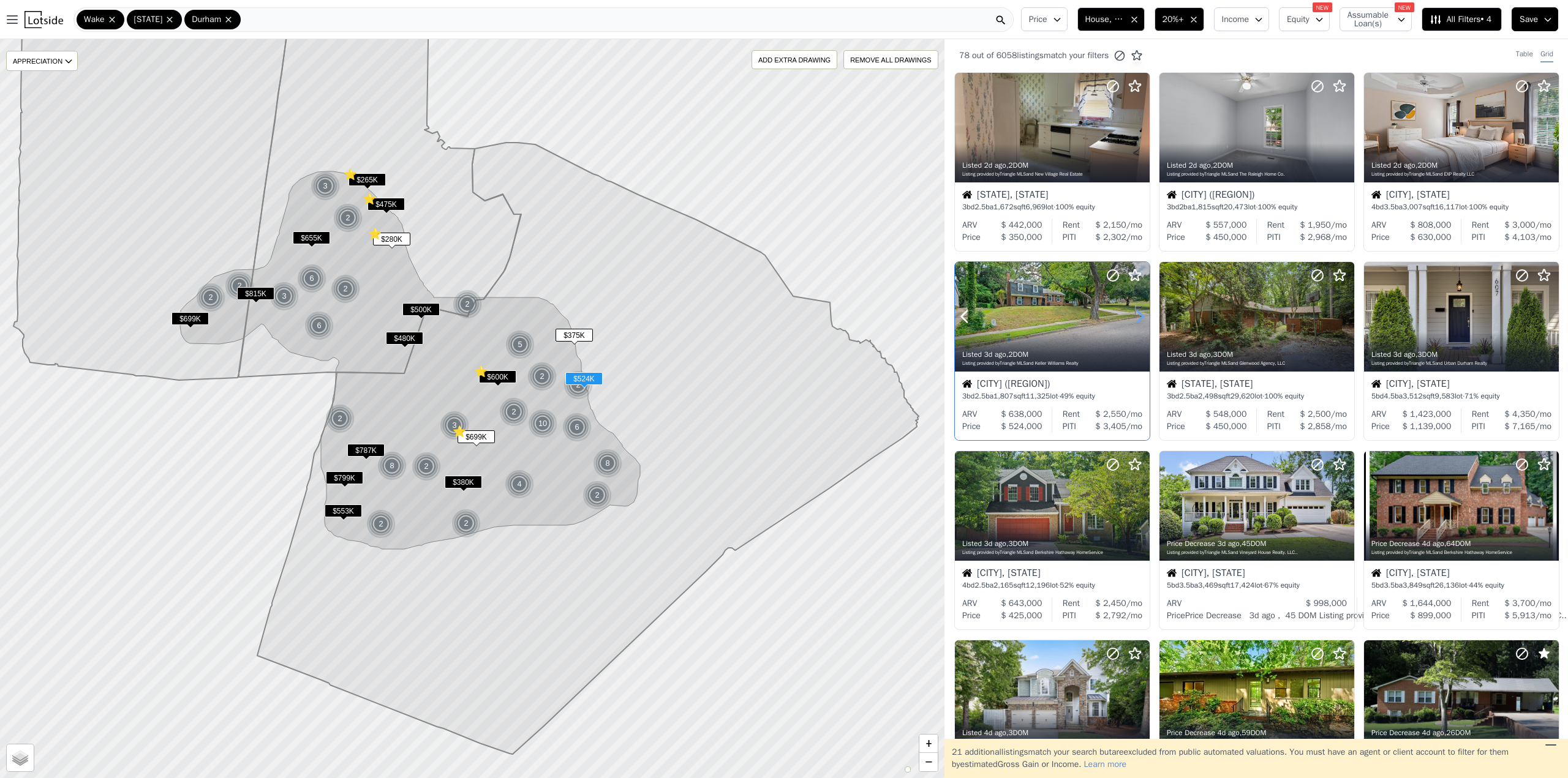 click 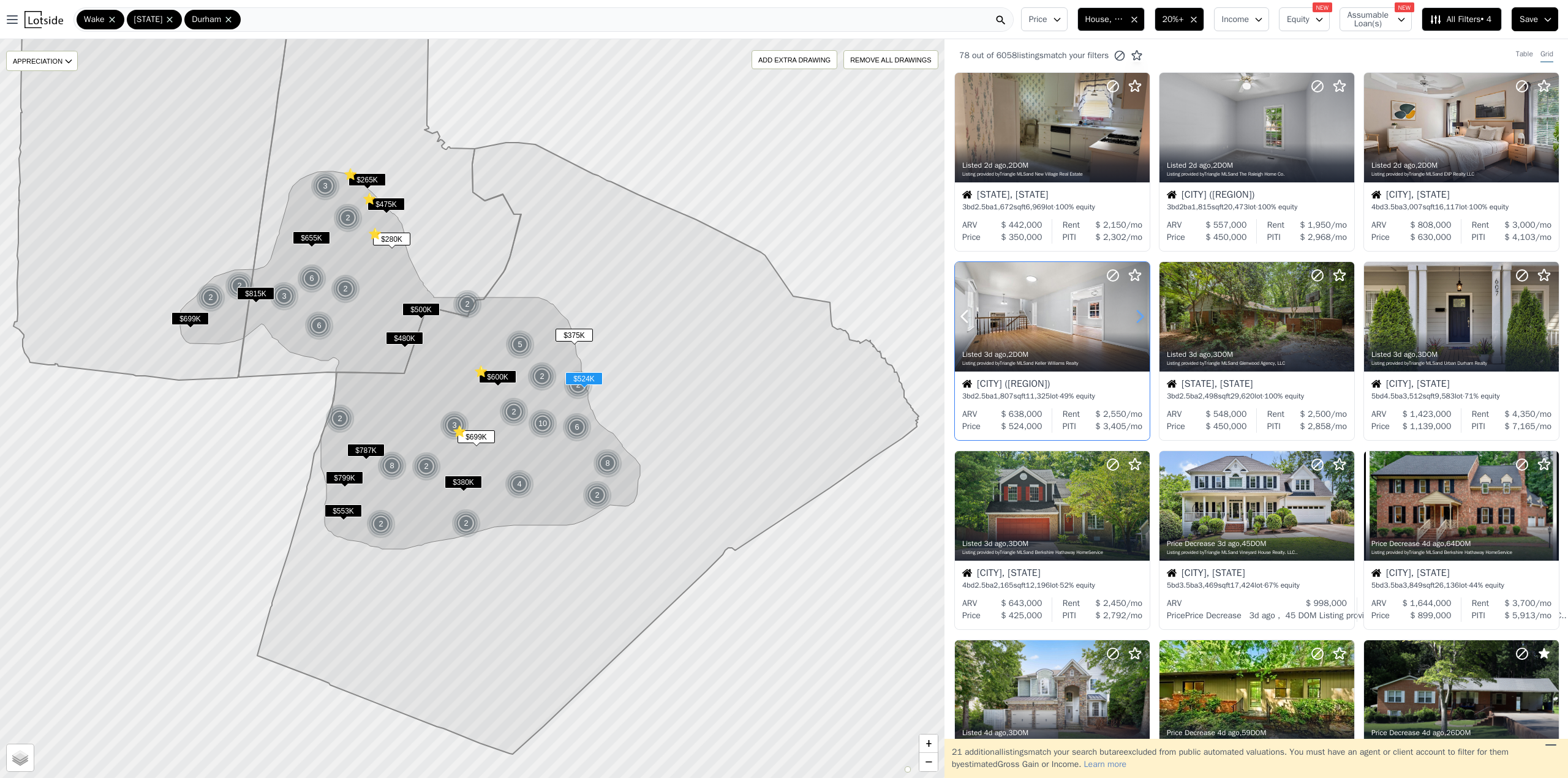 click 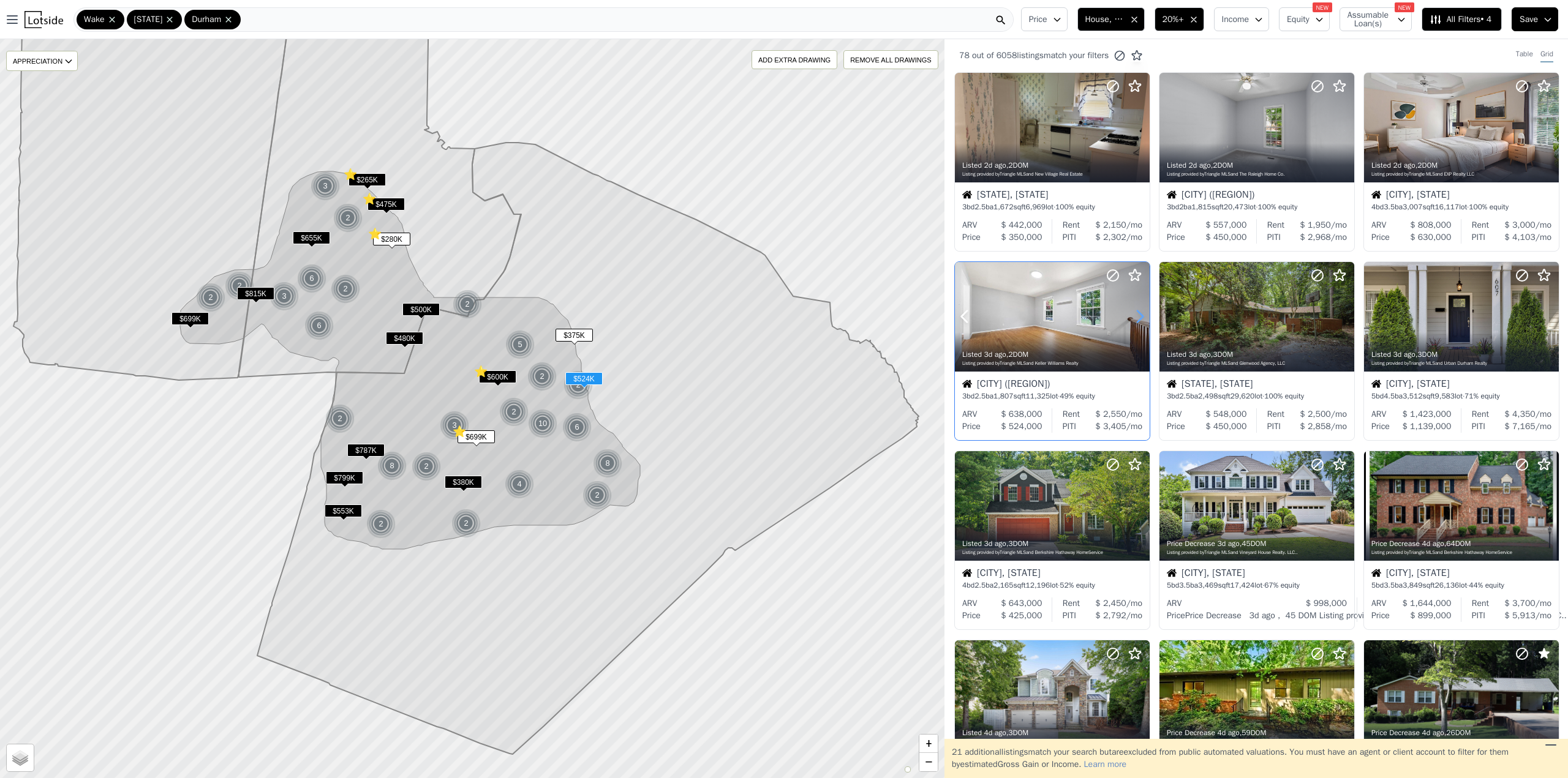 click 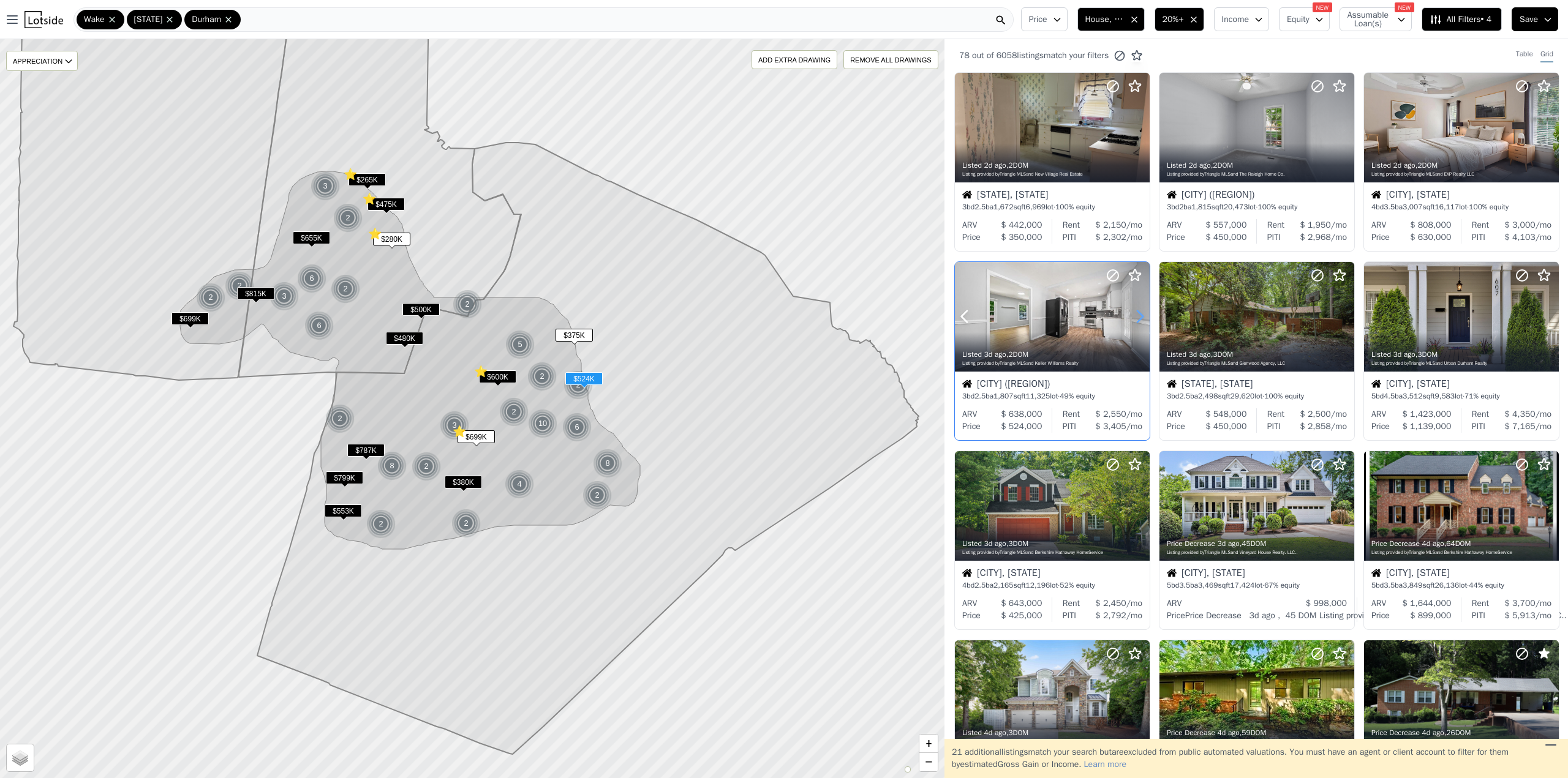 click 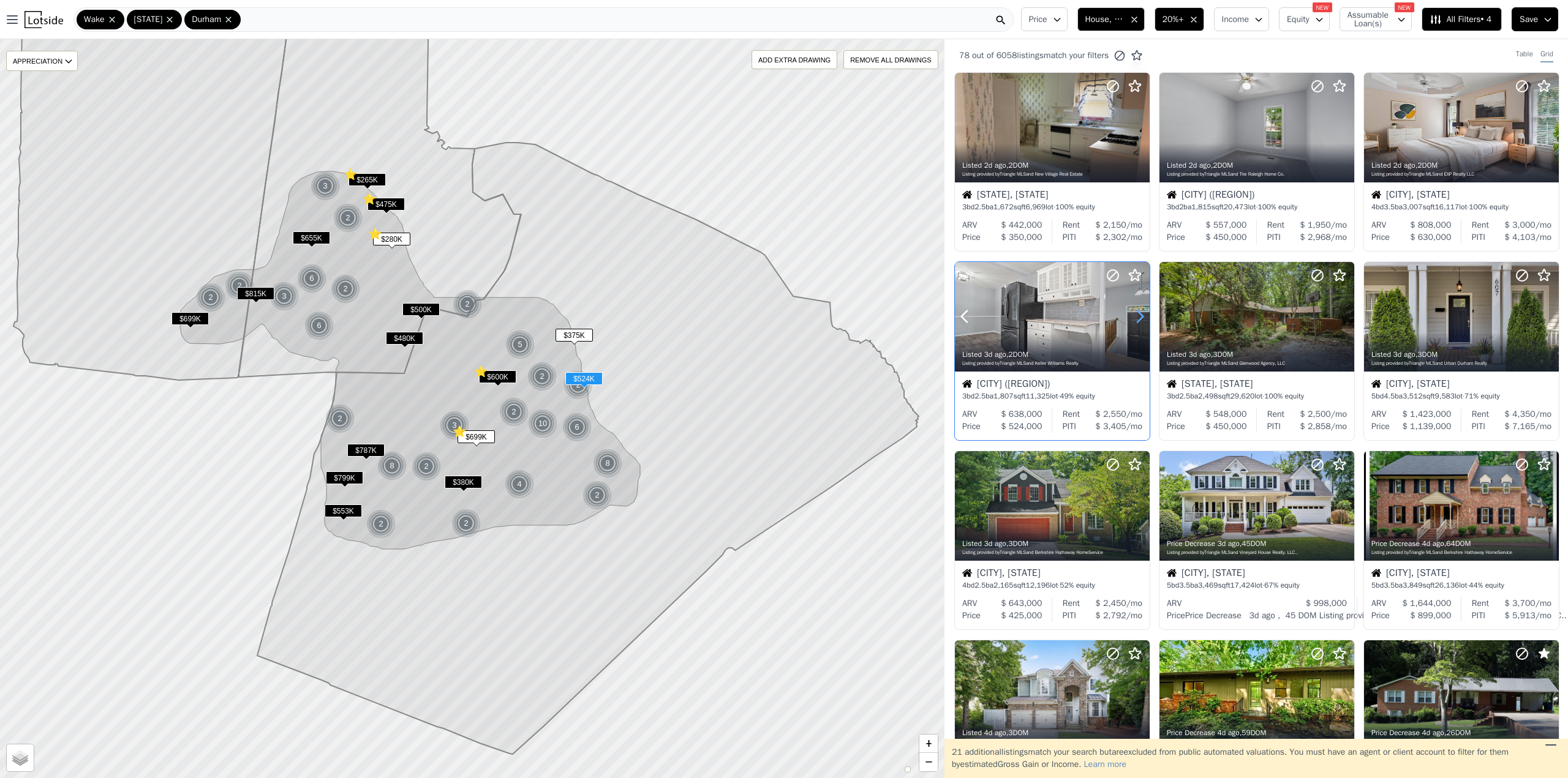 click 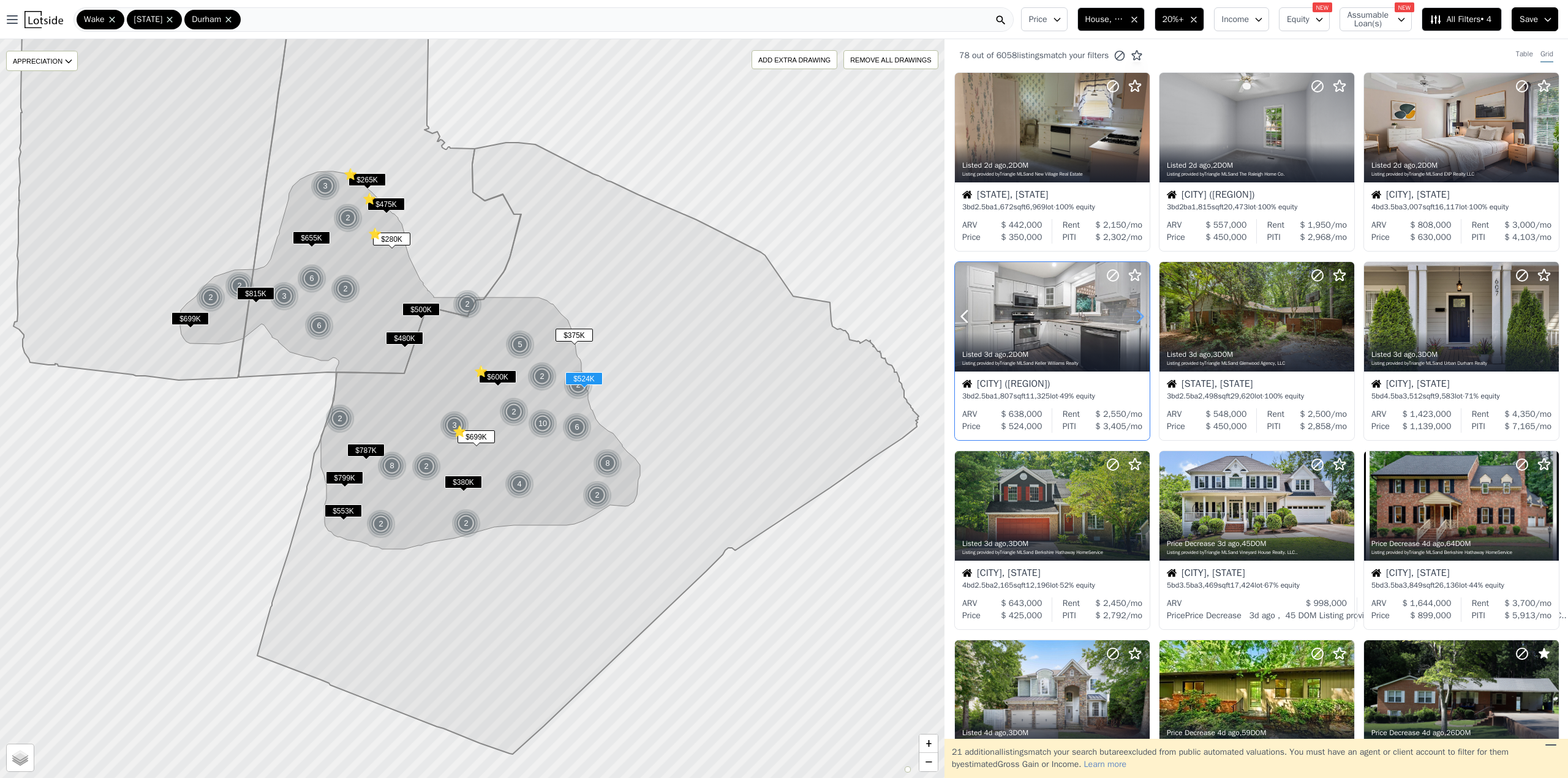 click 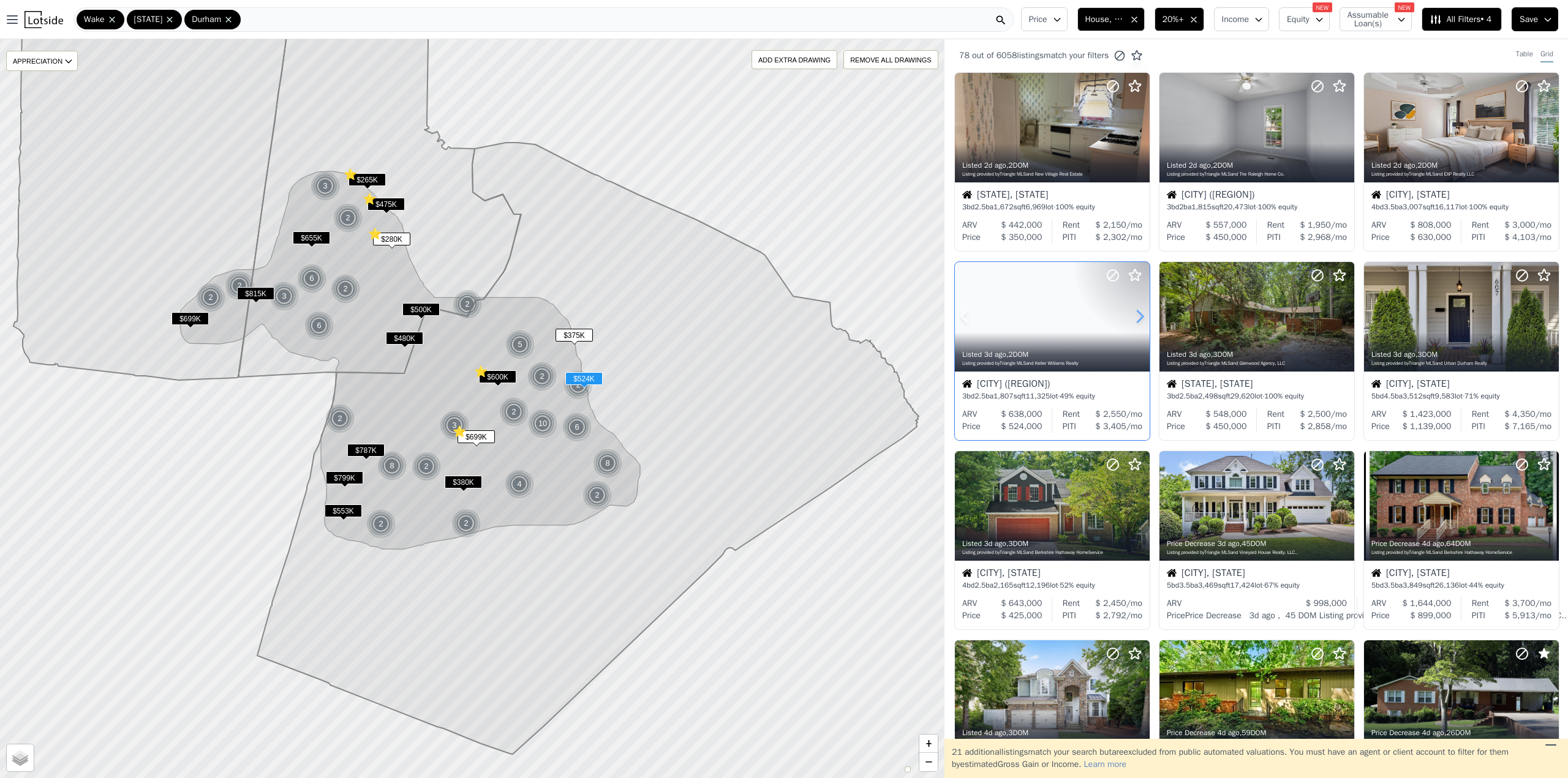 click 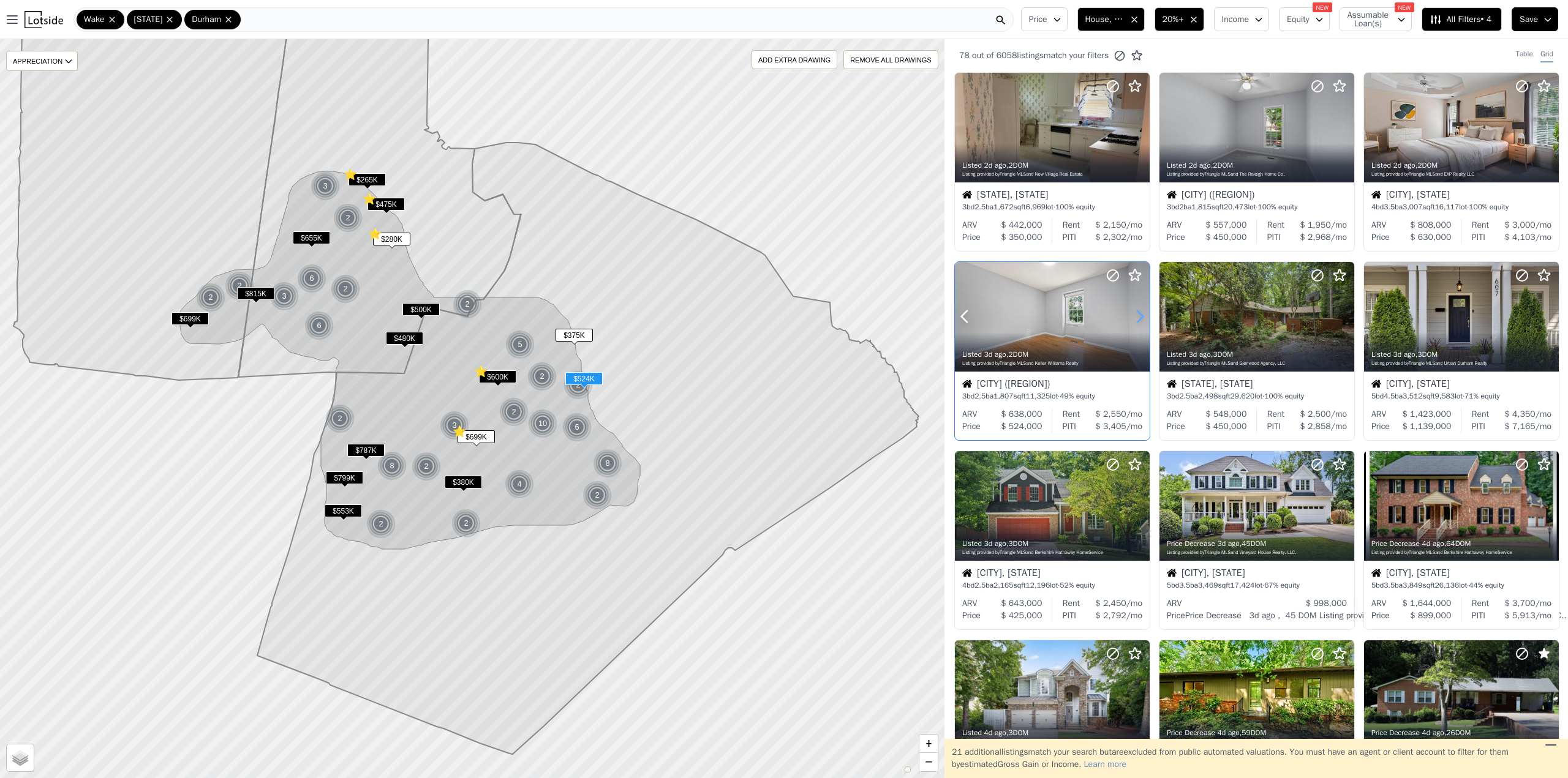 click 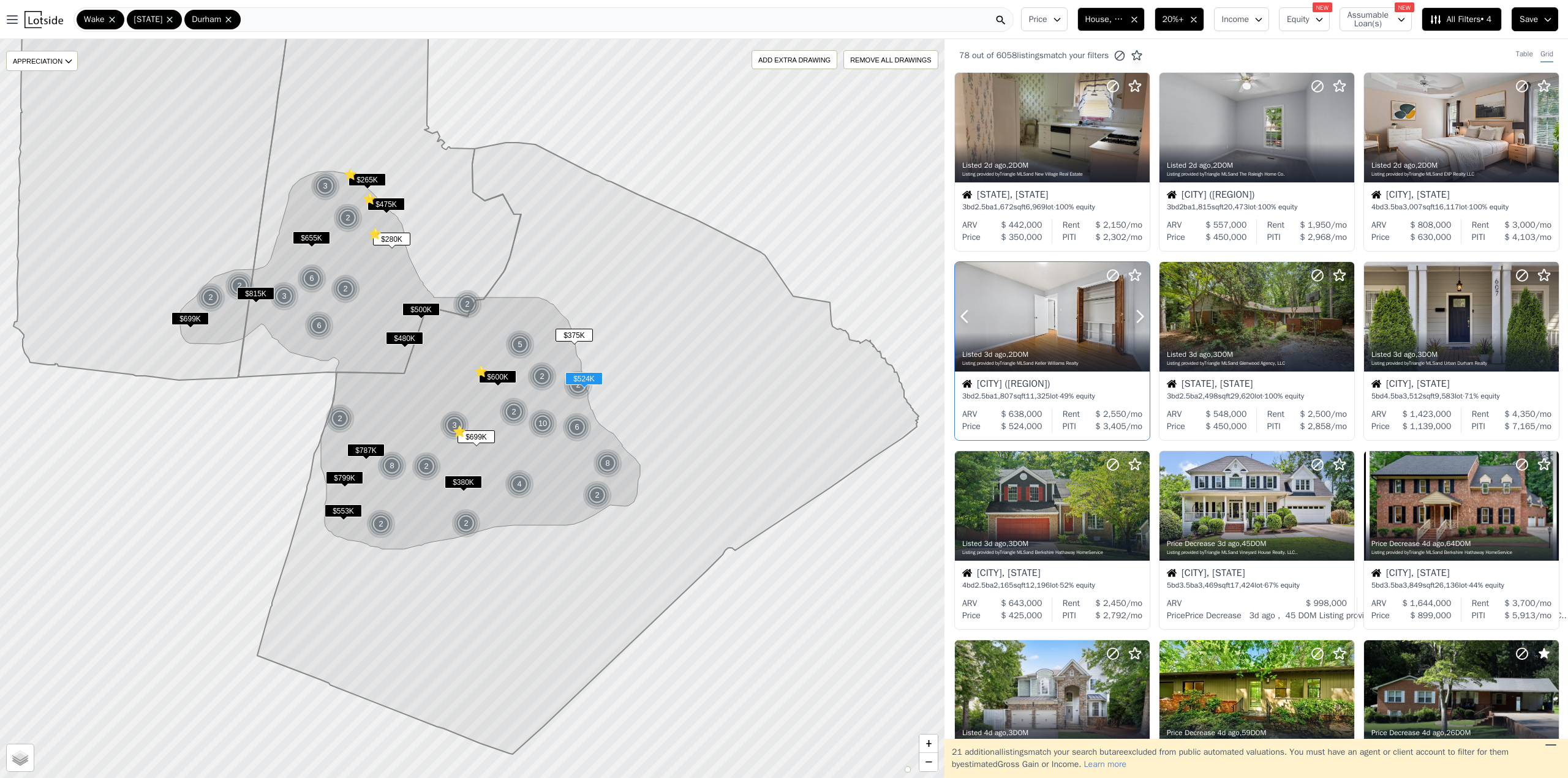 click 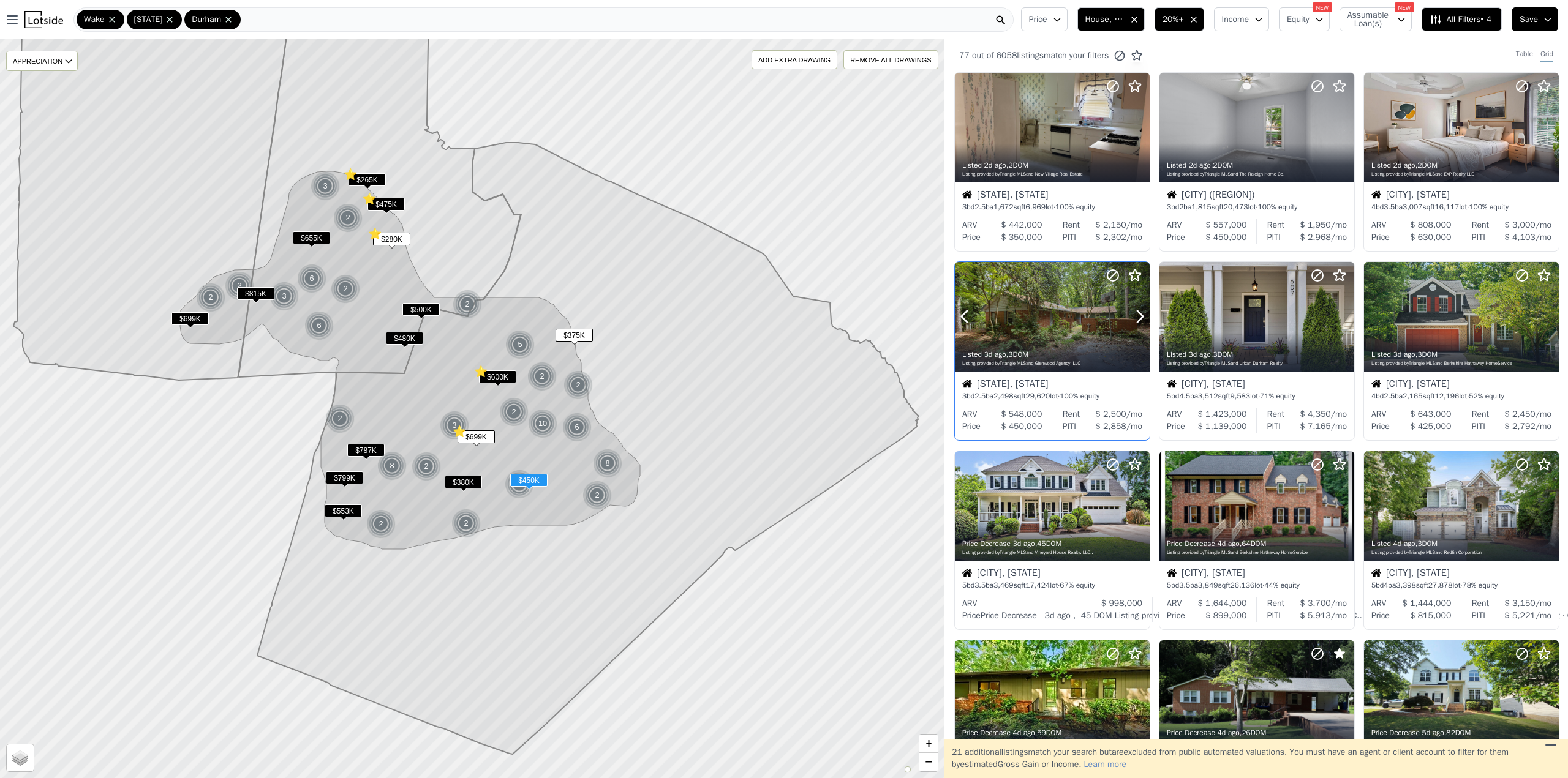 click 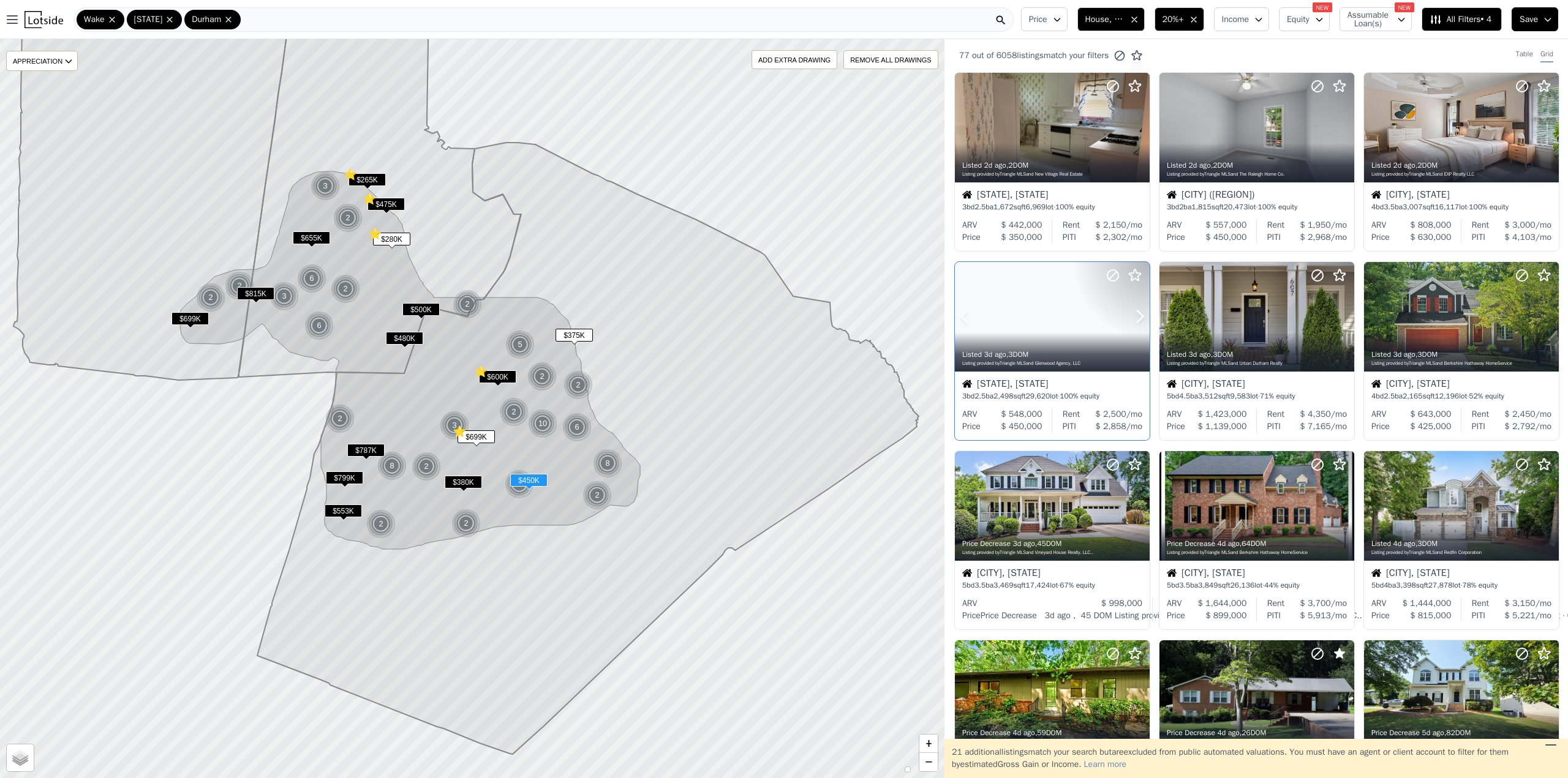 click 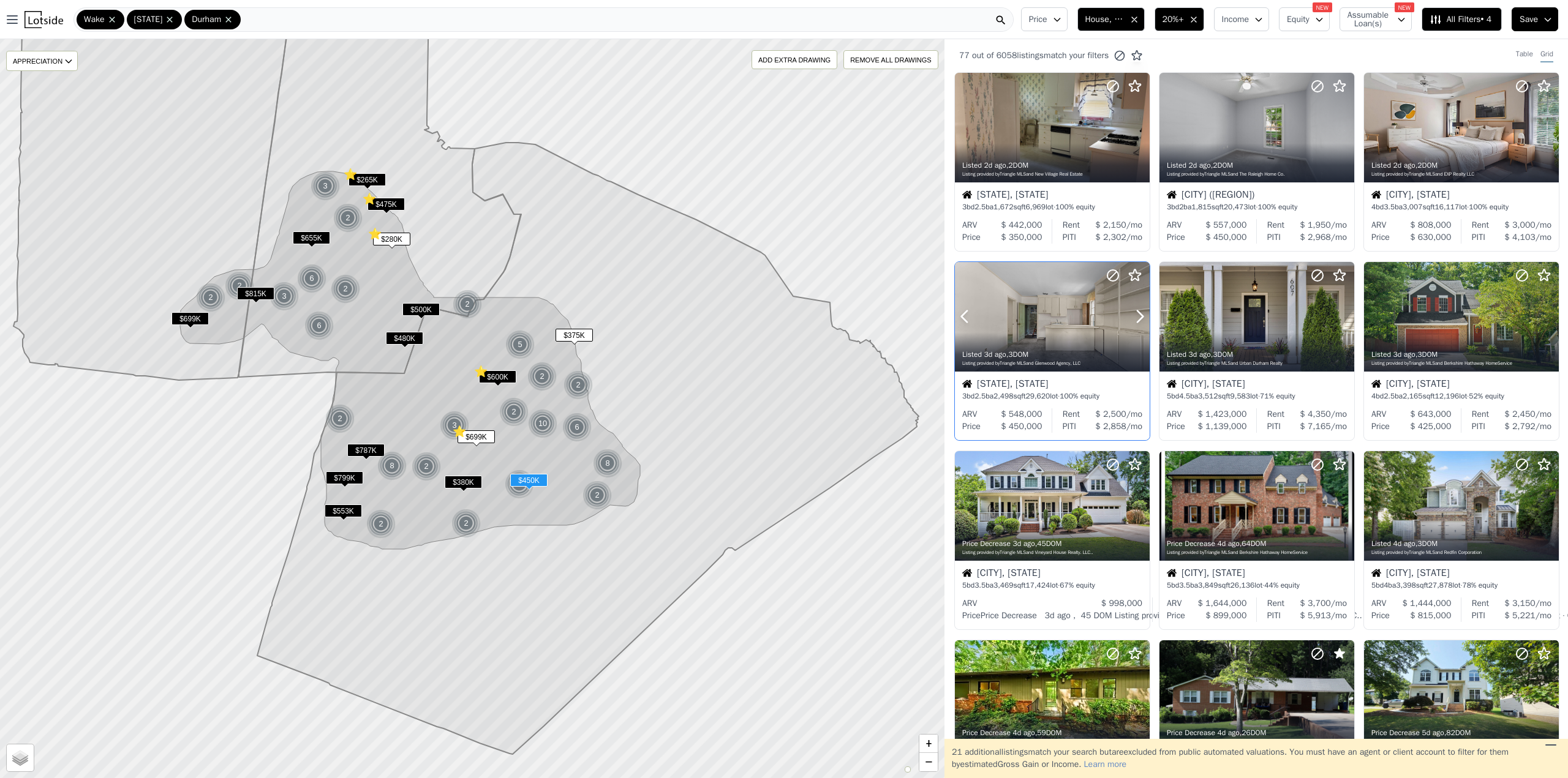 click 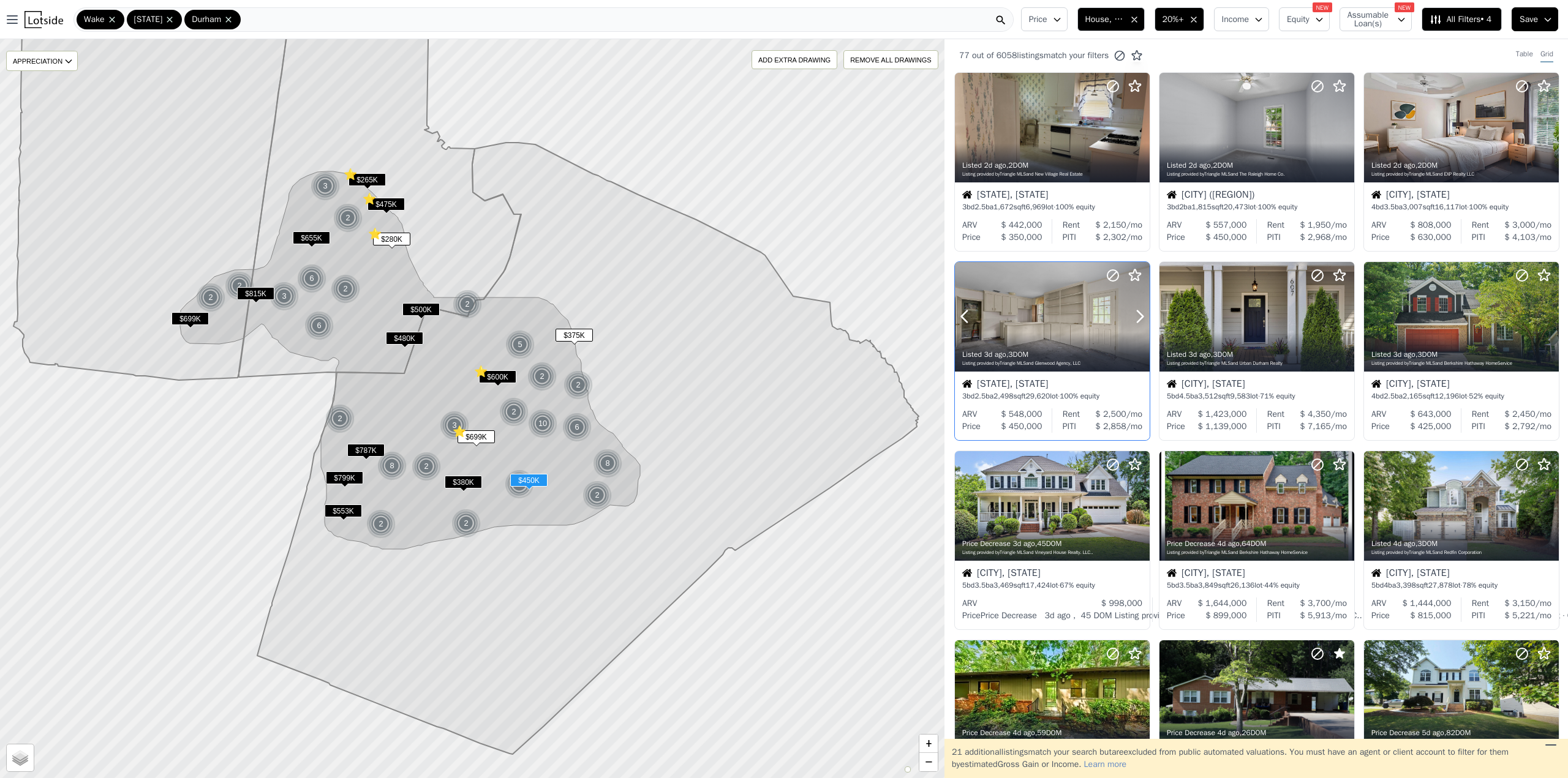 click 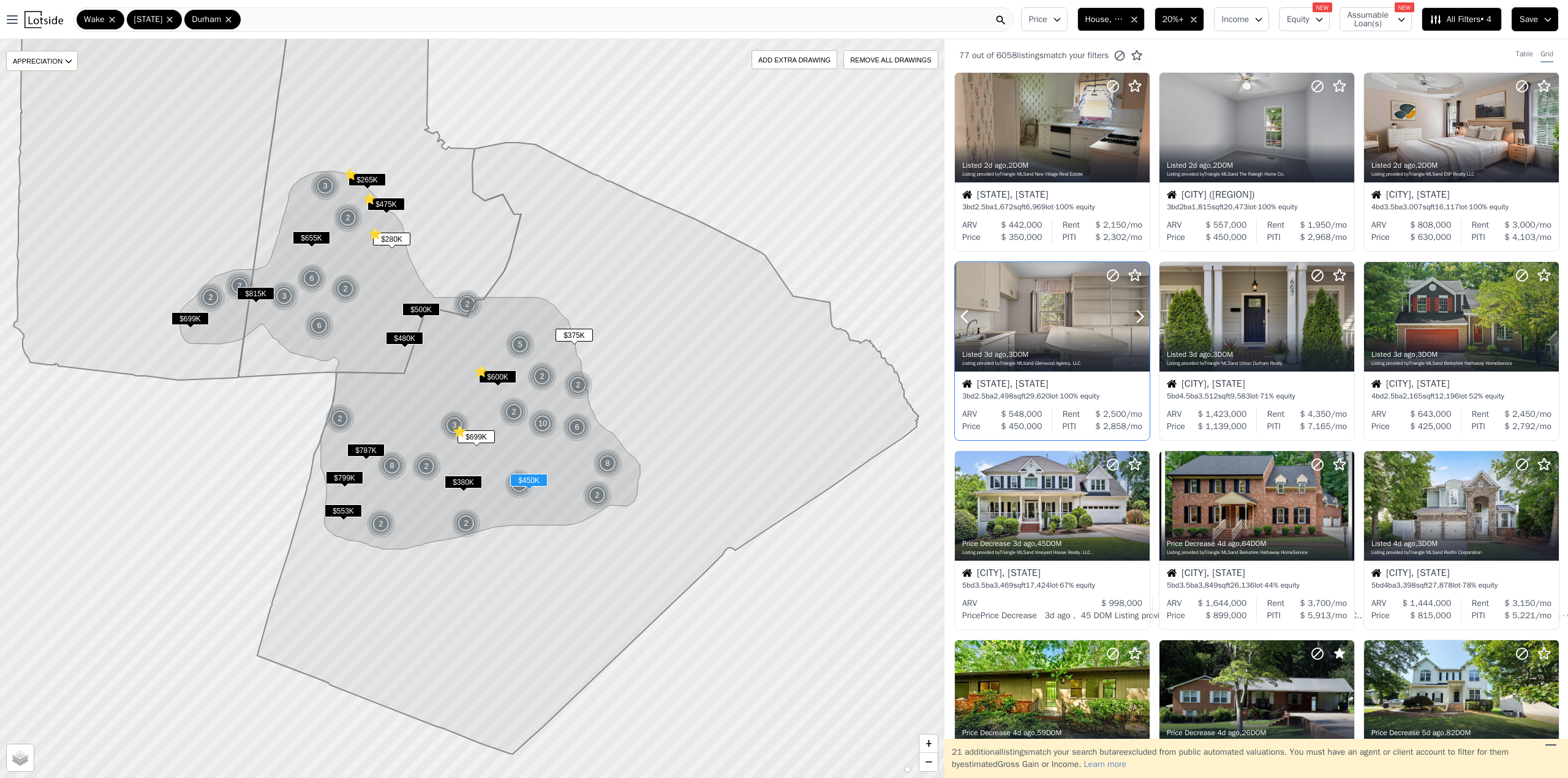 click at bounding box center (1052, 316) 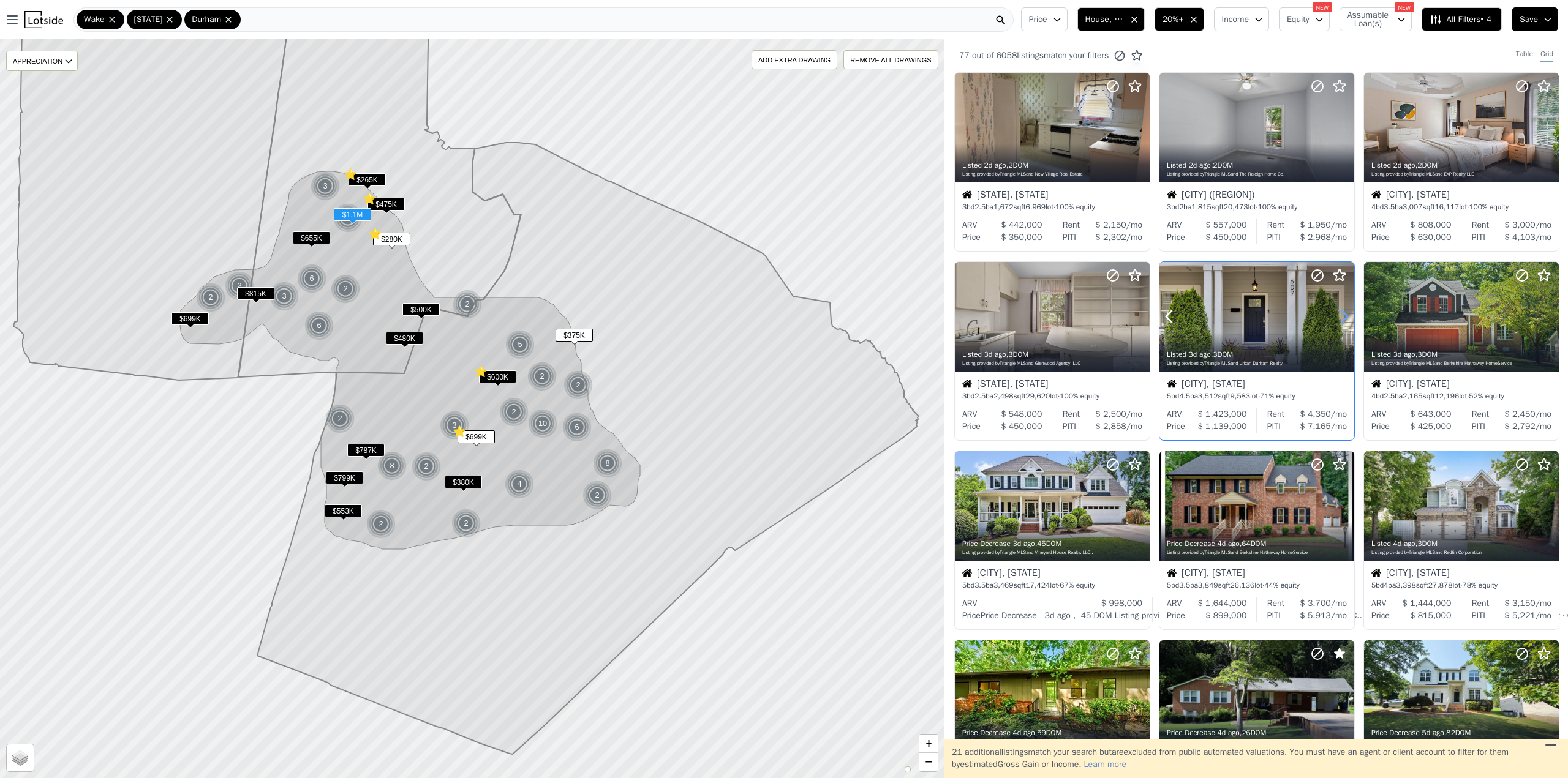 click 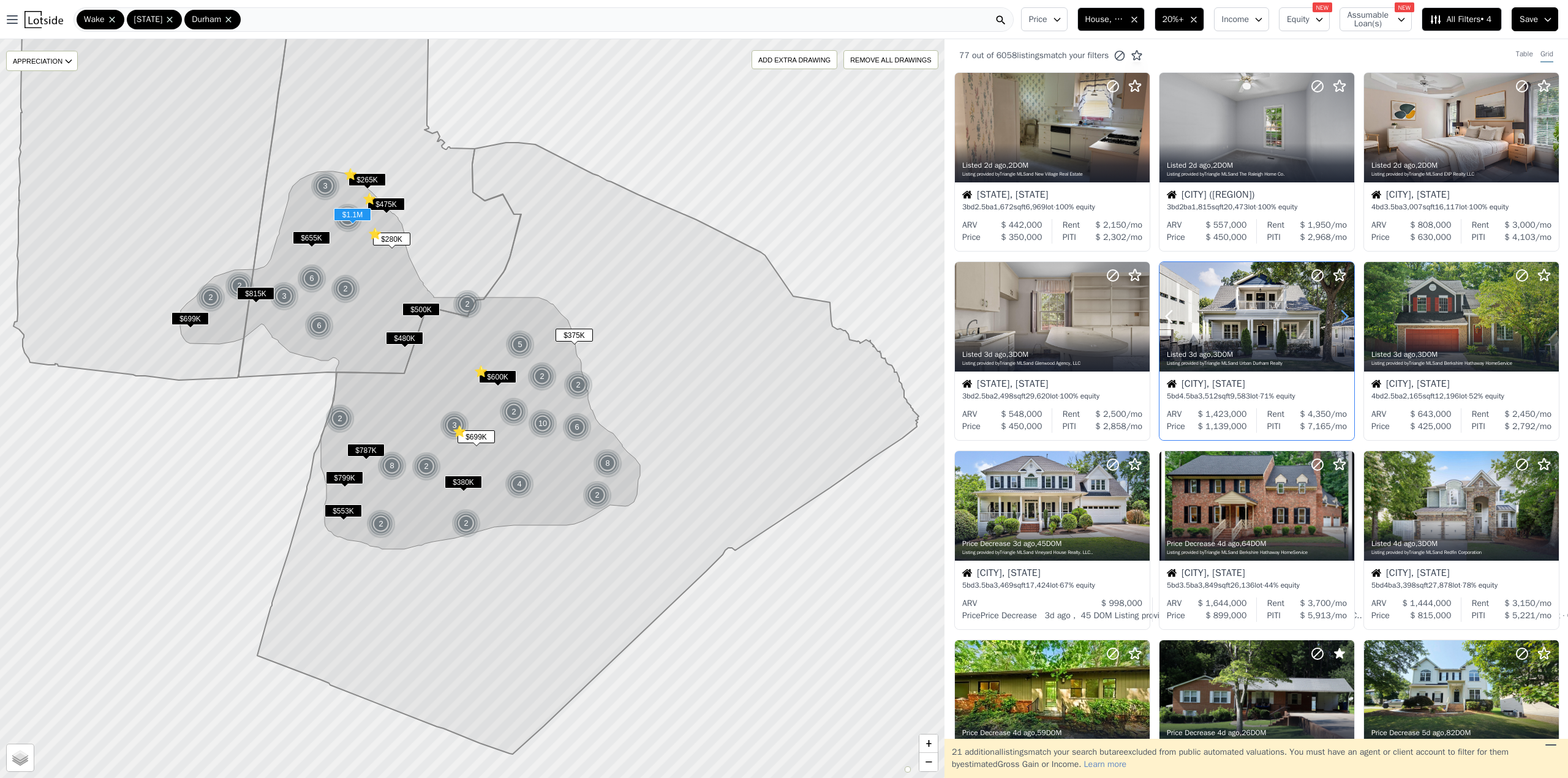 click 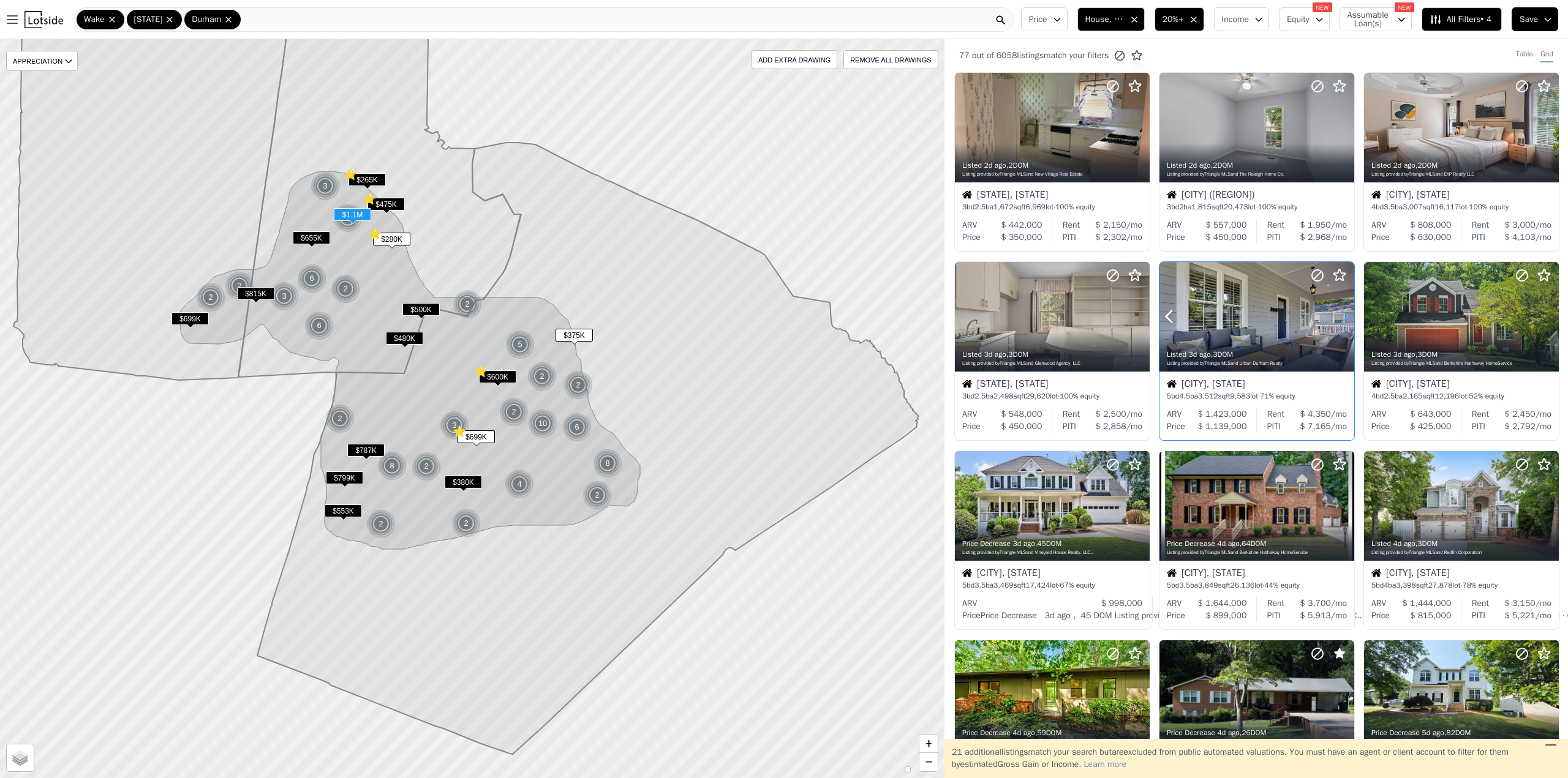 click 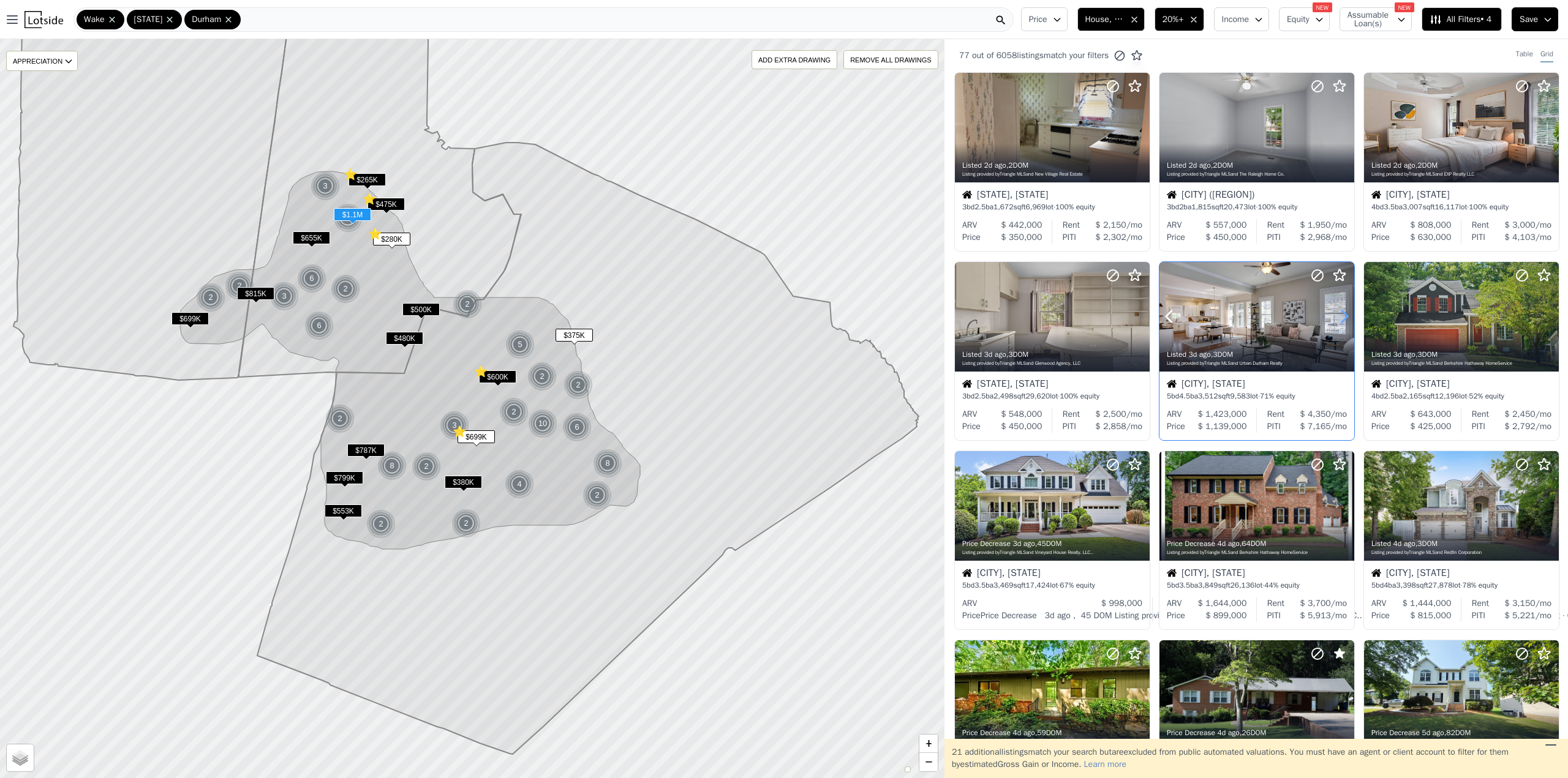 click 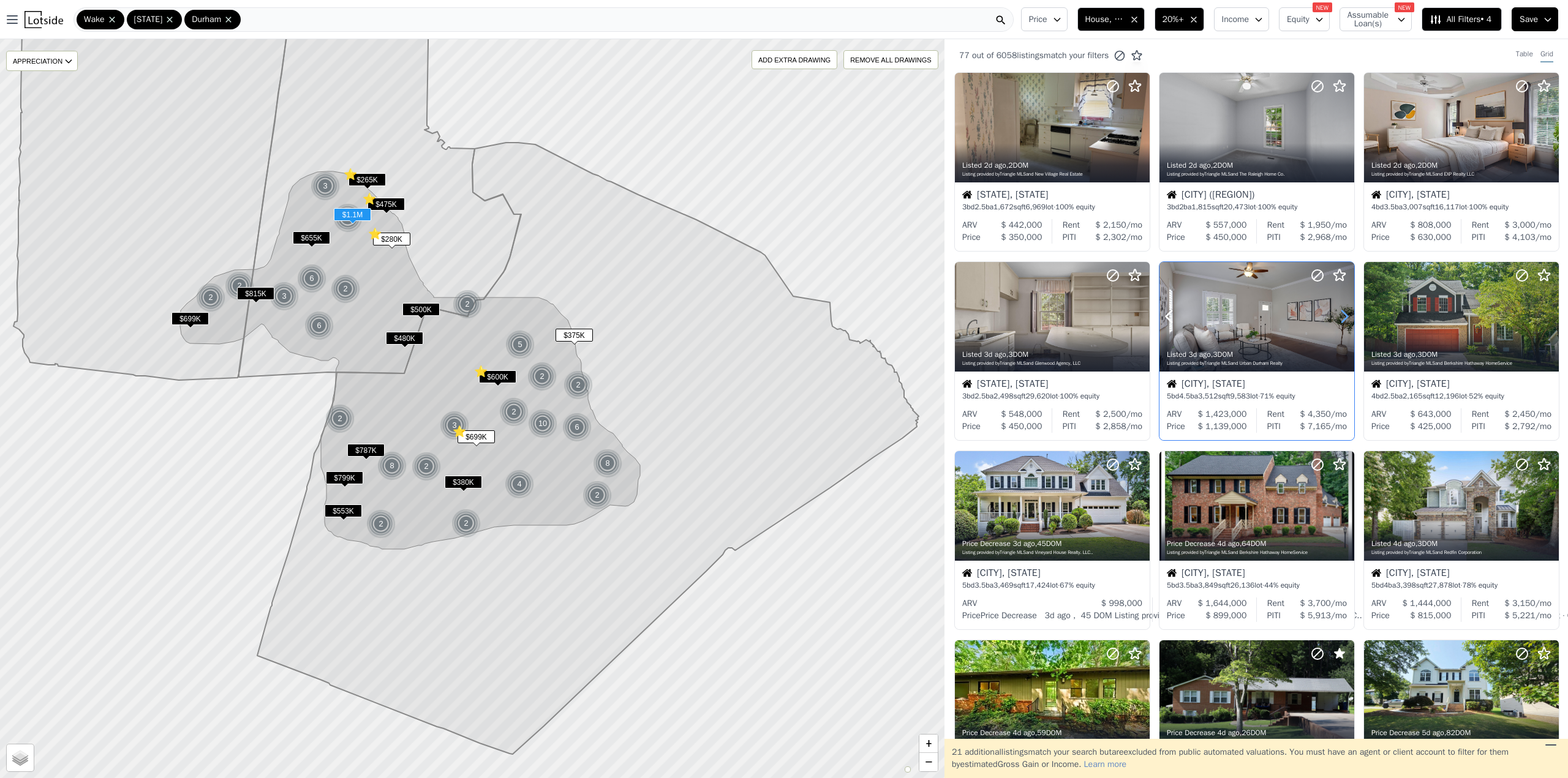 click 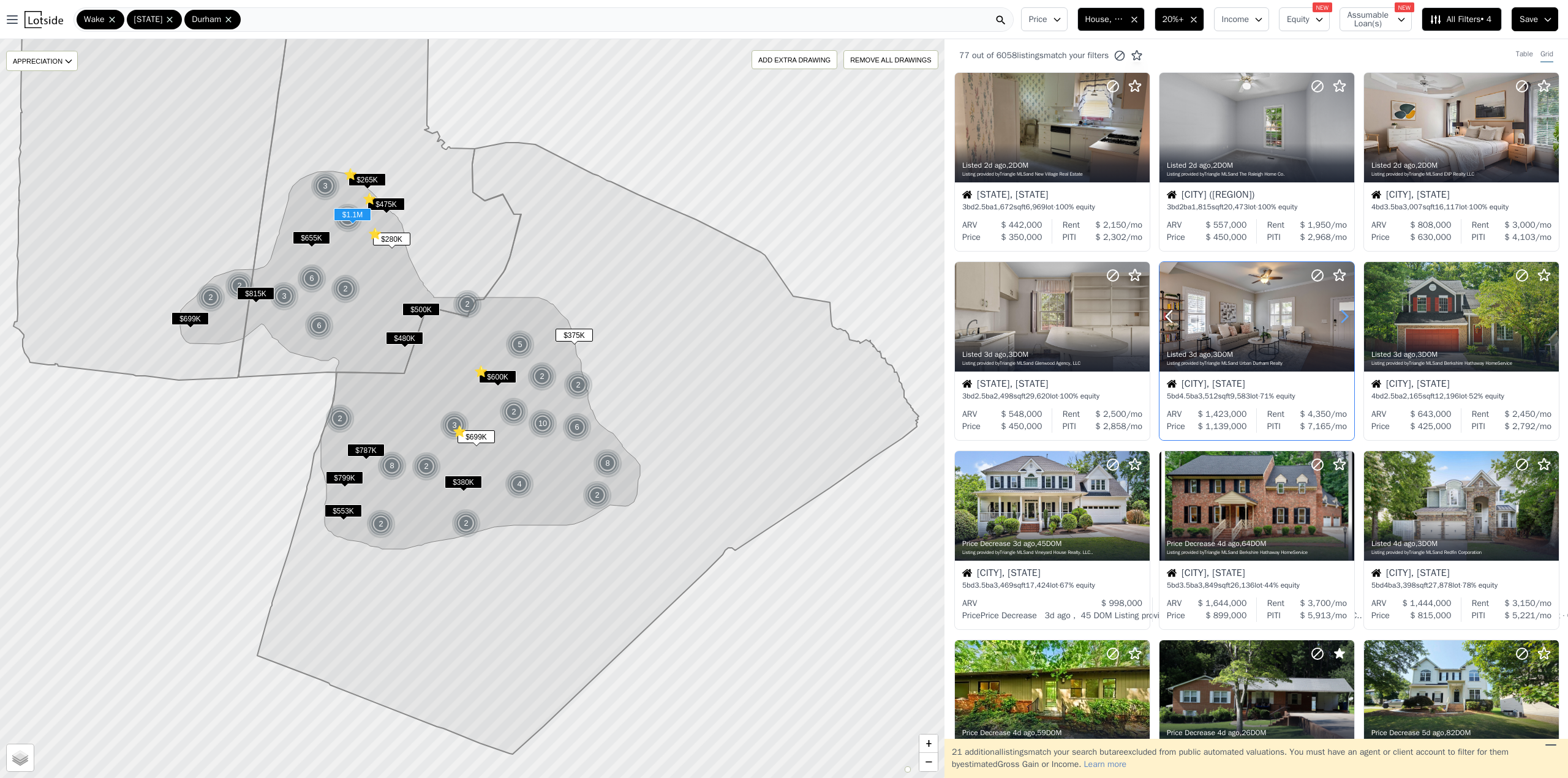 click 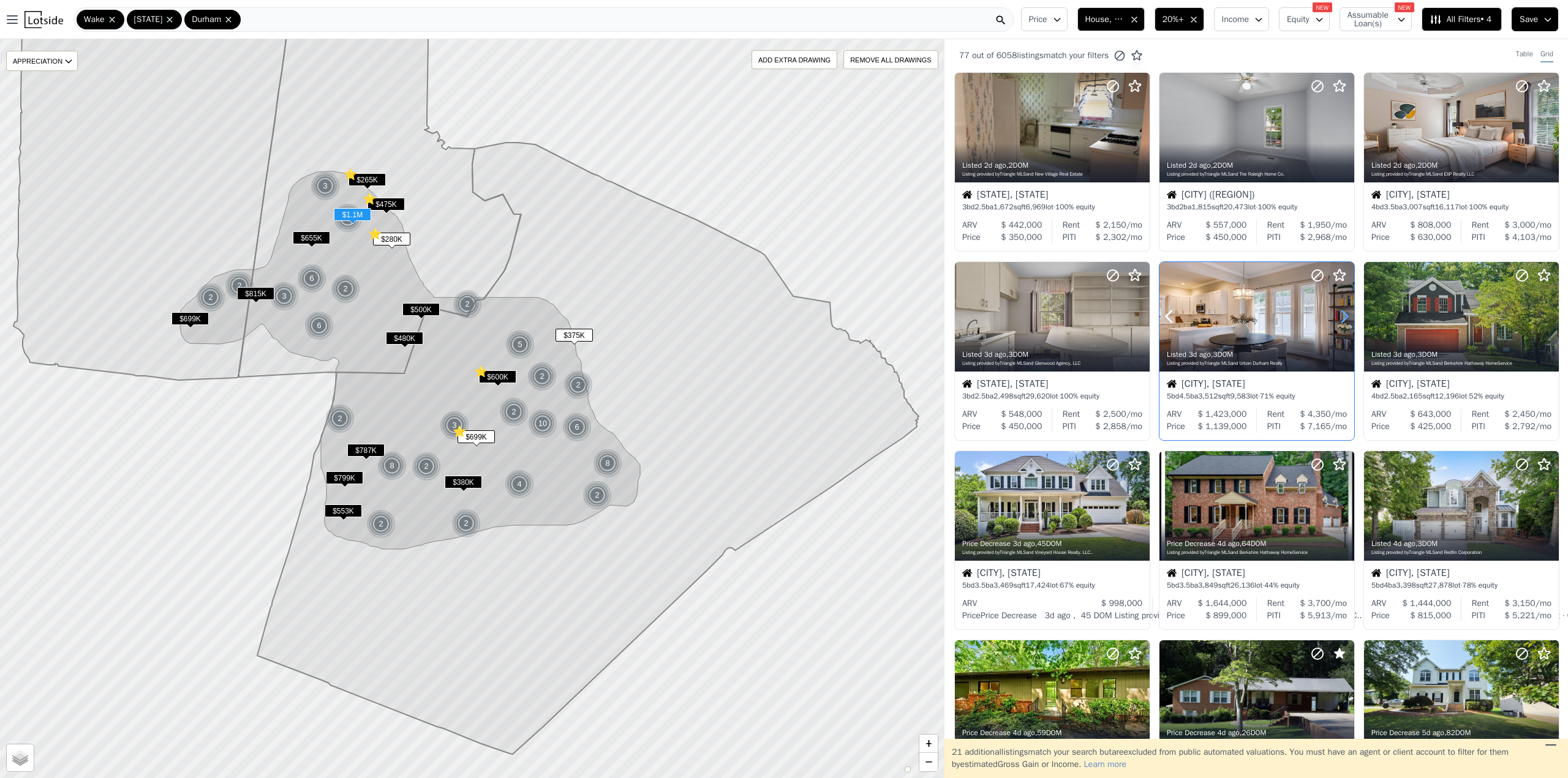 click 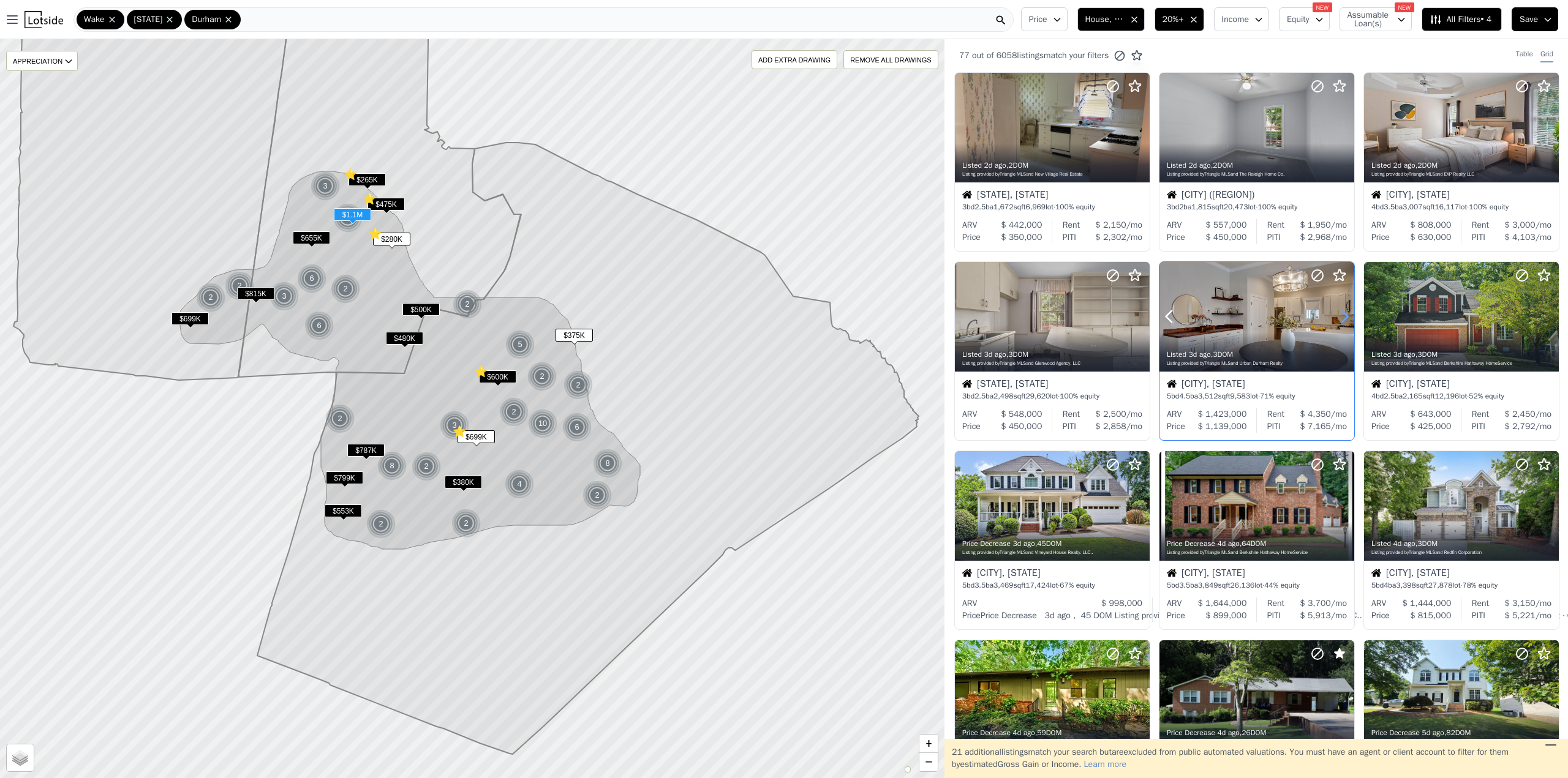 click 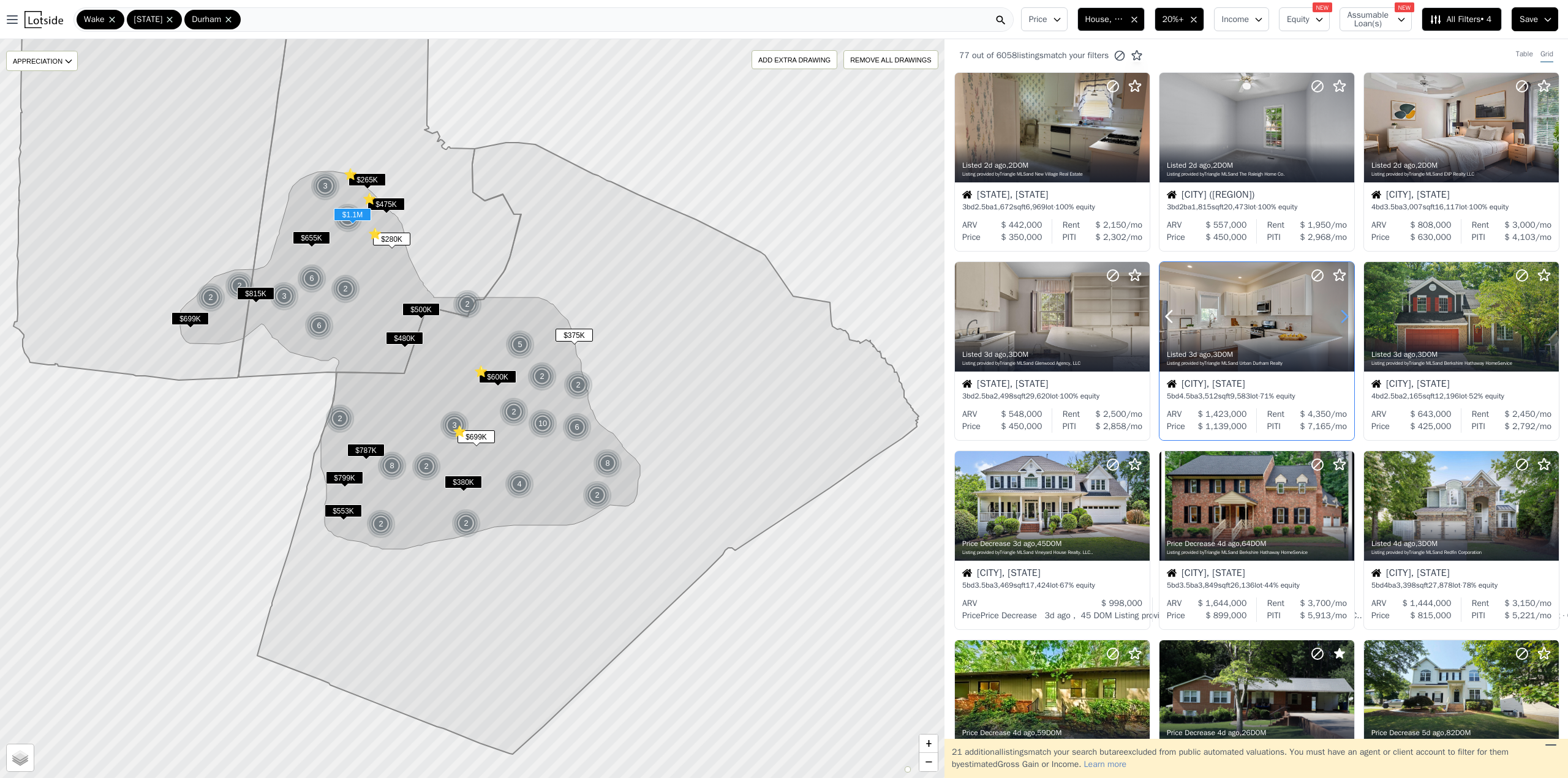 click 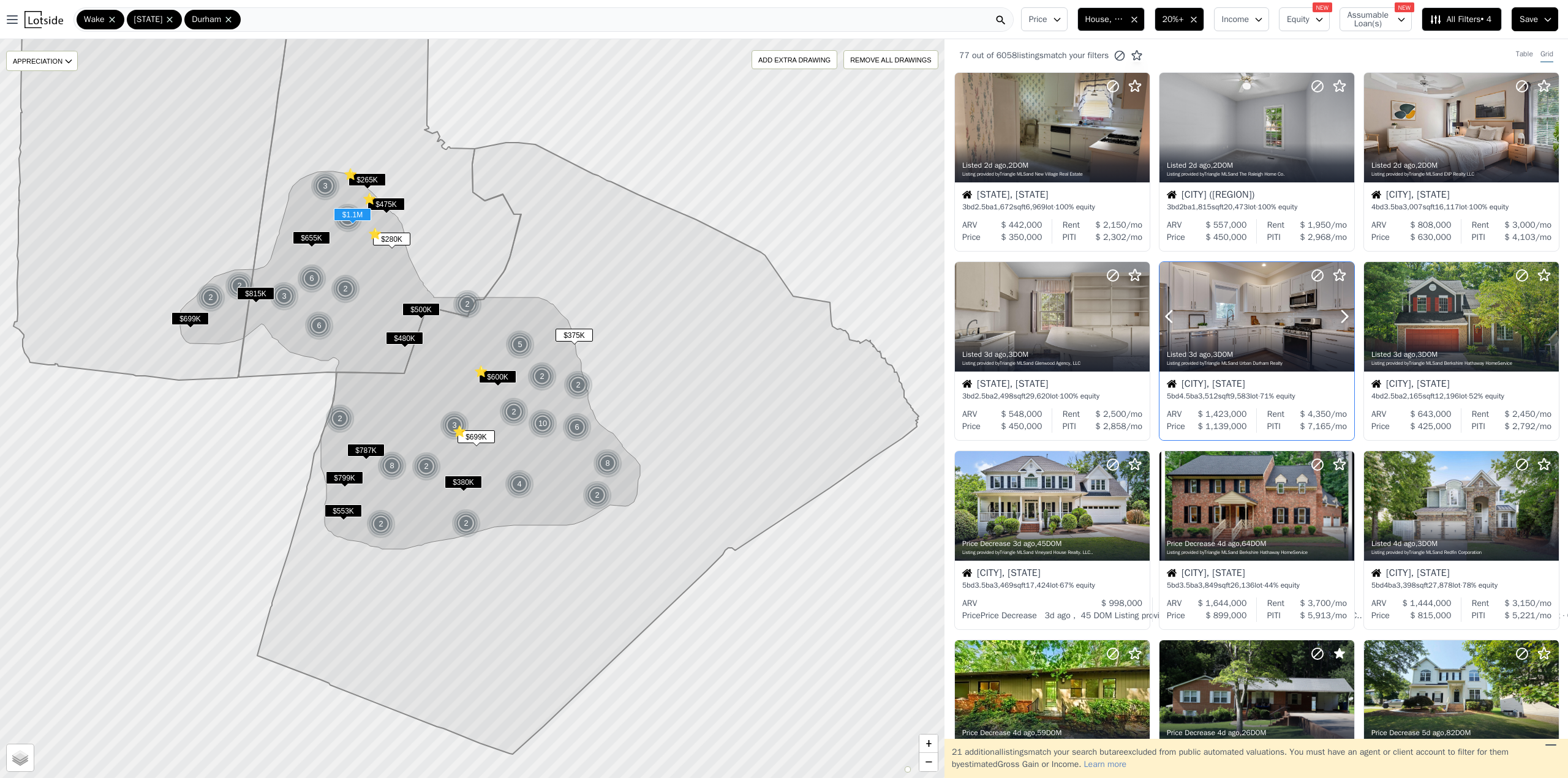 click 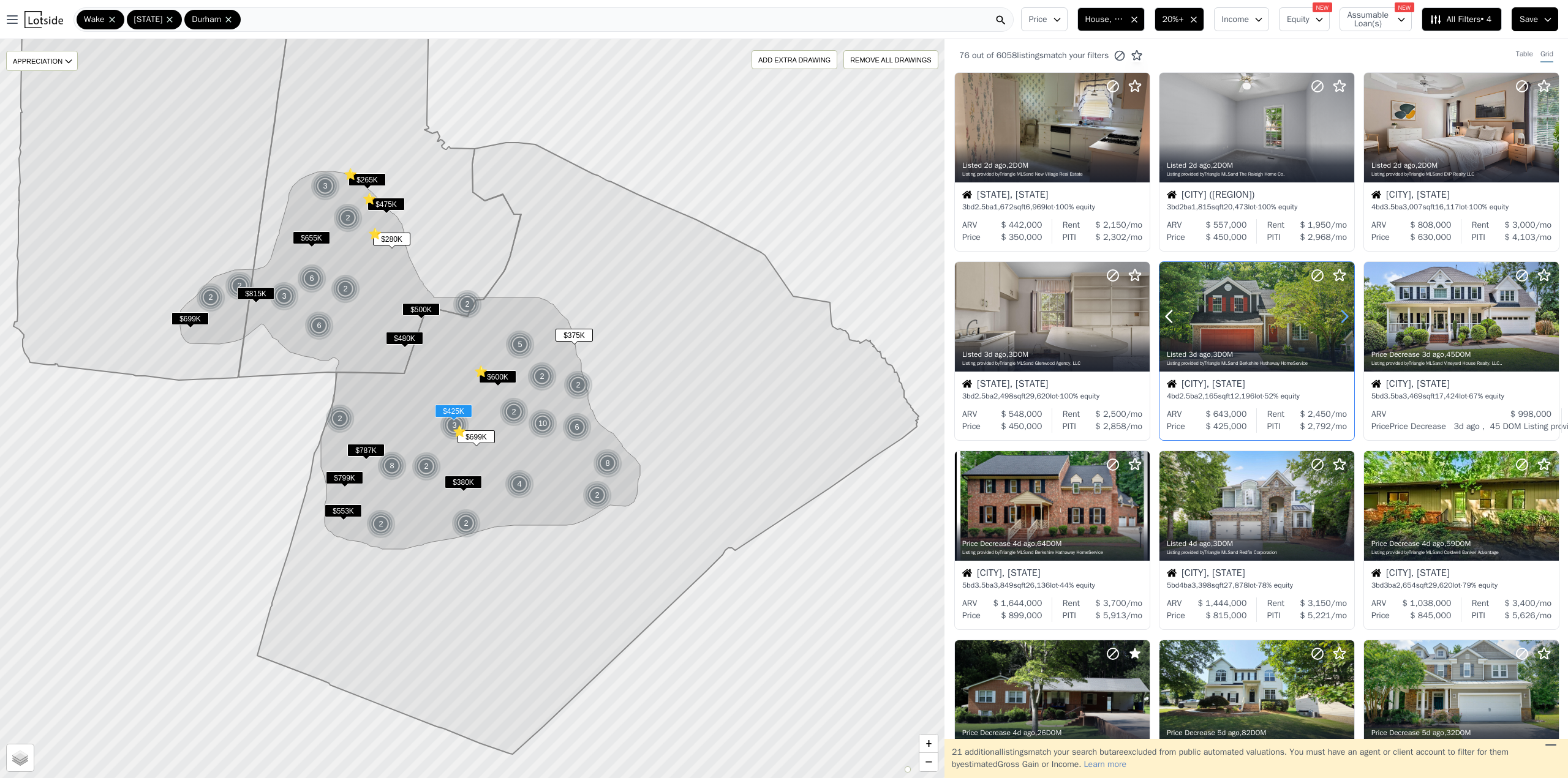 click 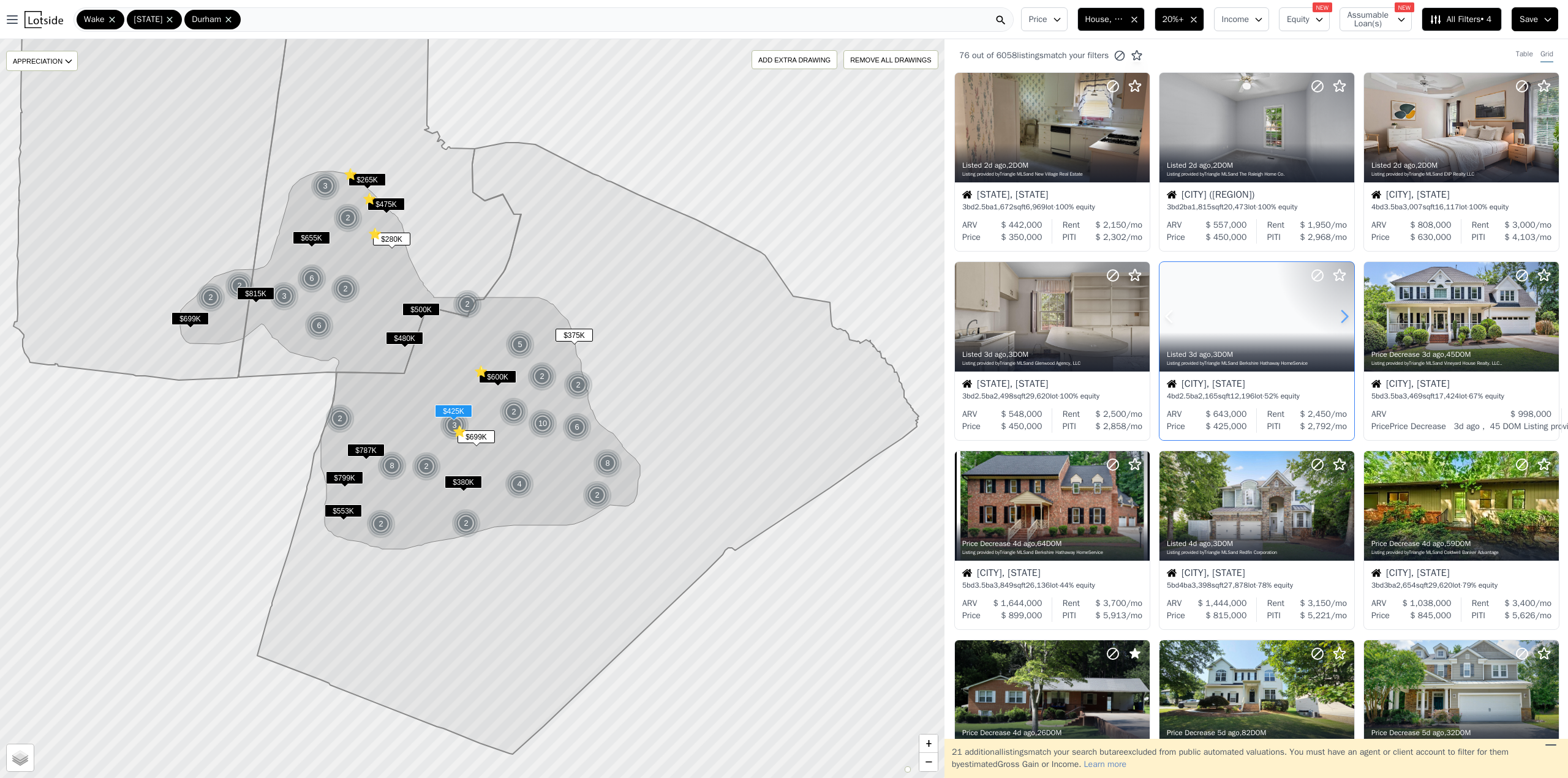 click 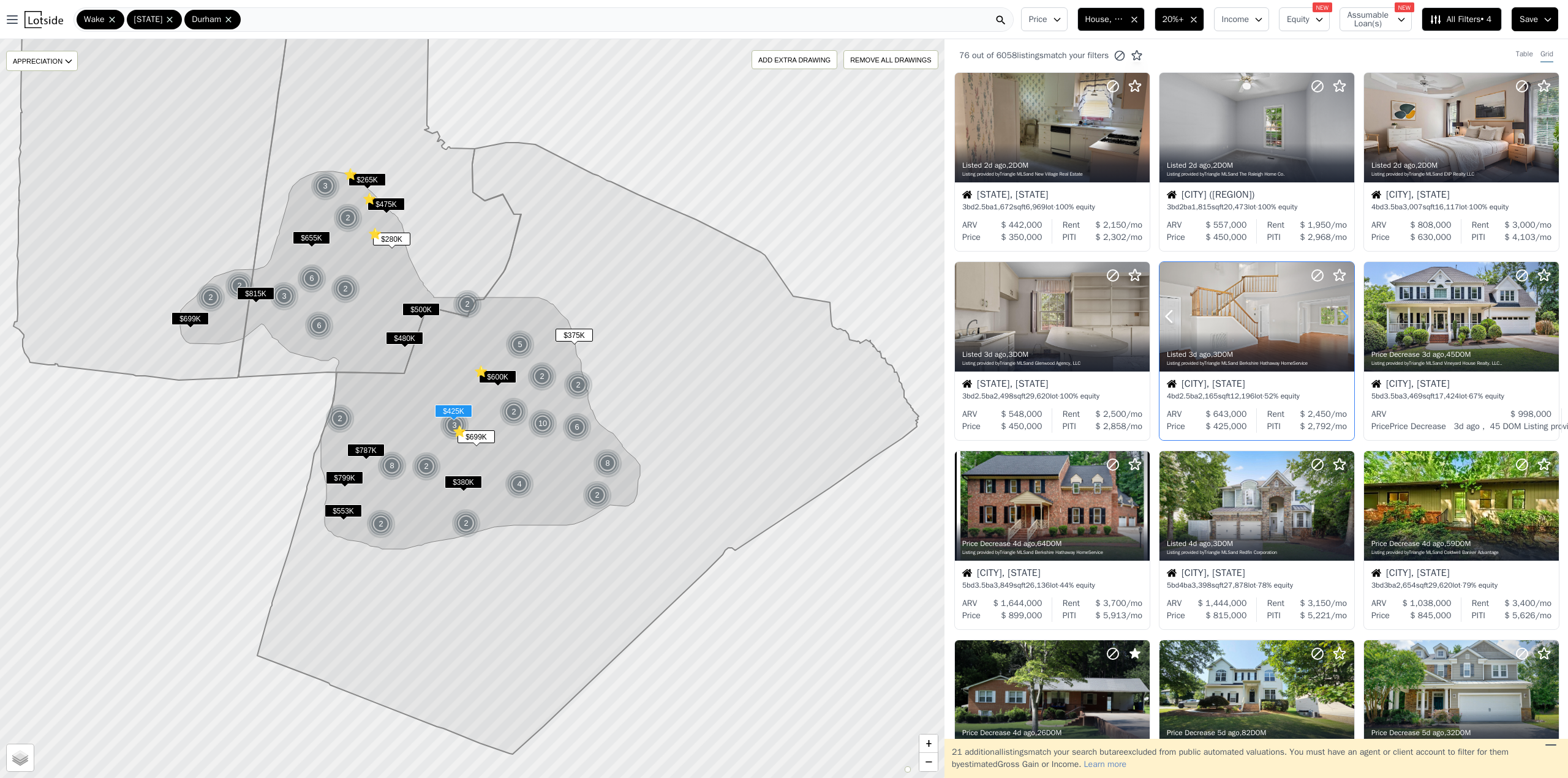 click 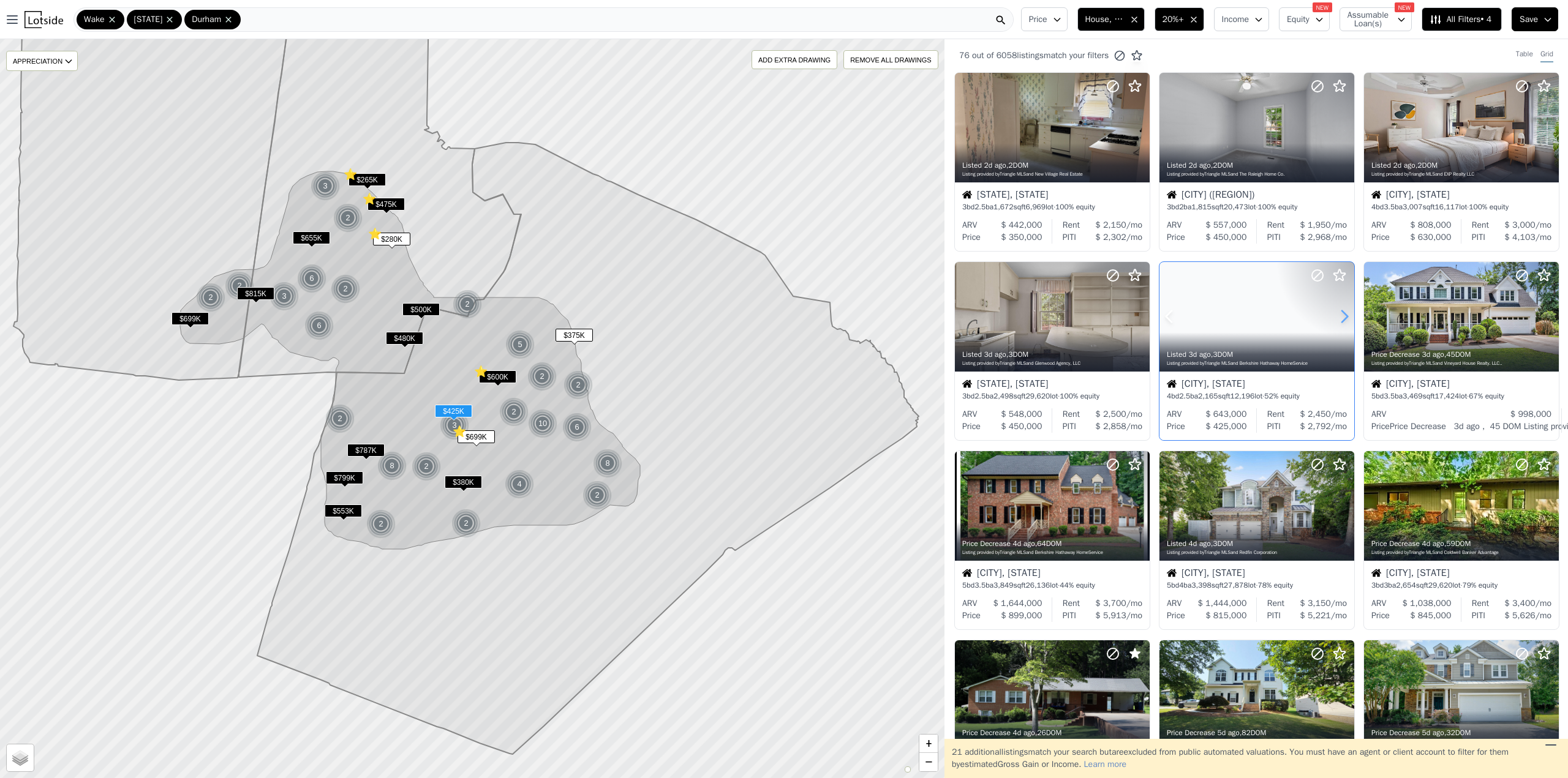 click 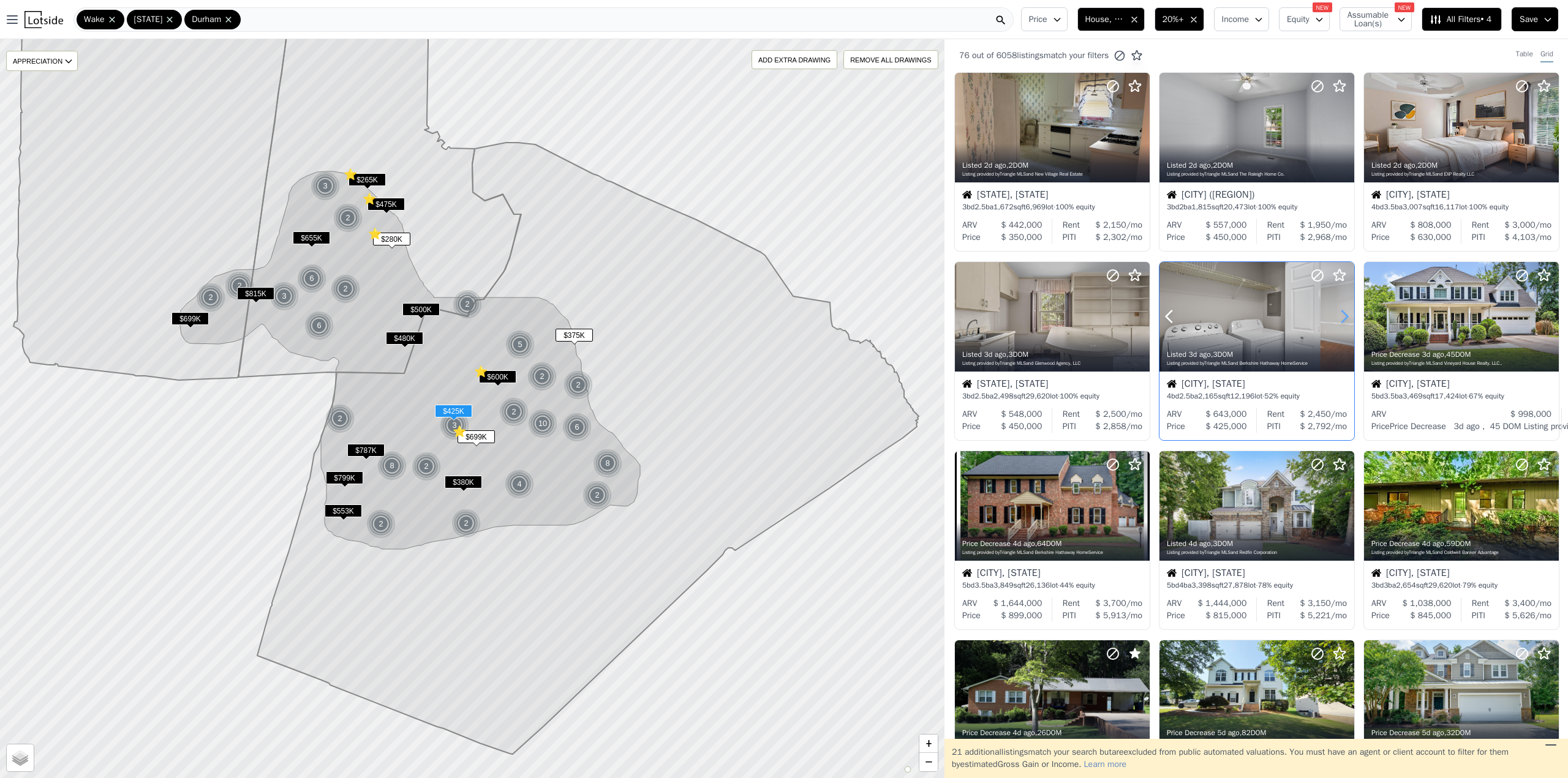 click 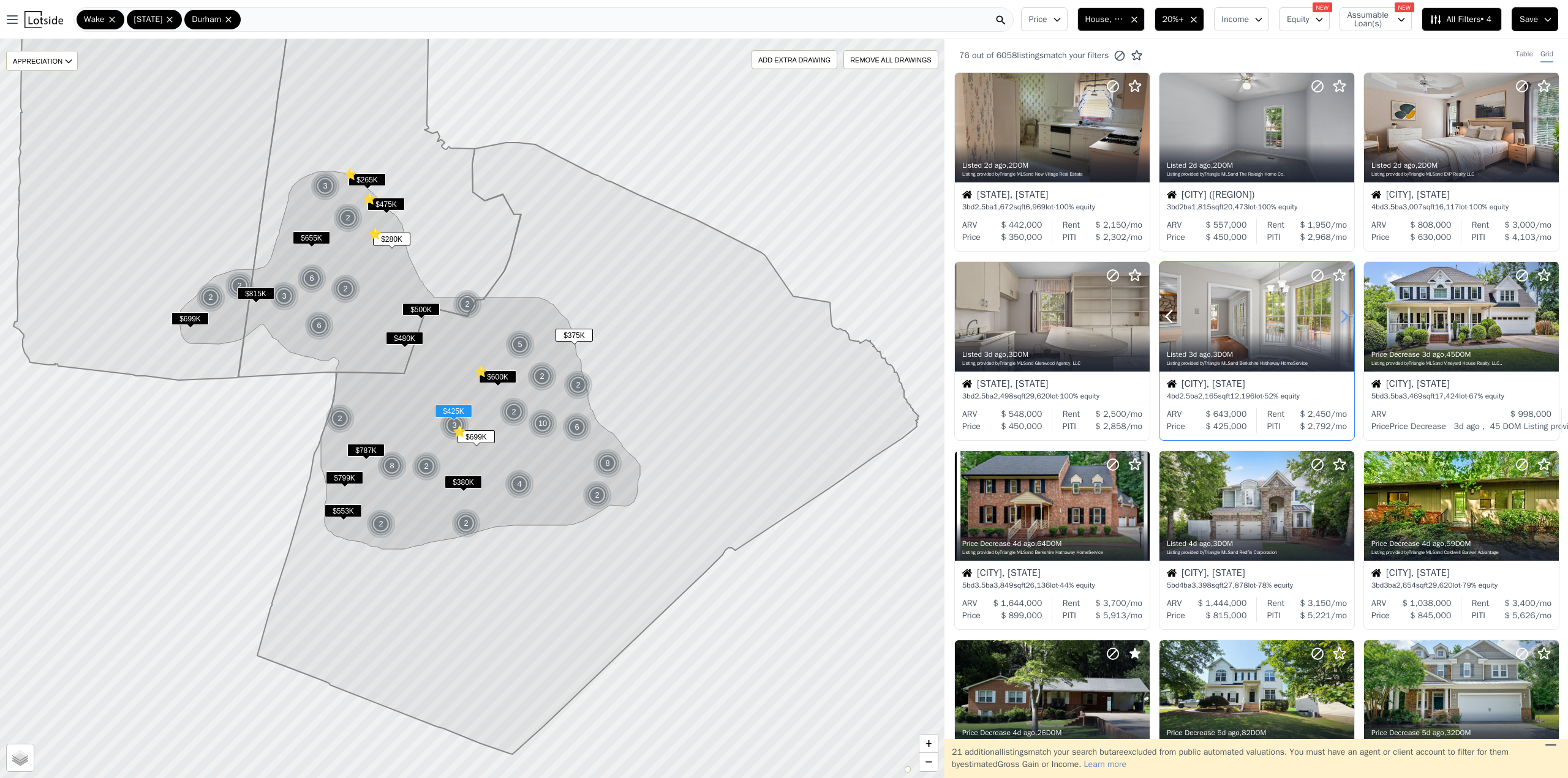 click 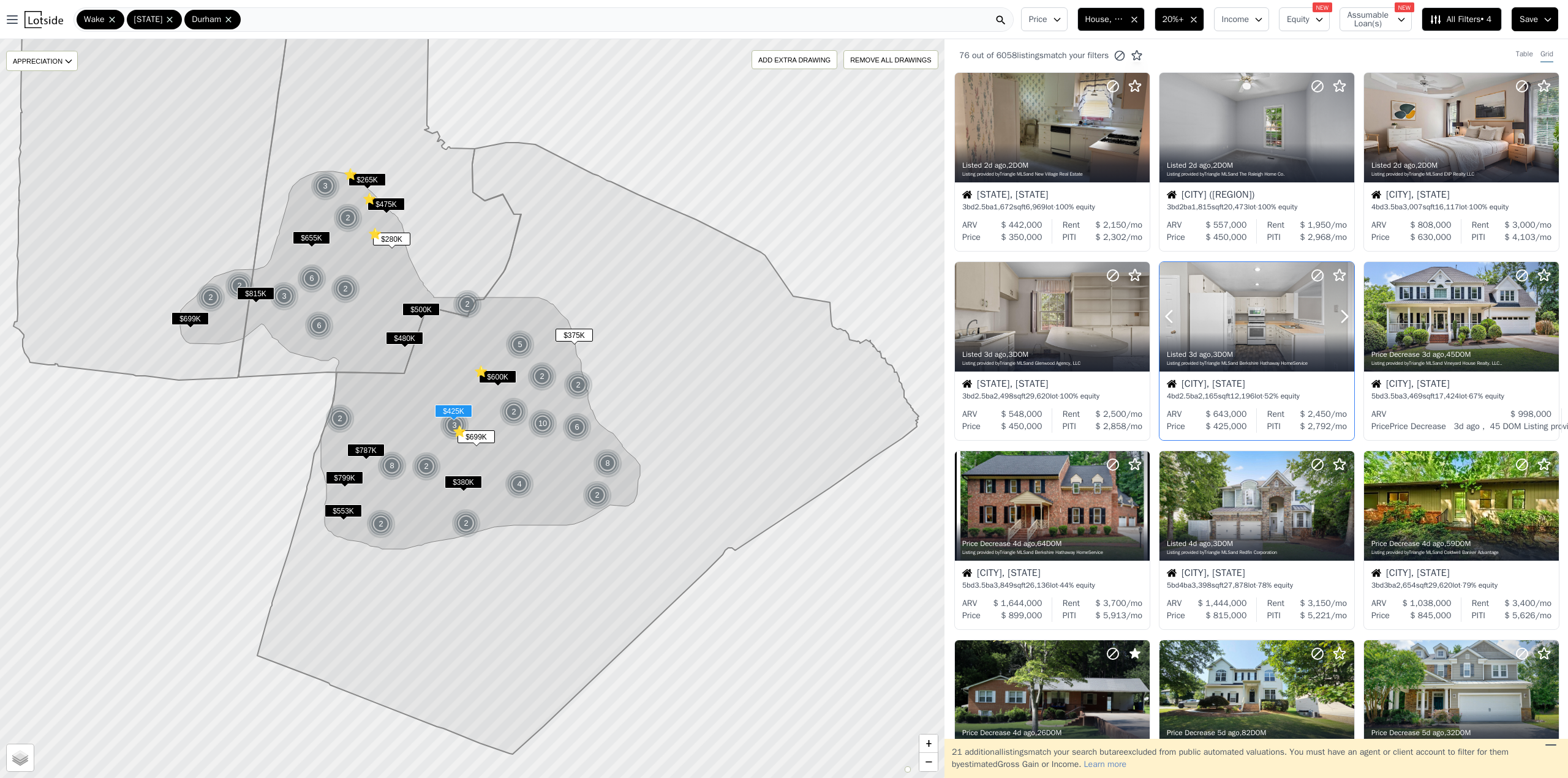 click 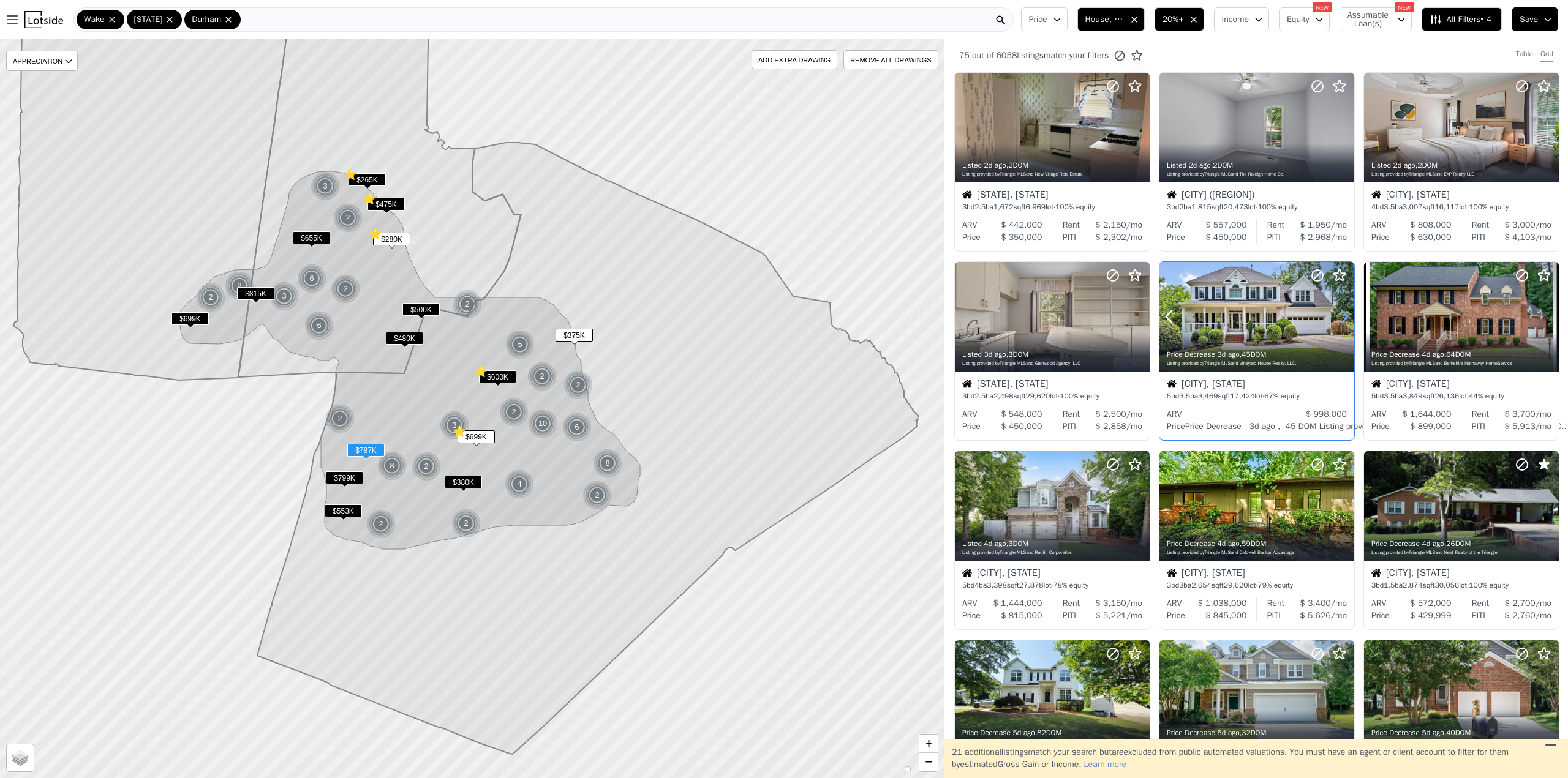 click 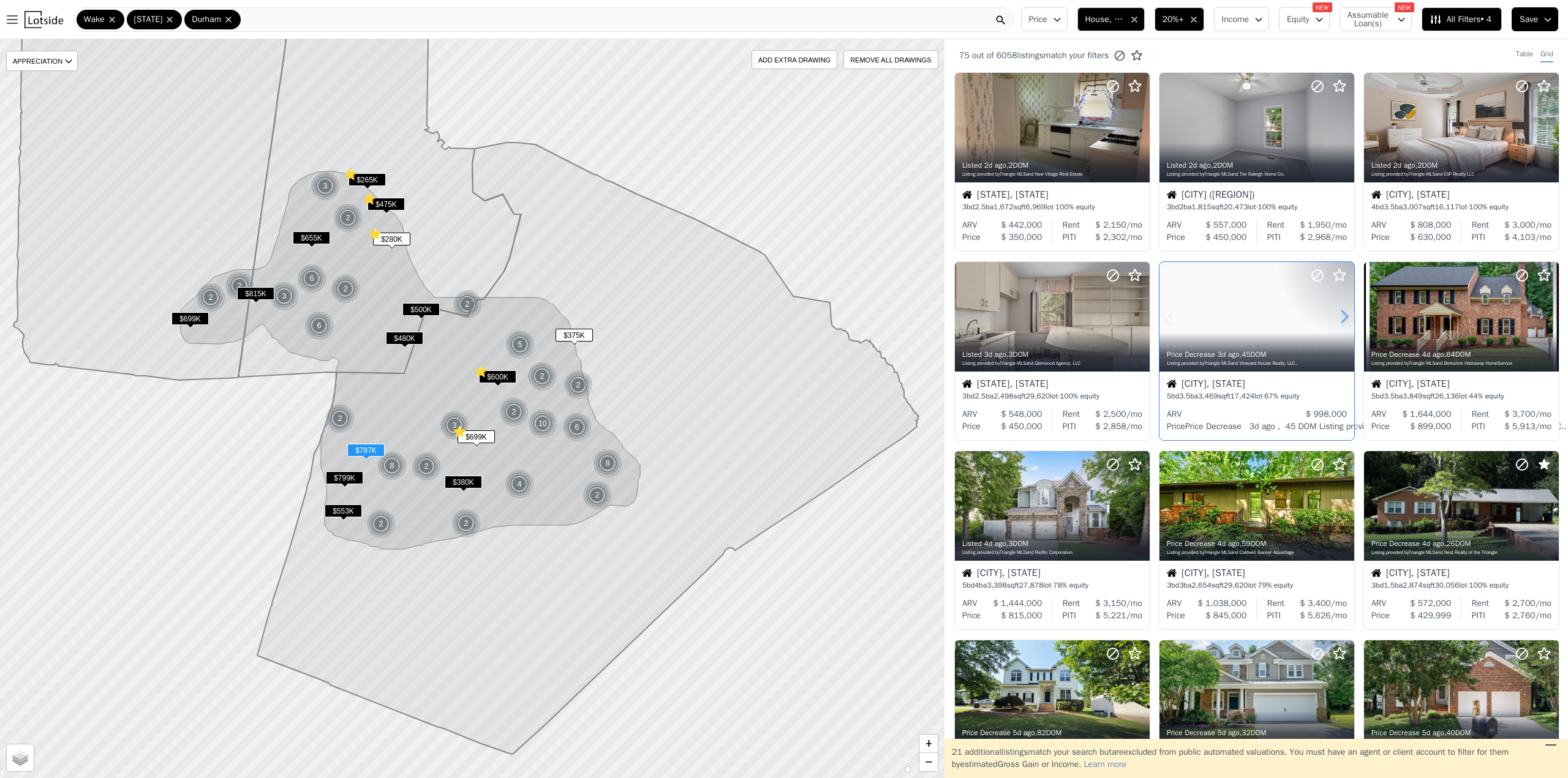click 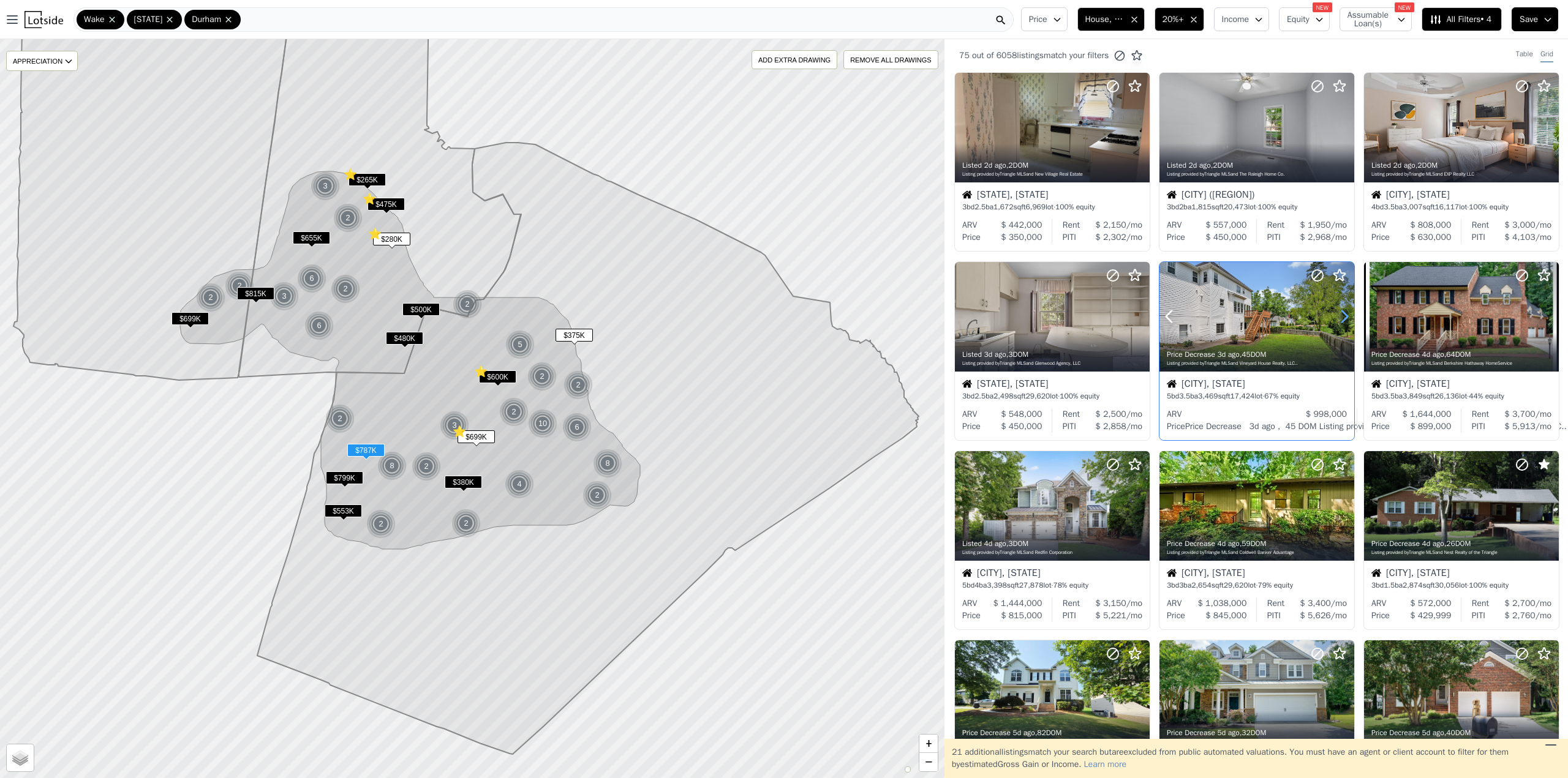 click 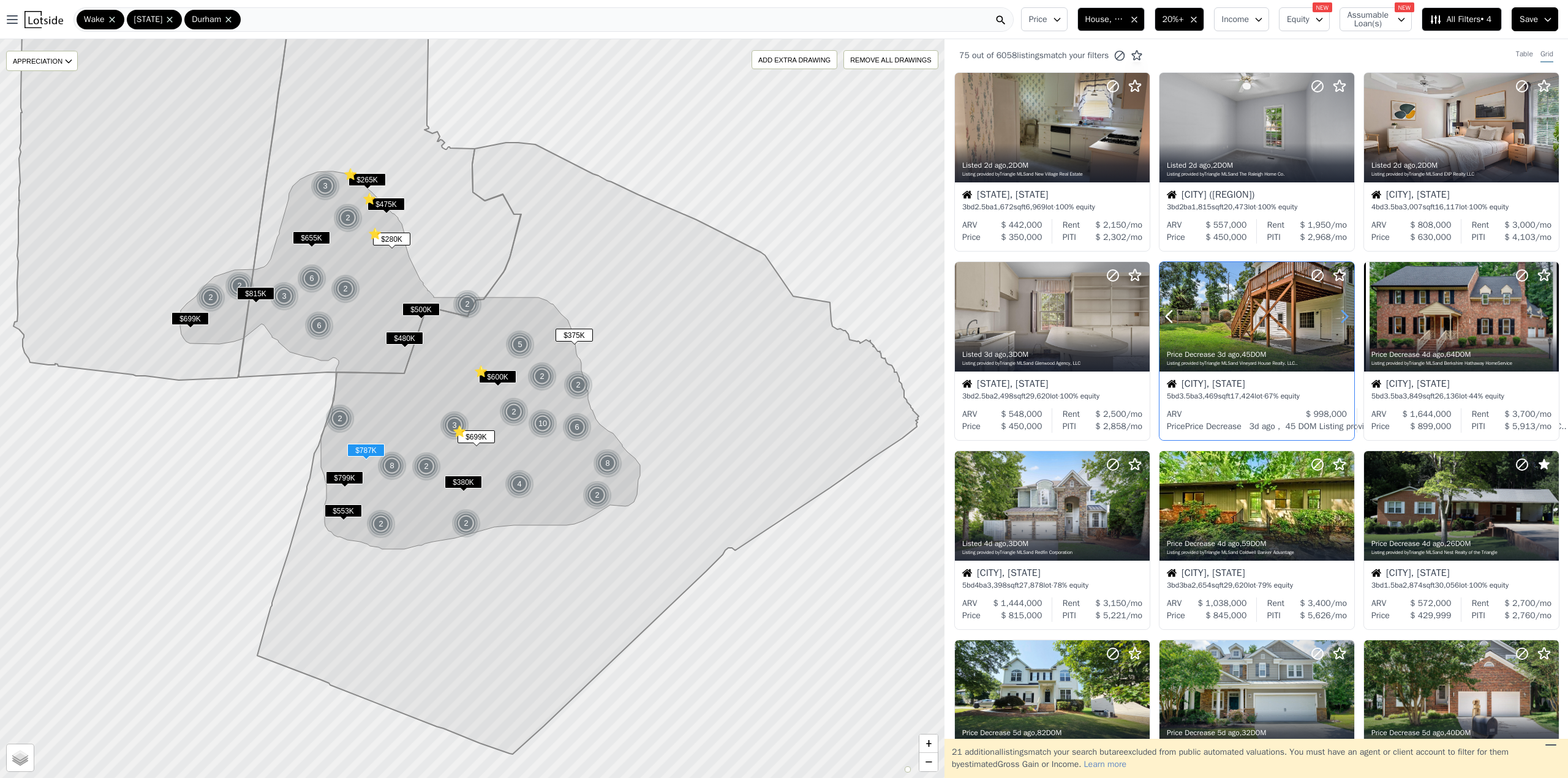 click 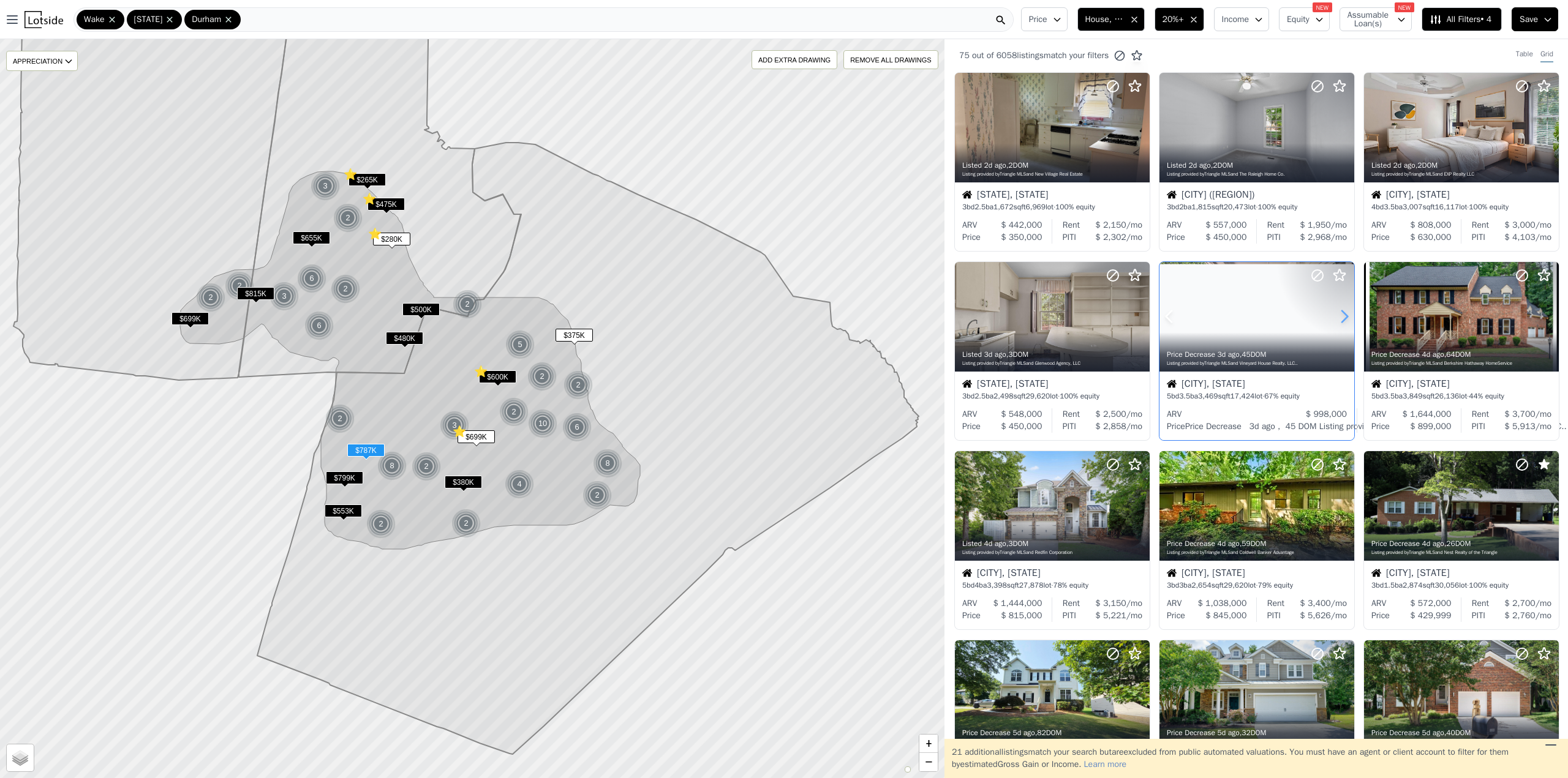 click 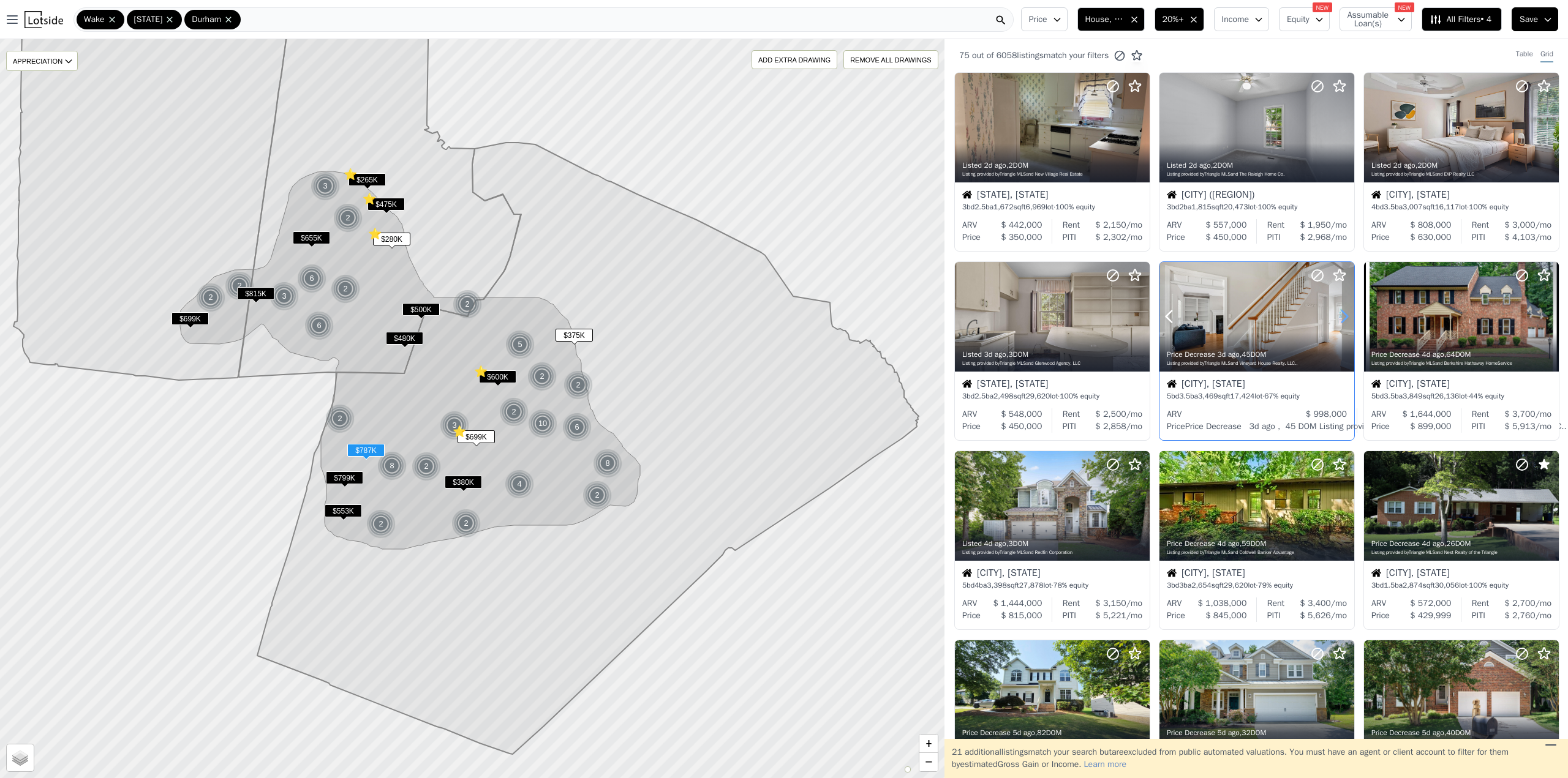 click 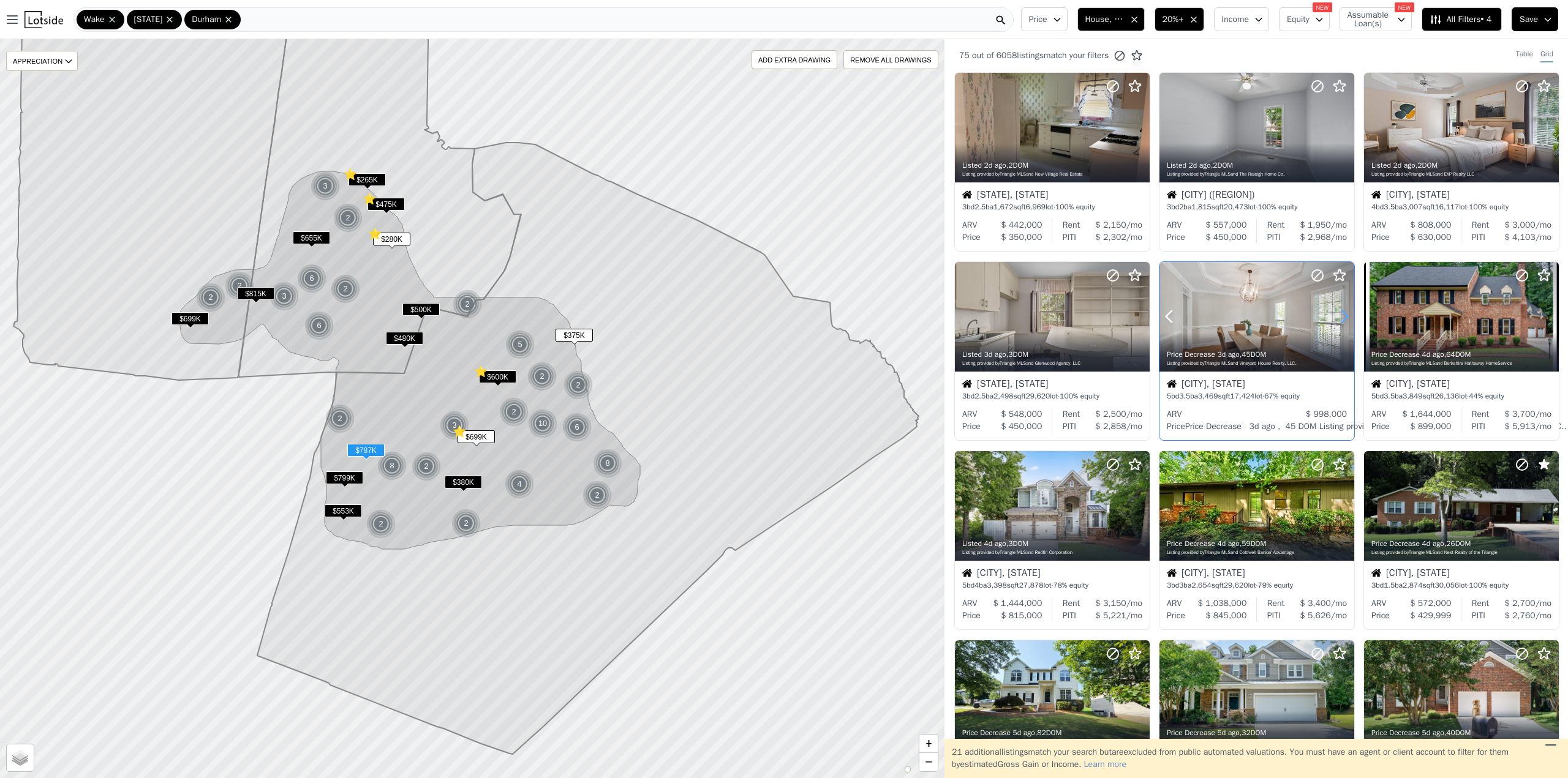 click 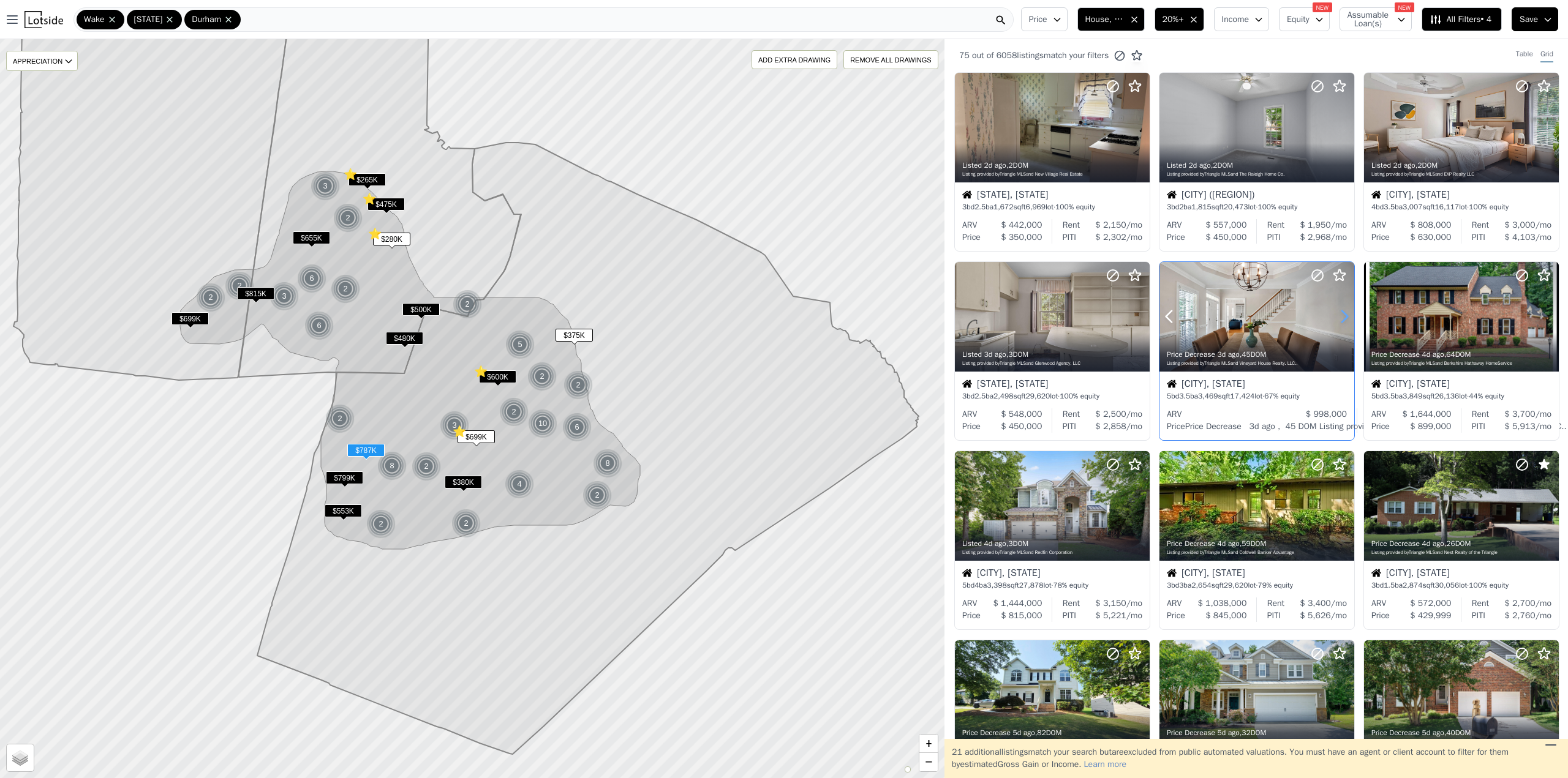 click 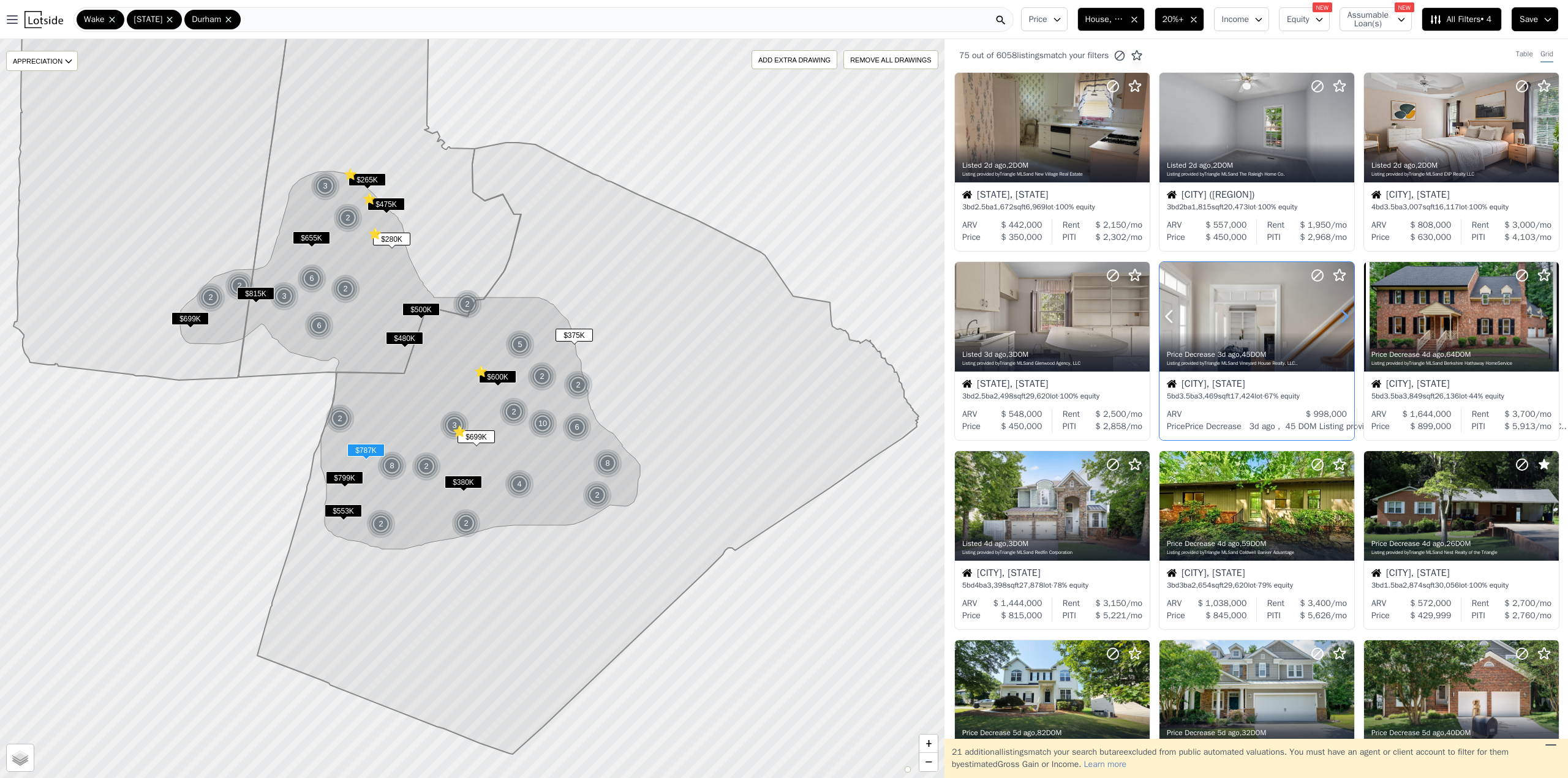 click 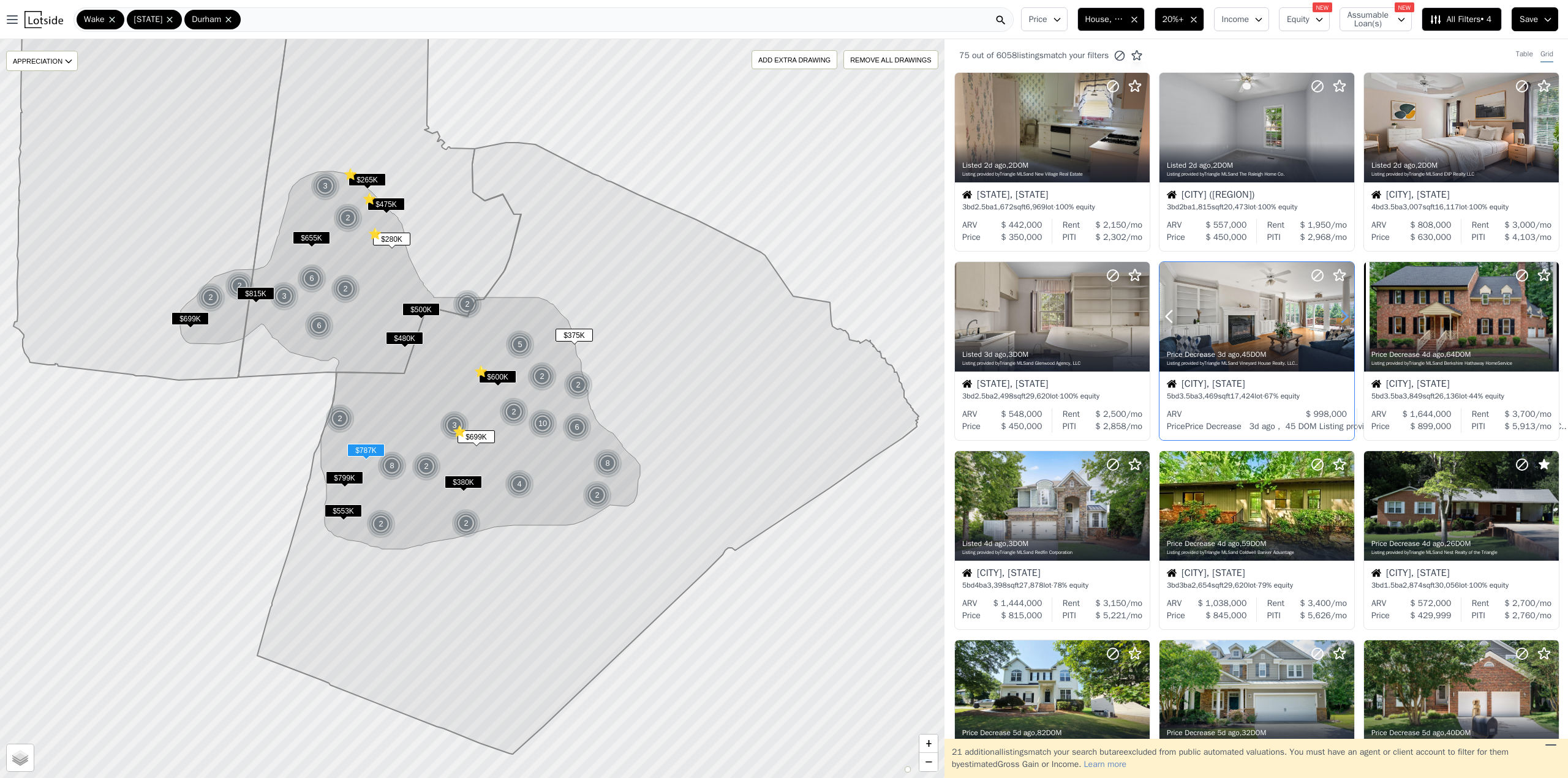 click 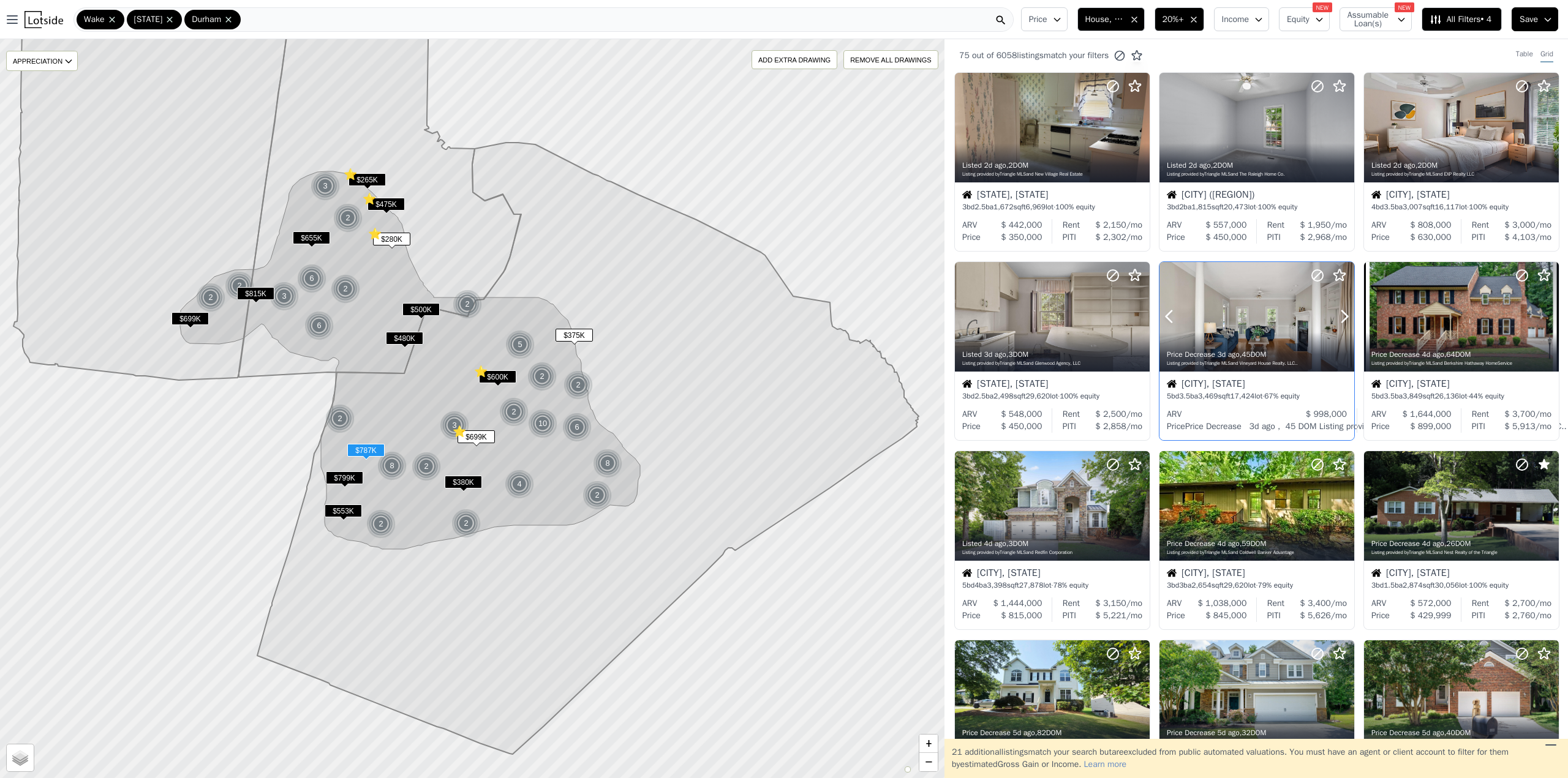 click 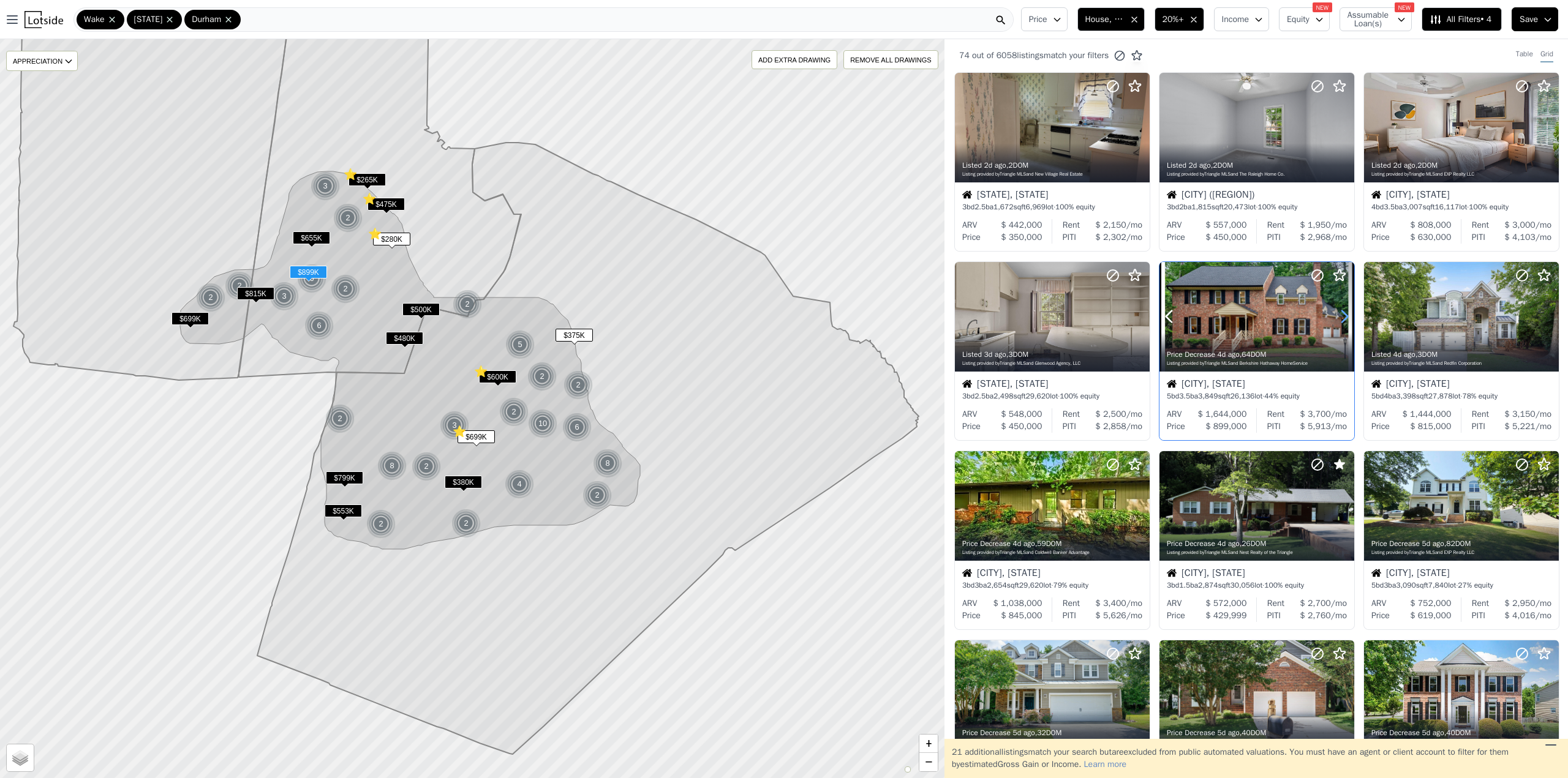 click 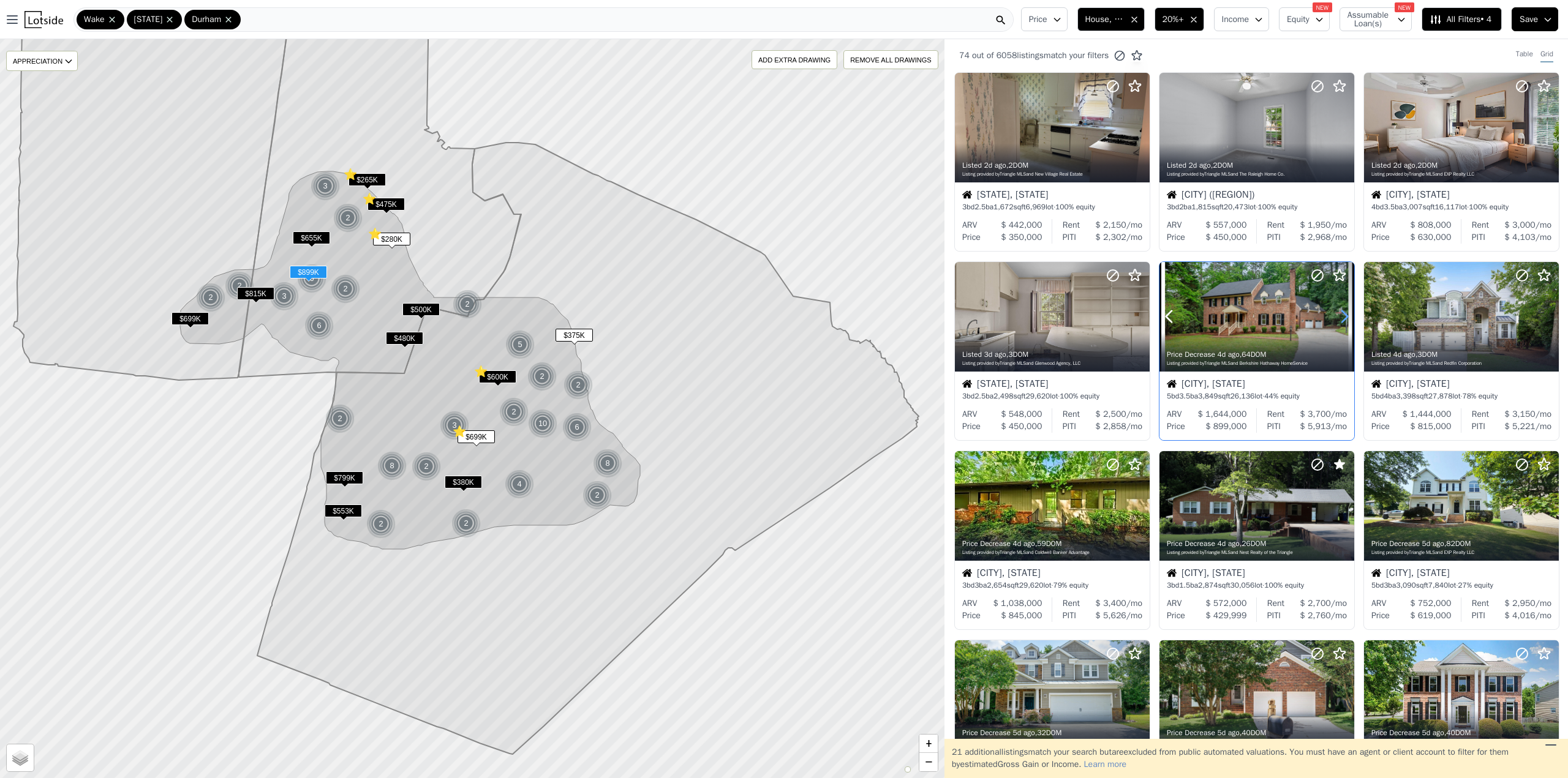 click 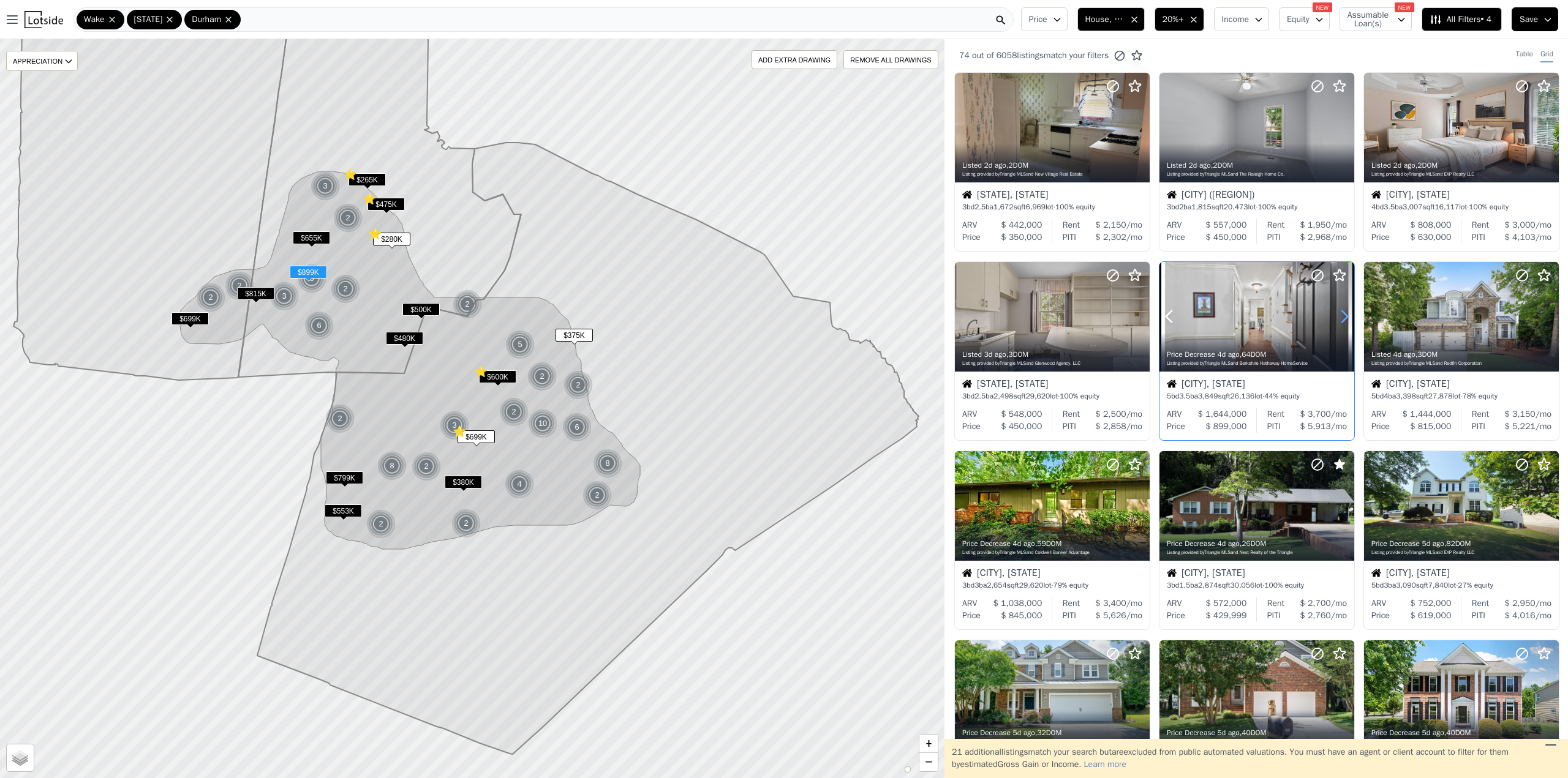 click 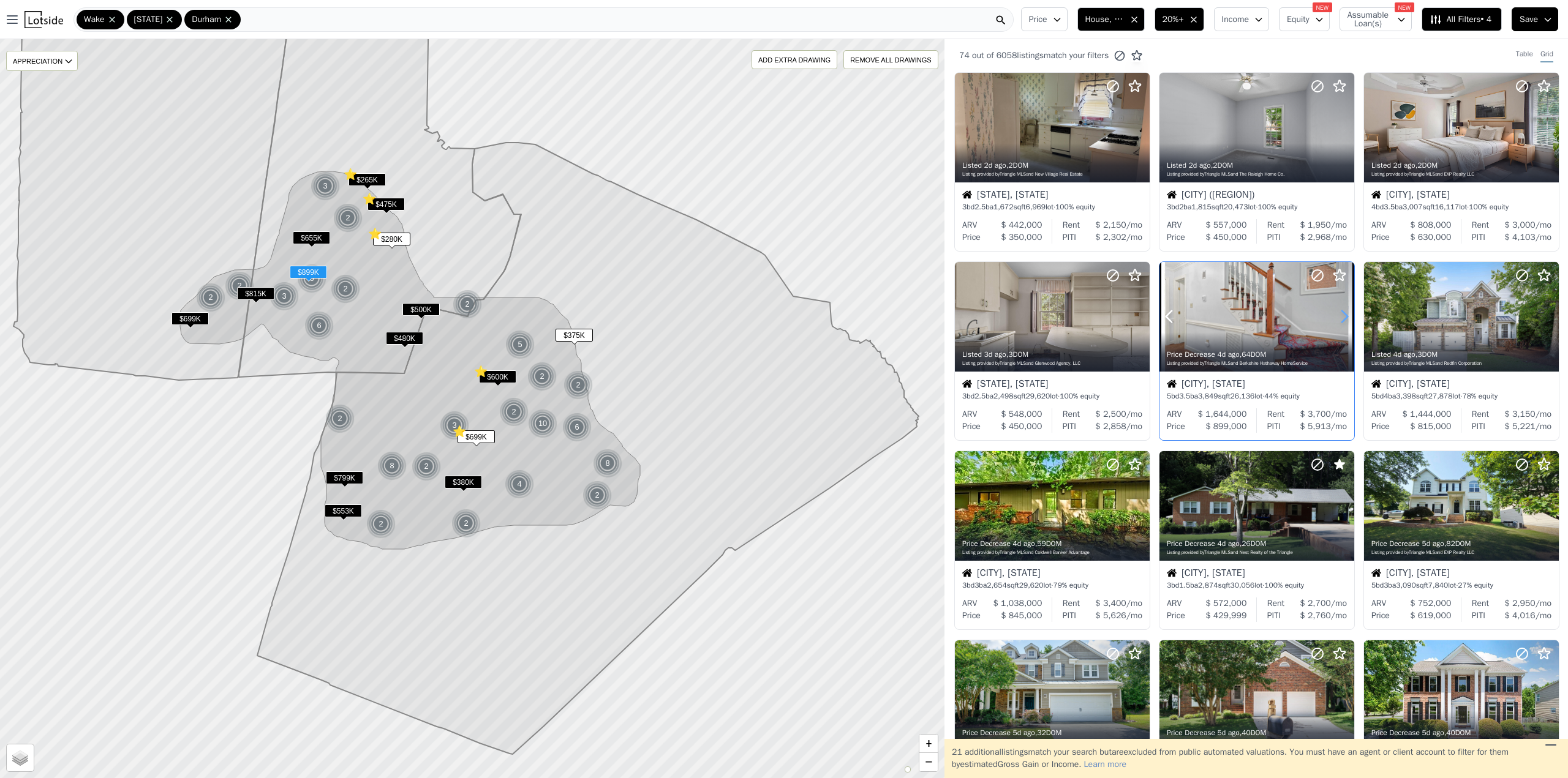 click 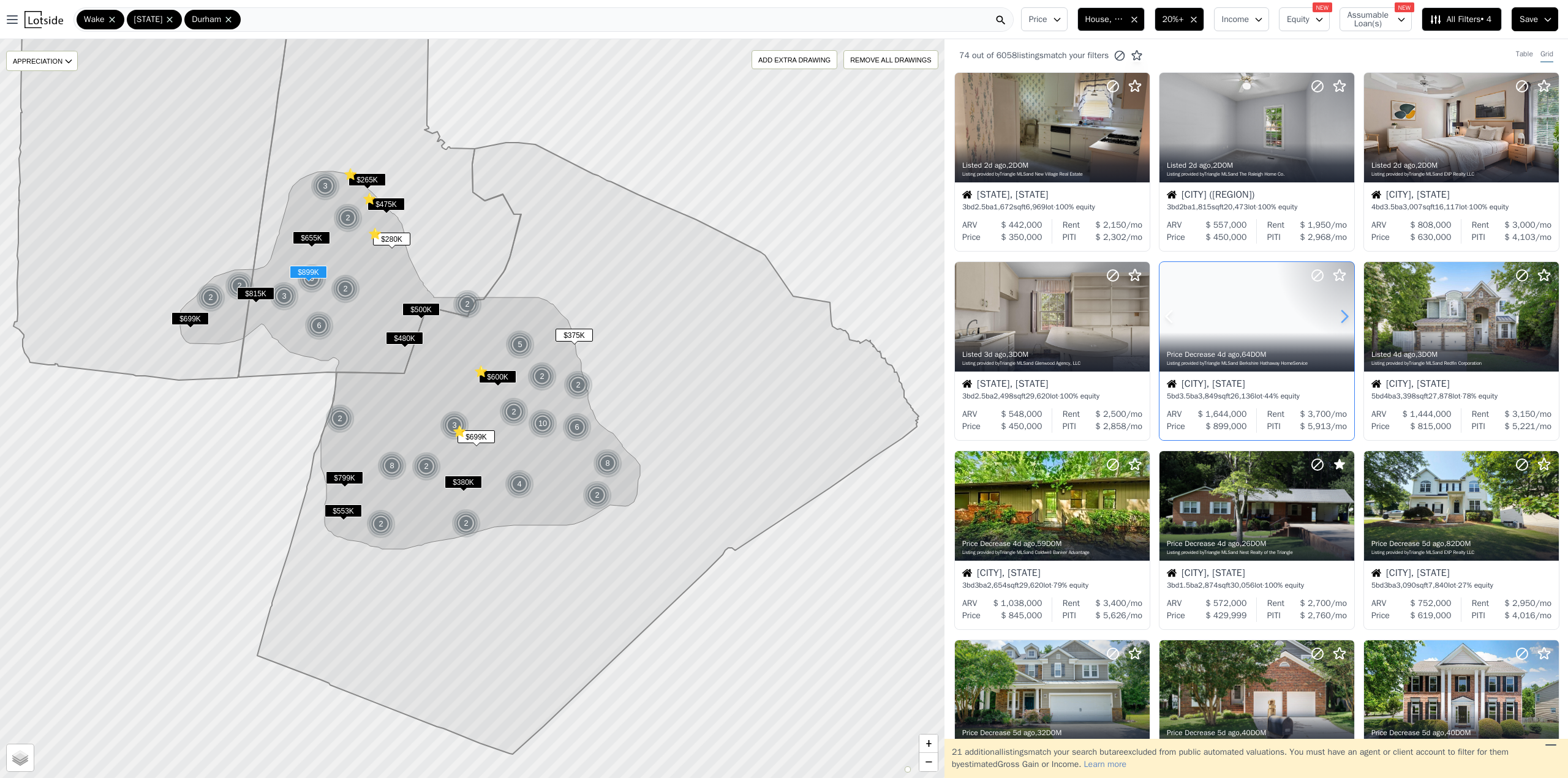 click 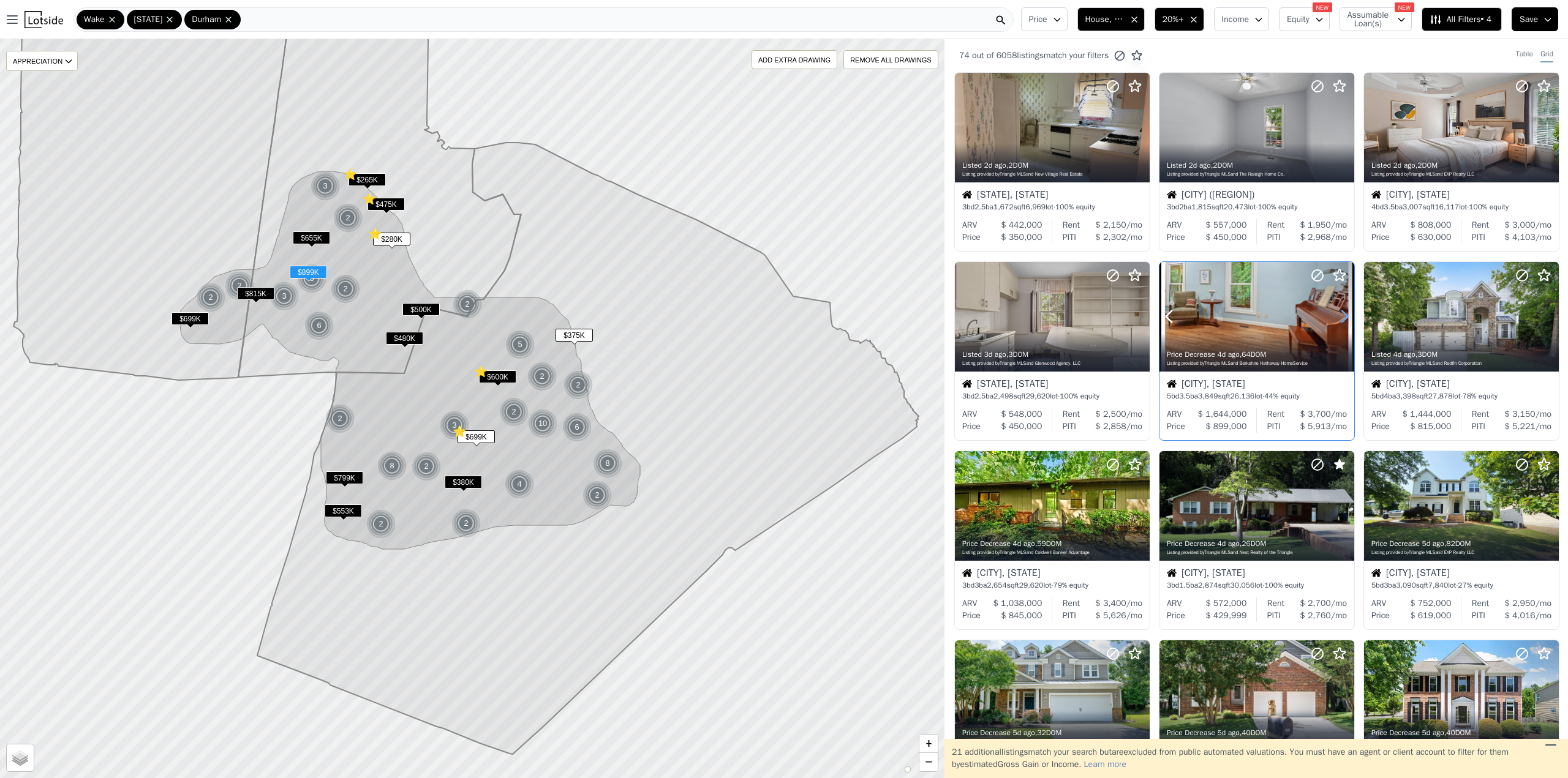 click 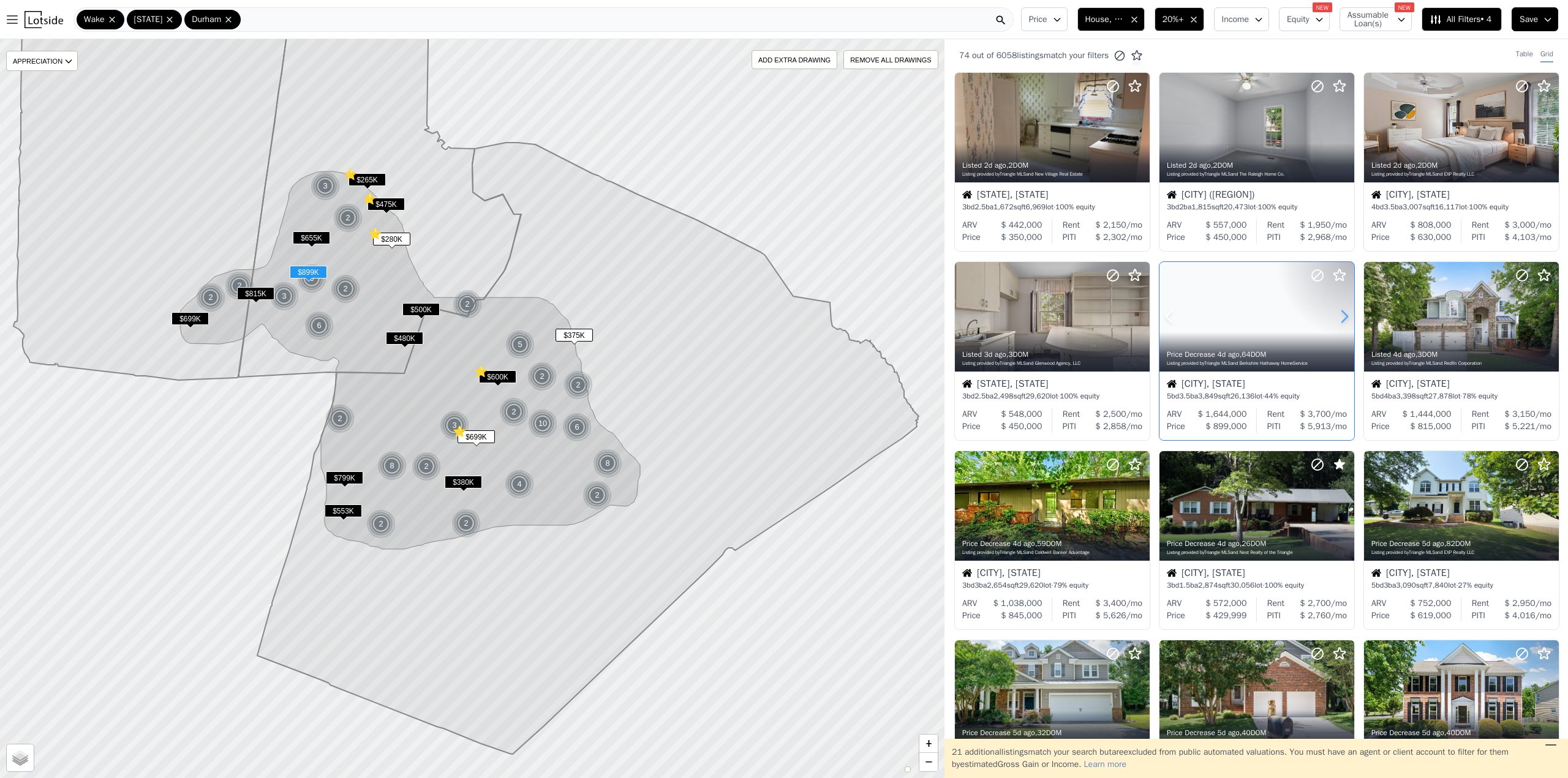 click 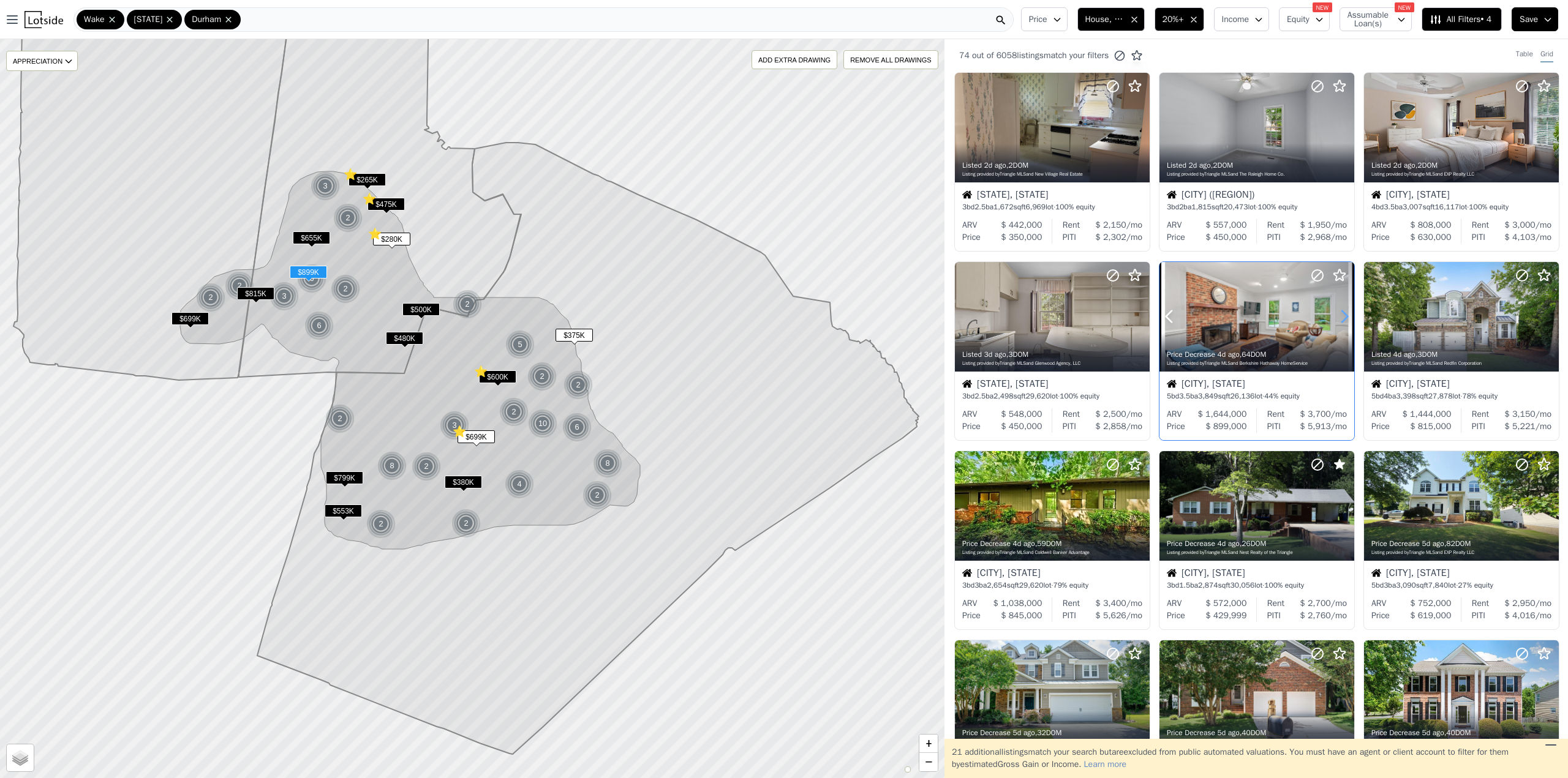 click 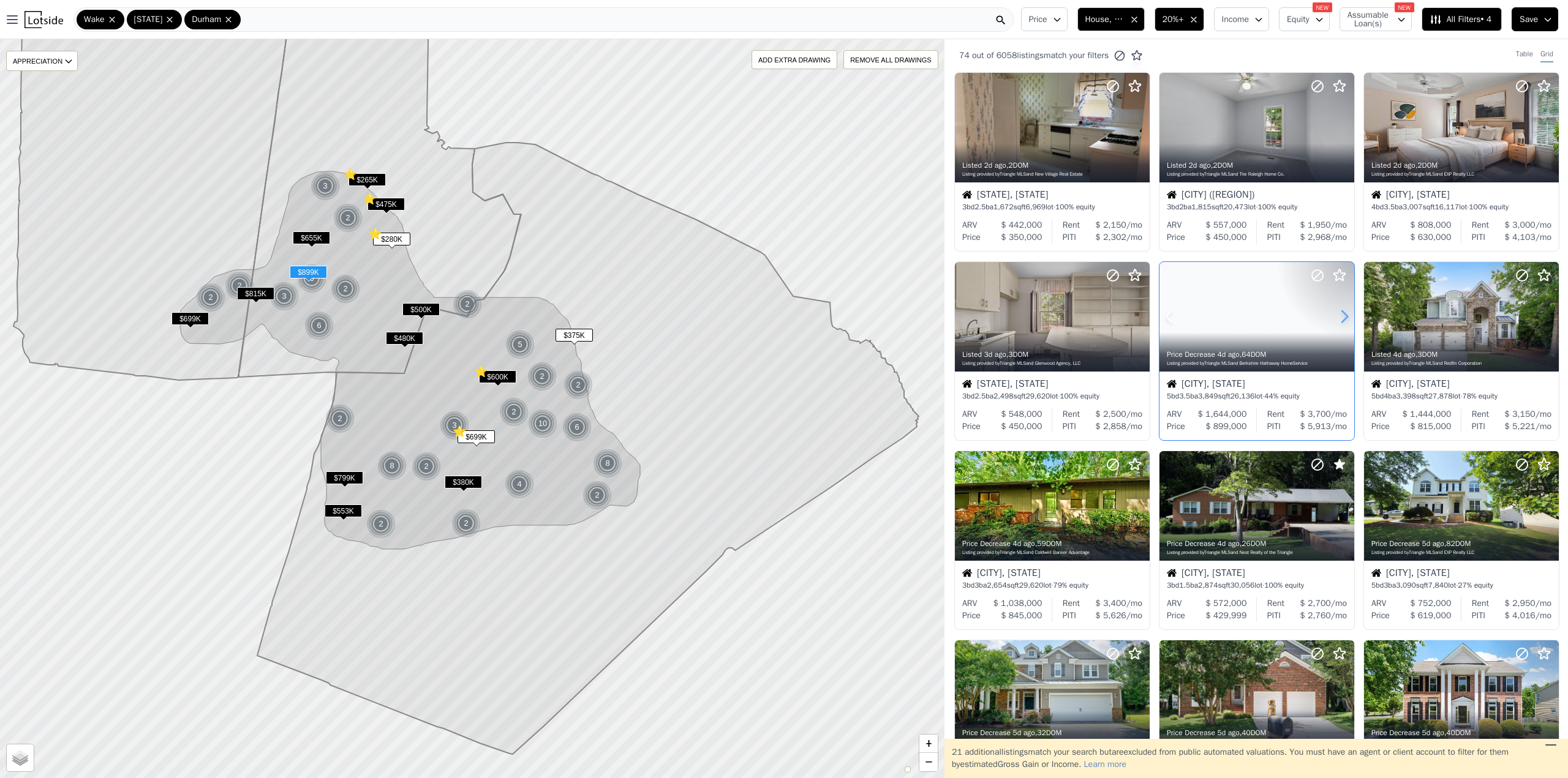 click 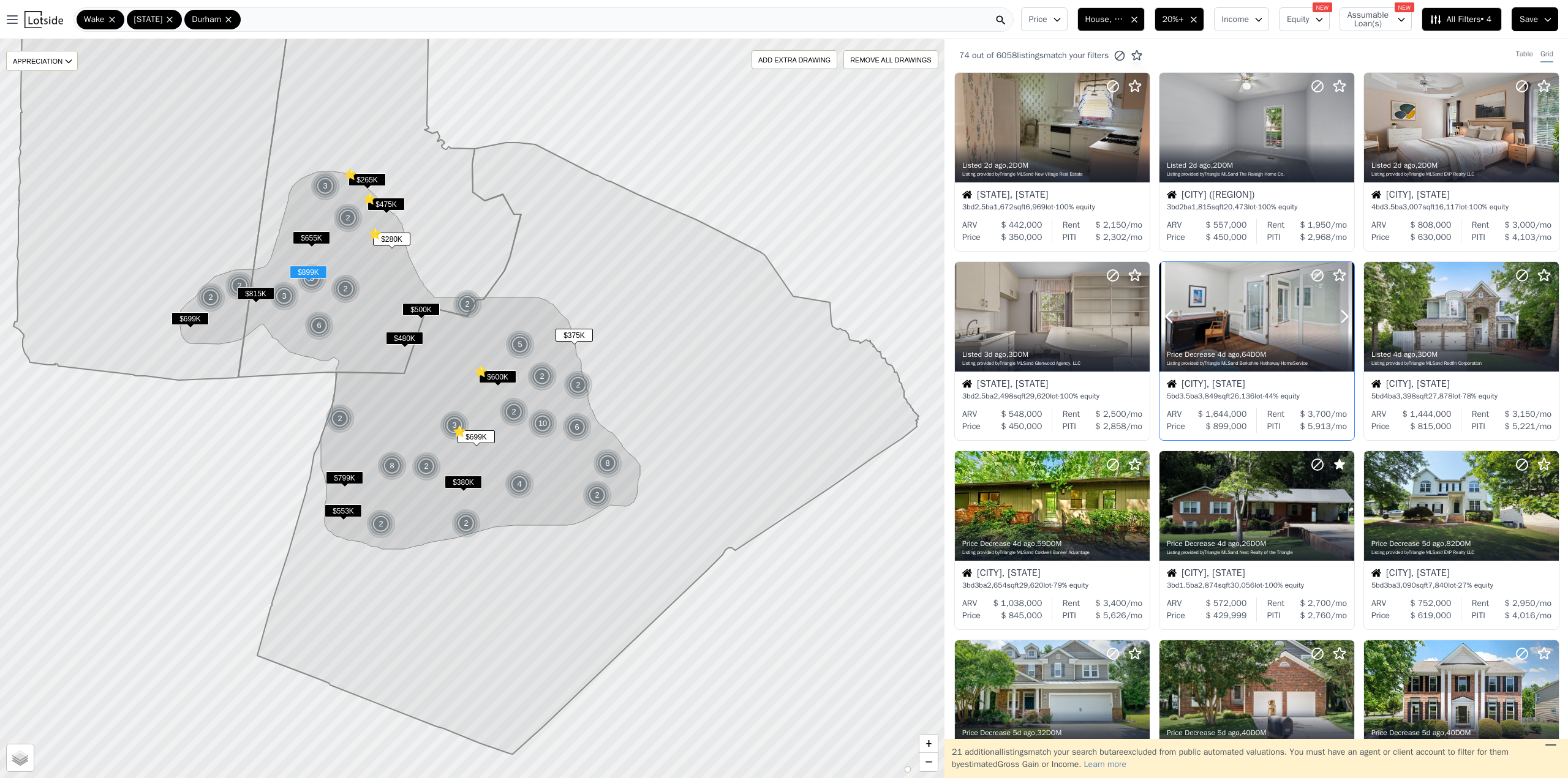 click 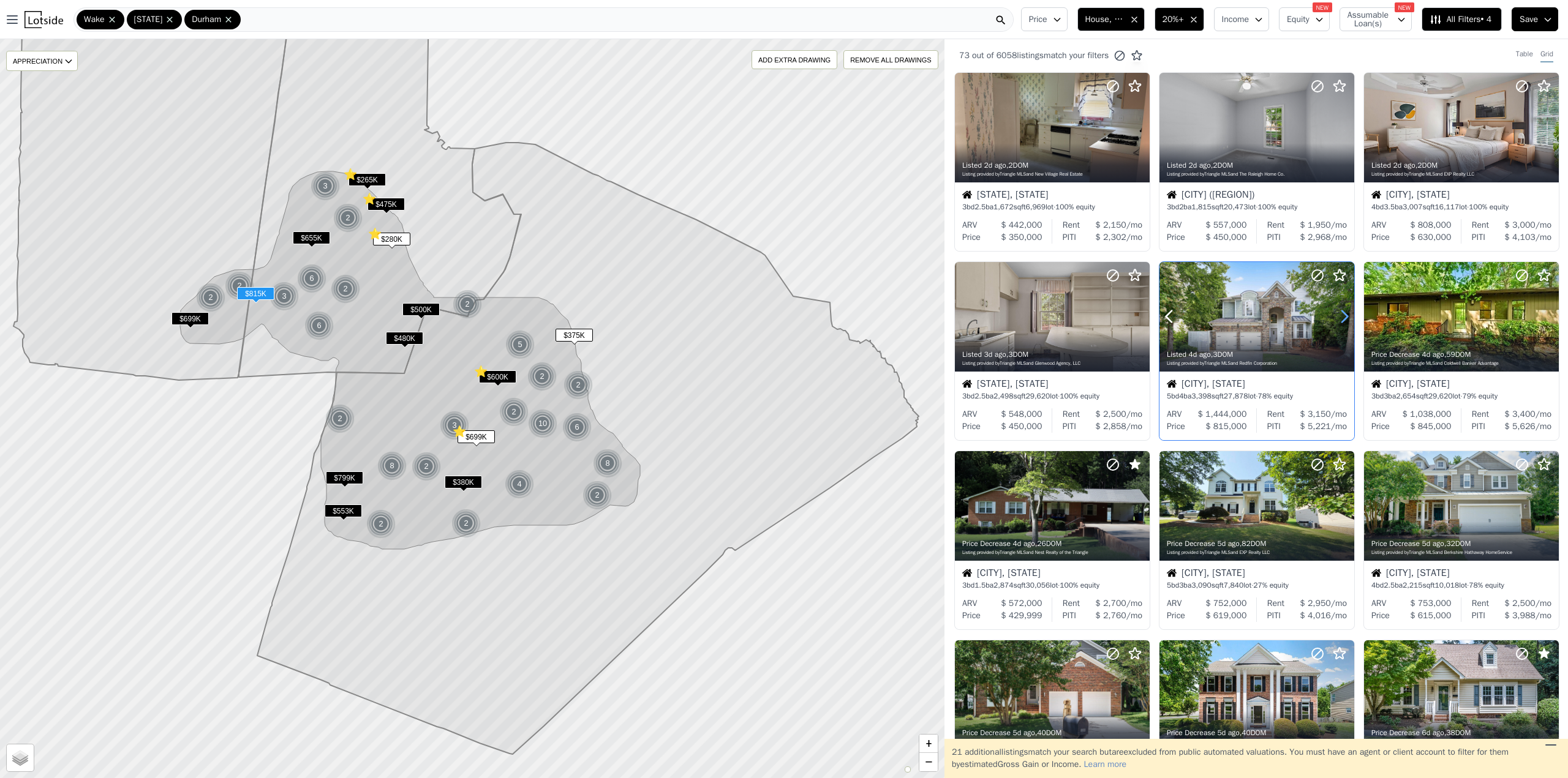 click 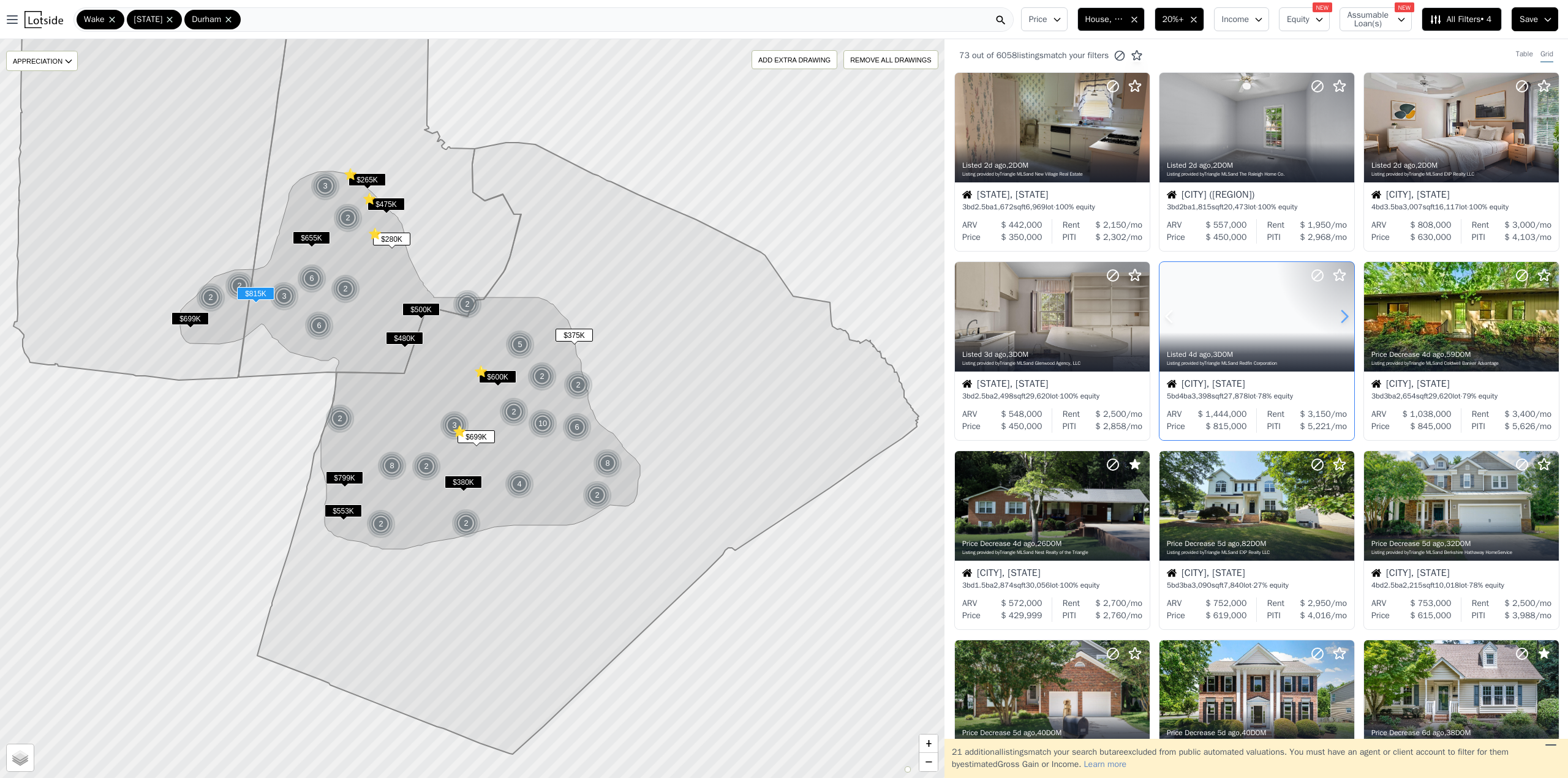 click 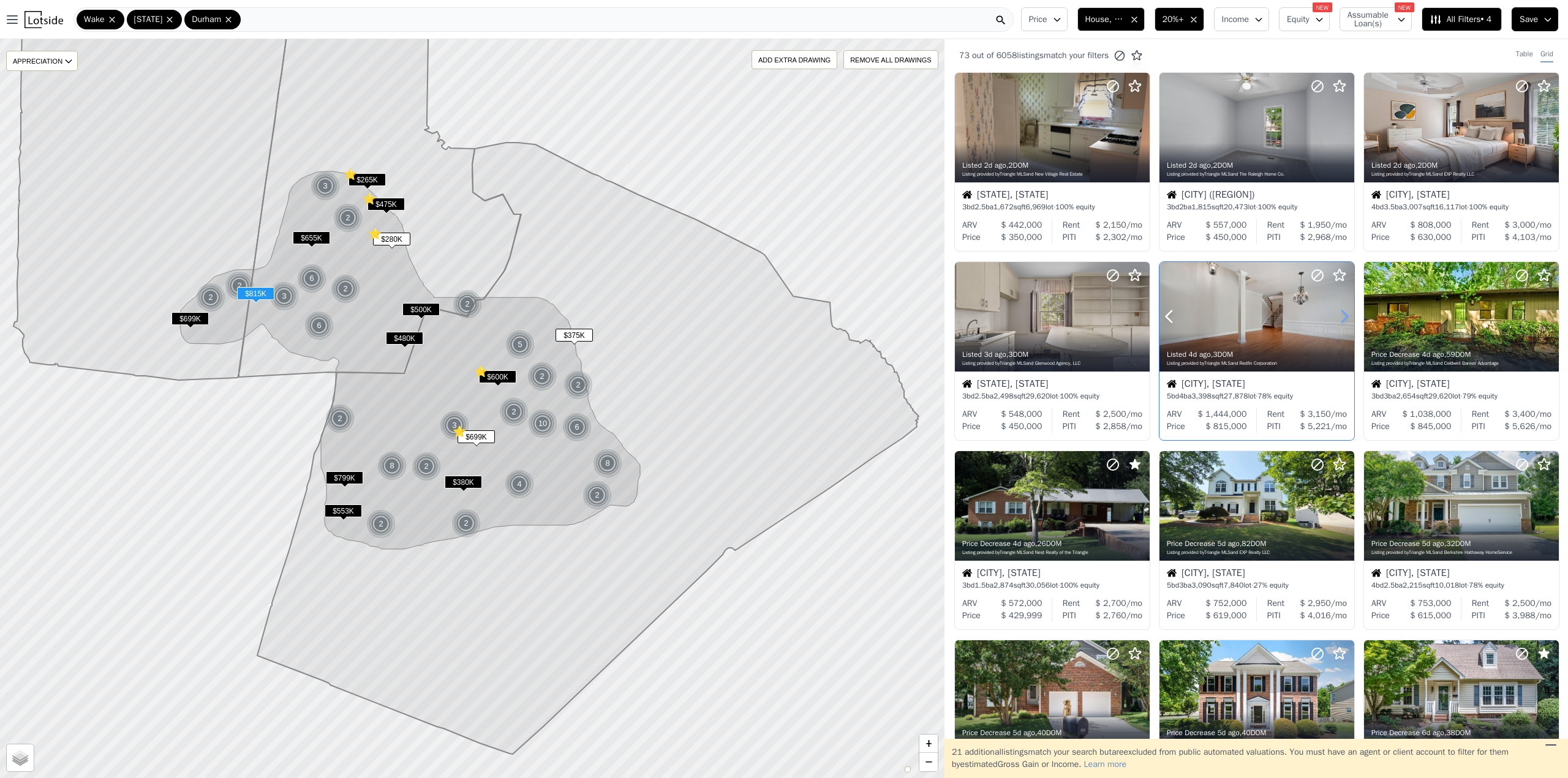click 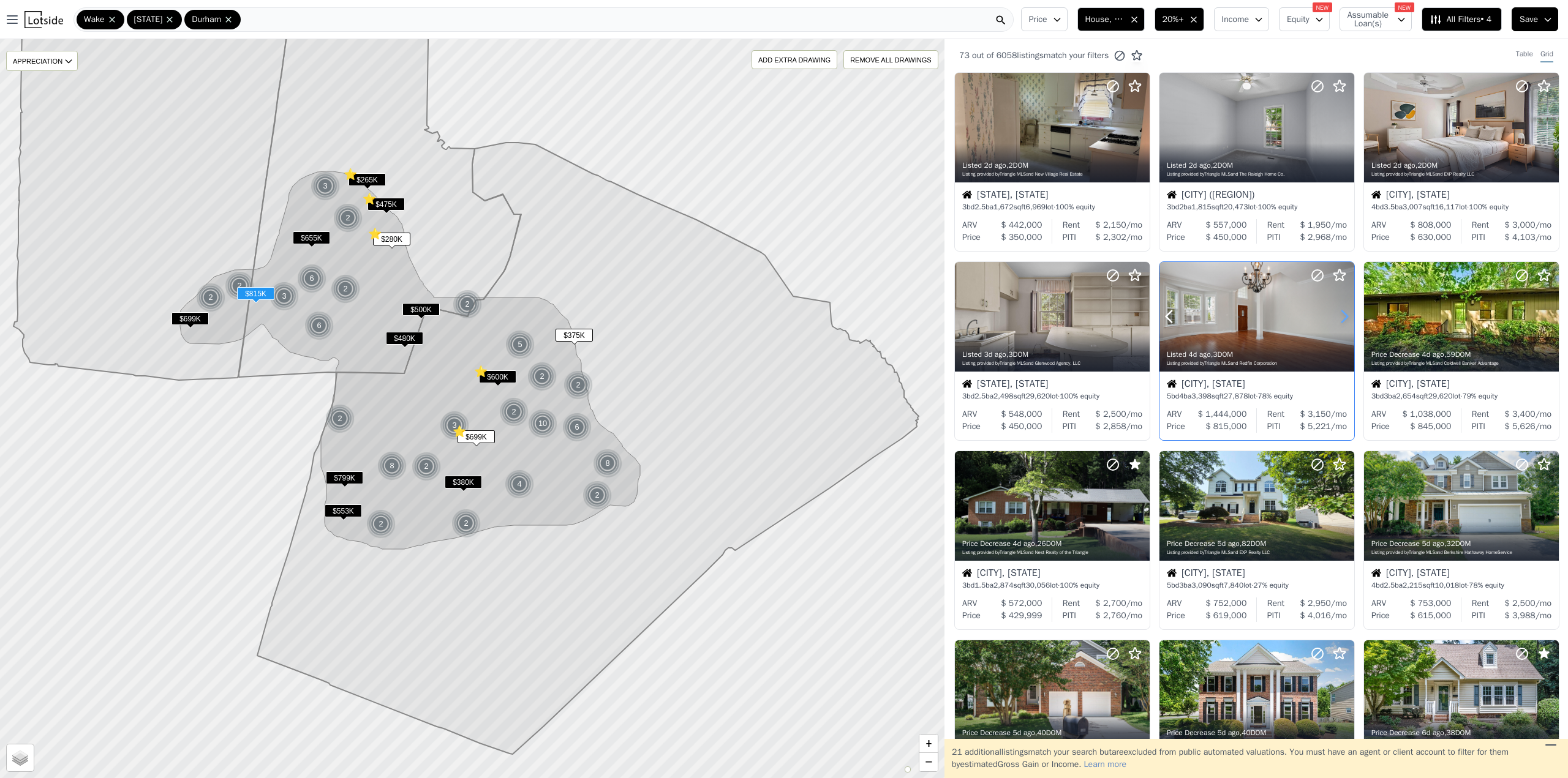 click 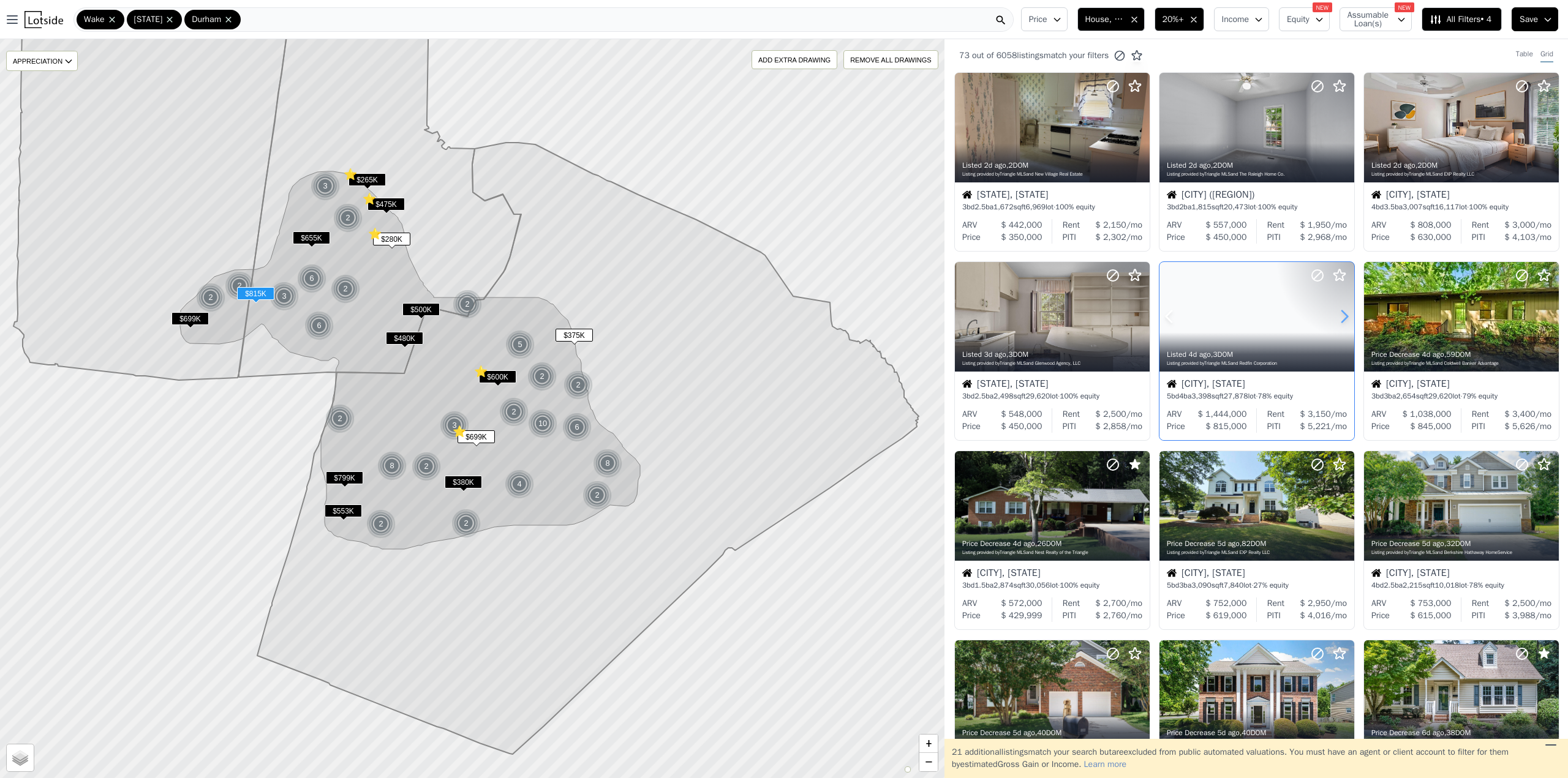 click 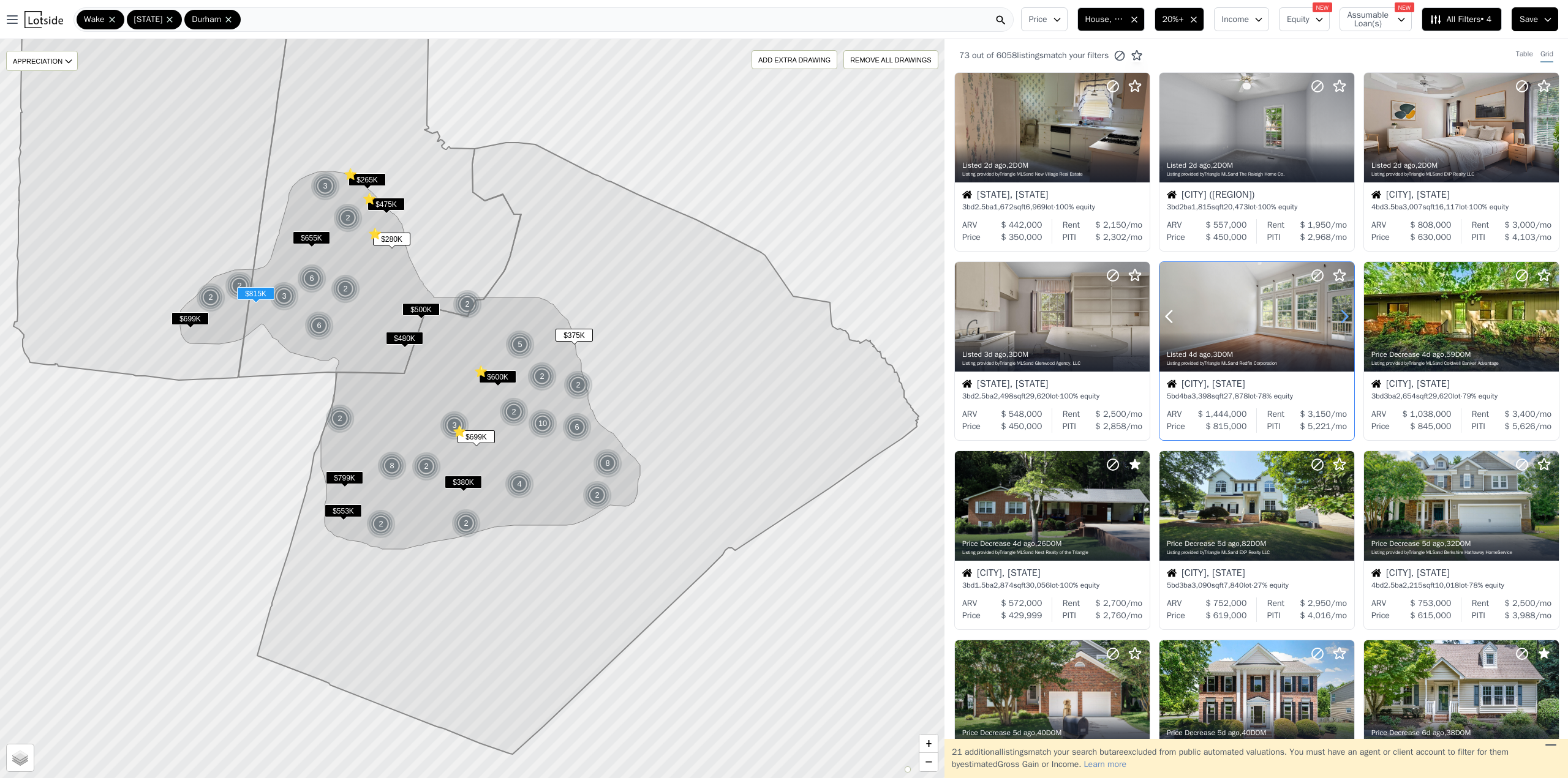 click 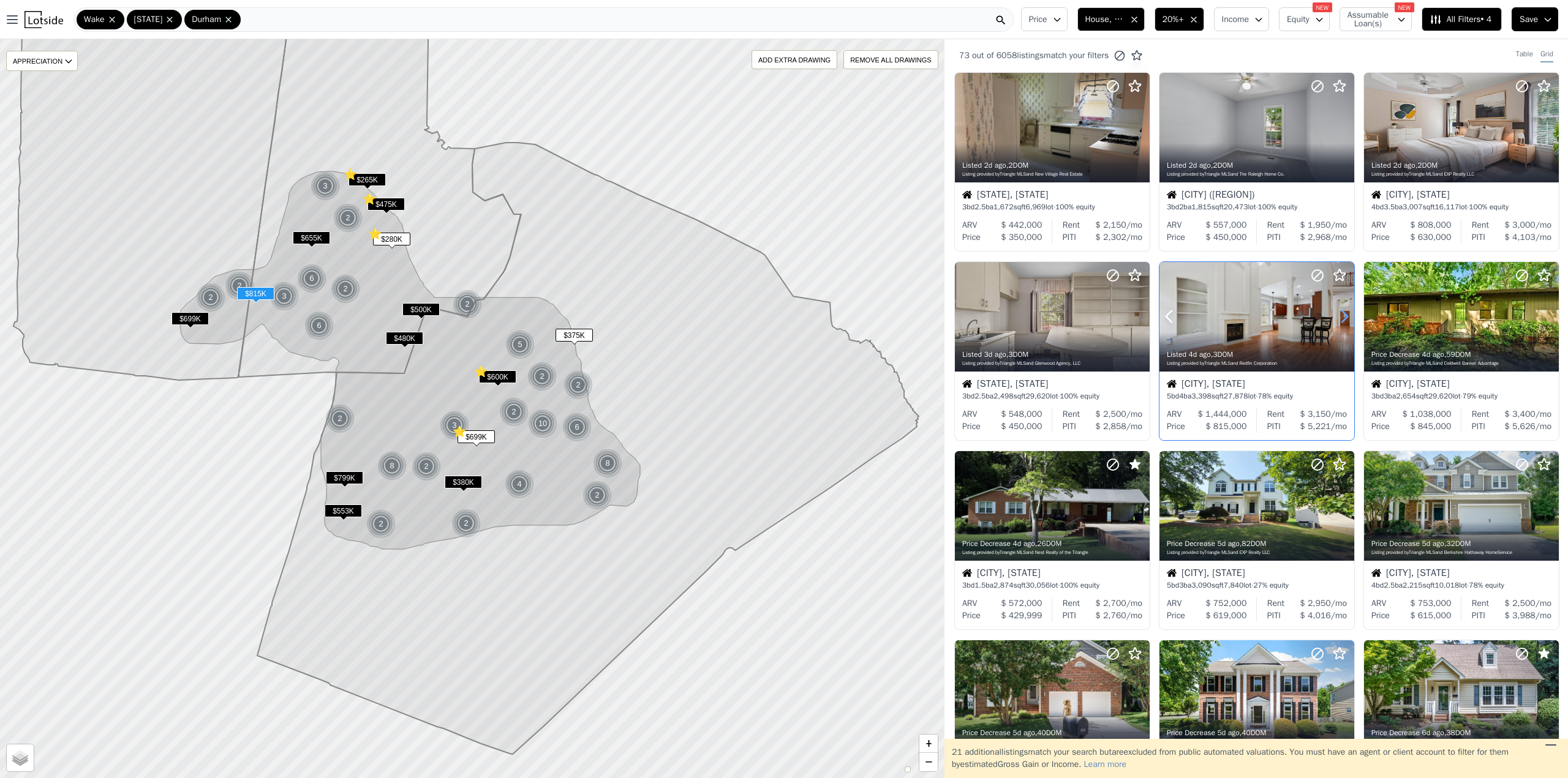 click 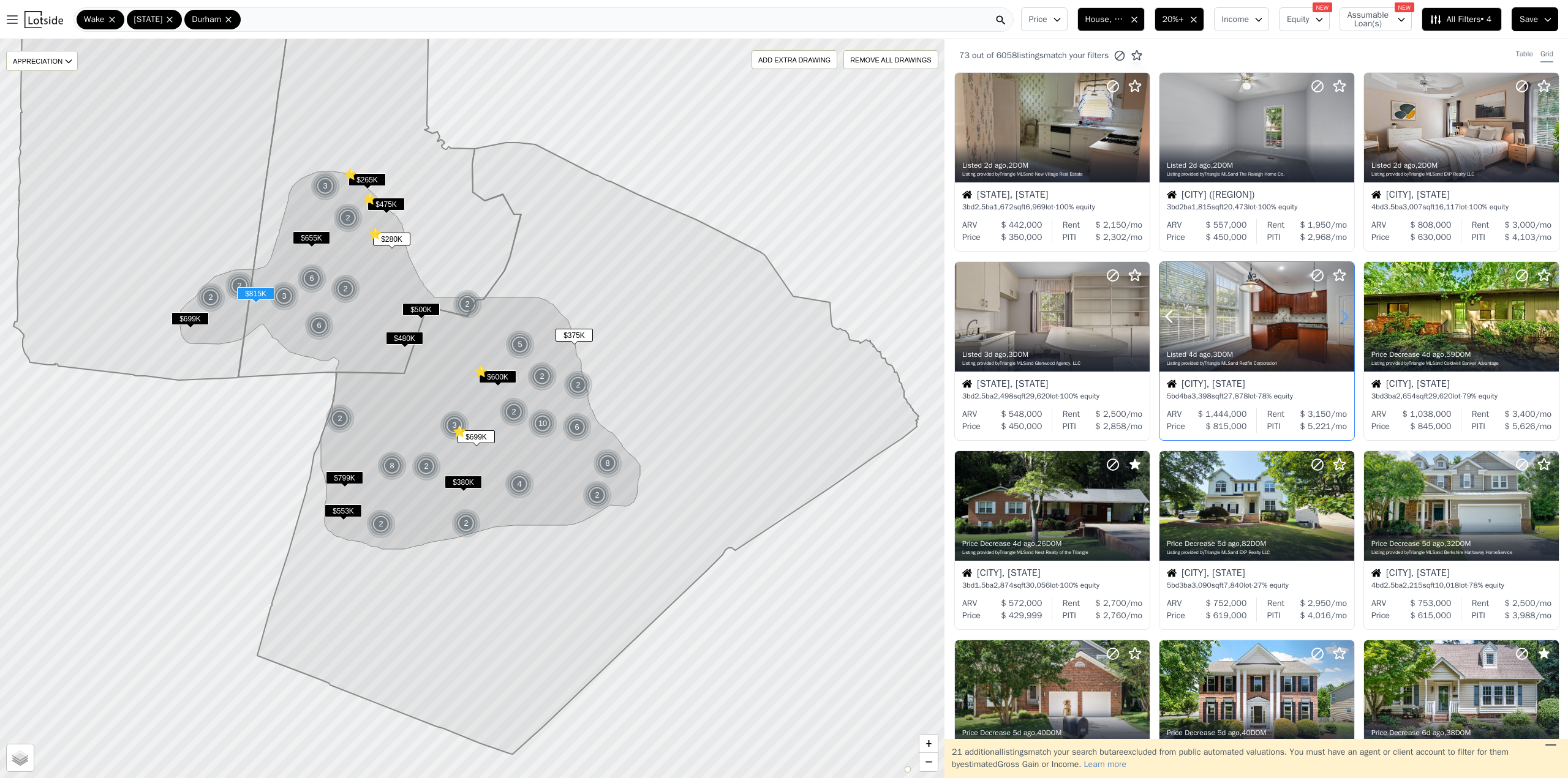 click 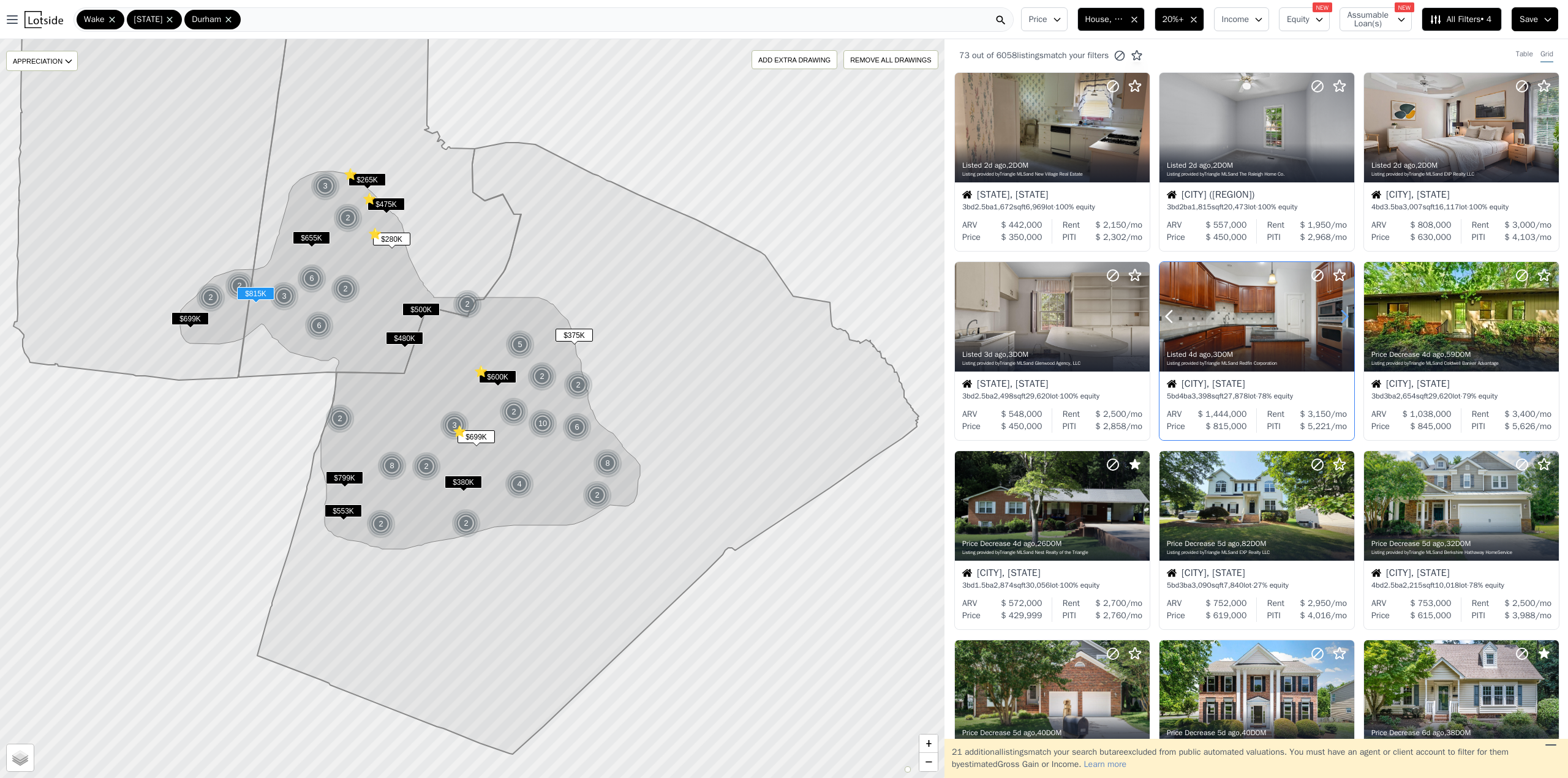 click 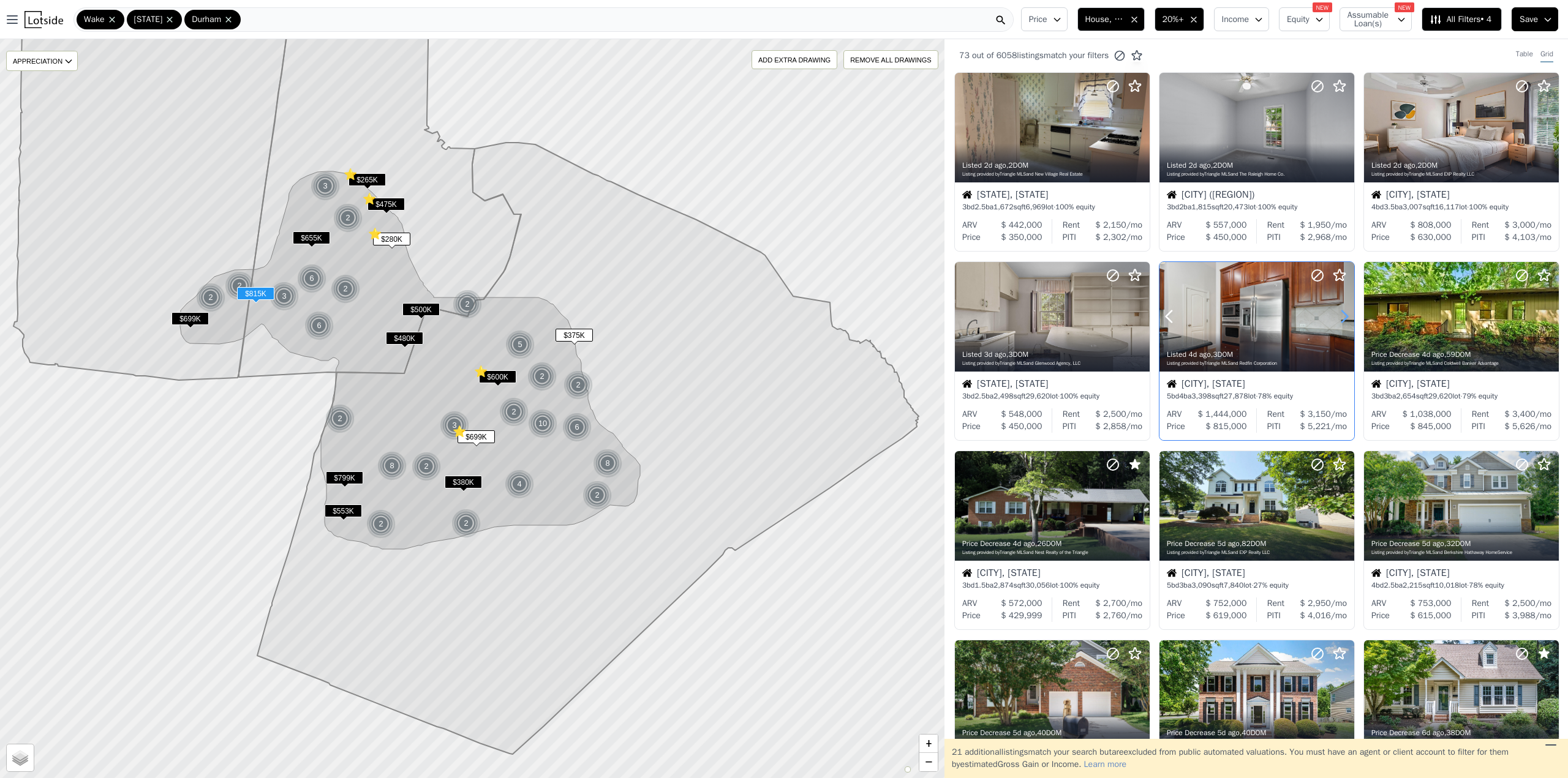 click 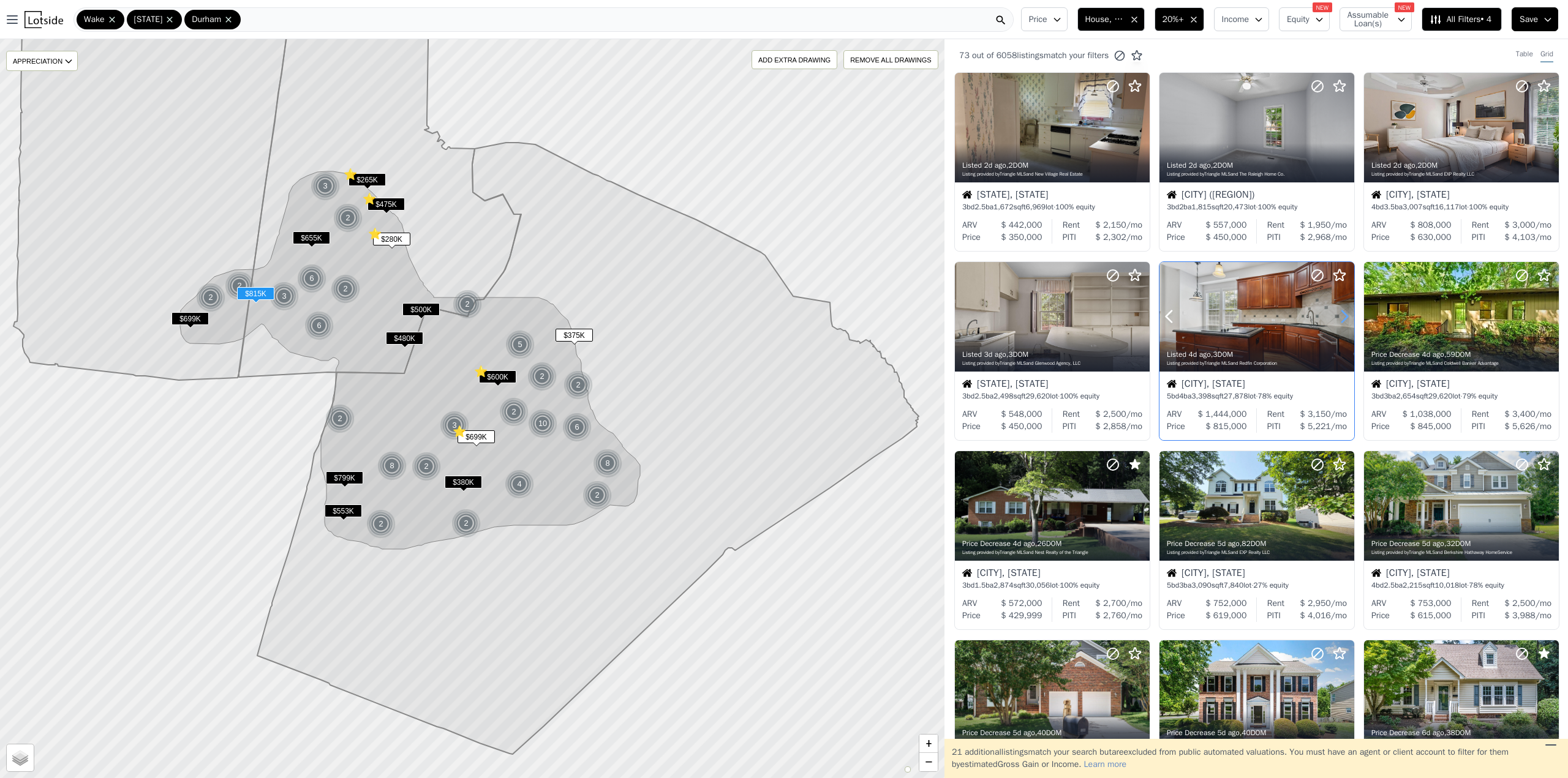 click 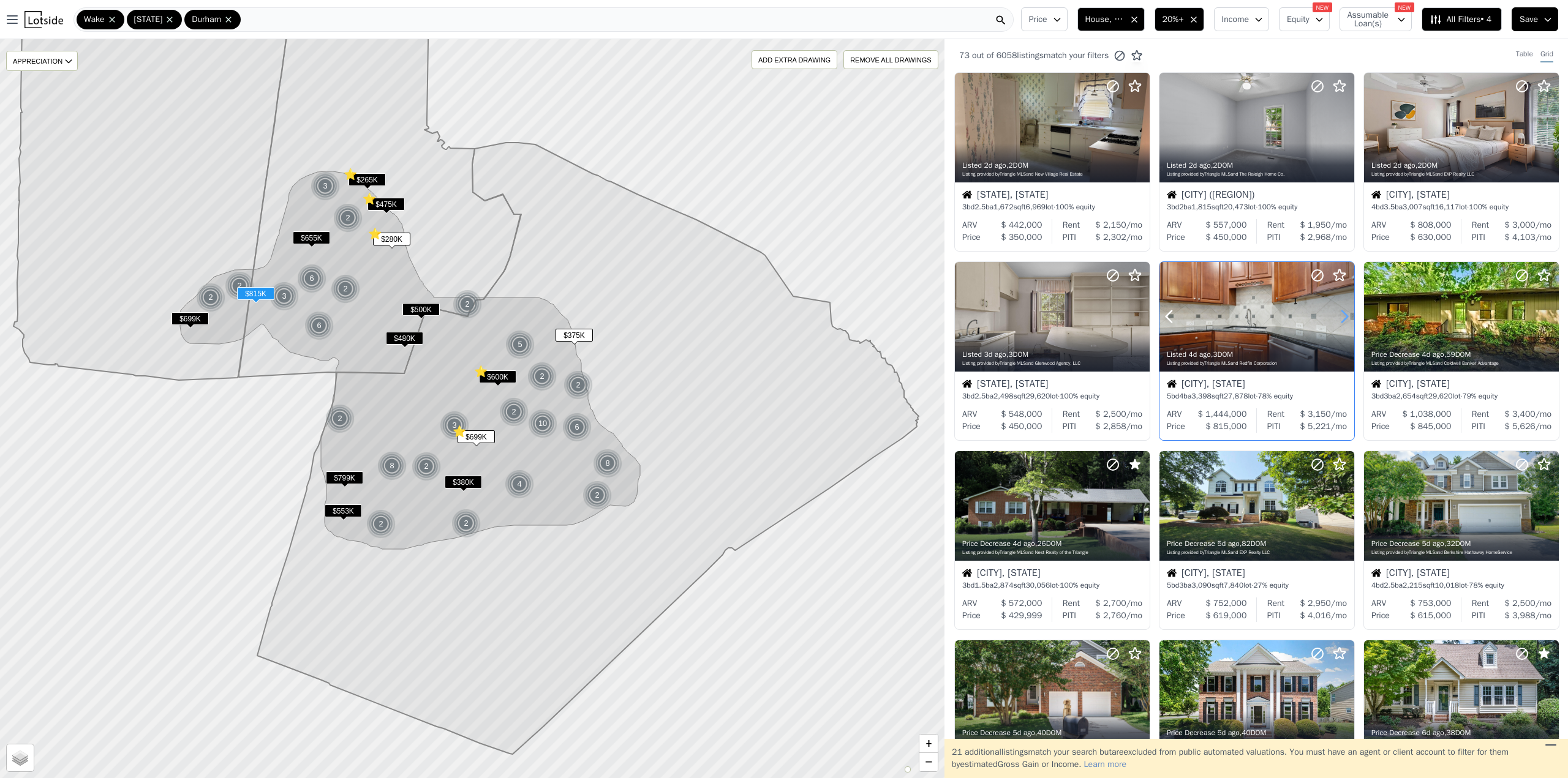 click 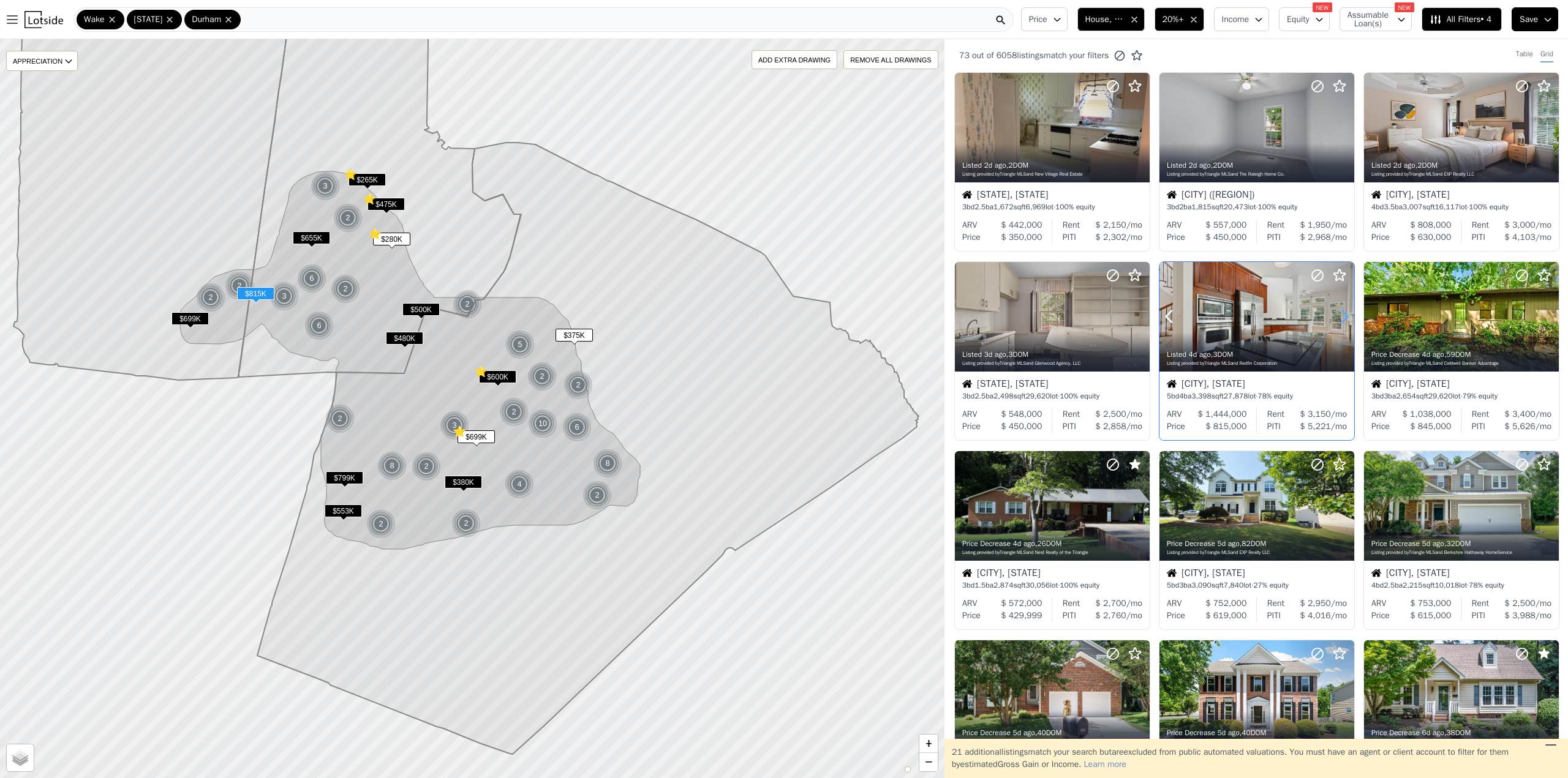 click 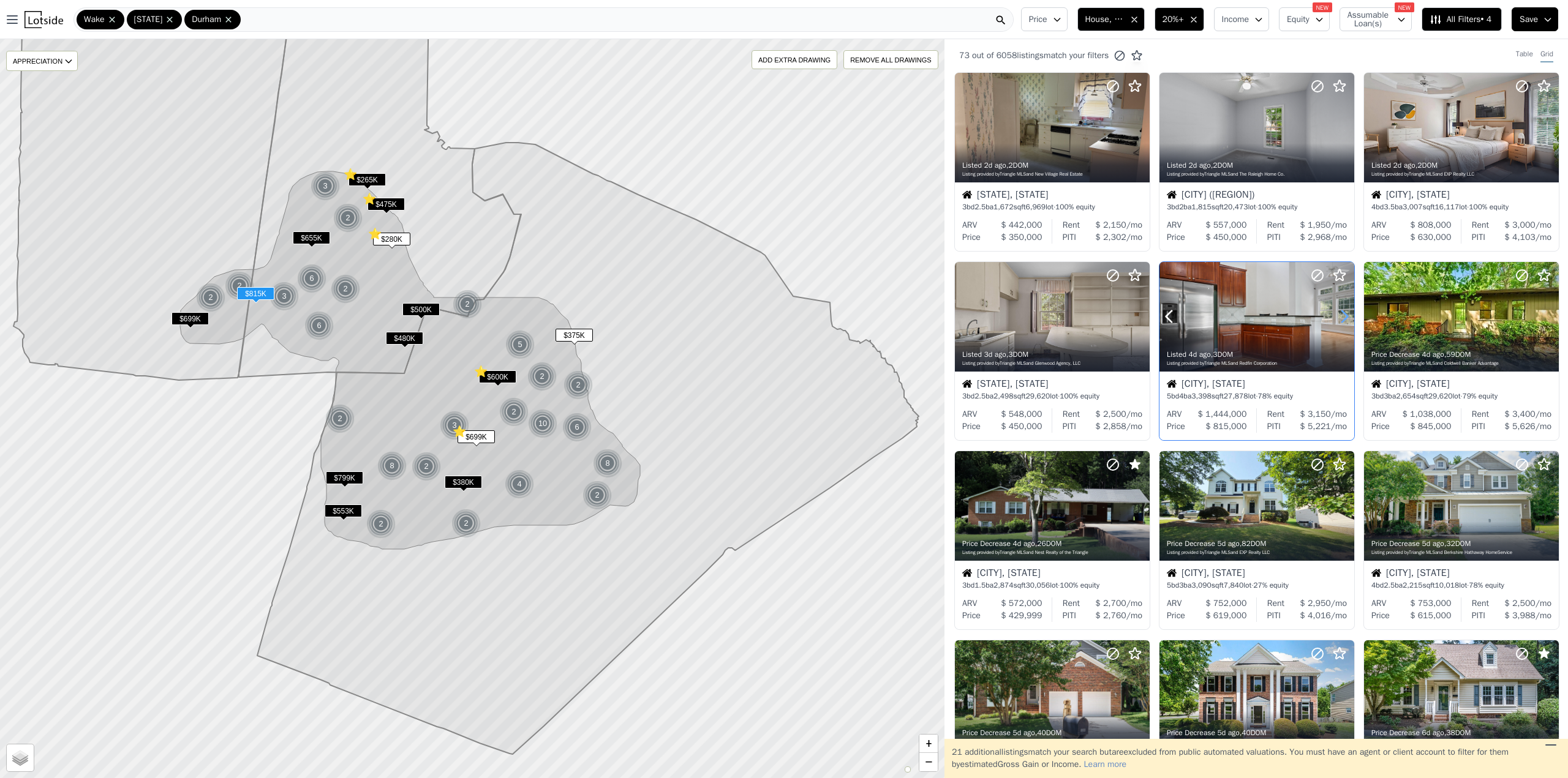 click 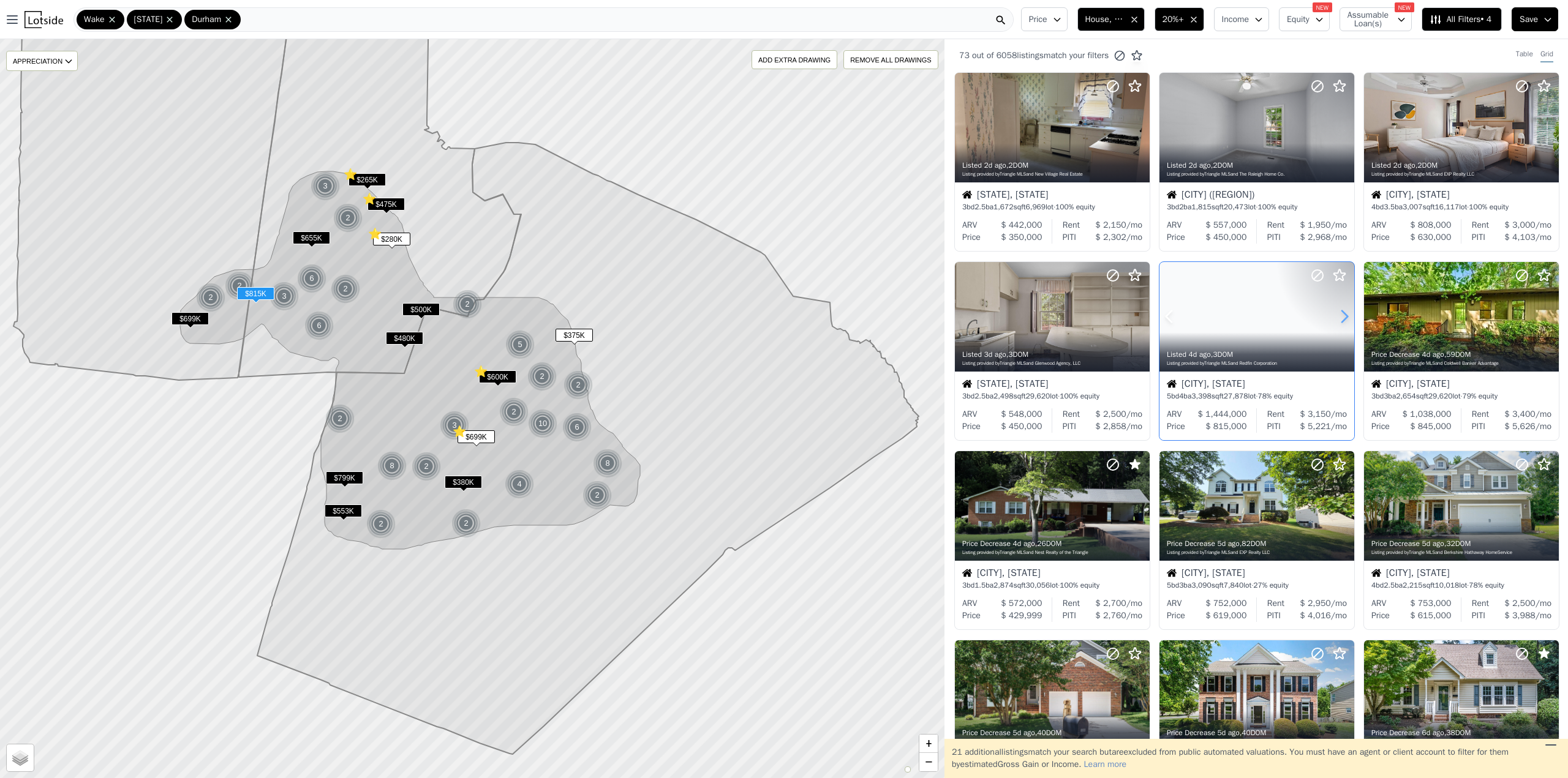 click 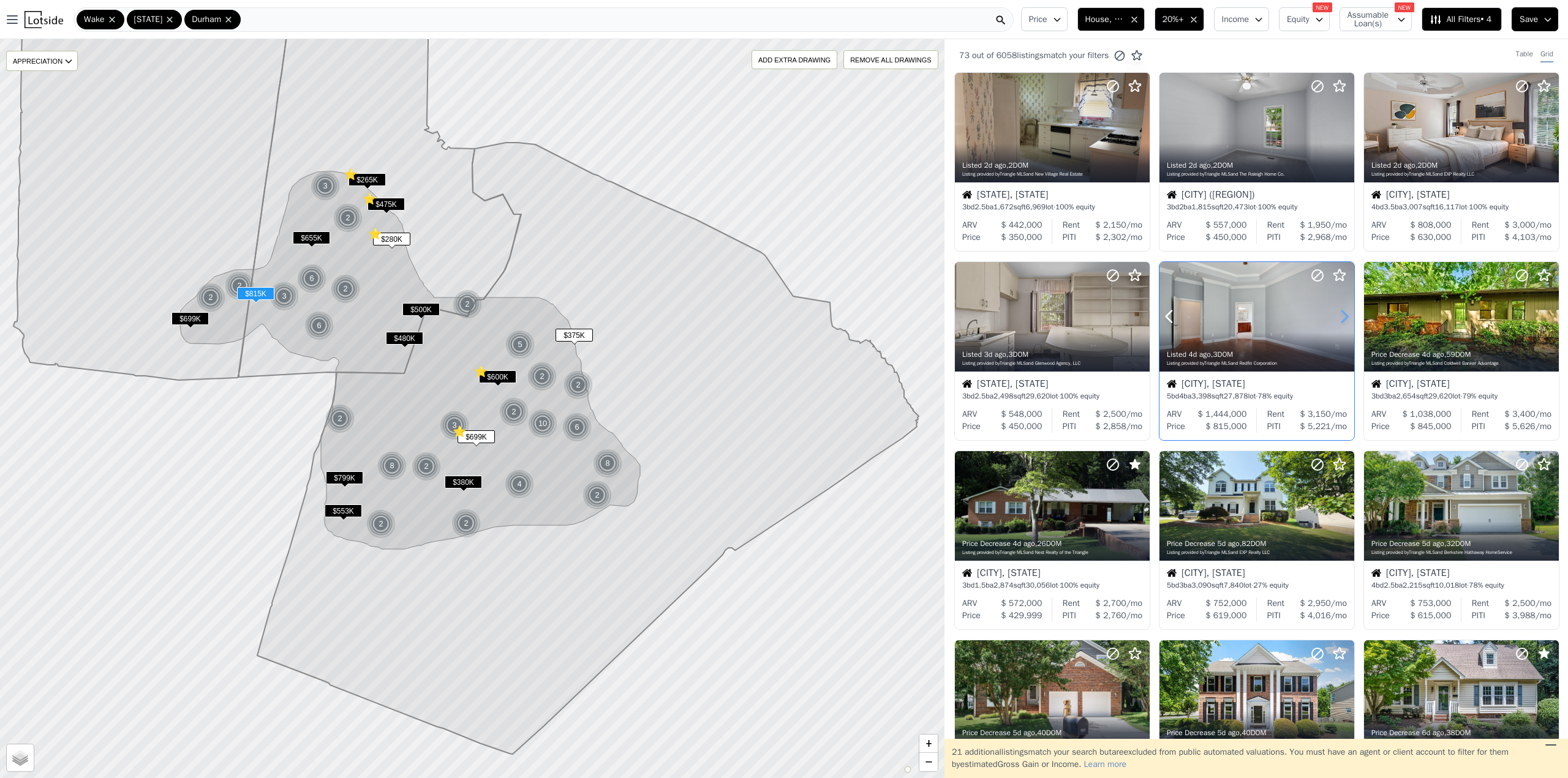 click 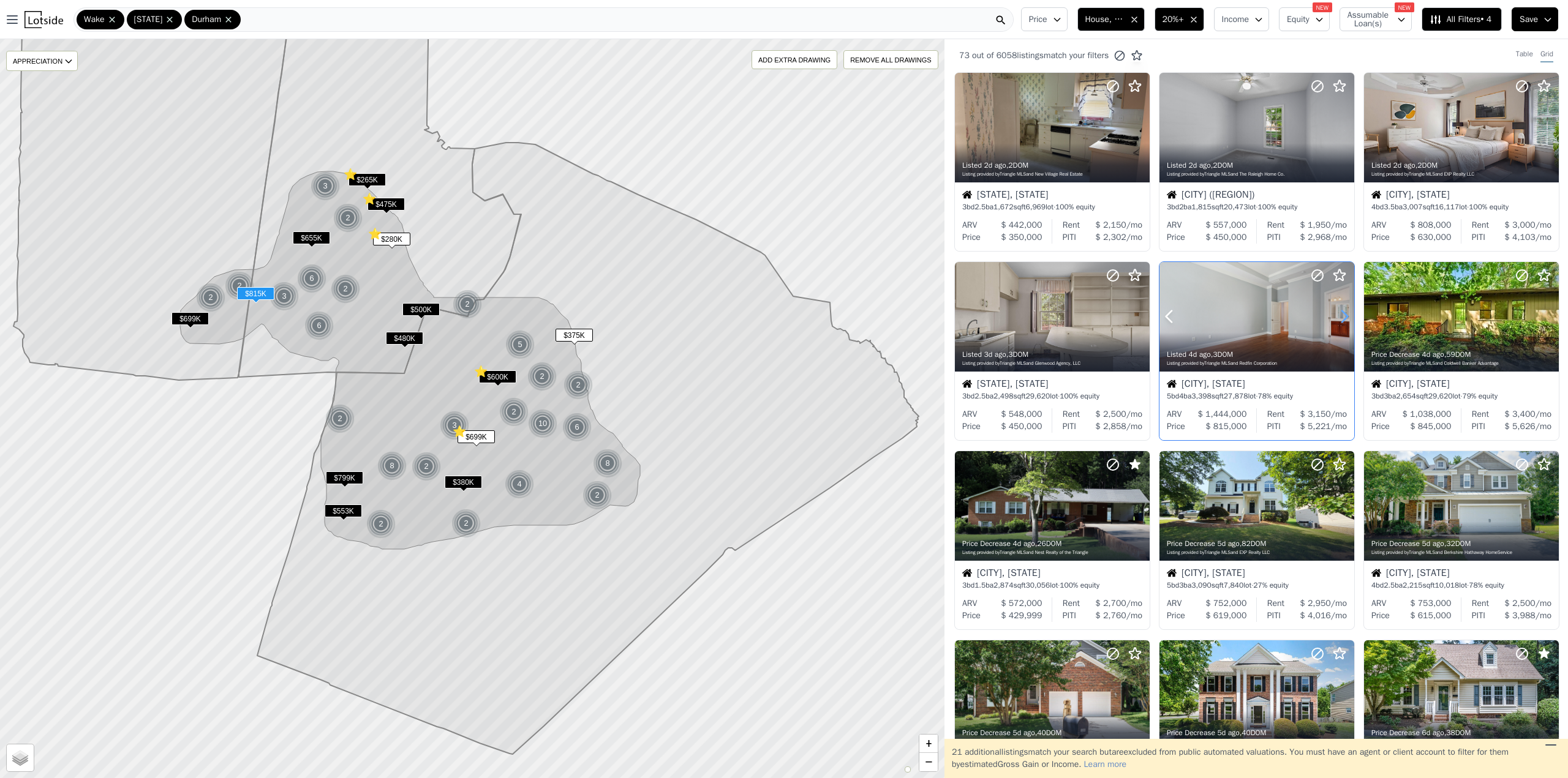 click 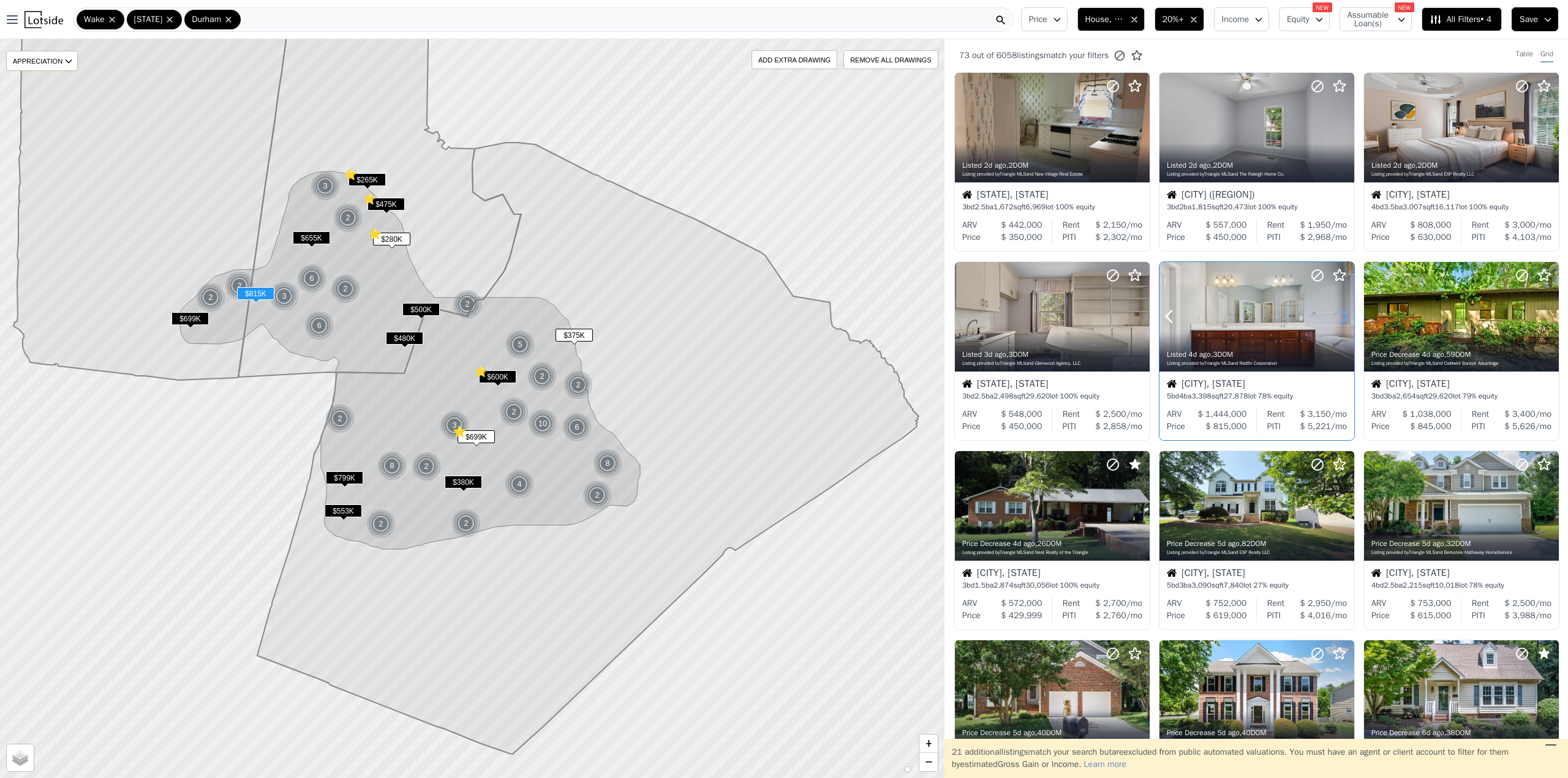 click 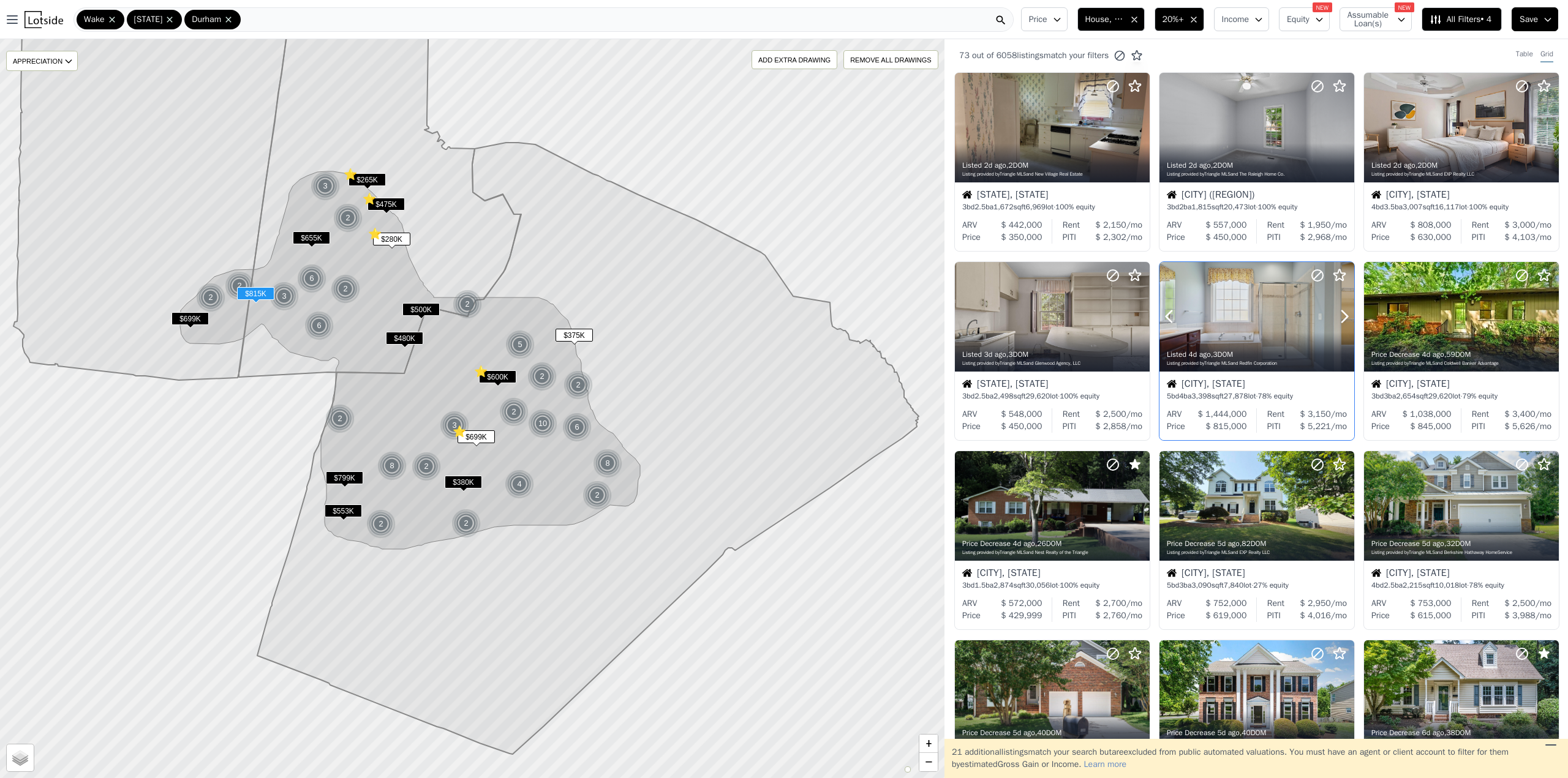 click 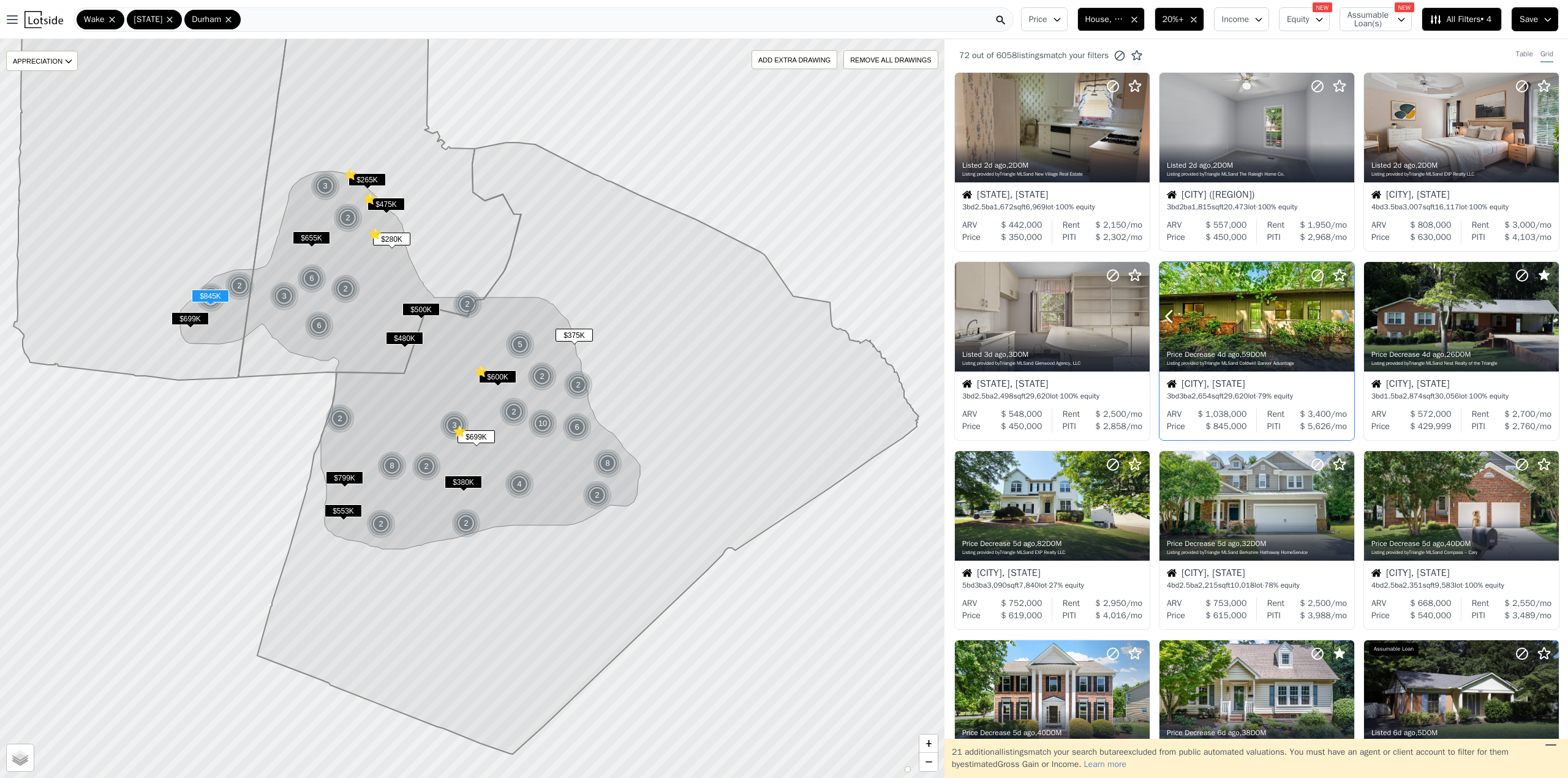 click 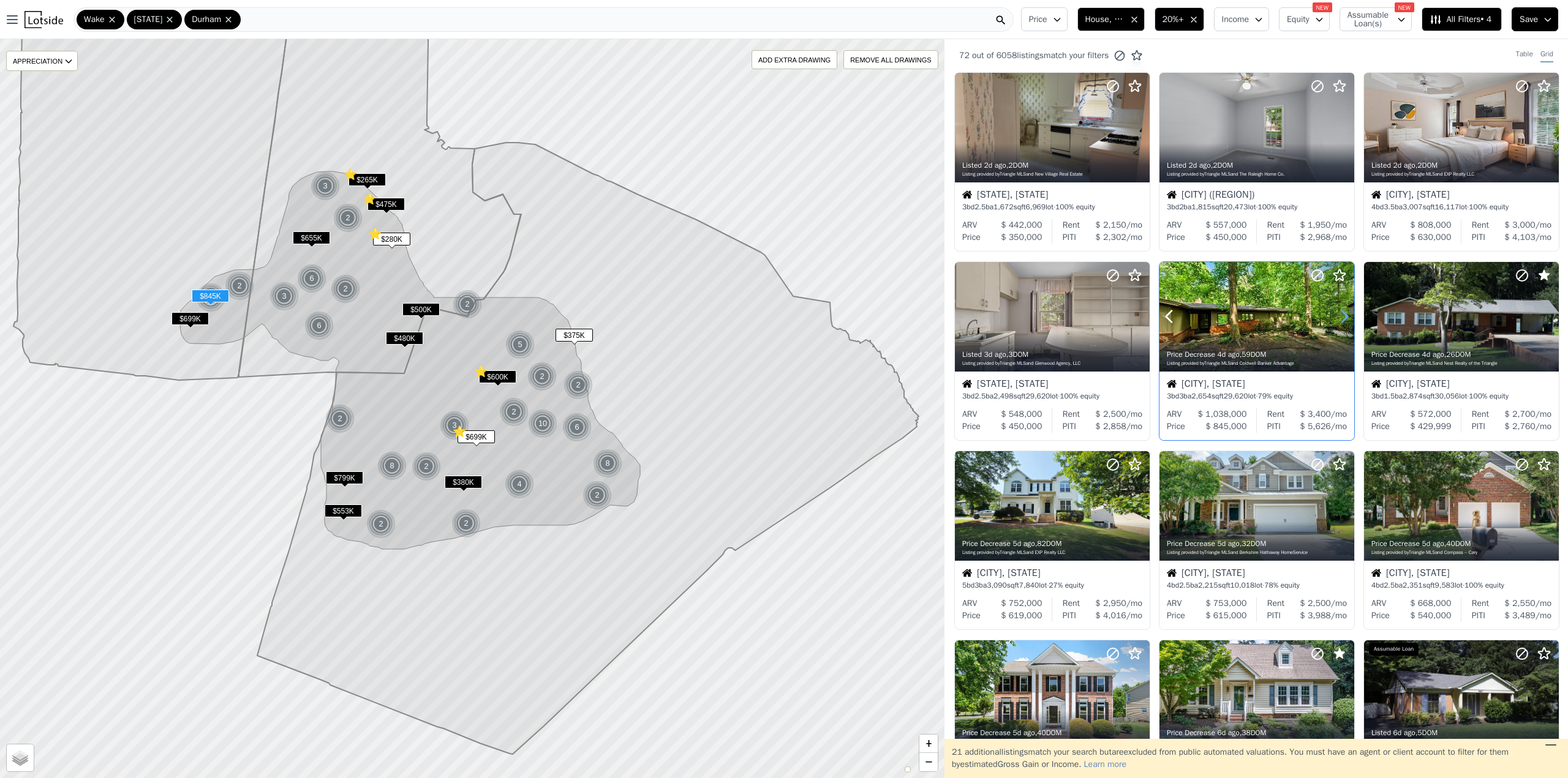 click 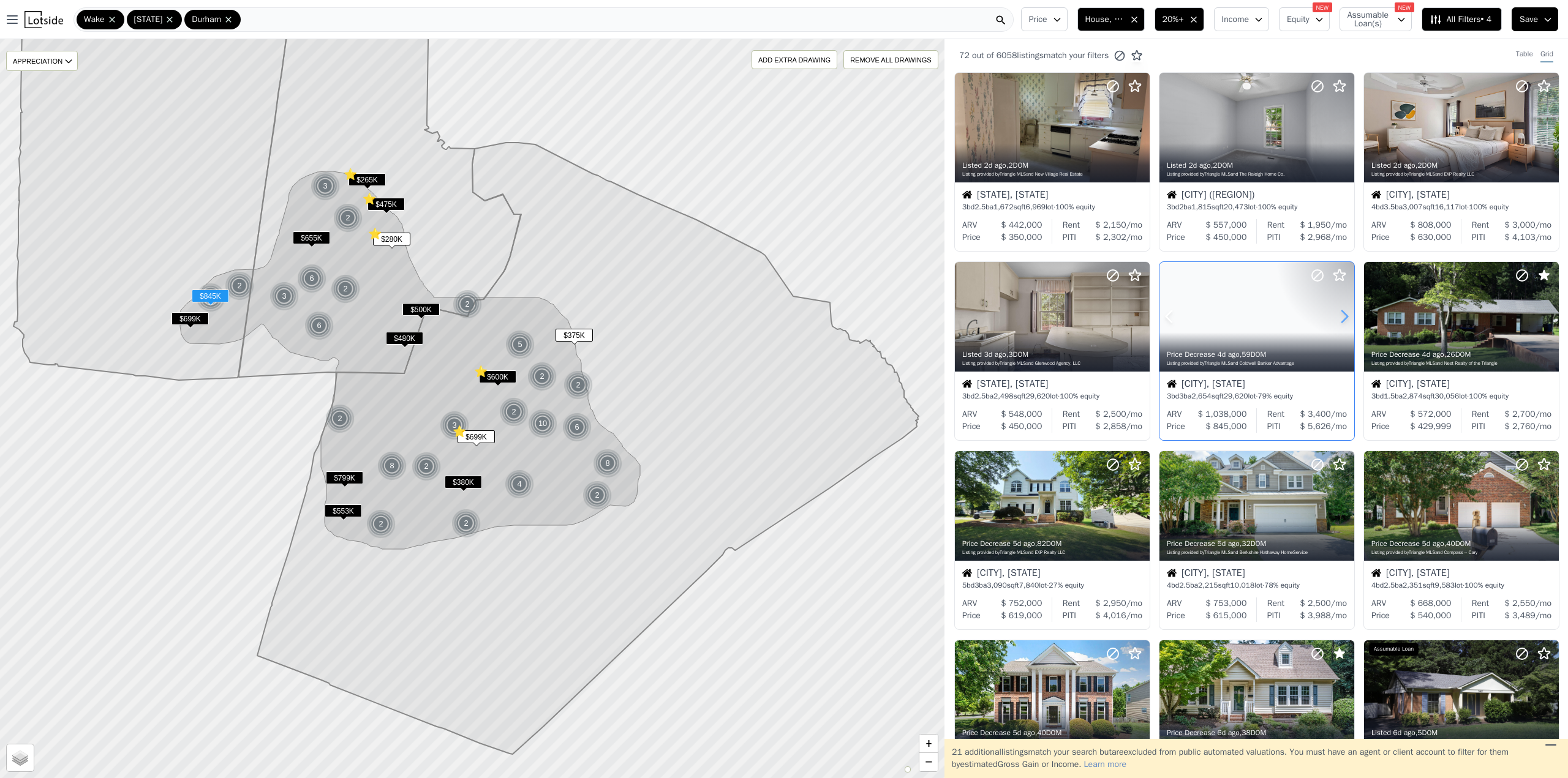 click 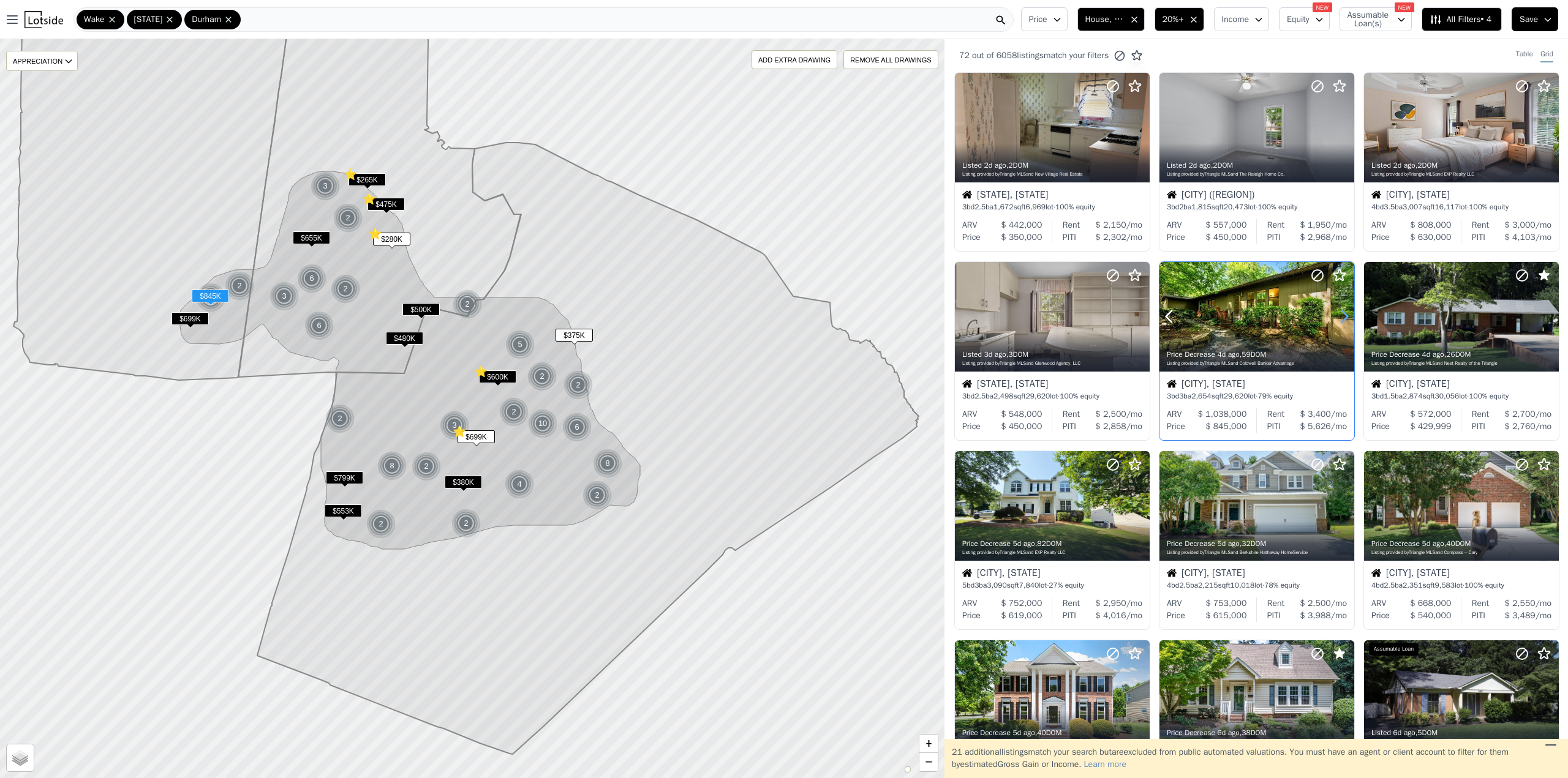 click 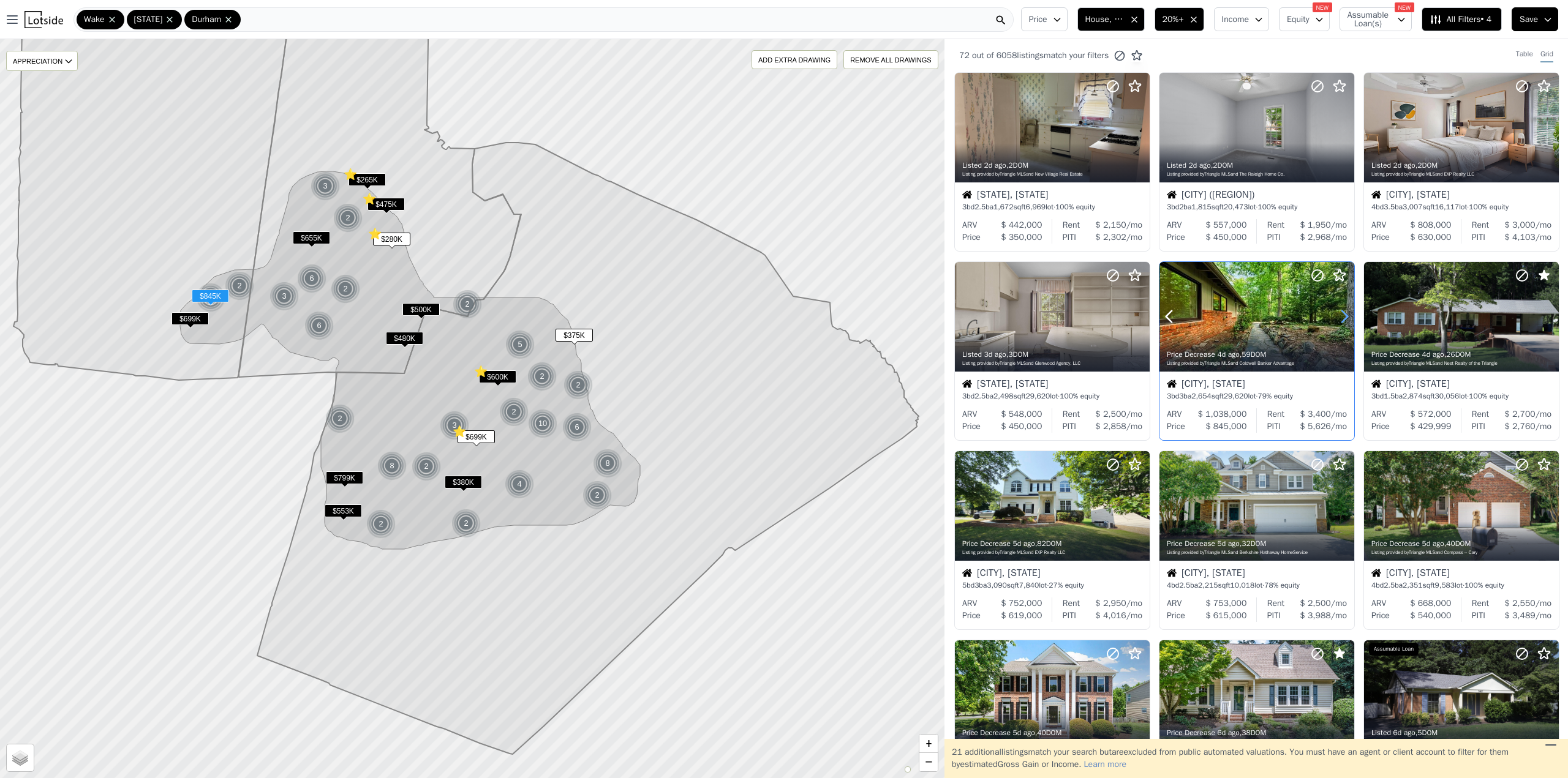click 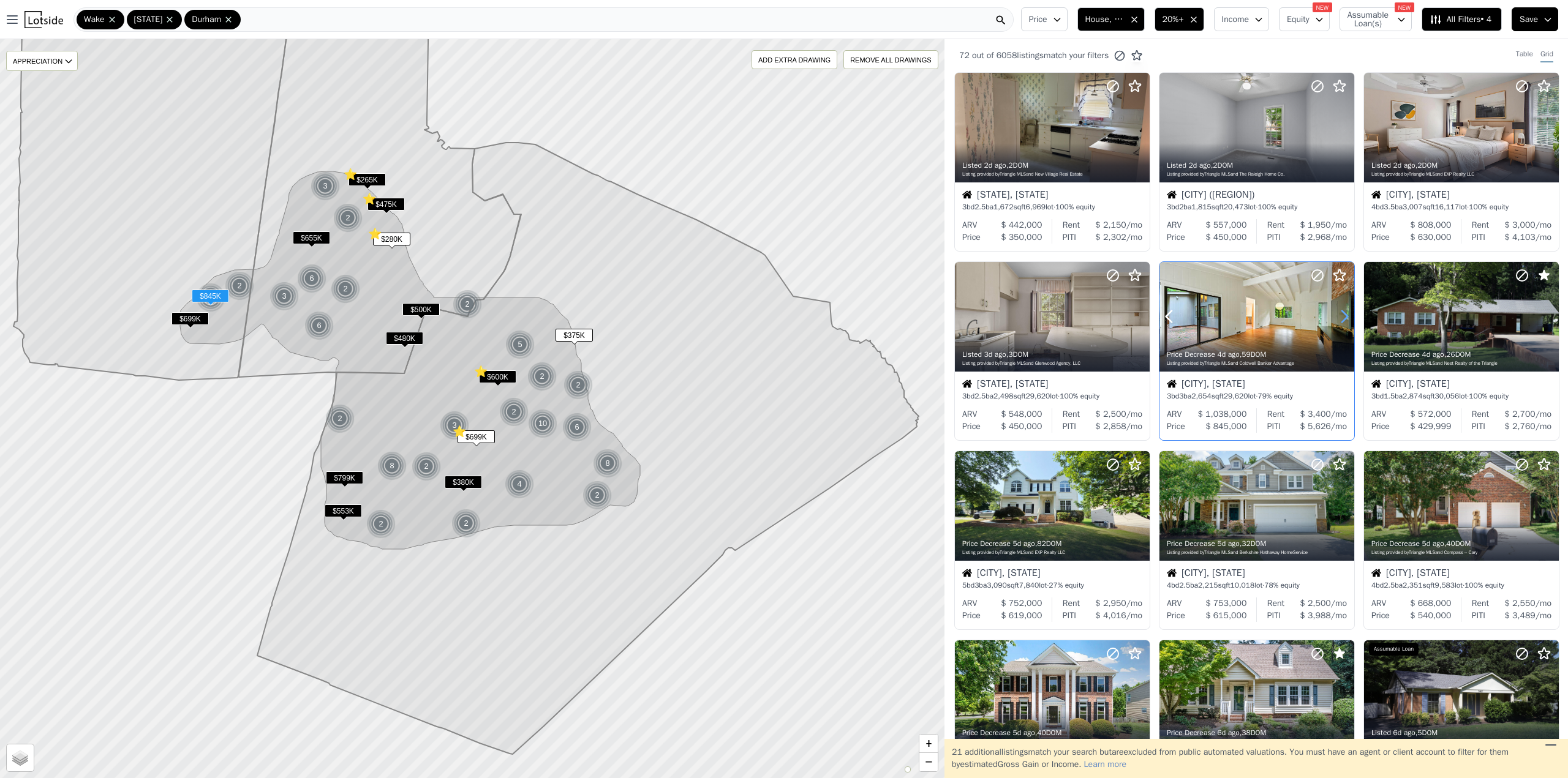 click 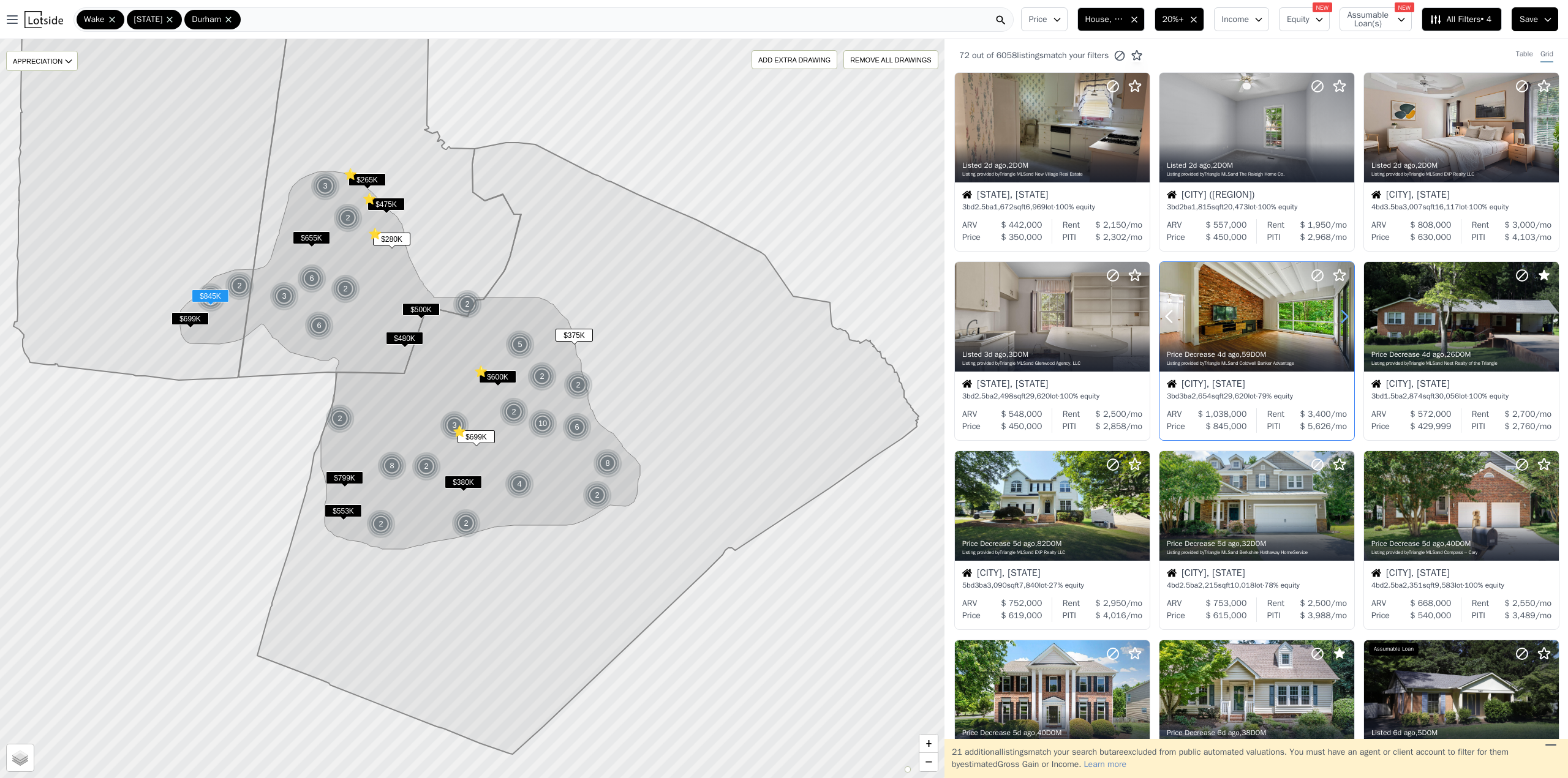 click 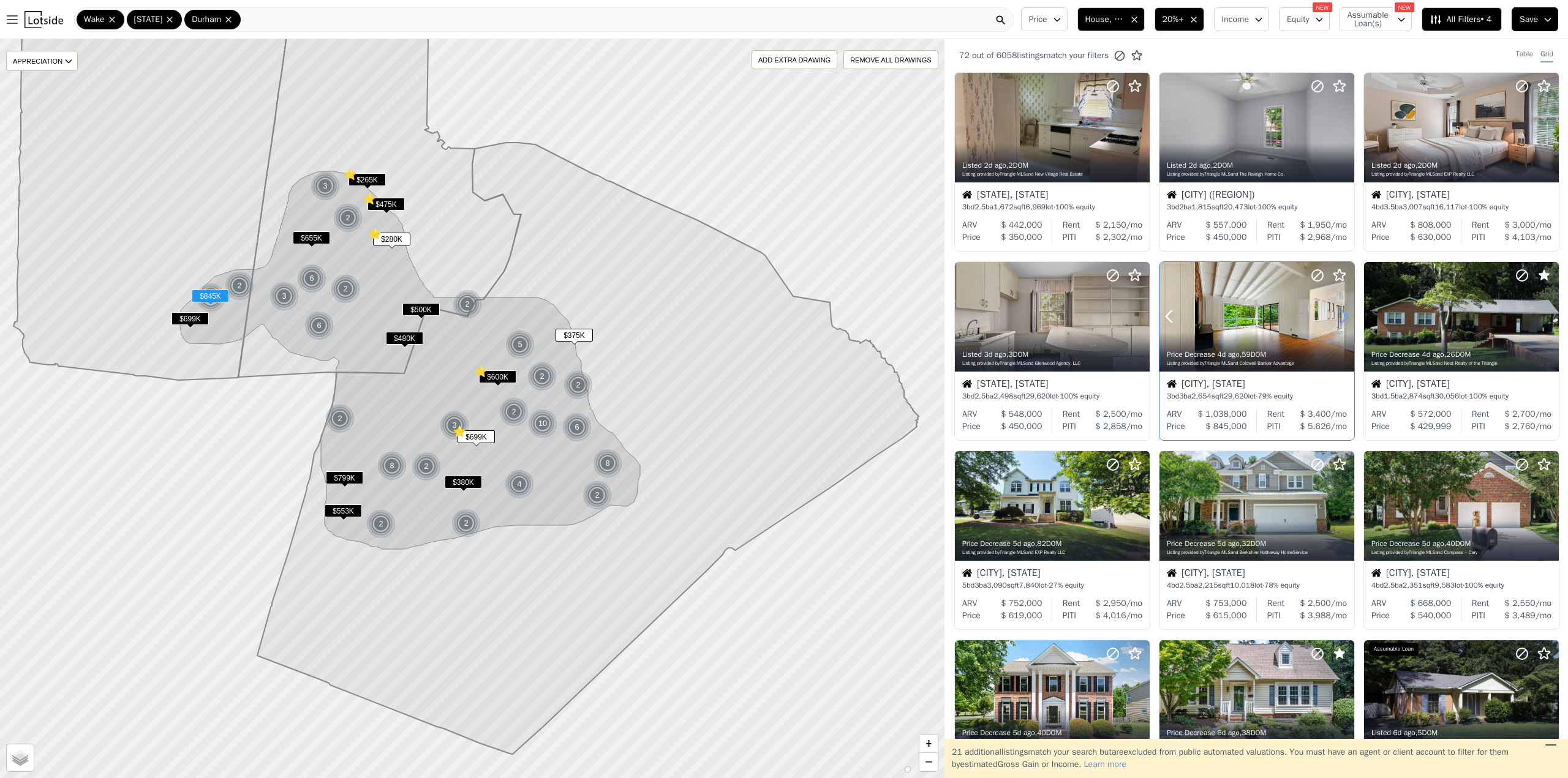 click 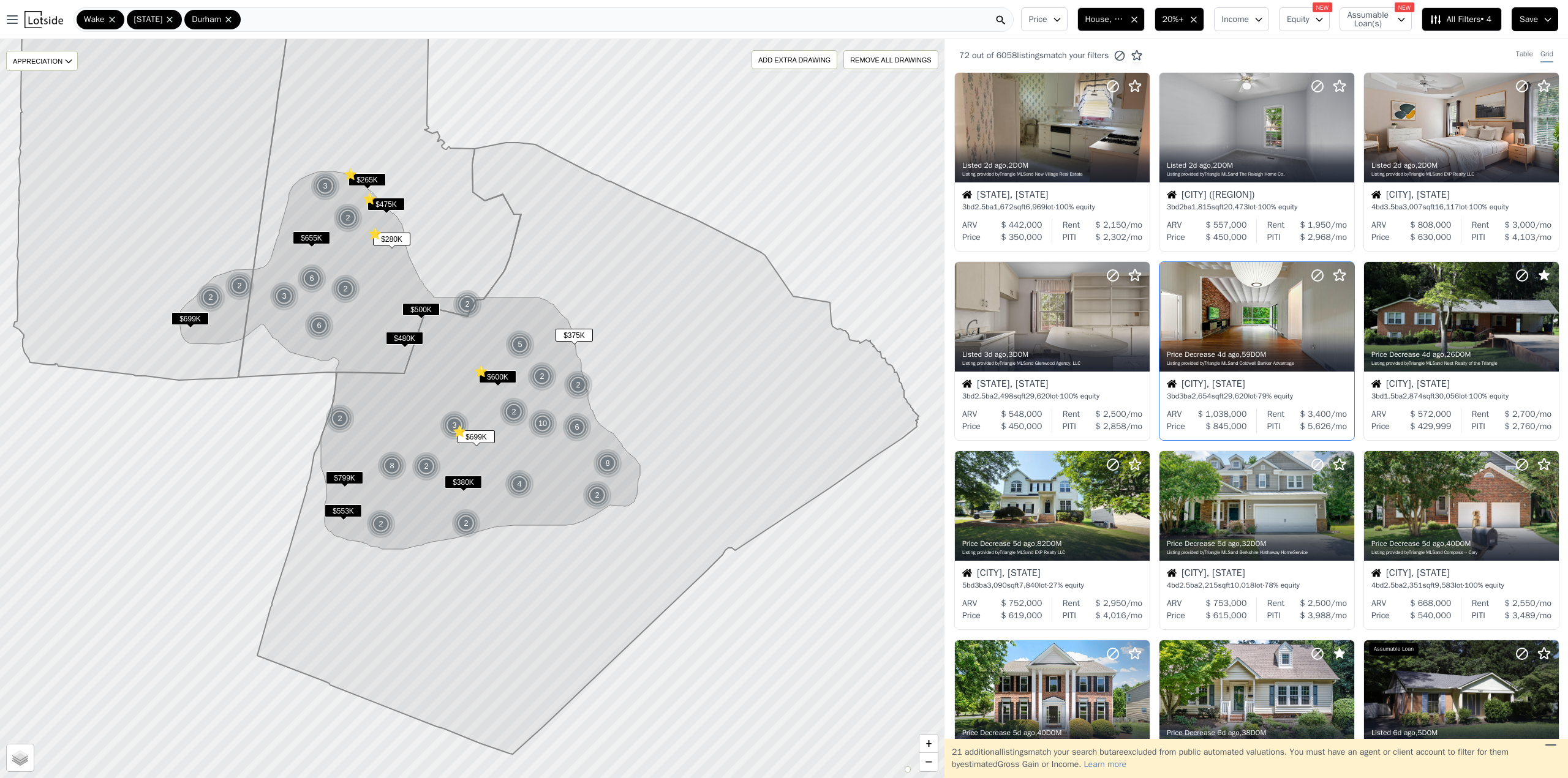 click on "Price" at bounding box center [1038, 20] 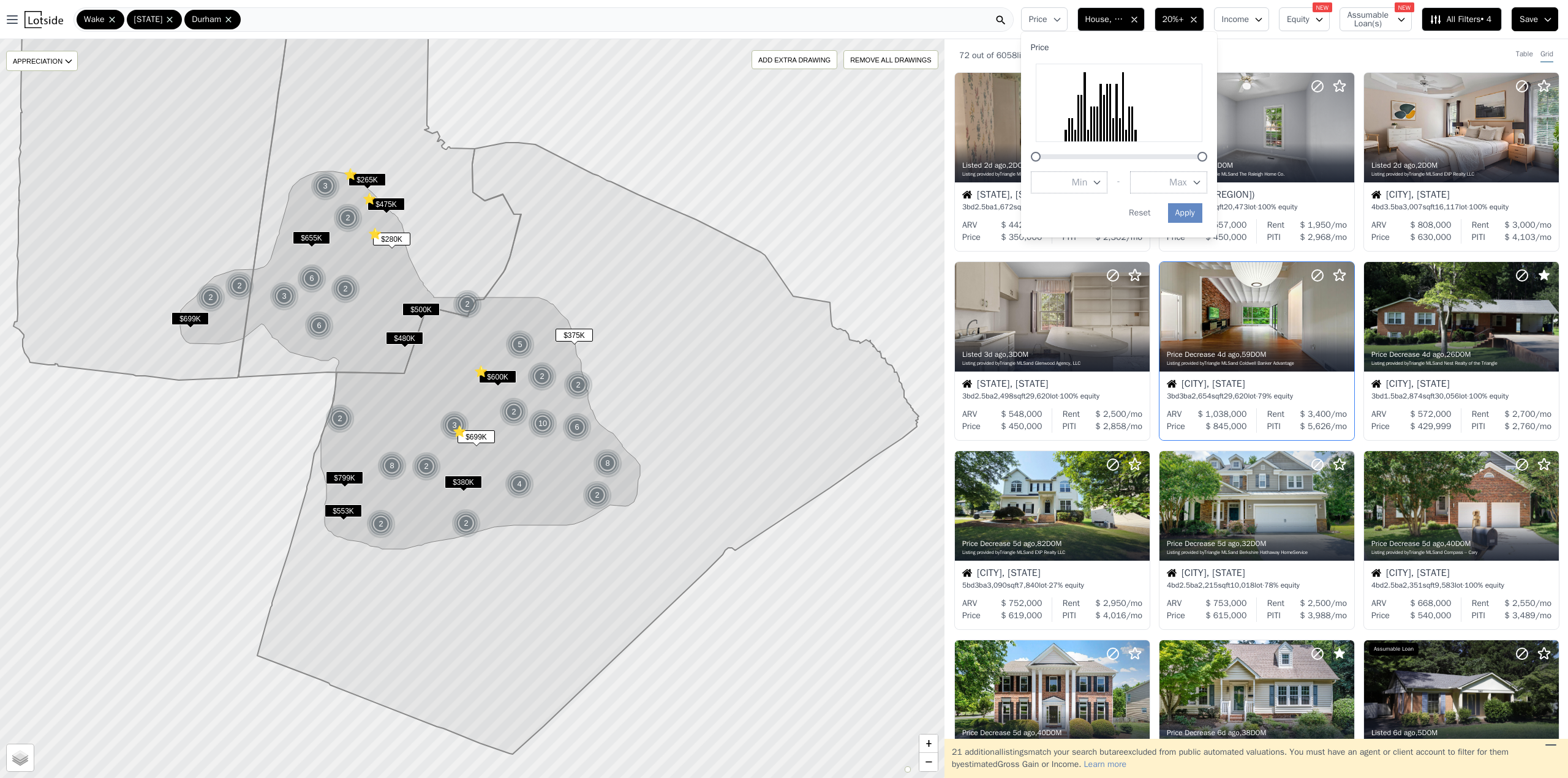 click on "Max" at bounding box center (1178, 182) 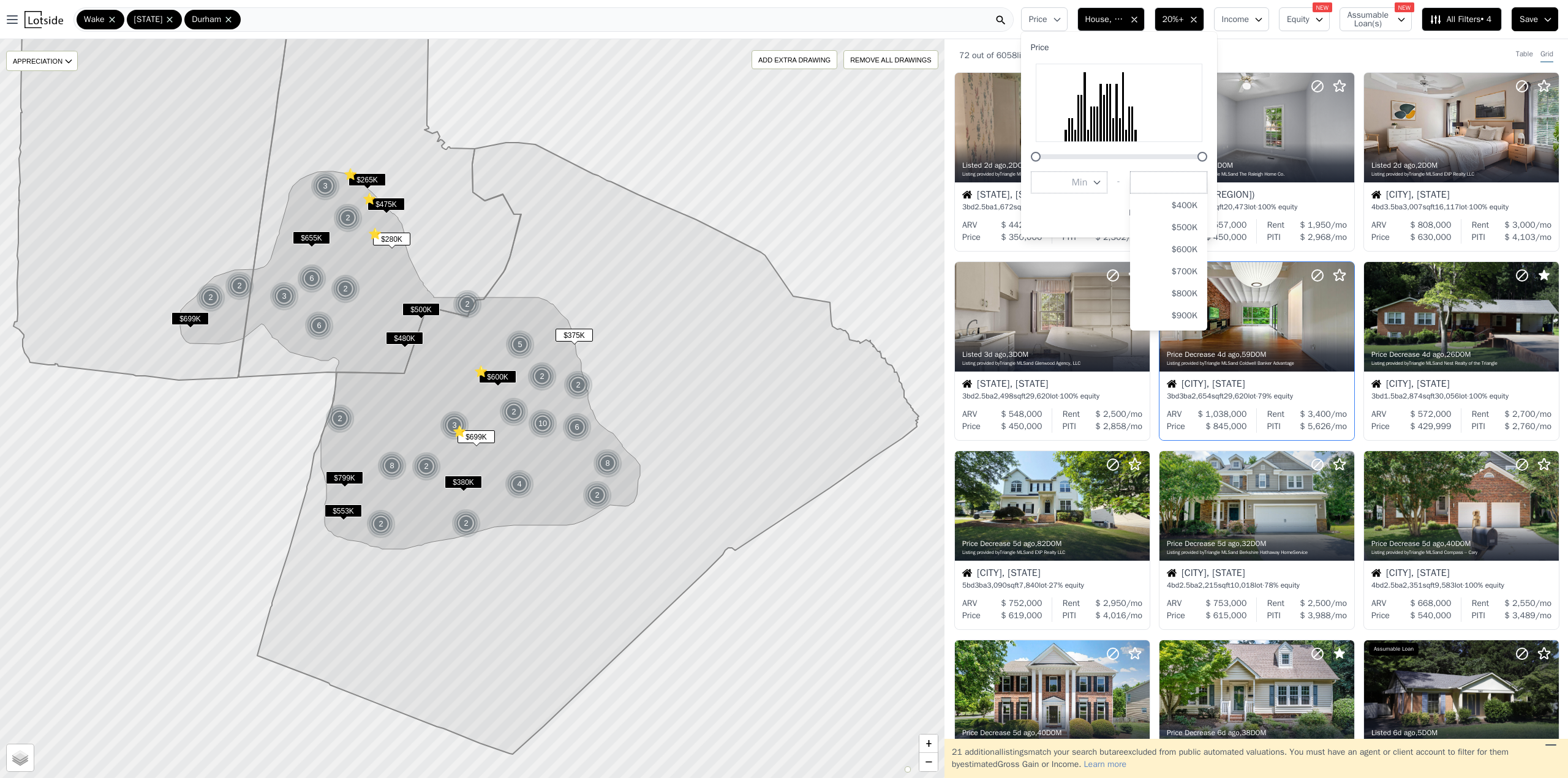 scroll, scrollTop: 98, scrollLeft: 0, axis: vertical 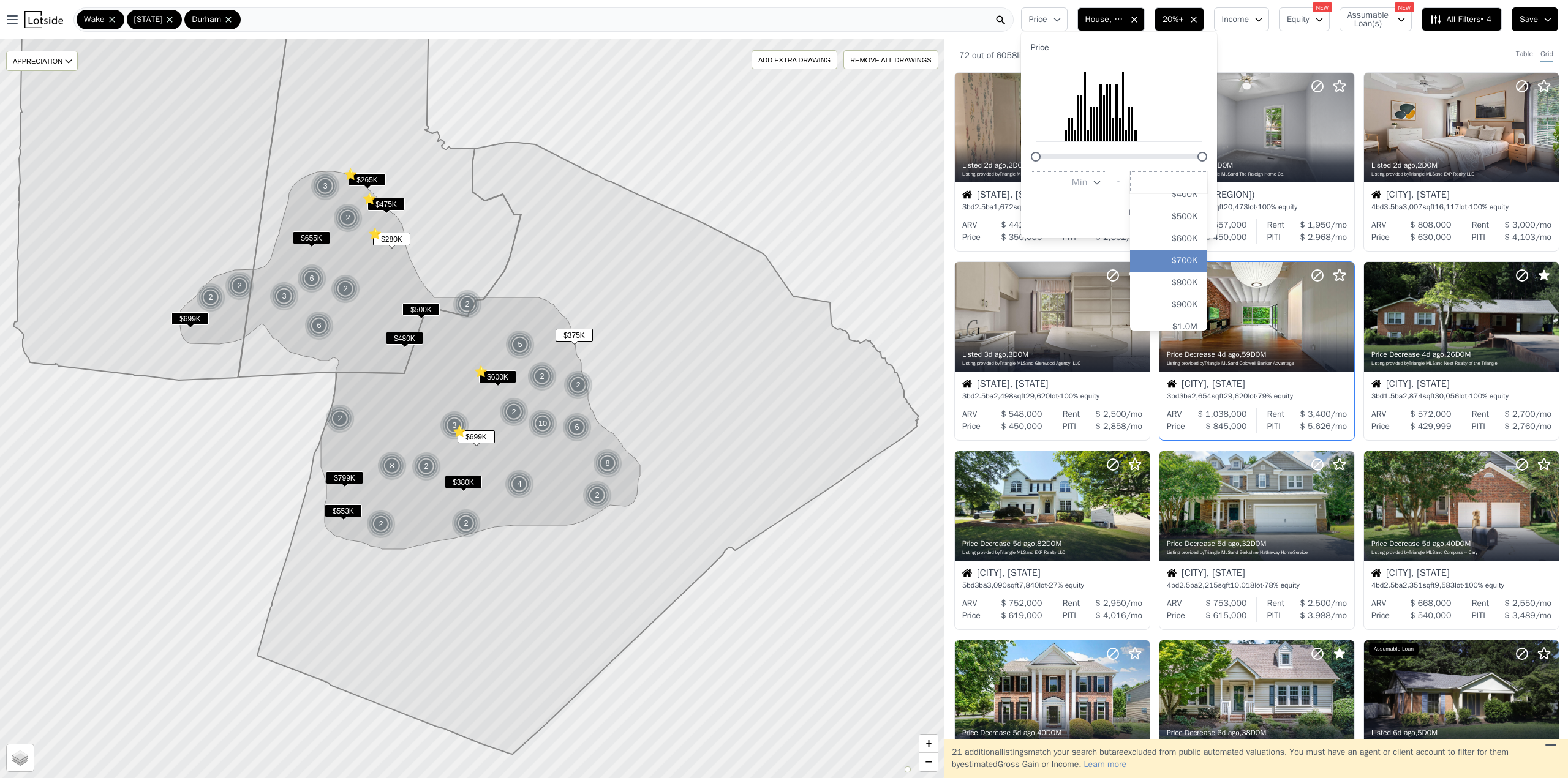 click on "$700K" at bounding box center [1169, 261] 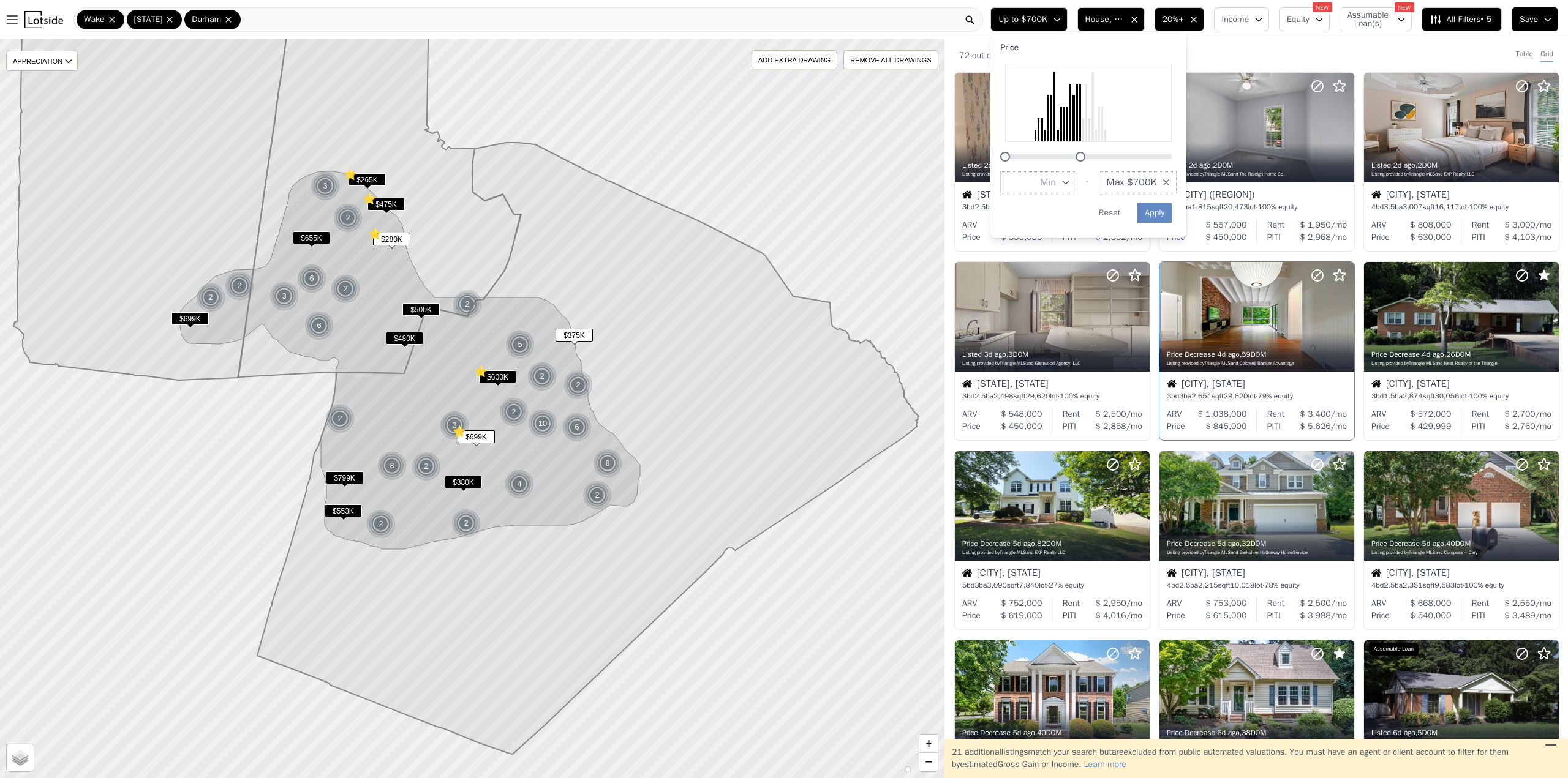 click on "Price Min -  Max $700K Apply Reset" at bounding box center (1088, 135) 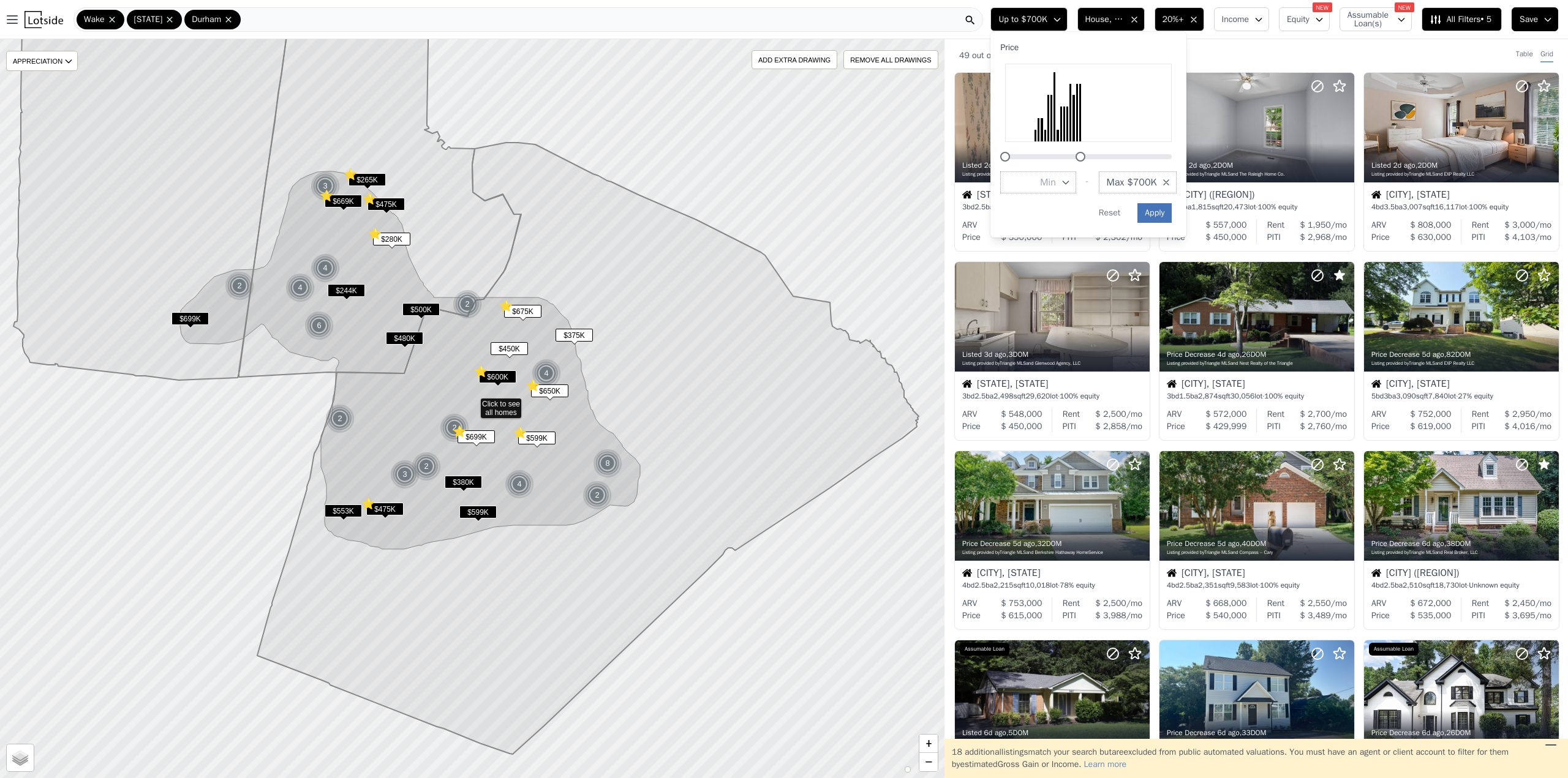 click on "Apply" at bounding box center [1155, 213] 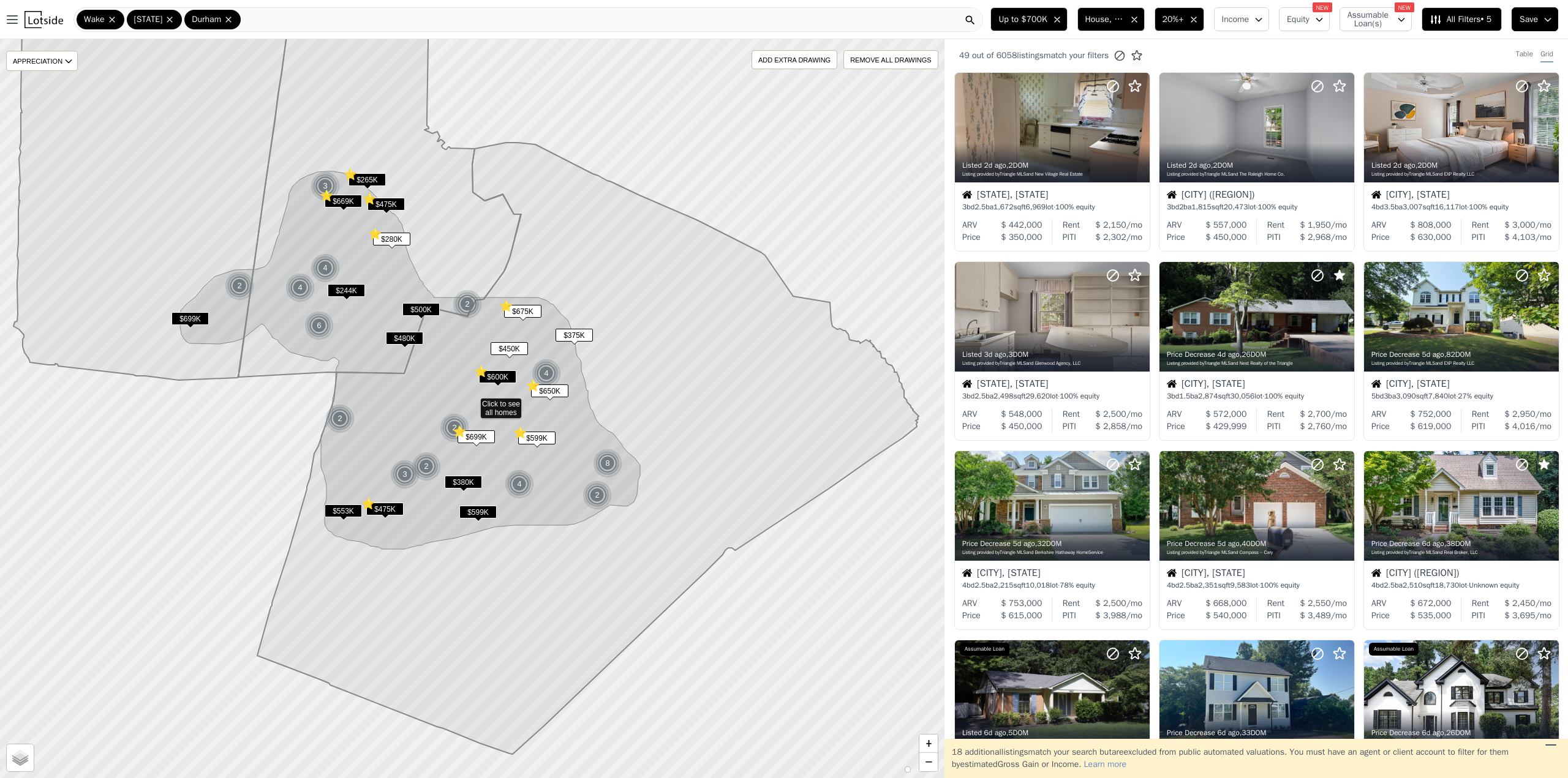 click on "Save" at bounding box center (1529, 20) 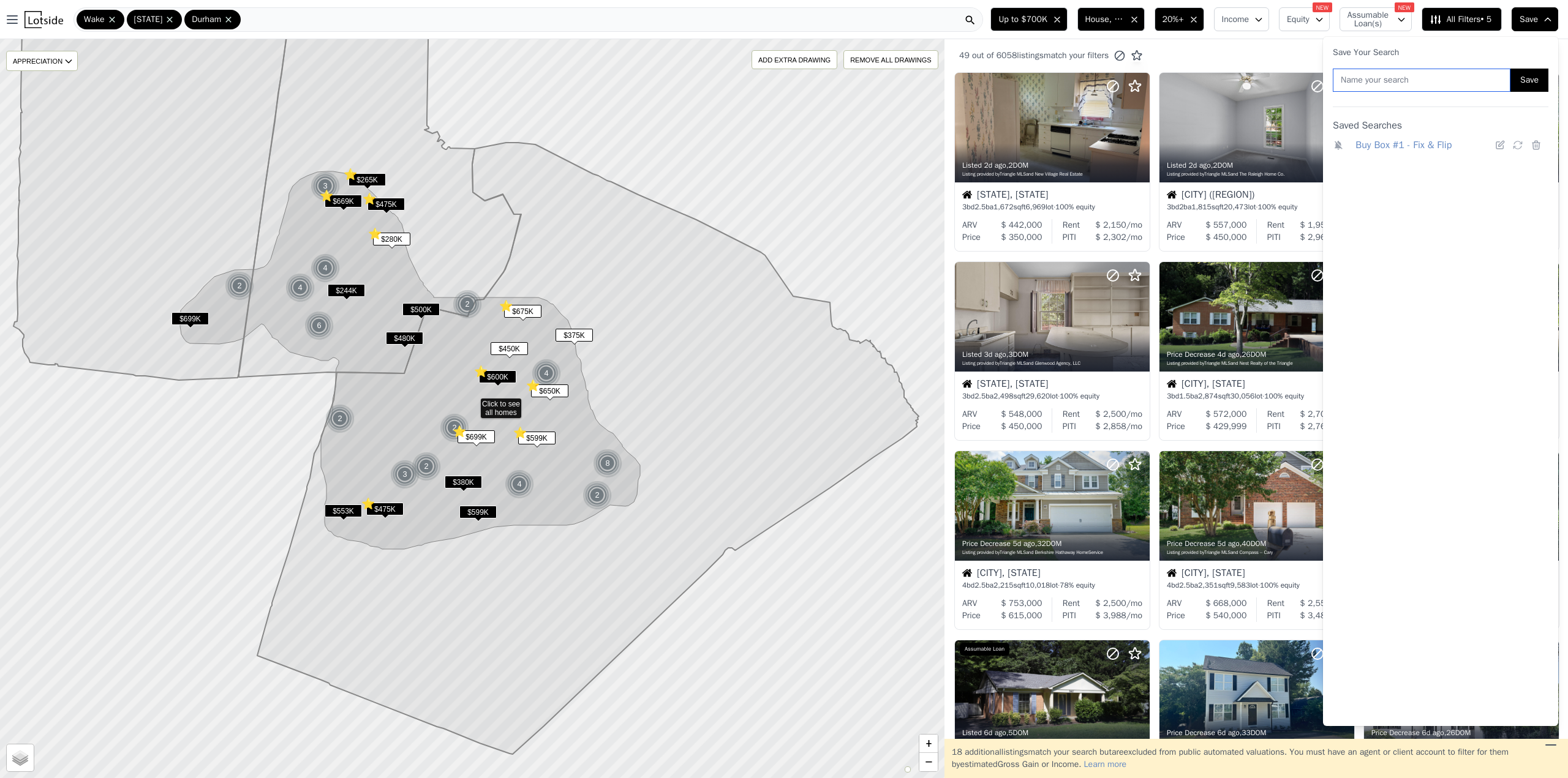 click at bounding box center [1422, 80] 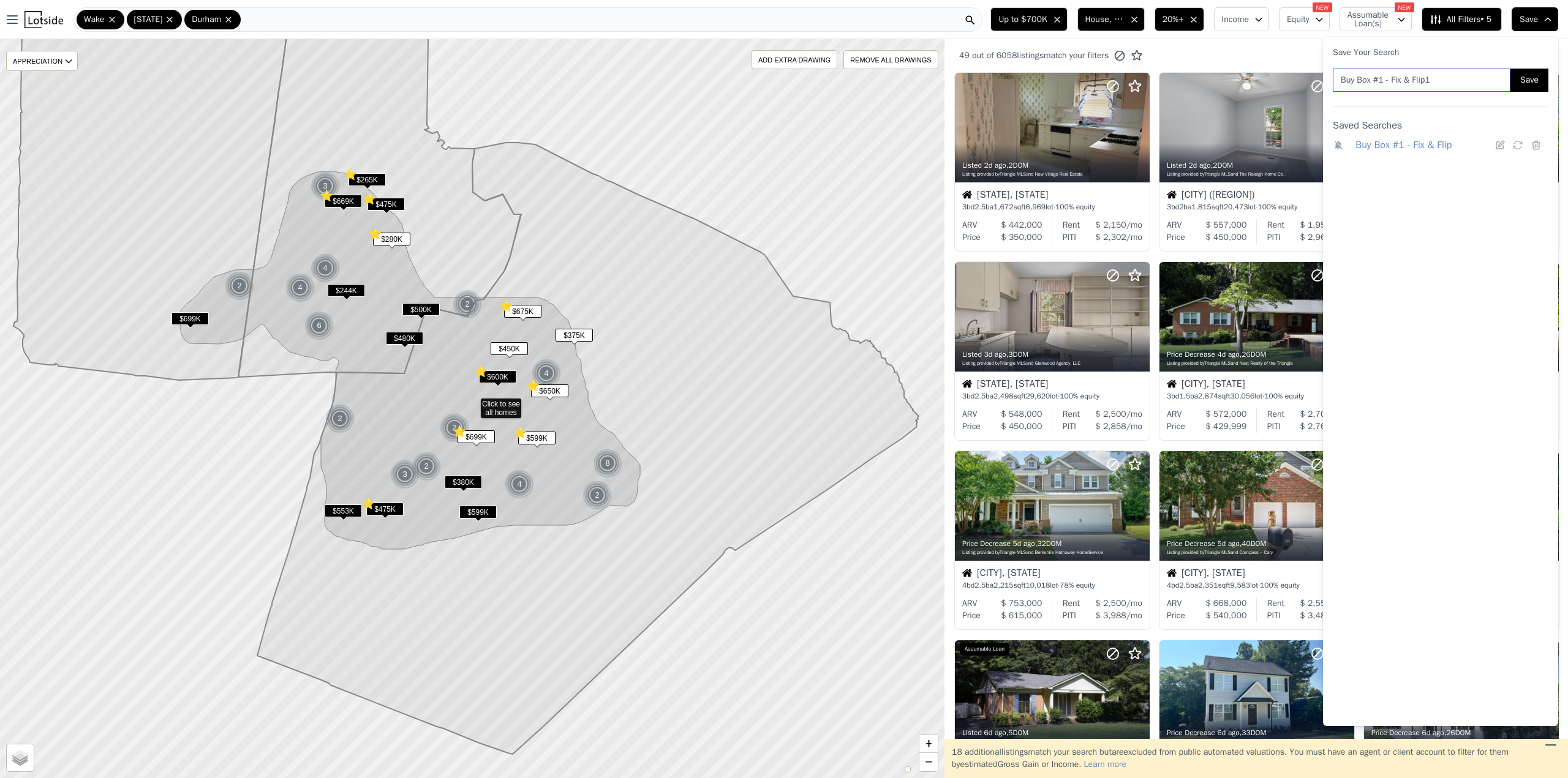 type on "Buy Box #1 - Fix & Flip1" 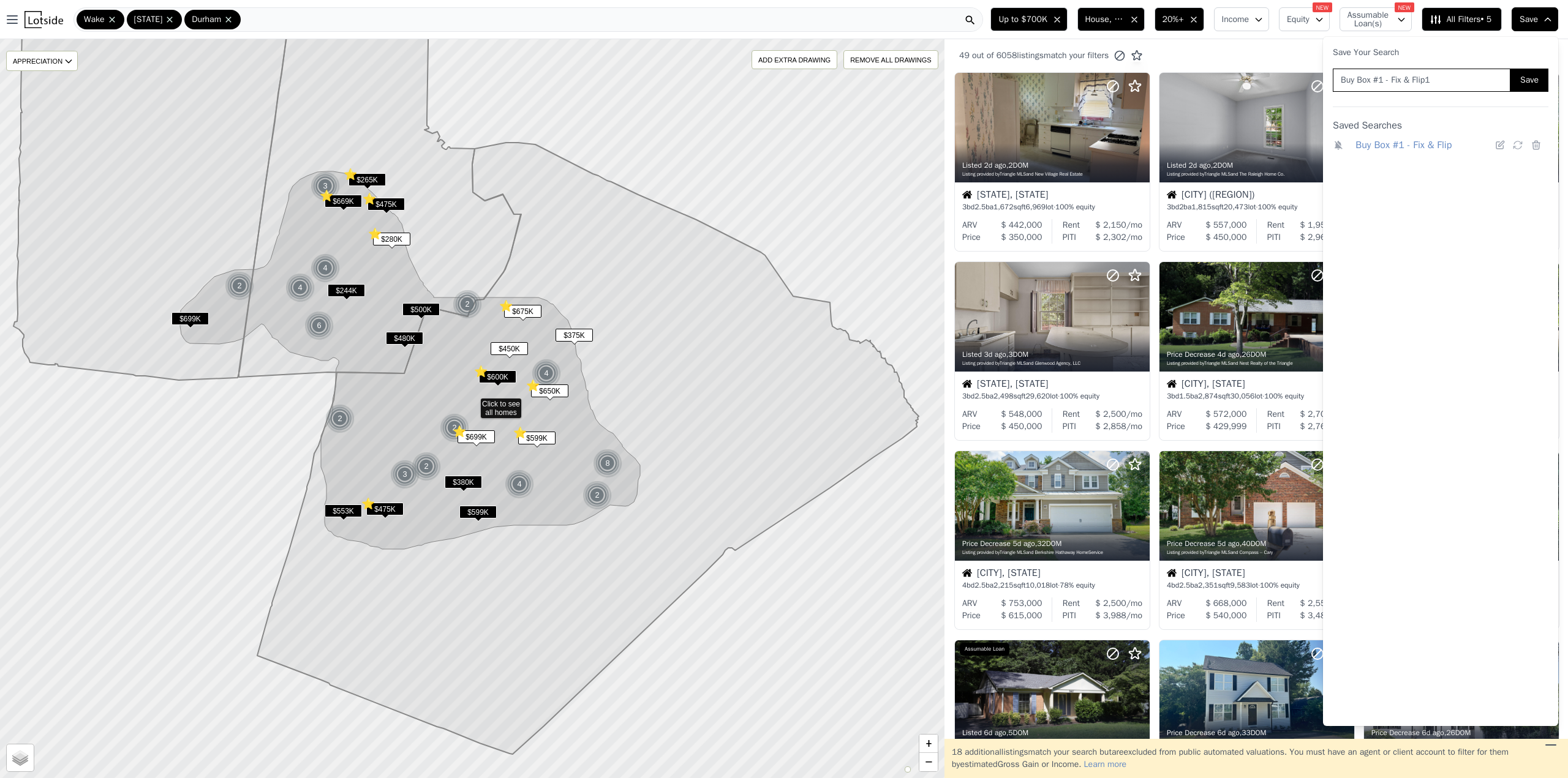 click on "Save" at bounding box center (1529, 80) 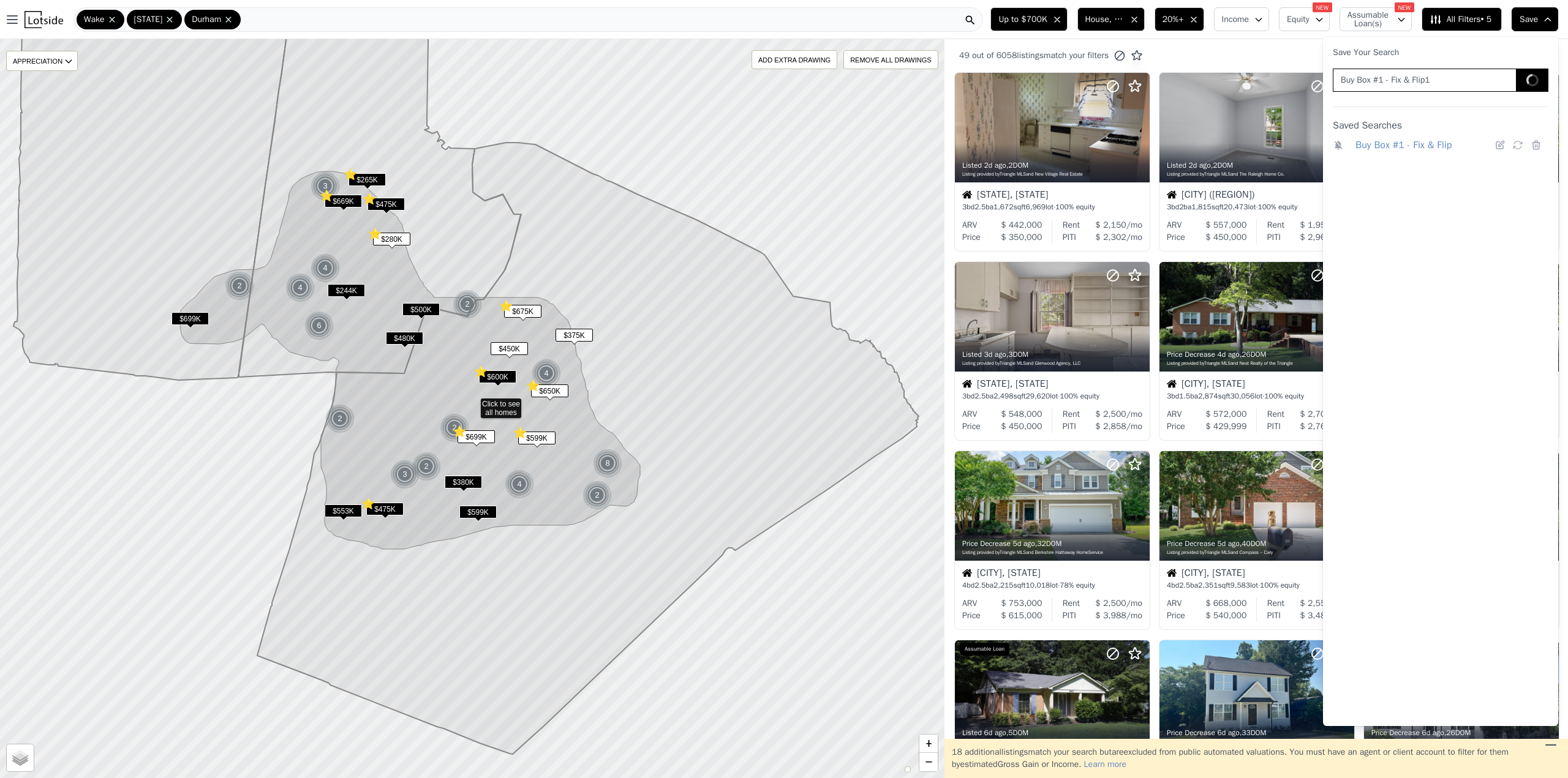 type 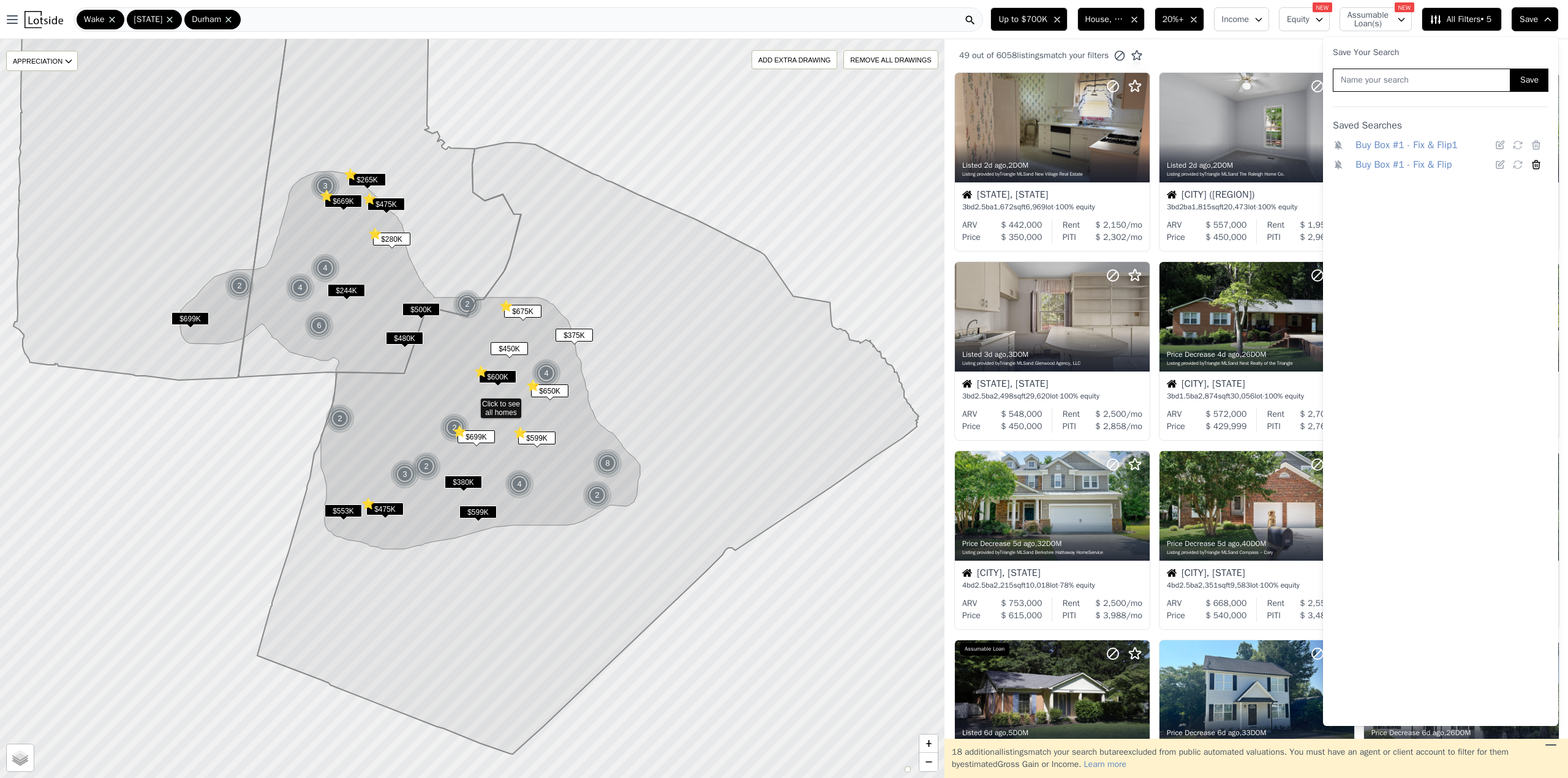 click 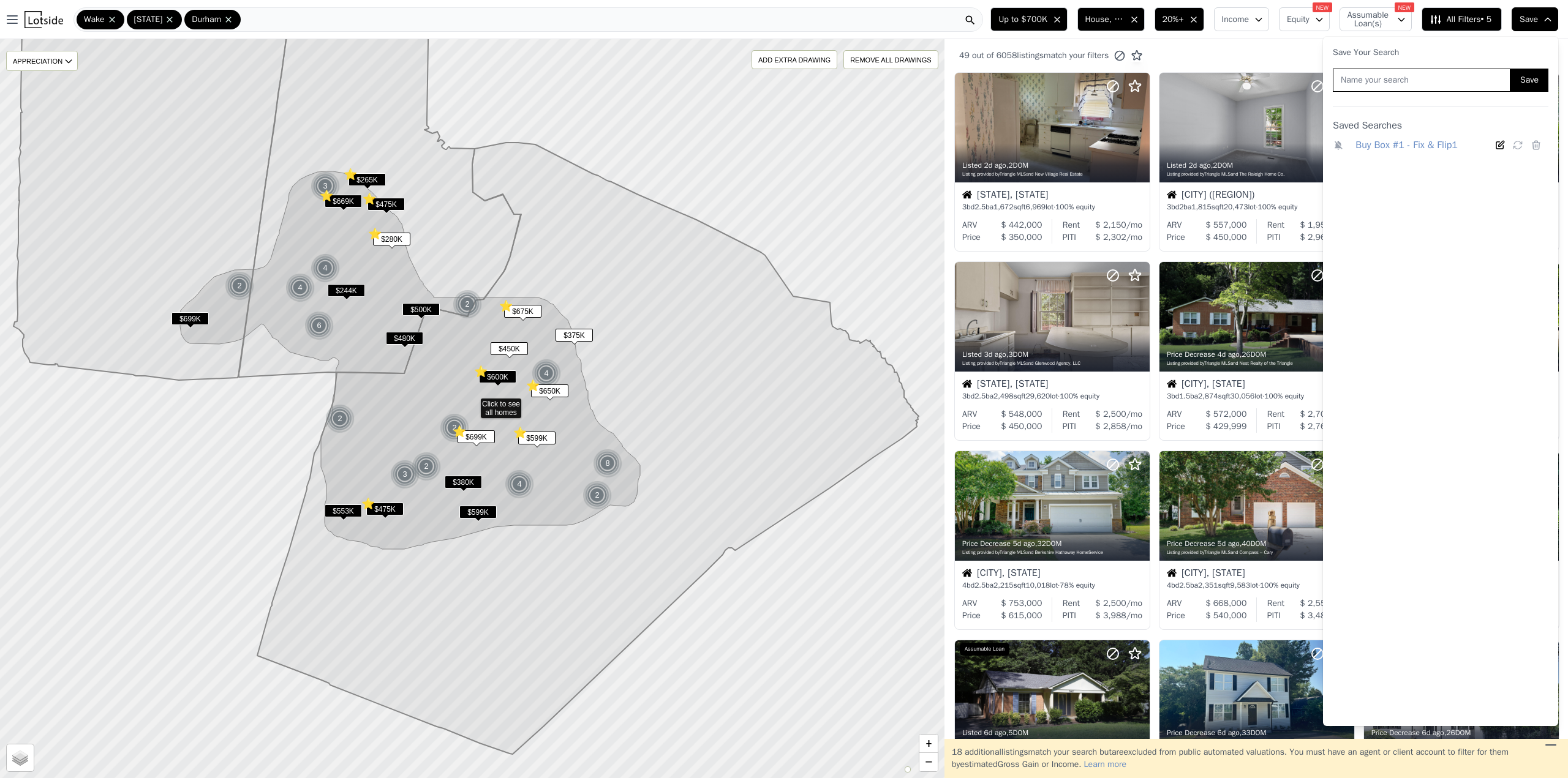 click 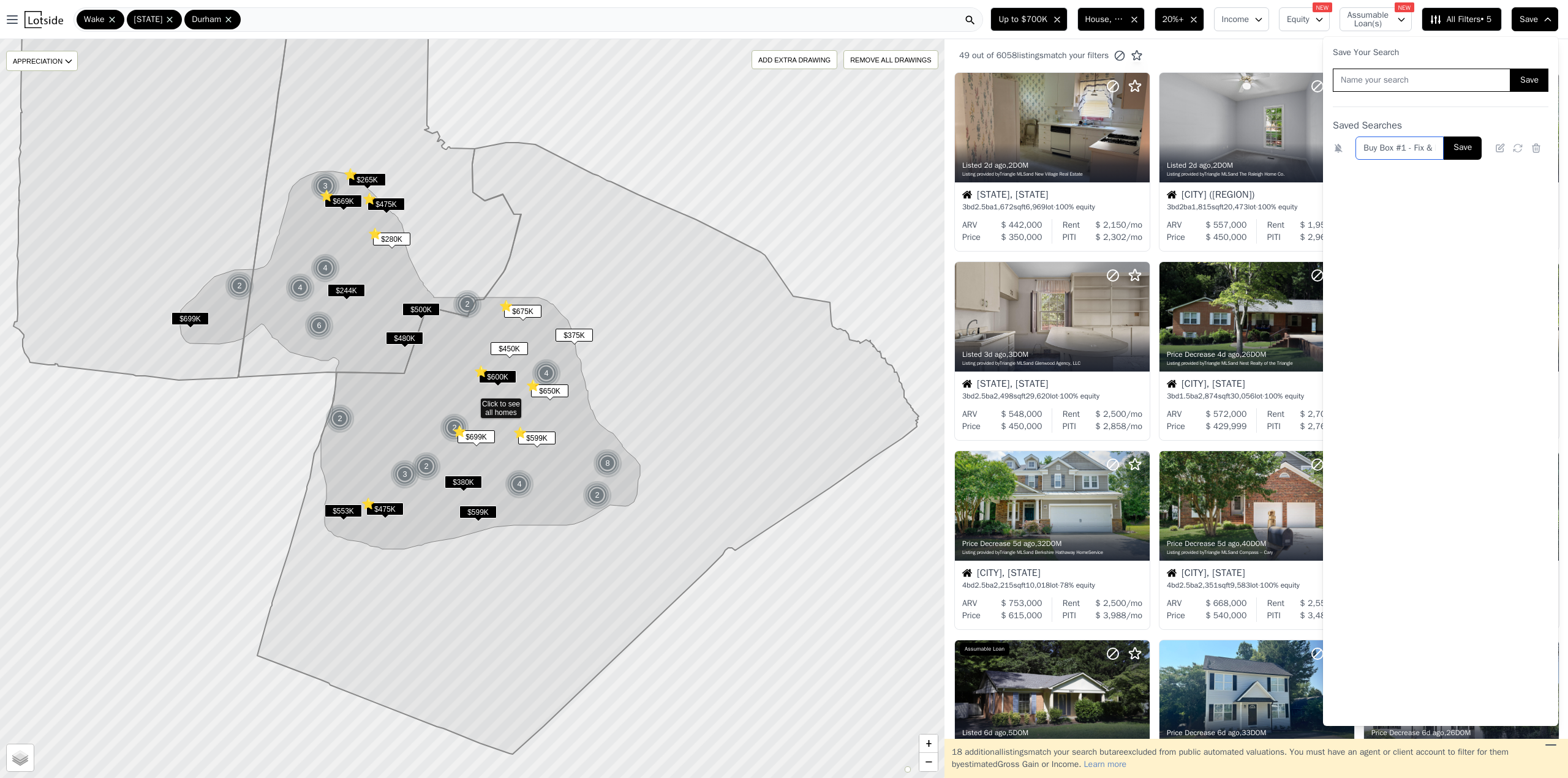 click on "Buy Box #1 - Fix & Flip1" at bounding box center (1400, 148) 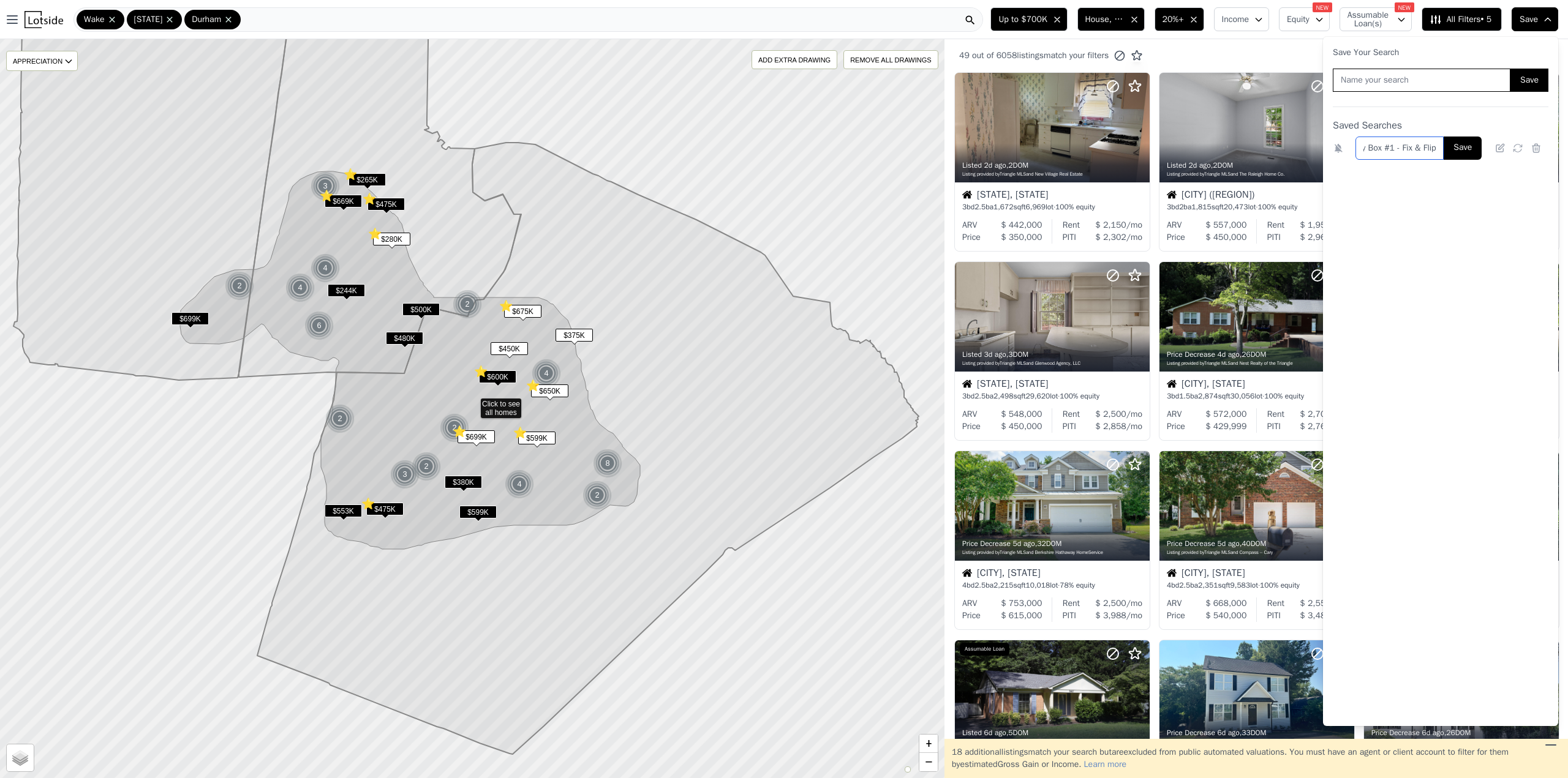 scroll, scrollTop: 0, scrollLeft: 13, axis: horizontal 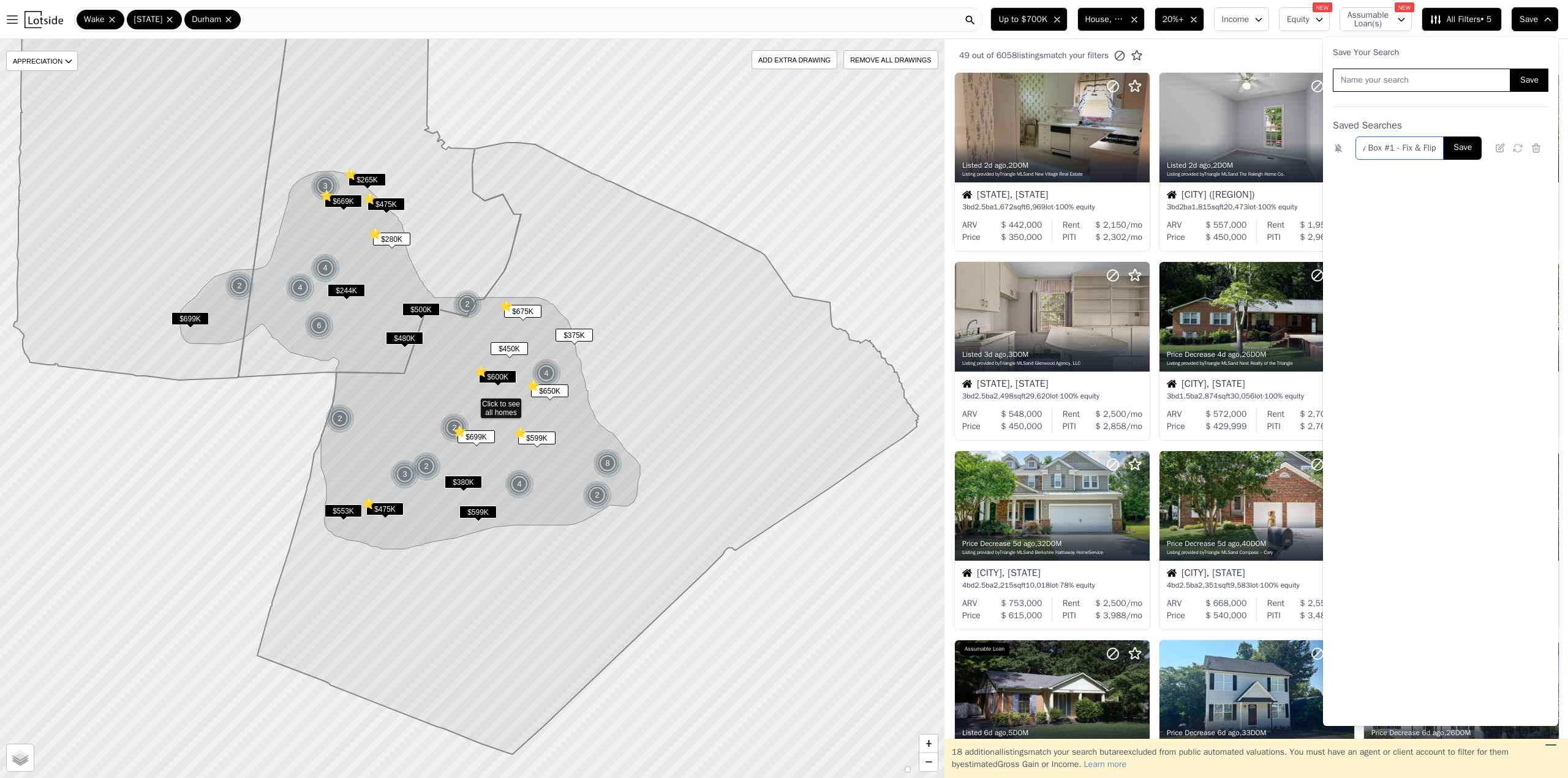 type on "Buy Box #1 - Fix & Flip" 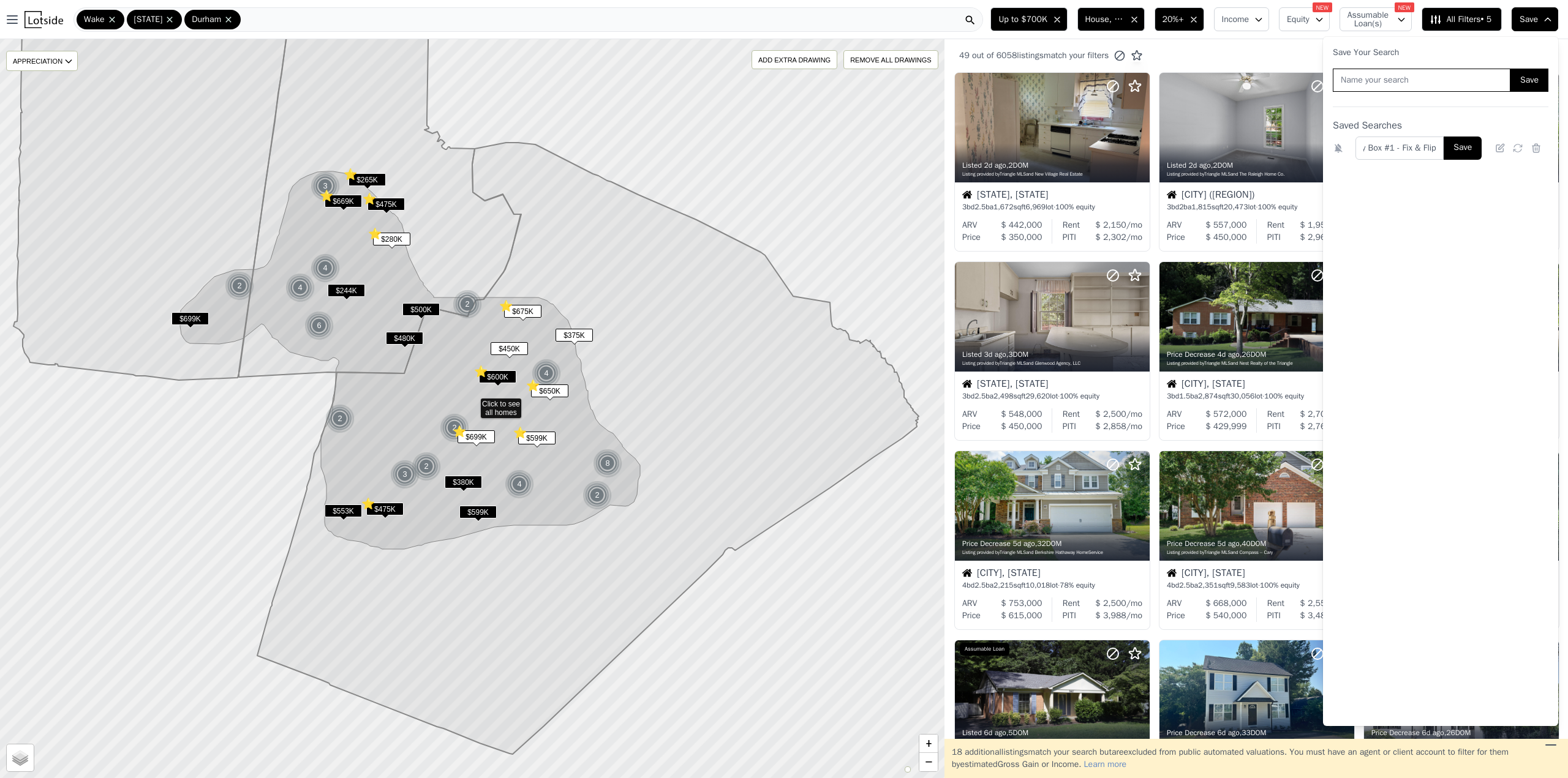 click on "Save" at bounding box center [1463, 148] 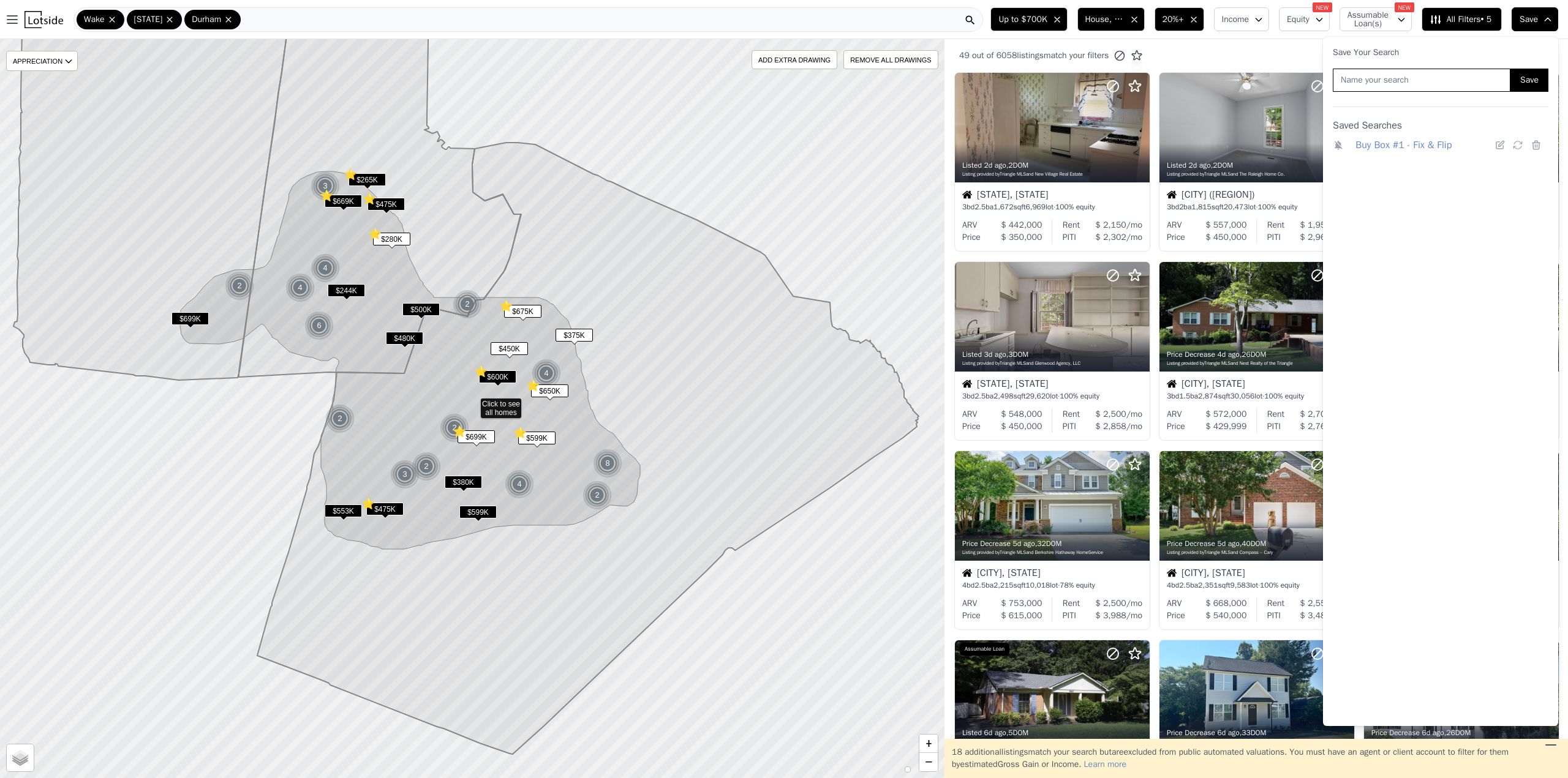 click on "49   out of   6058  listings  match your filters Table Grid" at bounding box center (1256, 56) 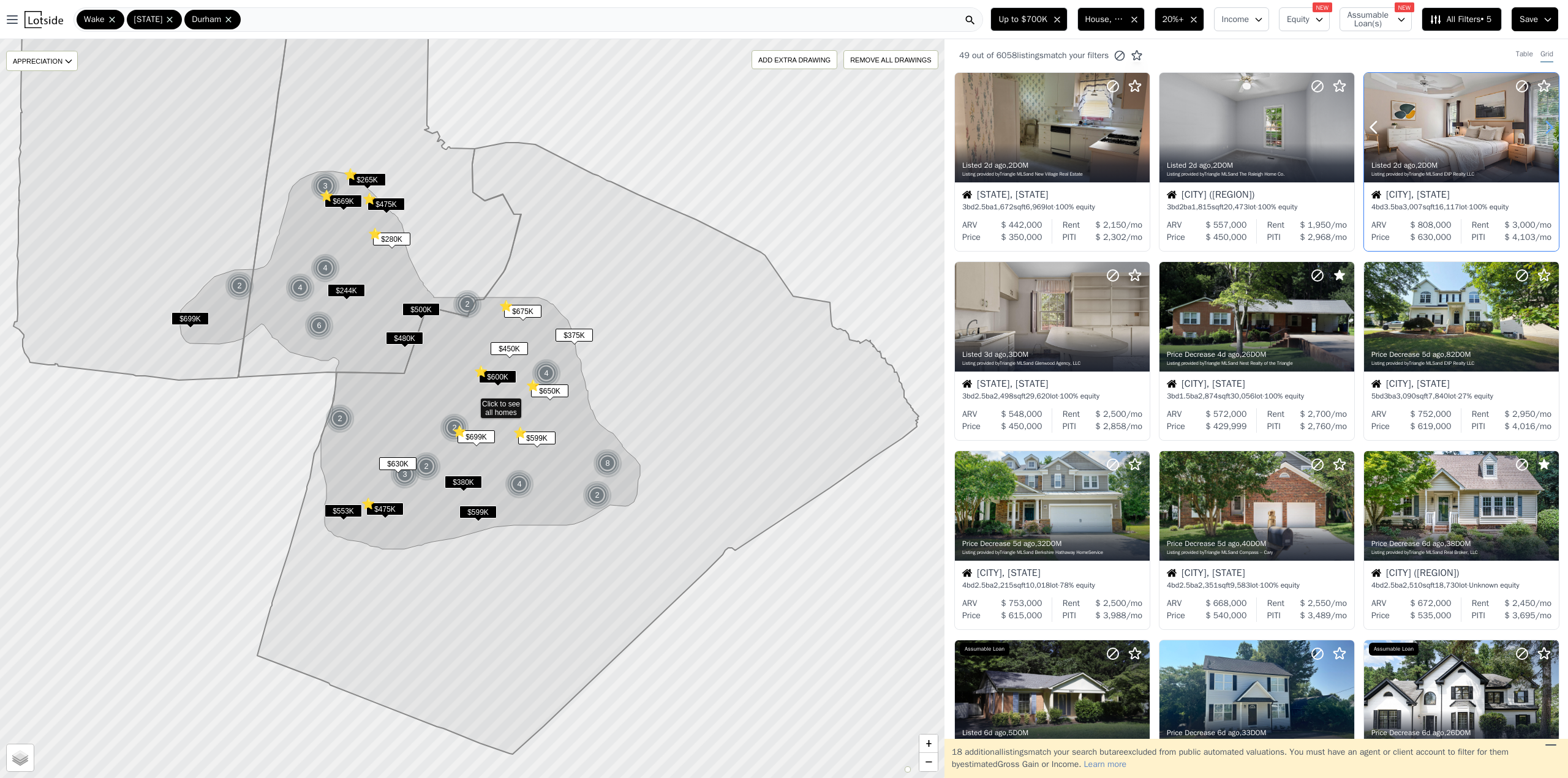 click 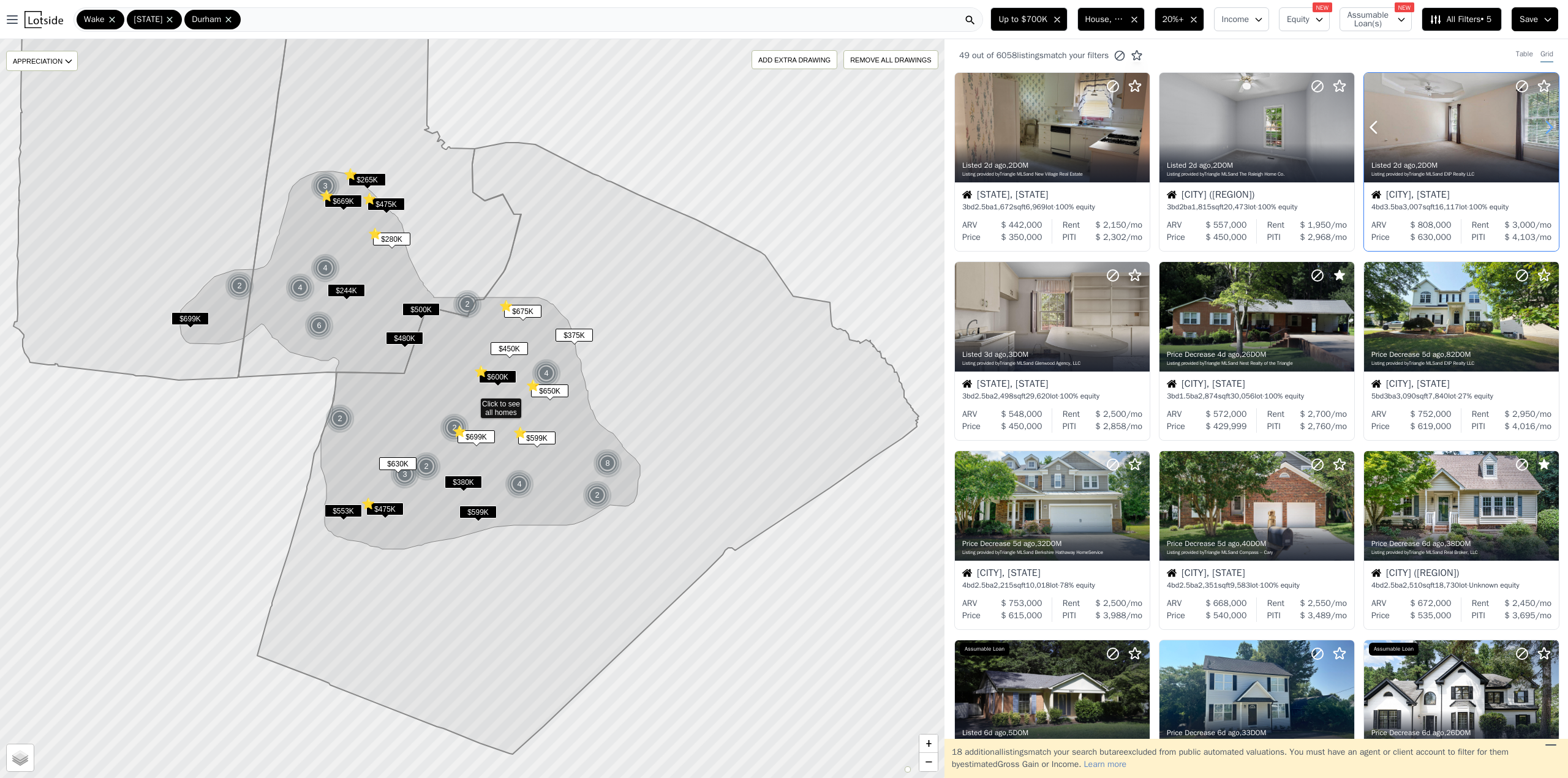 click 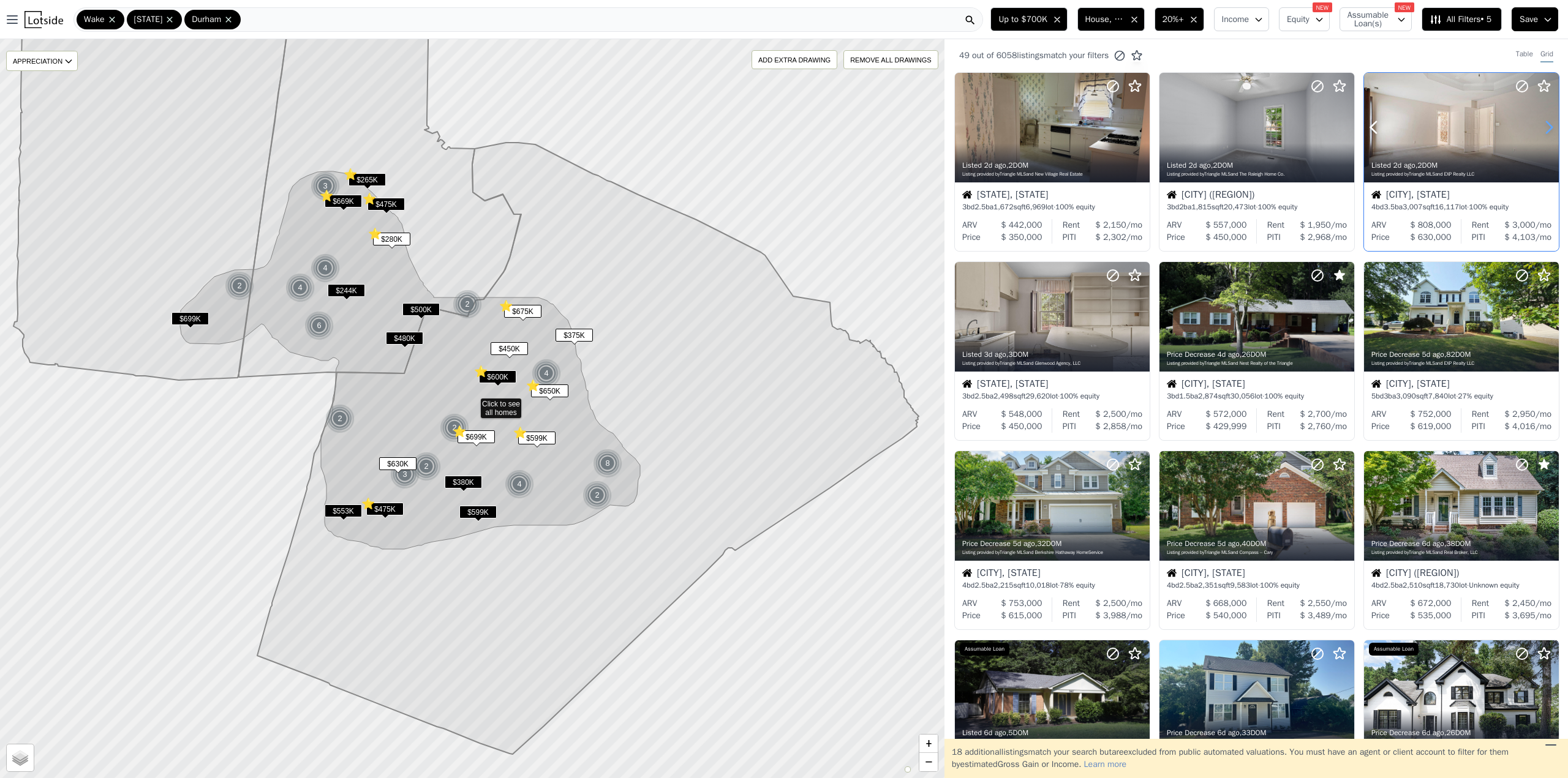 click 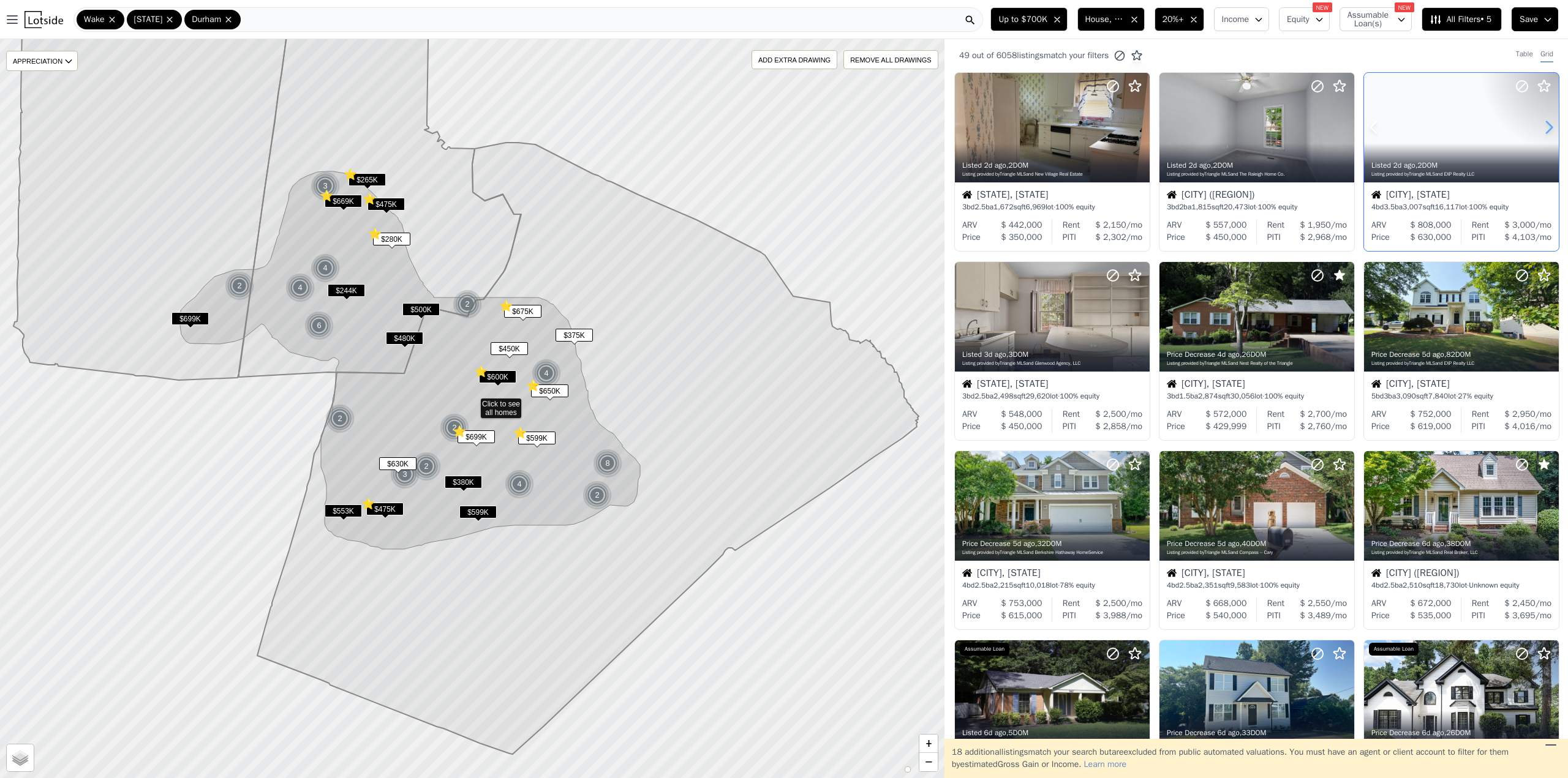 click 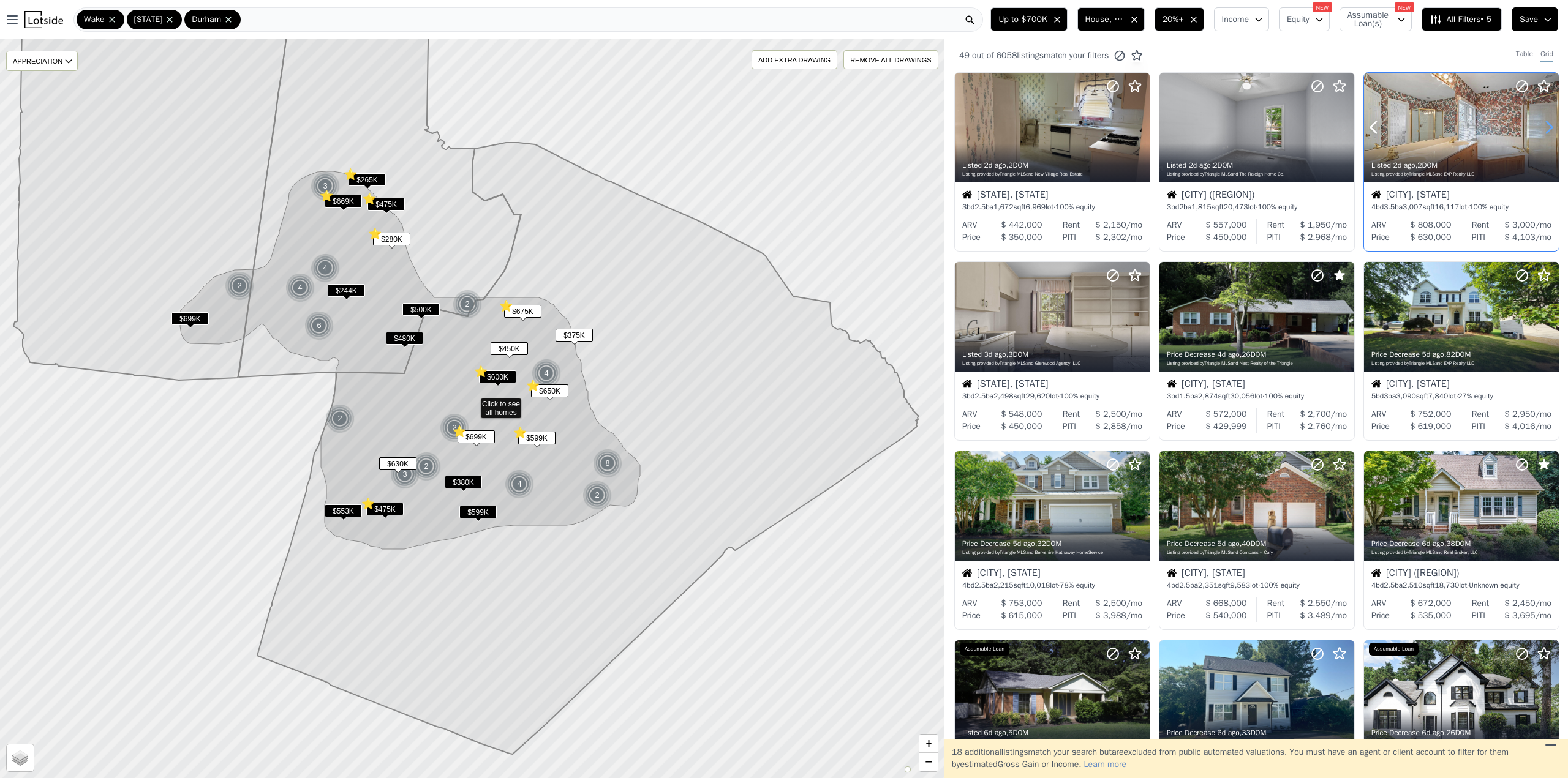 click 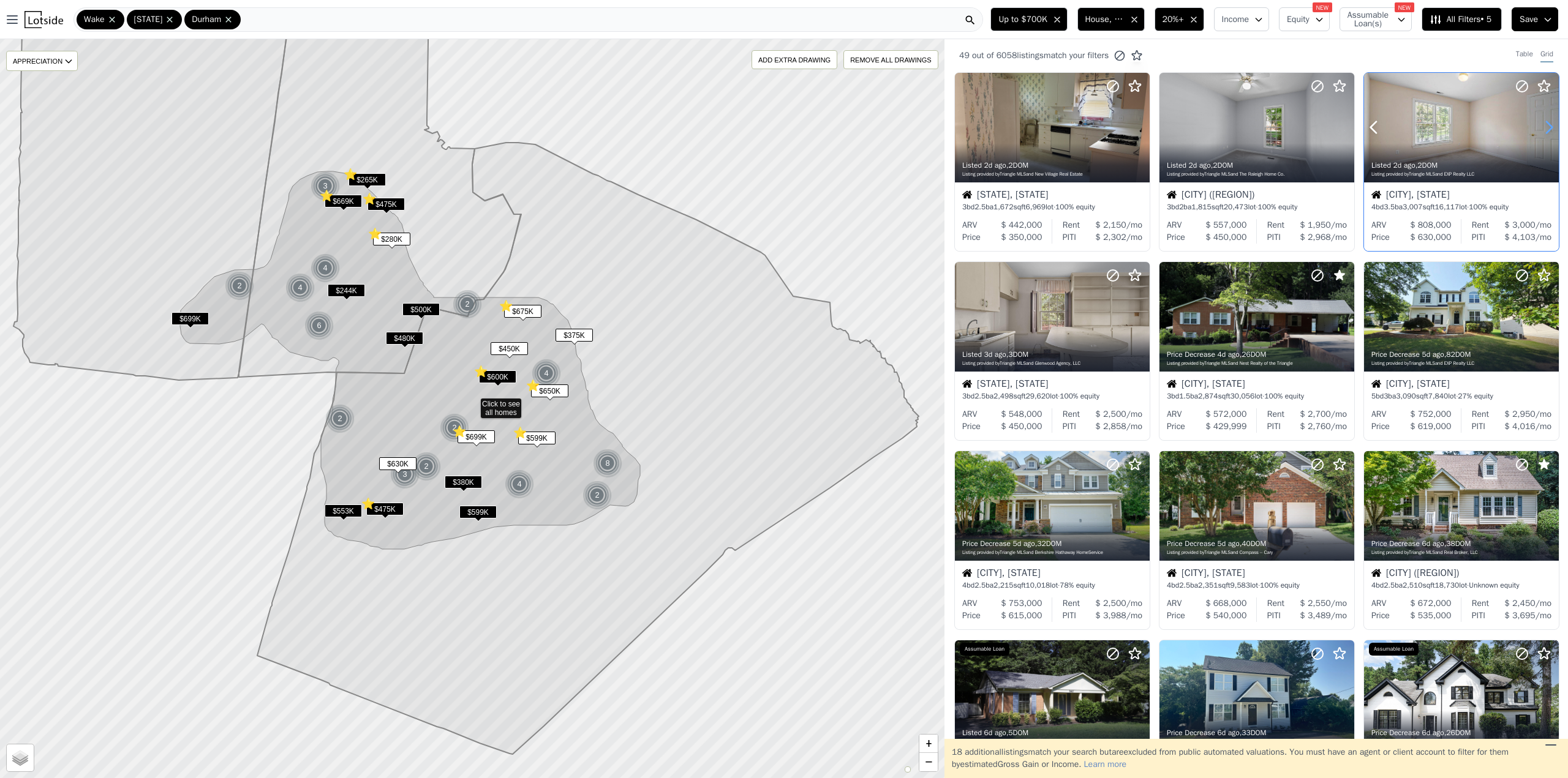 click 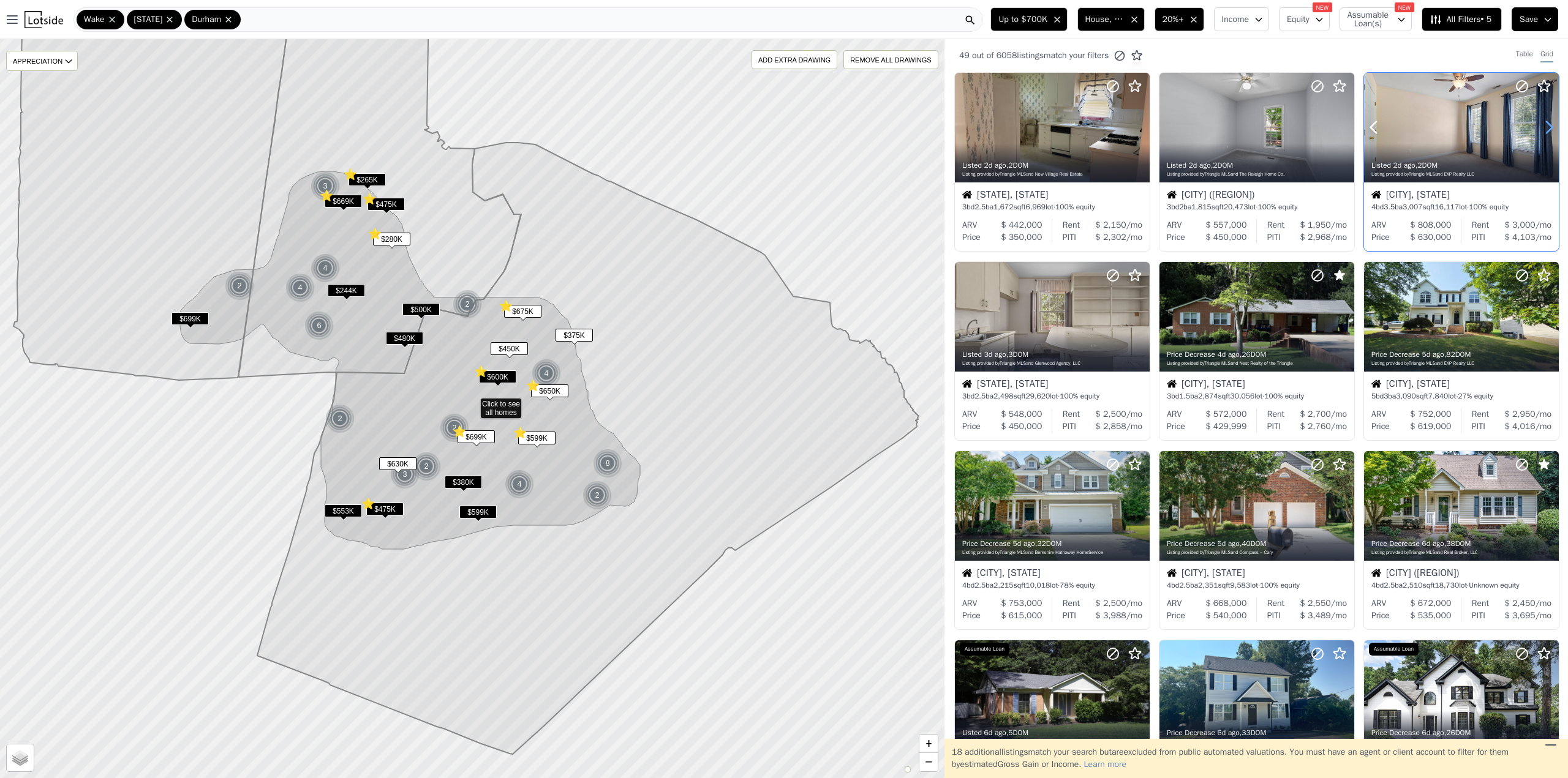 click 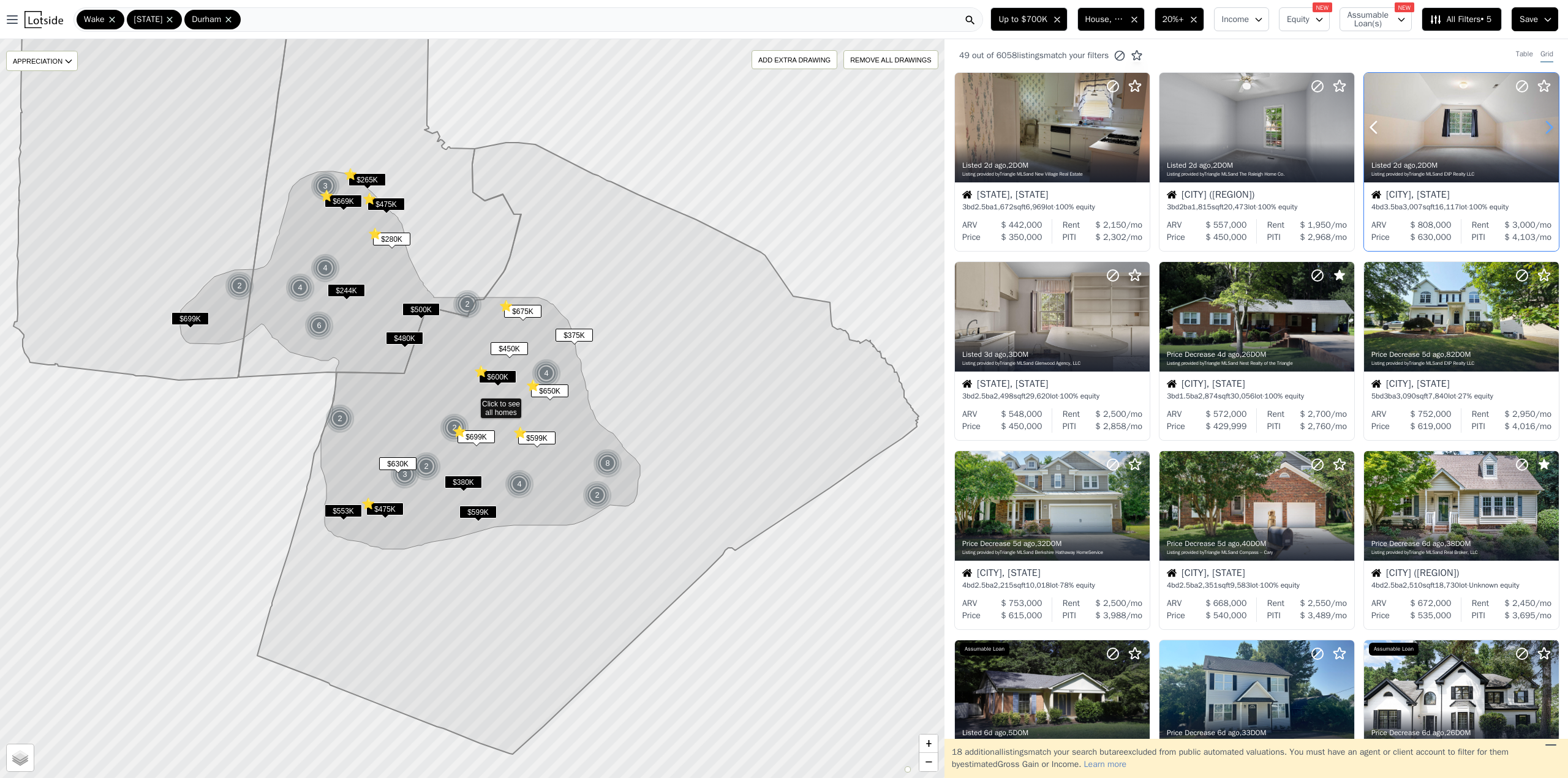 click 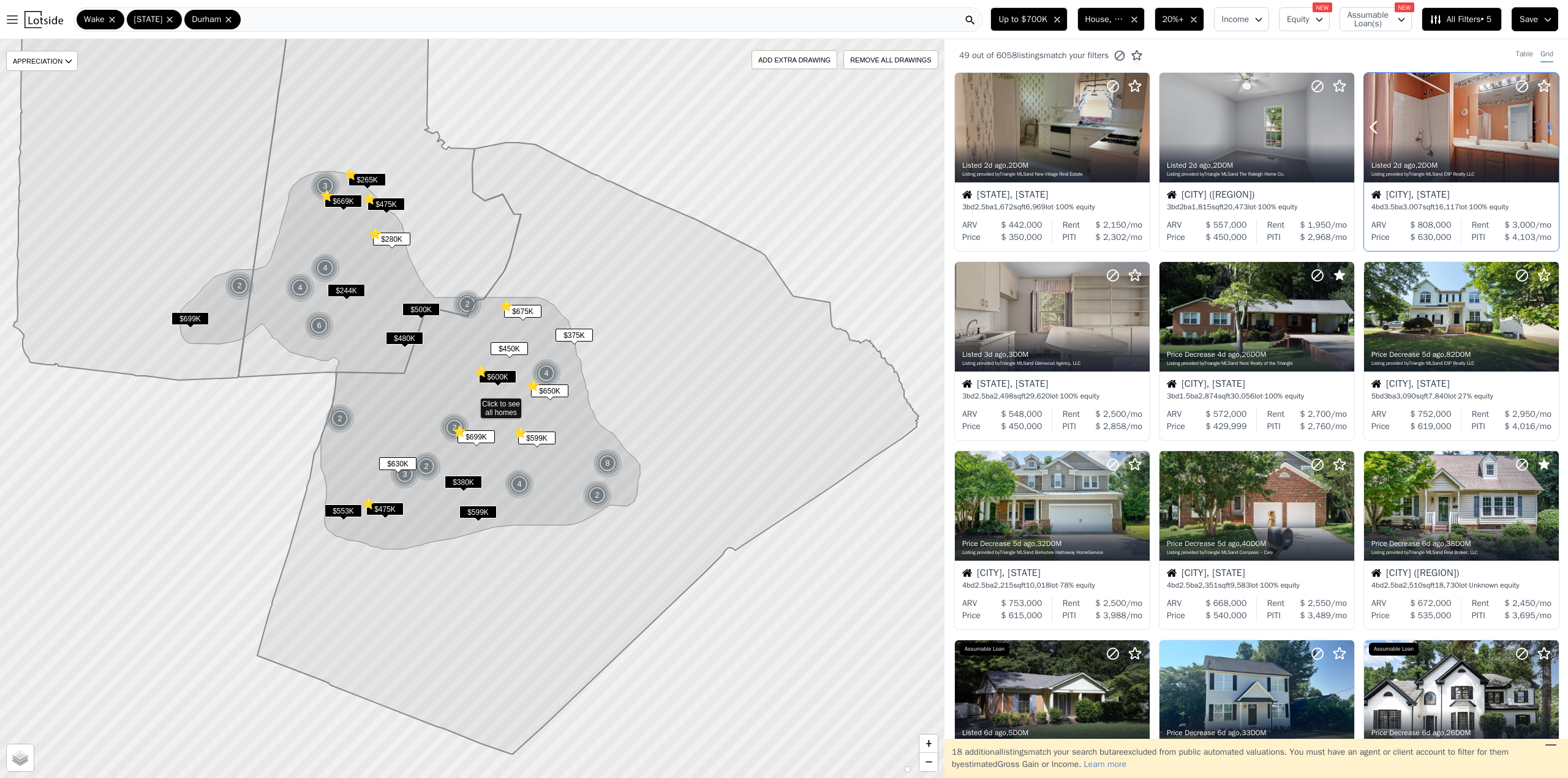 click 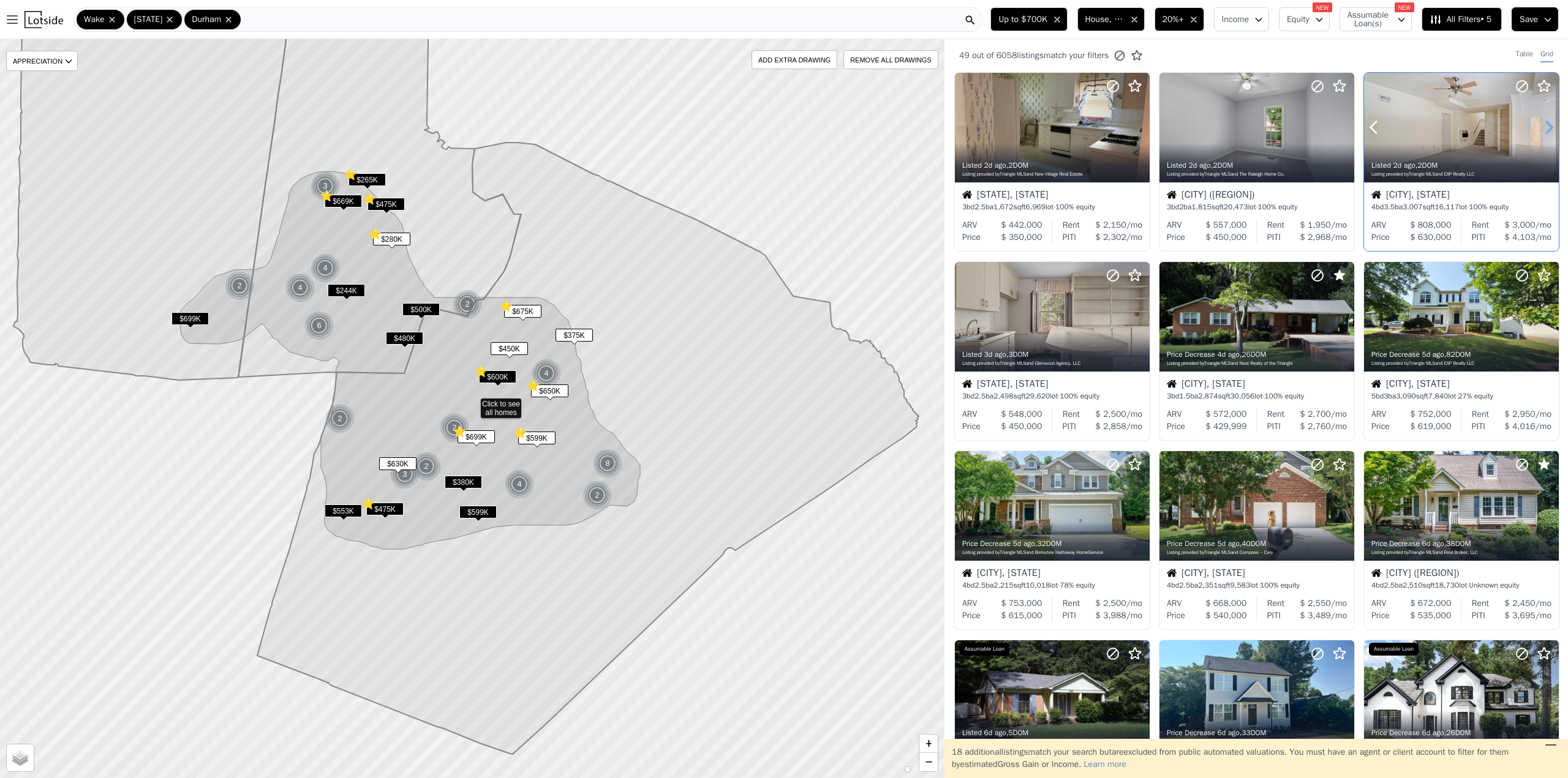 click 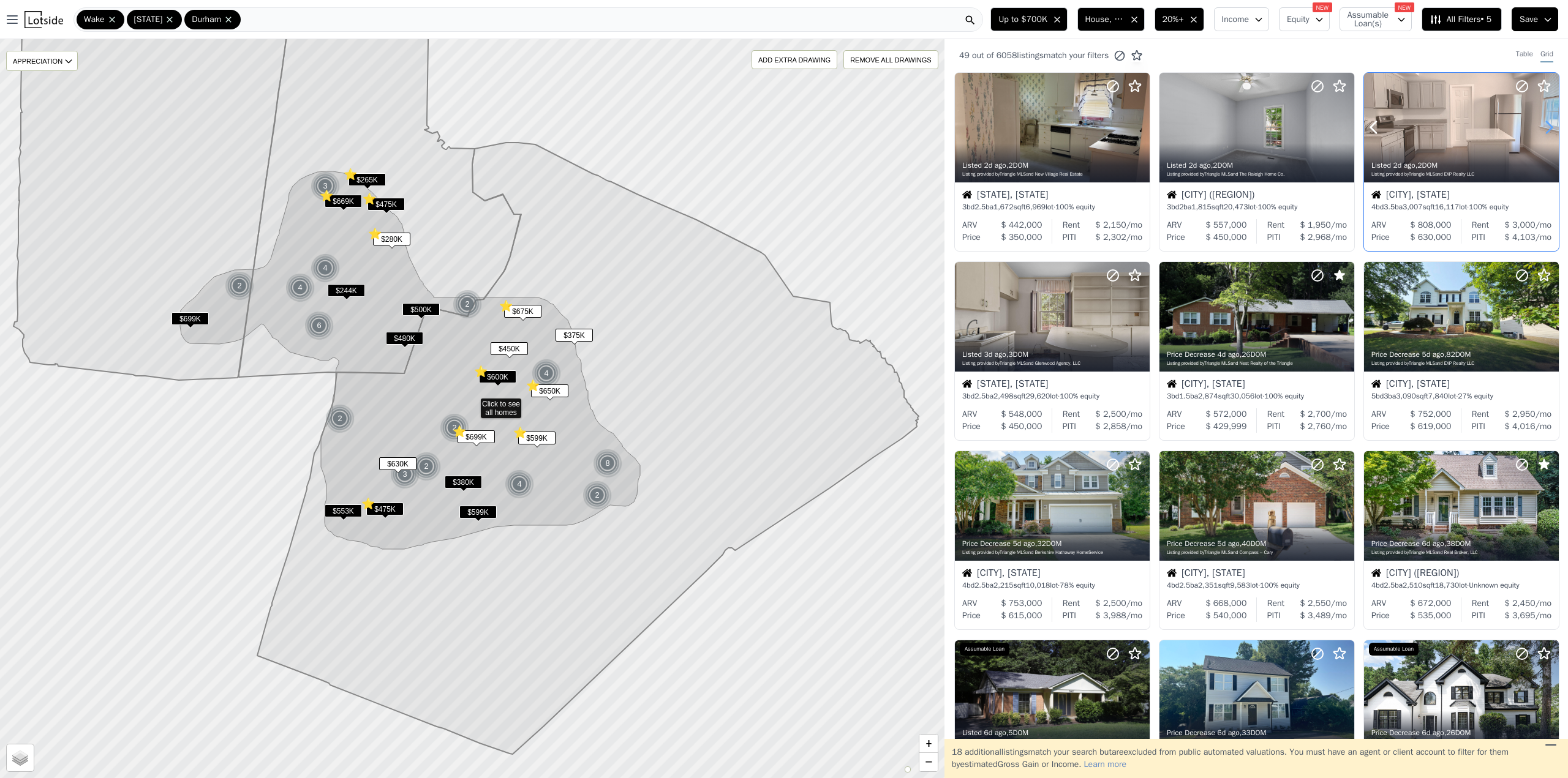 click 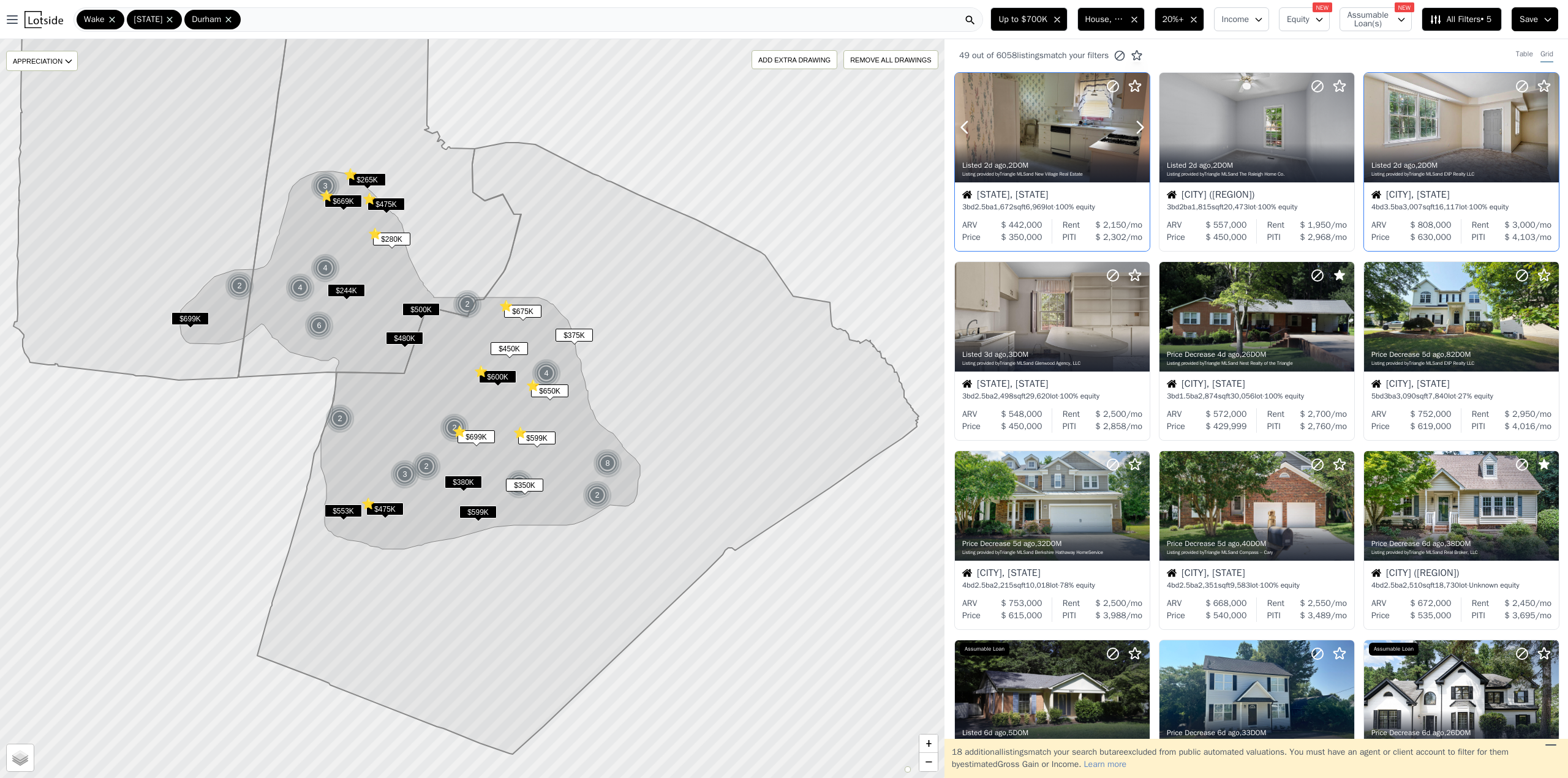 click 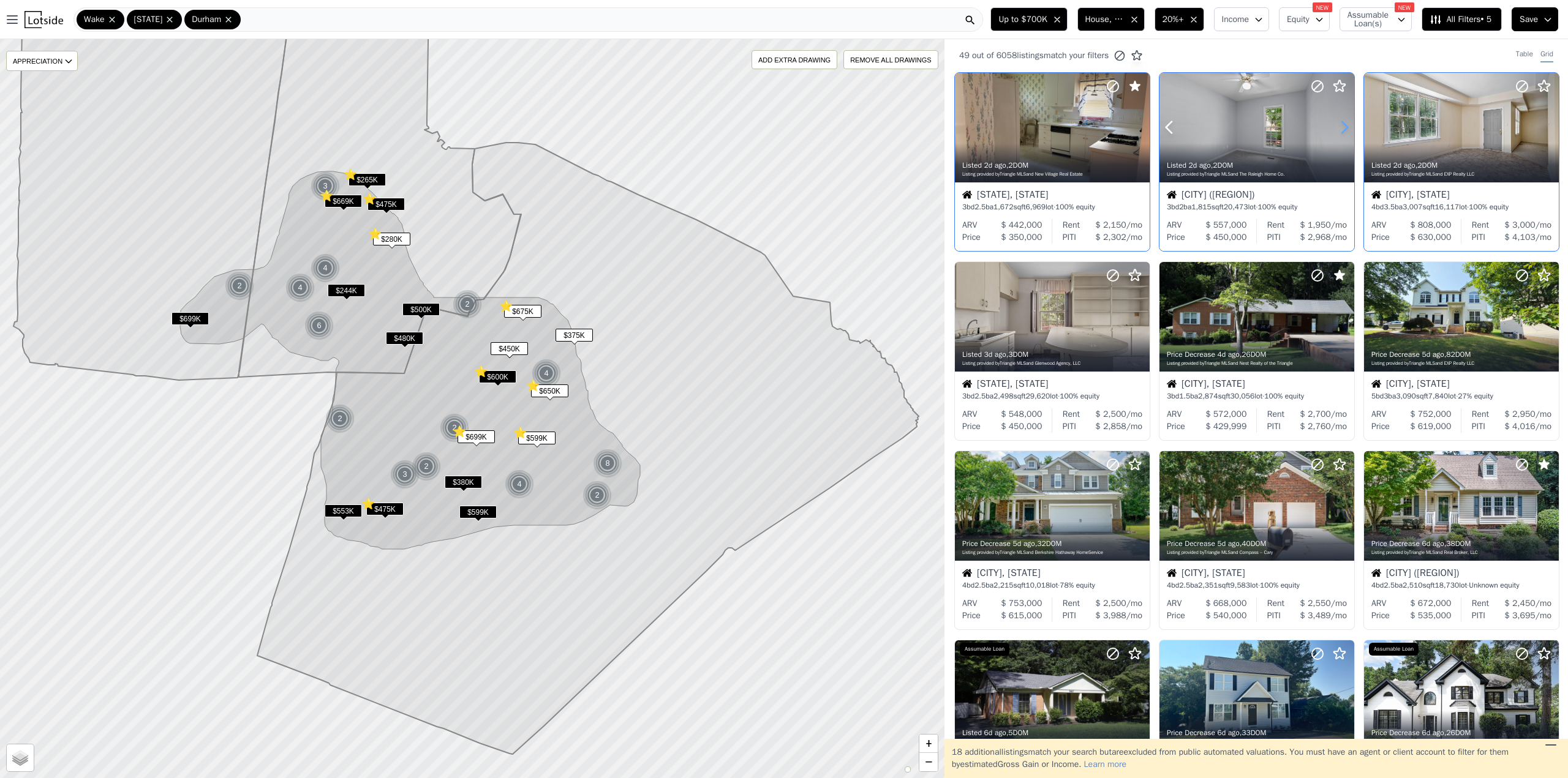 click 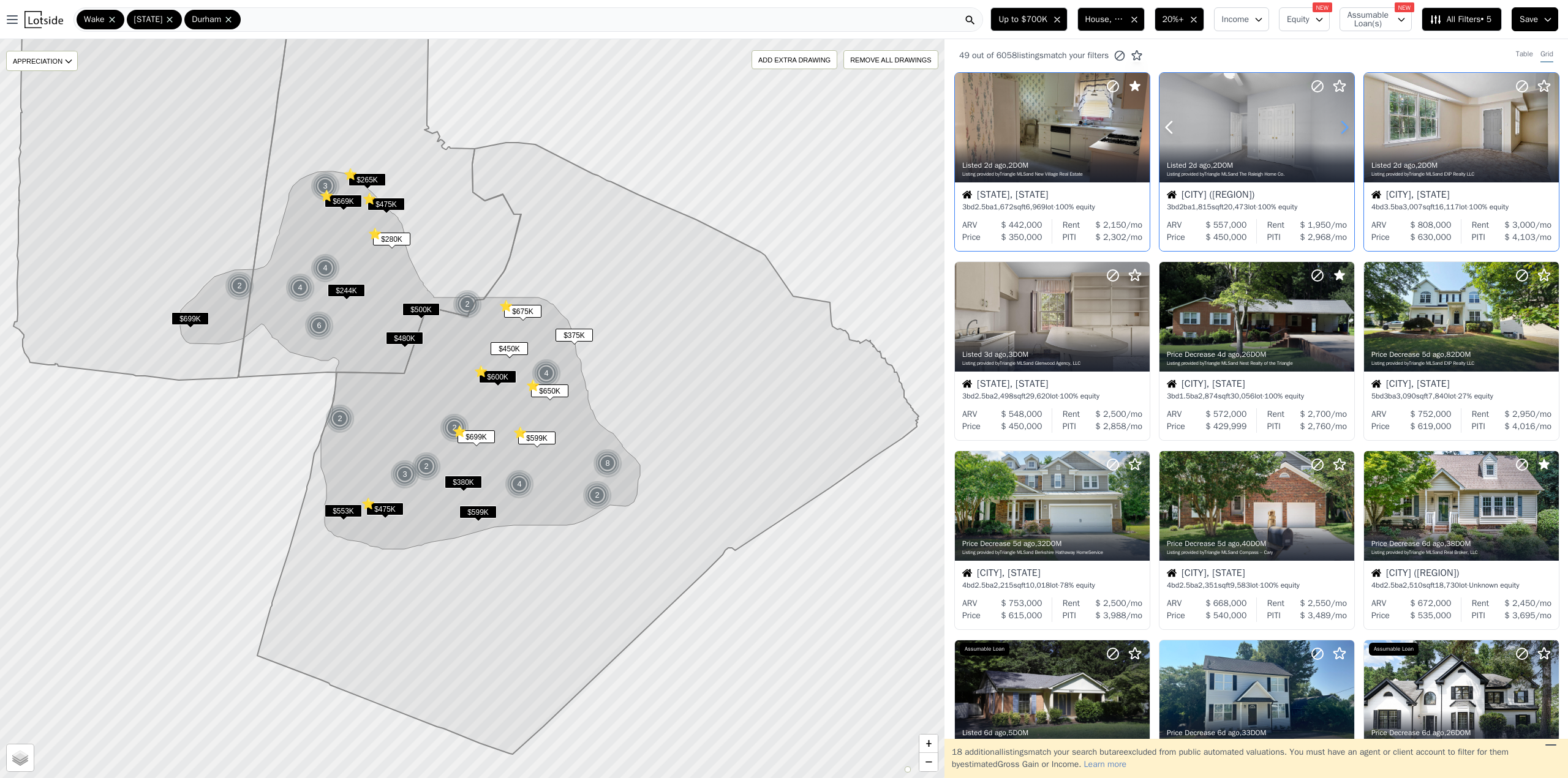 click 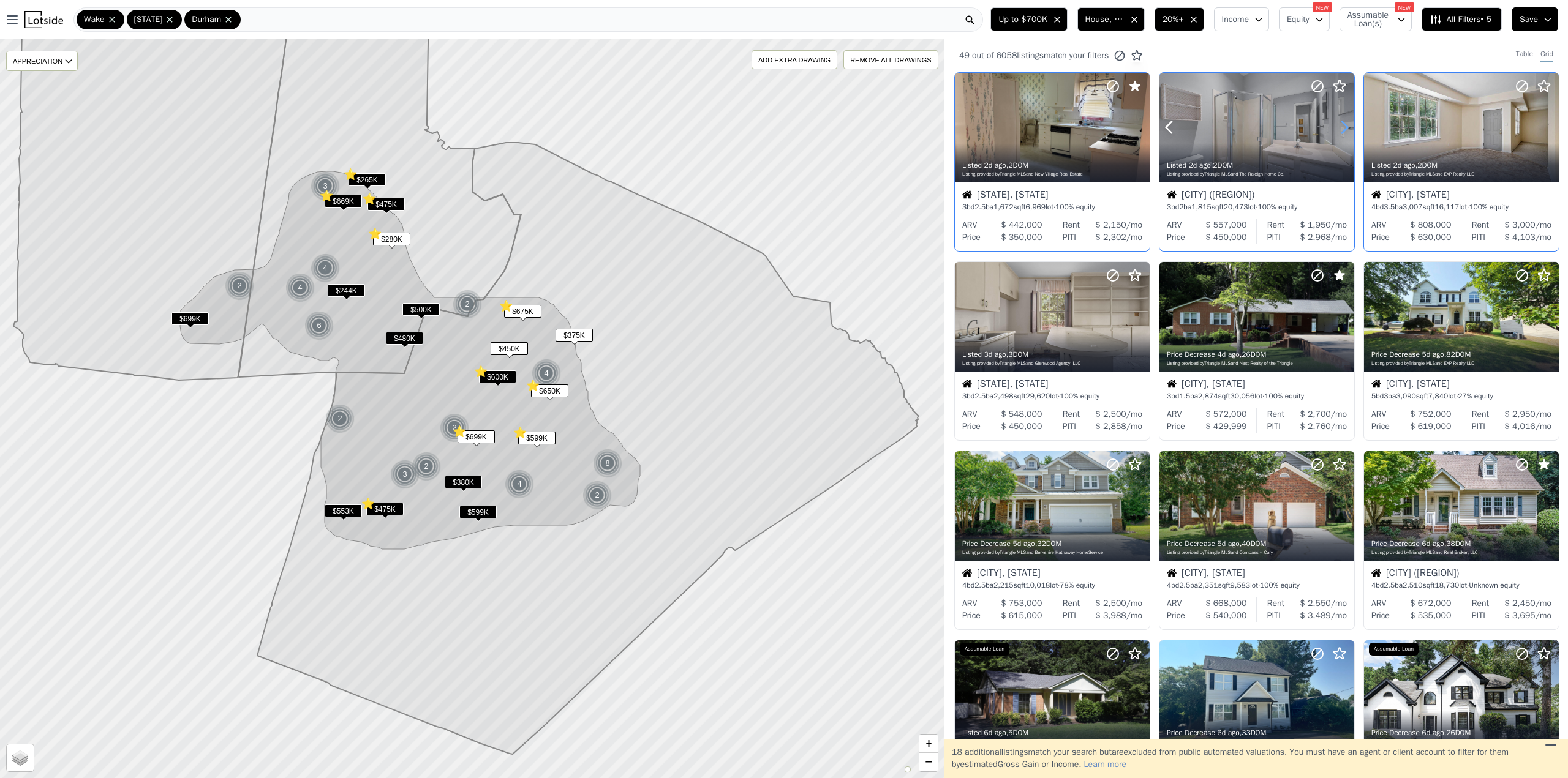 click 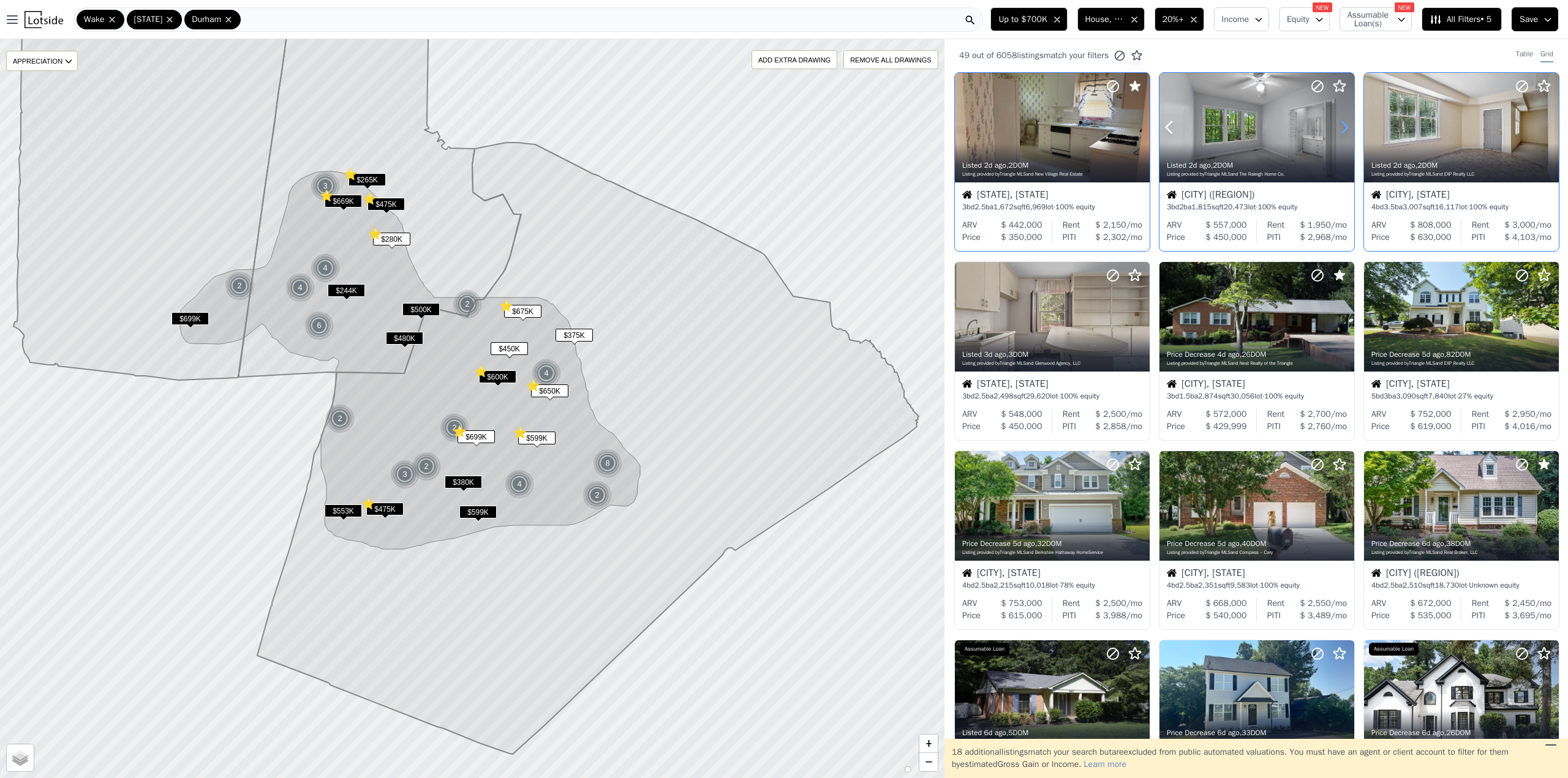 click 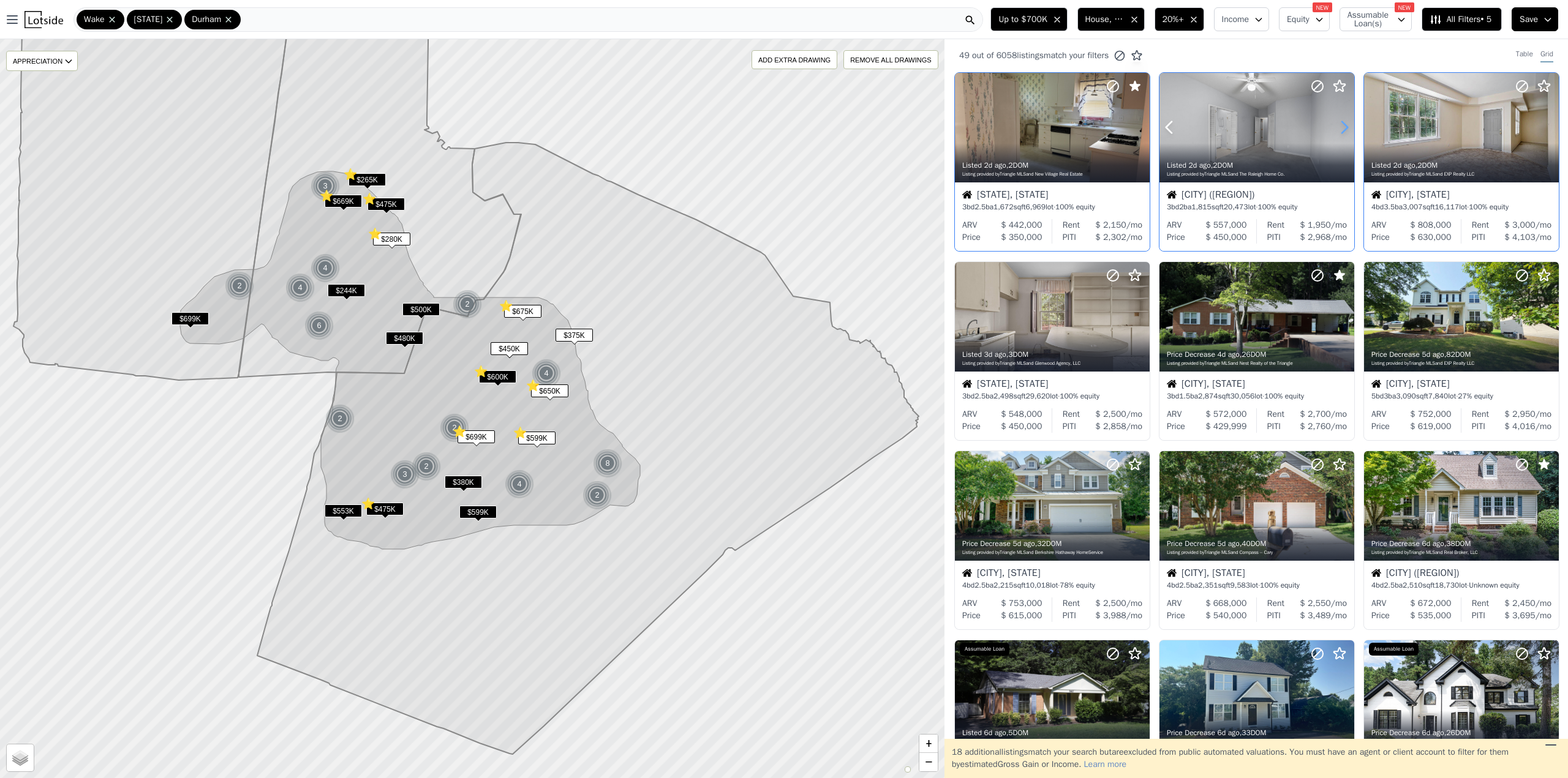 click 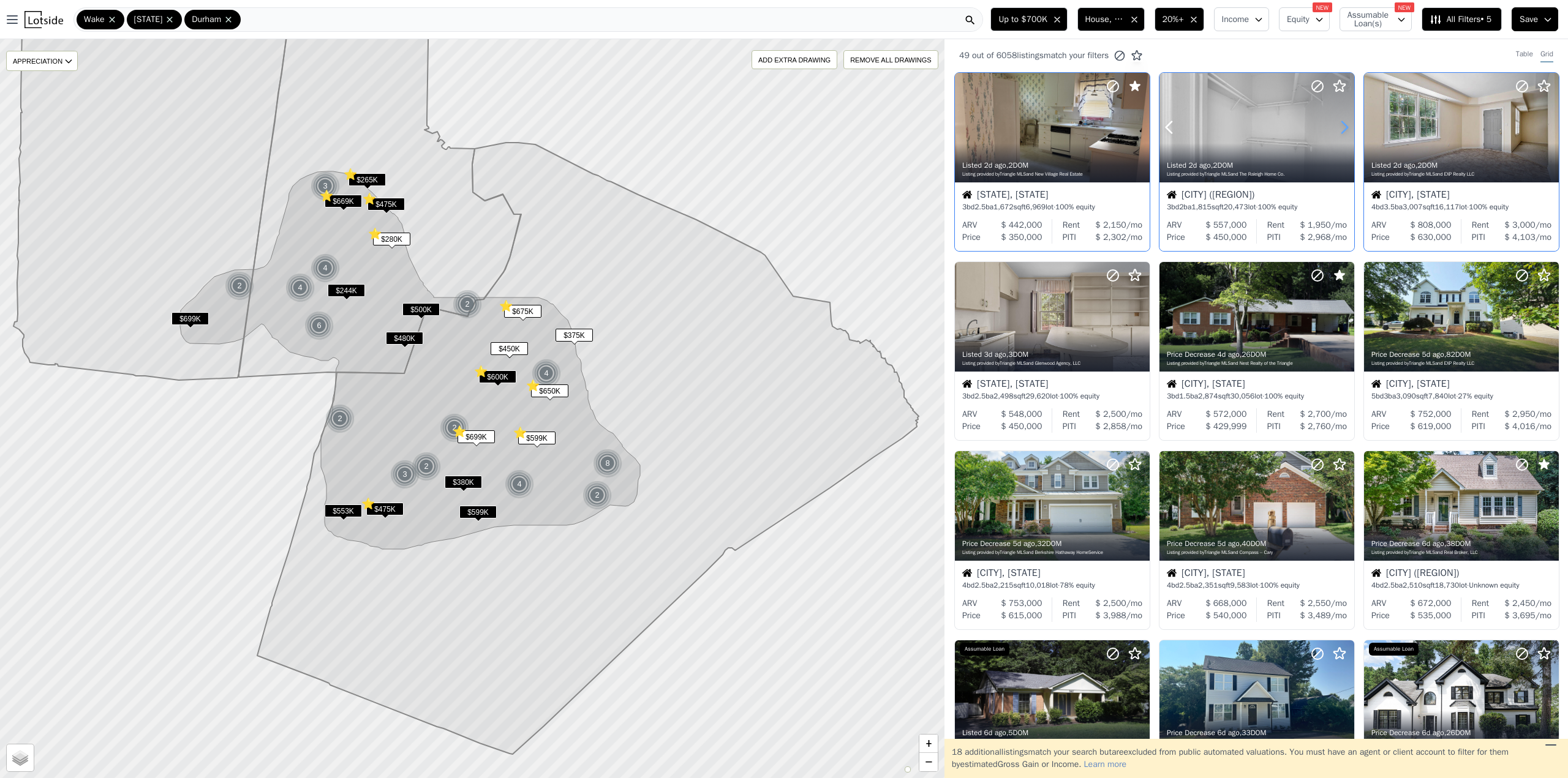 click 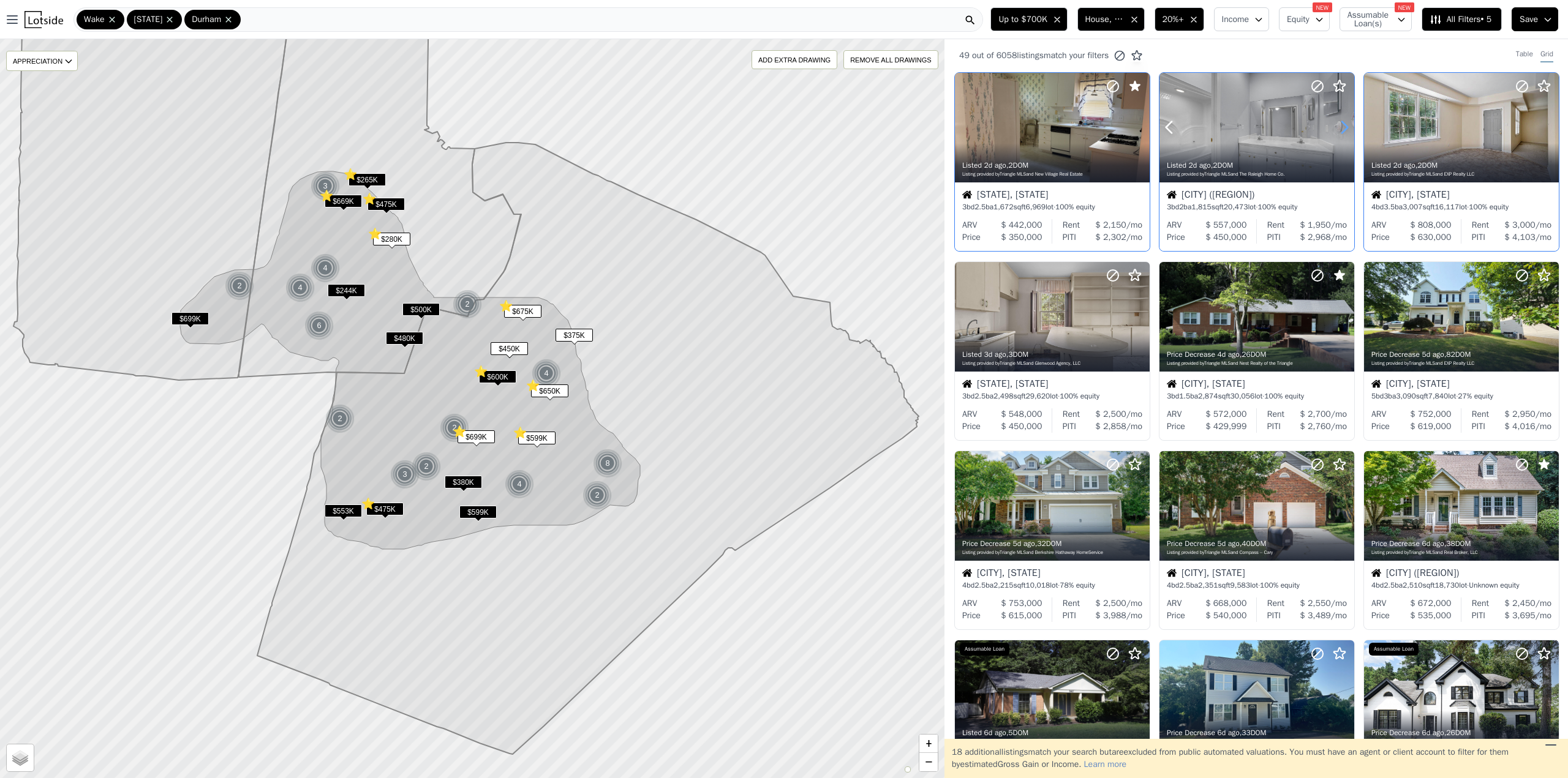 click 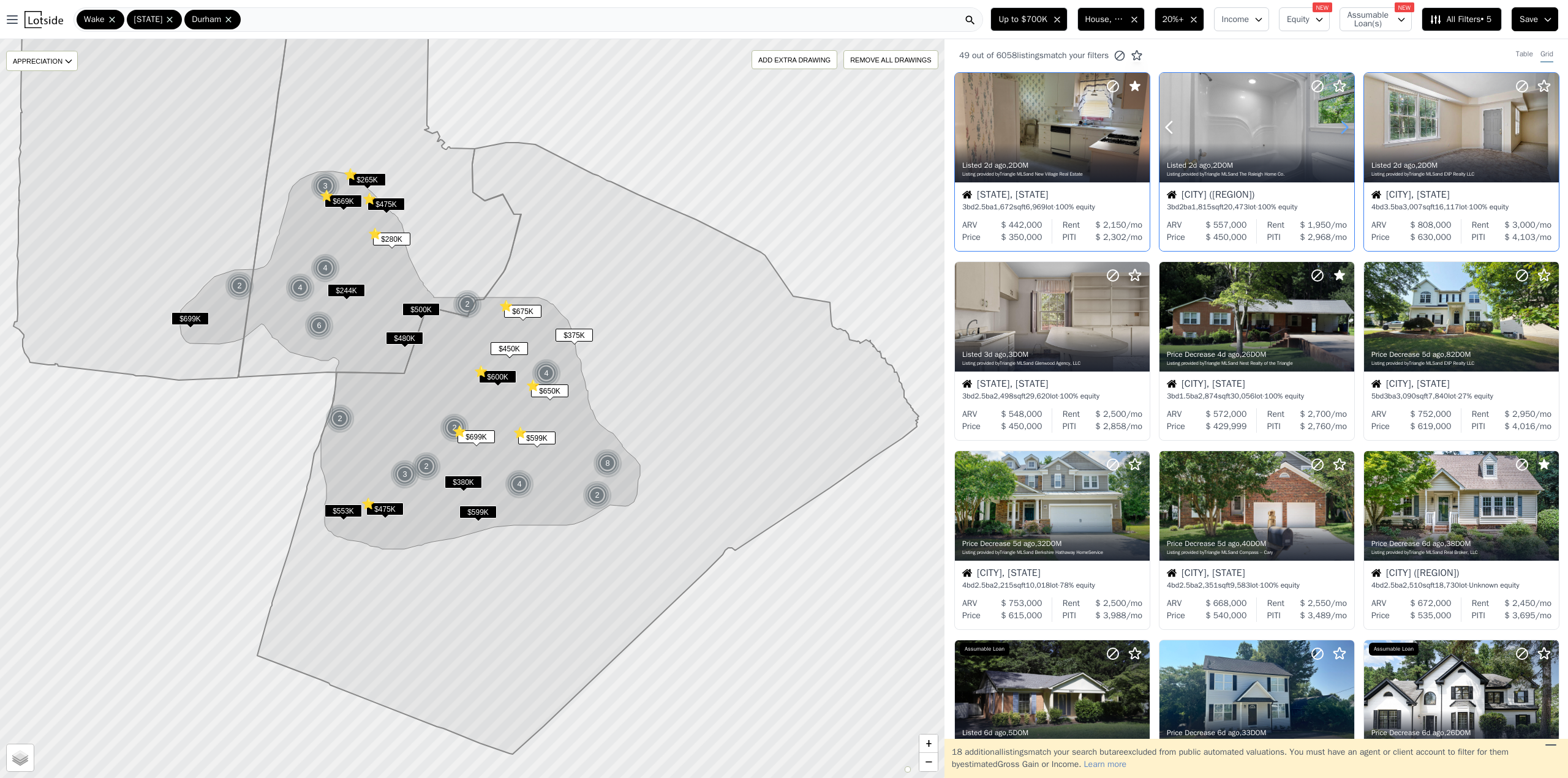 click 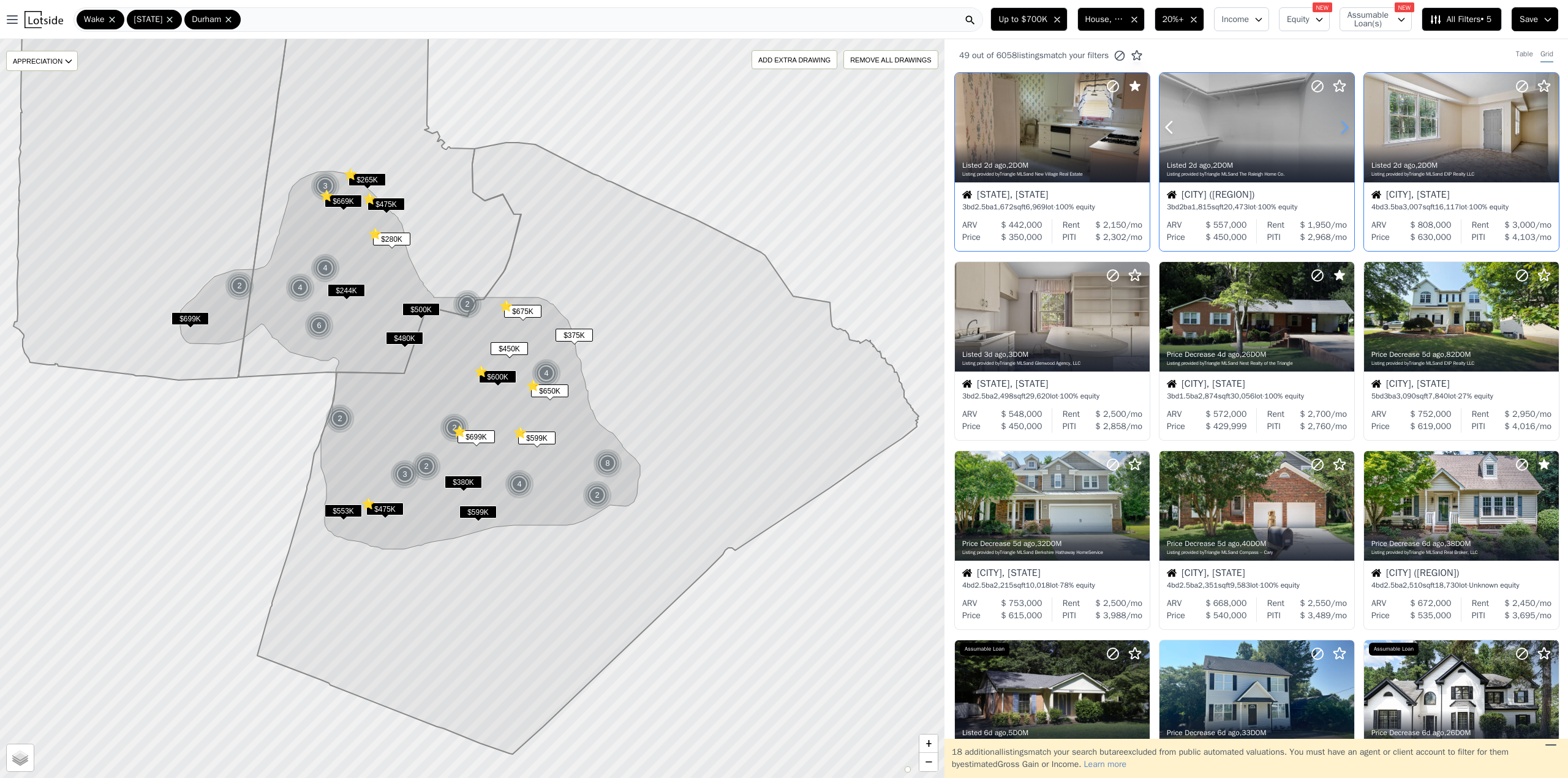 click 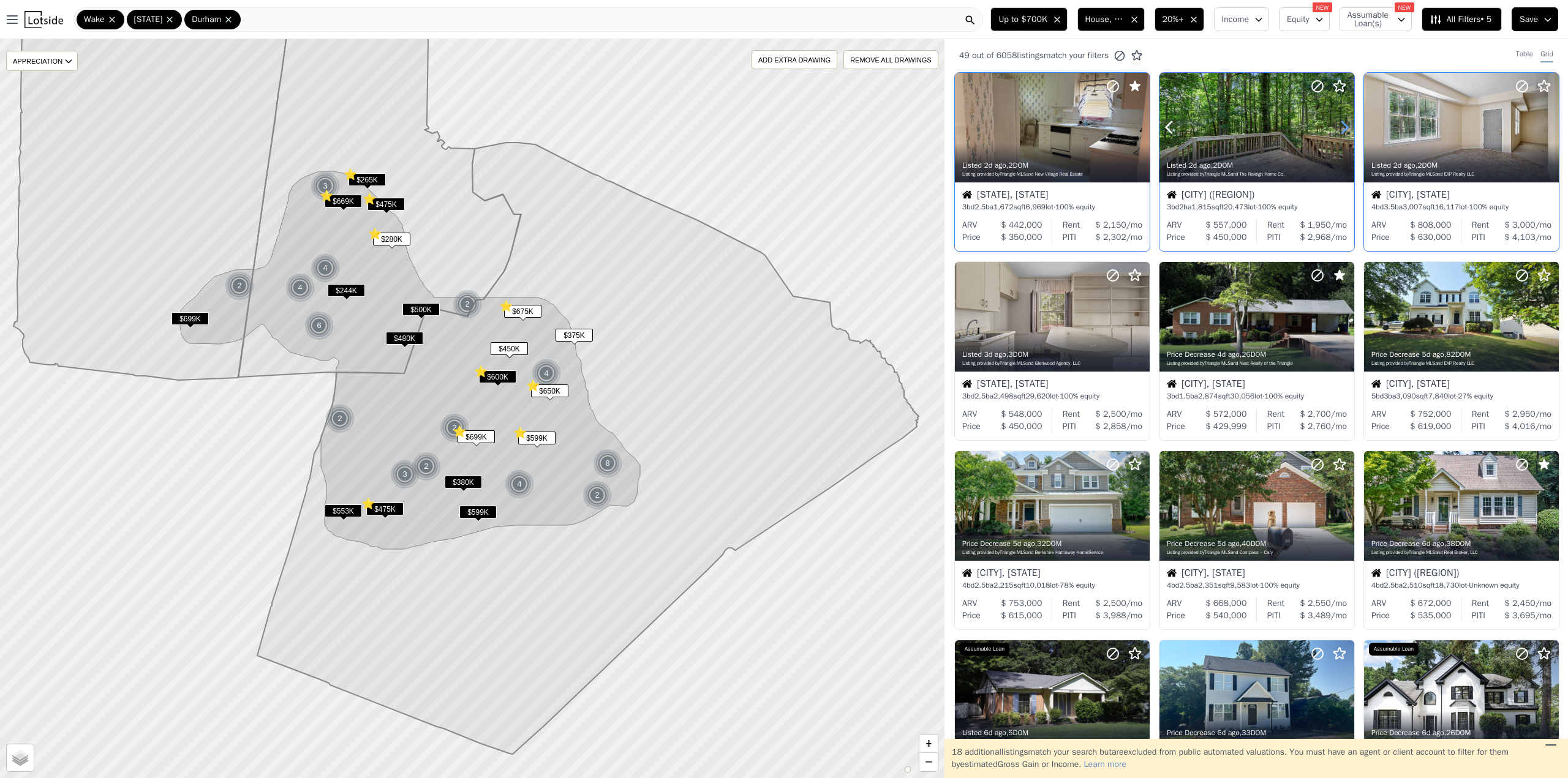click 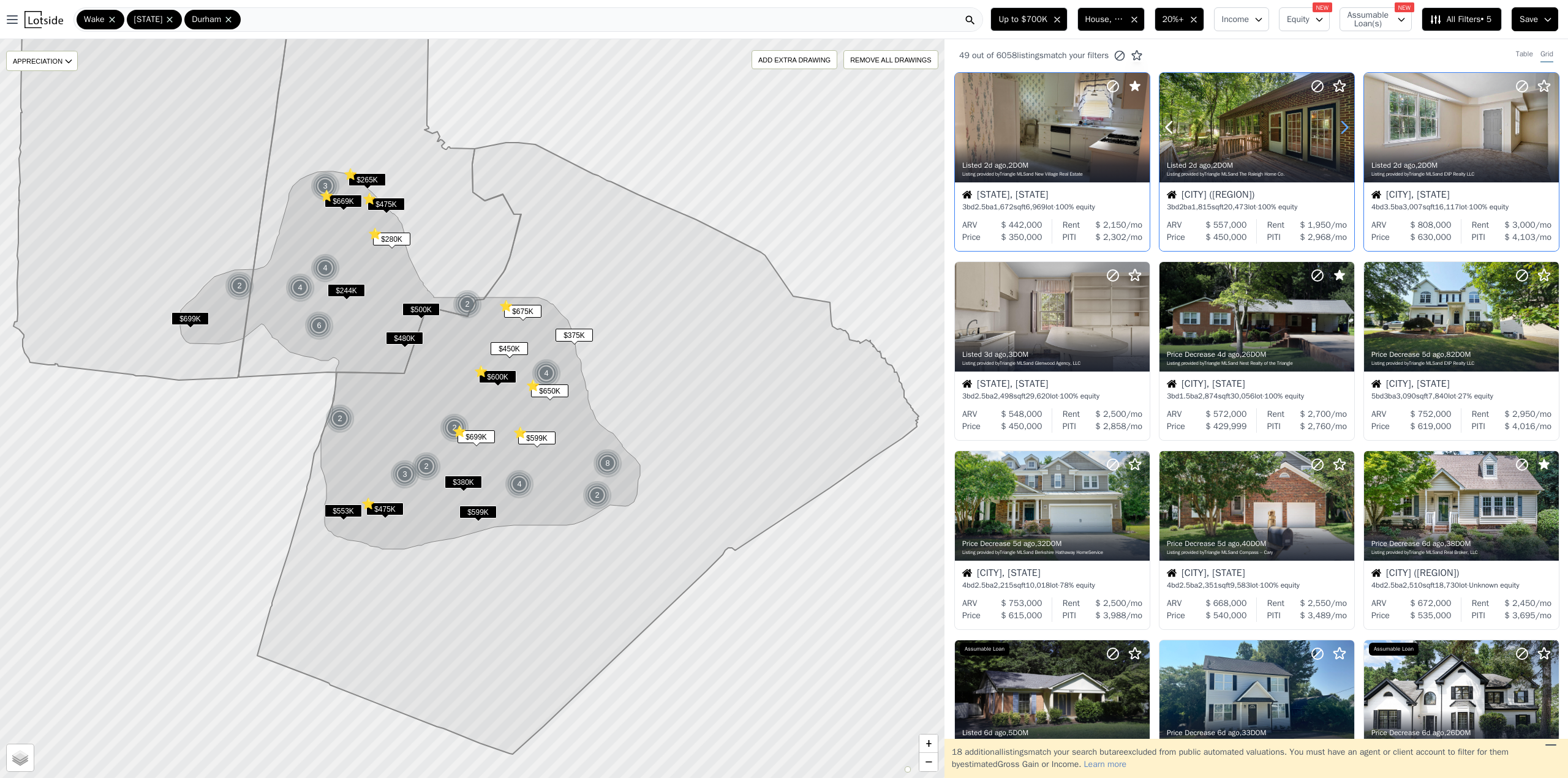 click 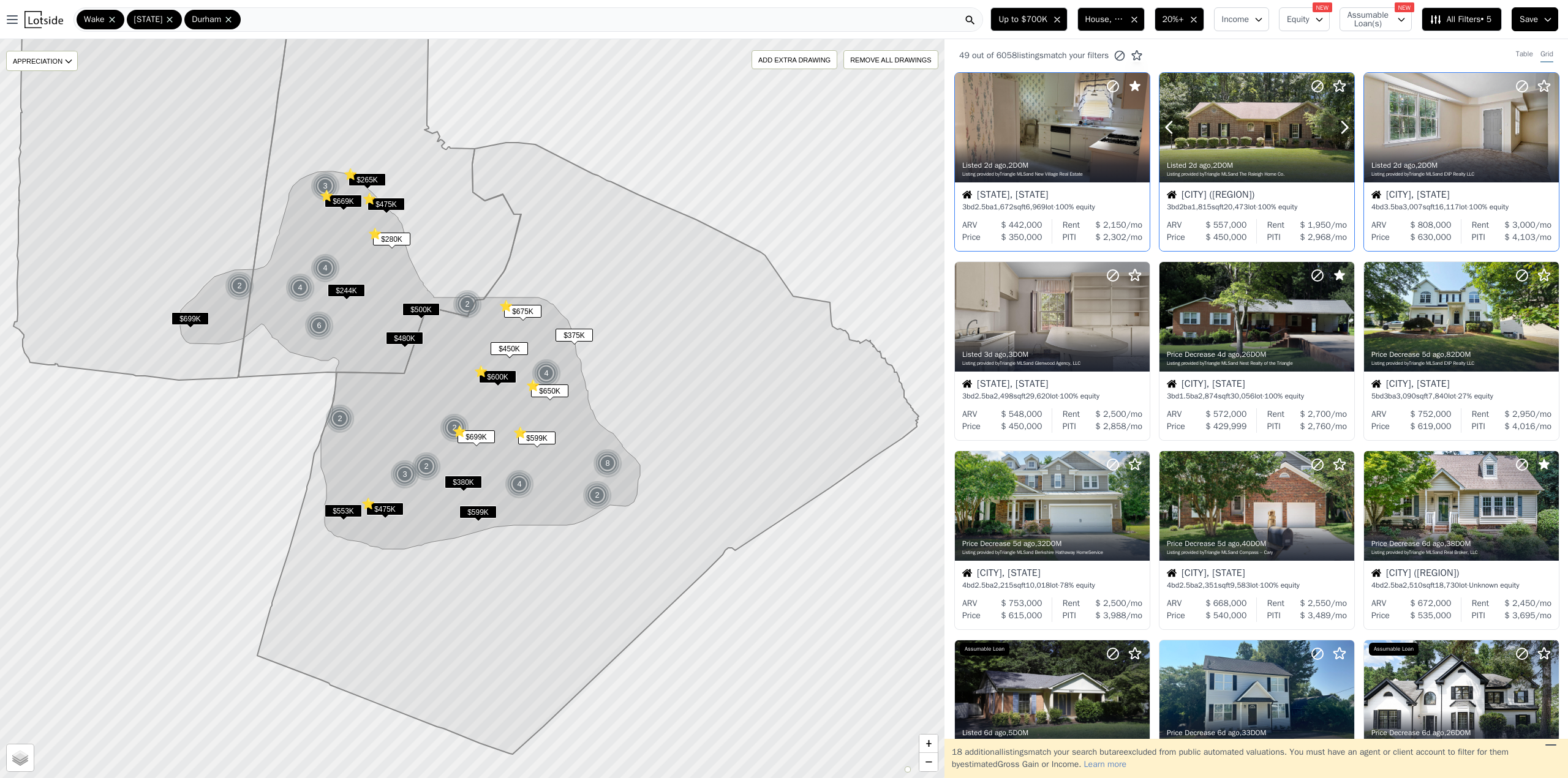 click 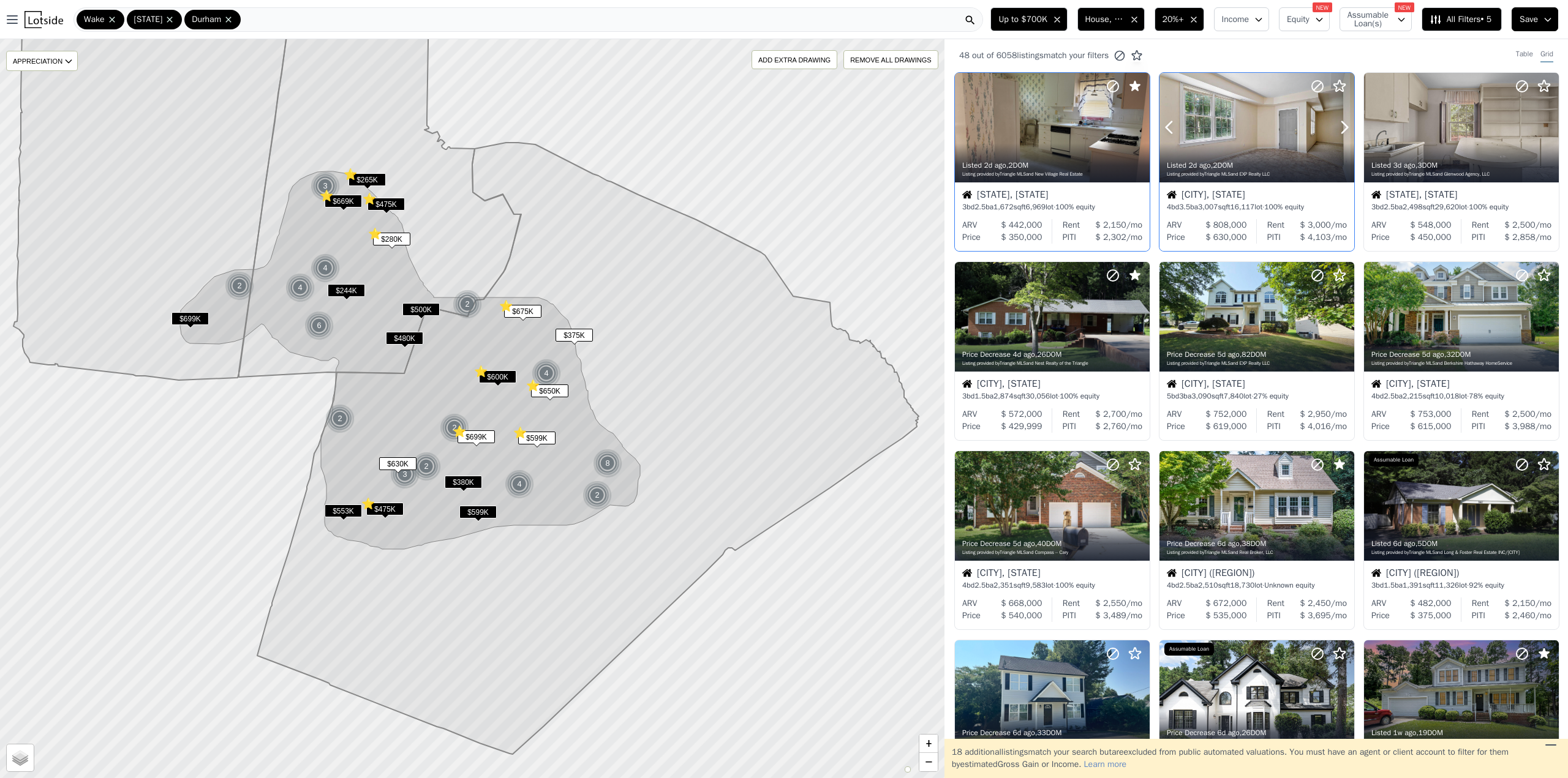 click 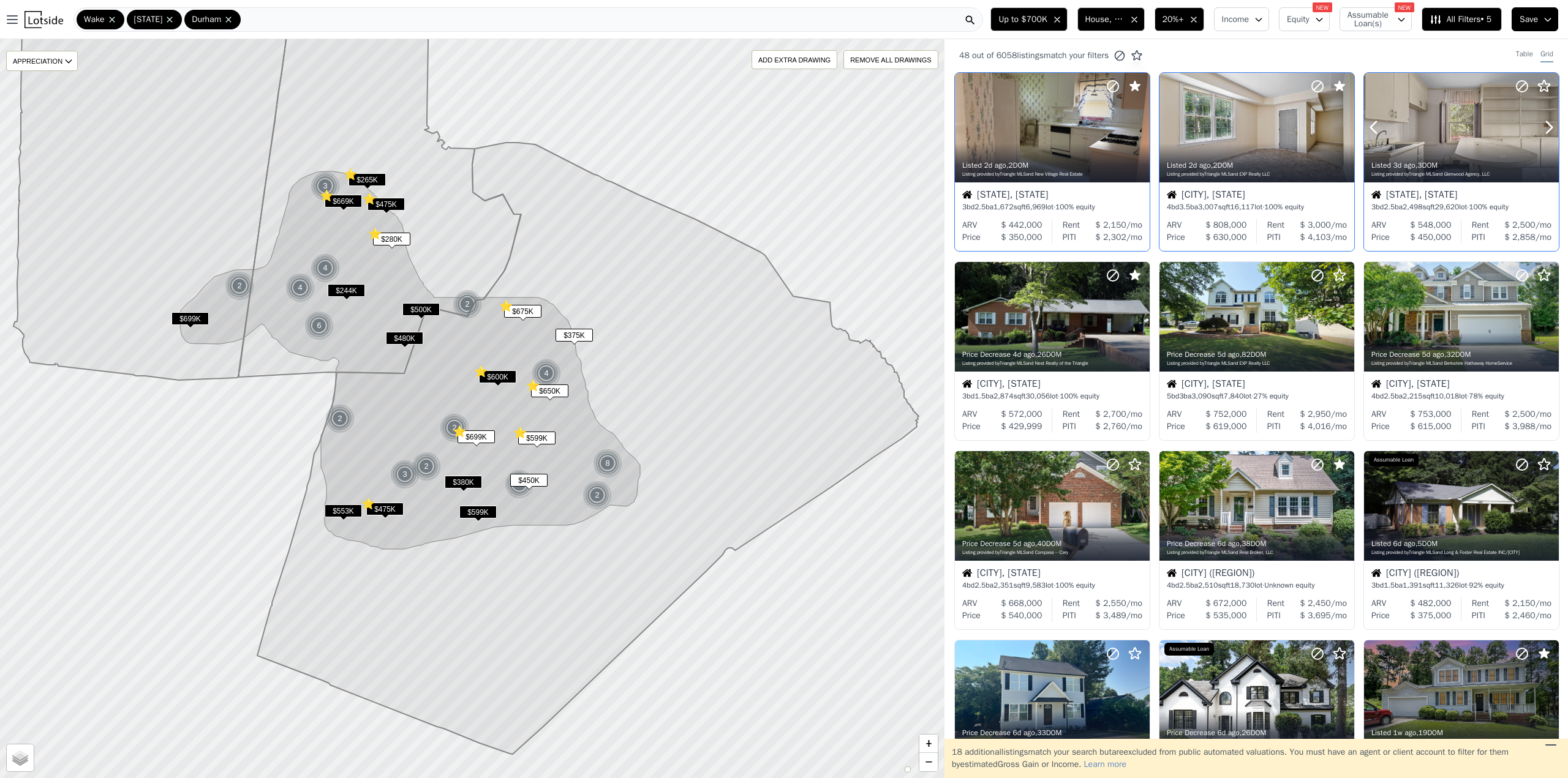 click 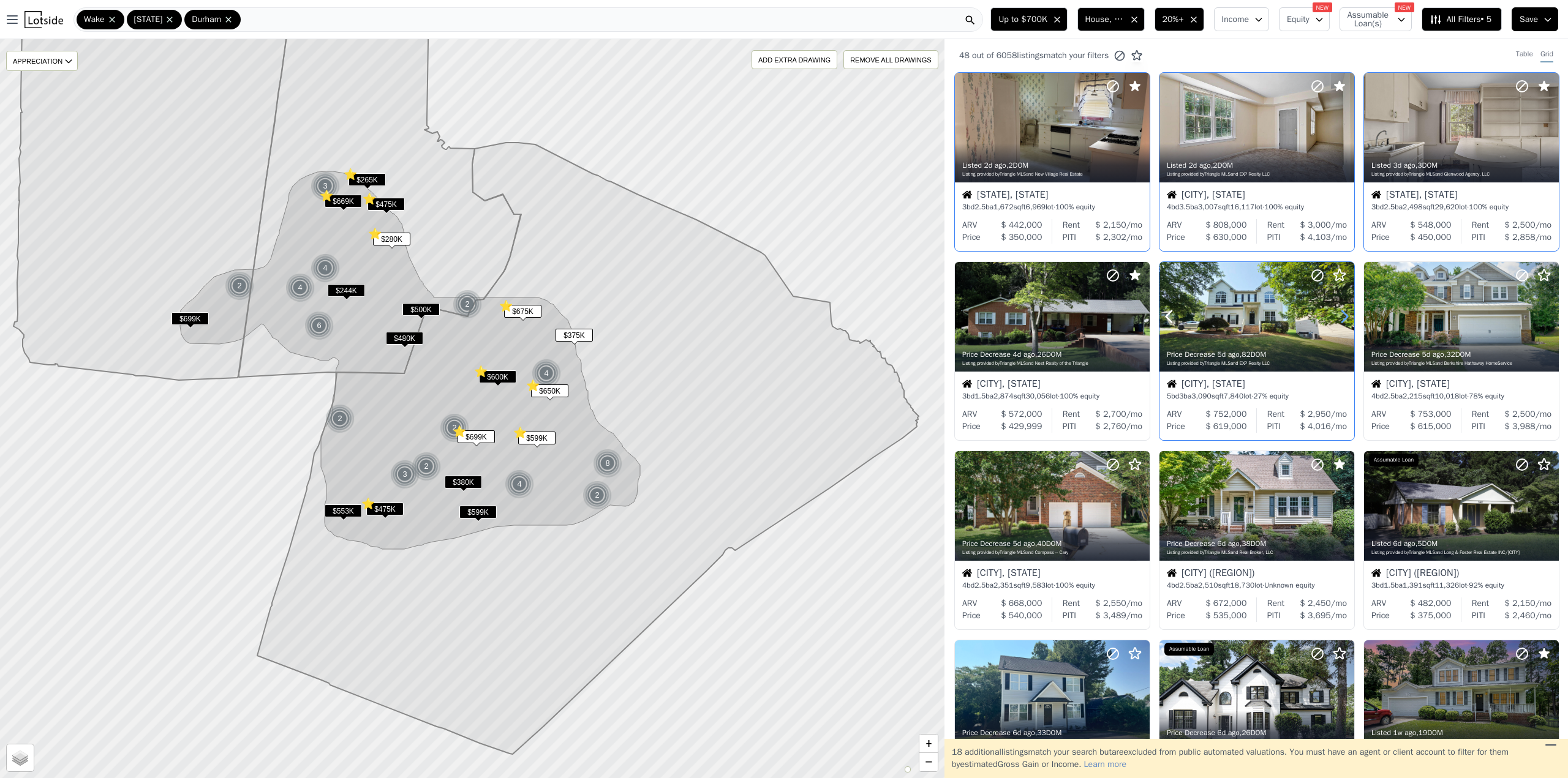 click 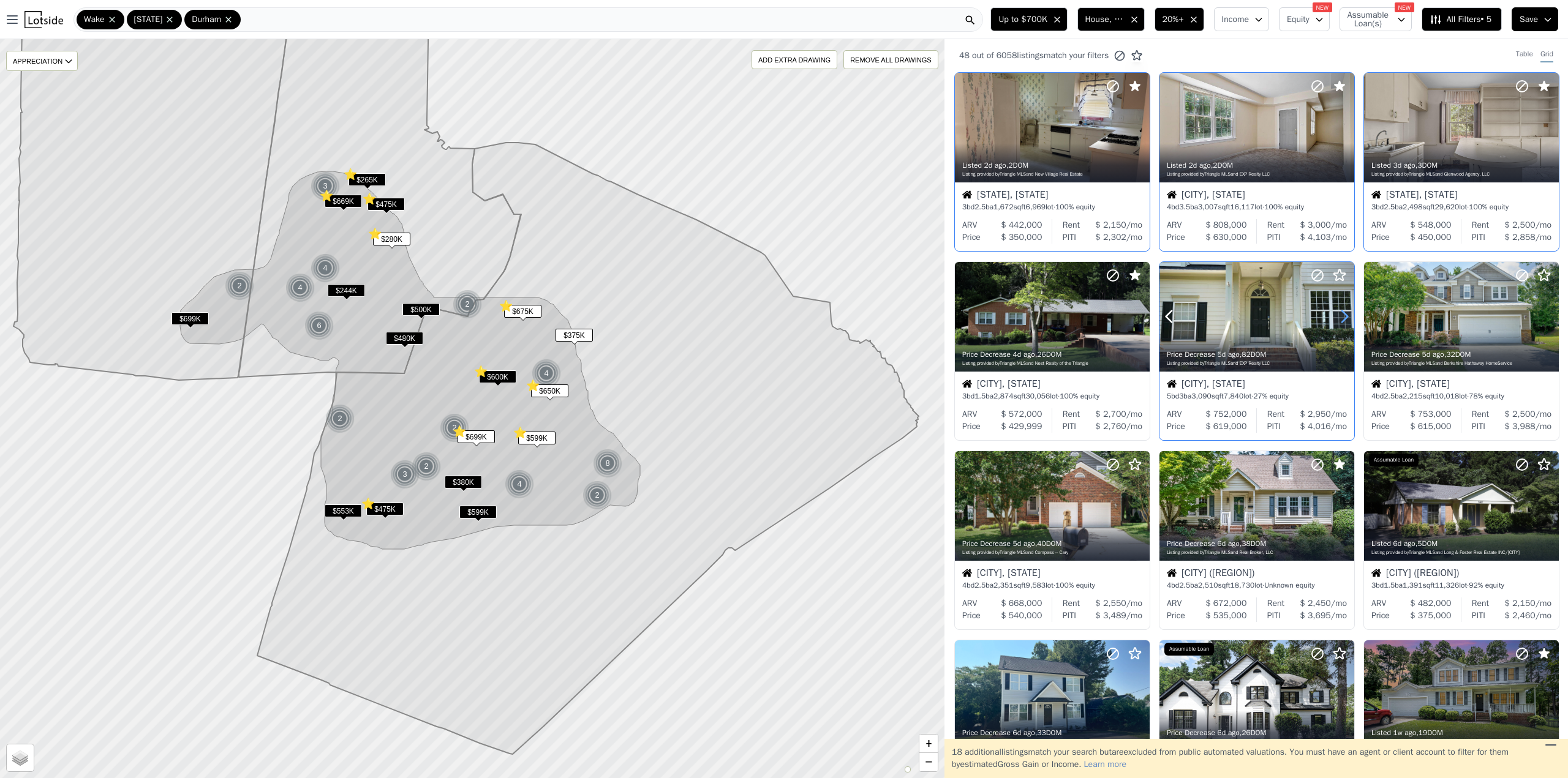 click 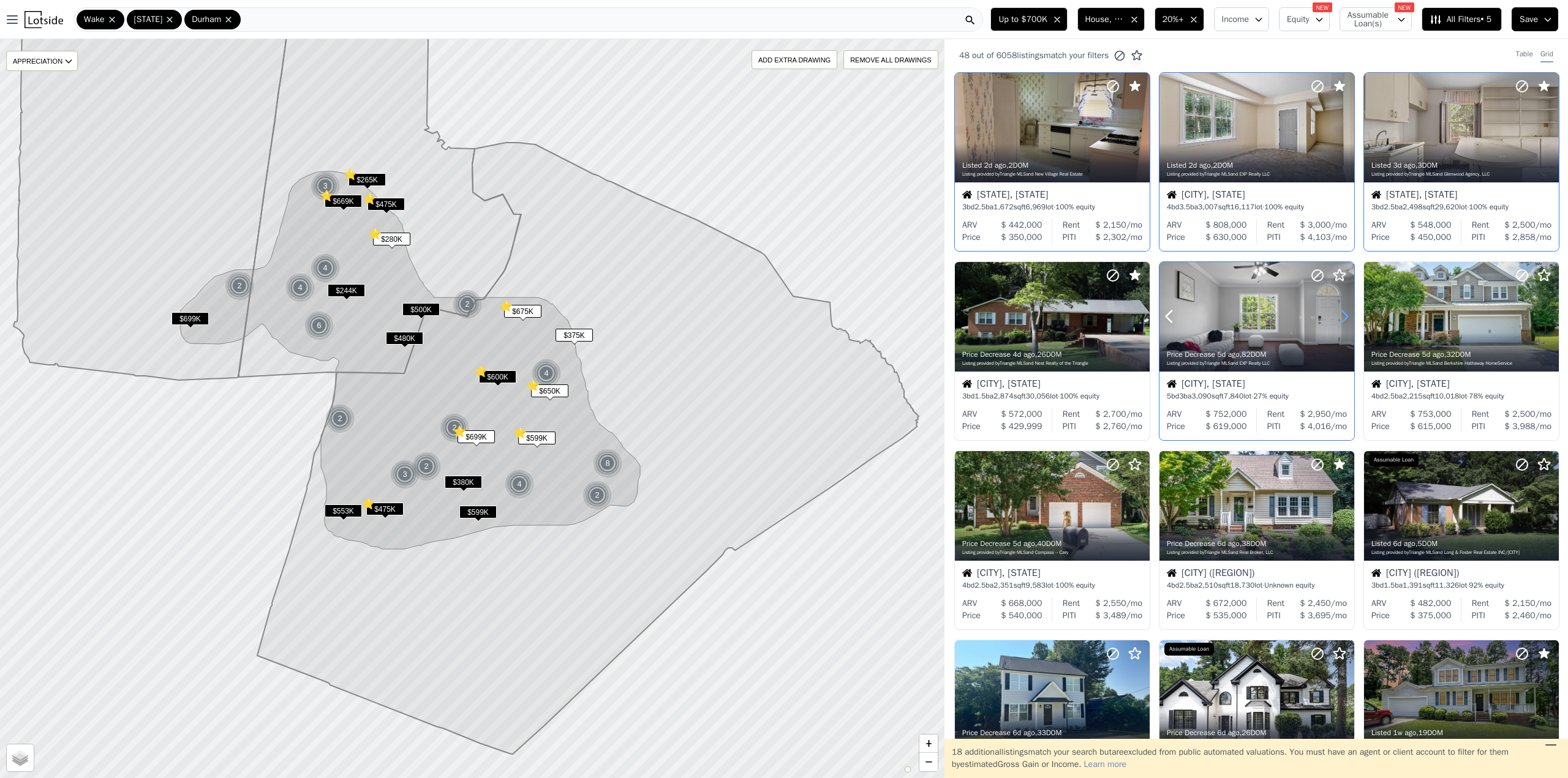 click 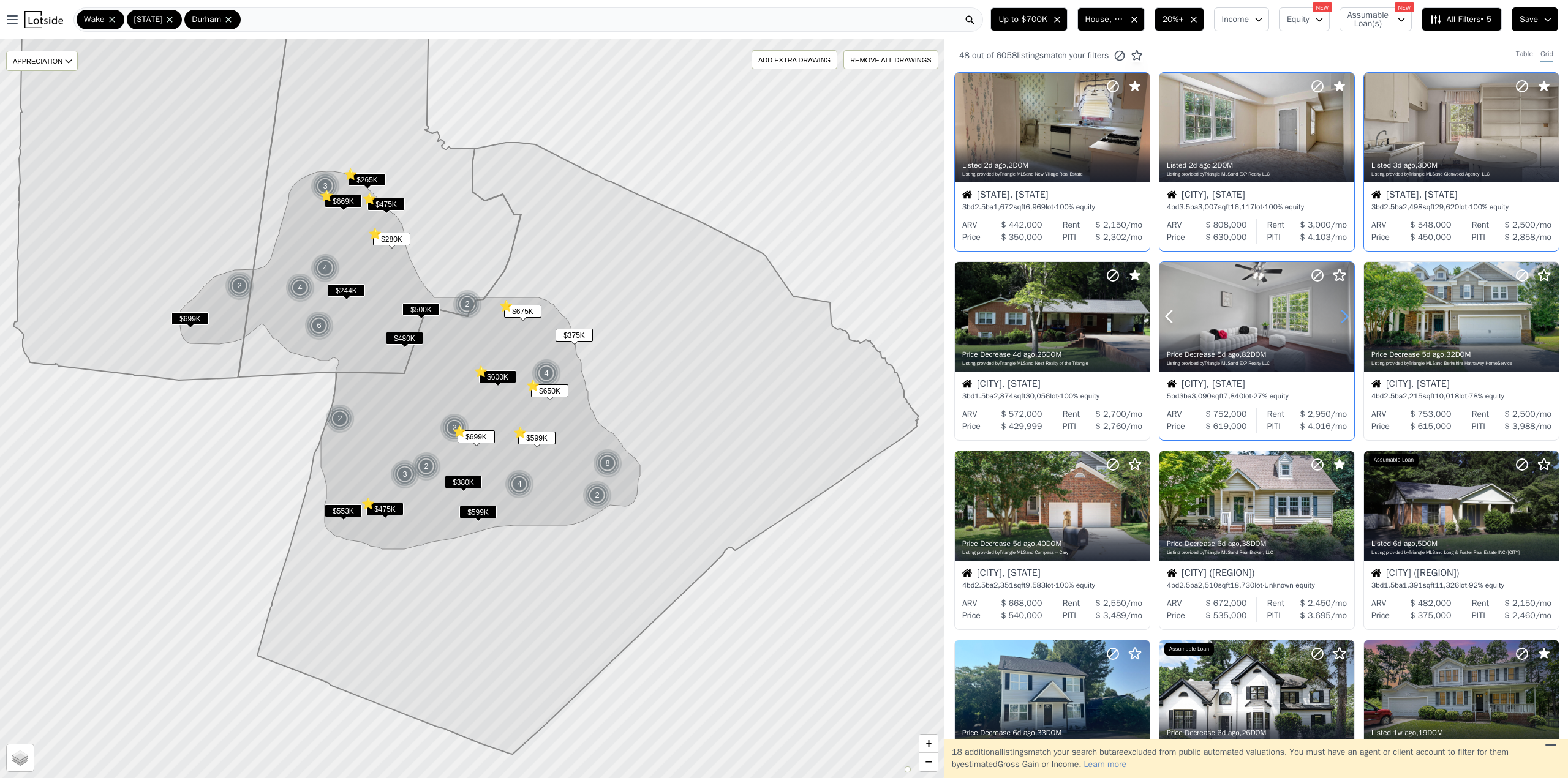 click 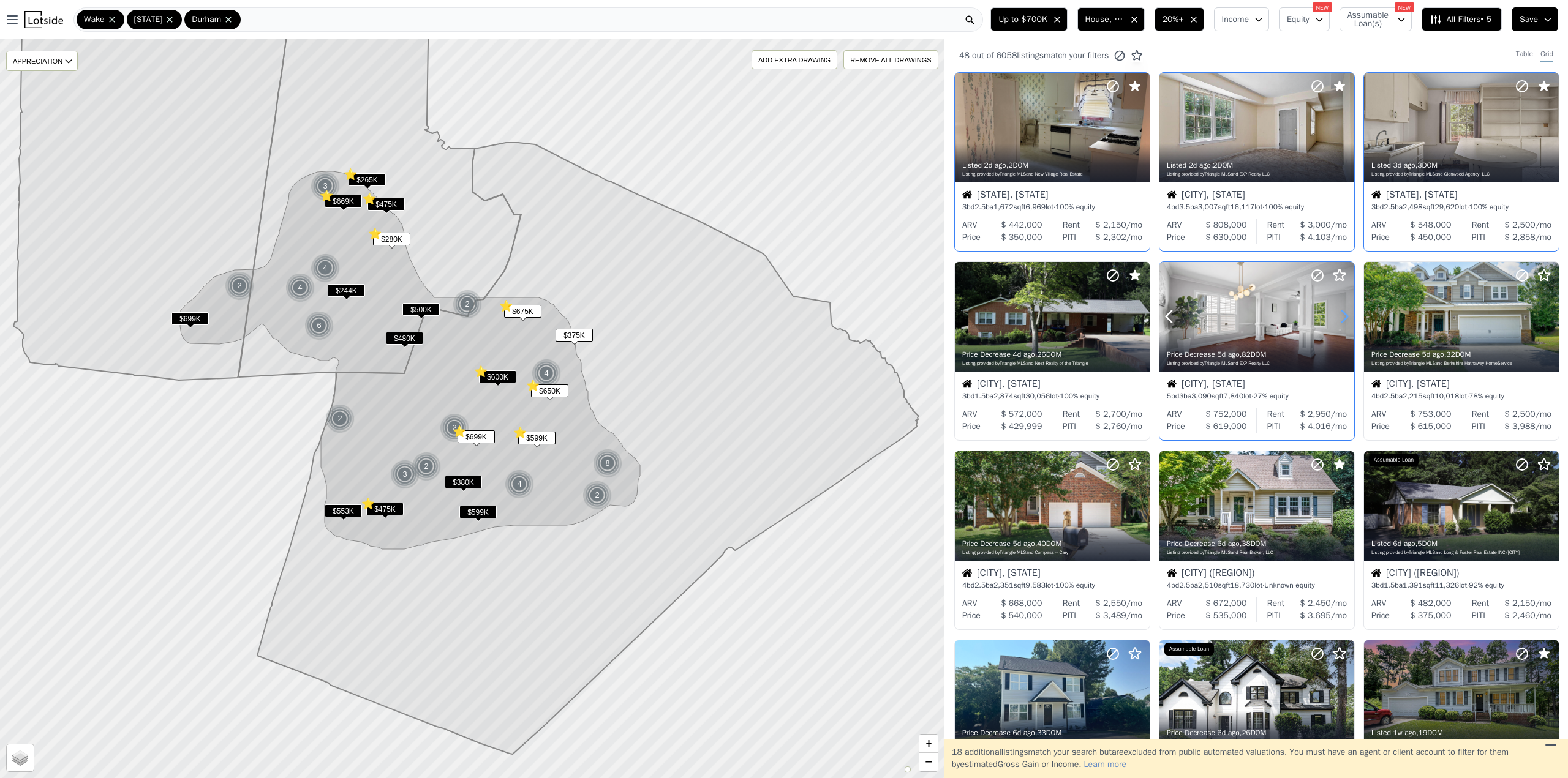 click 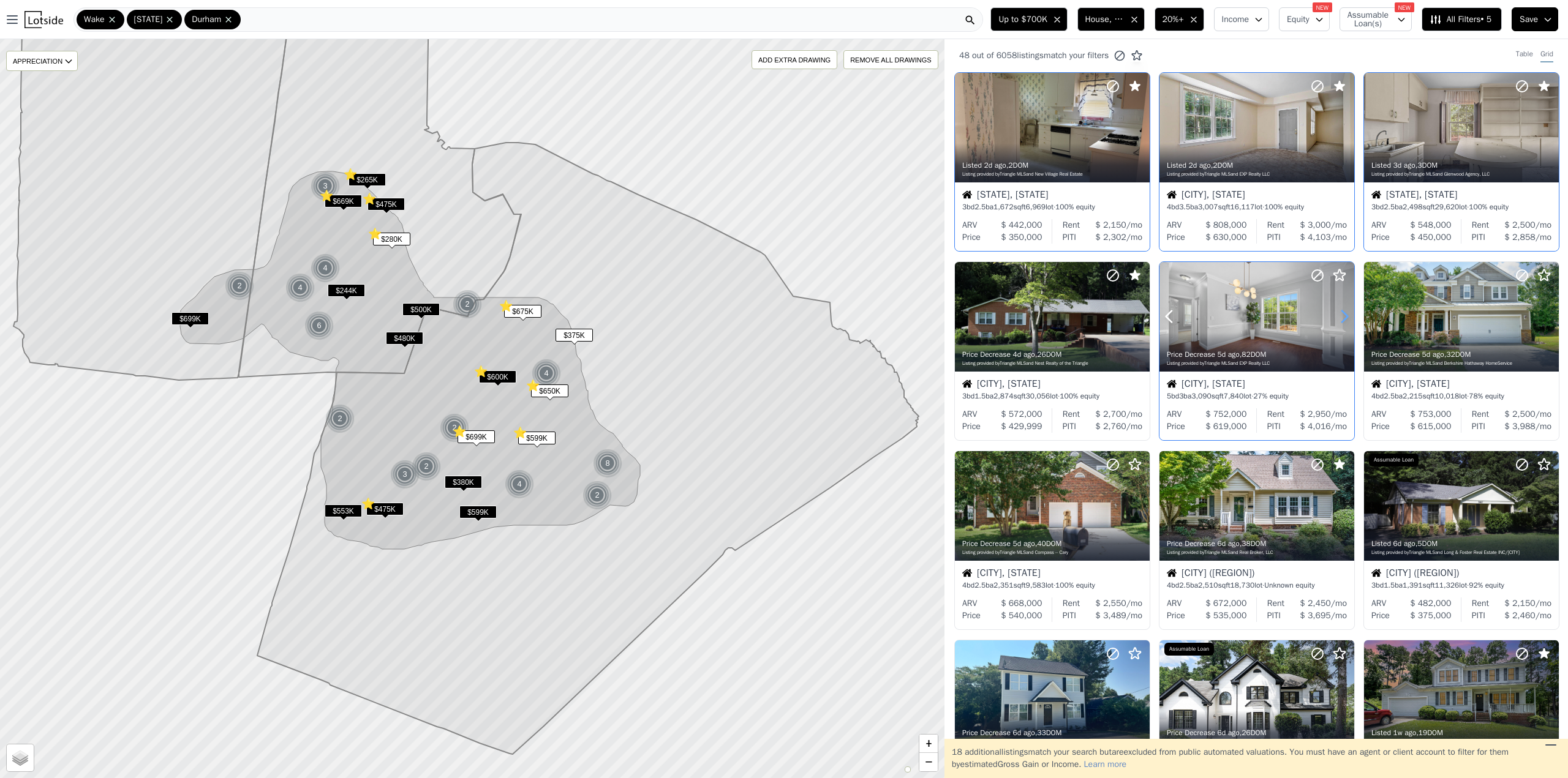 click 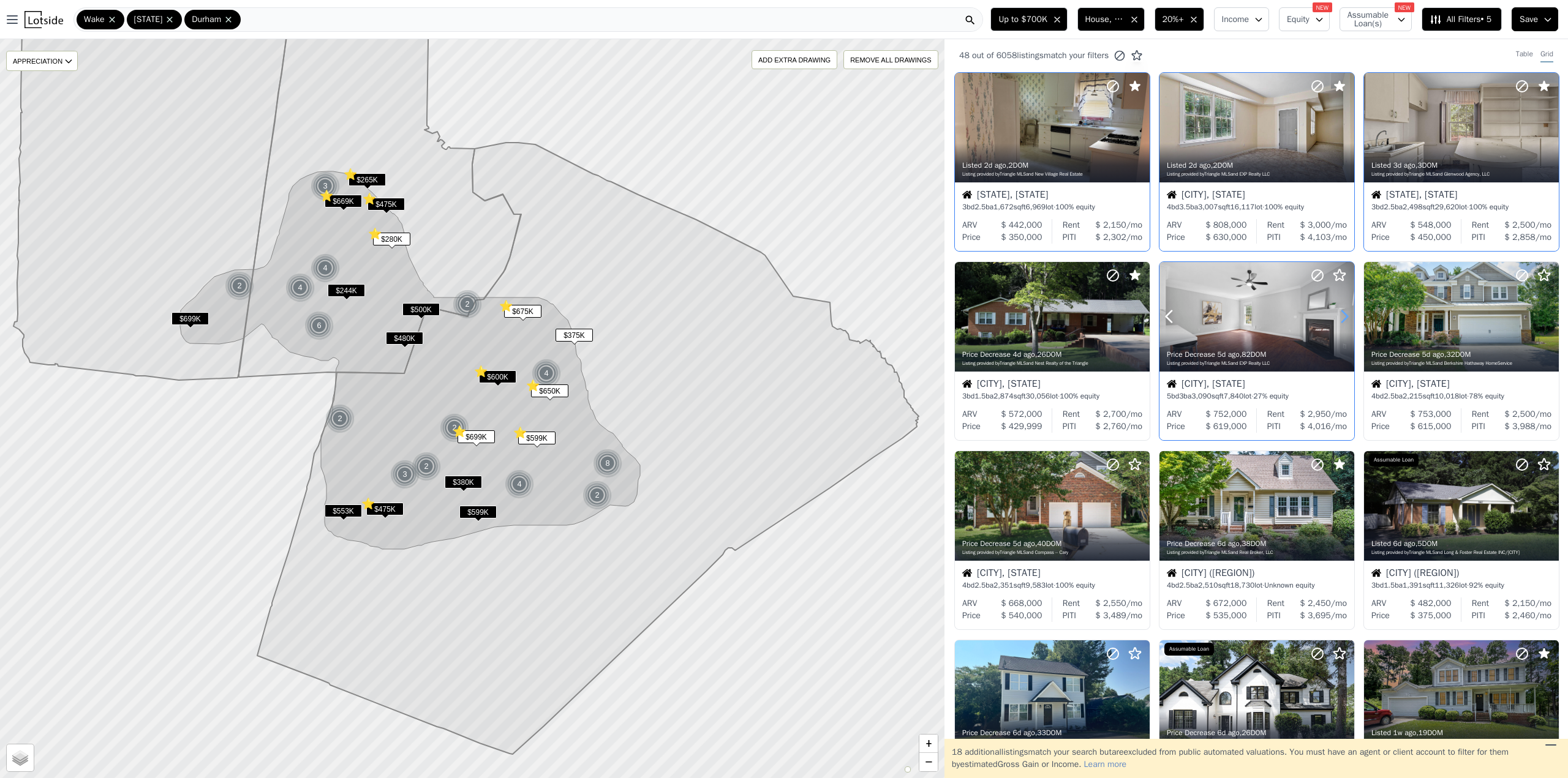 click 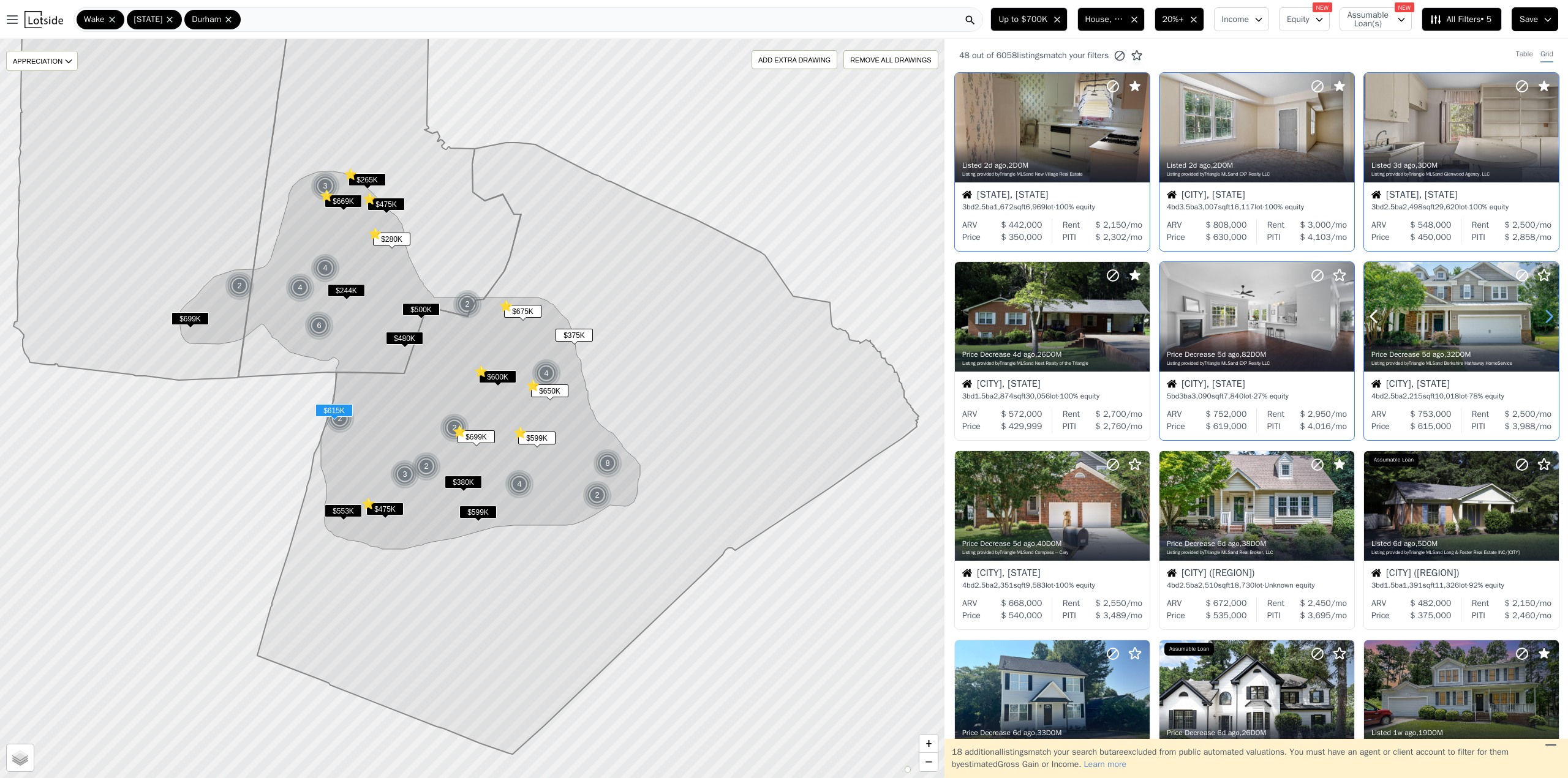 click 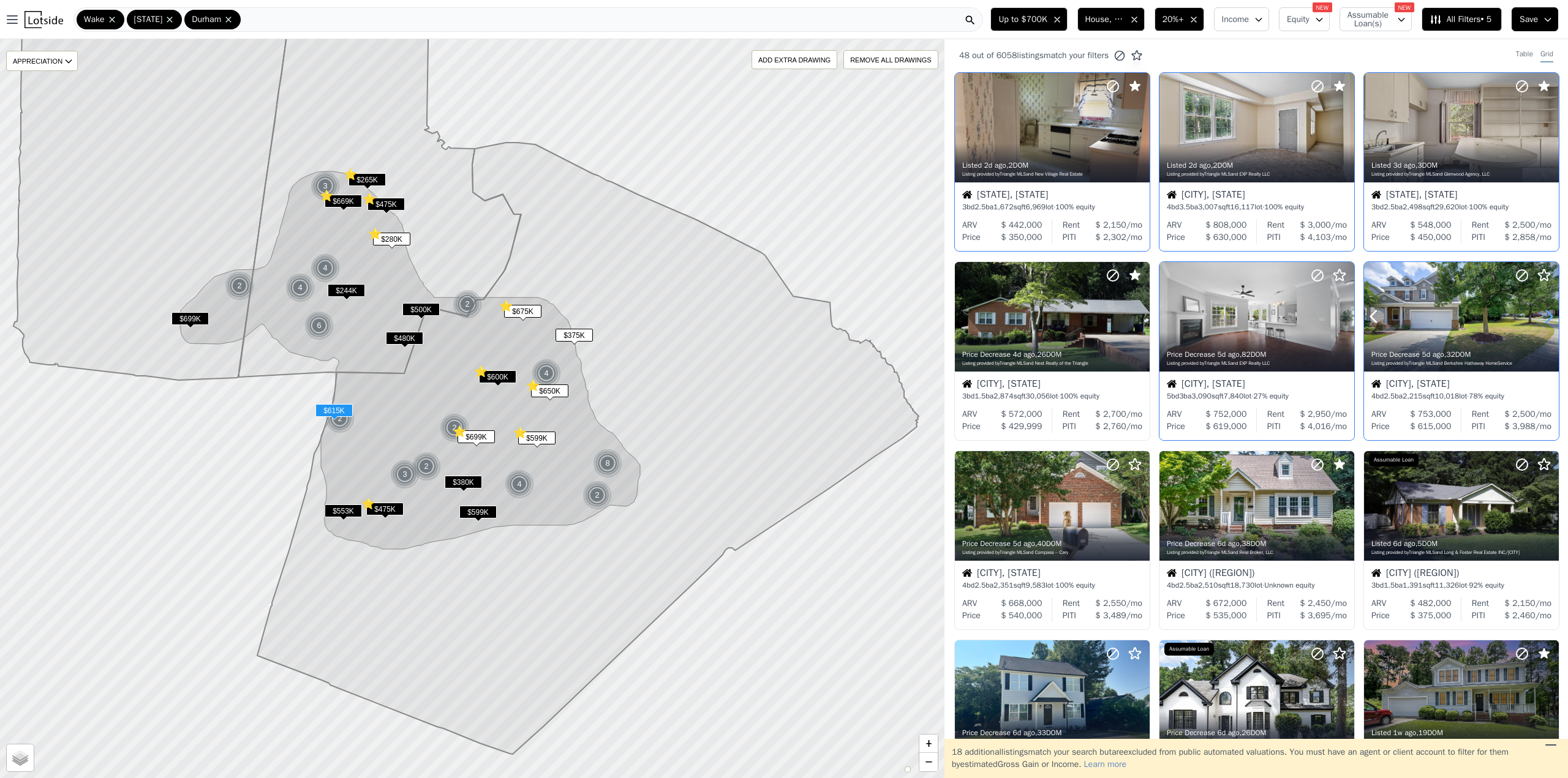 click 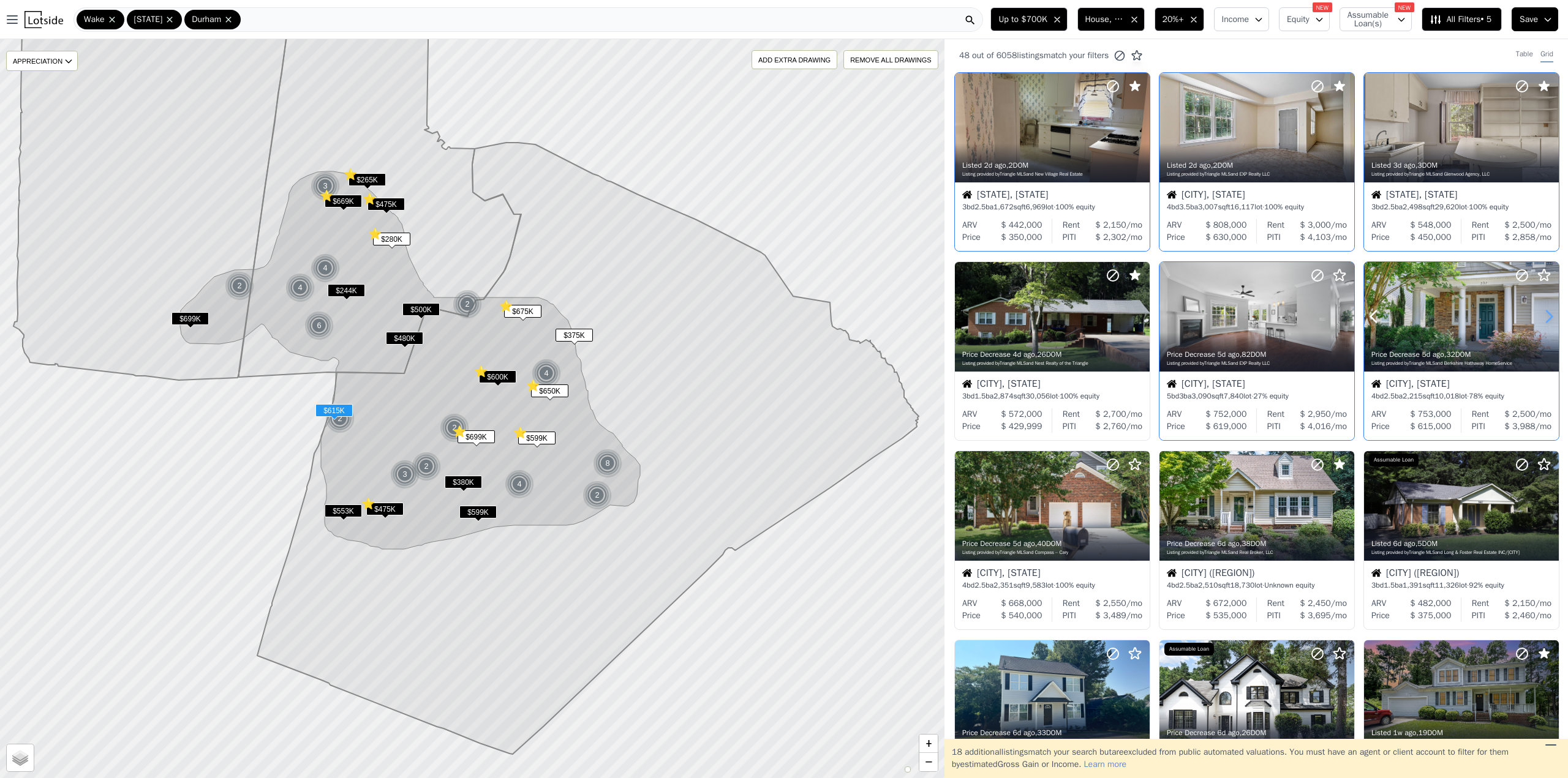 click 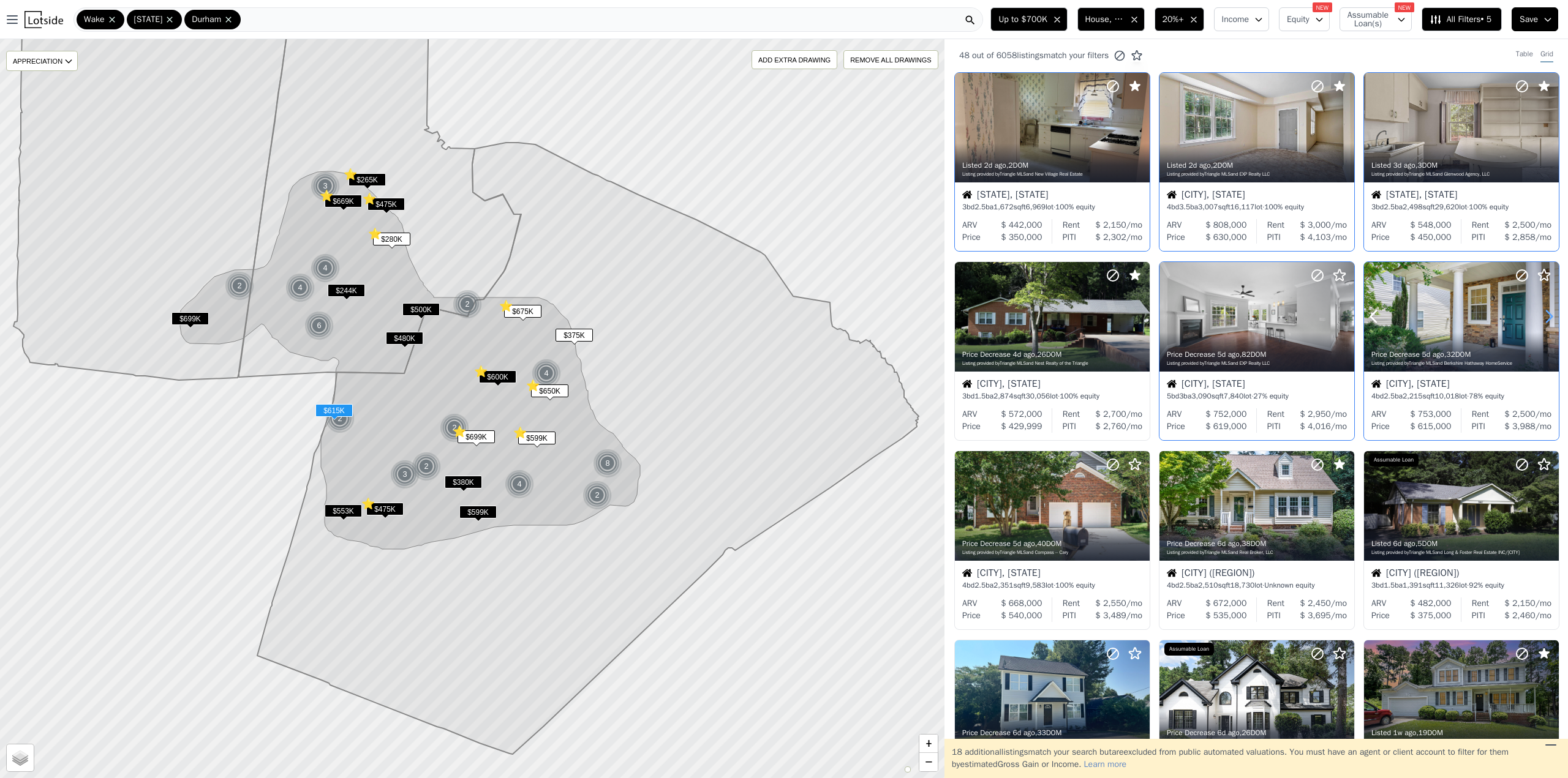 click 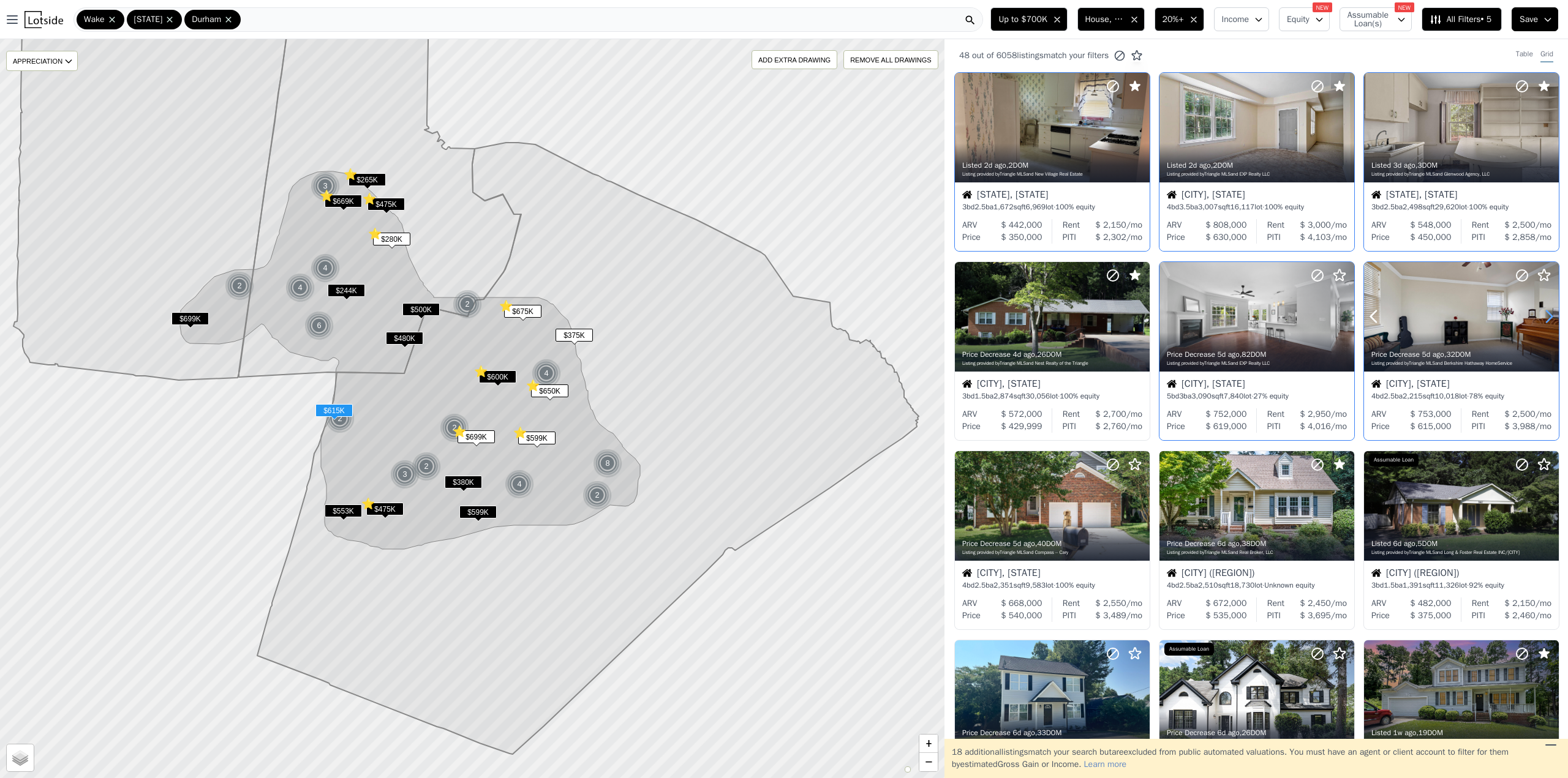 click 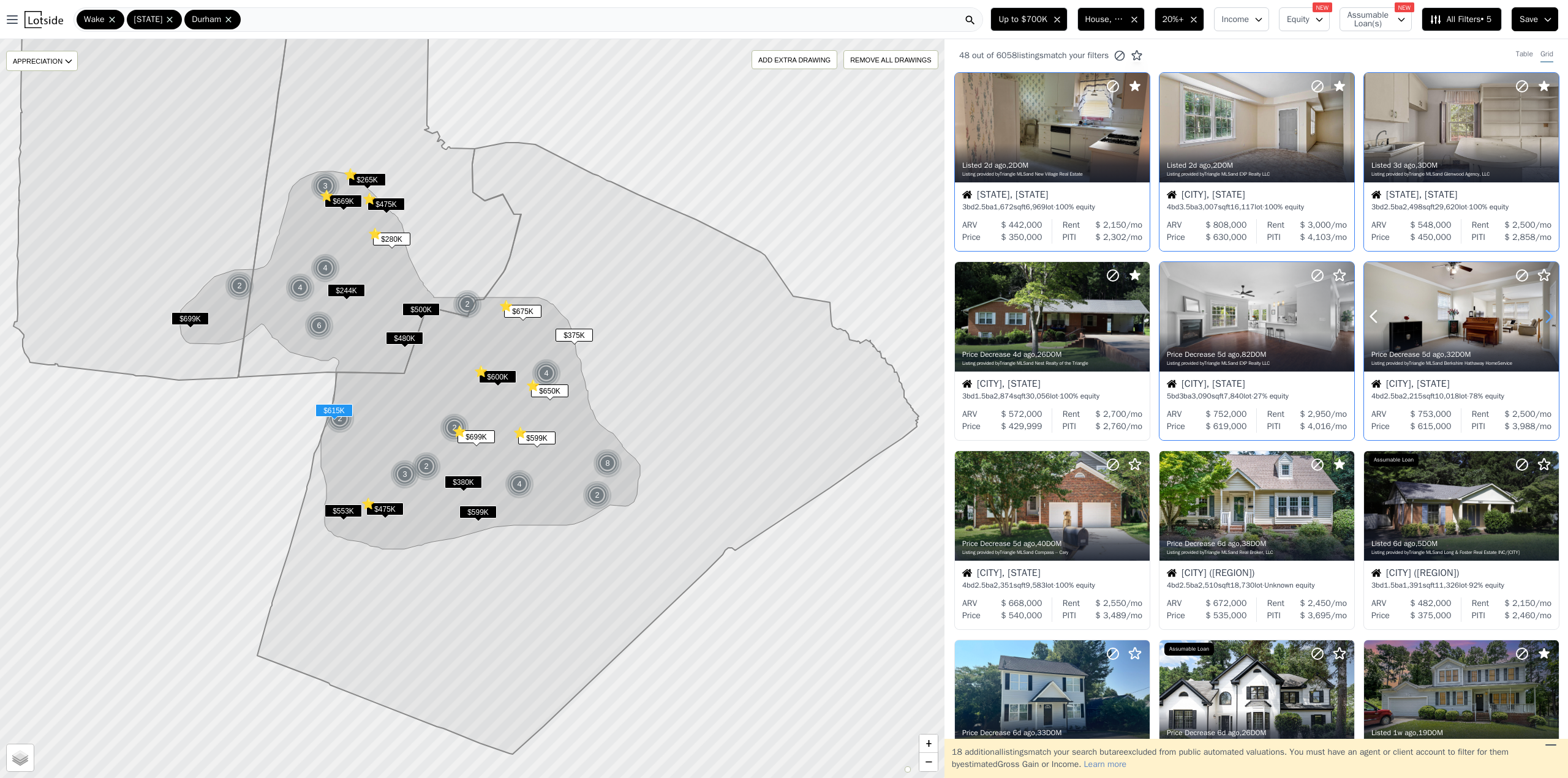 click 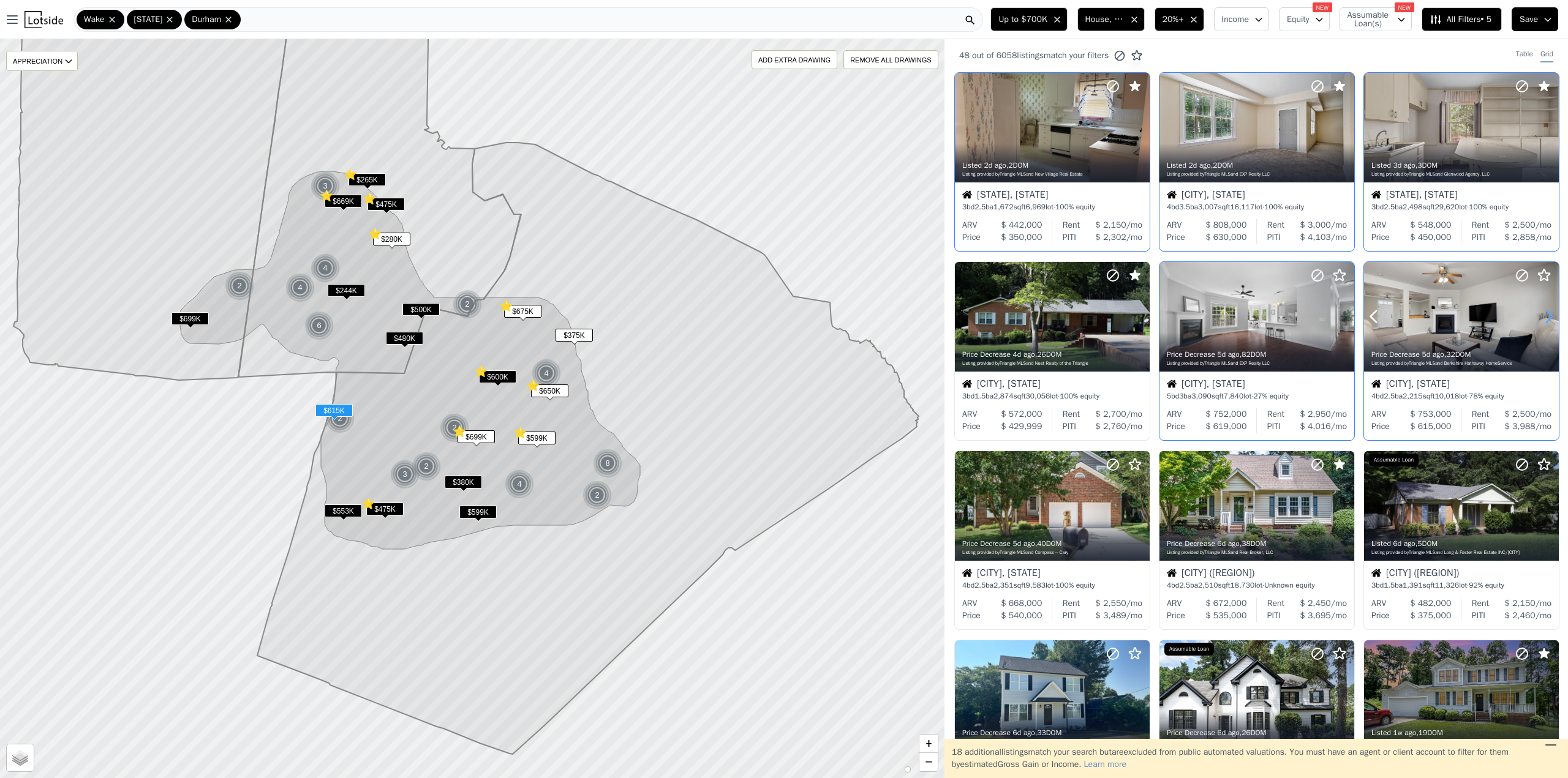 click 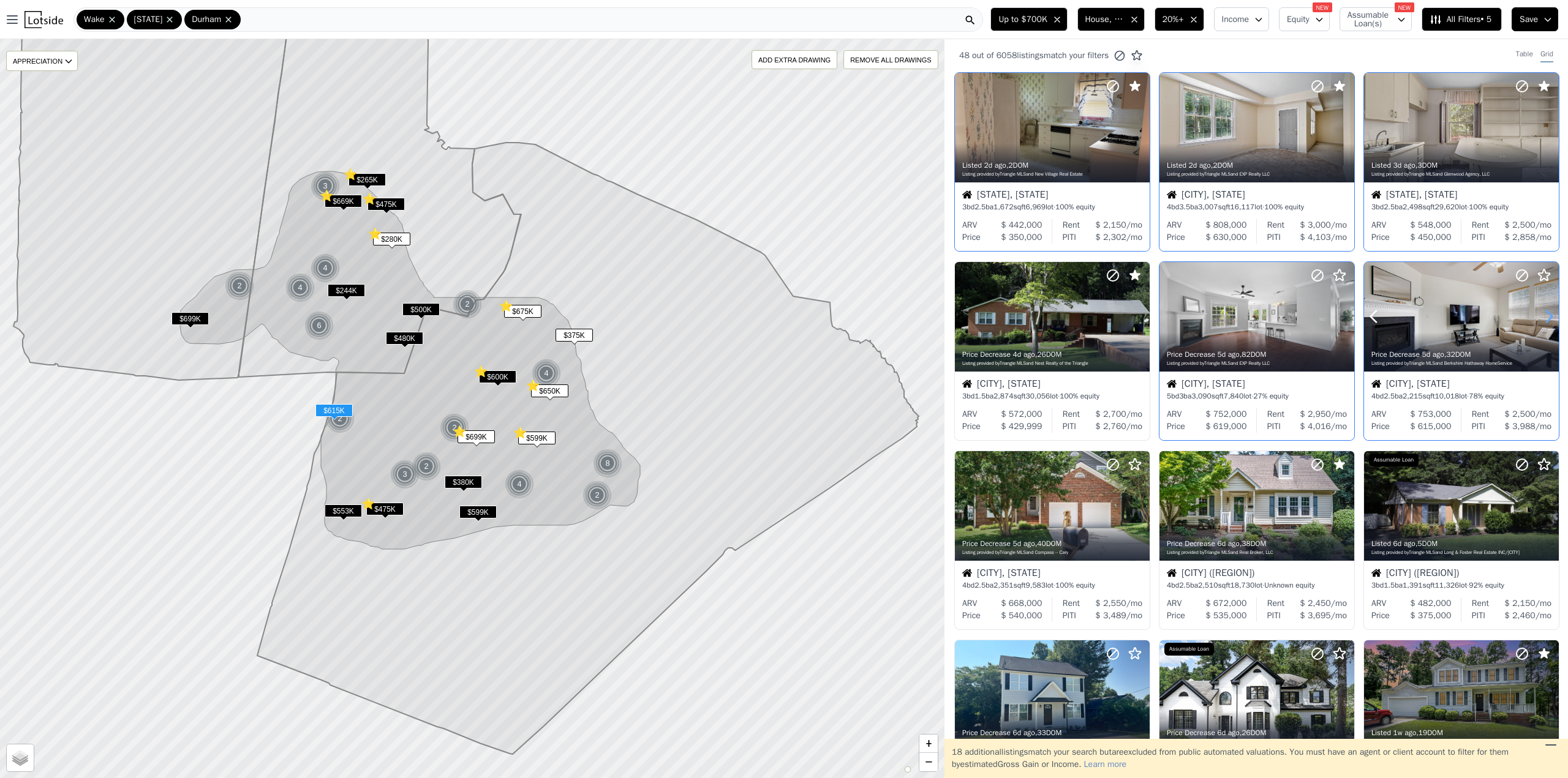 click 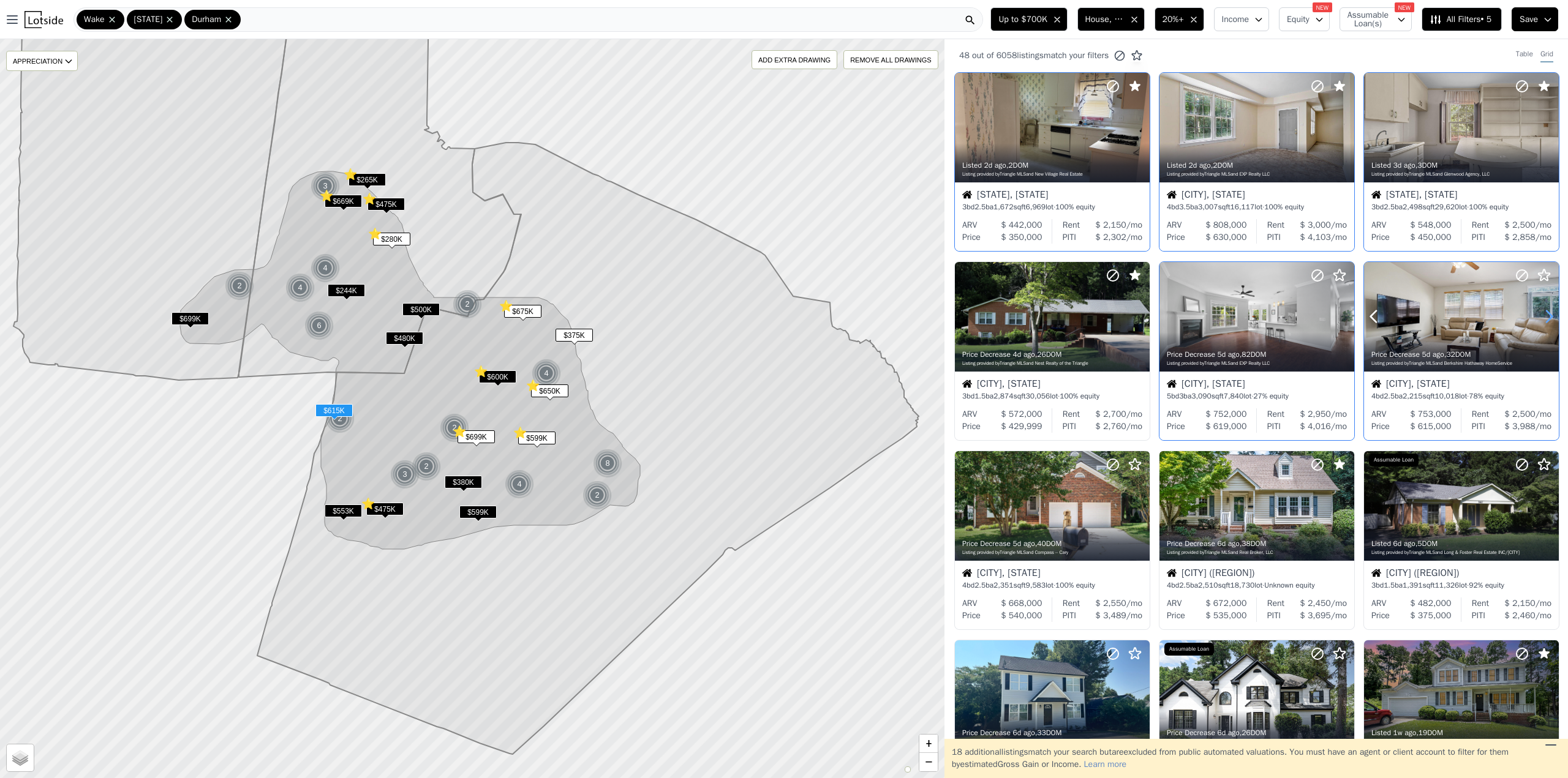 click 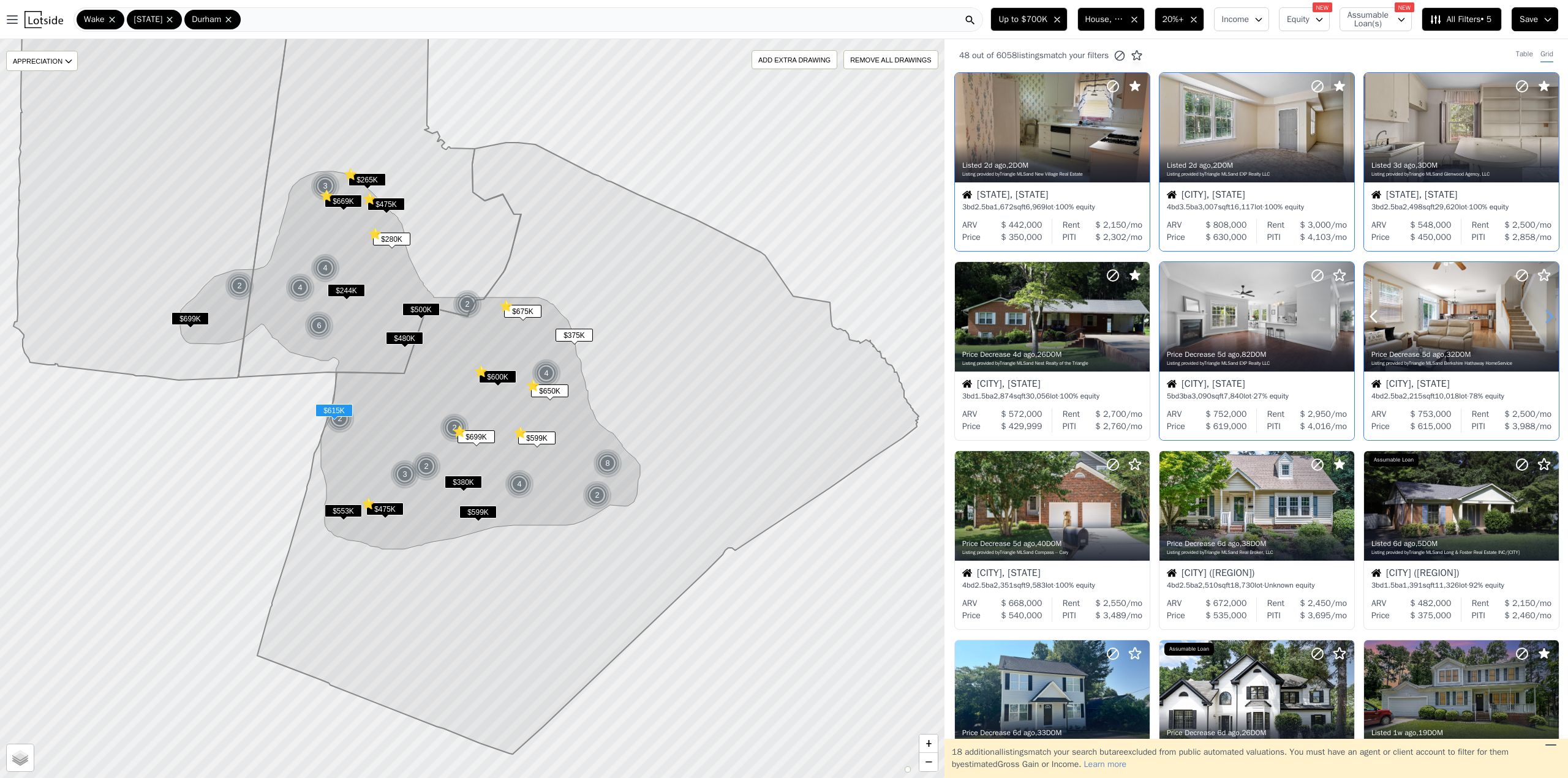 click 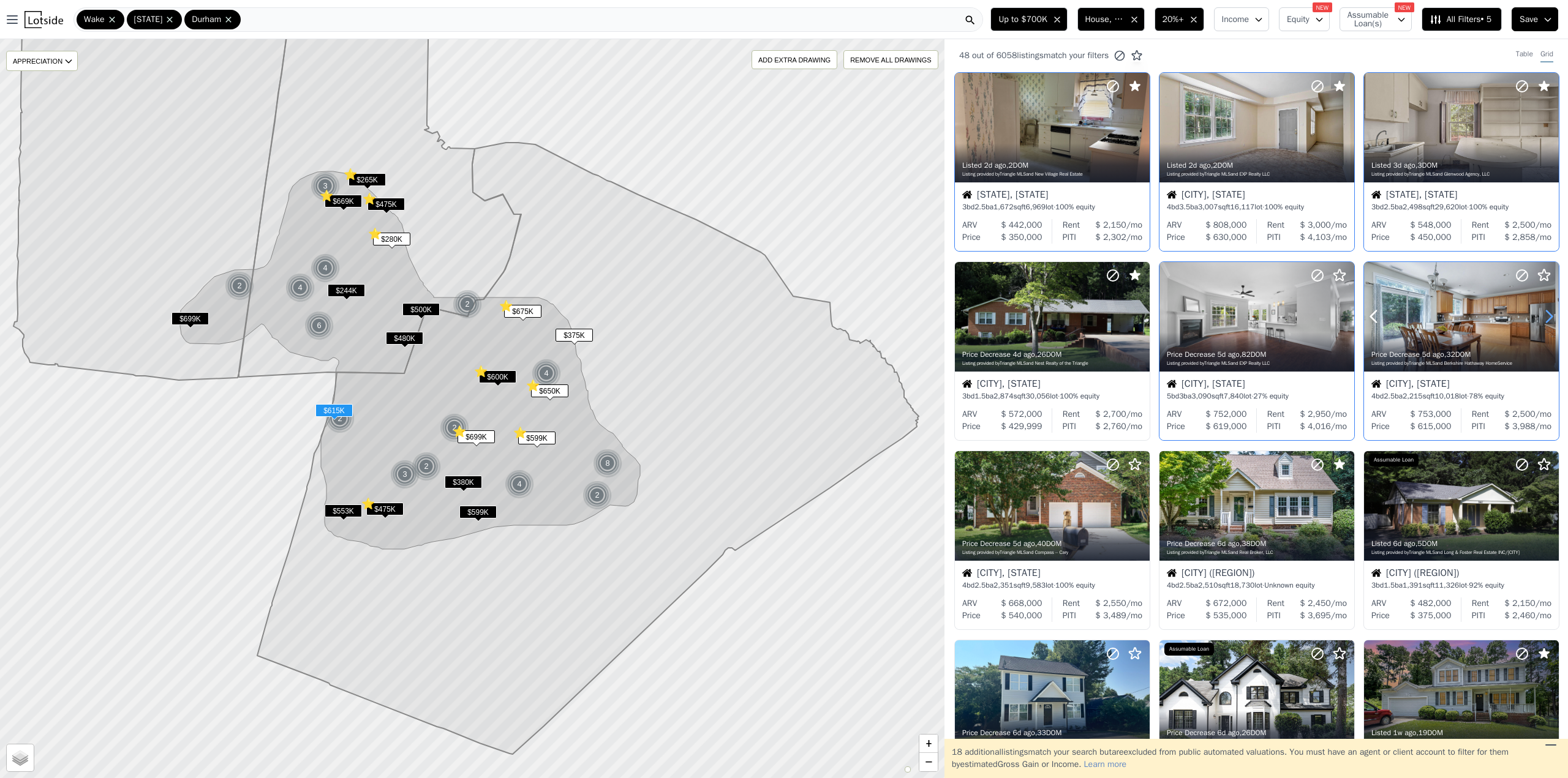 click 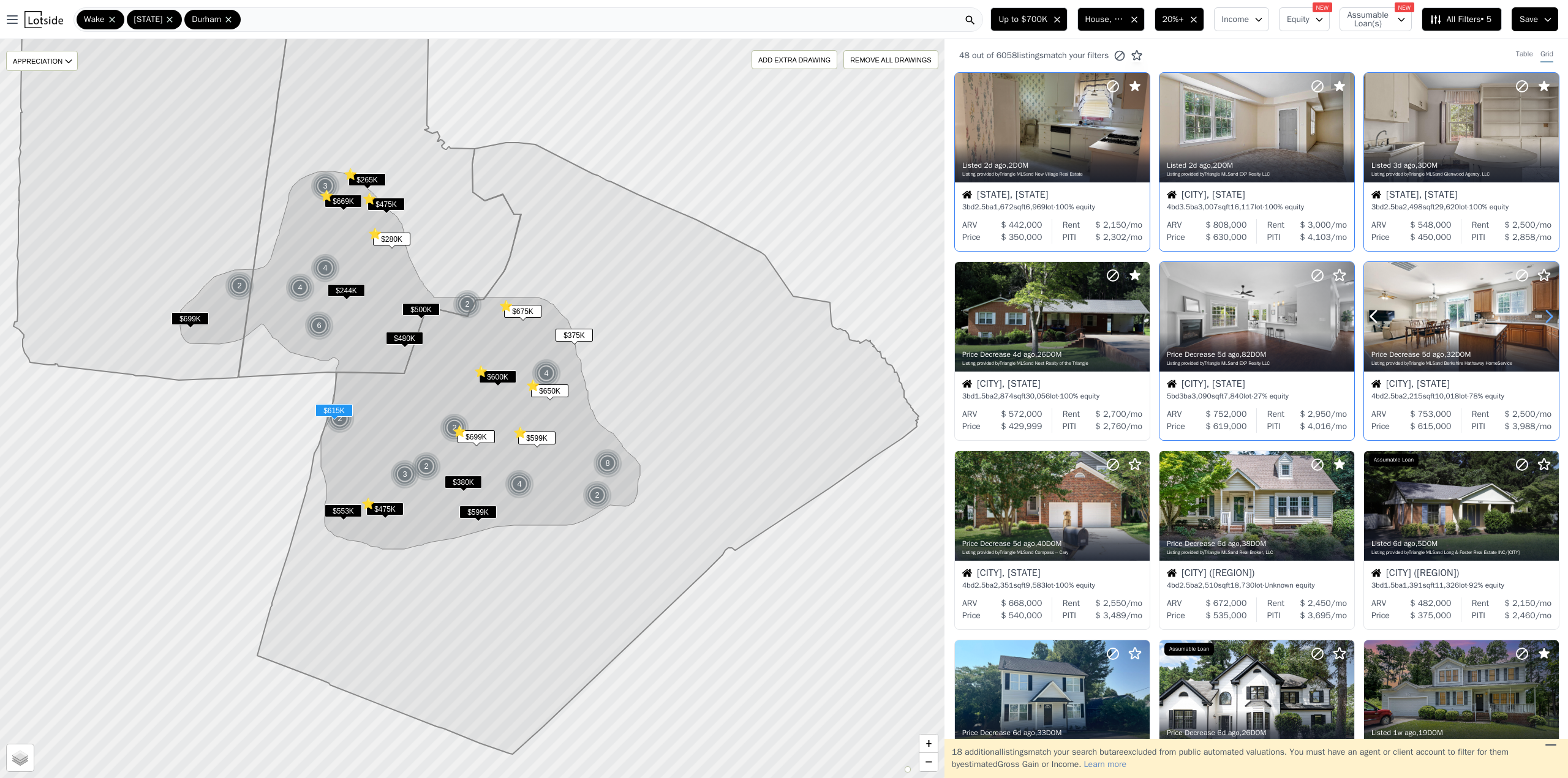 click 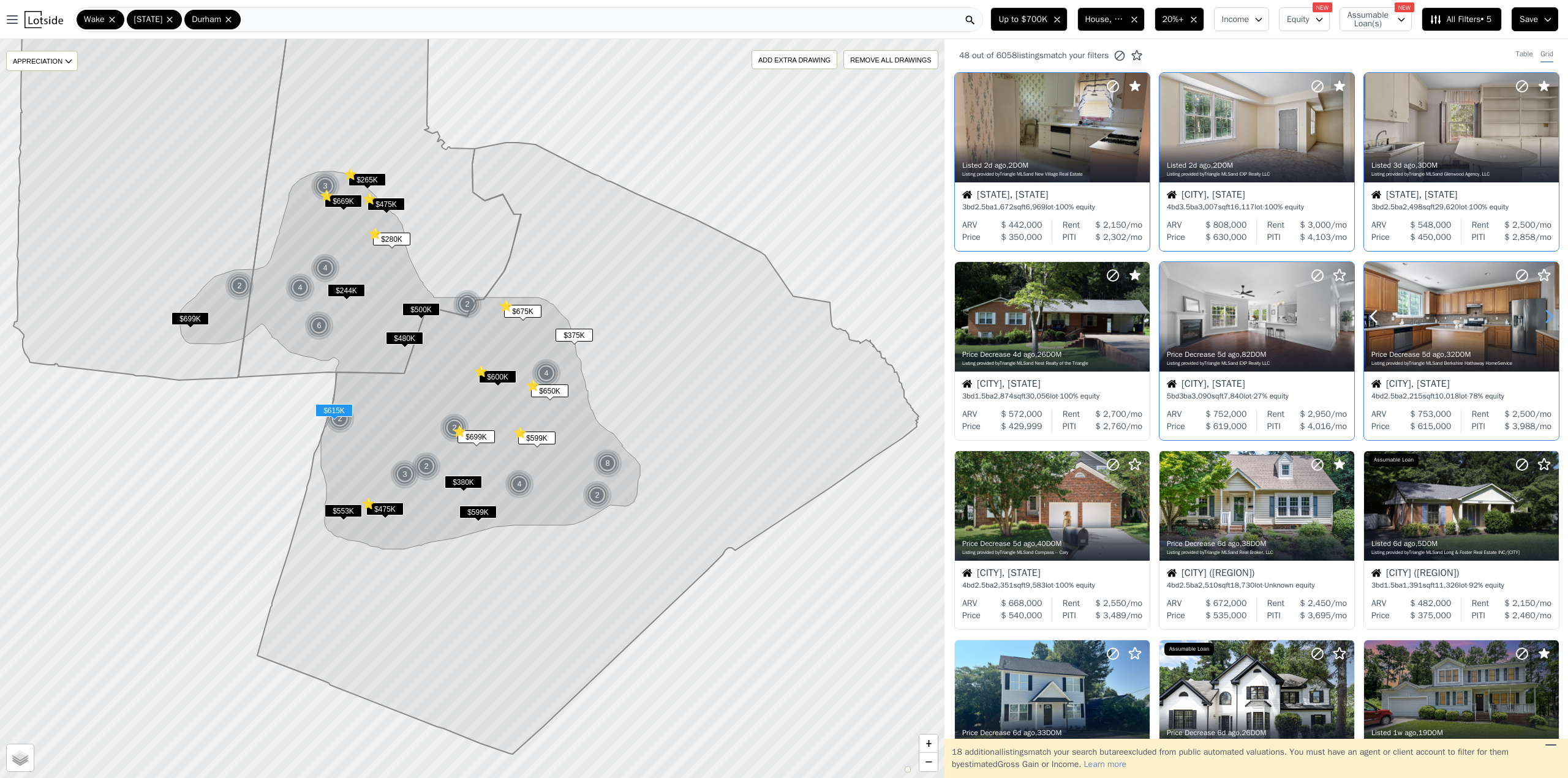 click 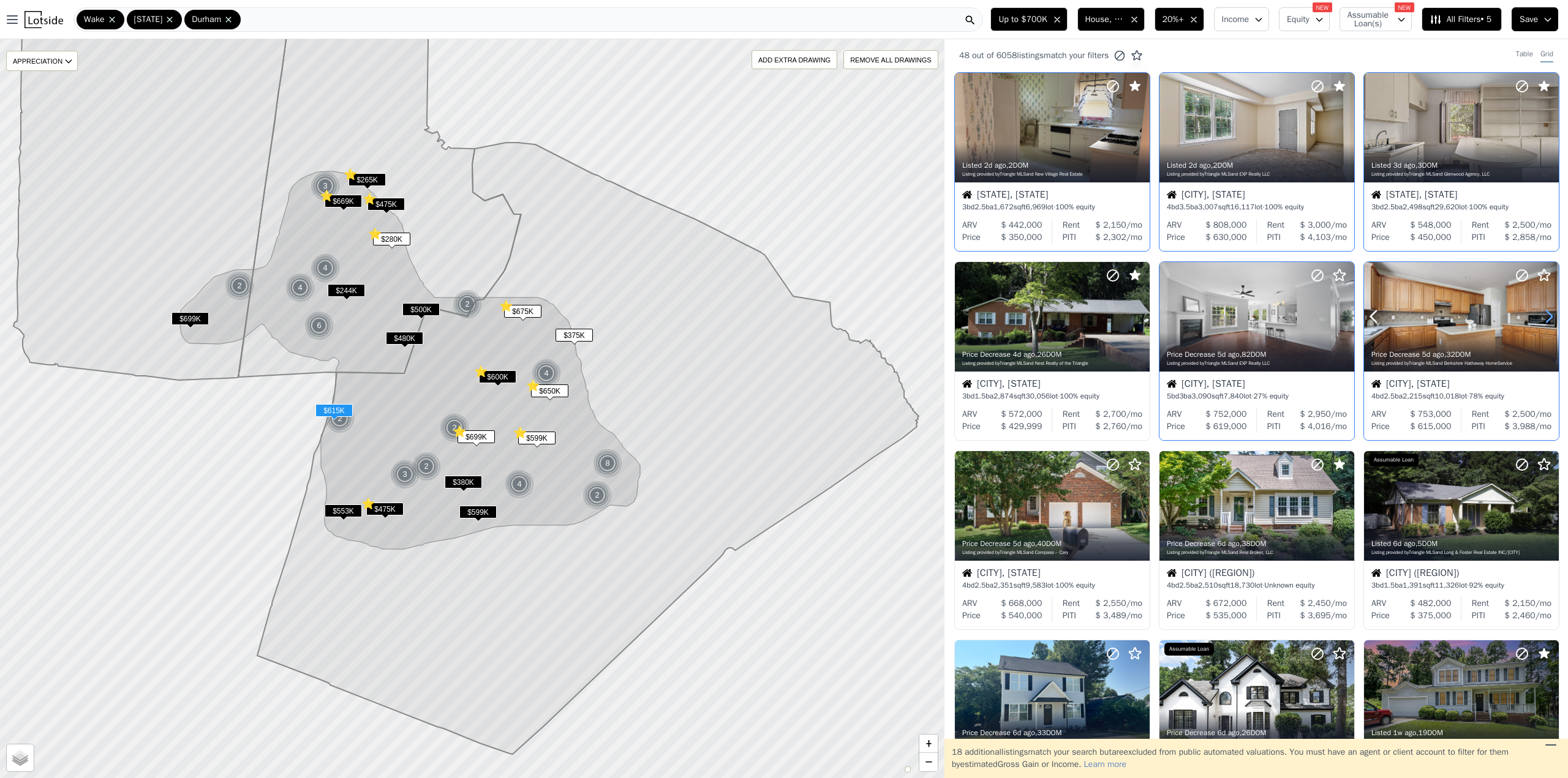 click 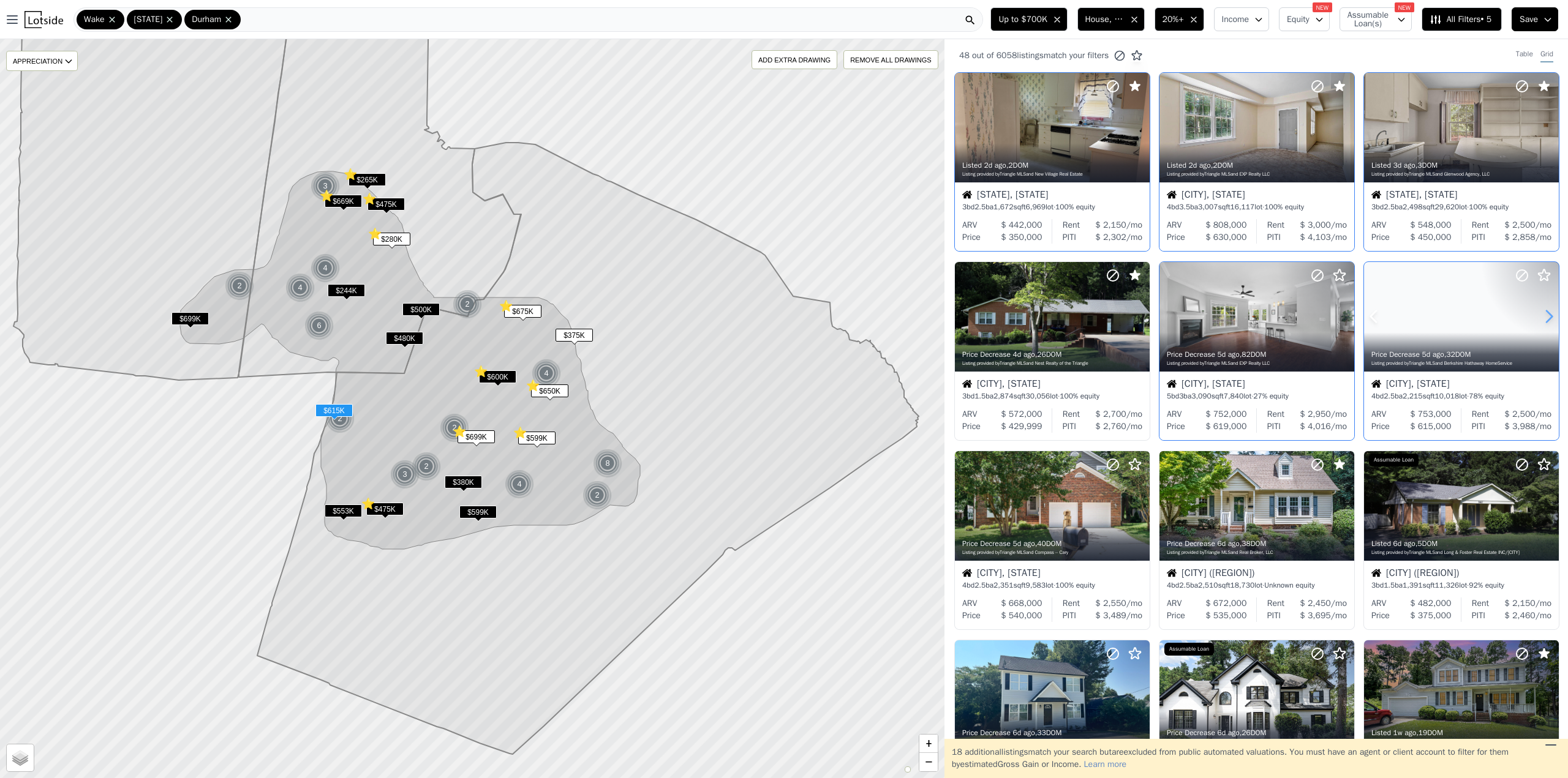 click 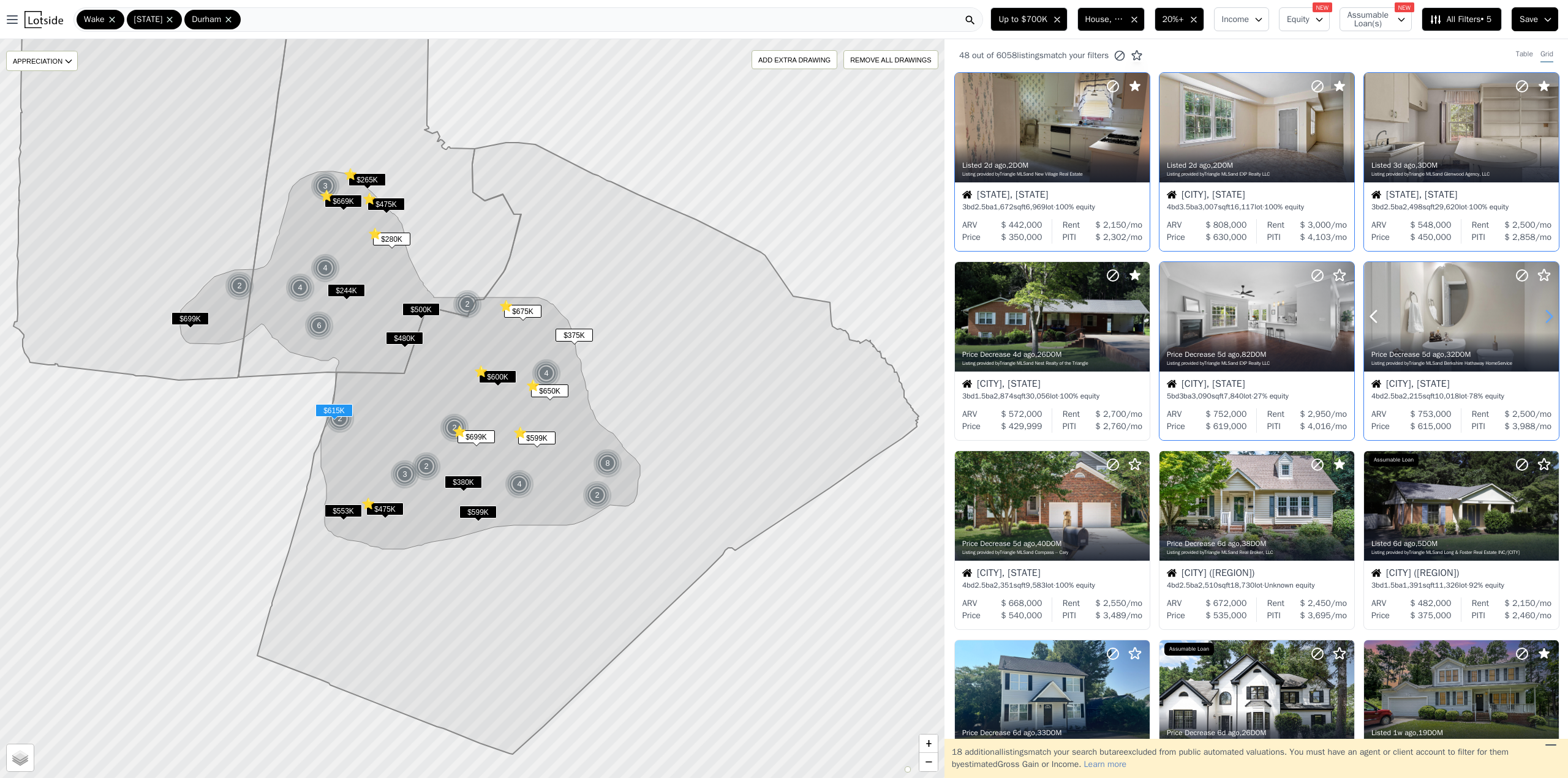 click 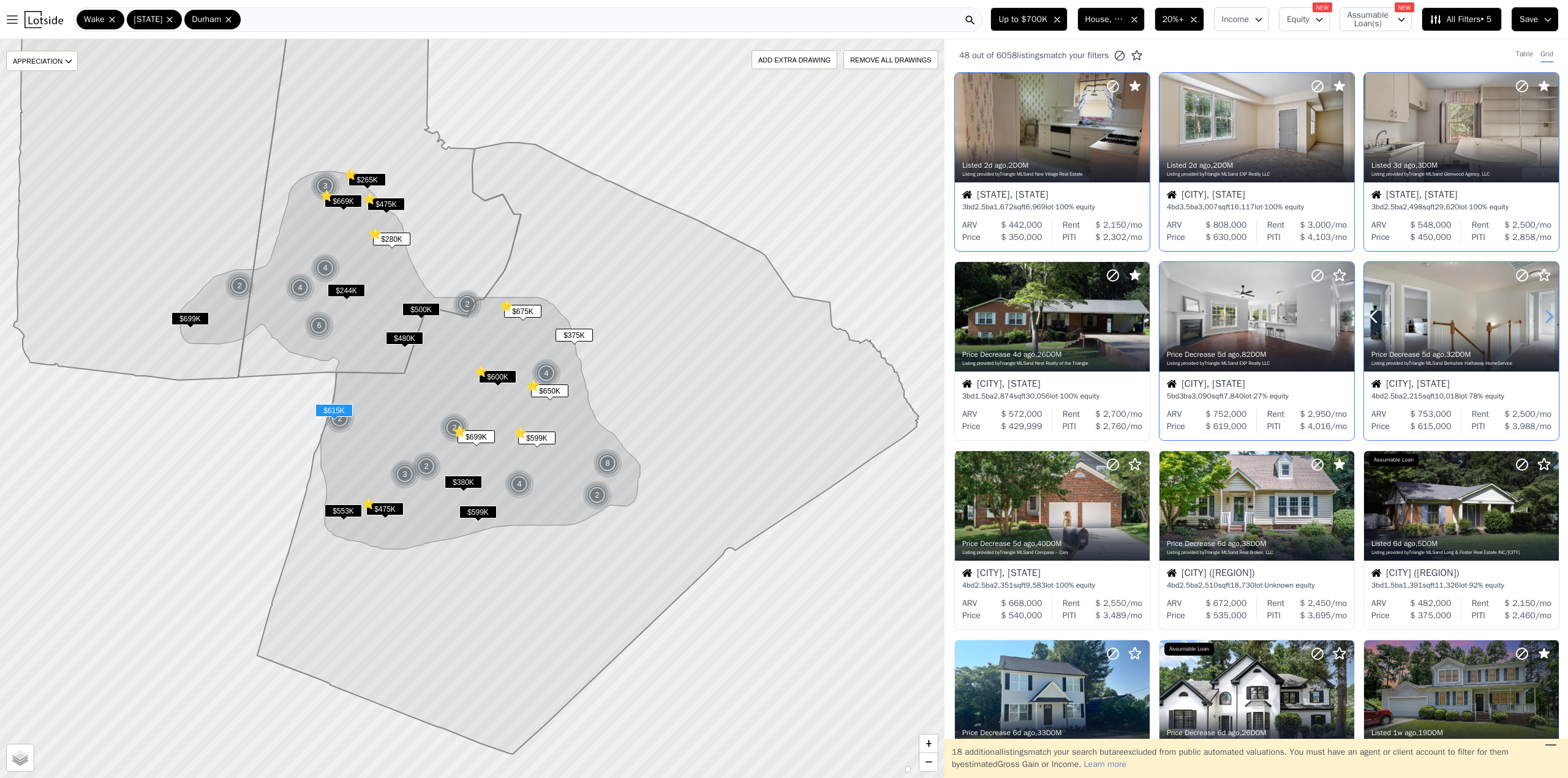 click 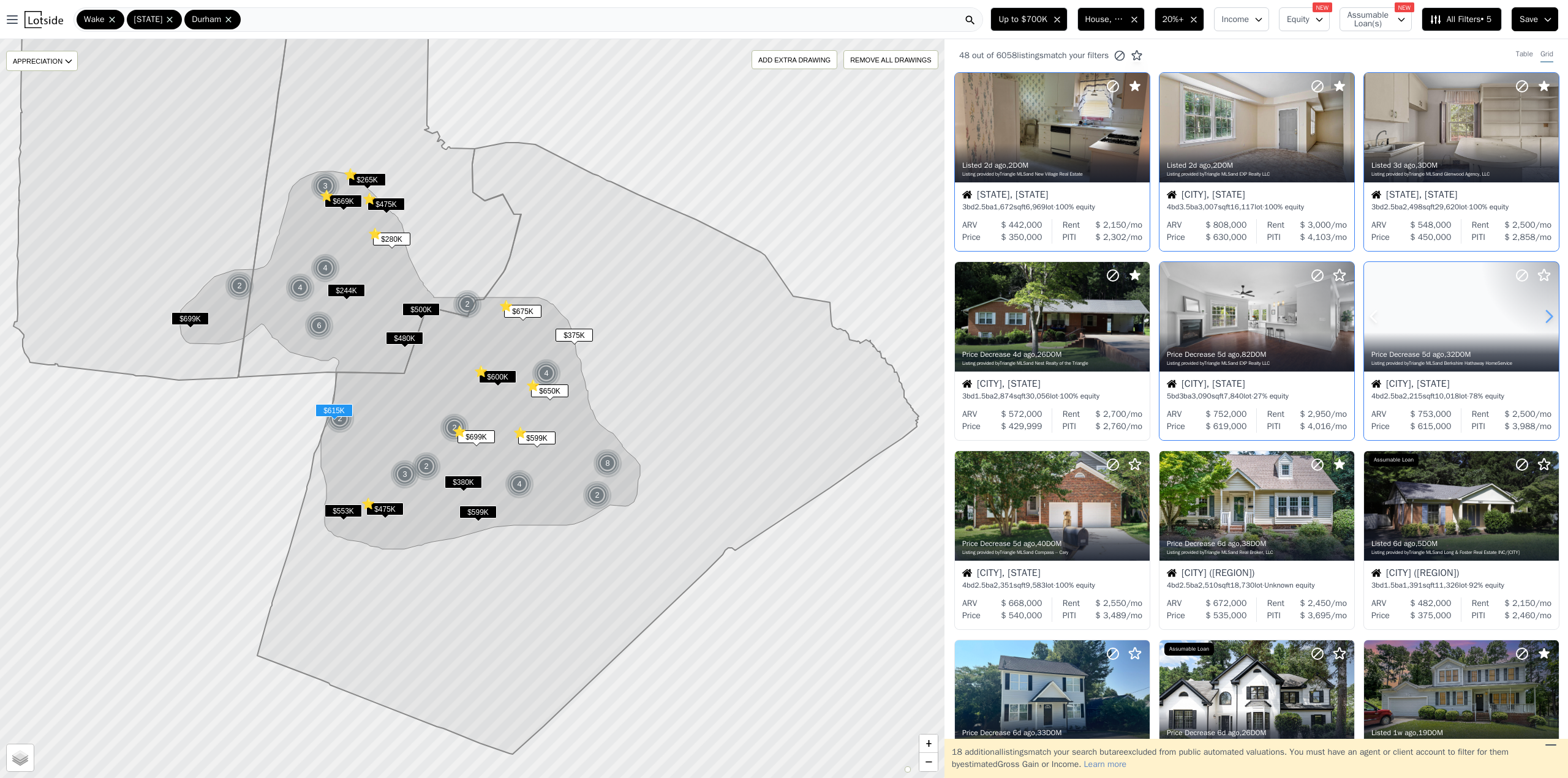 click 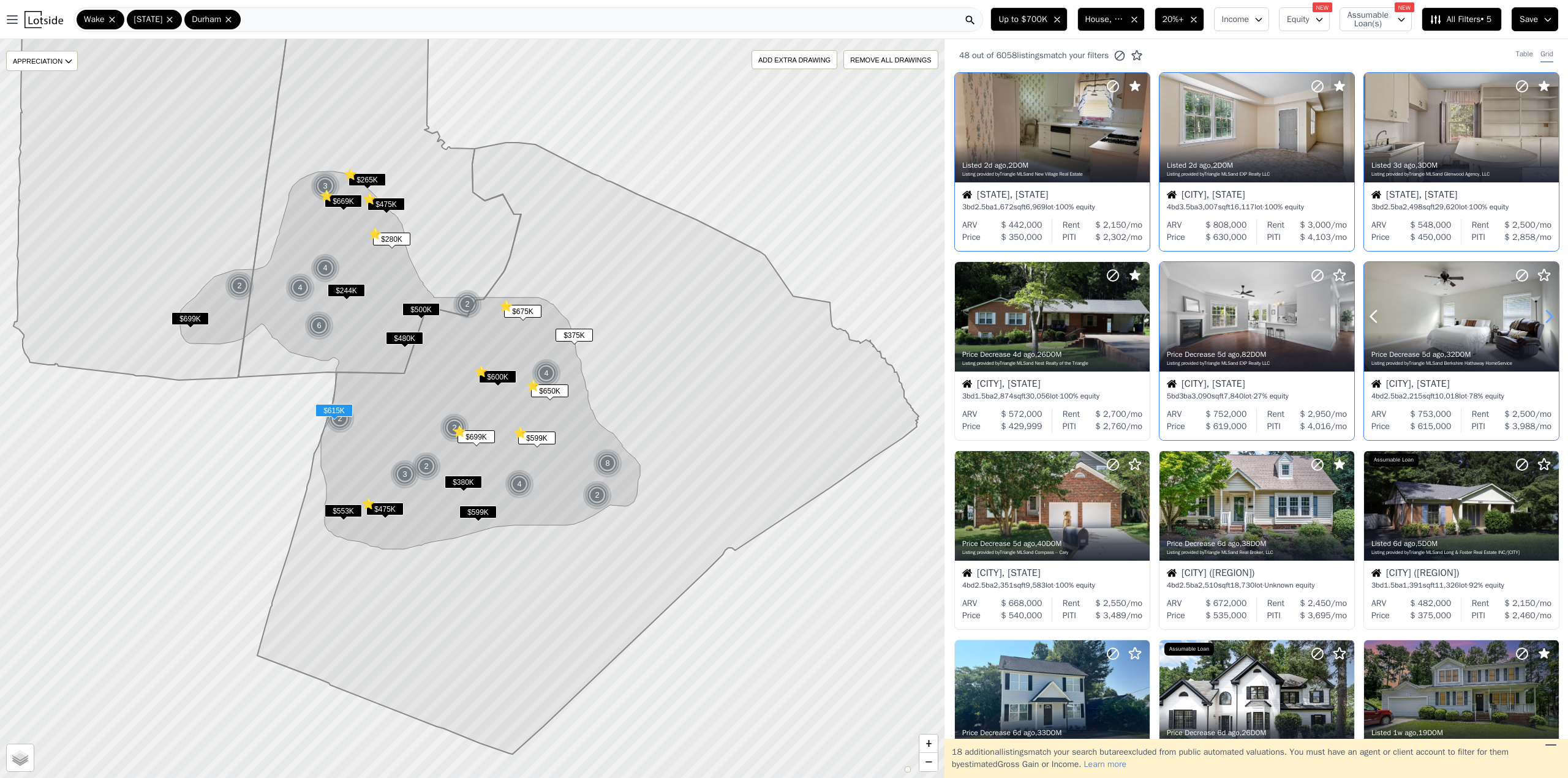 click 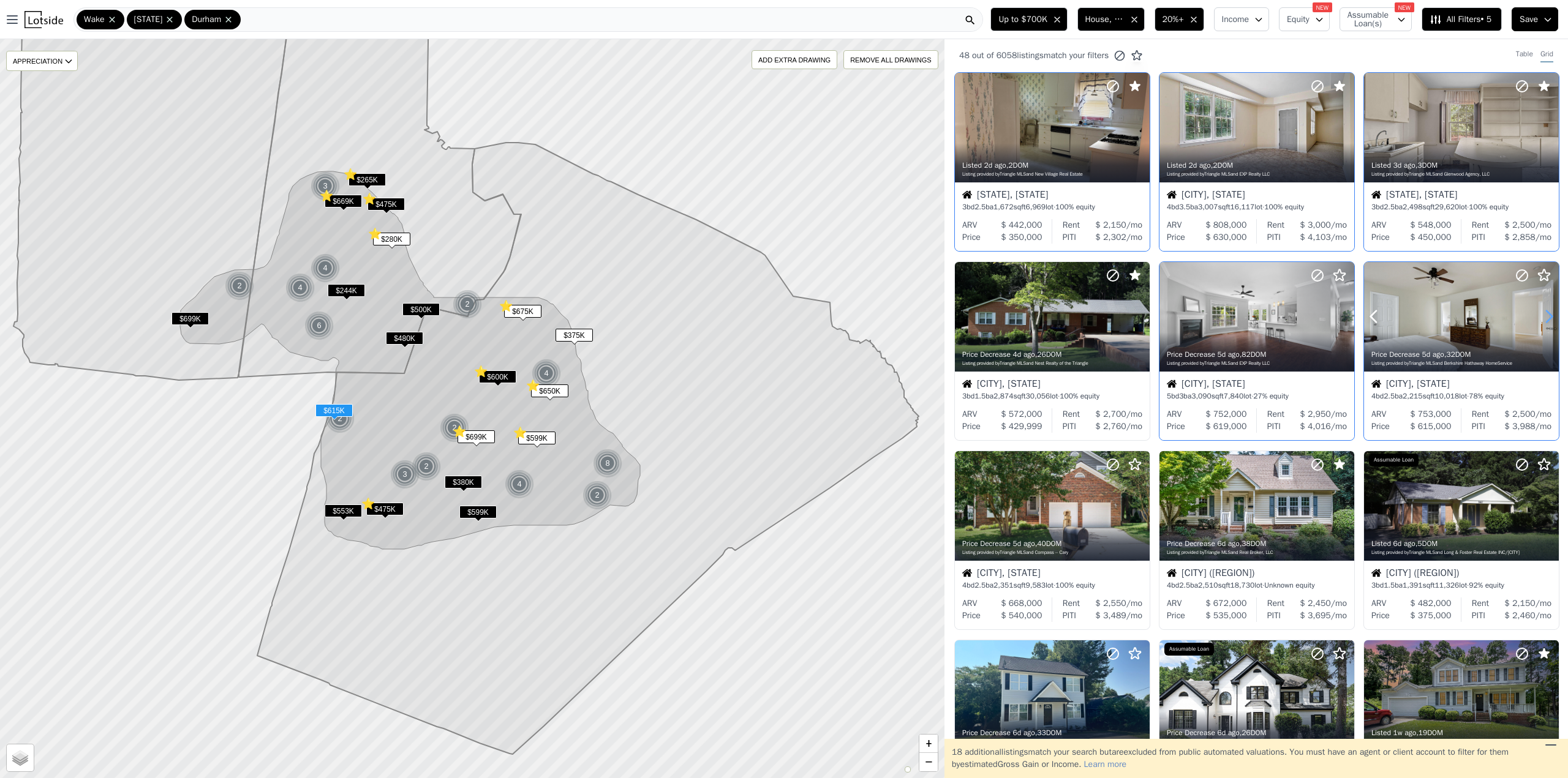 click 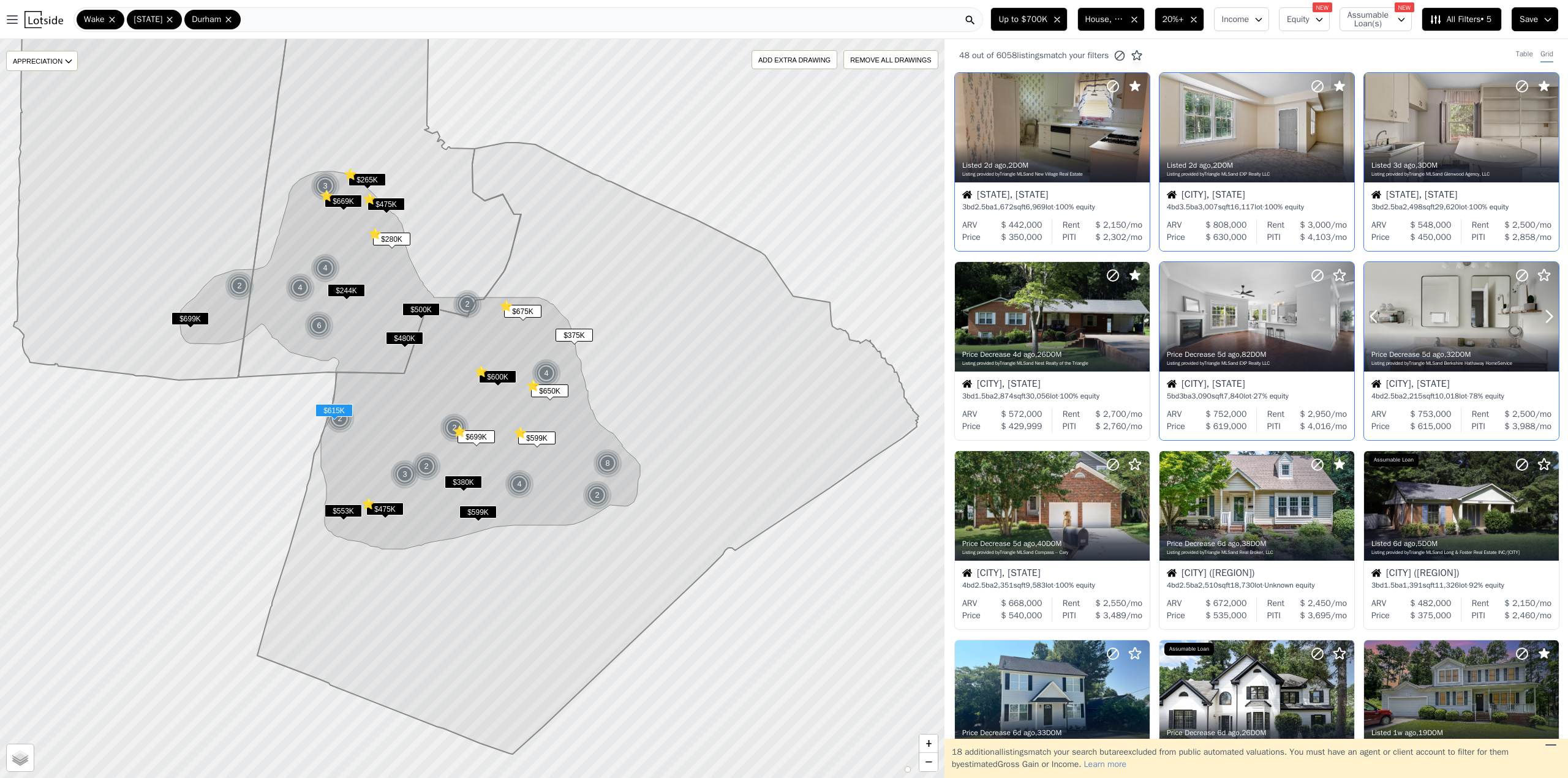 click 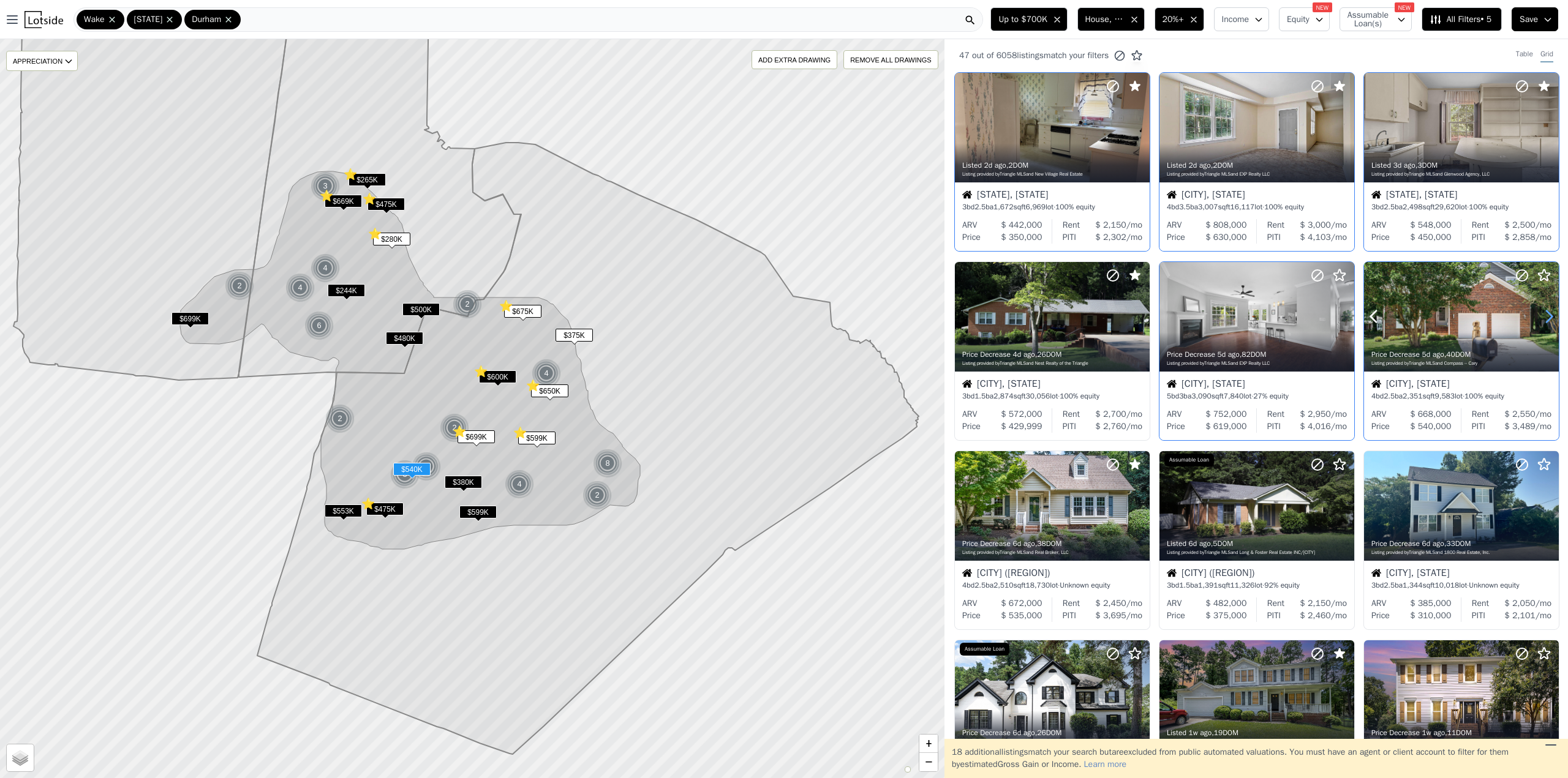 click 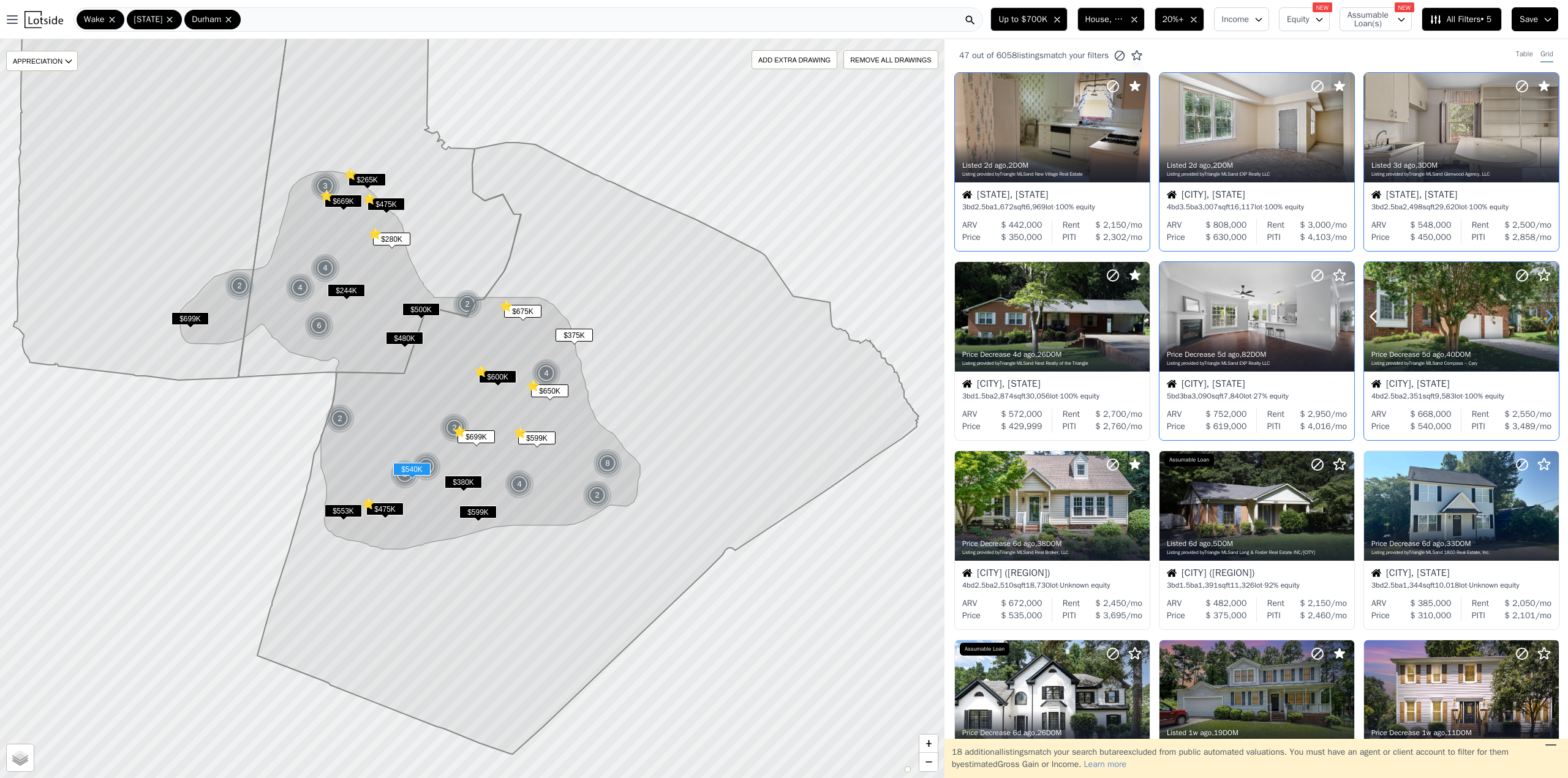 click 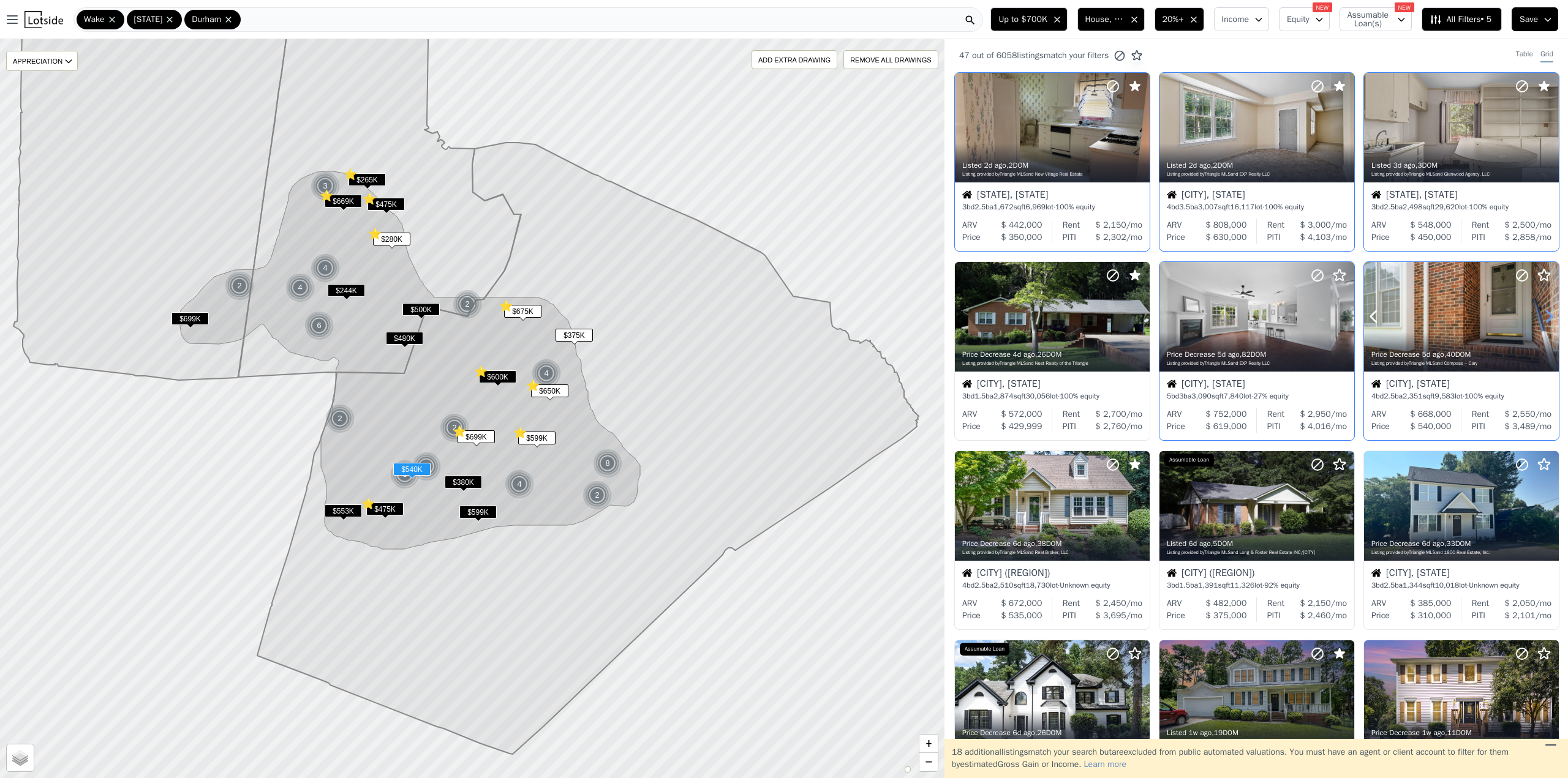 click 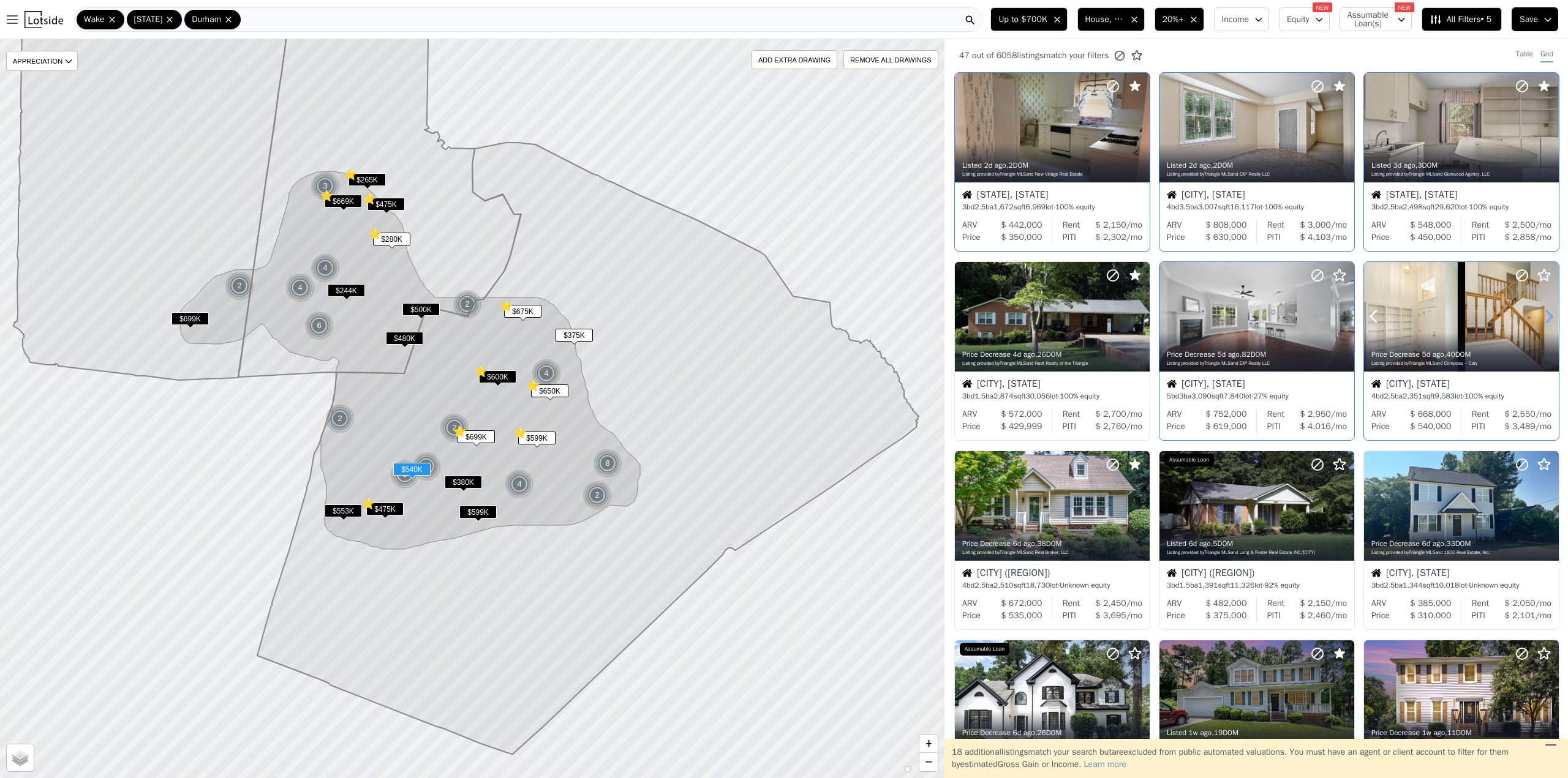click 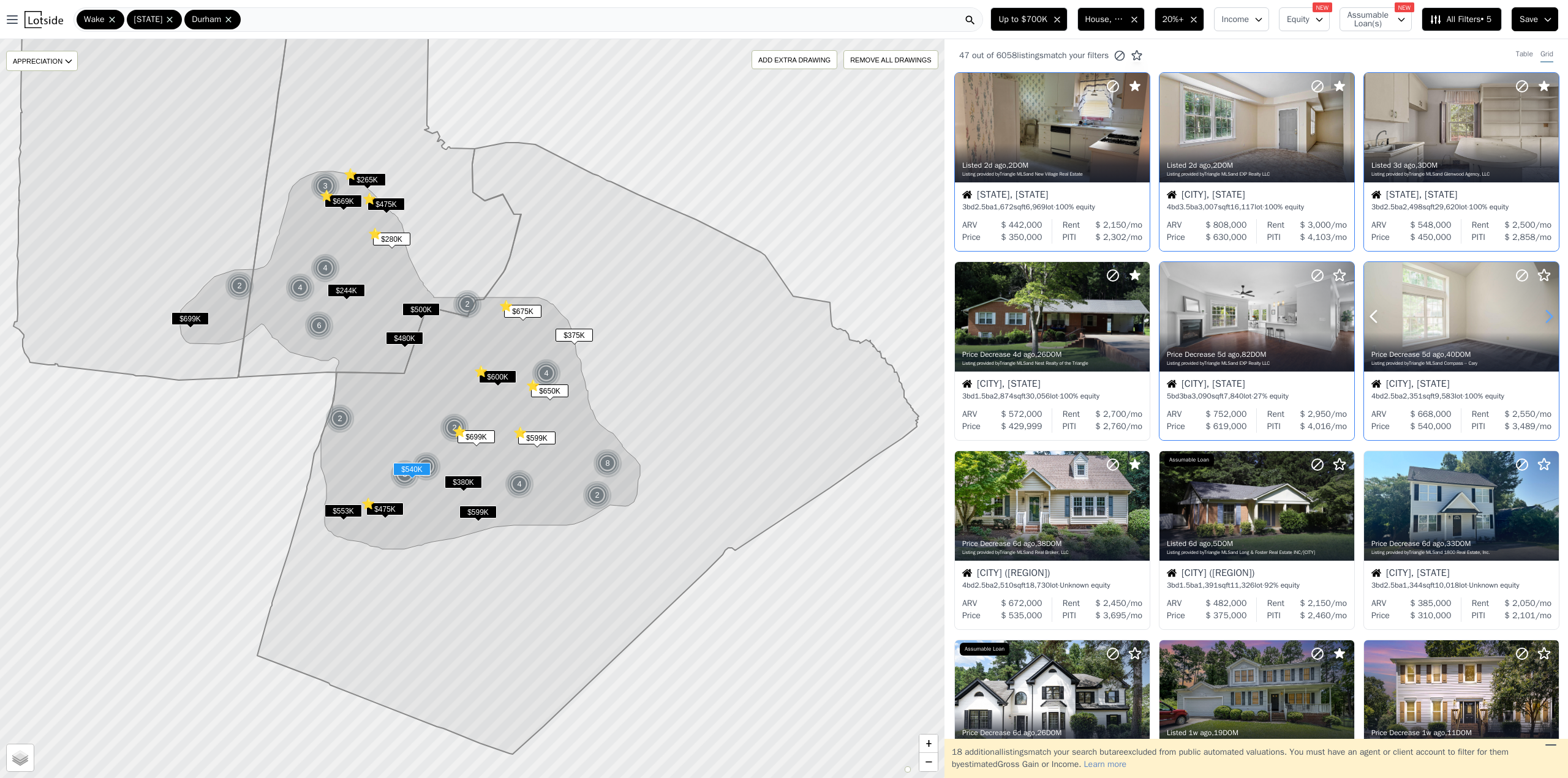 click 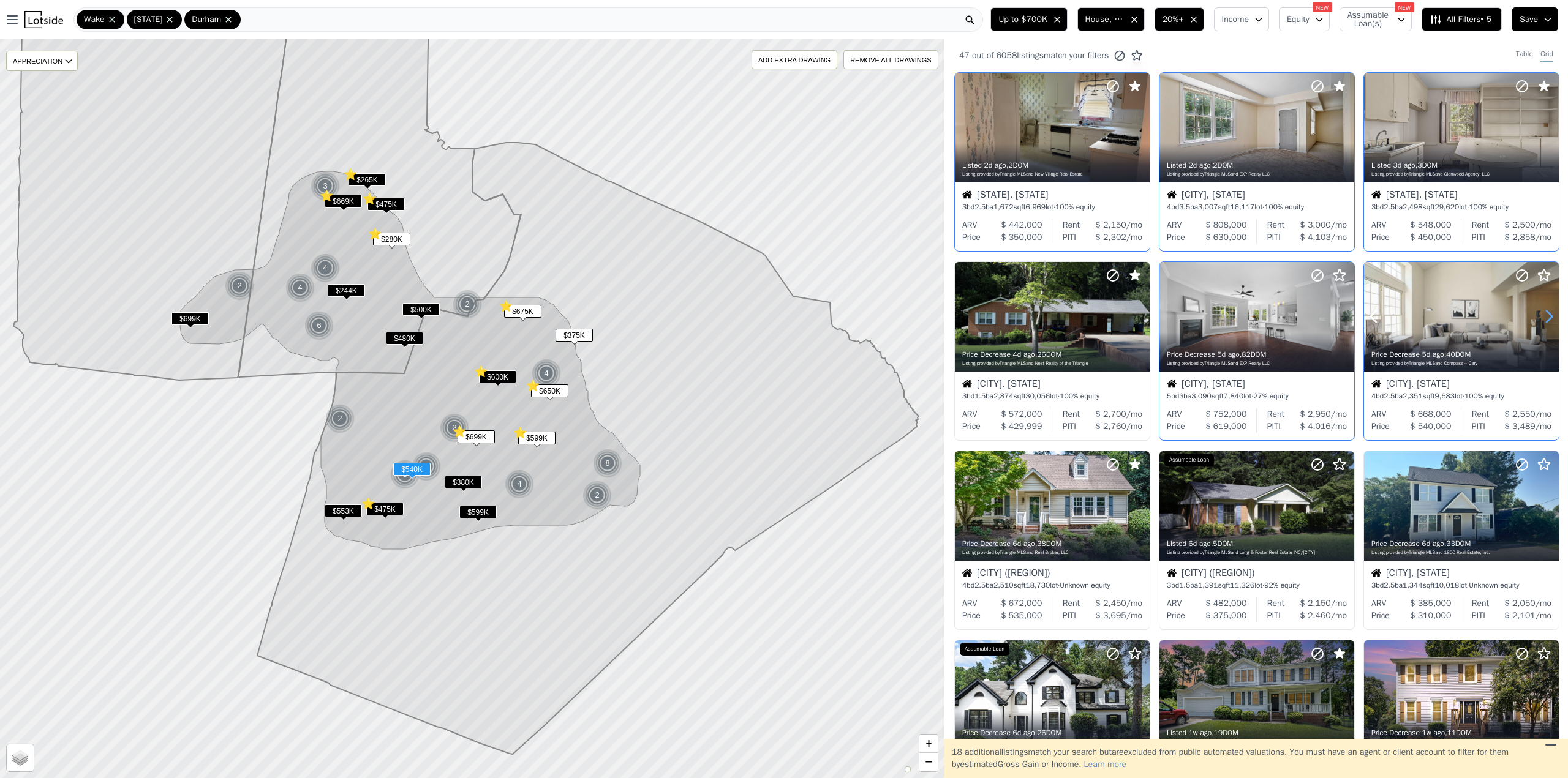 click 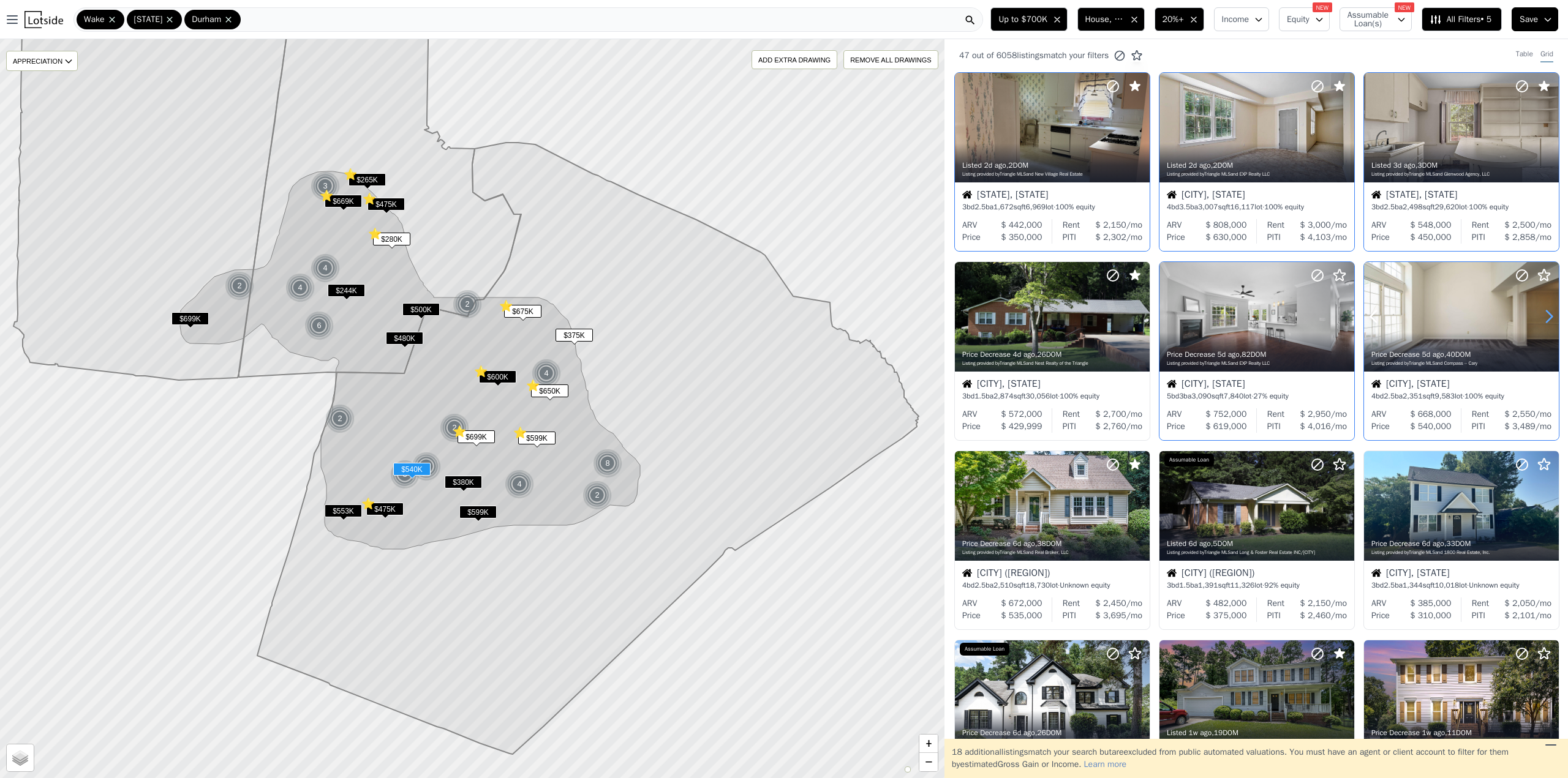 click 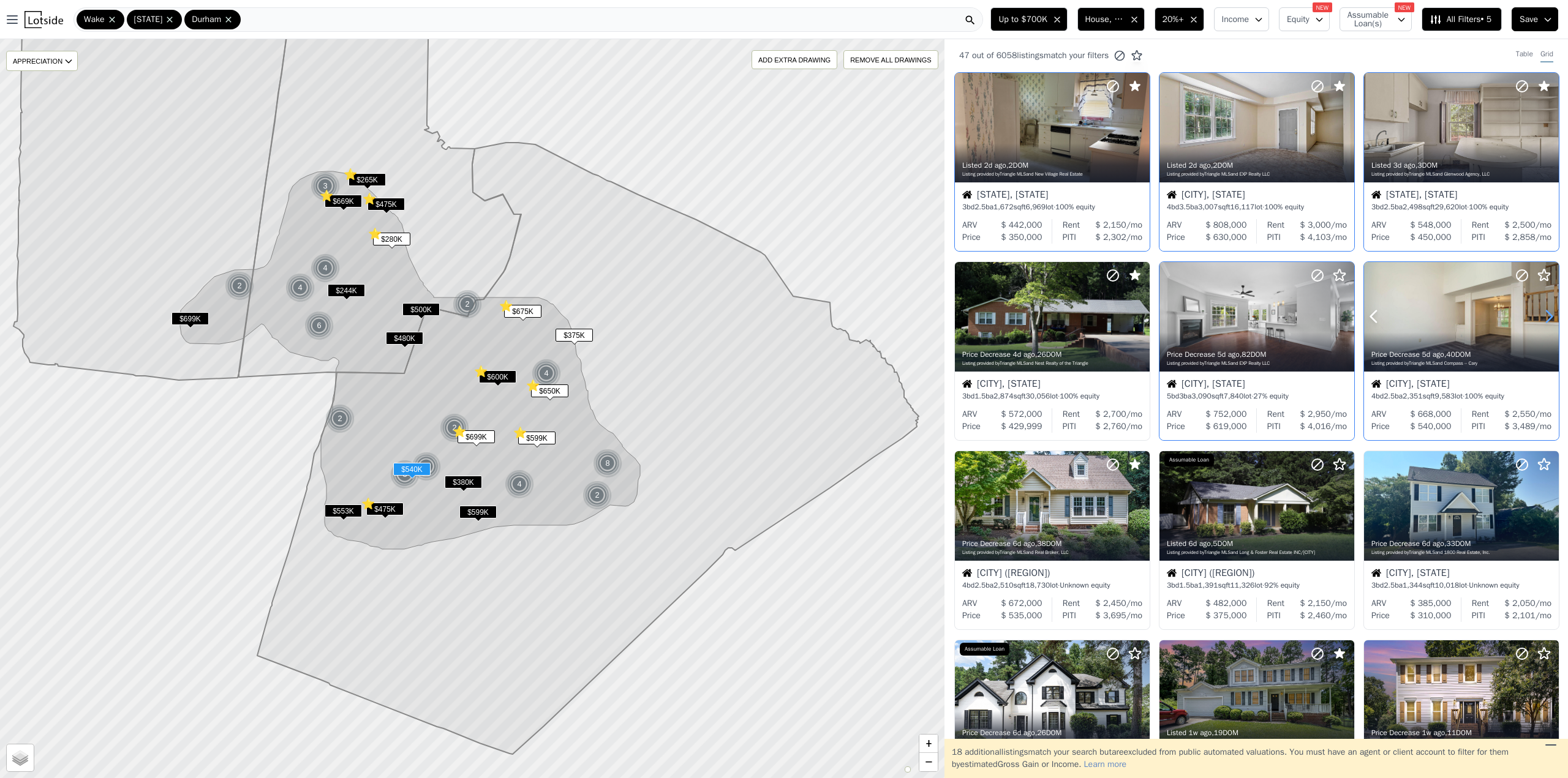 click 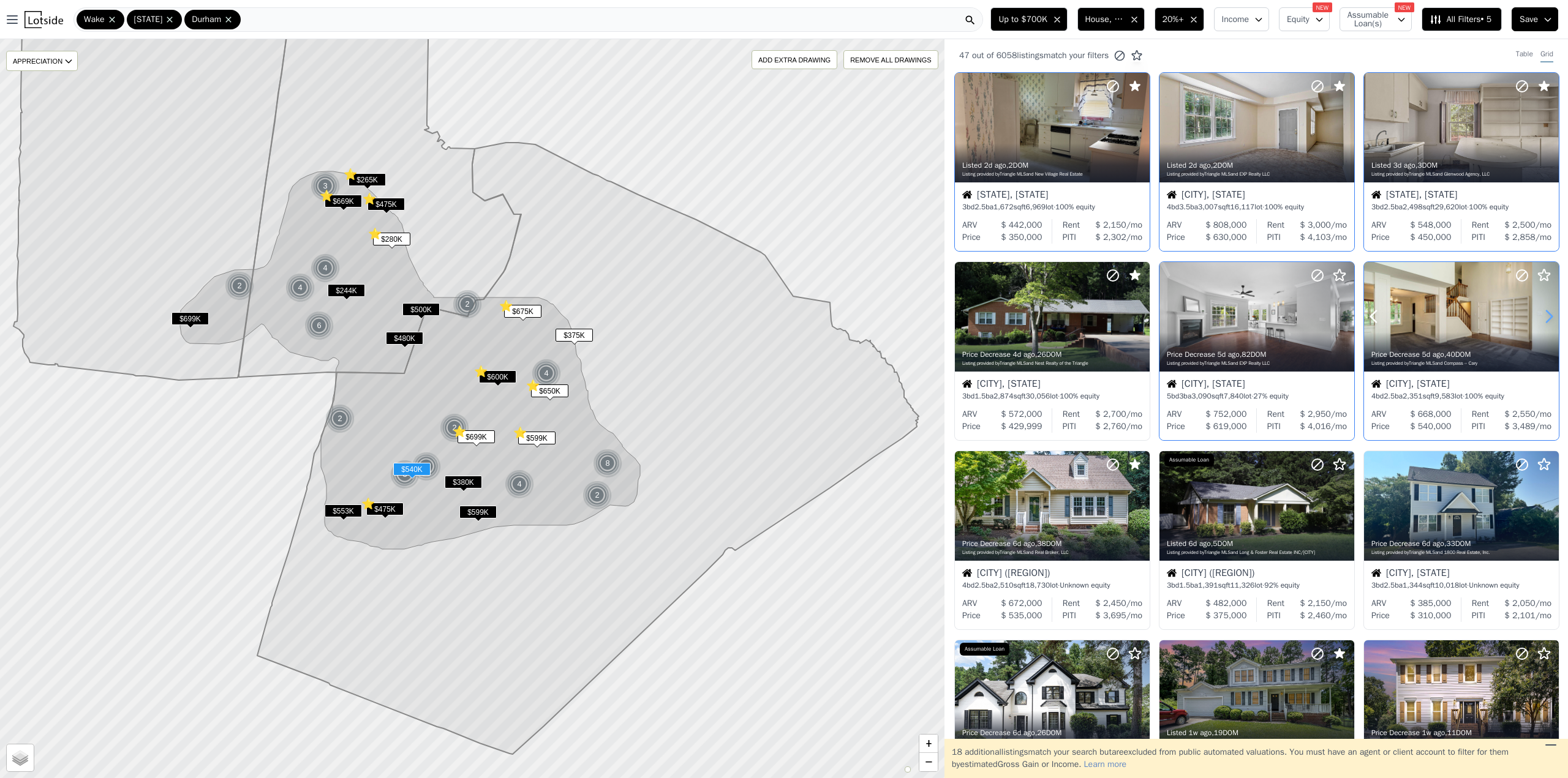 click 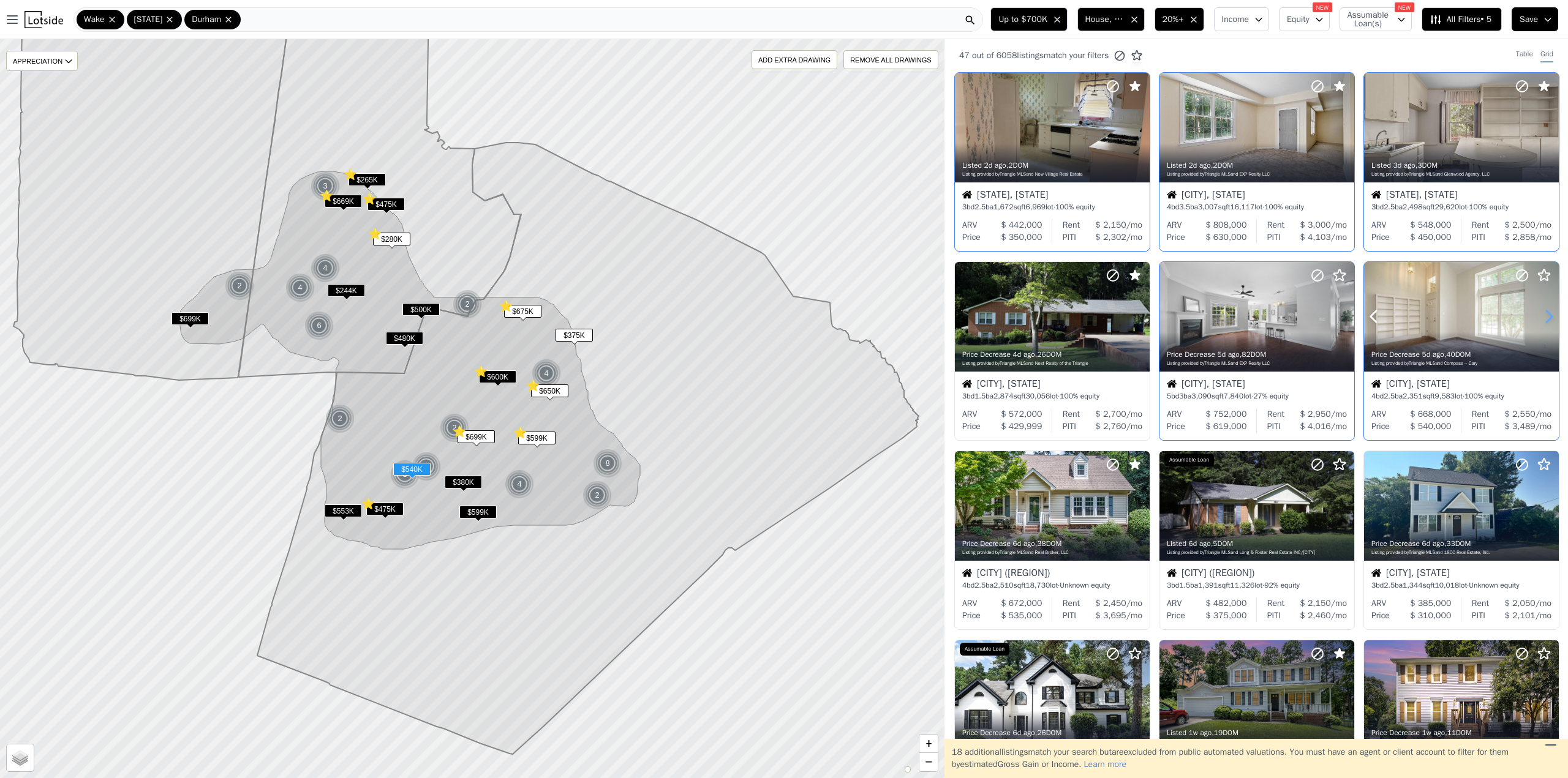 click 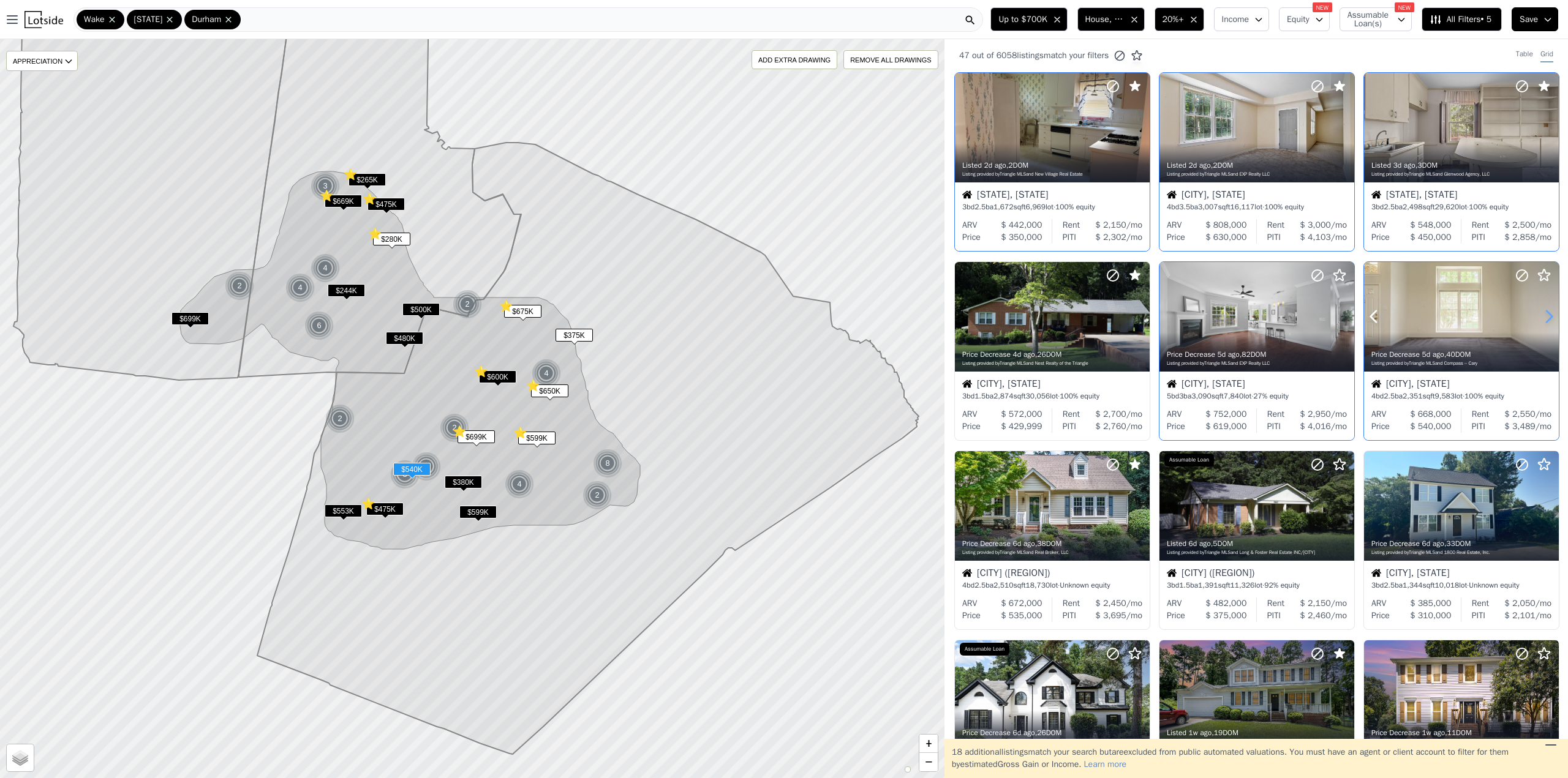 click 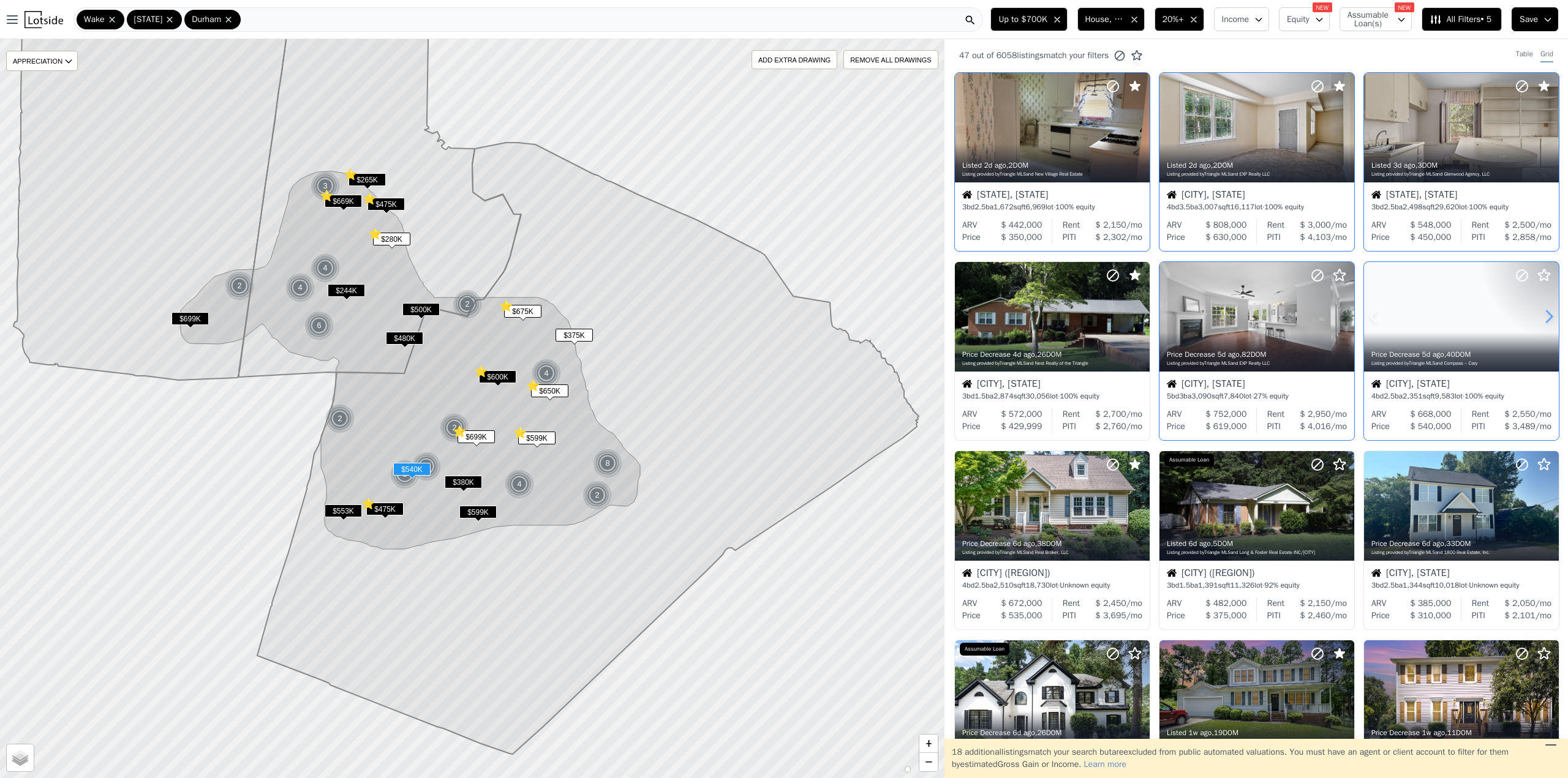 click 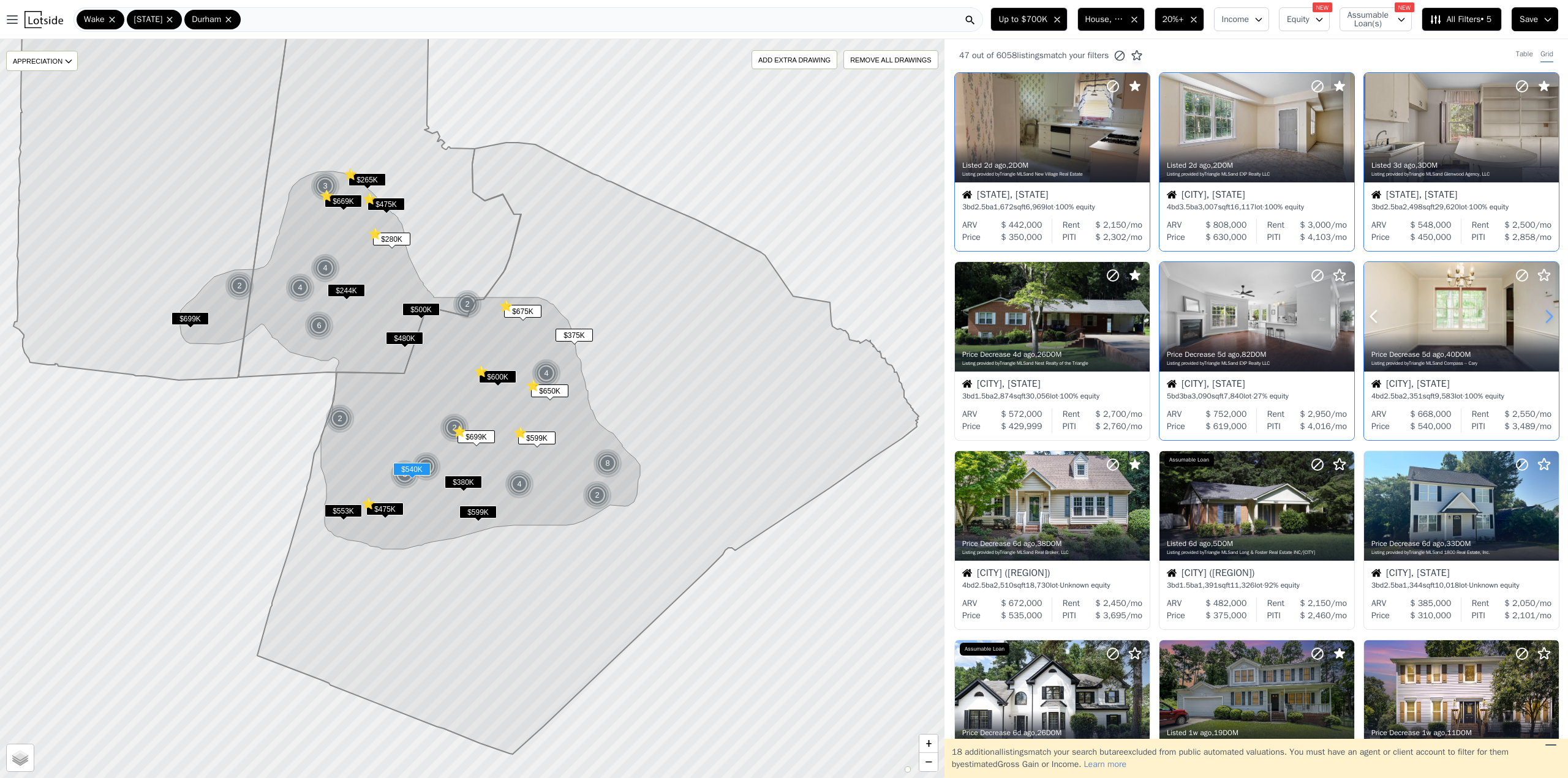 click 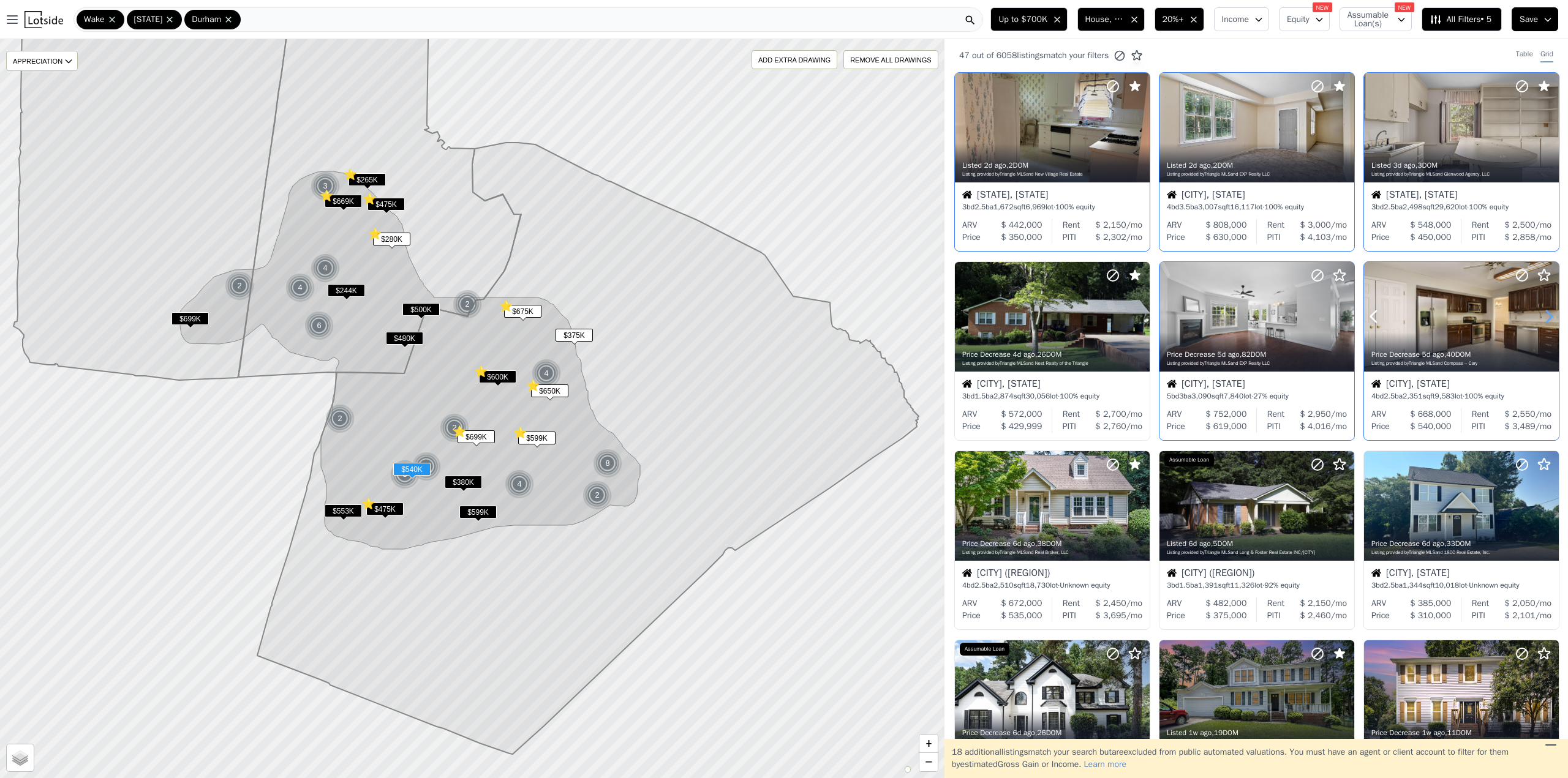 click 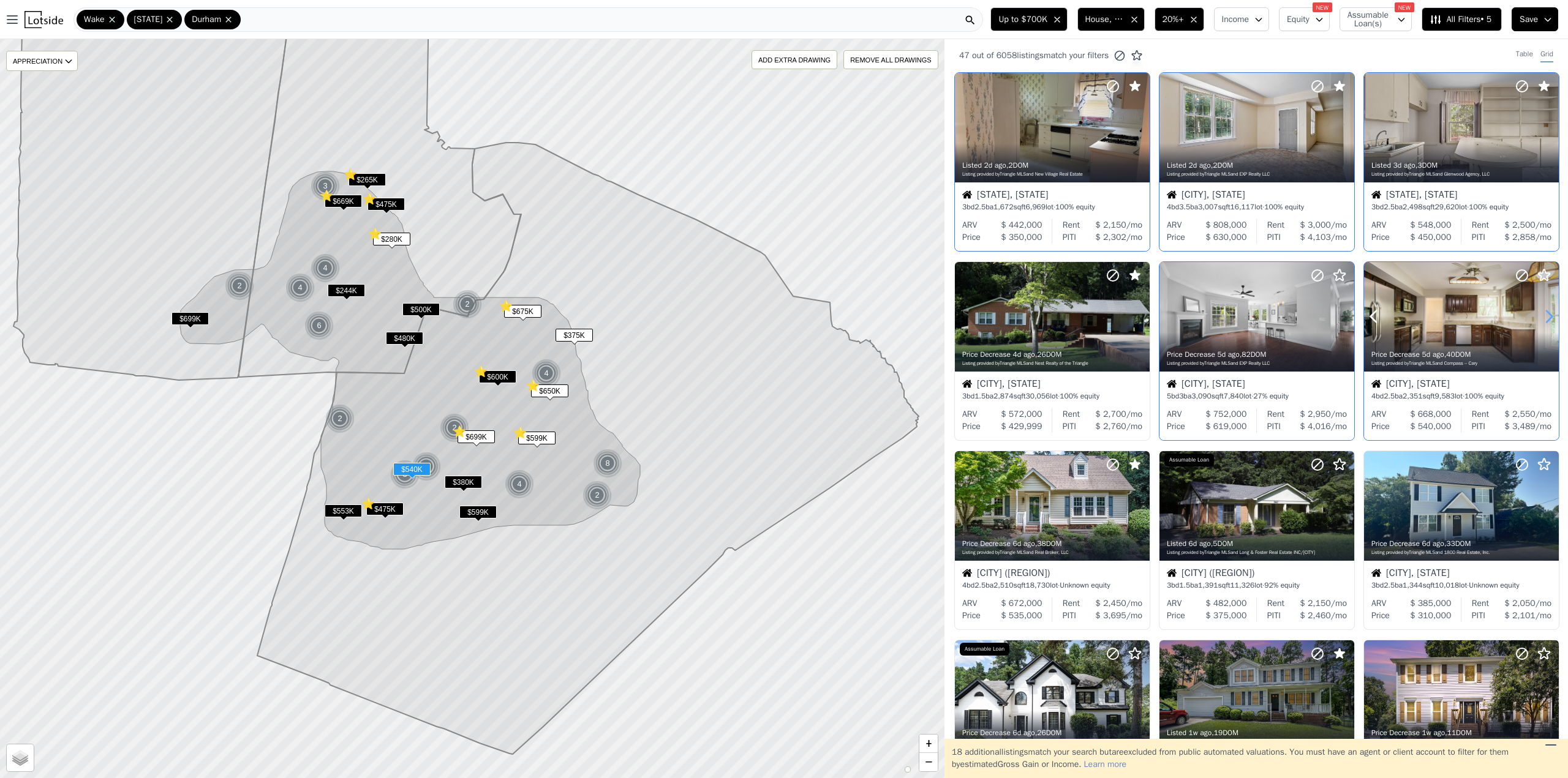 click 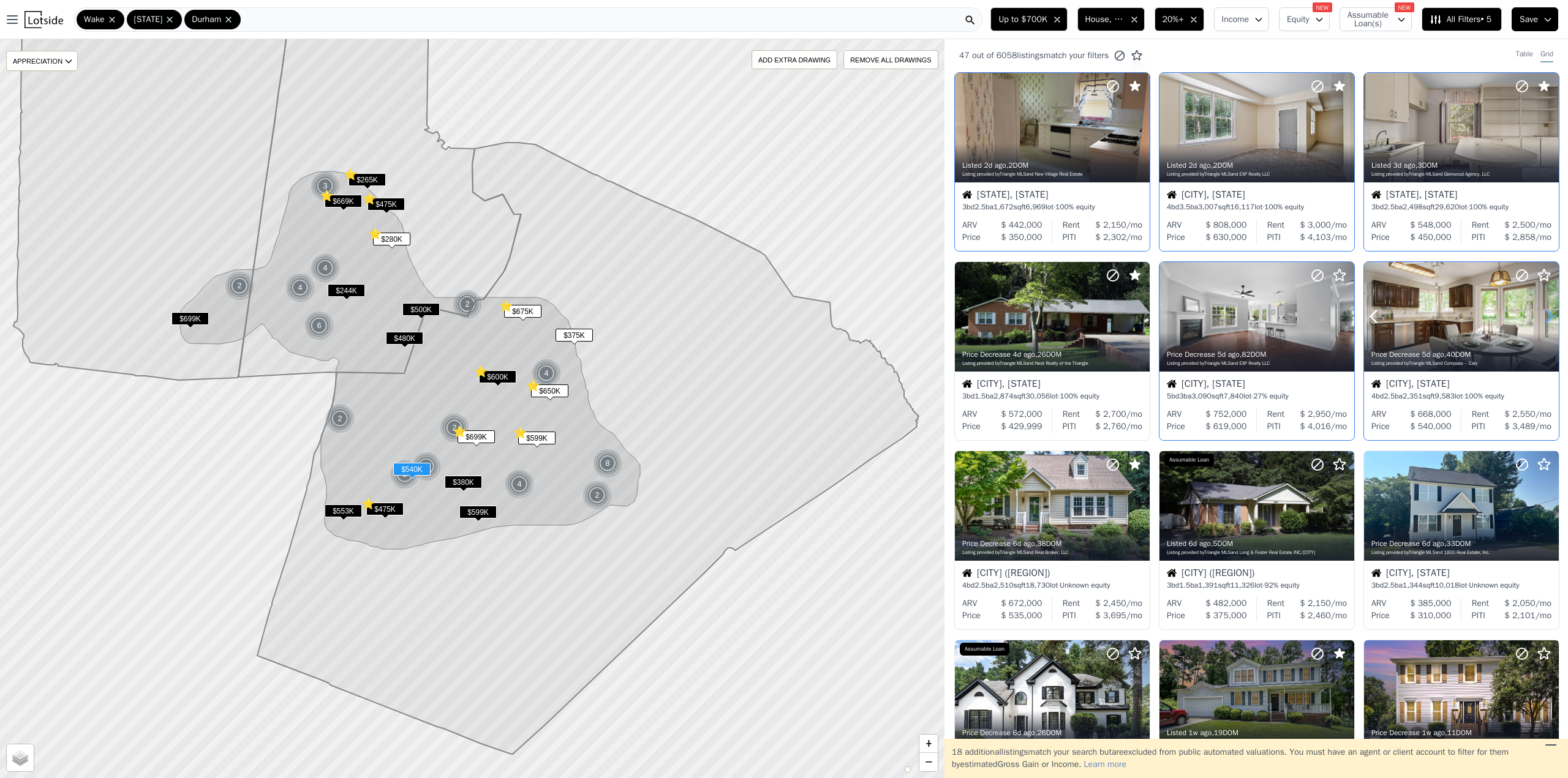 click 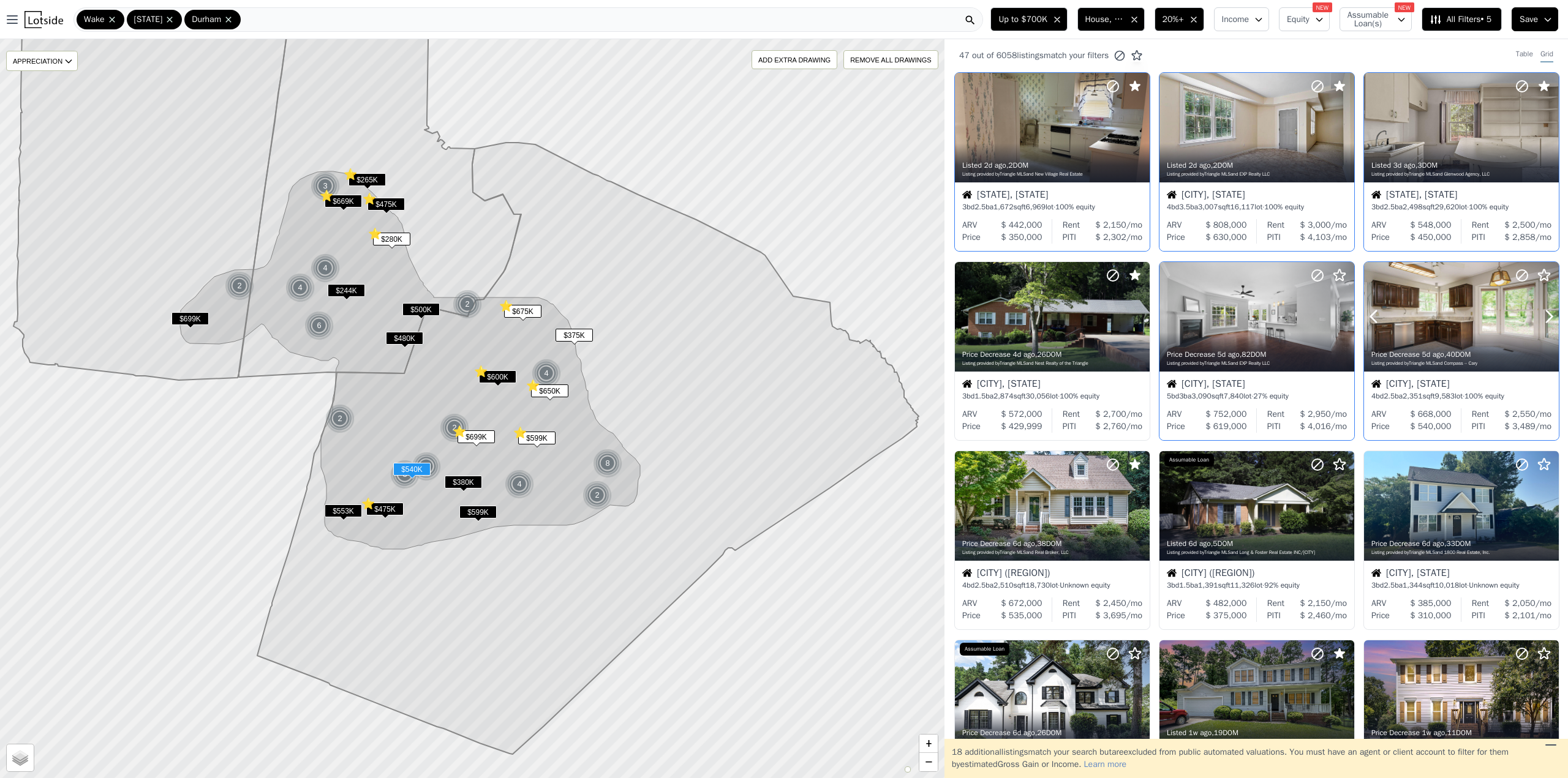 click 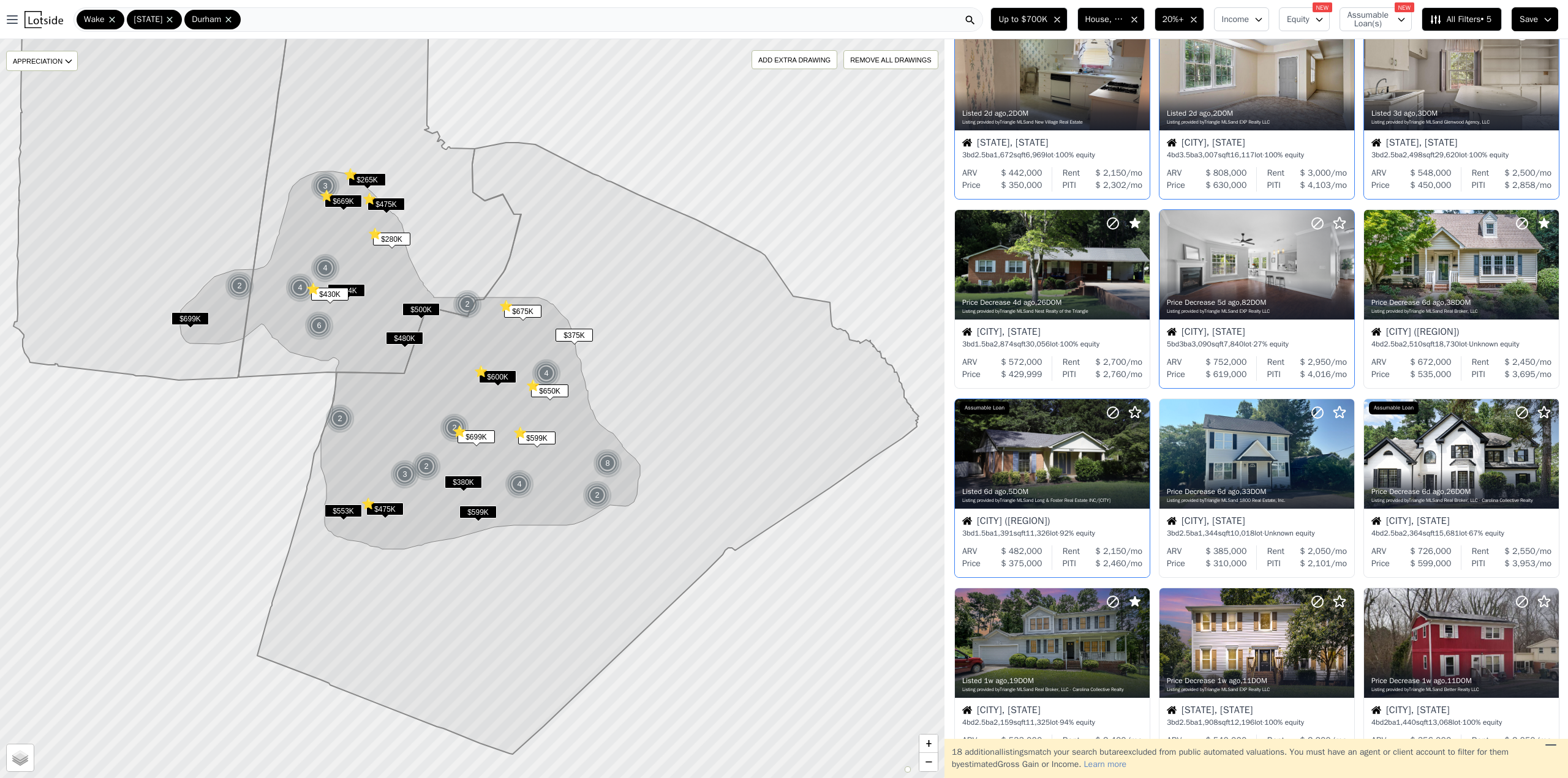scroll, scrollTop: 122, scrollLeft: 0, axis: vertical 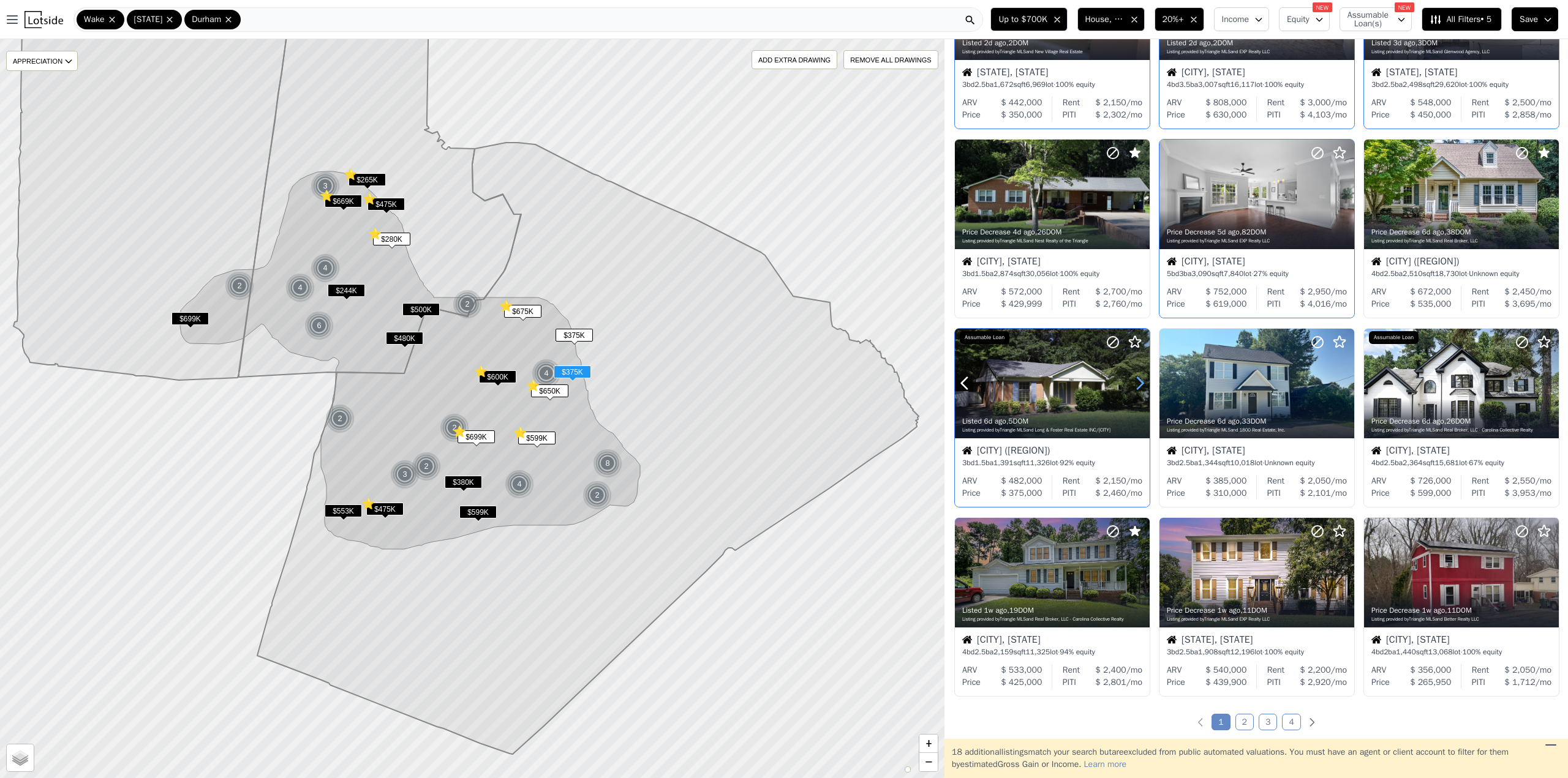 click 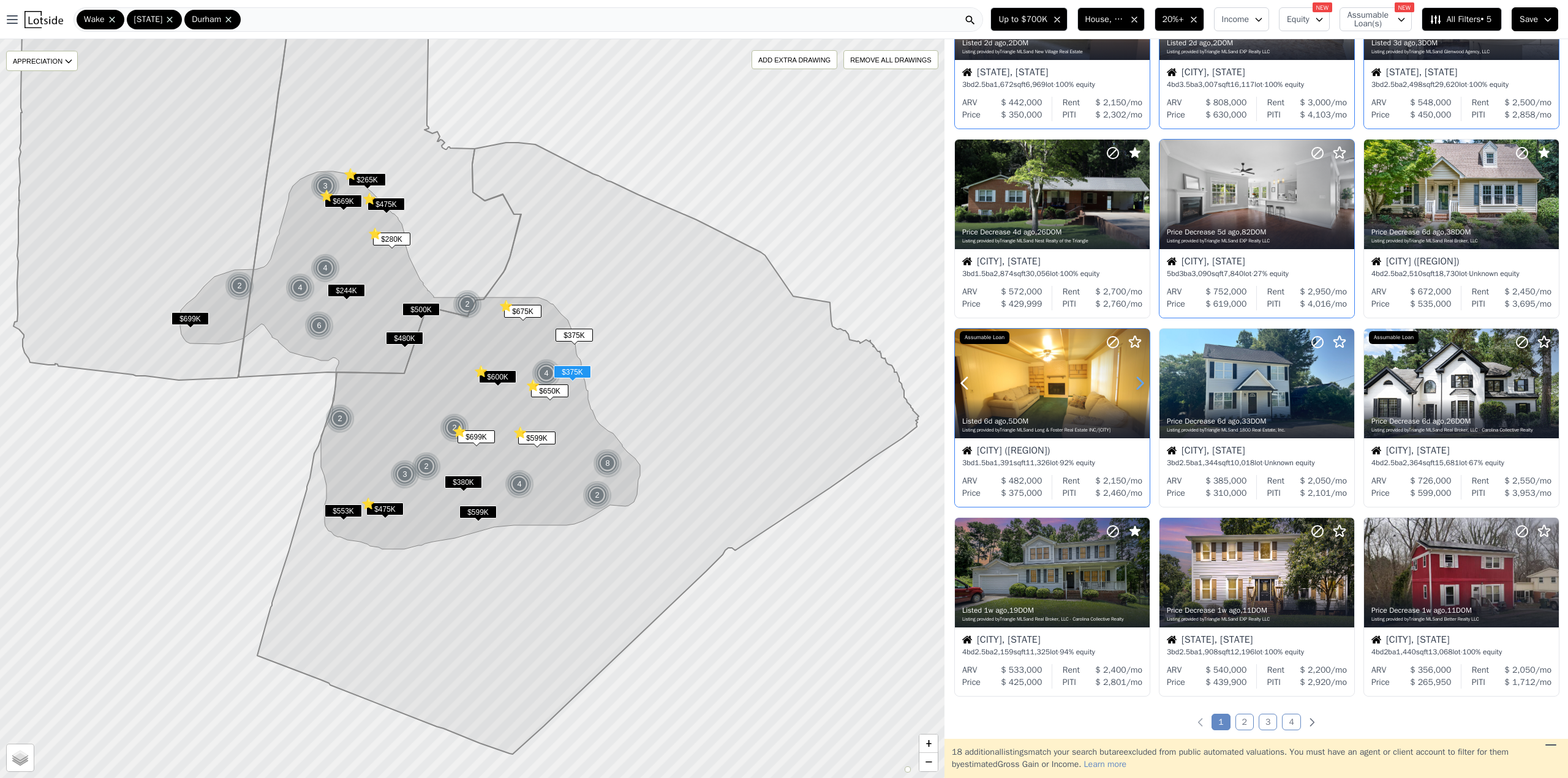 click 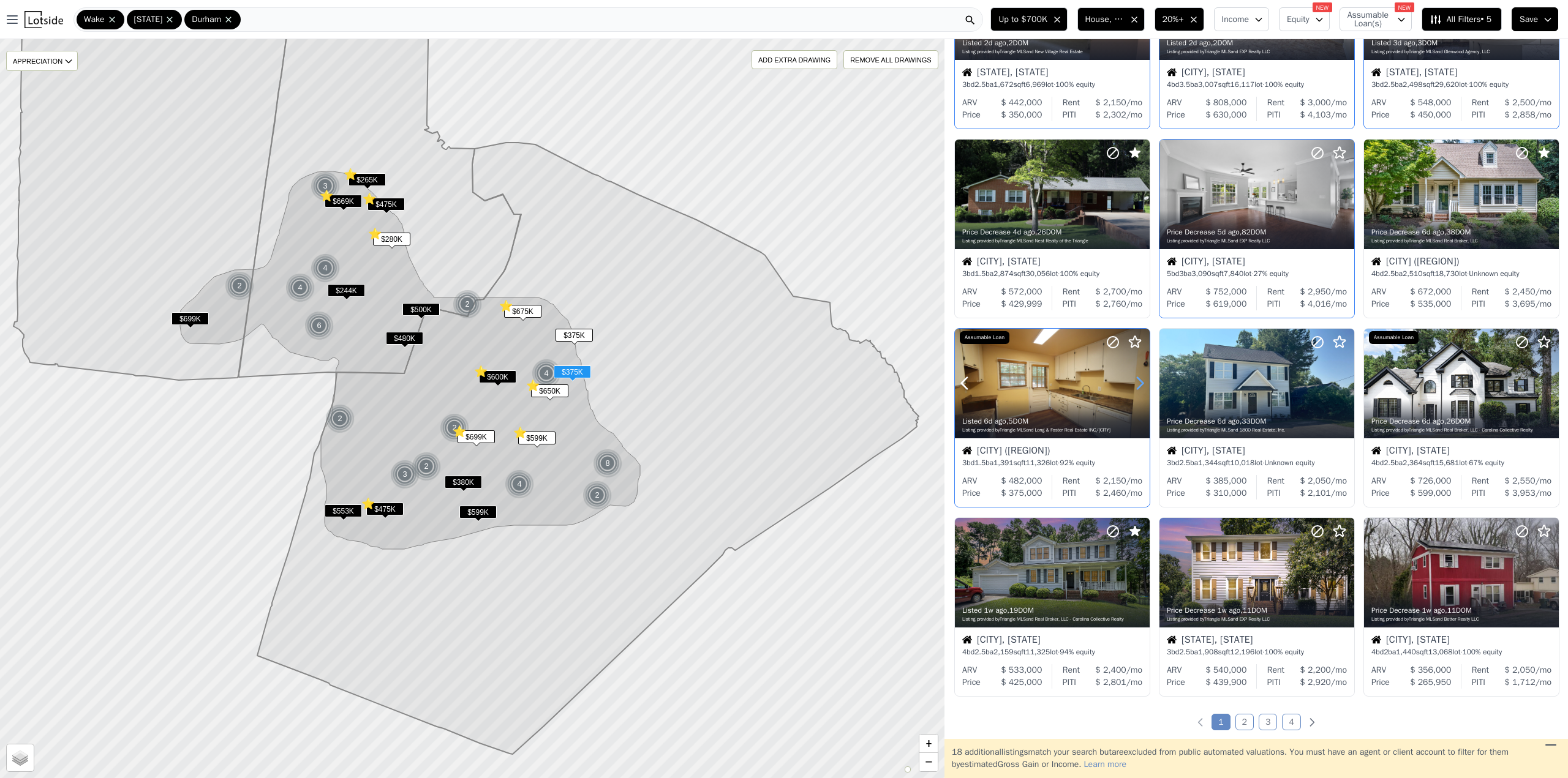 click 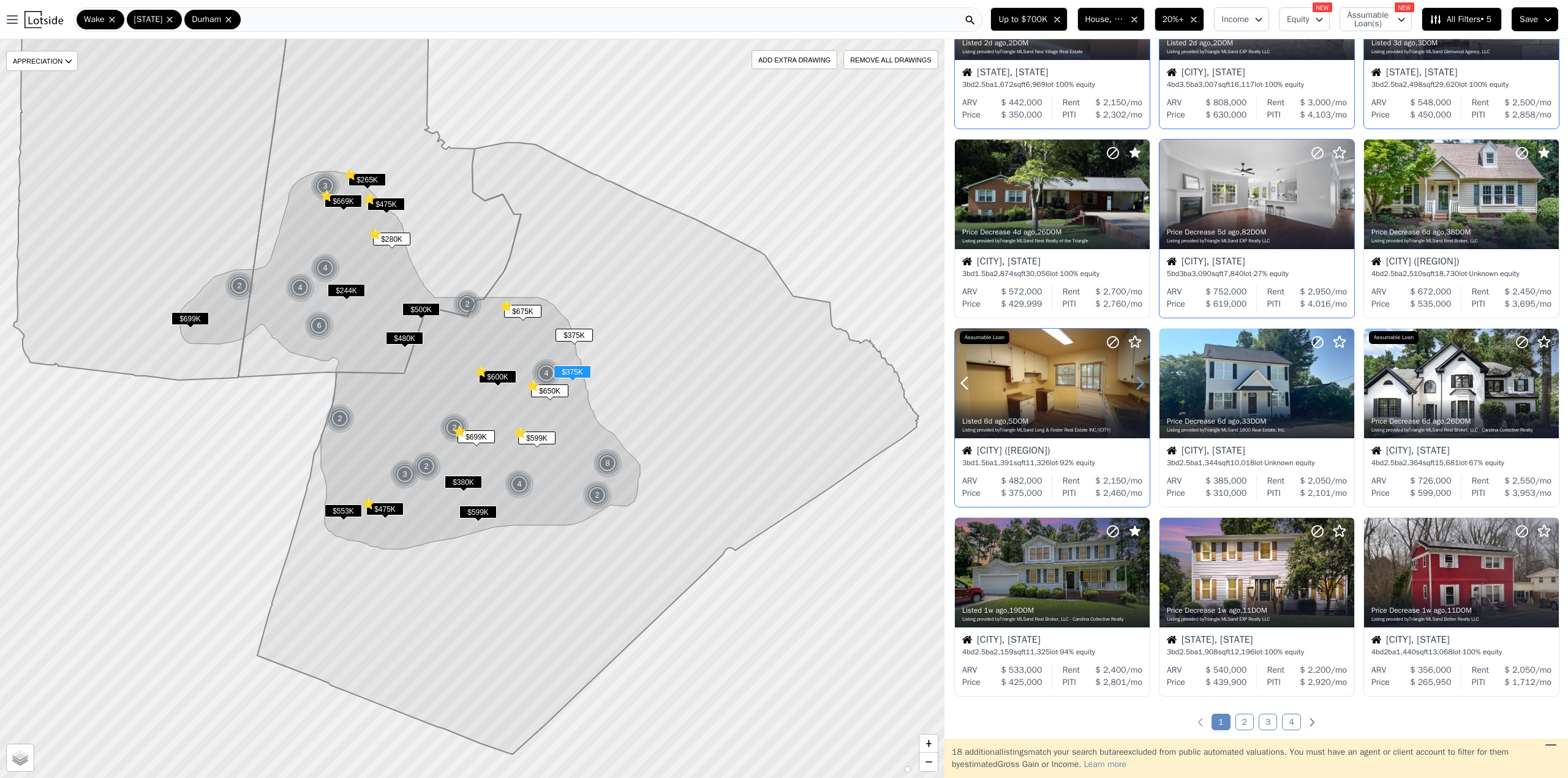 click 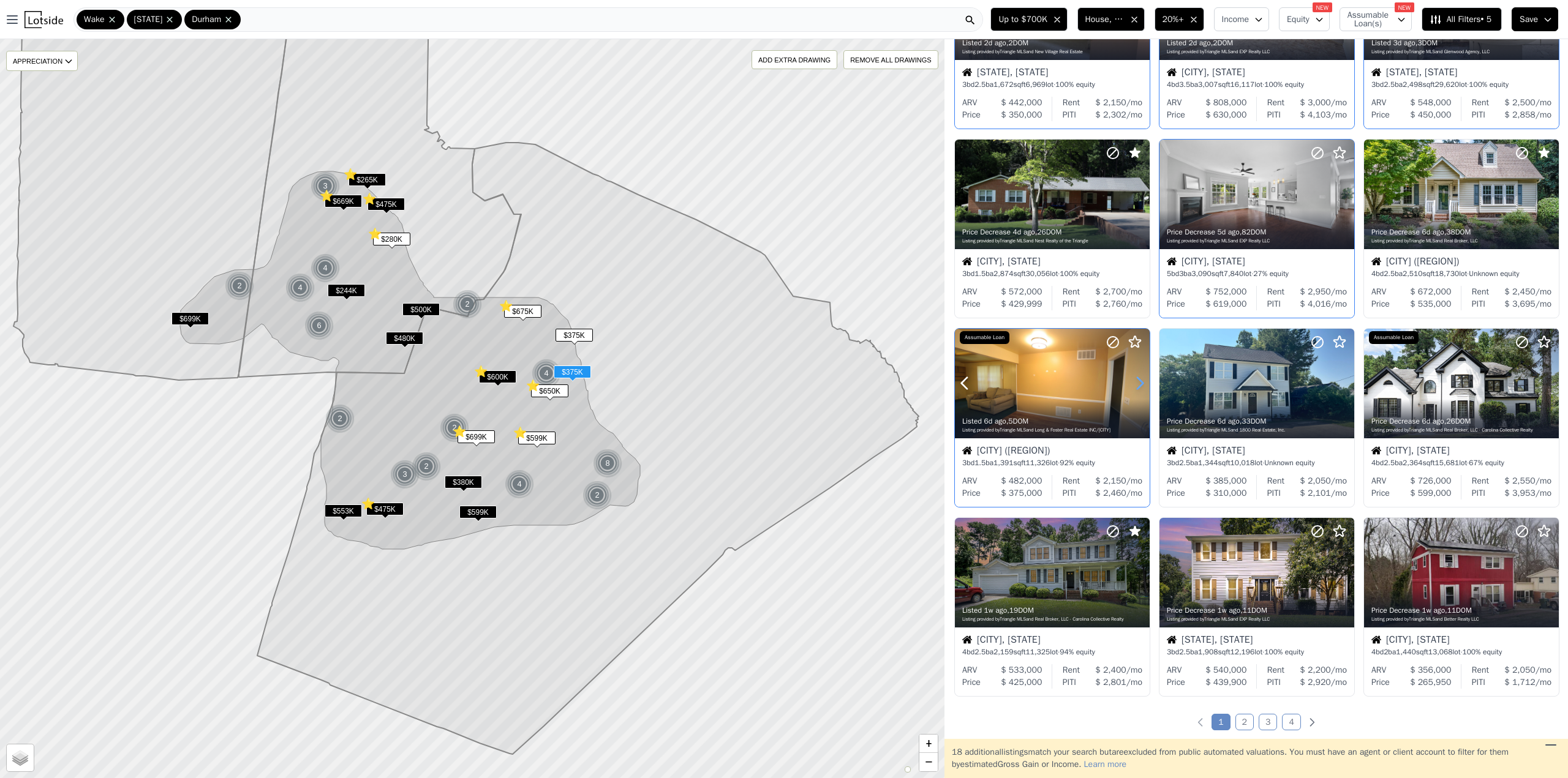 click 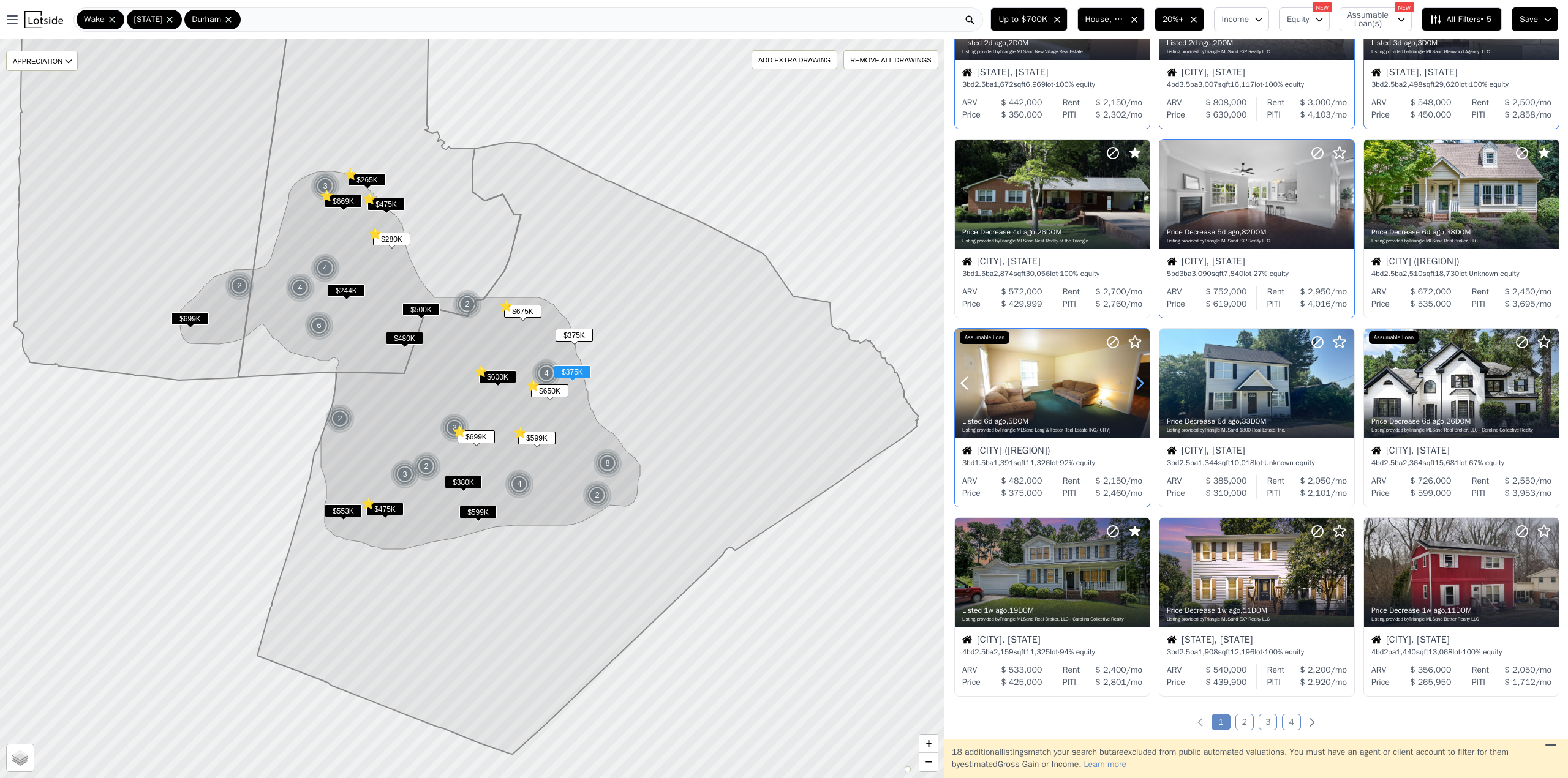 click 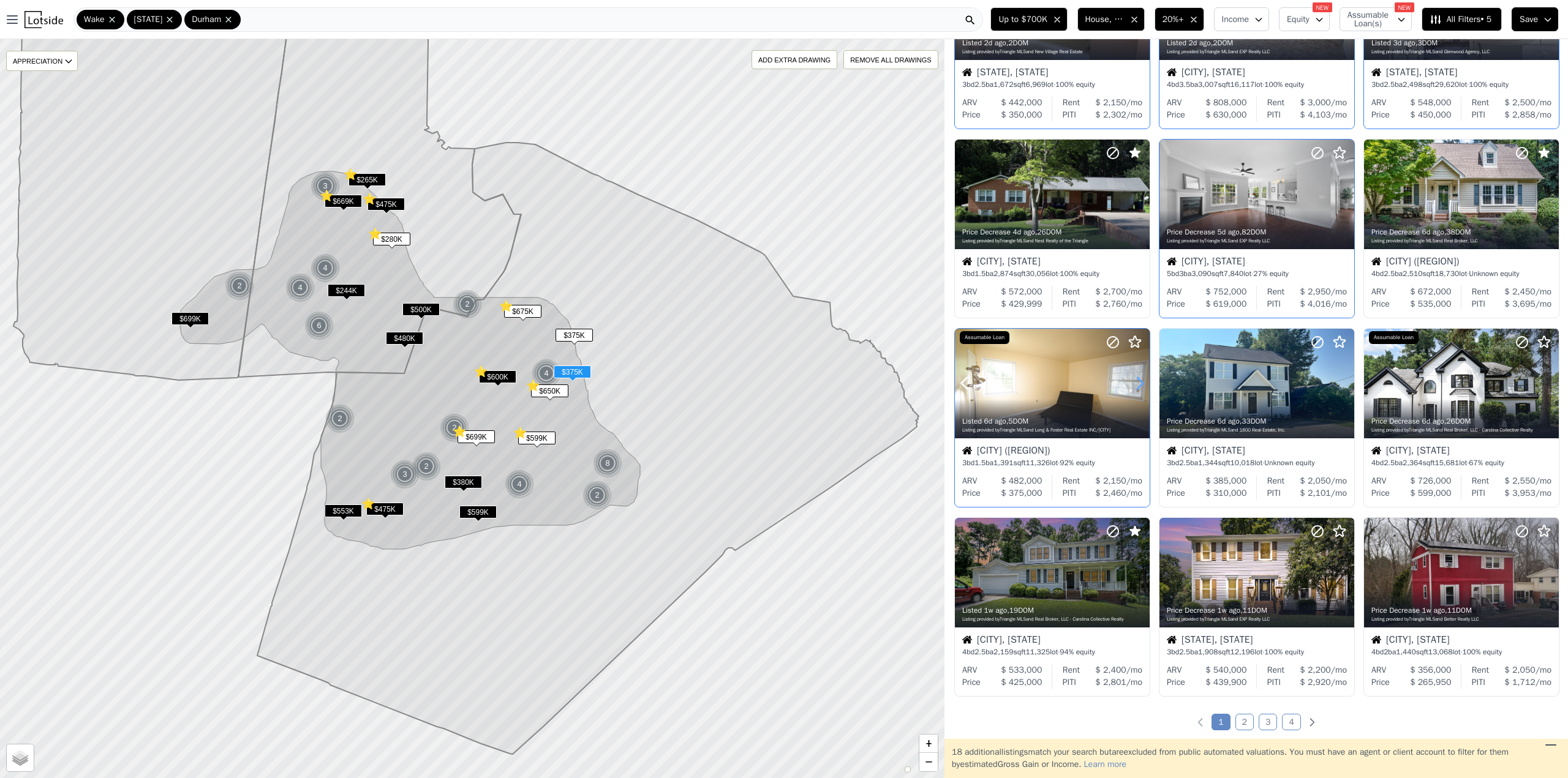 click 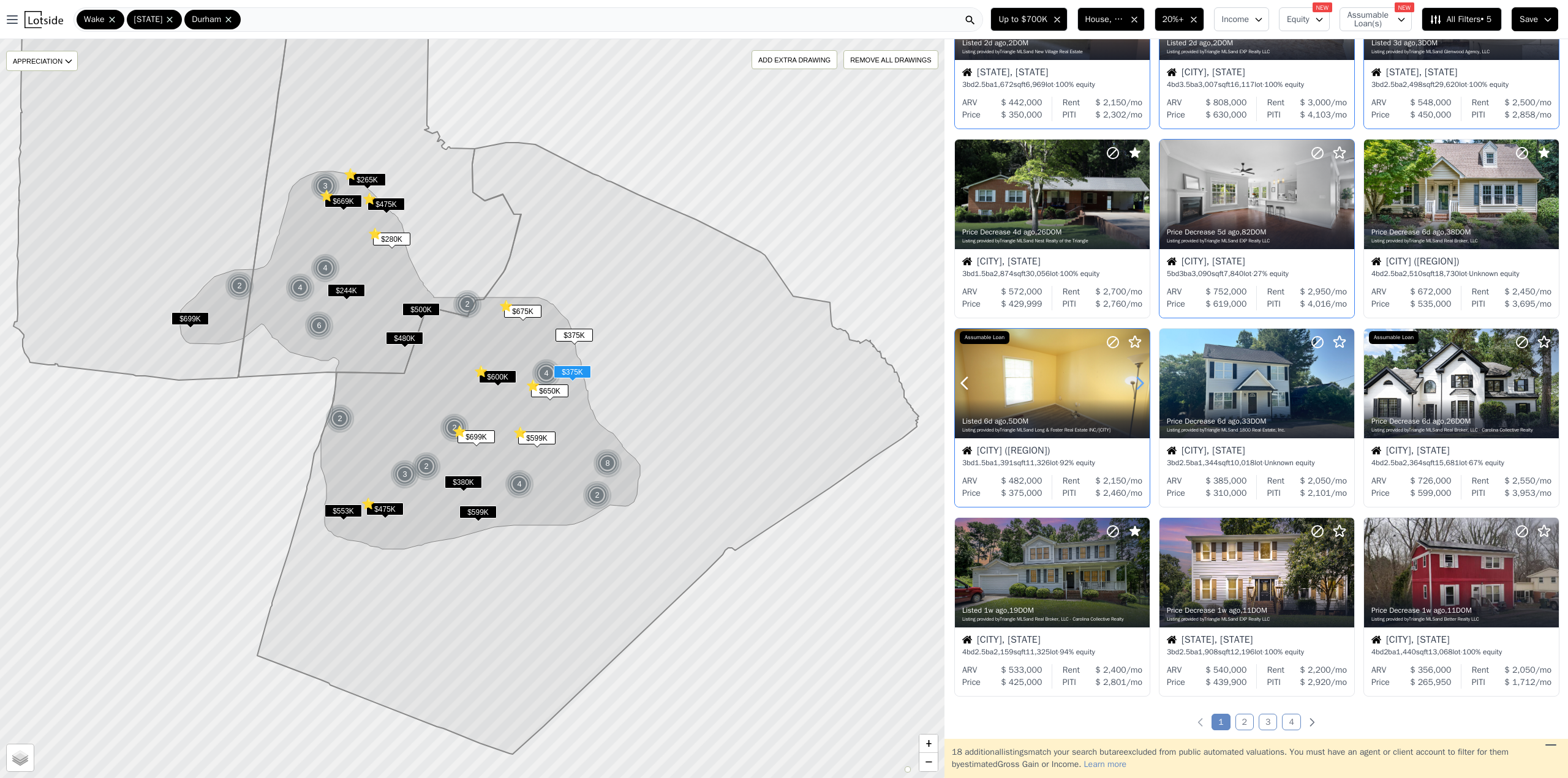 click 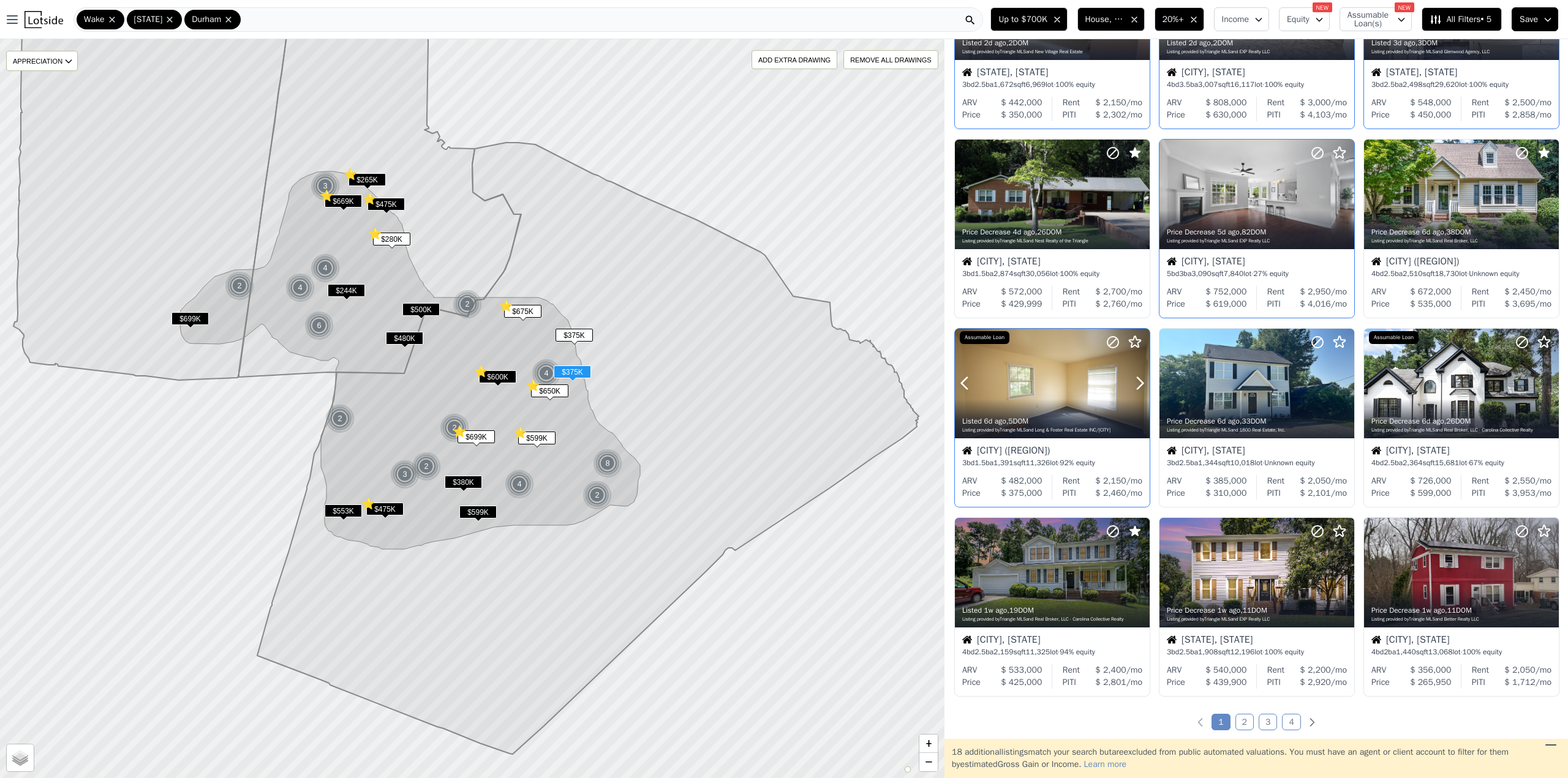 click at bounding box center (1052, 383) 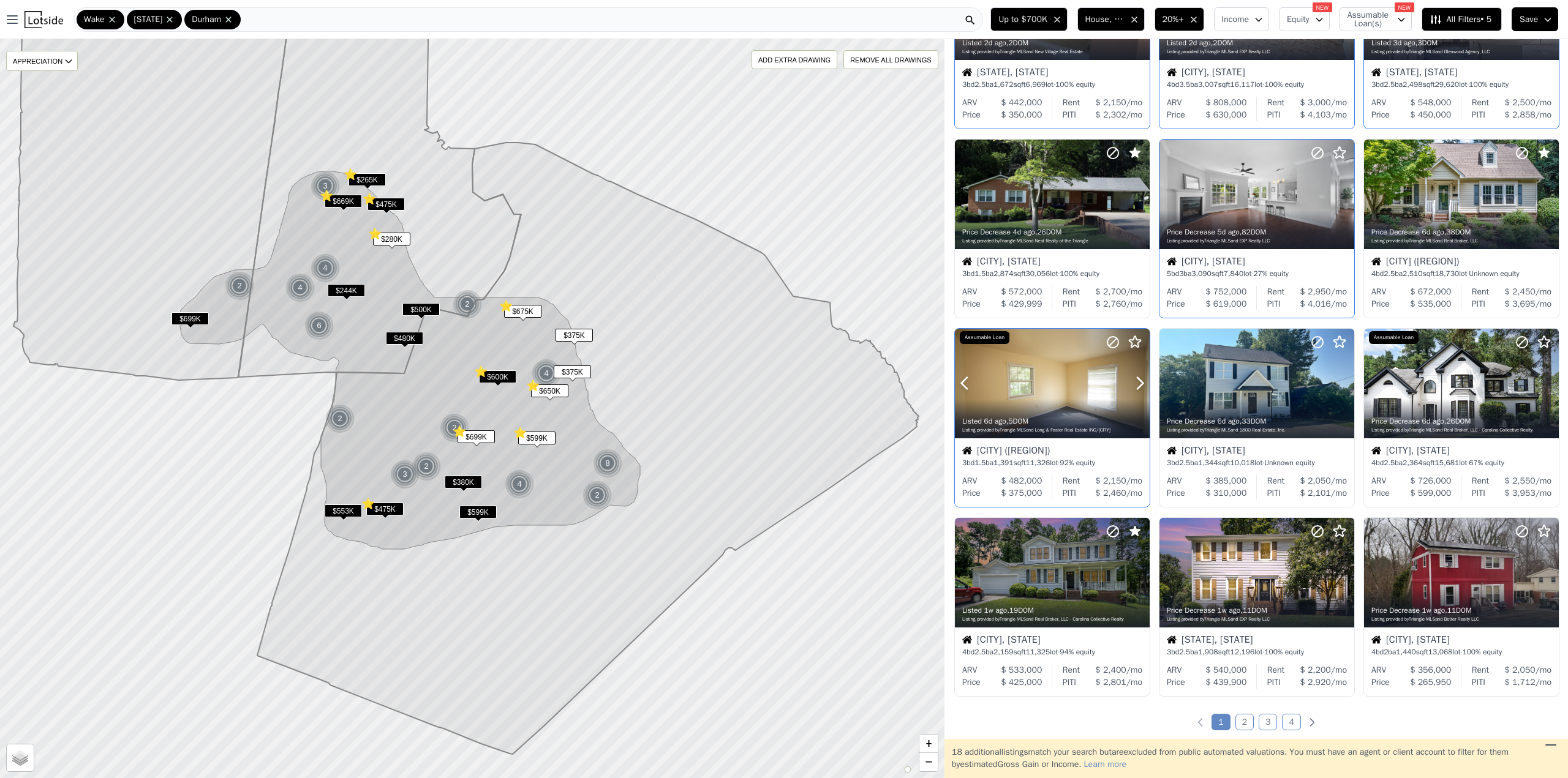 click 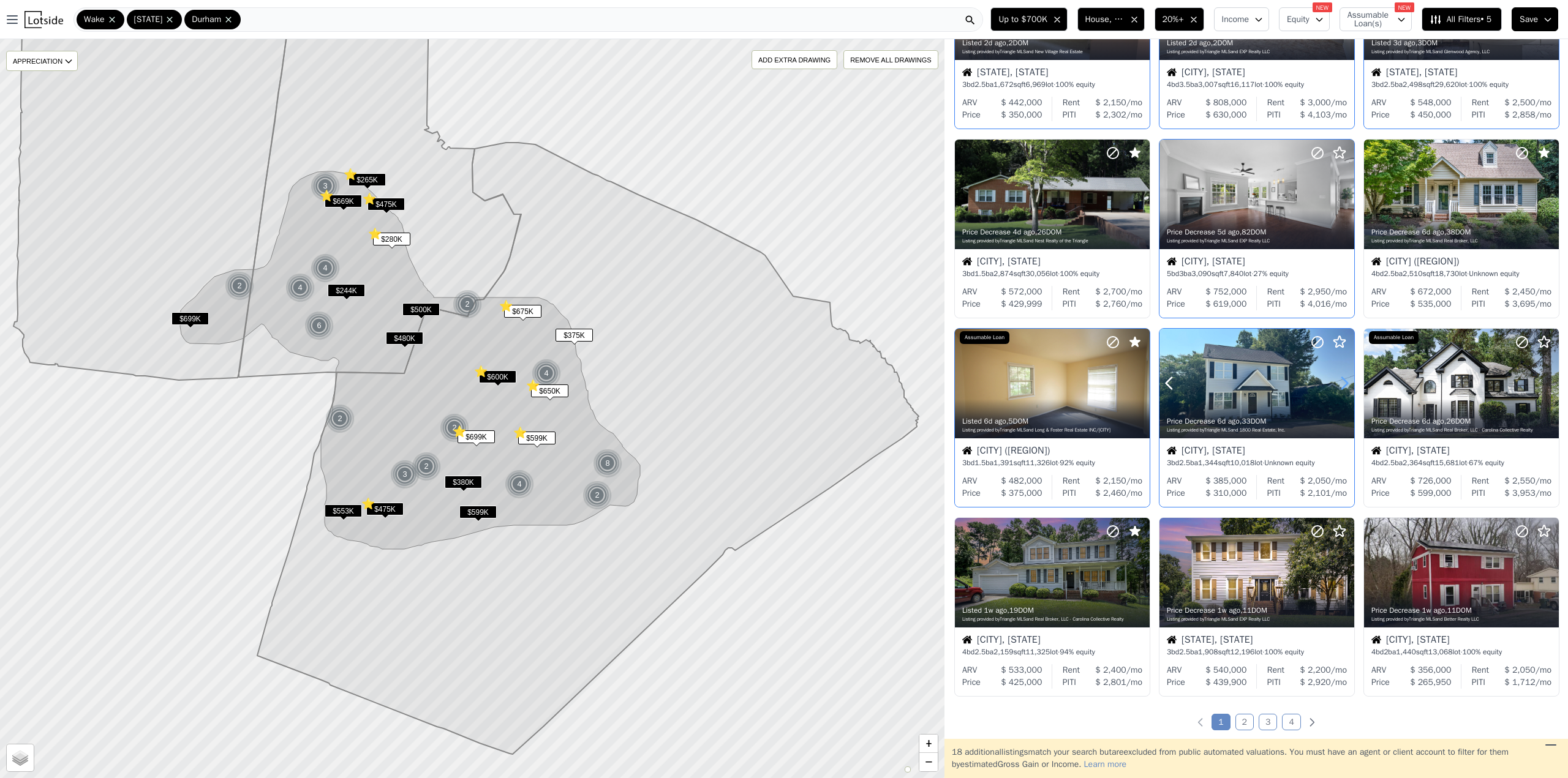 click 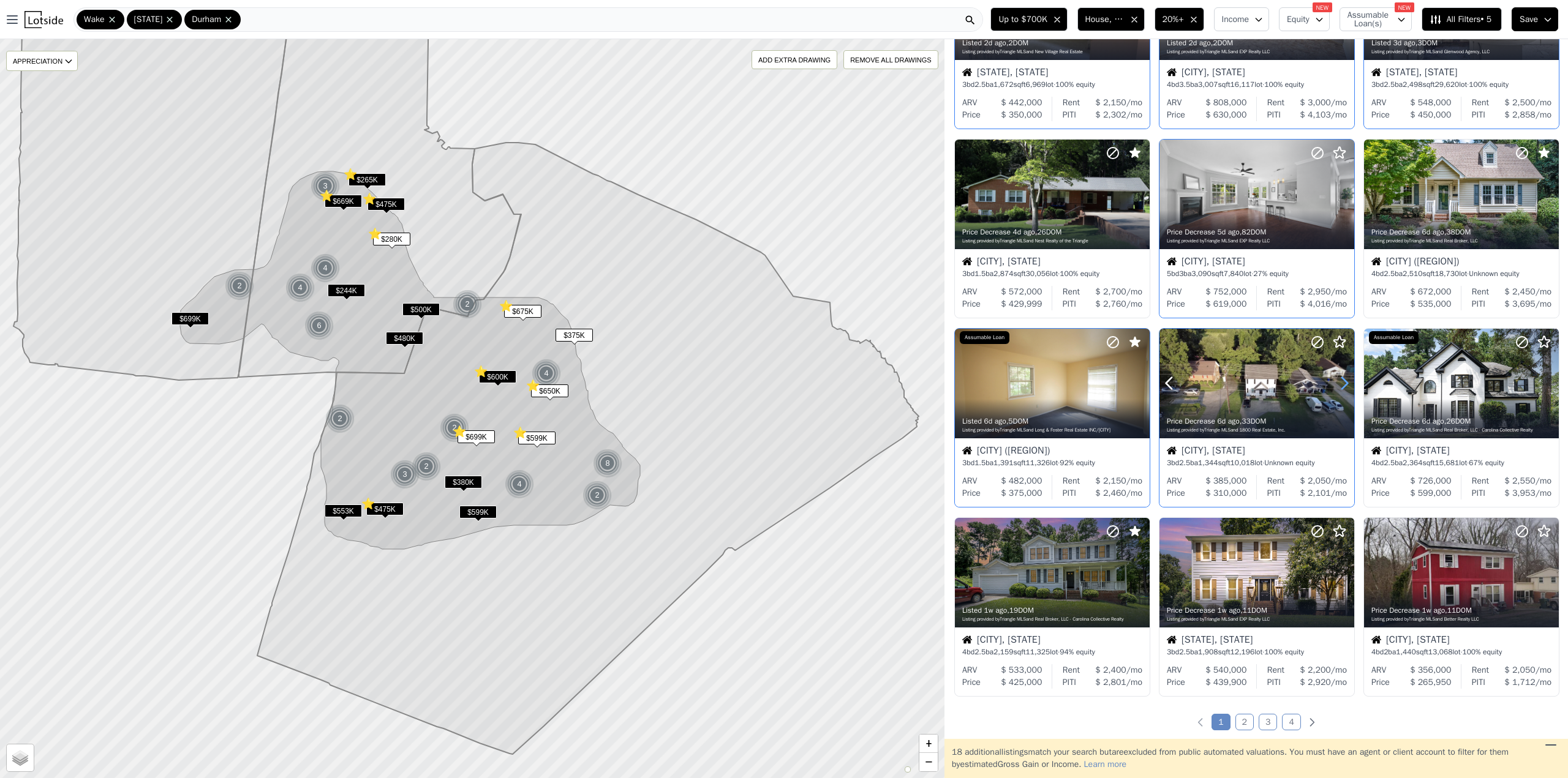 click 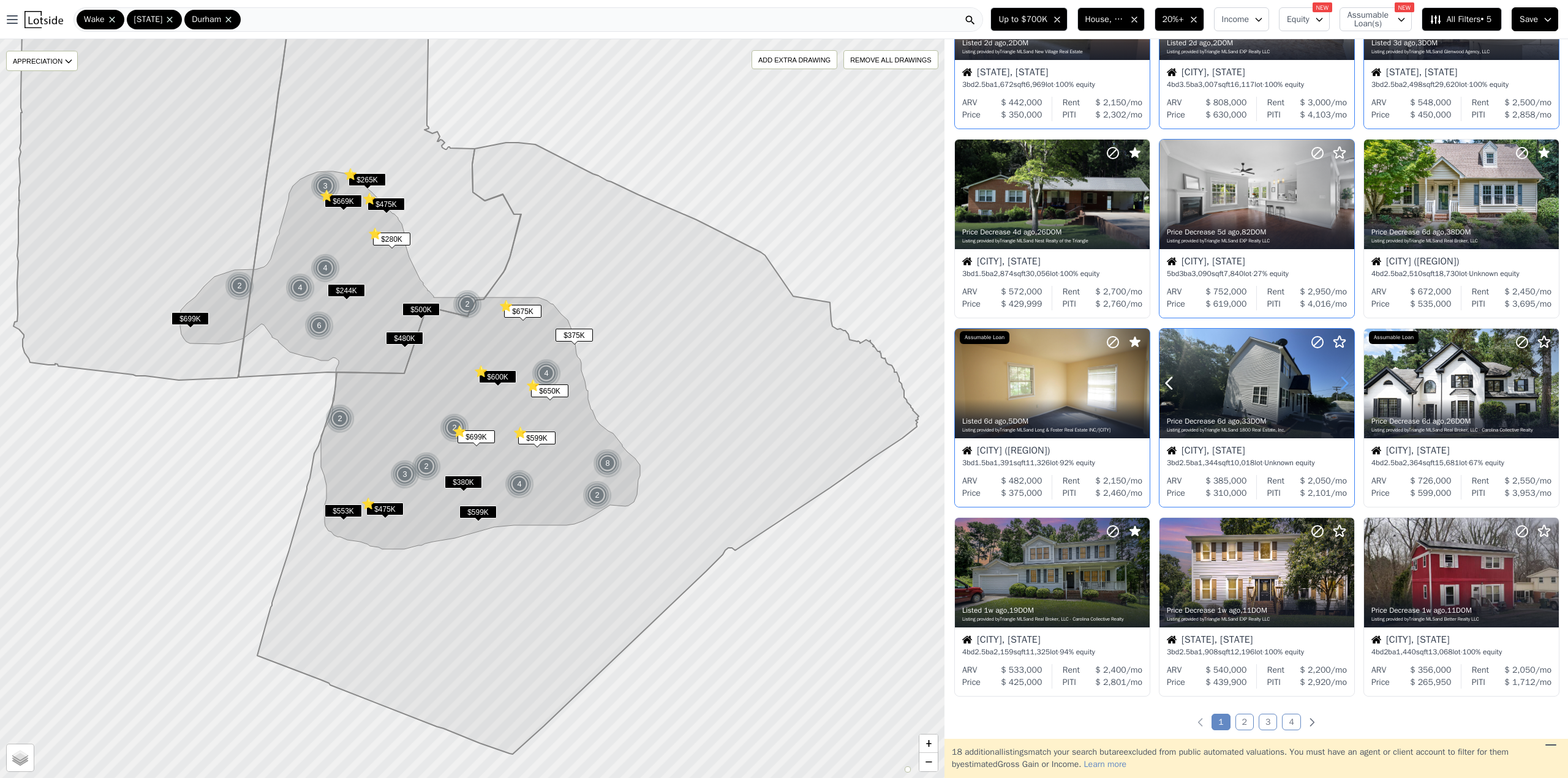 click 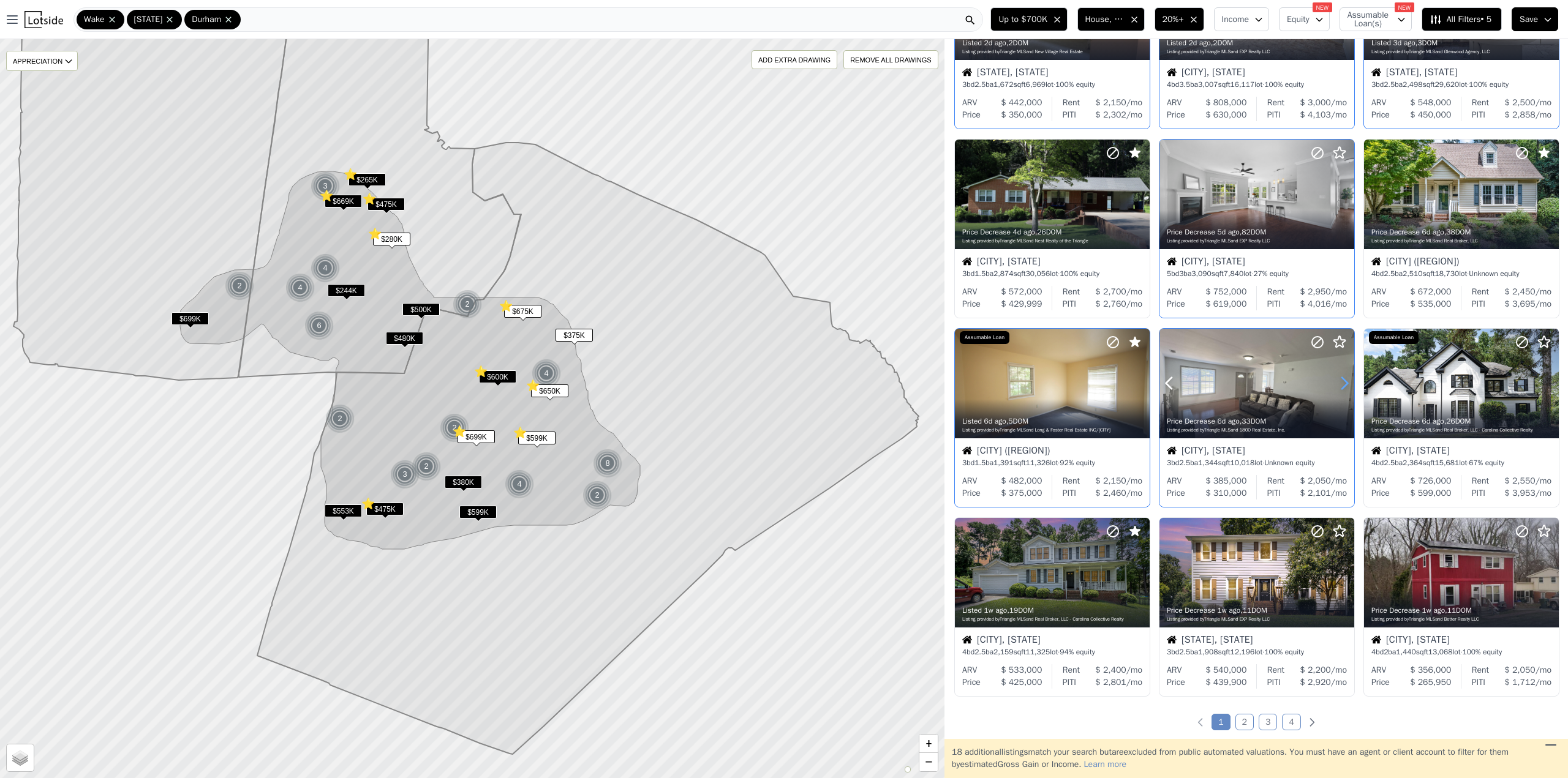 click 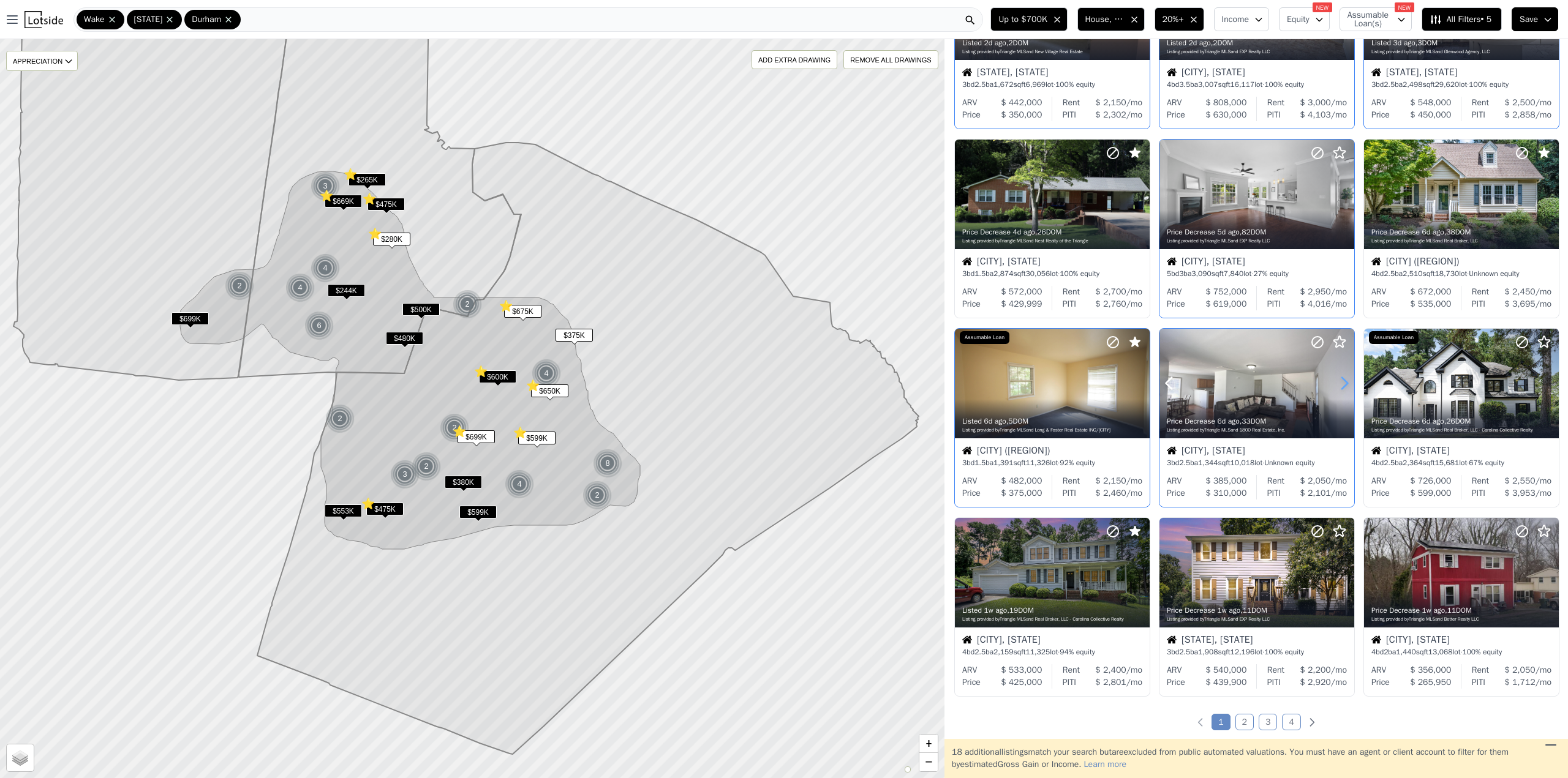 click 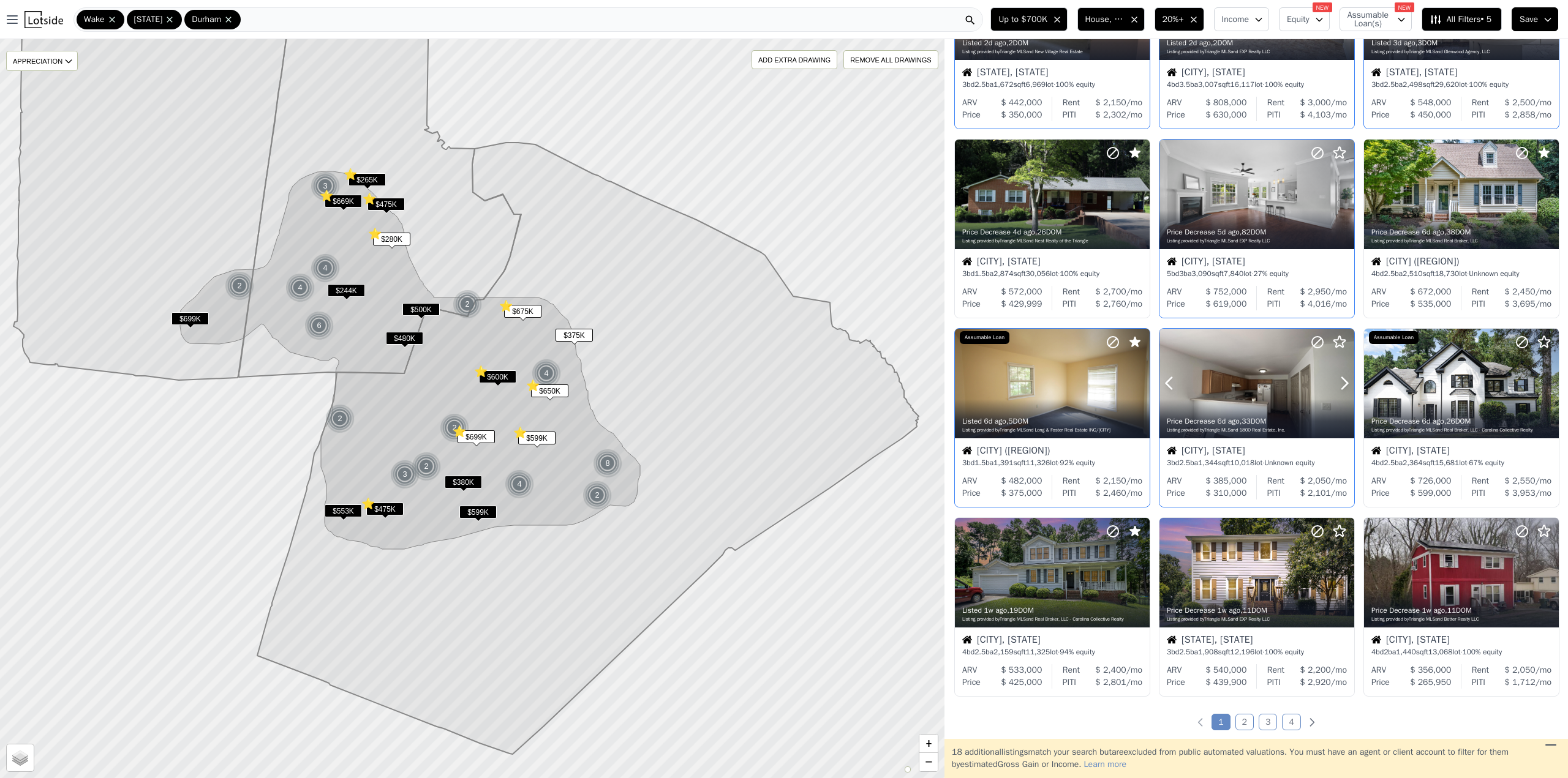 click 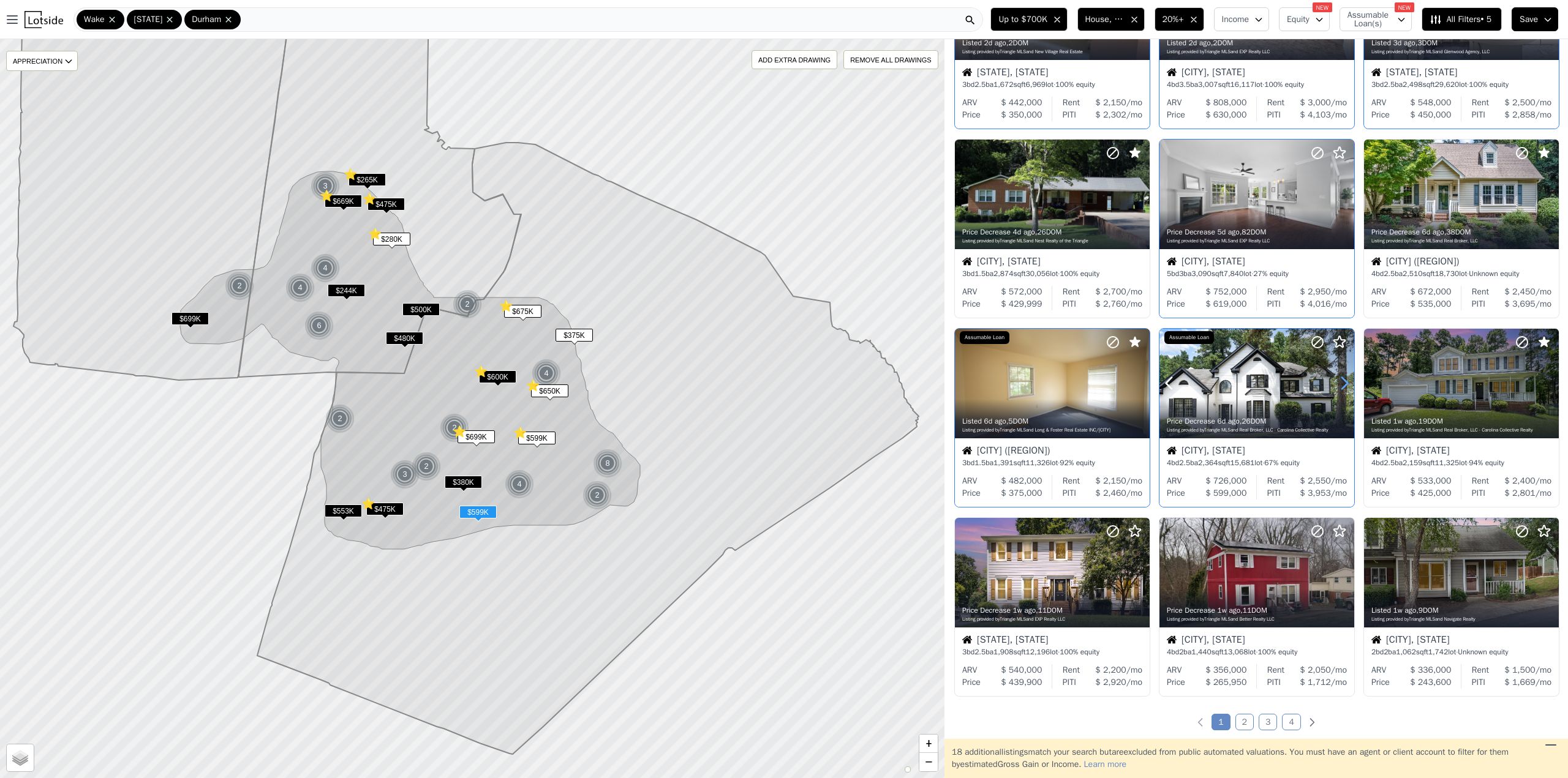 click 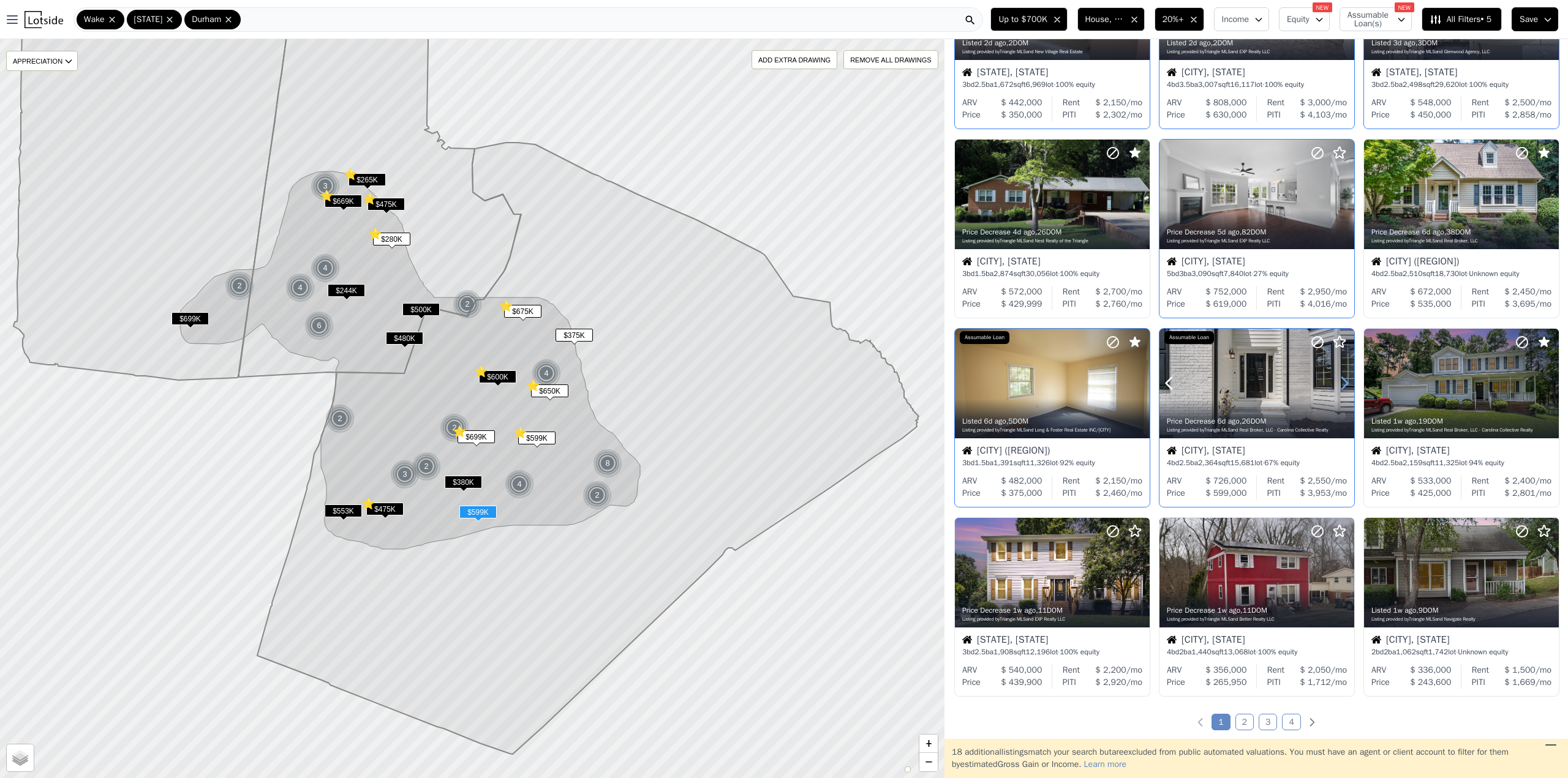 click 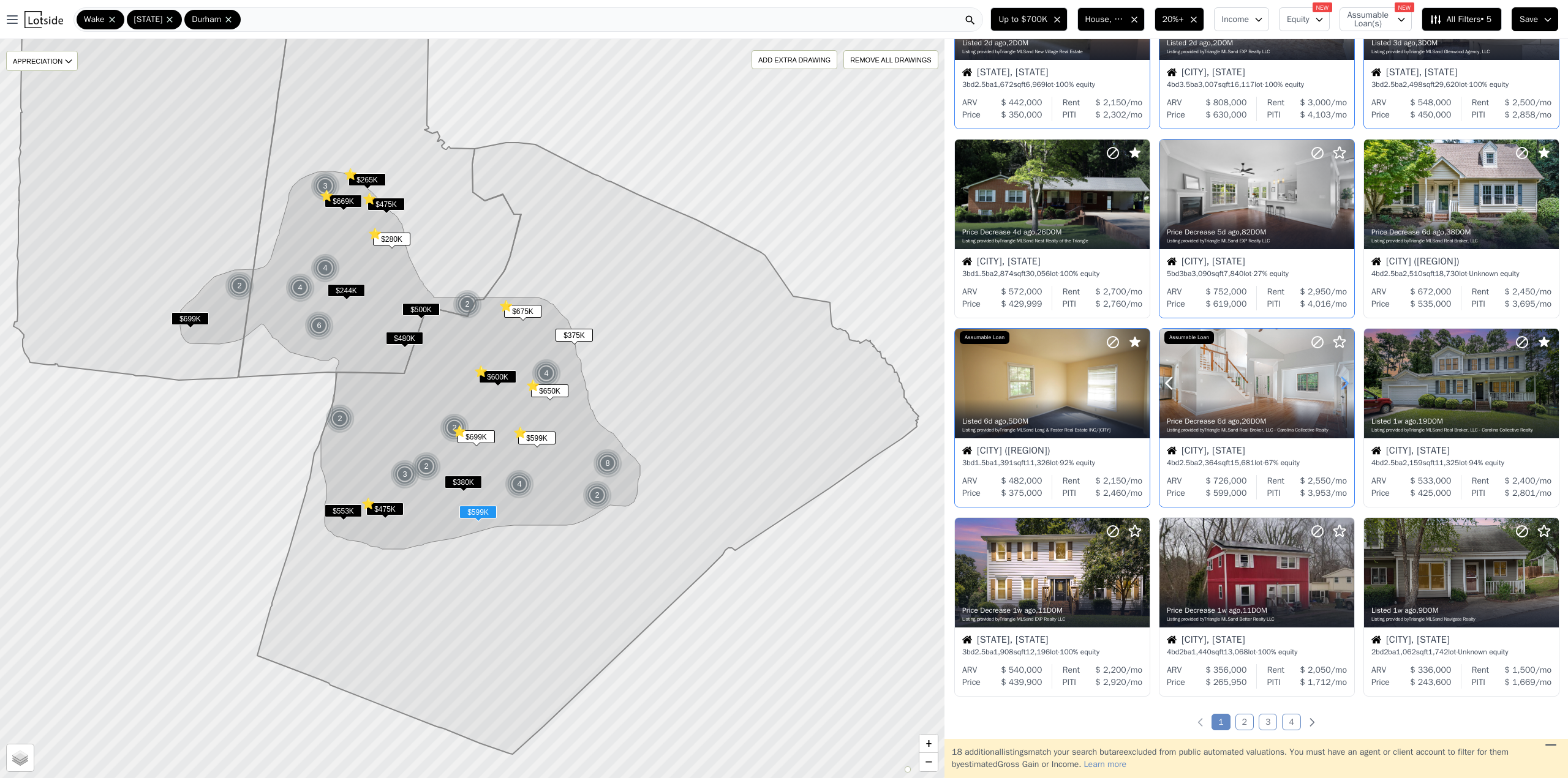 click 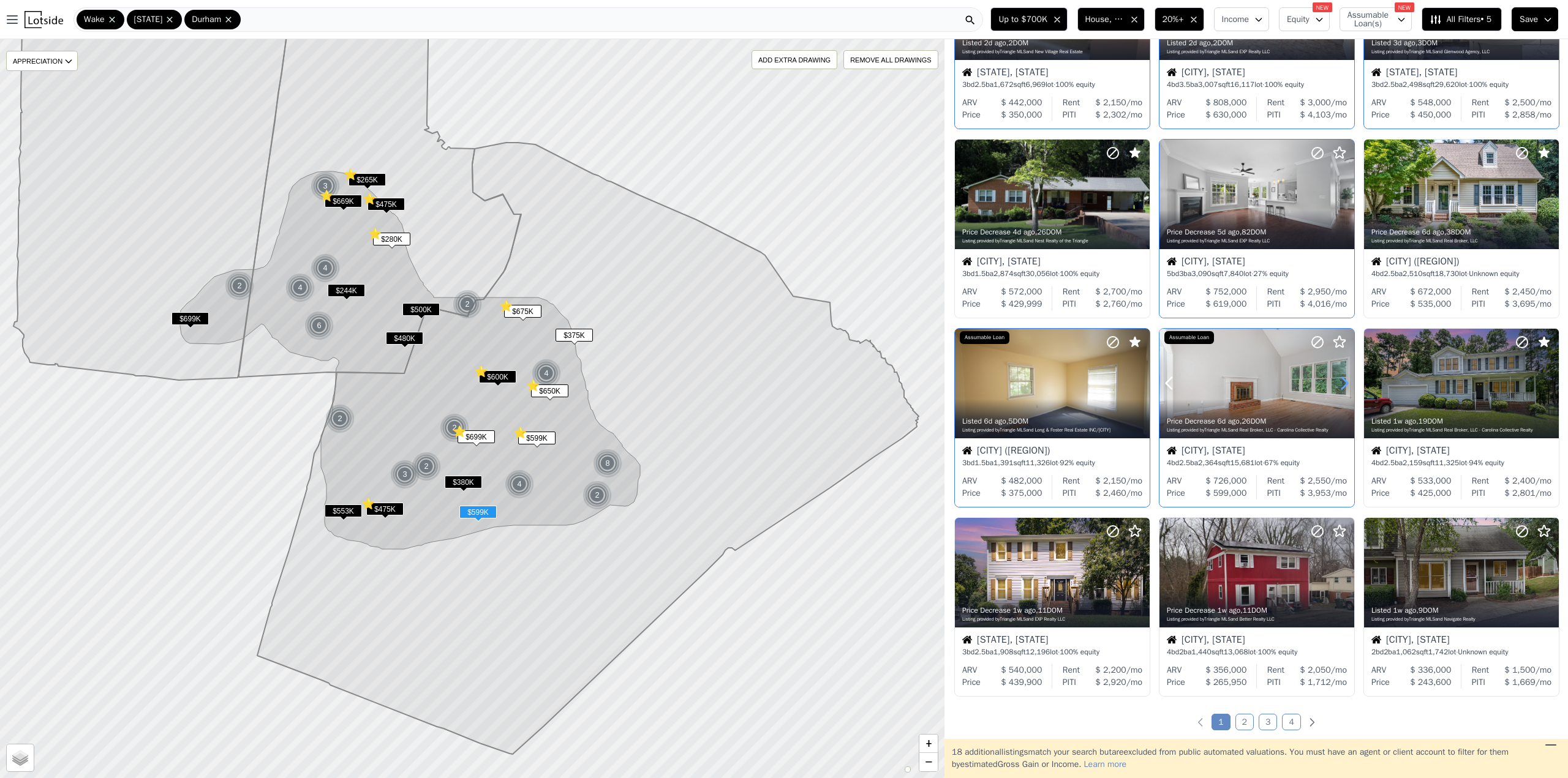 click 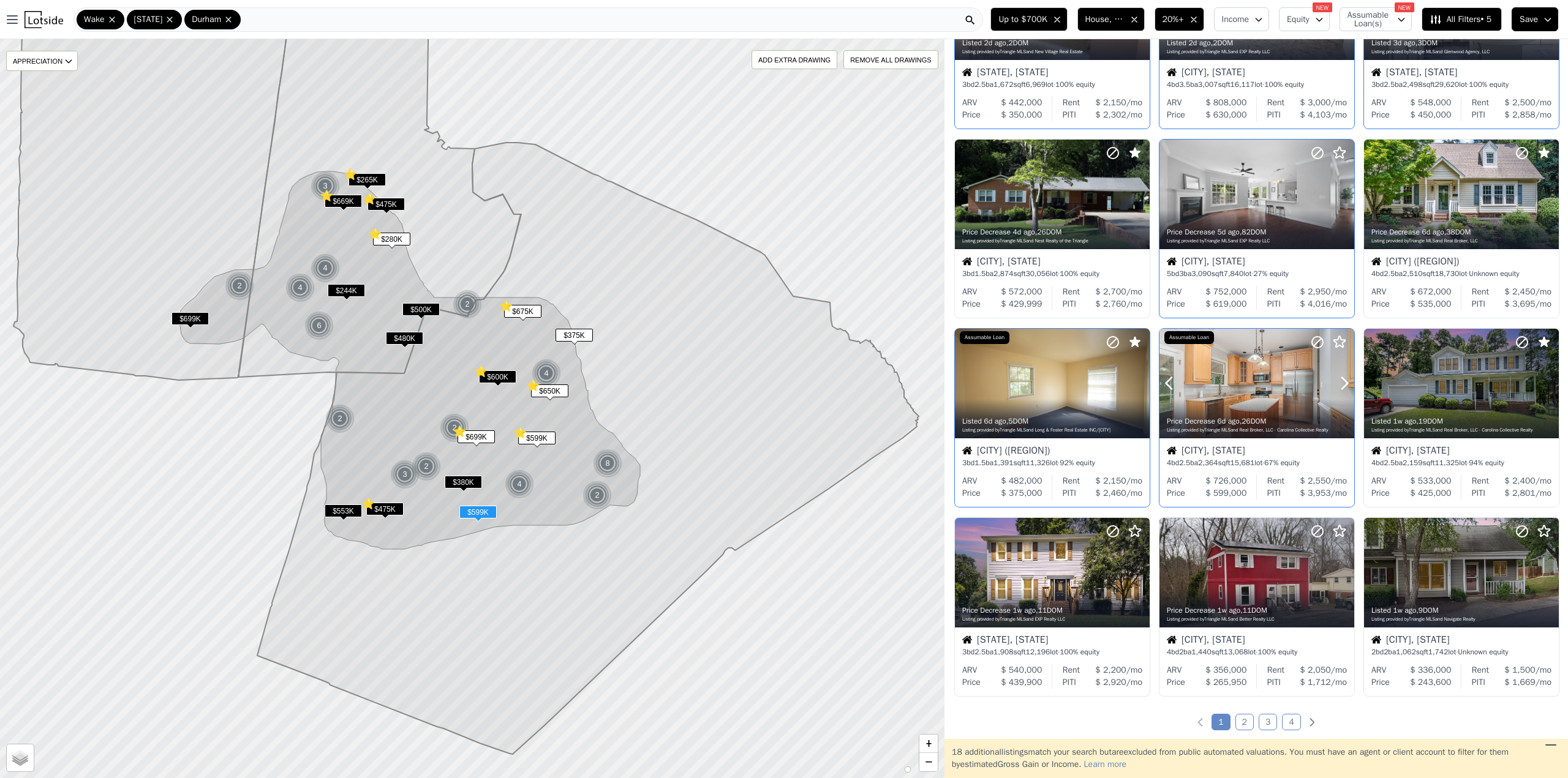 click 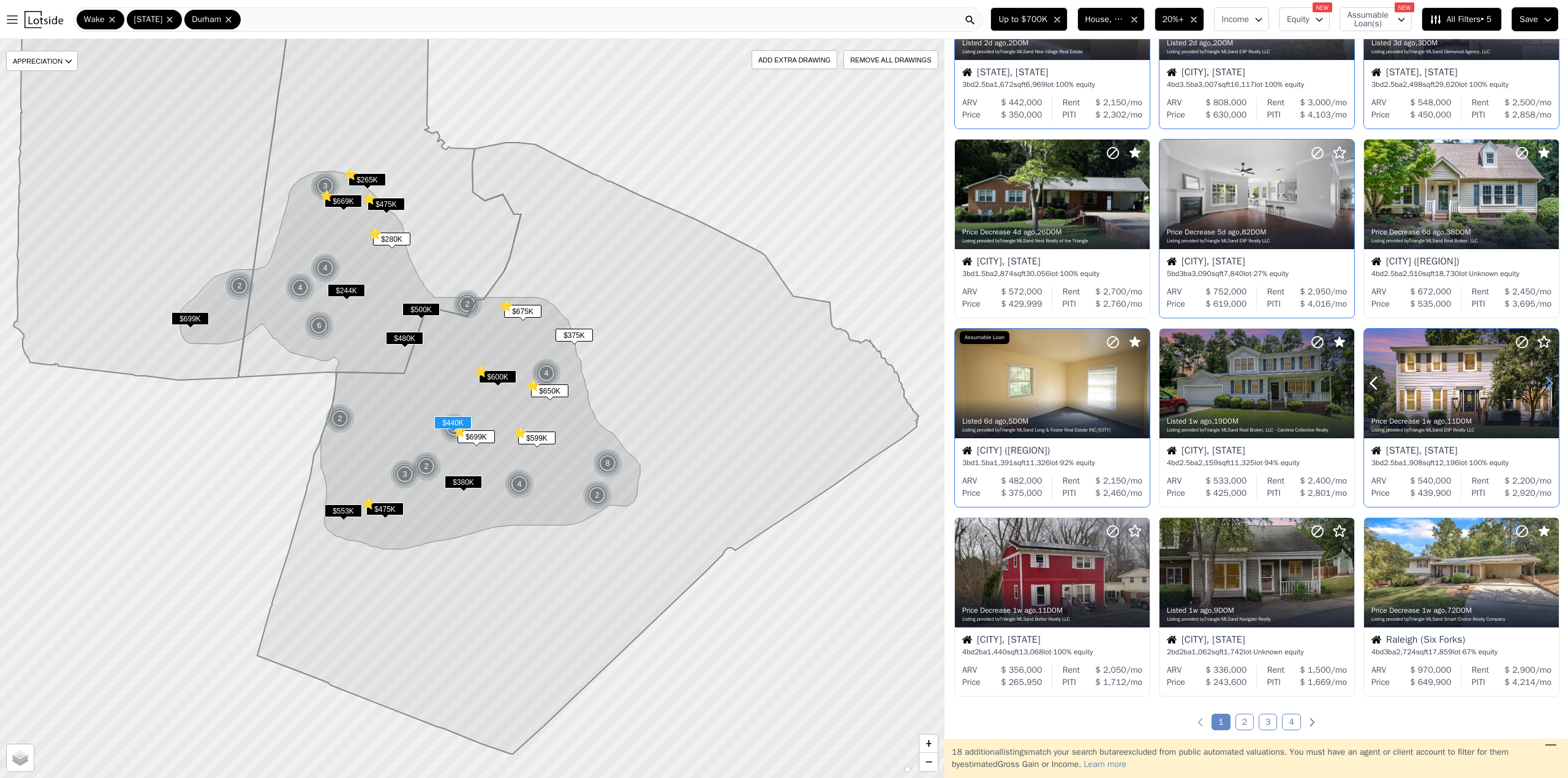 click 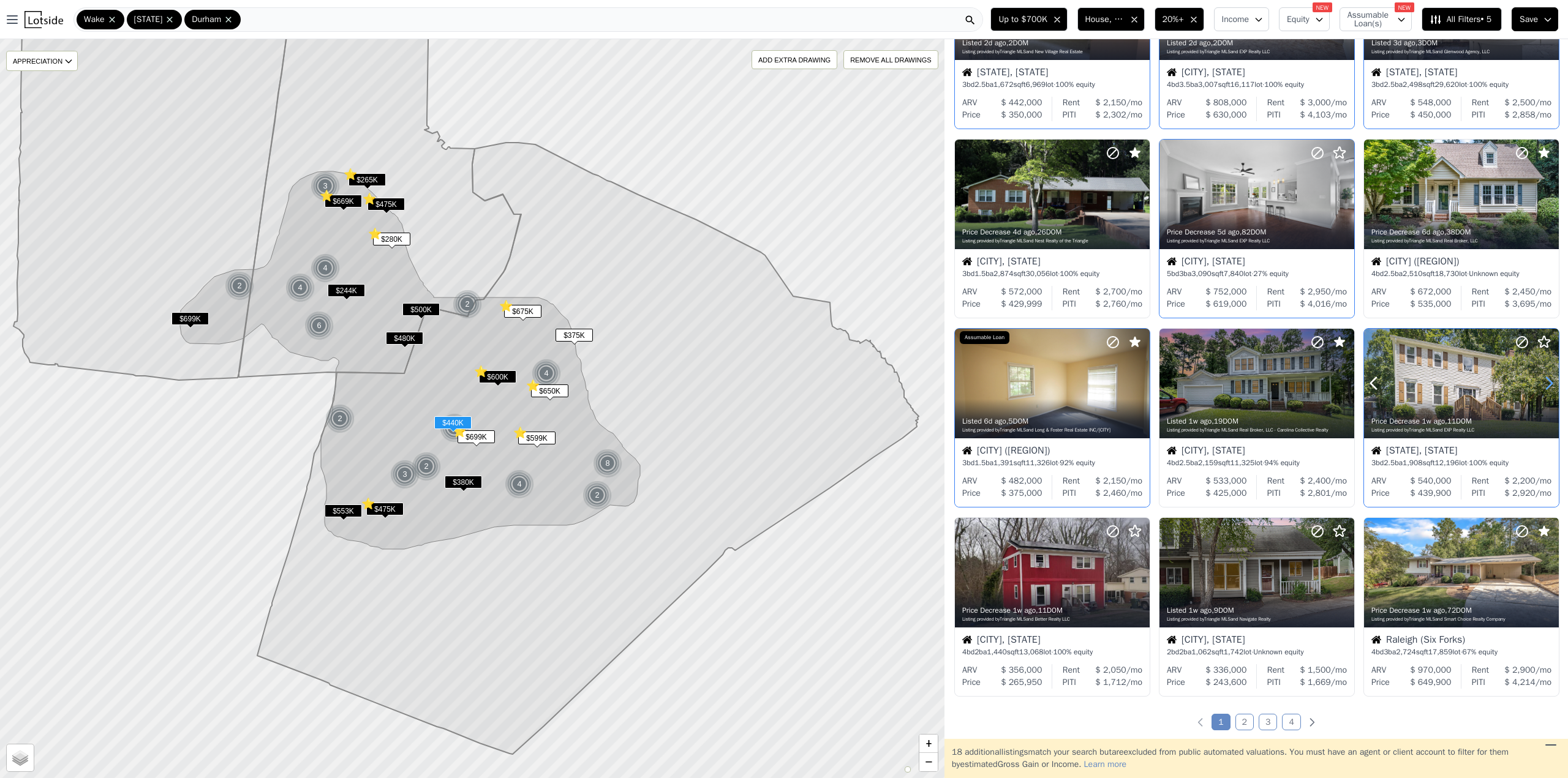 click 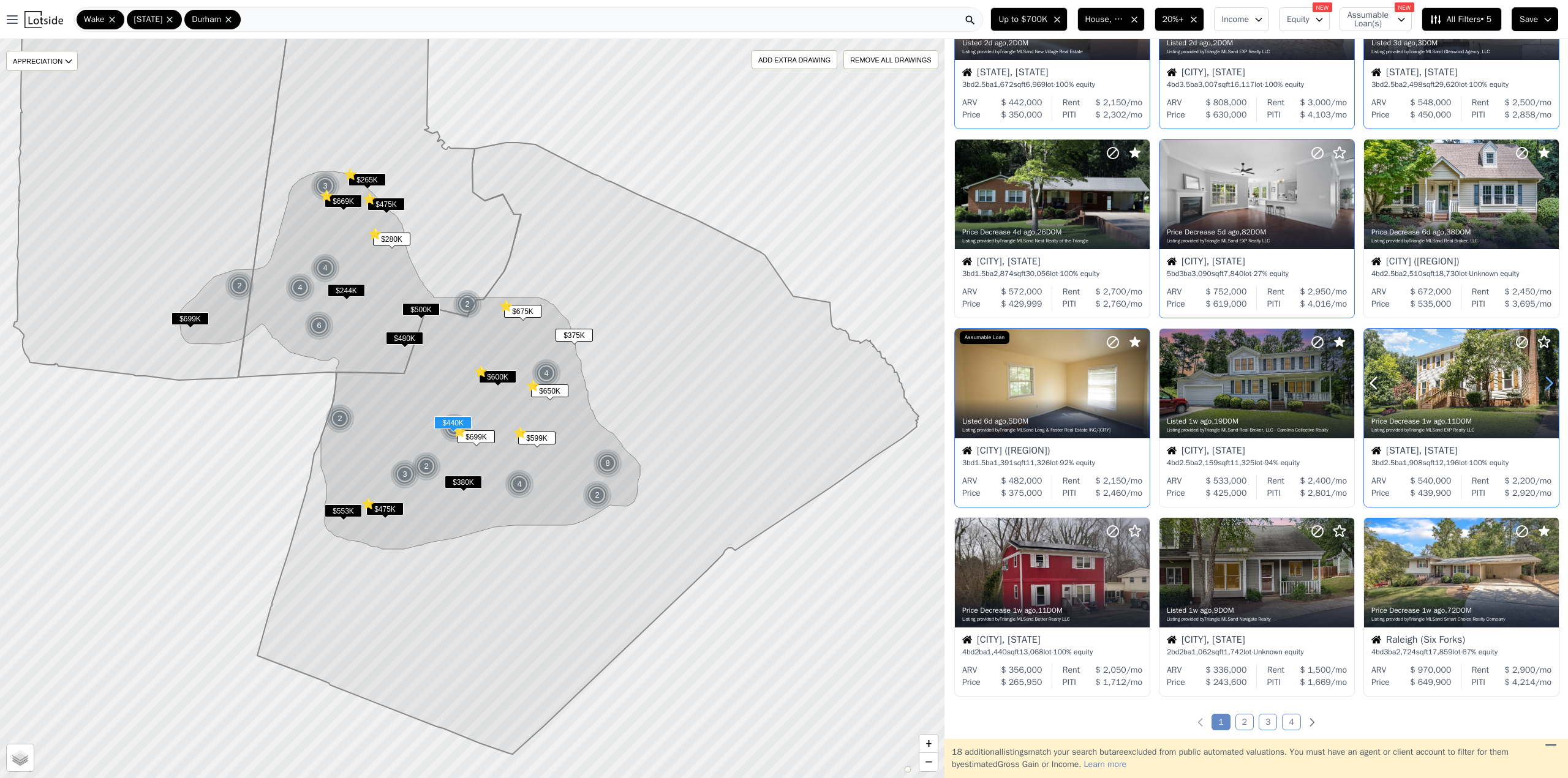 click 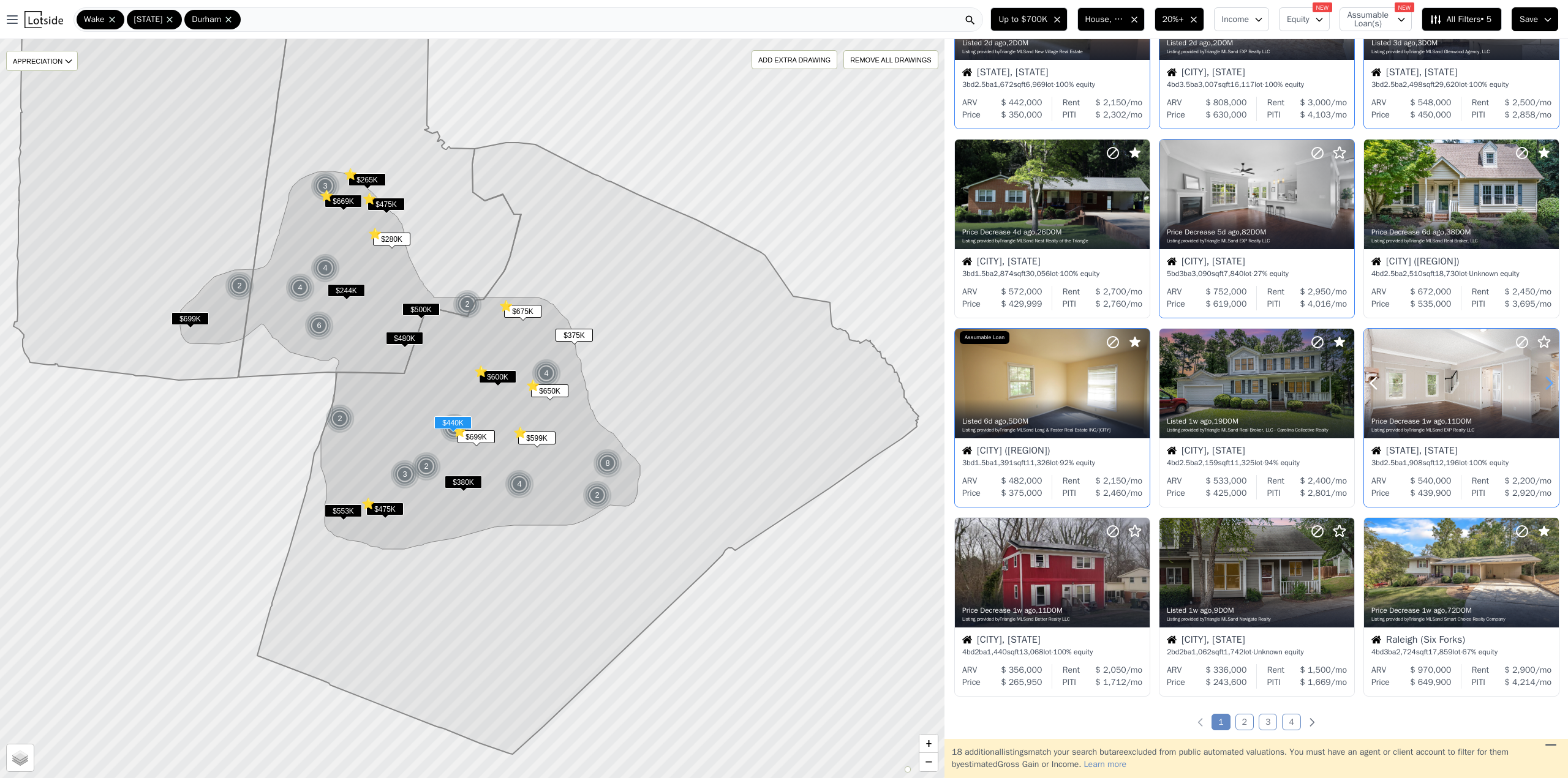 click 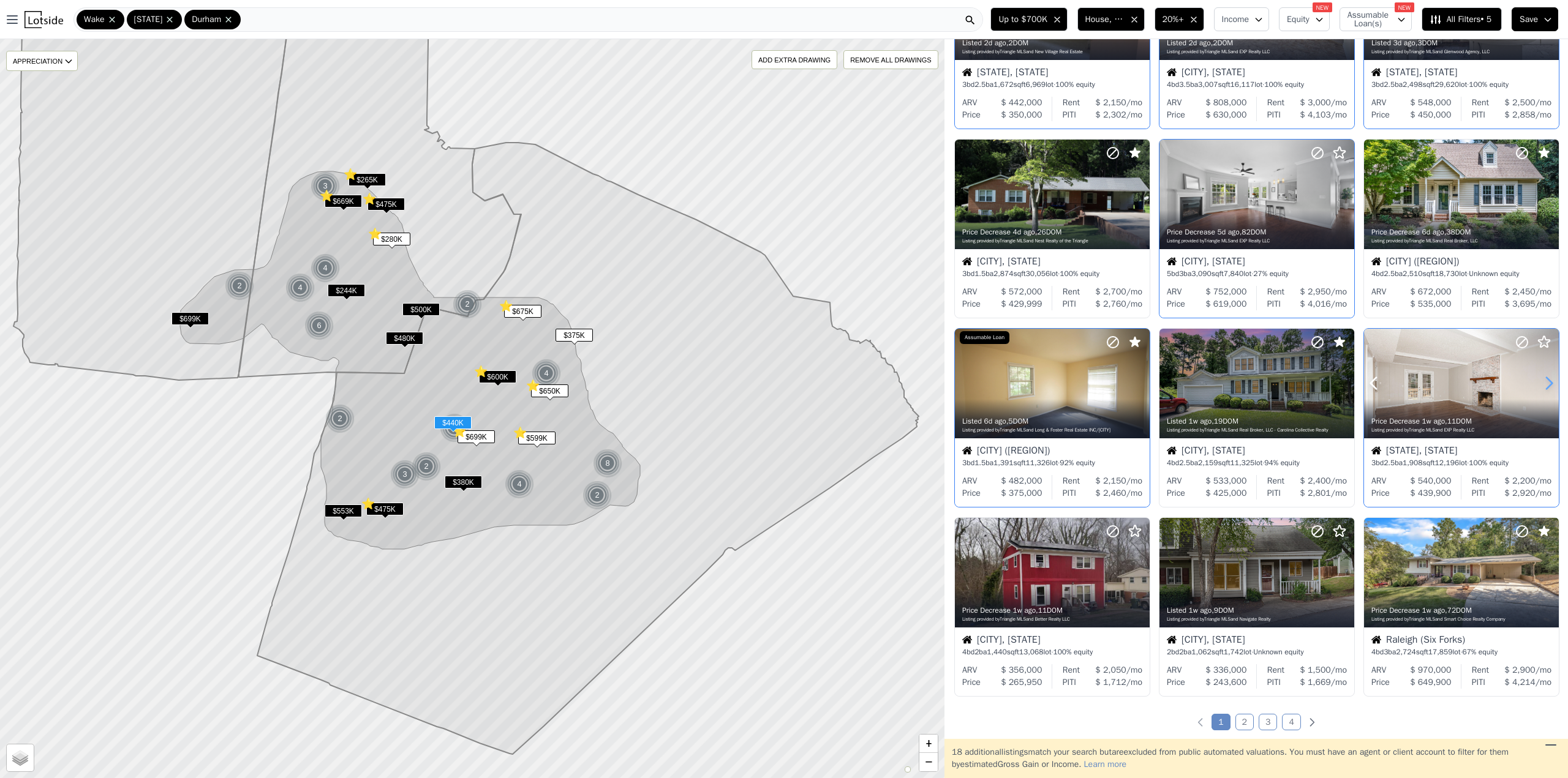 click 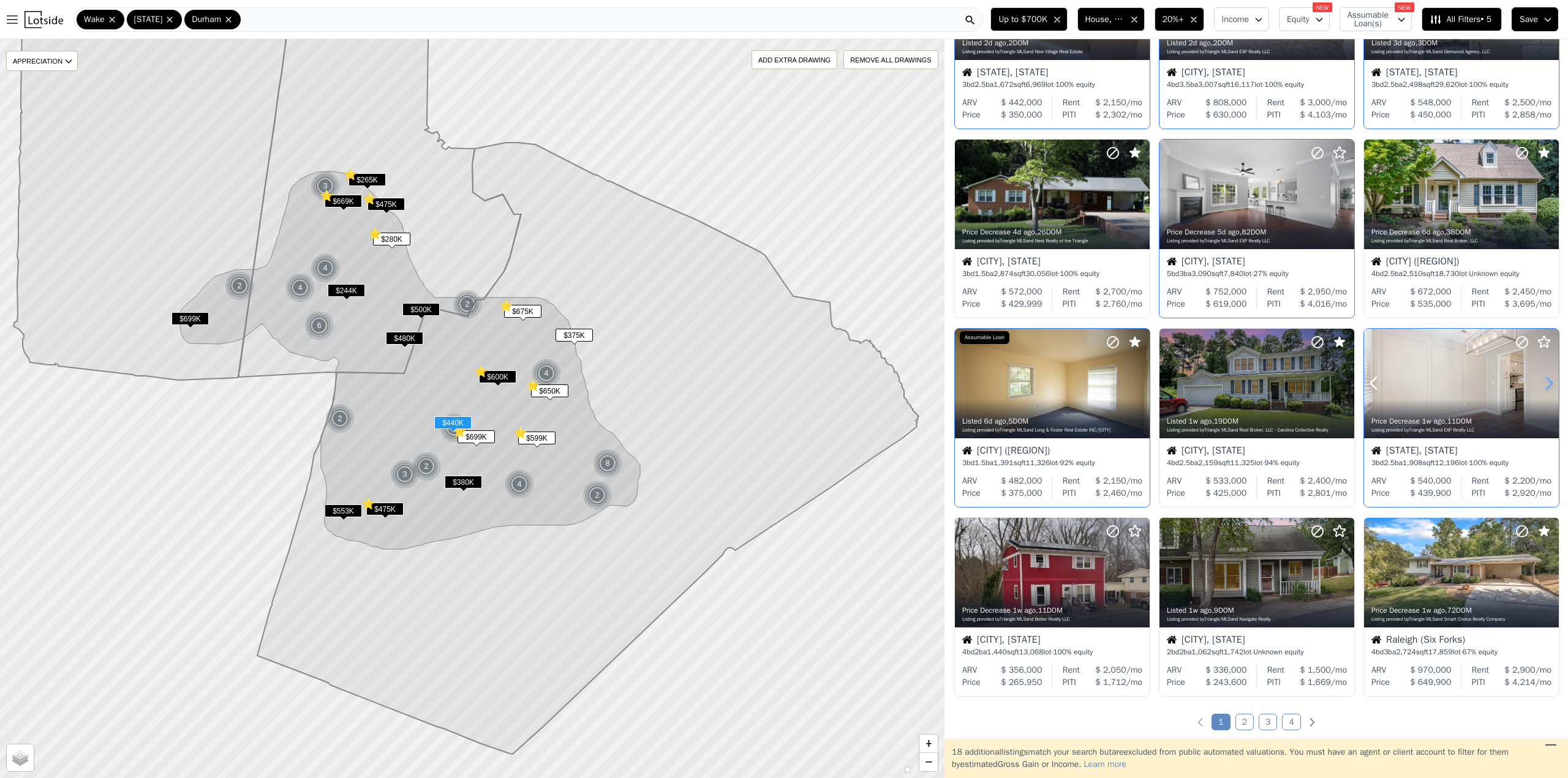 click 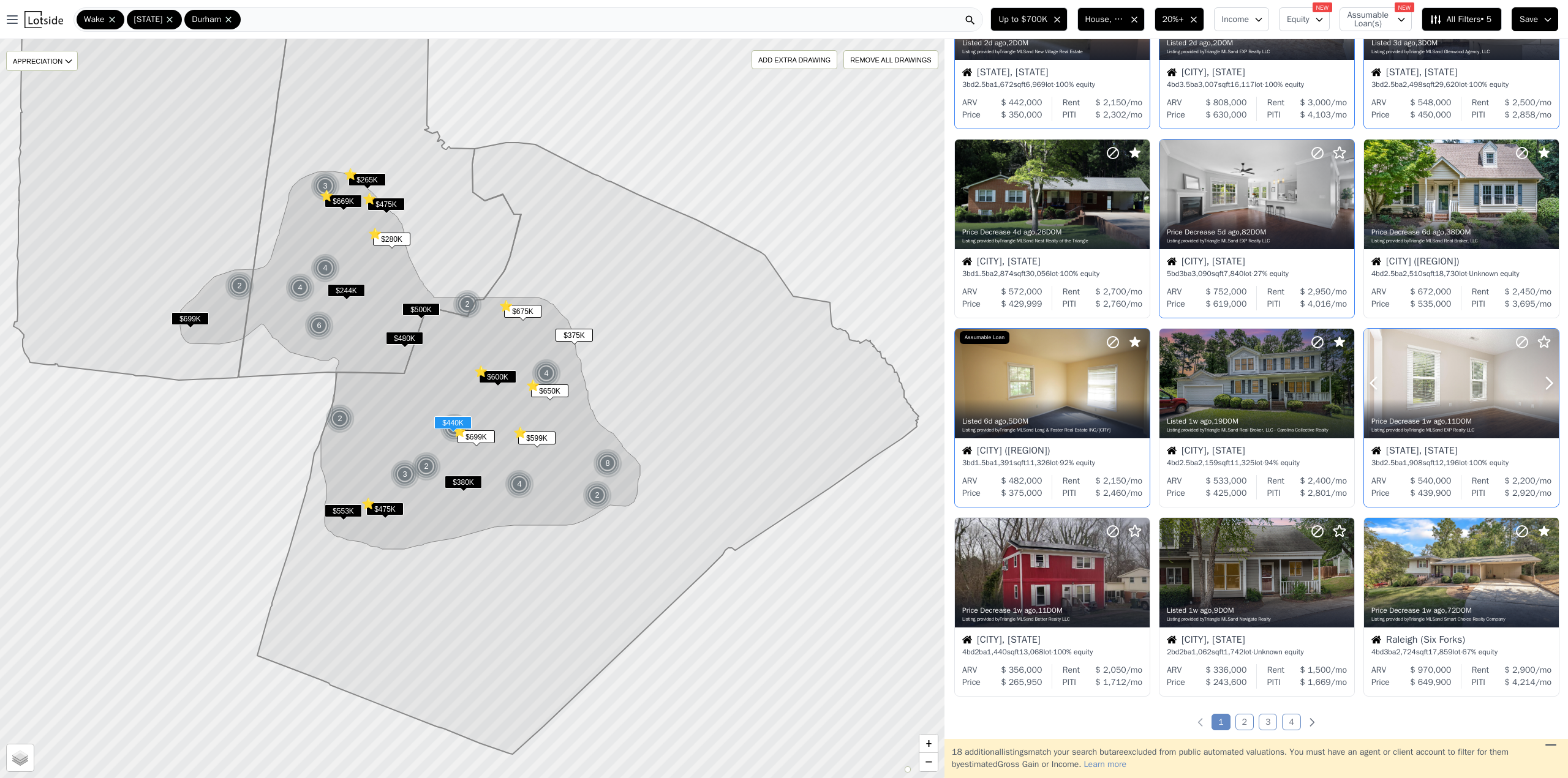 click 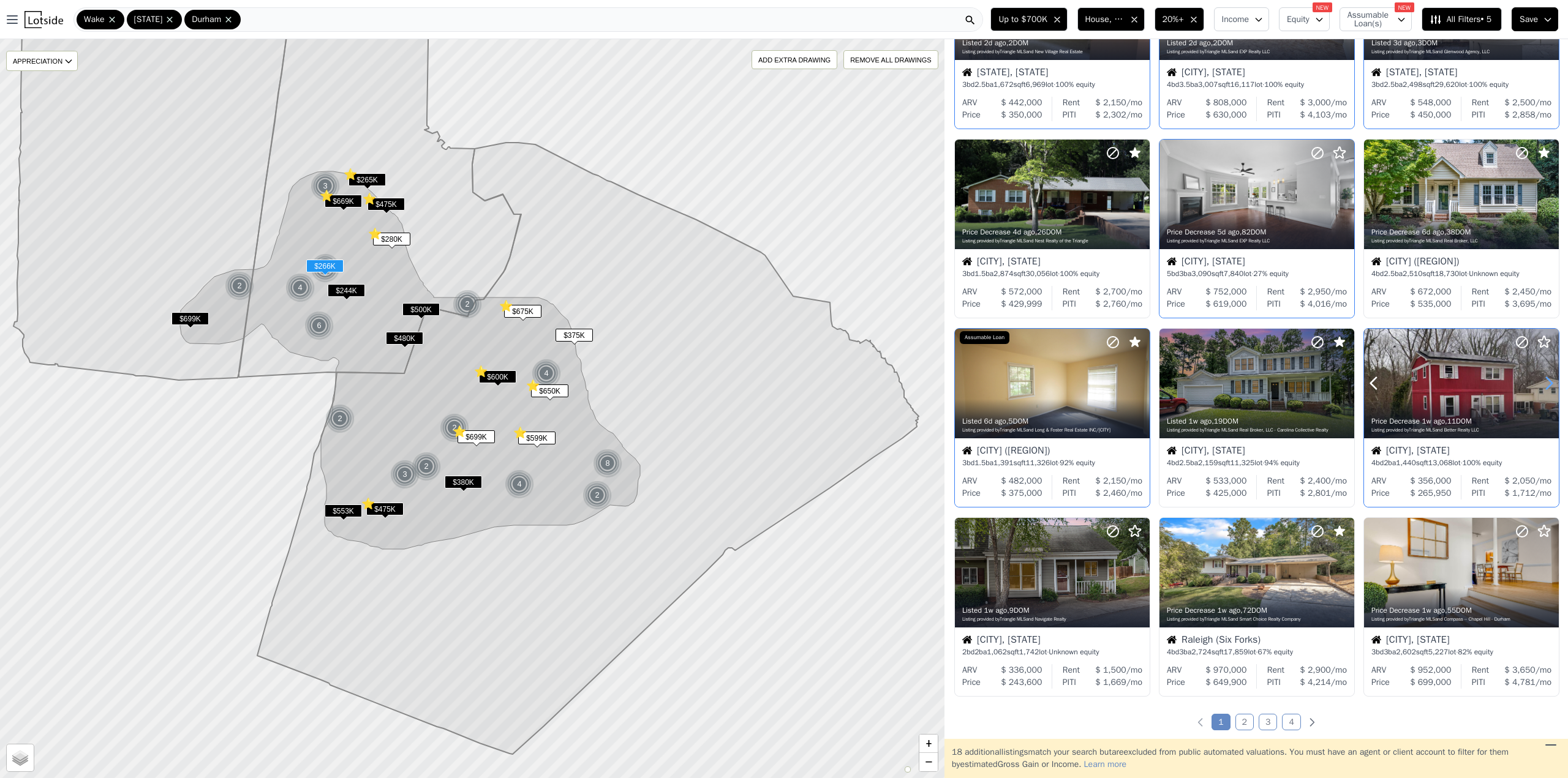 click 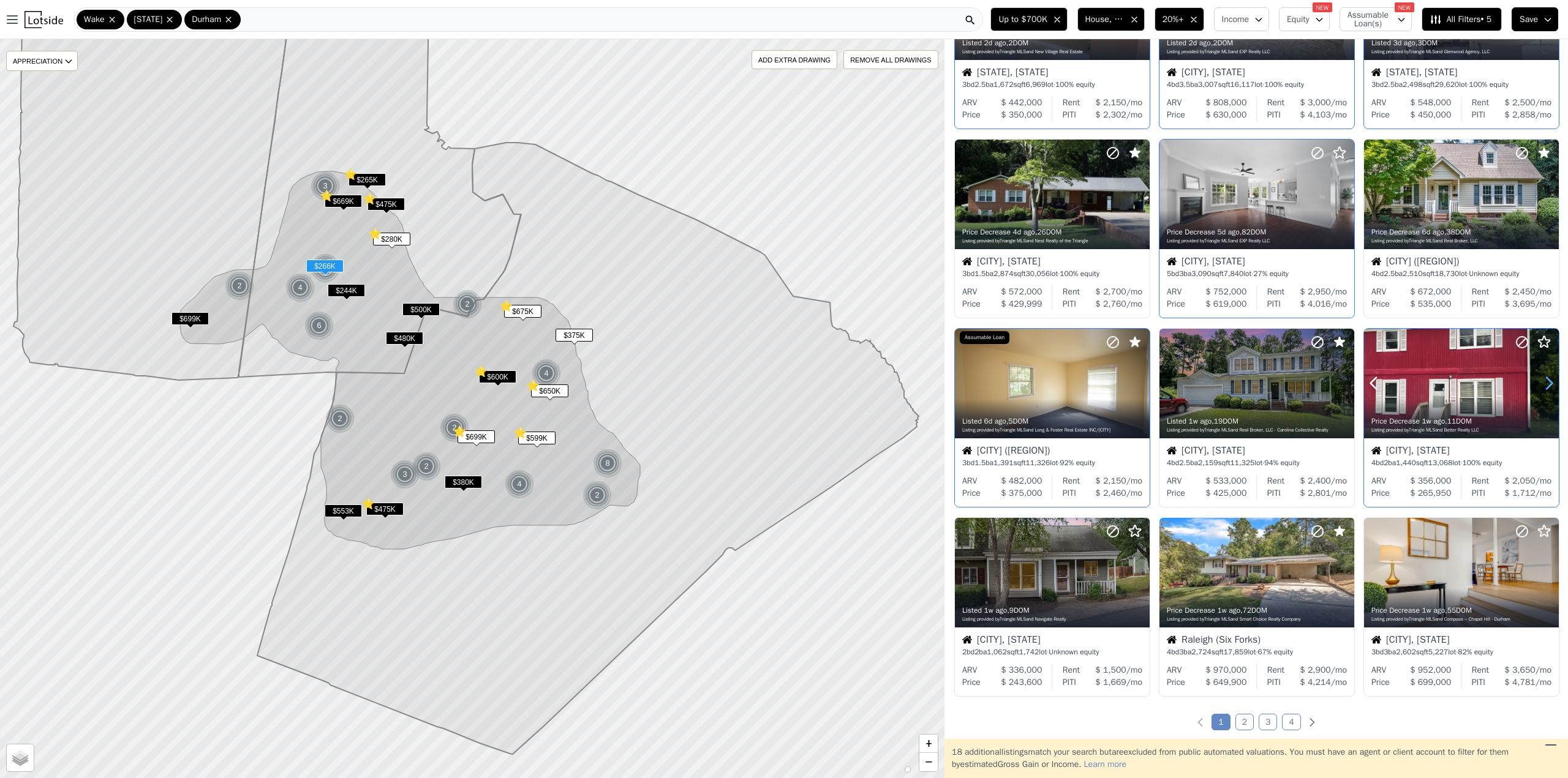 click 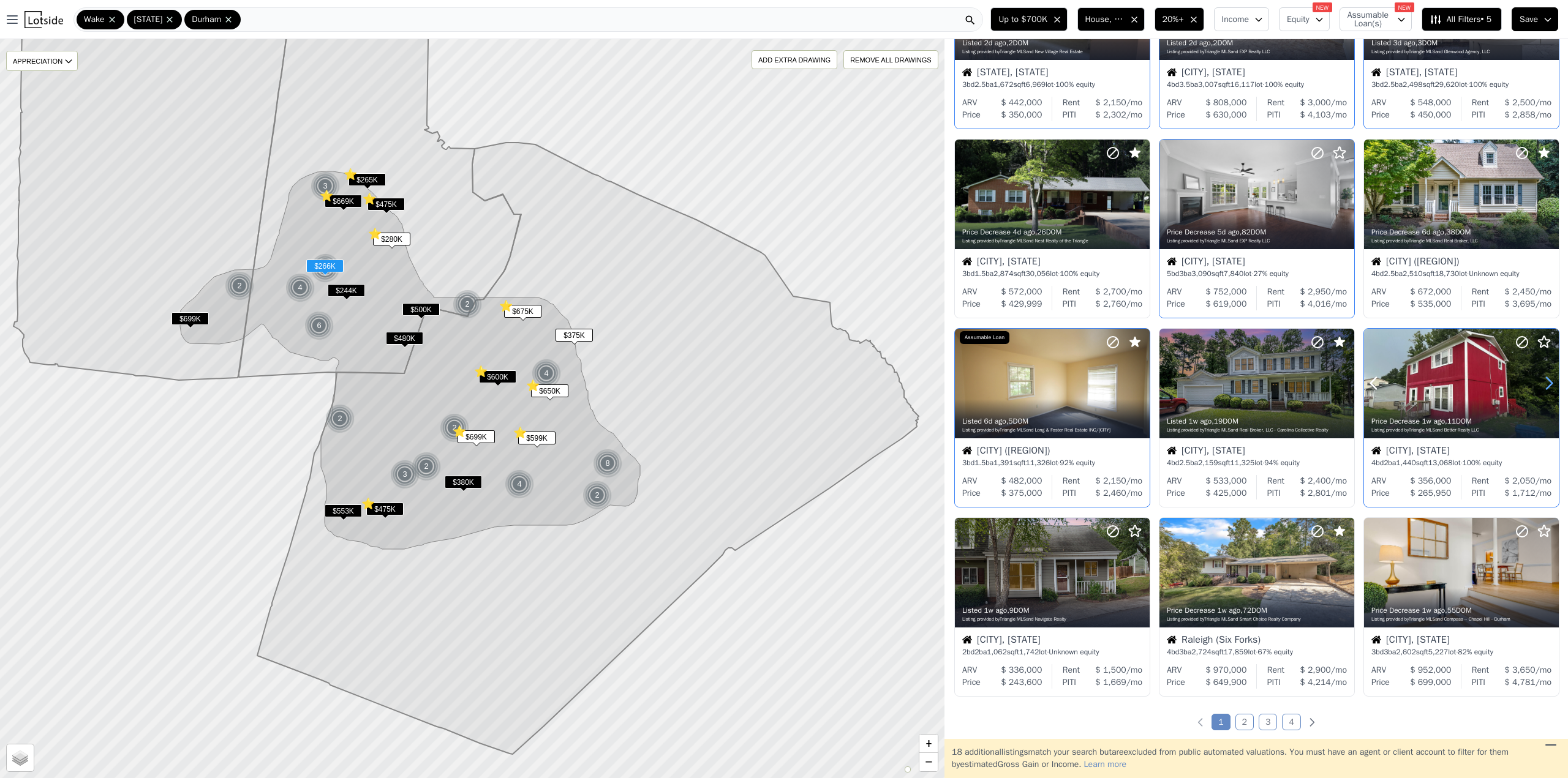 click 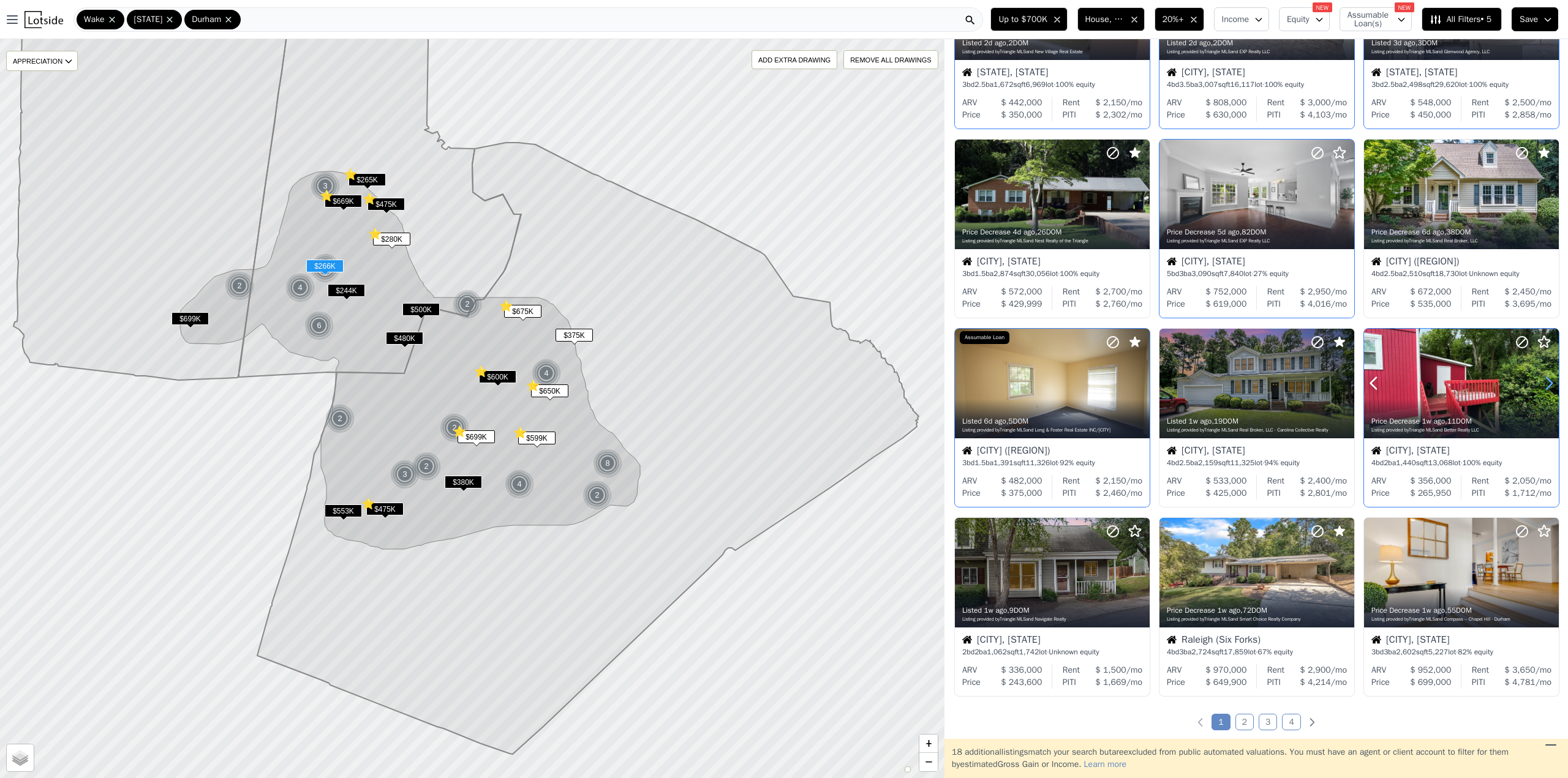 click 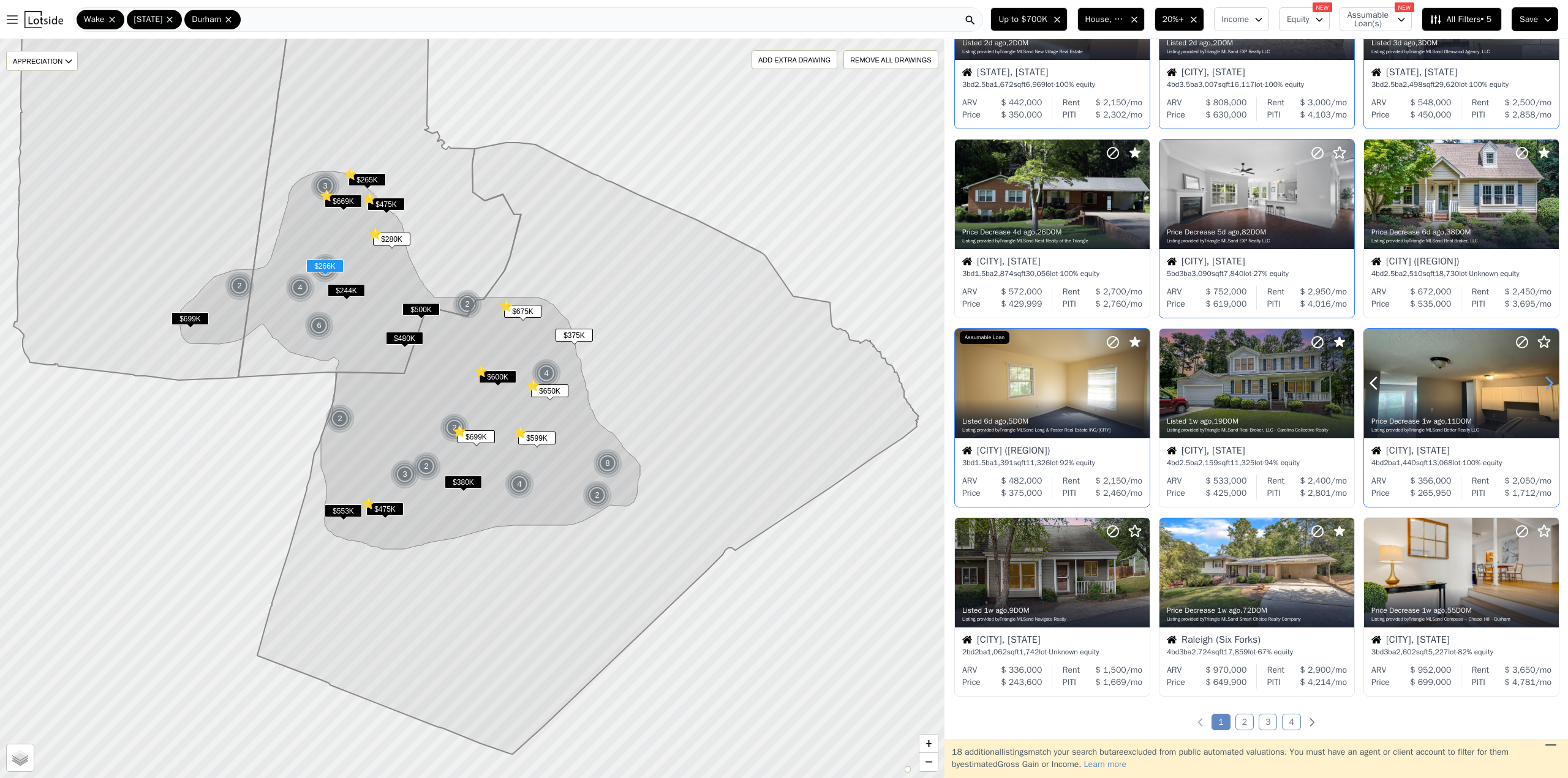 click 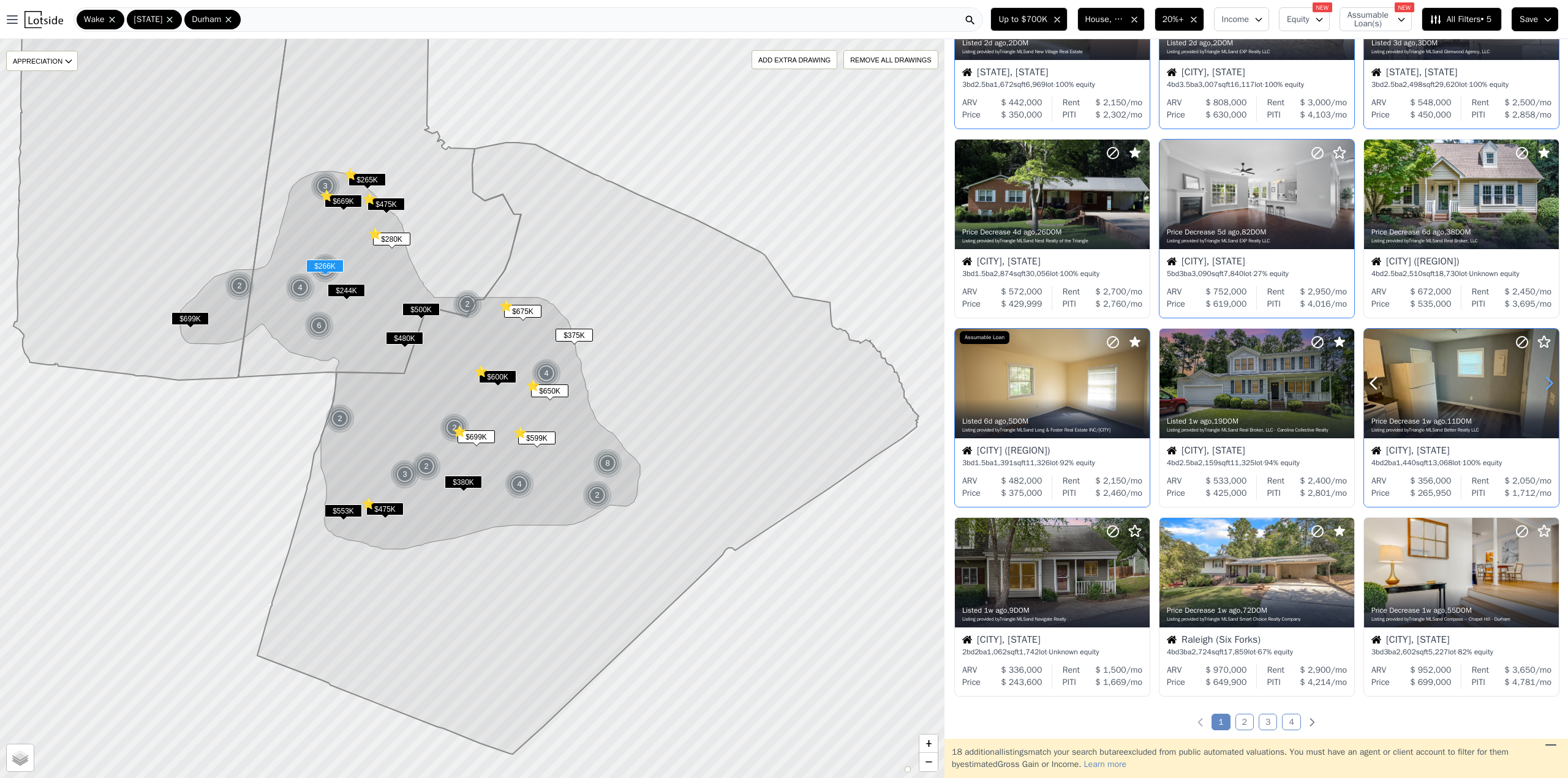 click 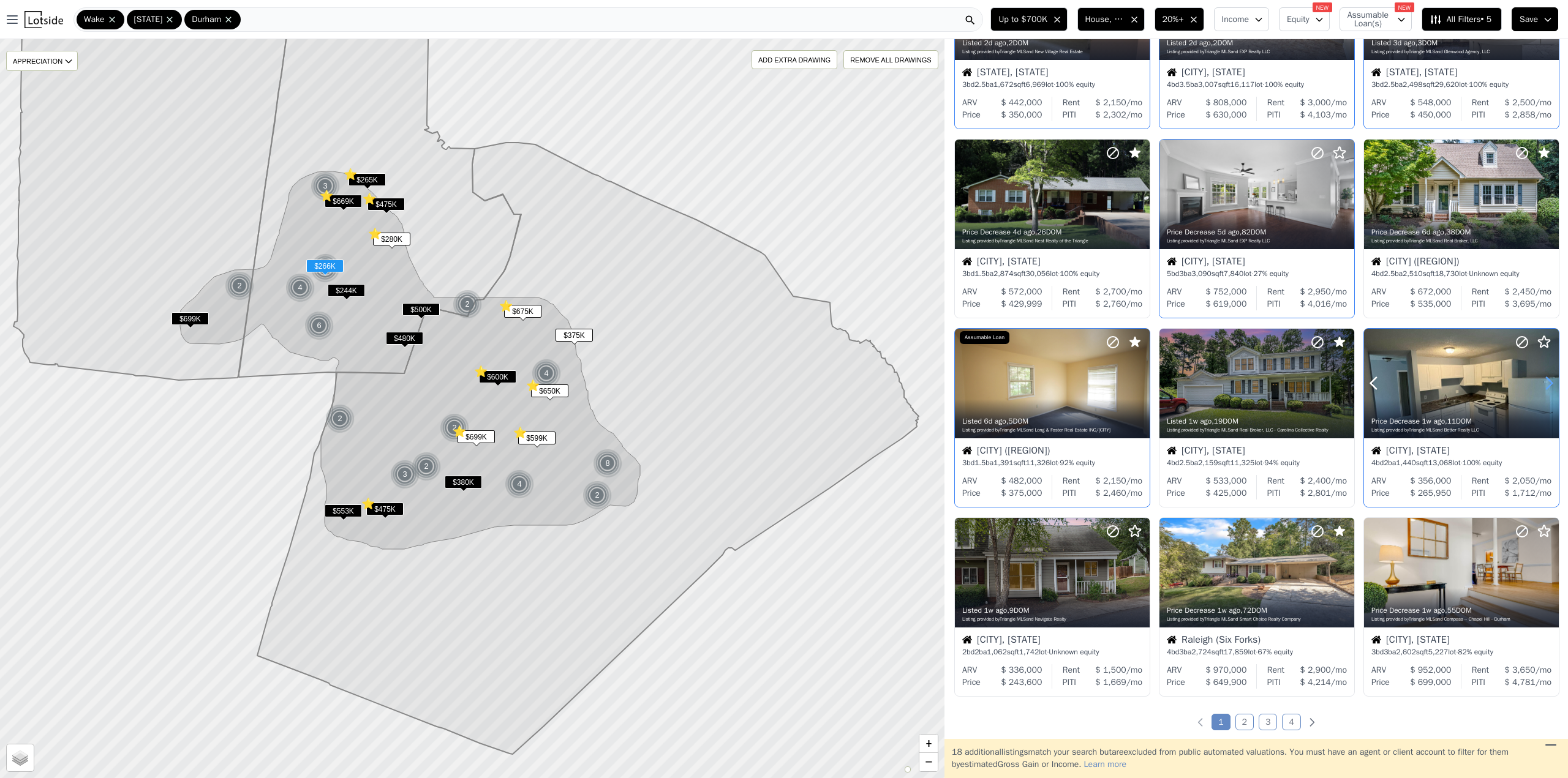 click 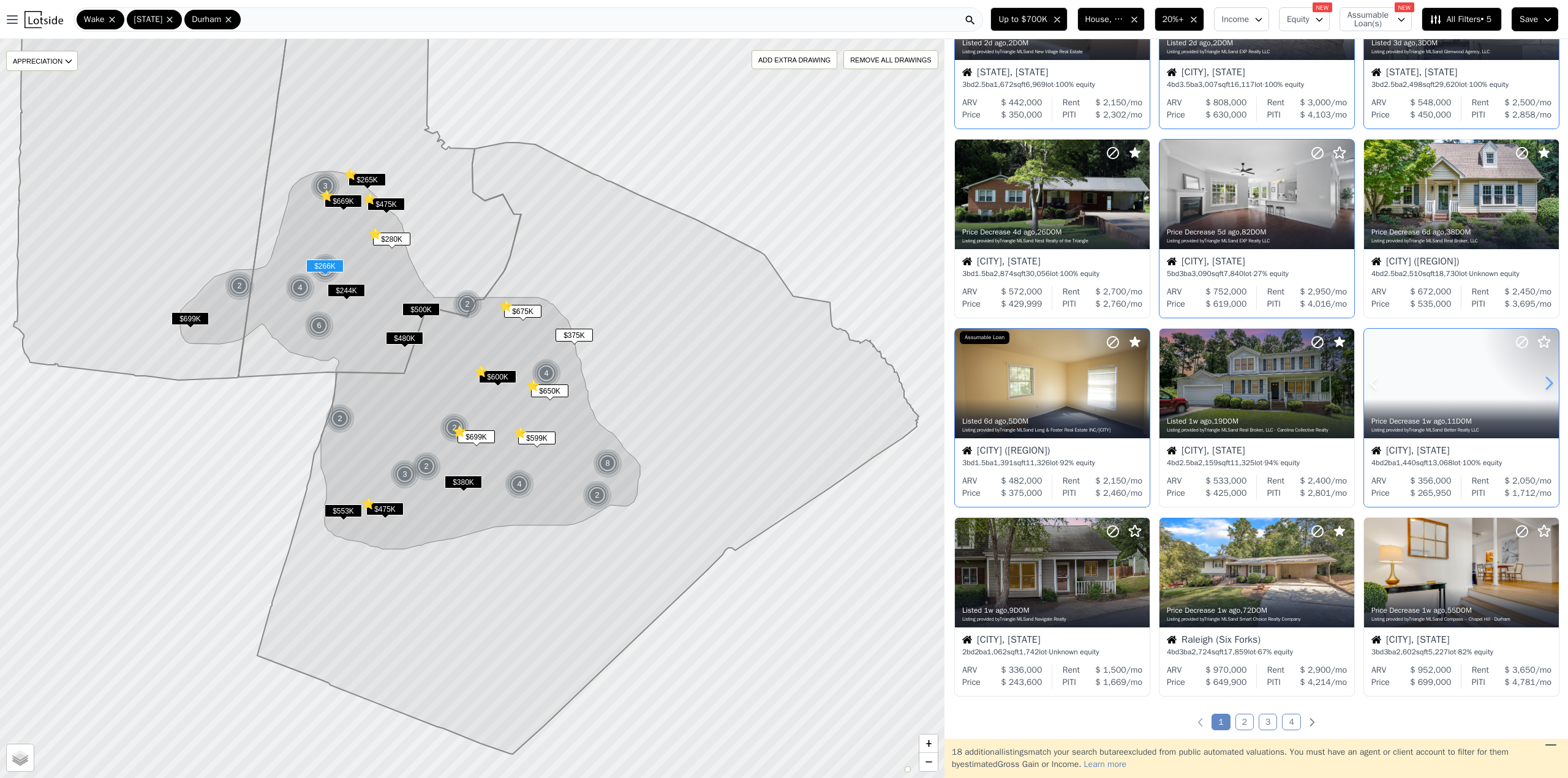 click 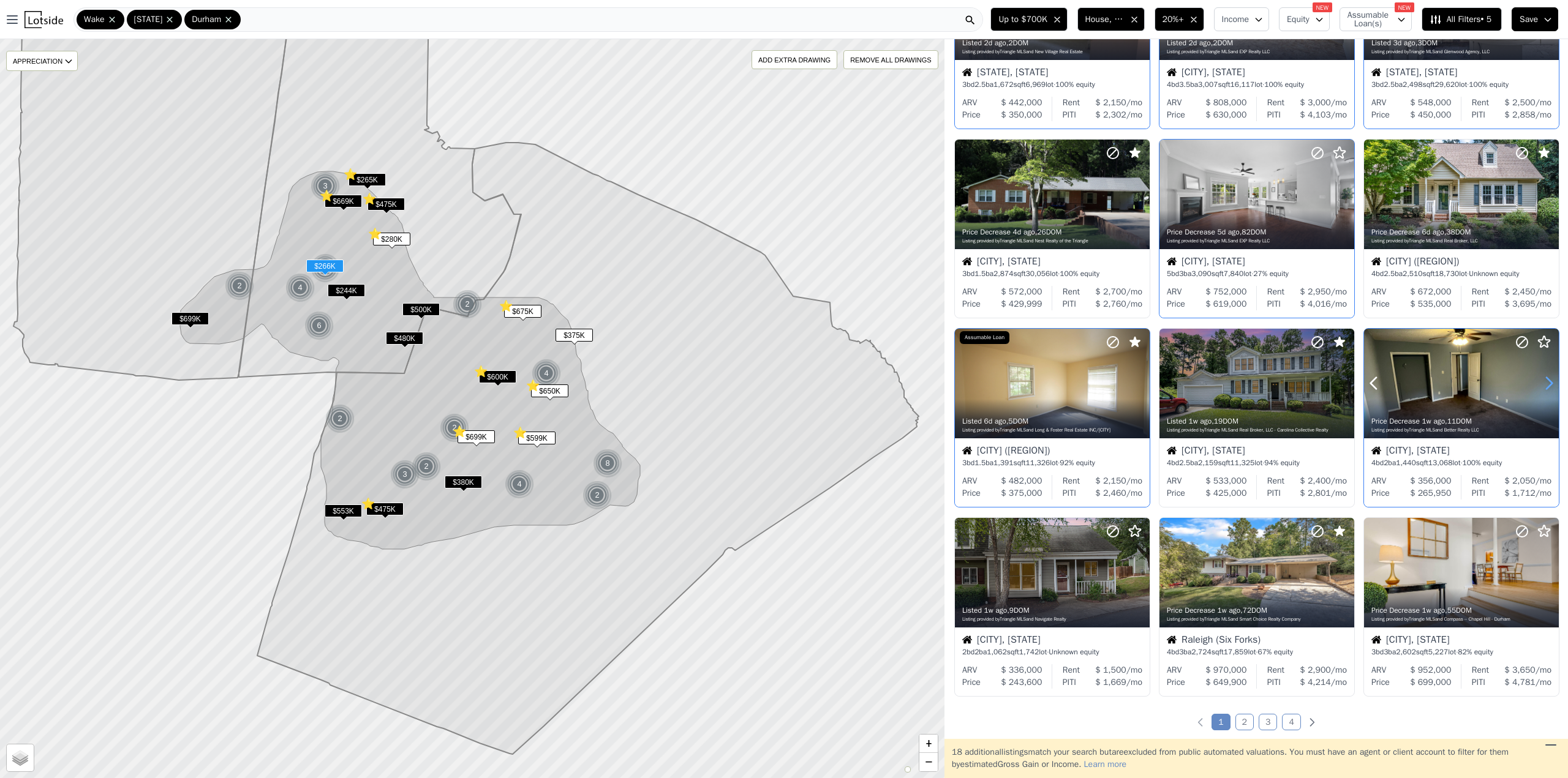 click 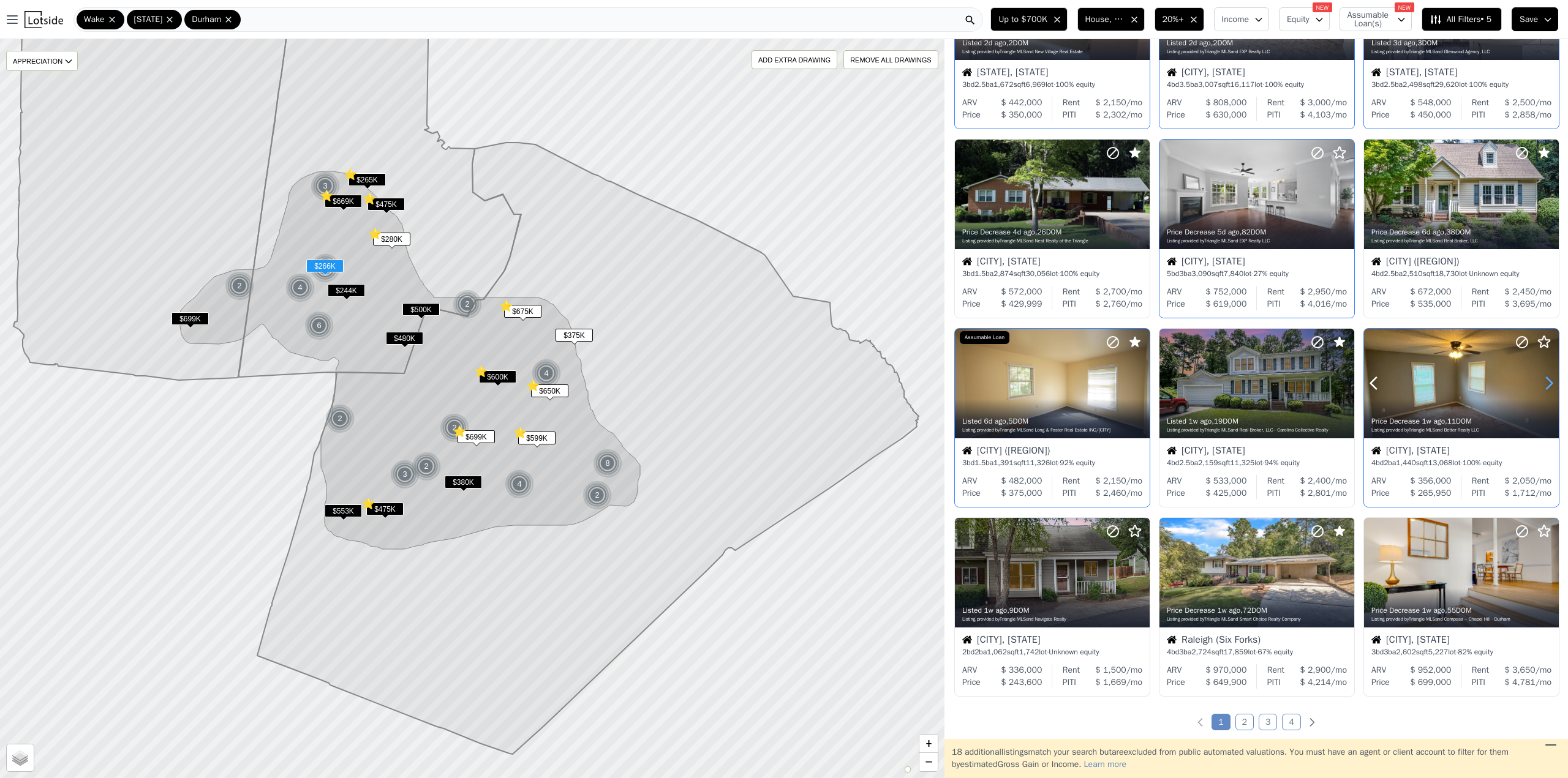 click 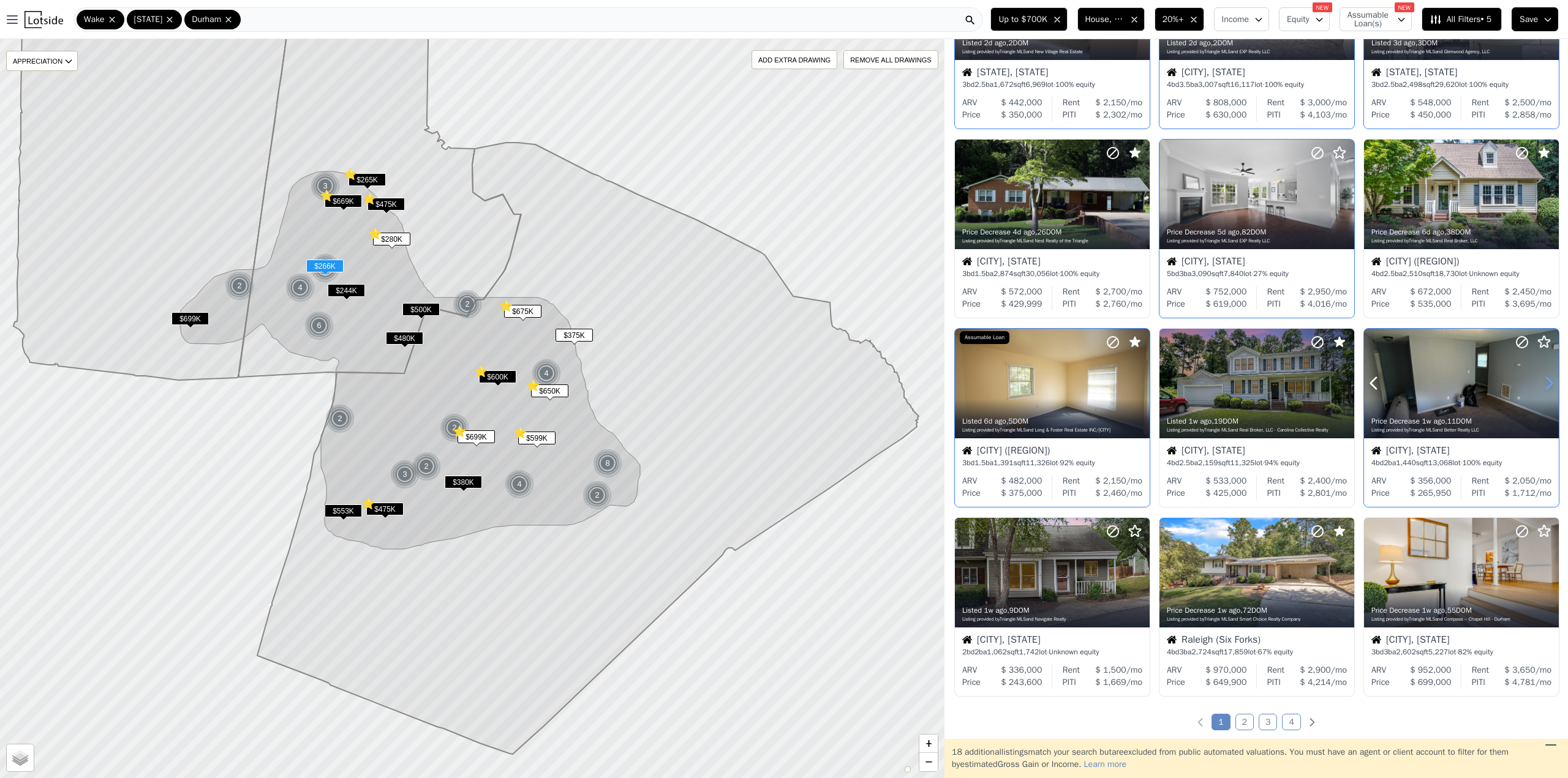 click 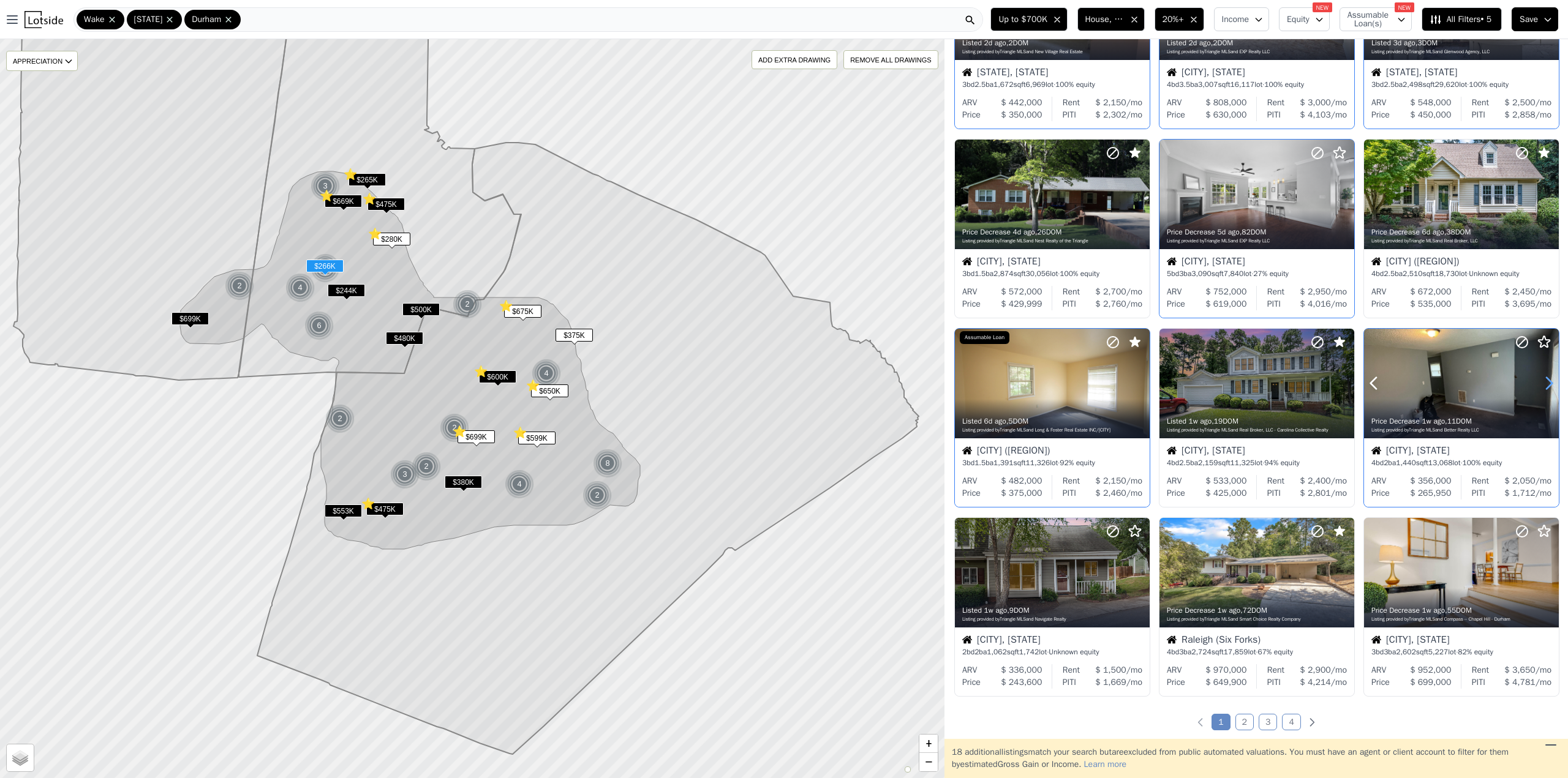 click 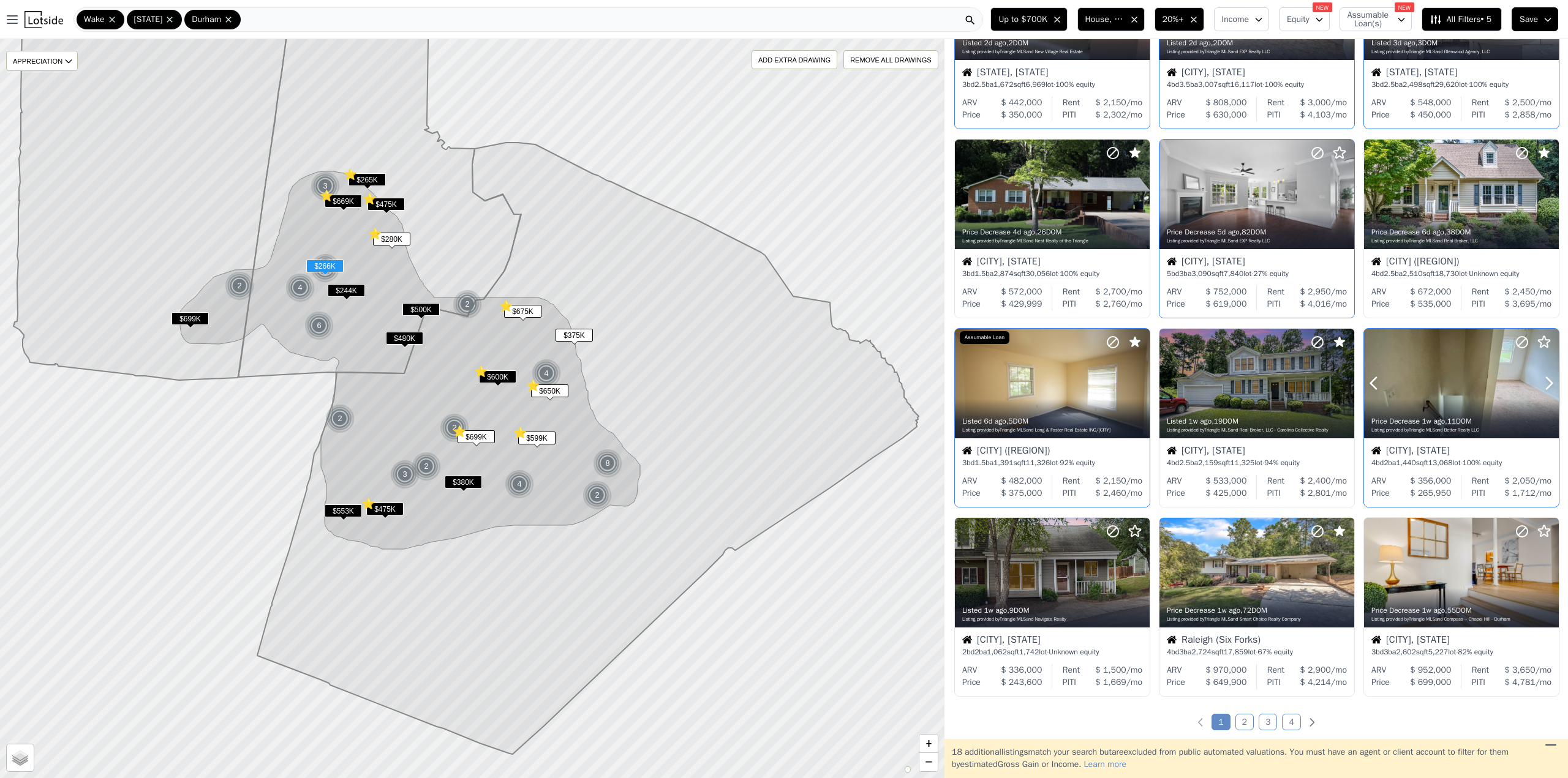 click at bounding box center (1461, 383) 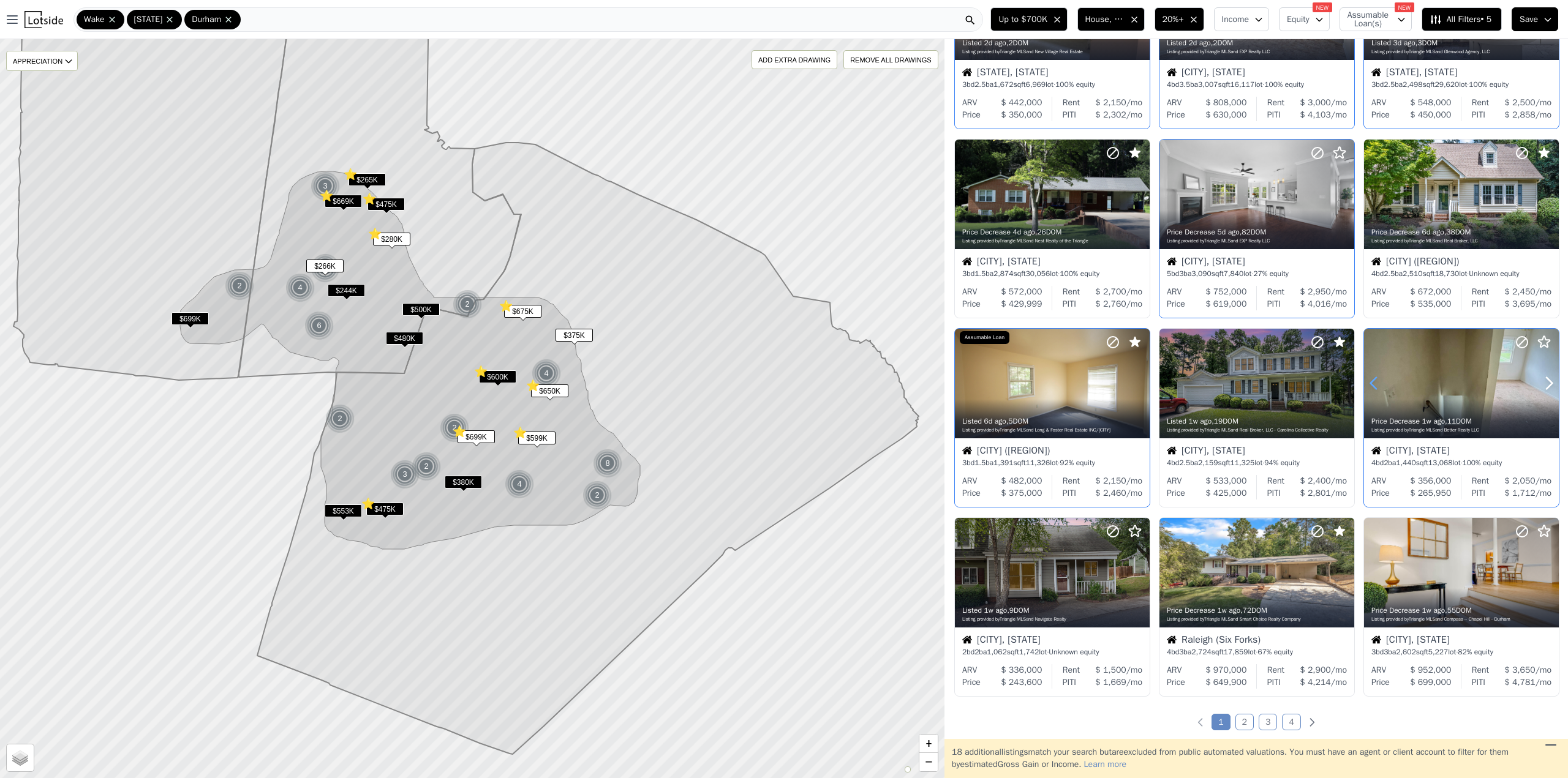 click 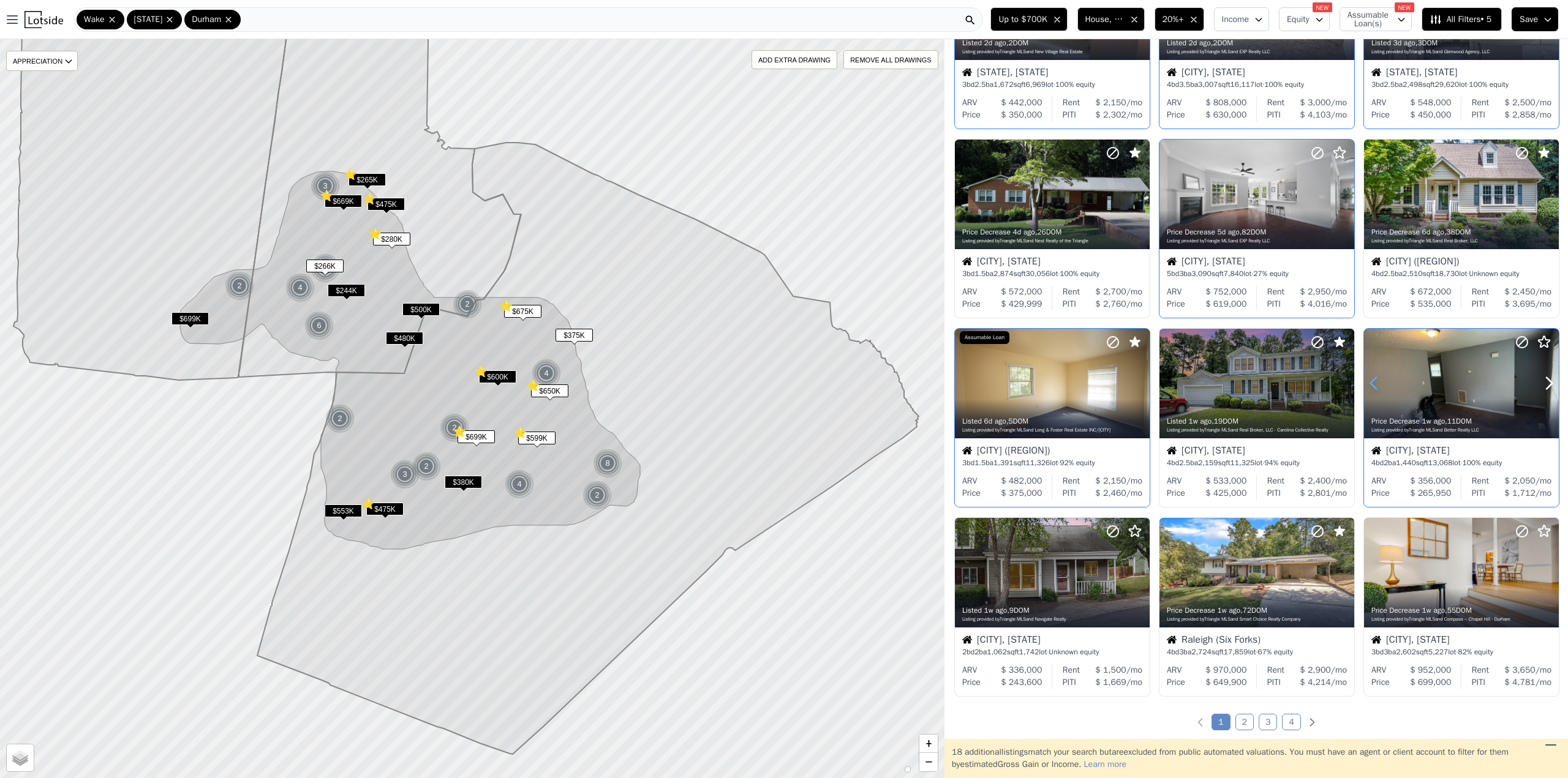 click 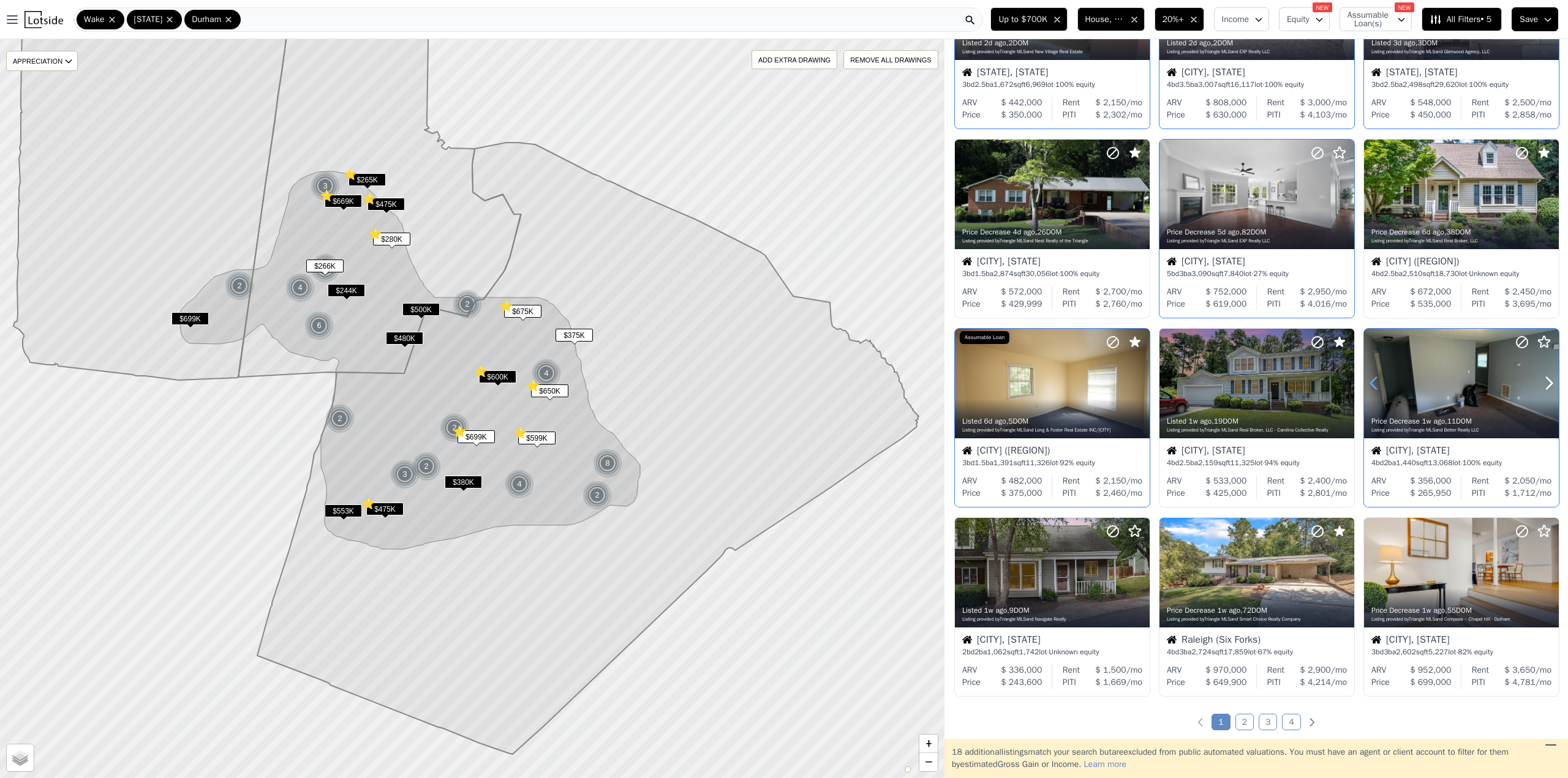 click 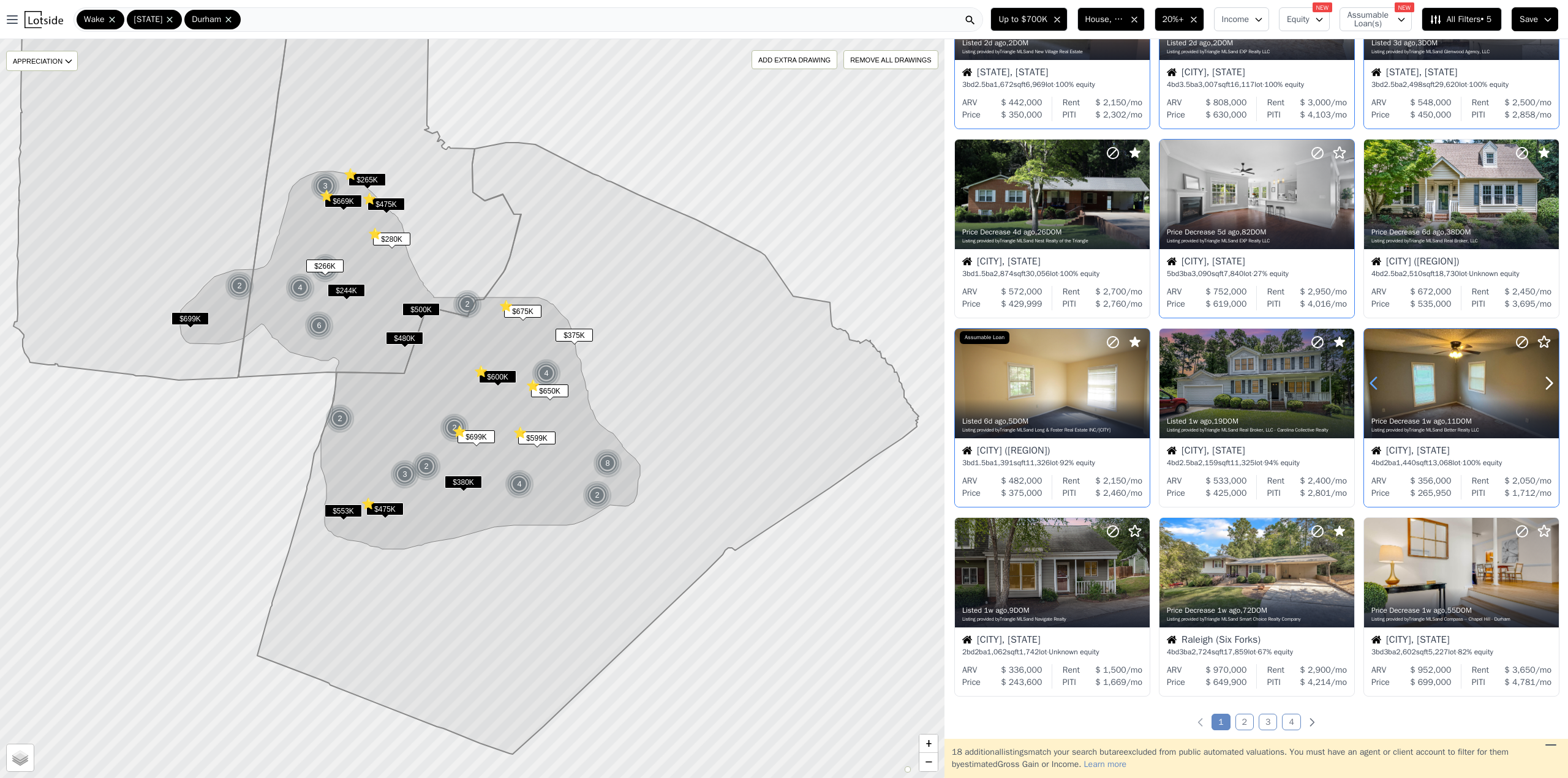 click 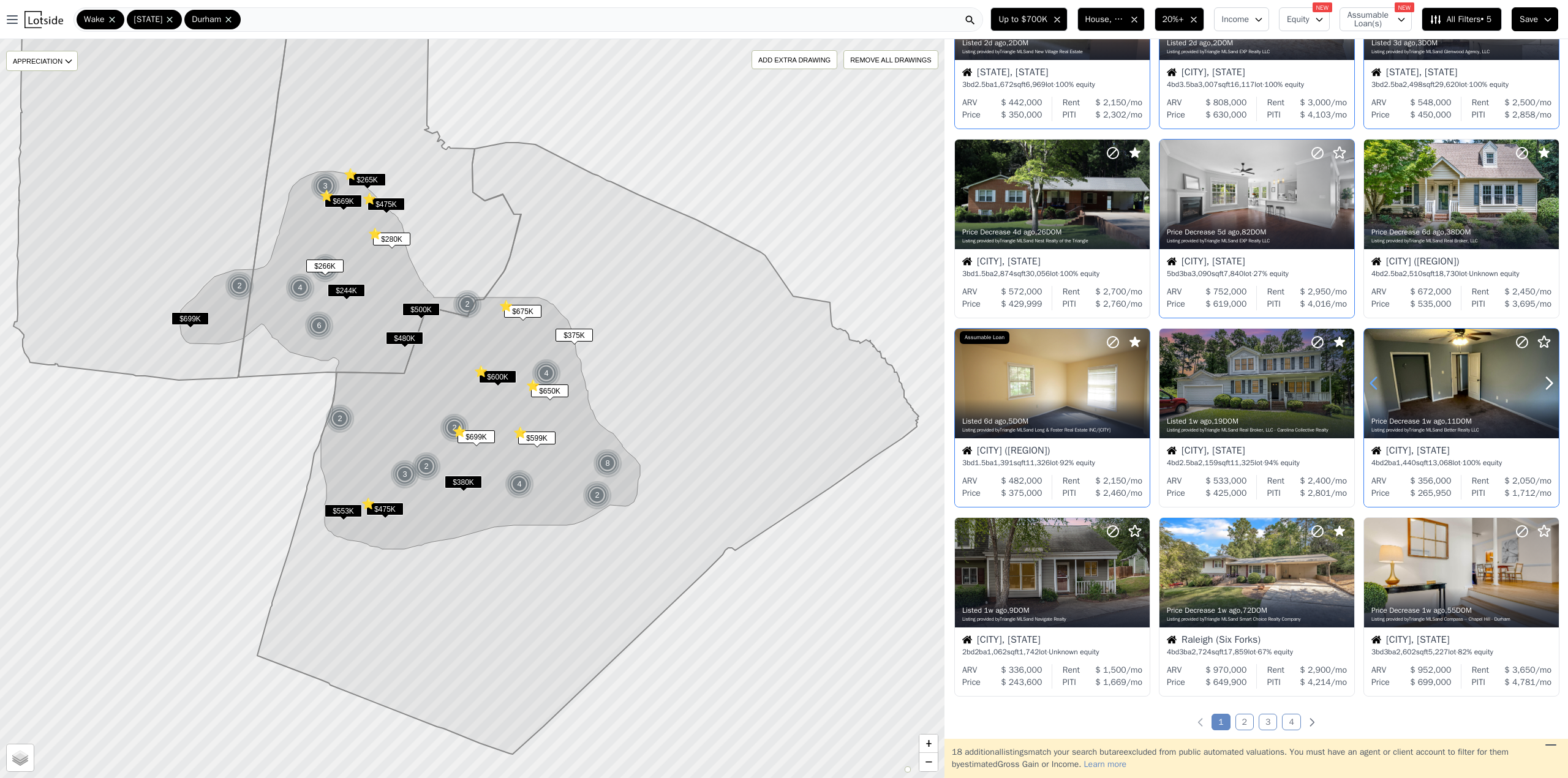 click 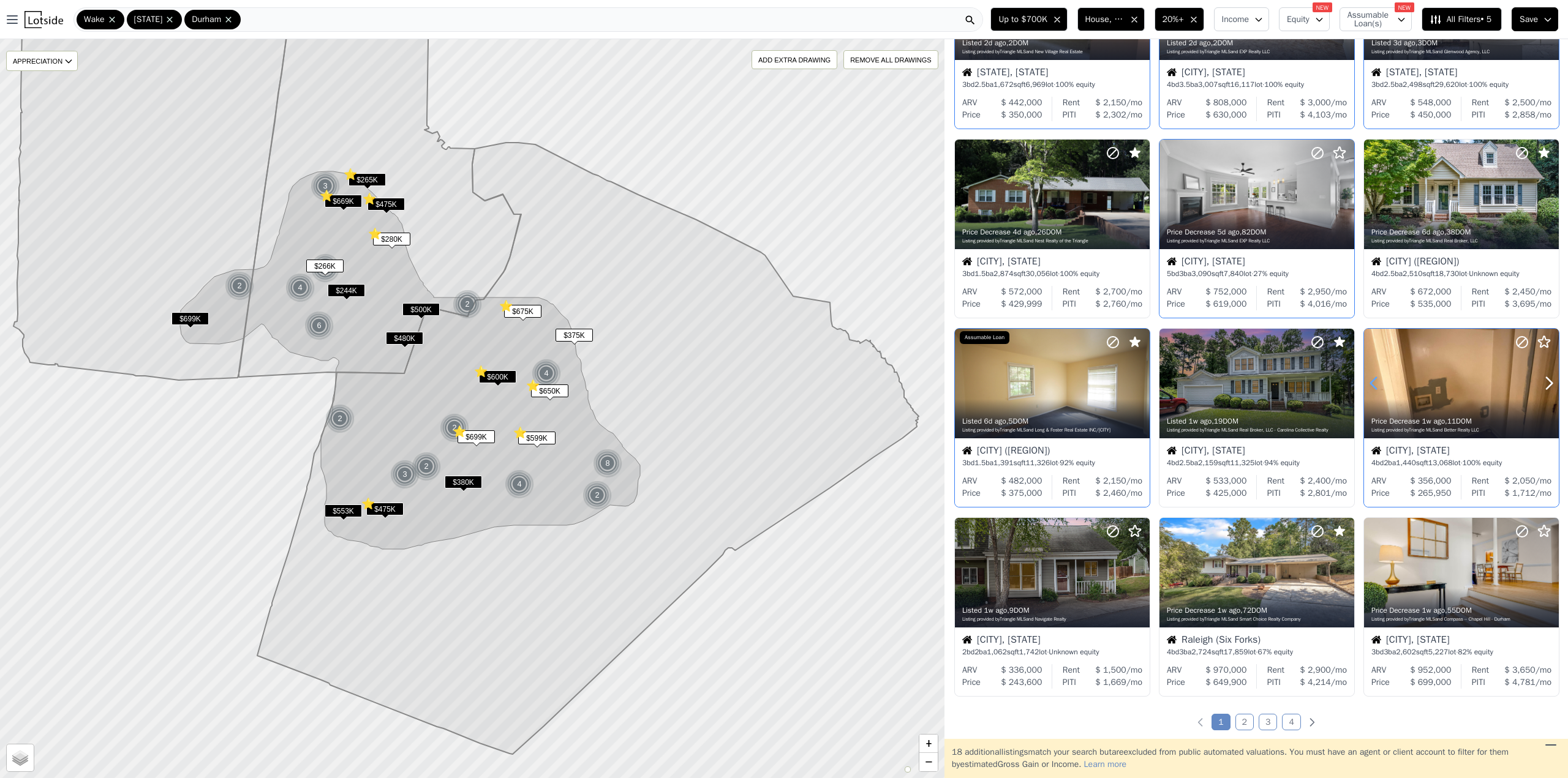 click 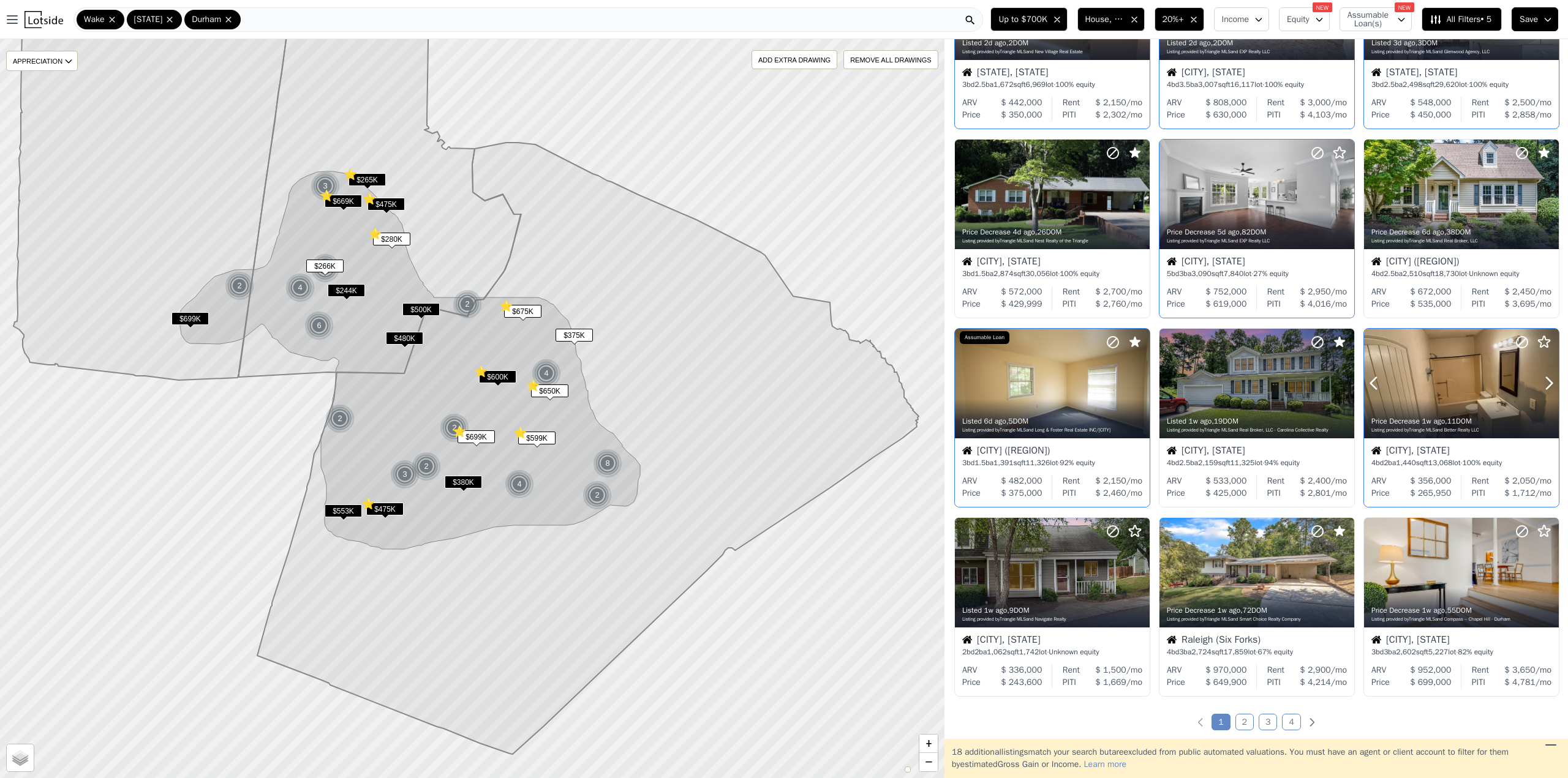 click 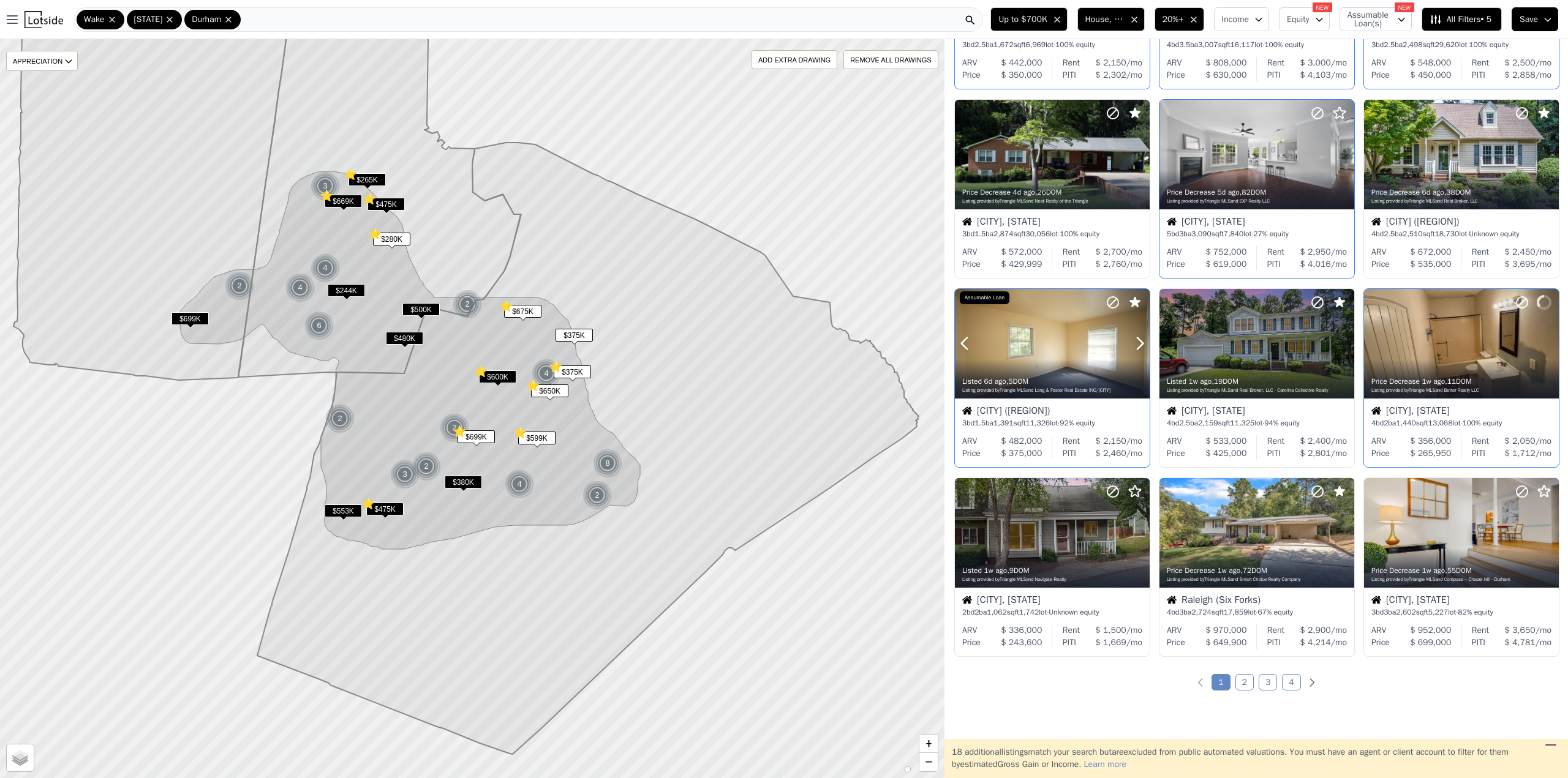 scroll, scrollTop: 184, scrollLeft: 0, axis: vertical 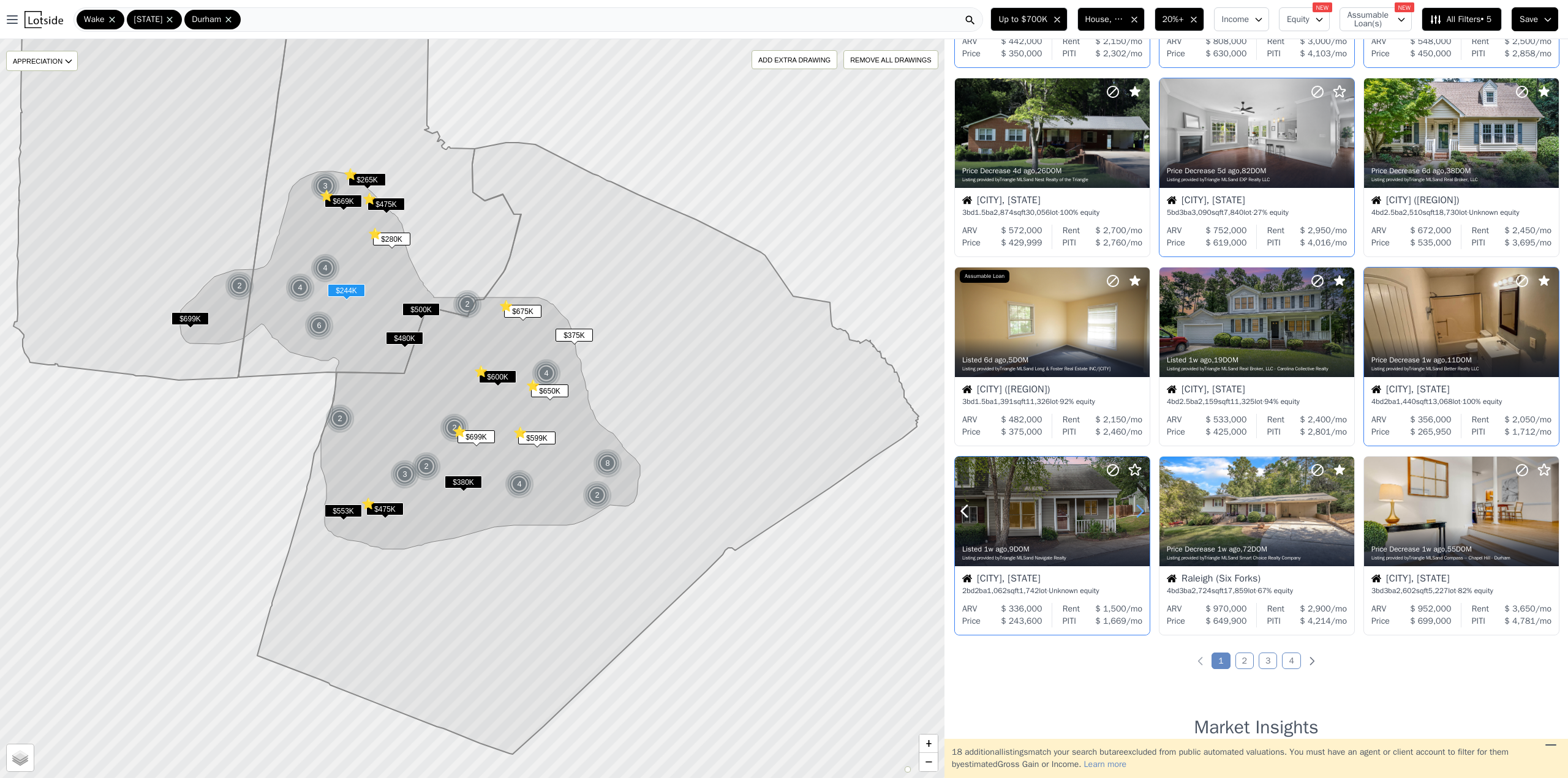 click 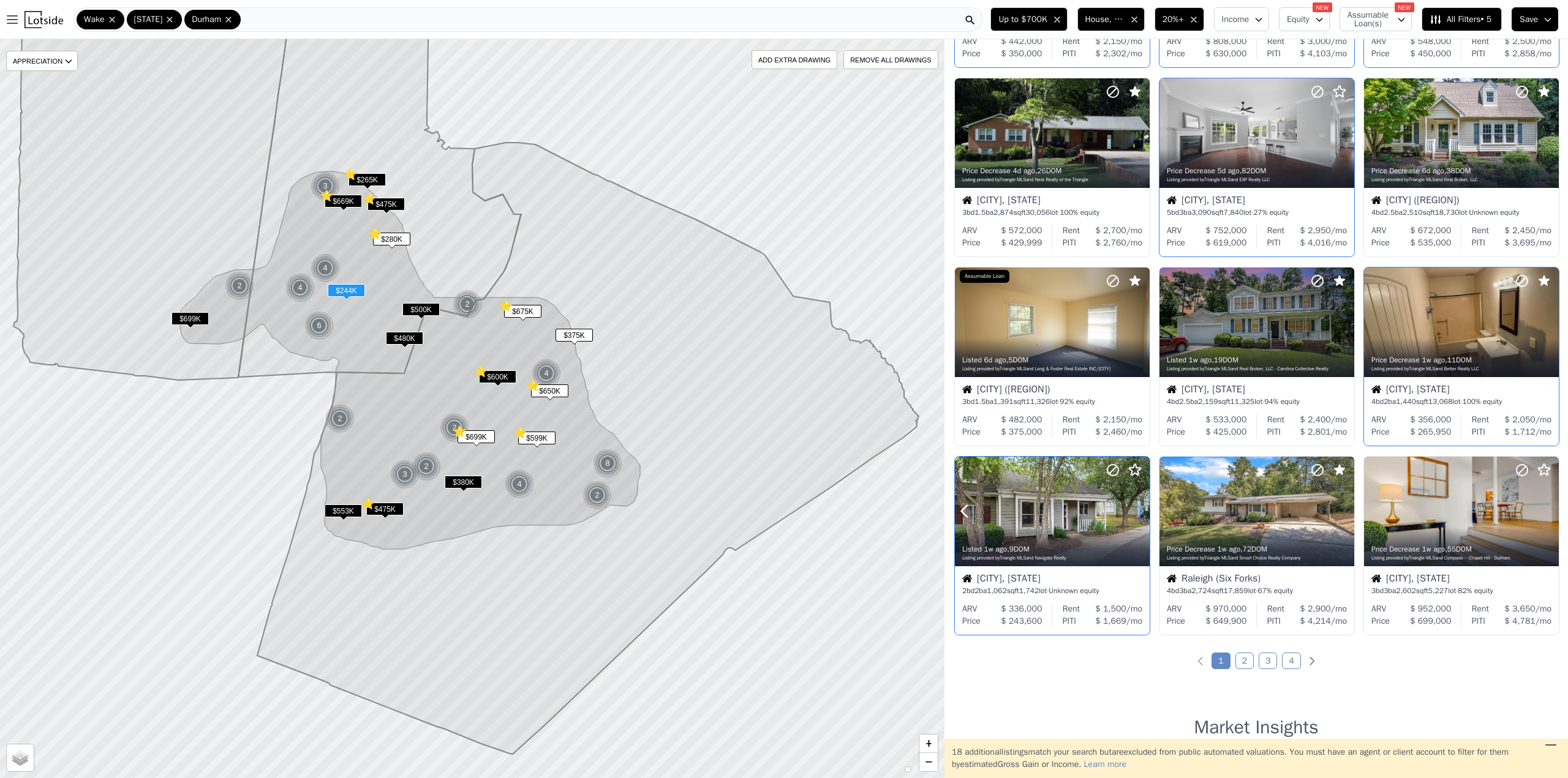 click 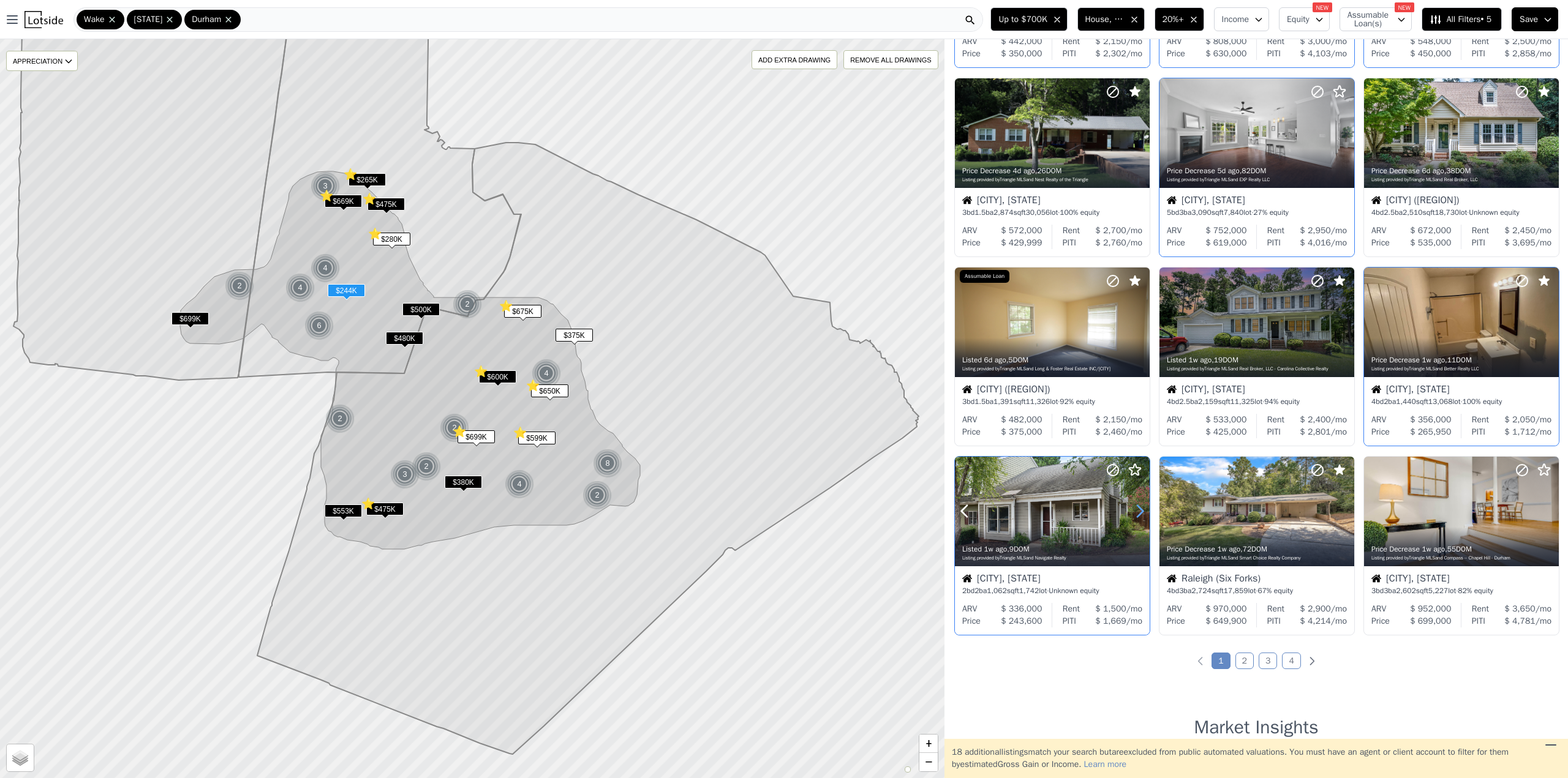 click 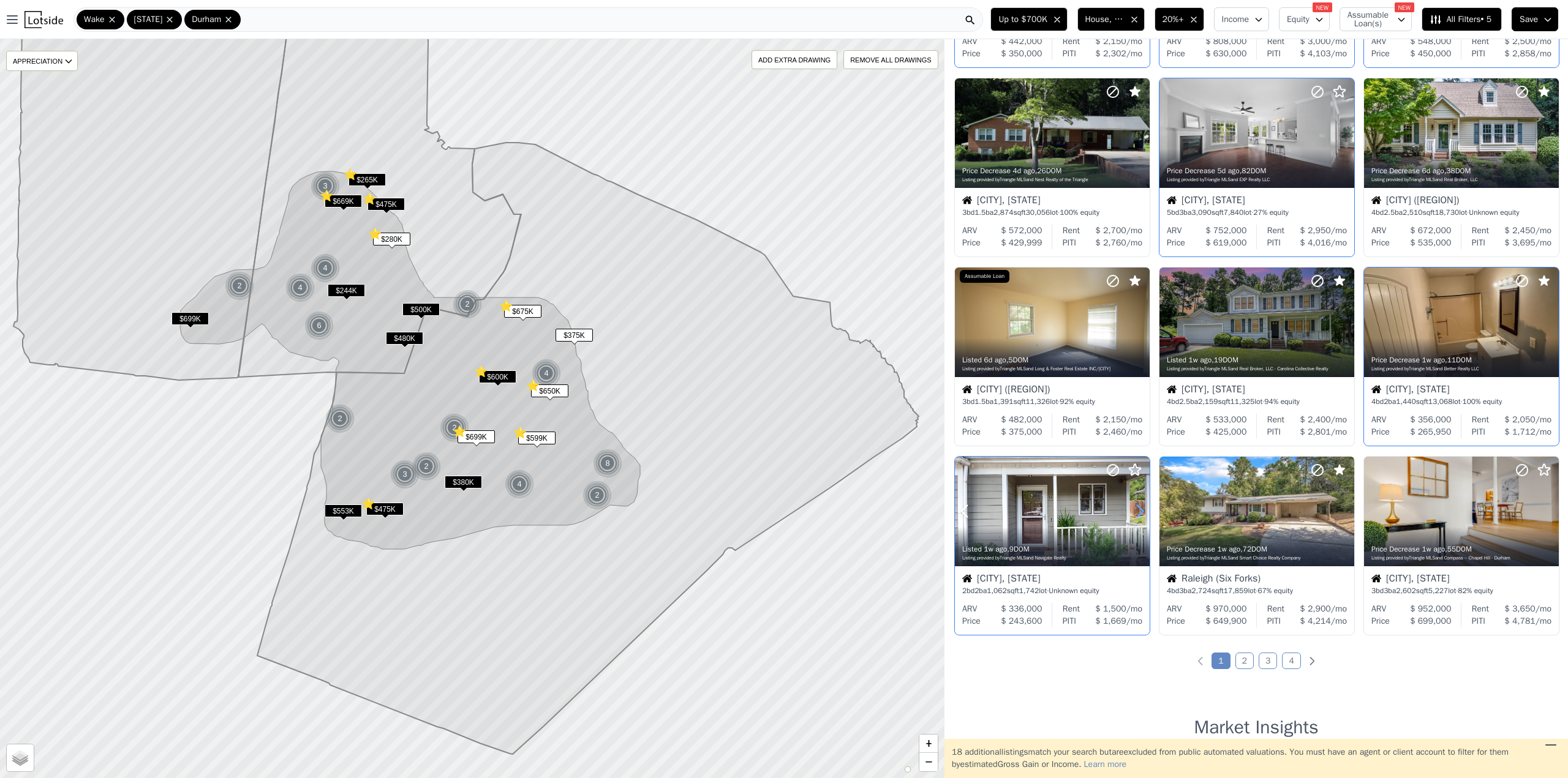 click 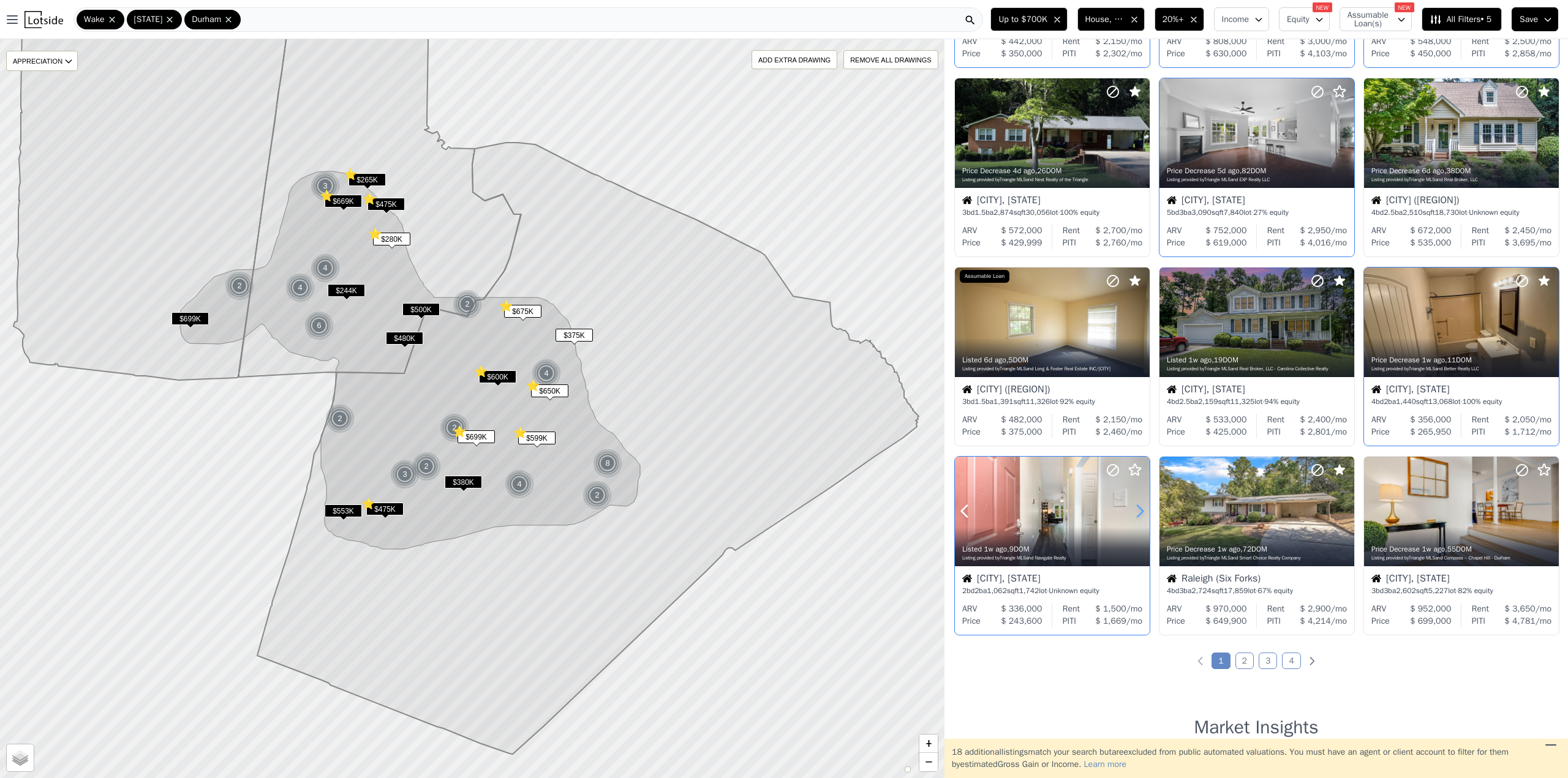 click 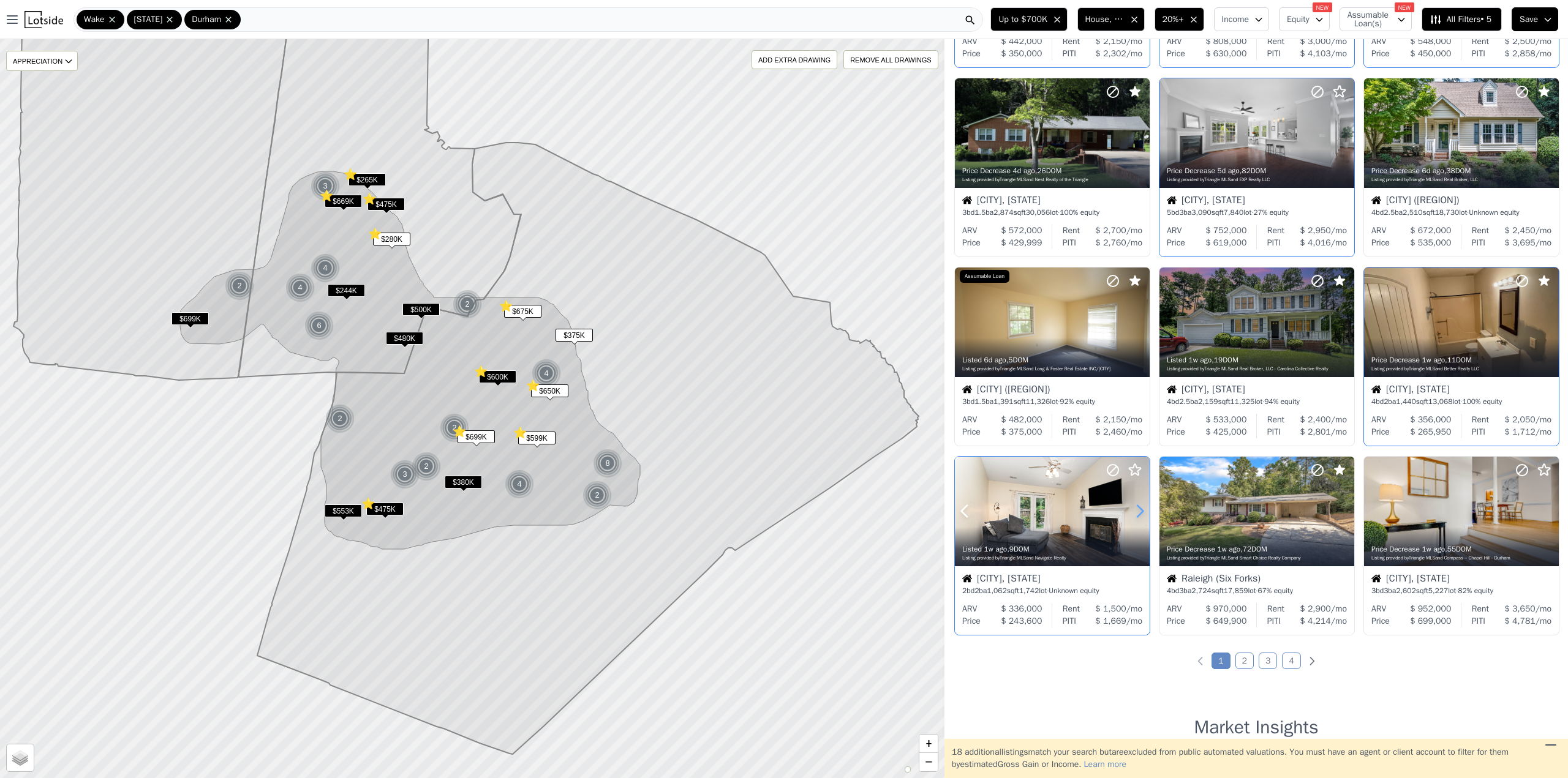 click 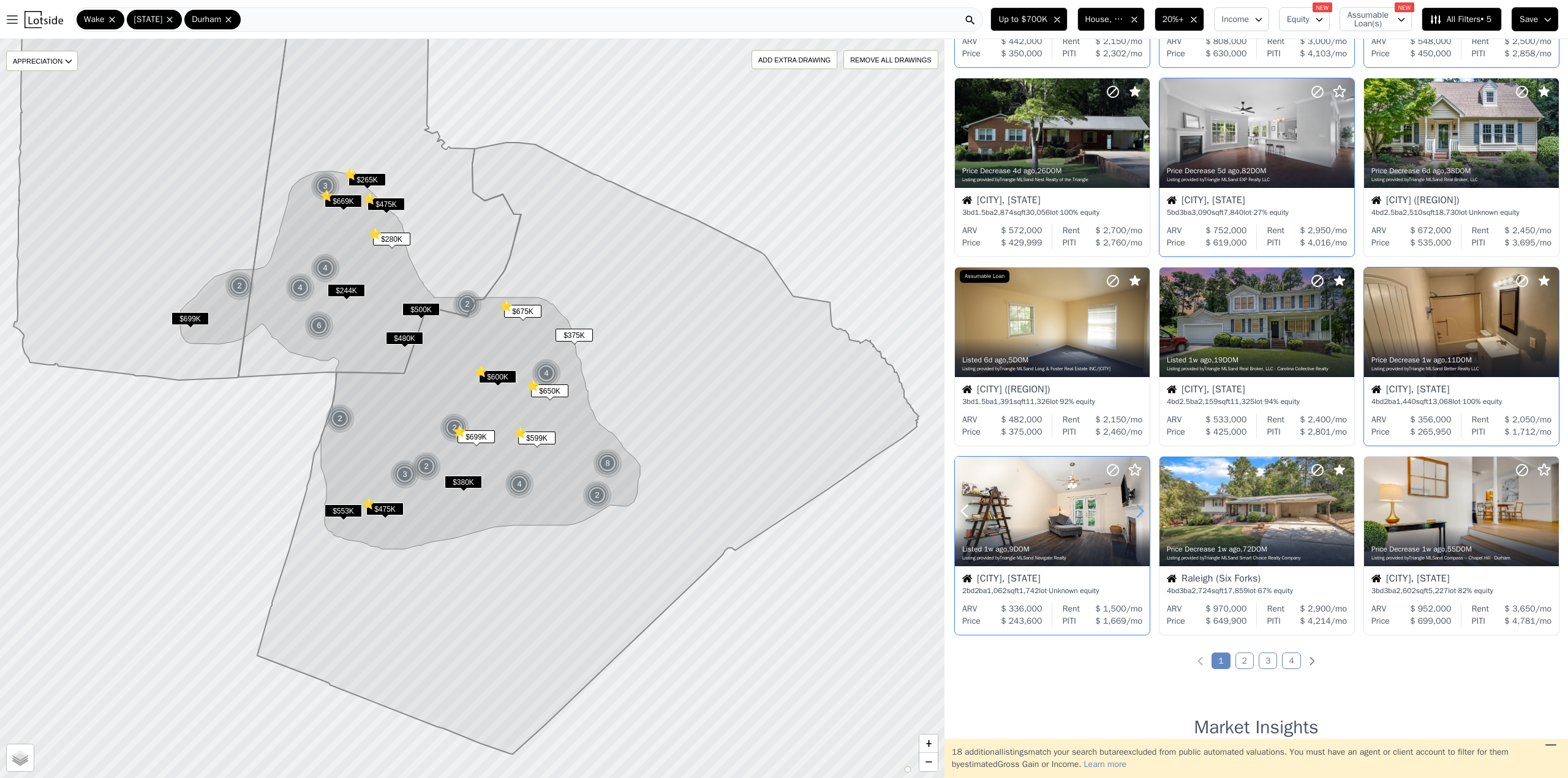 click 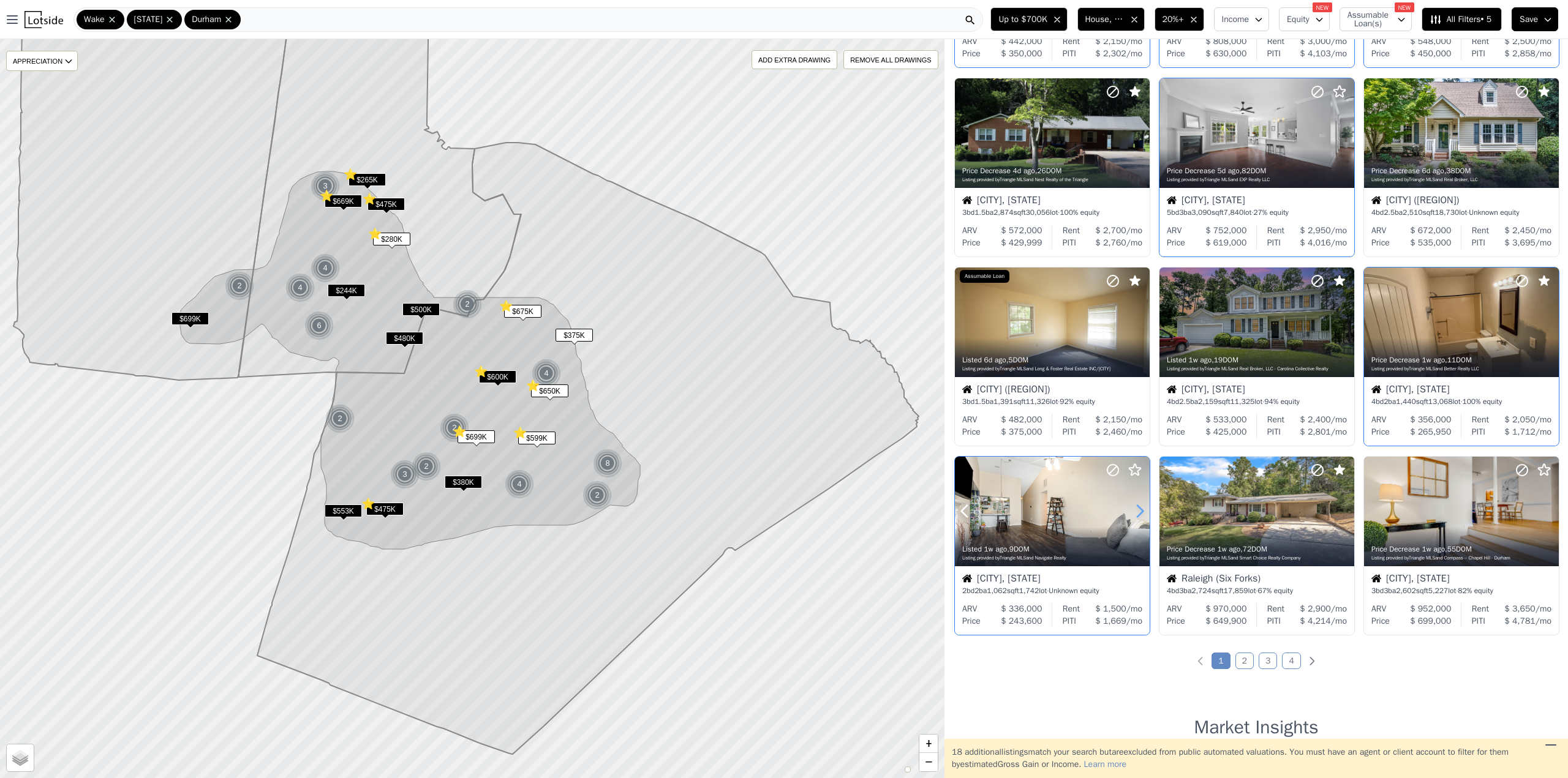 click 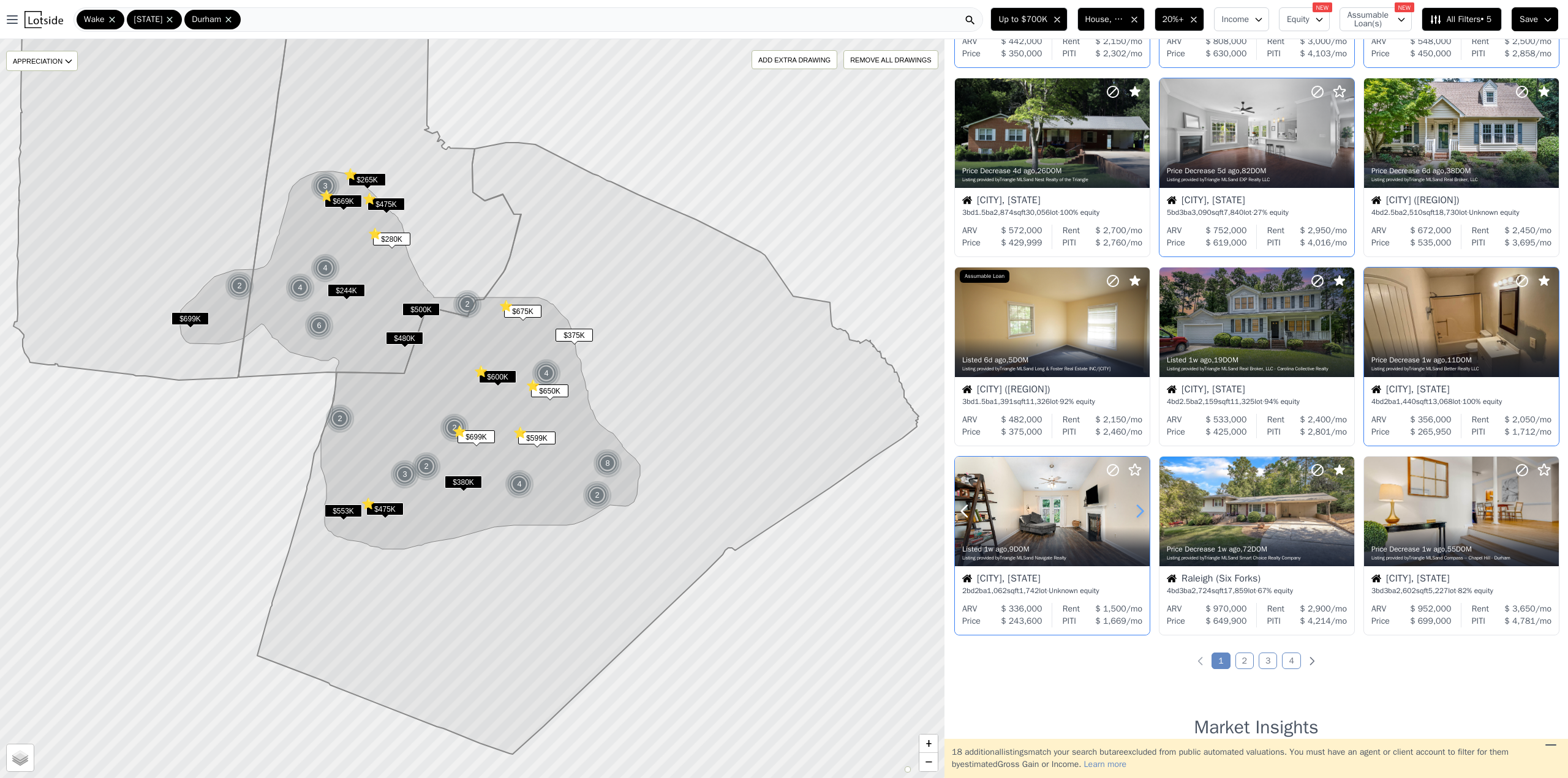 click 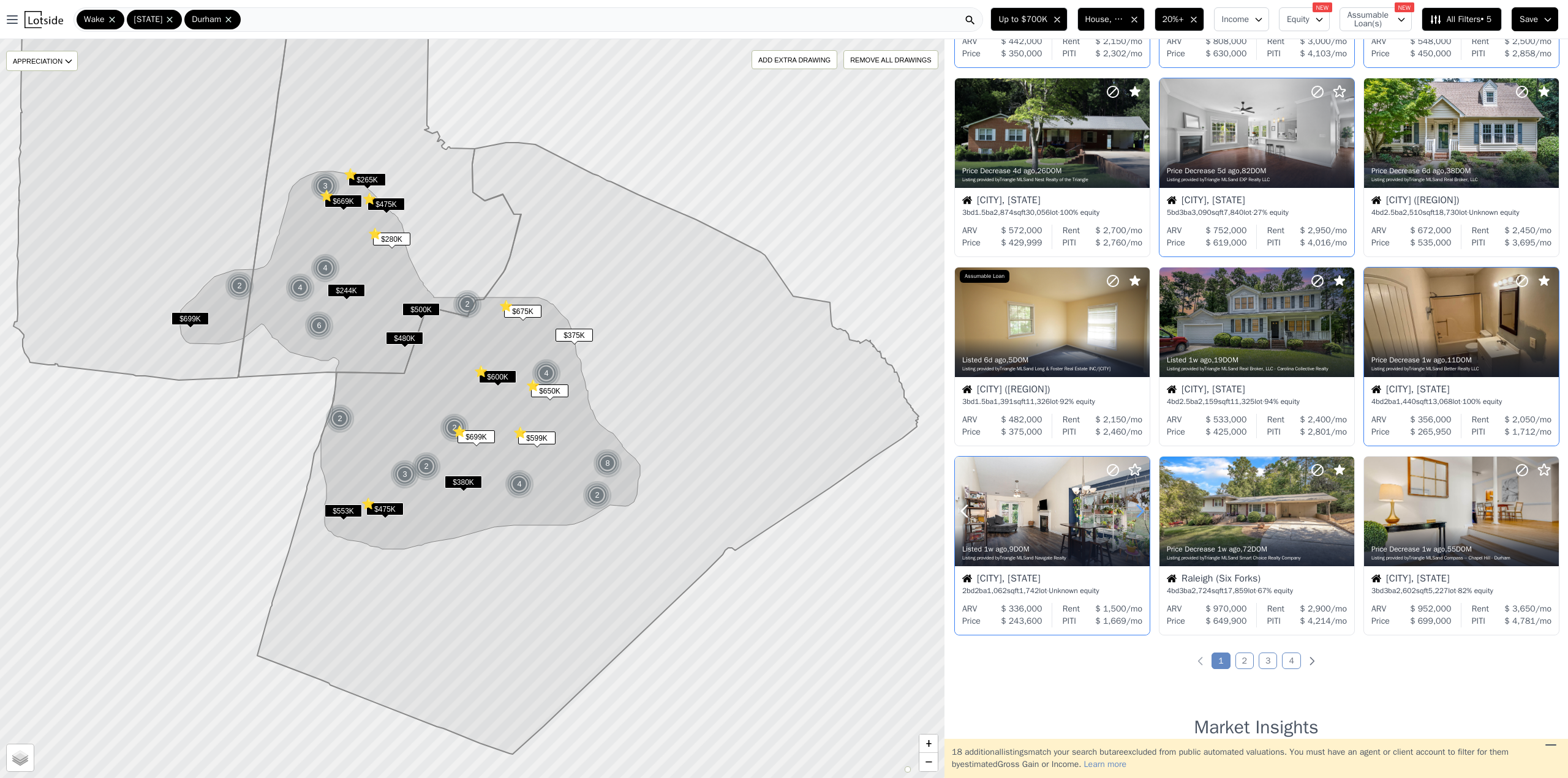 click 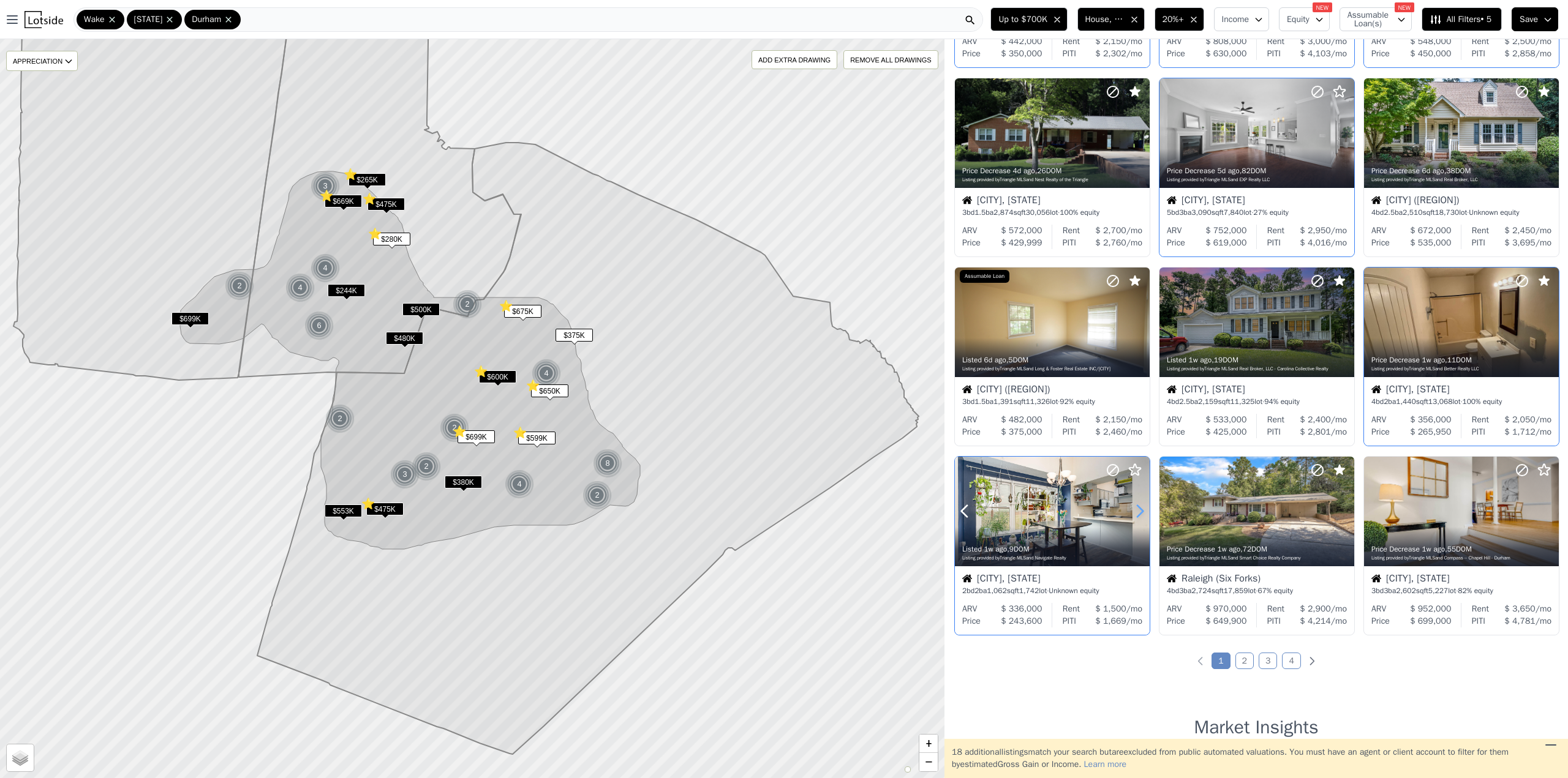 click 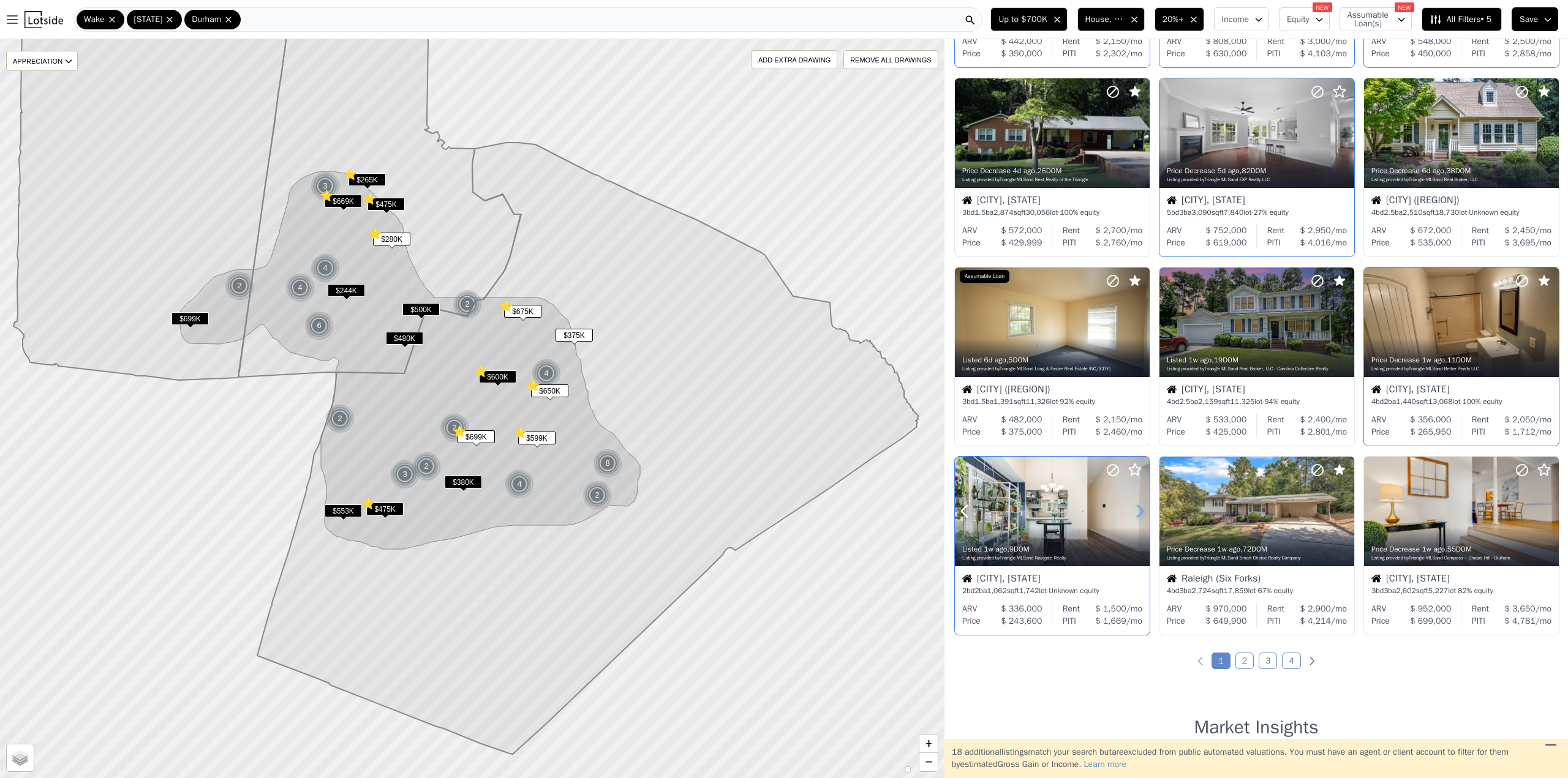 click 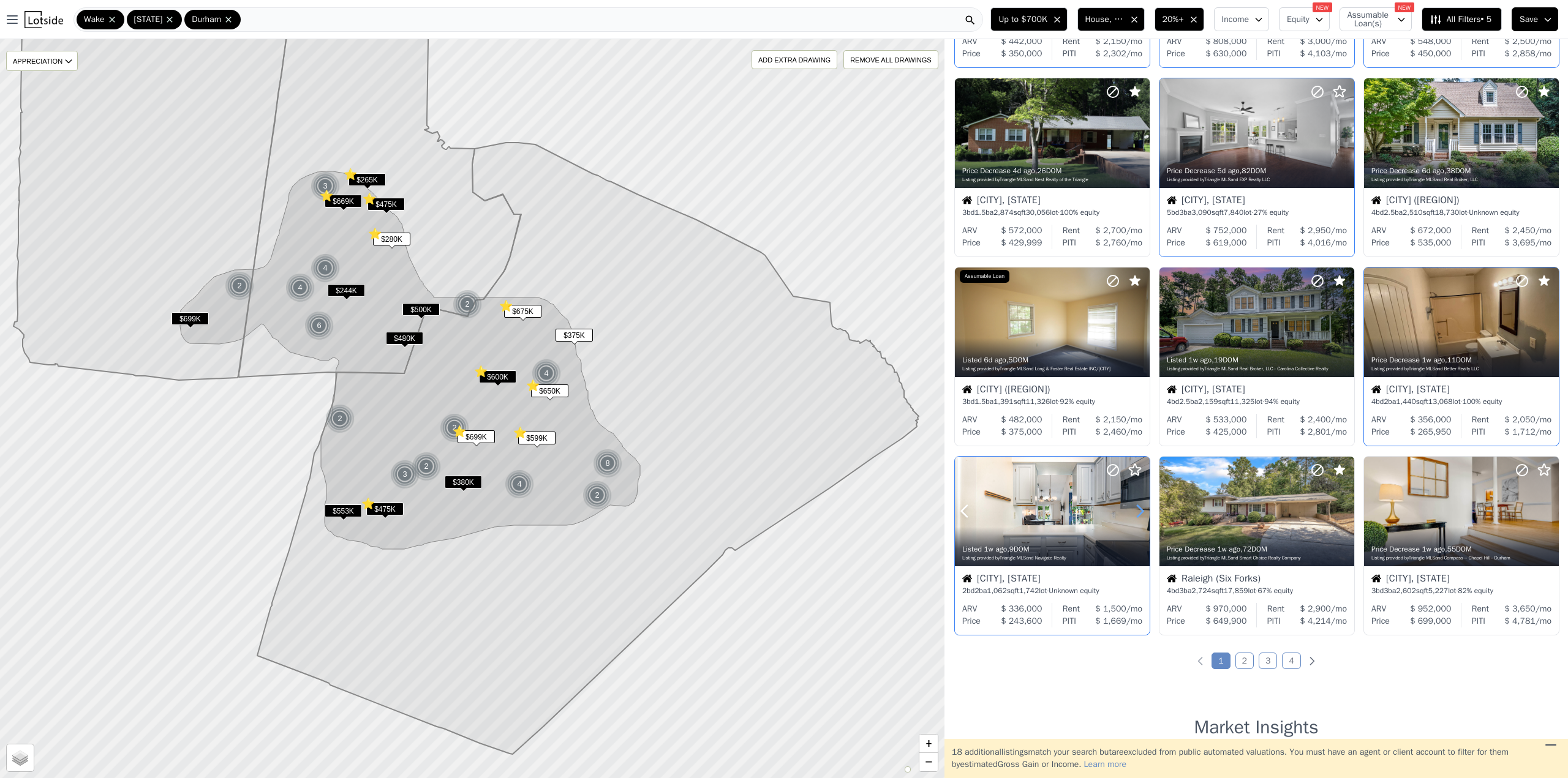 click 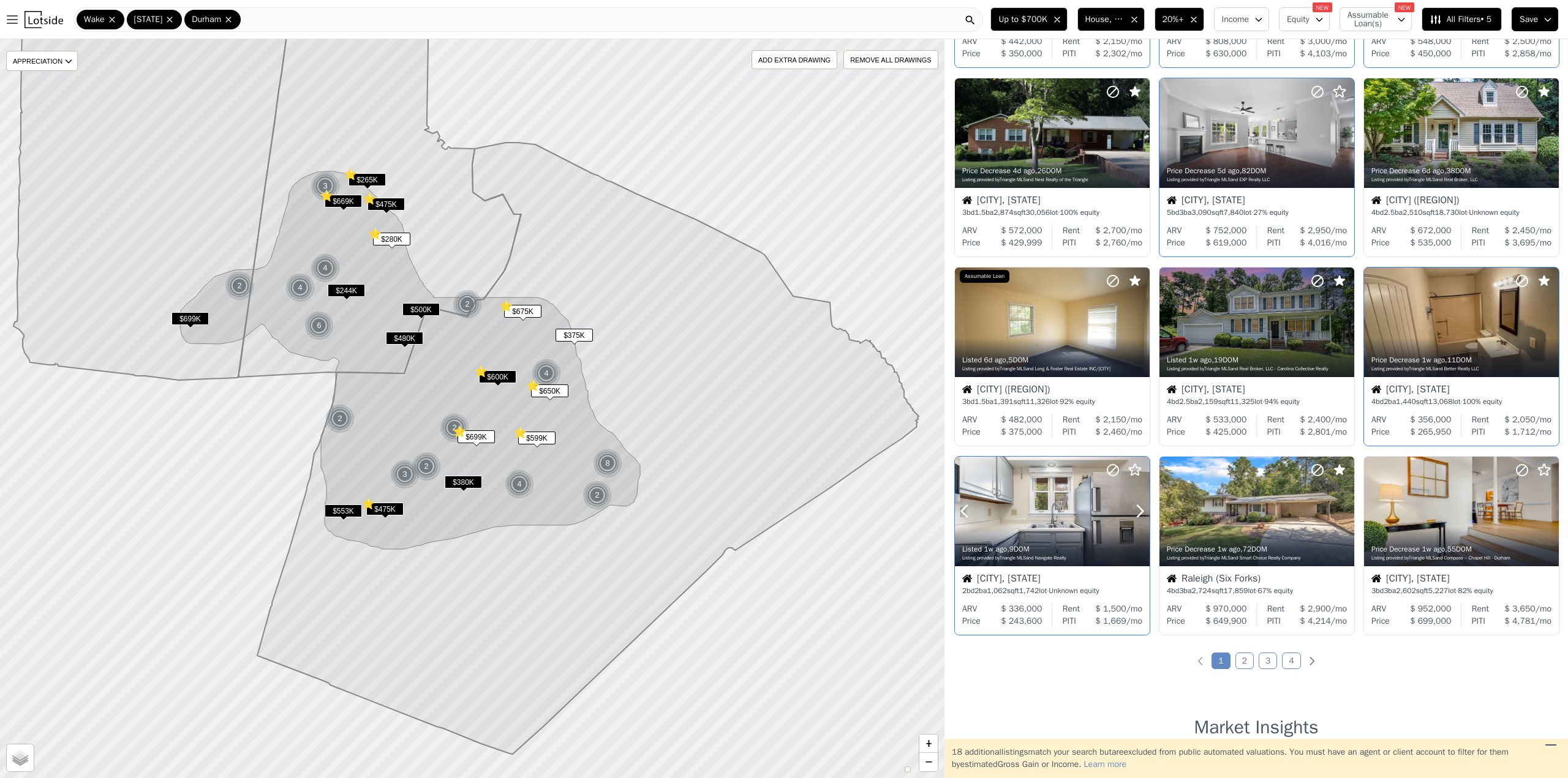 click 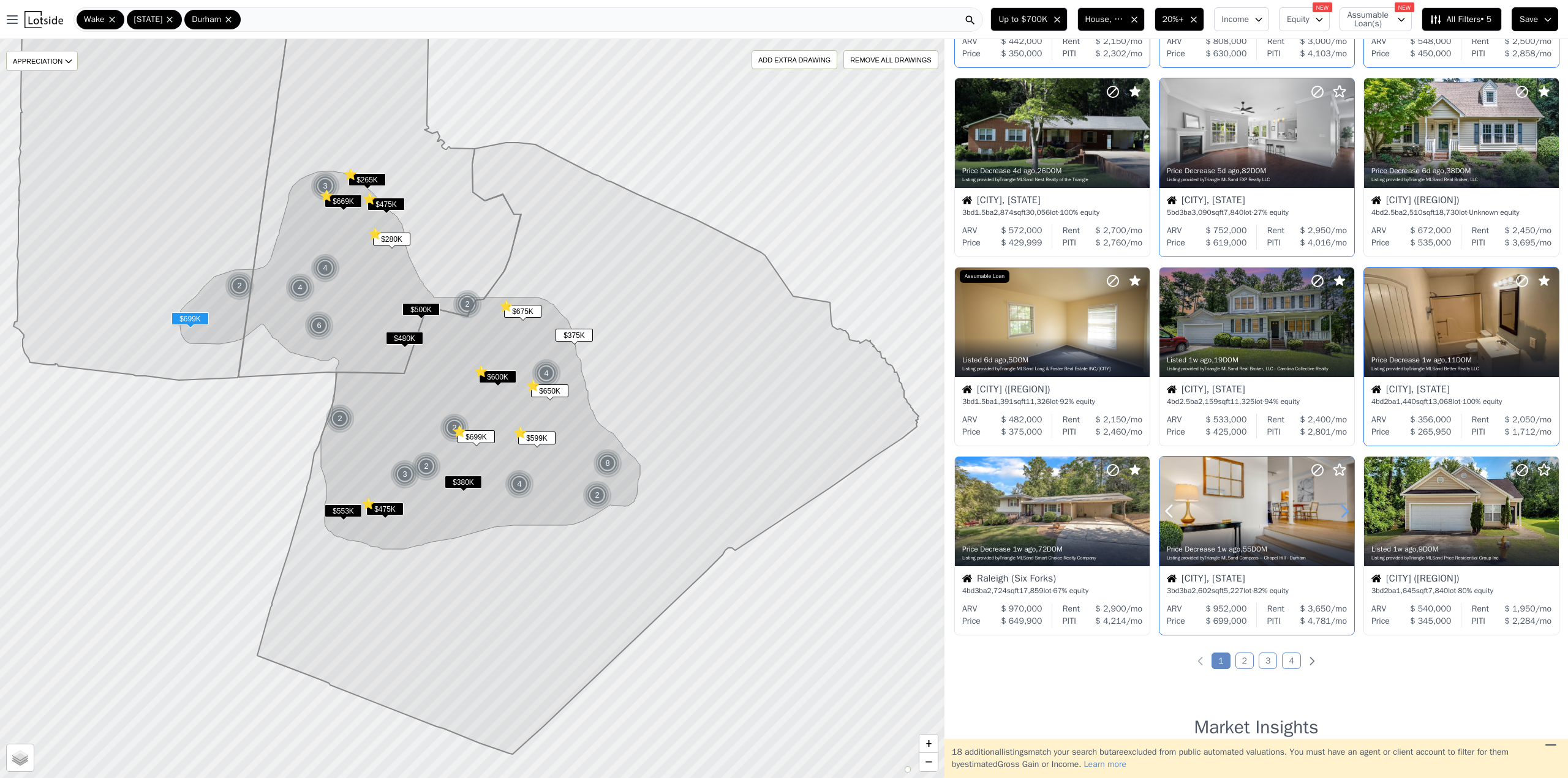 click 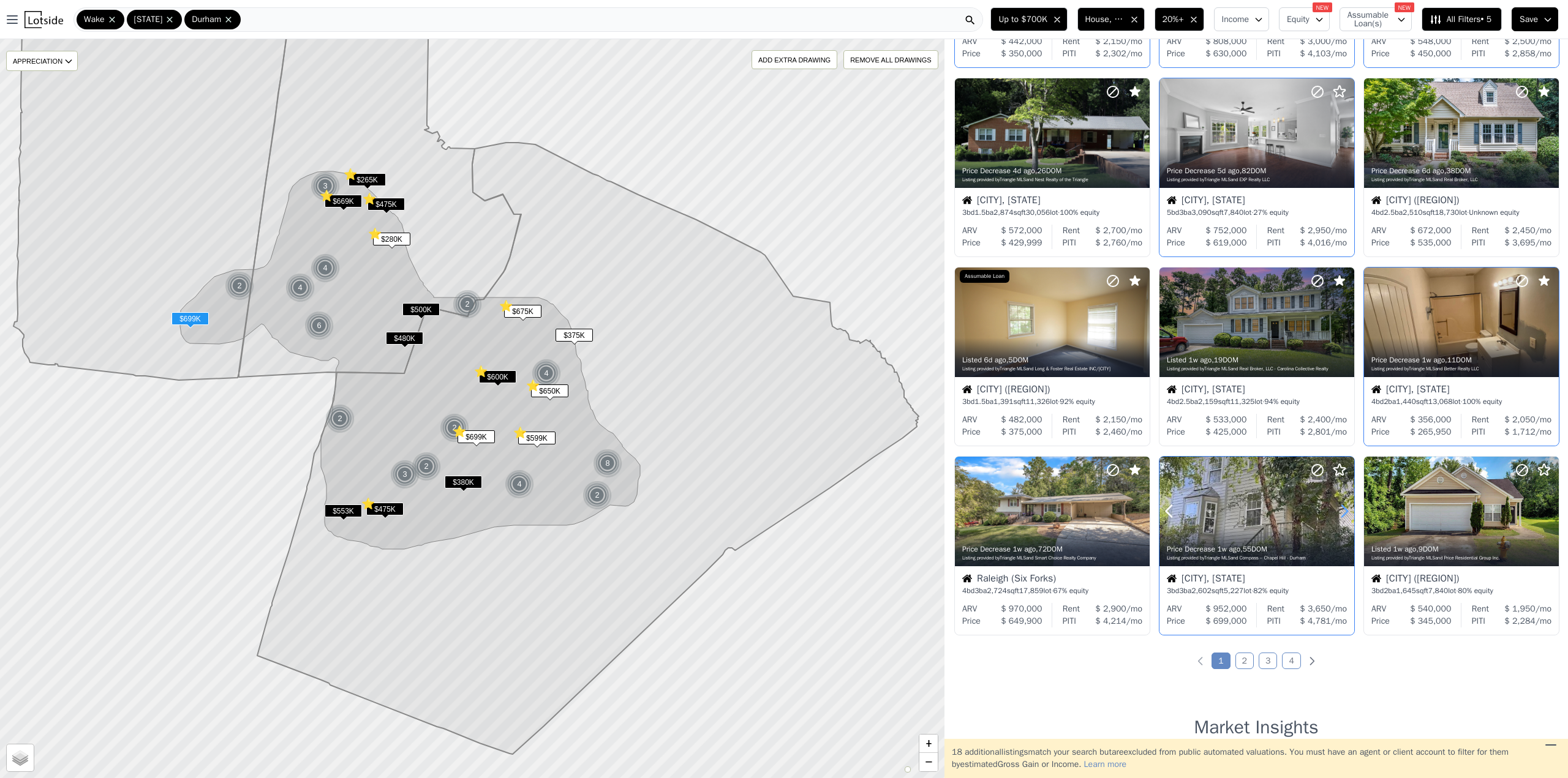 click 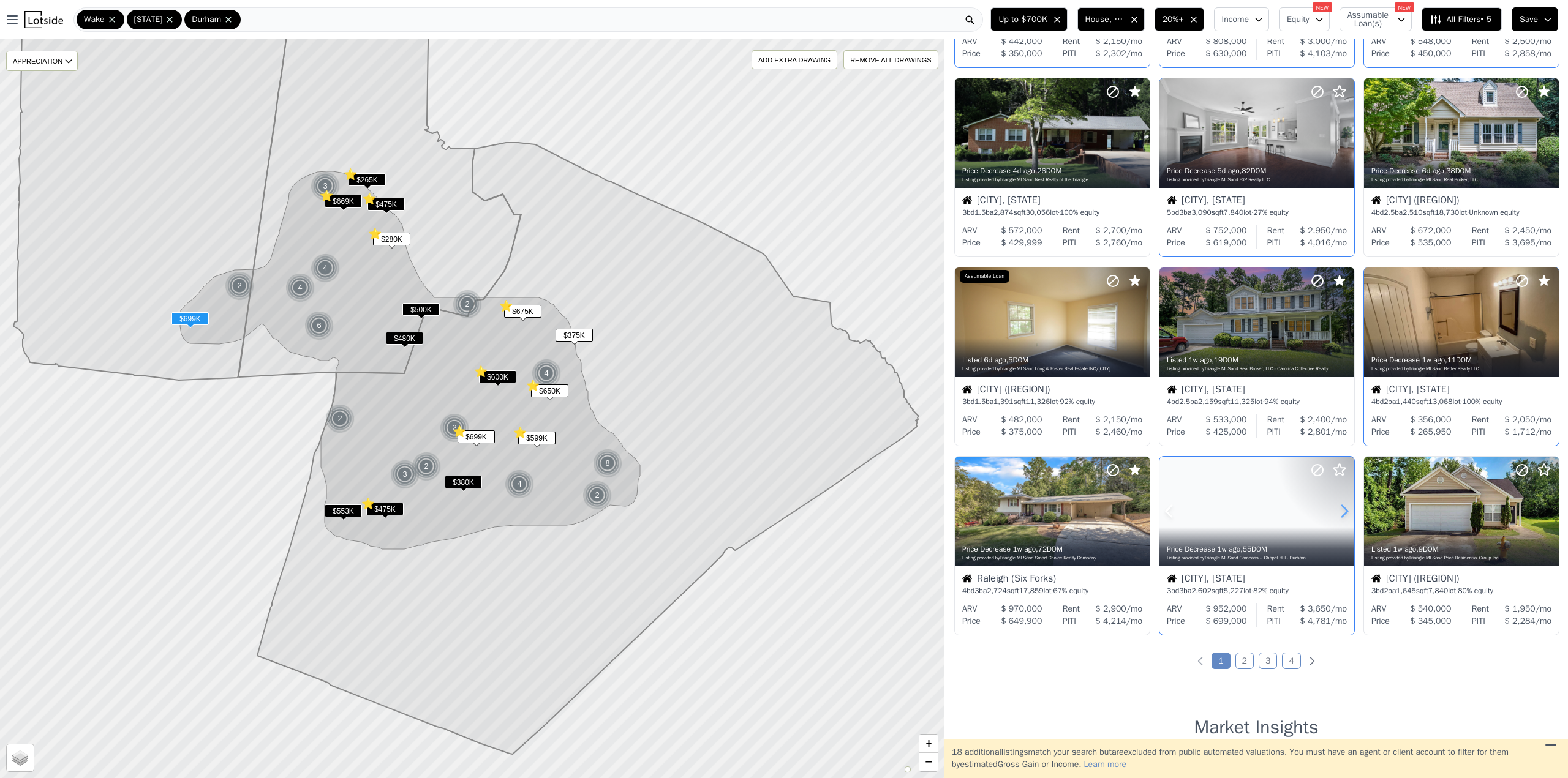 click 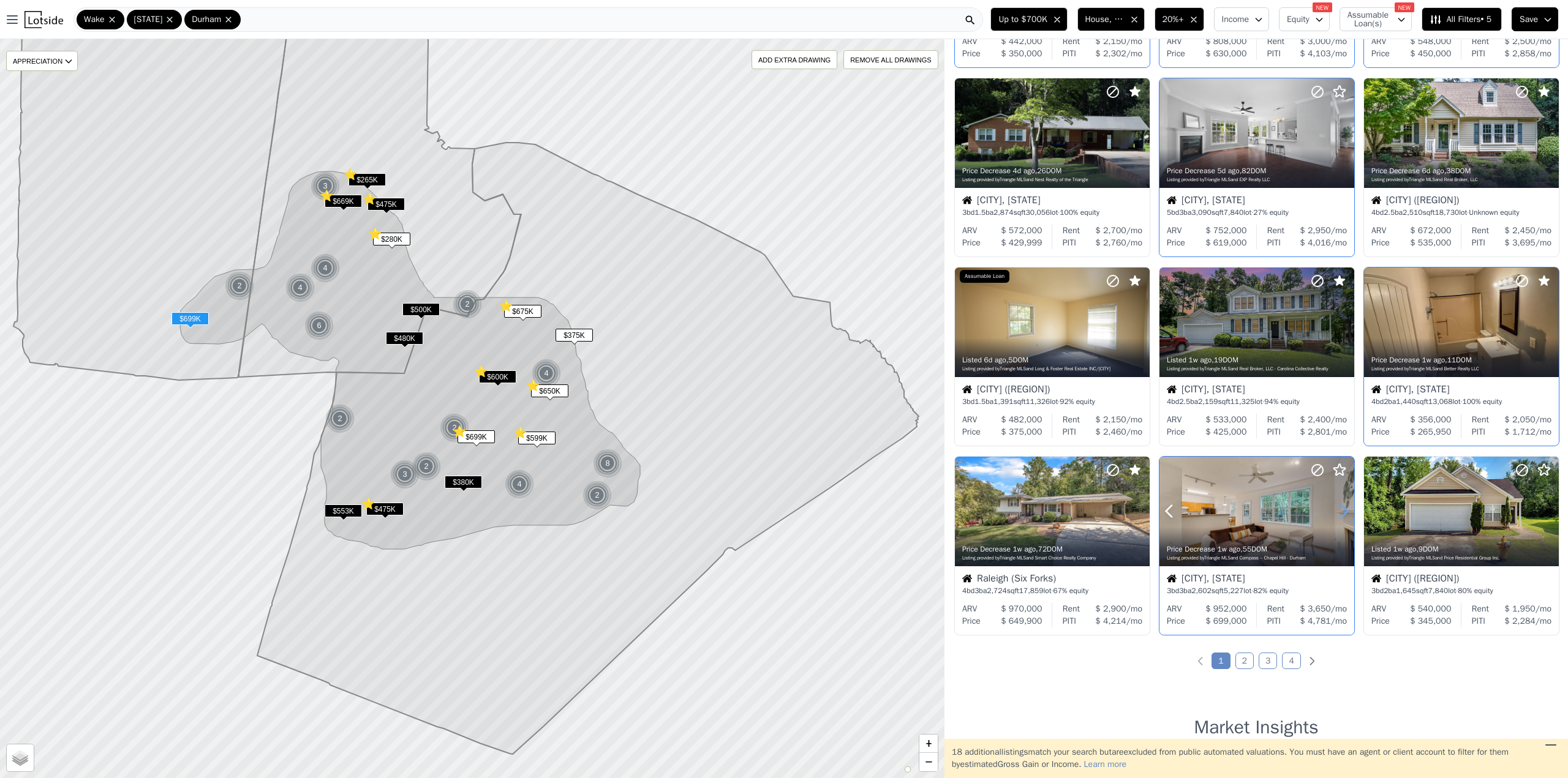 click 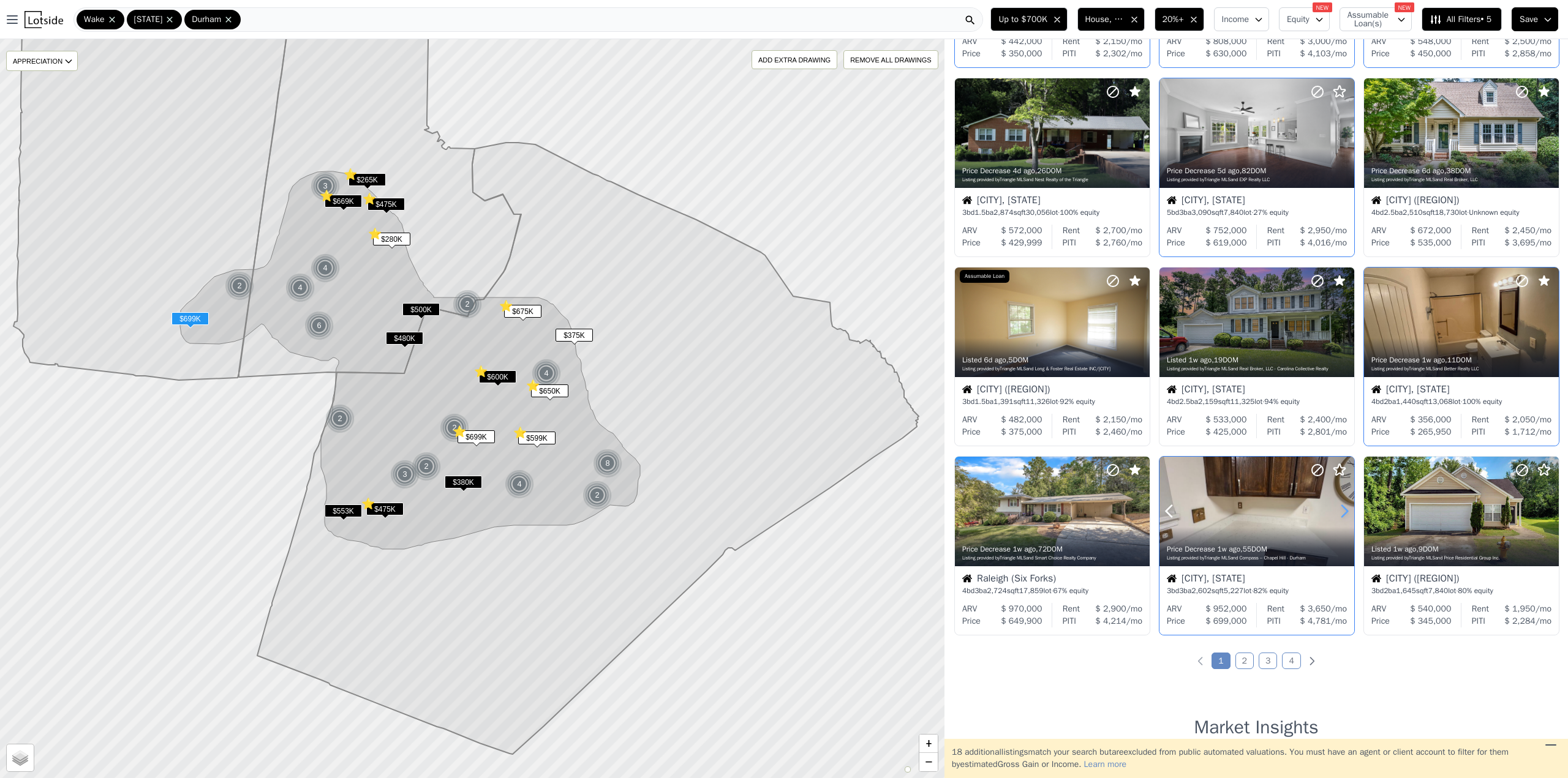click 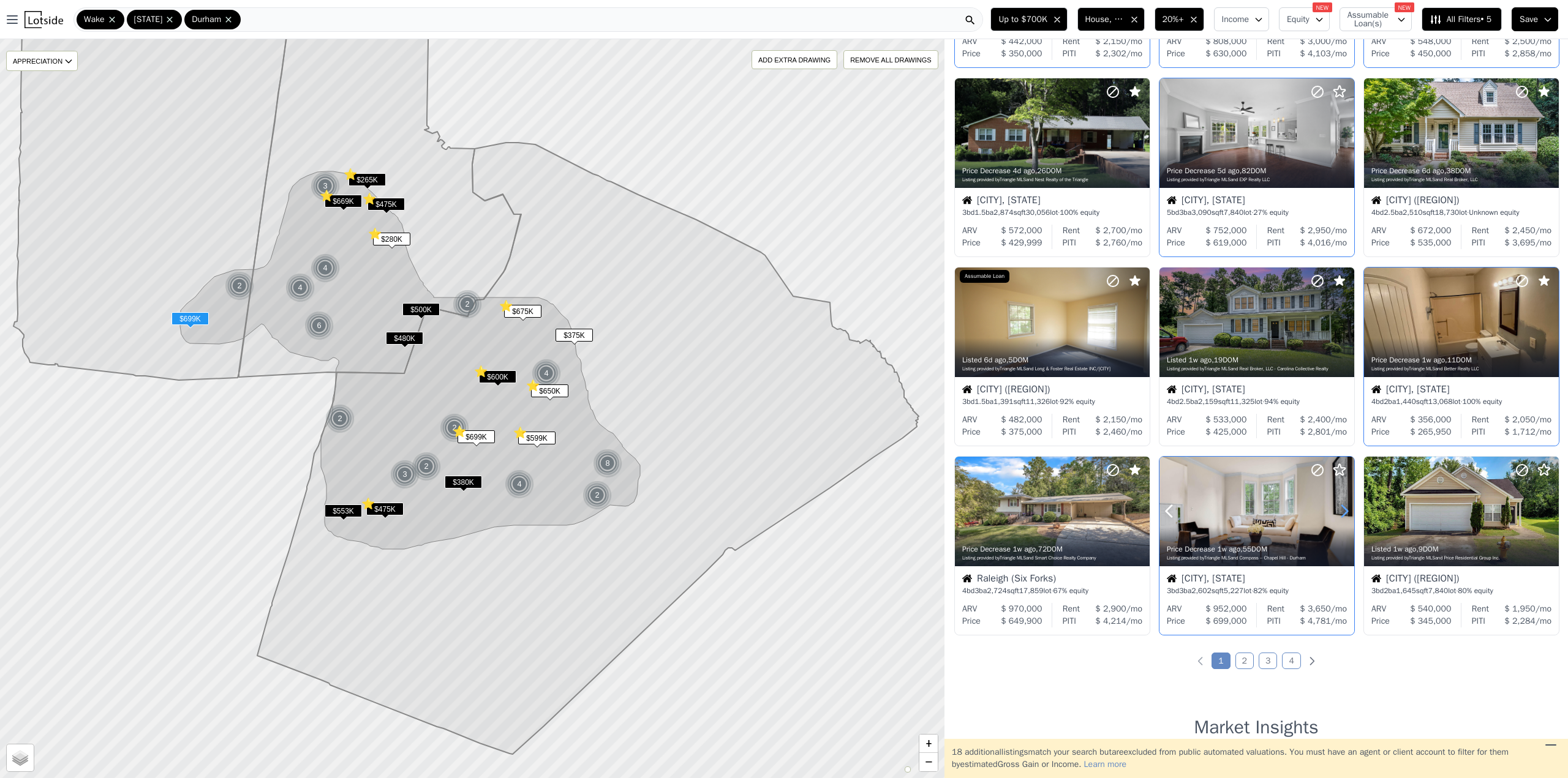 click 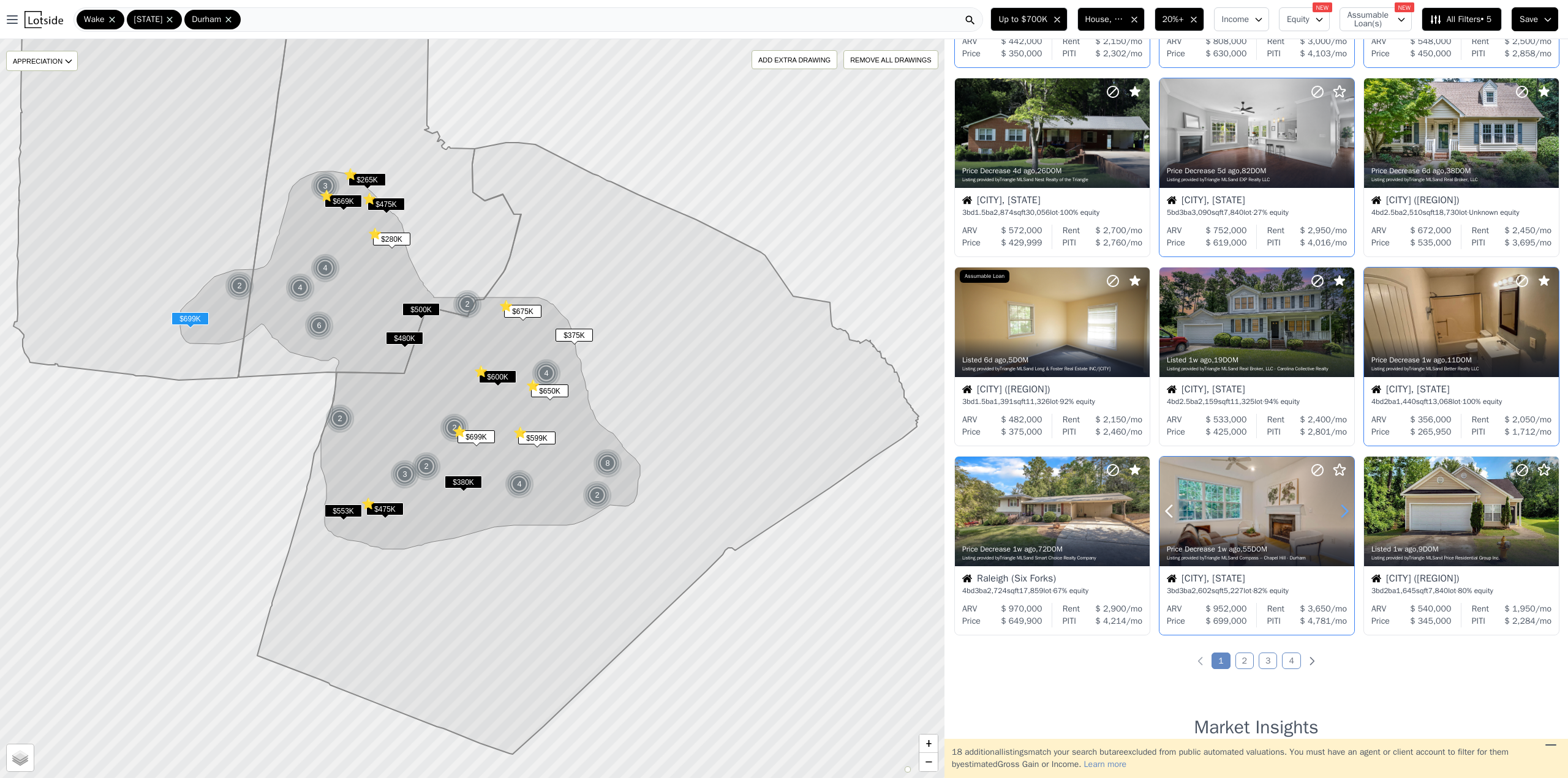 click 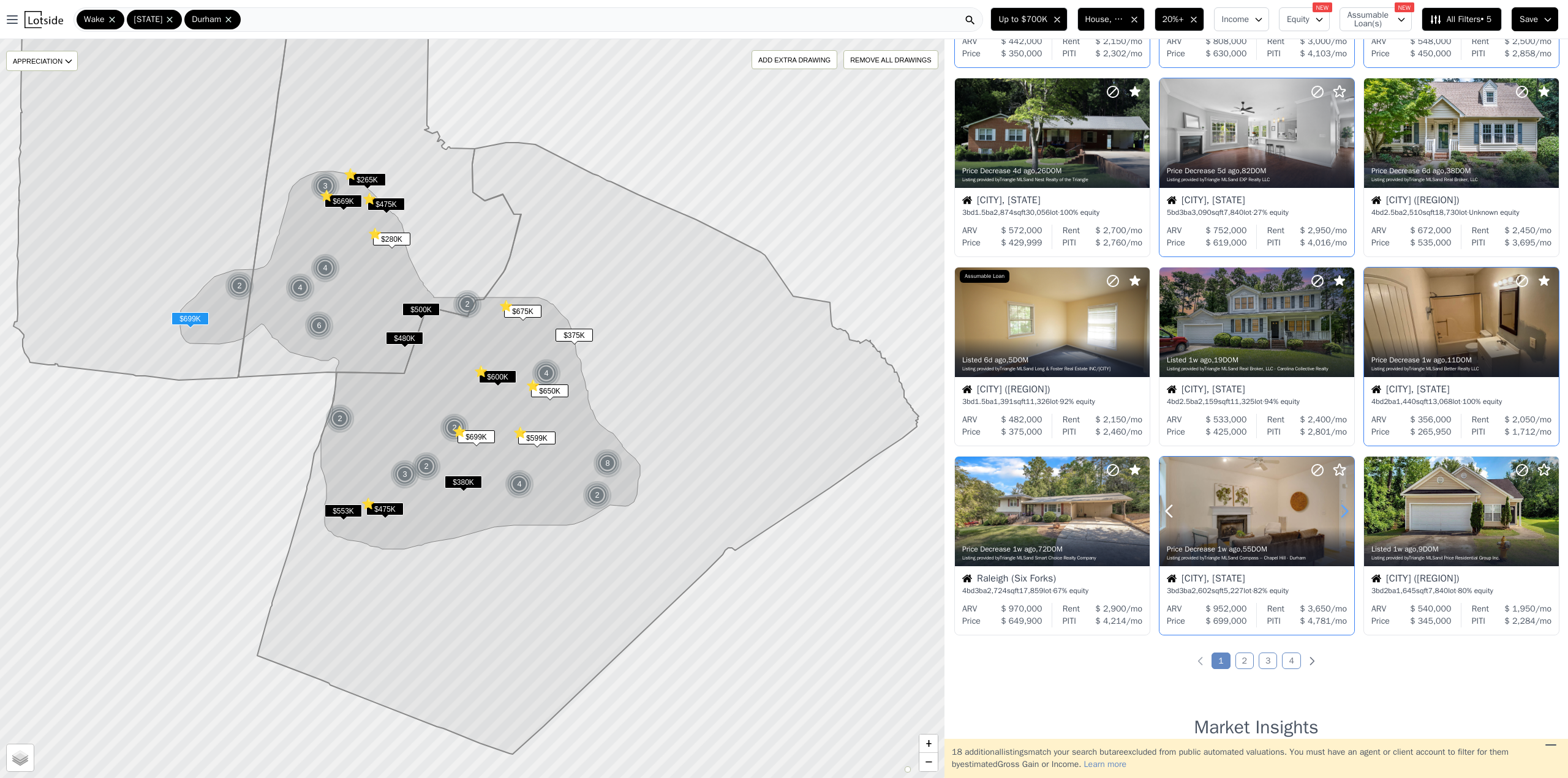 click 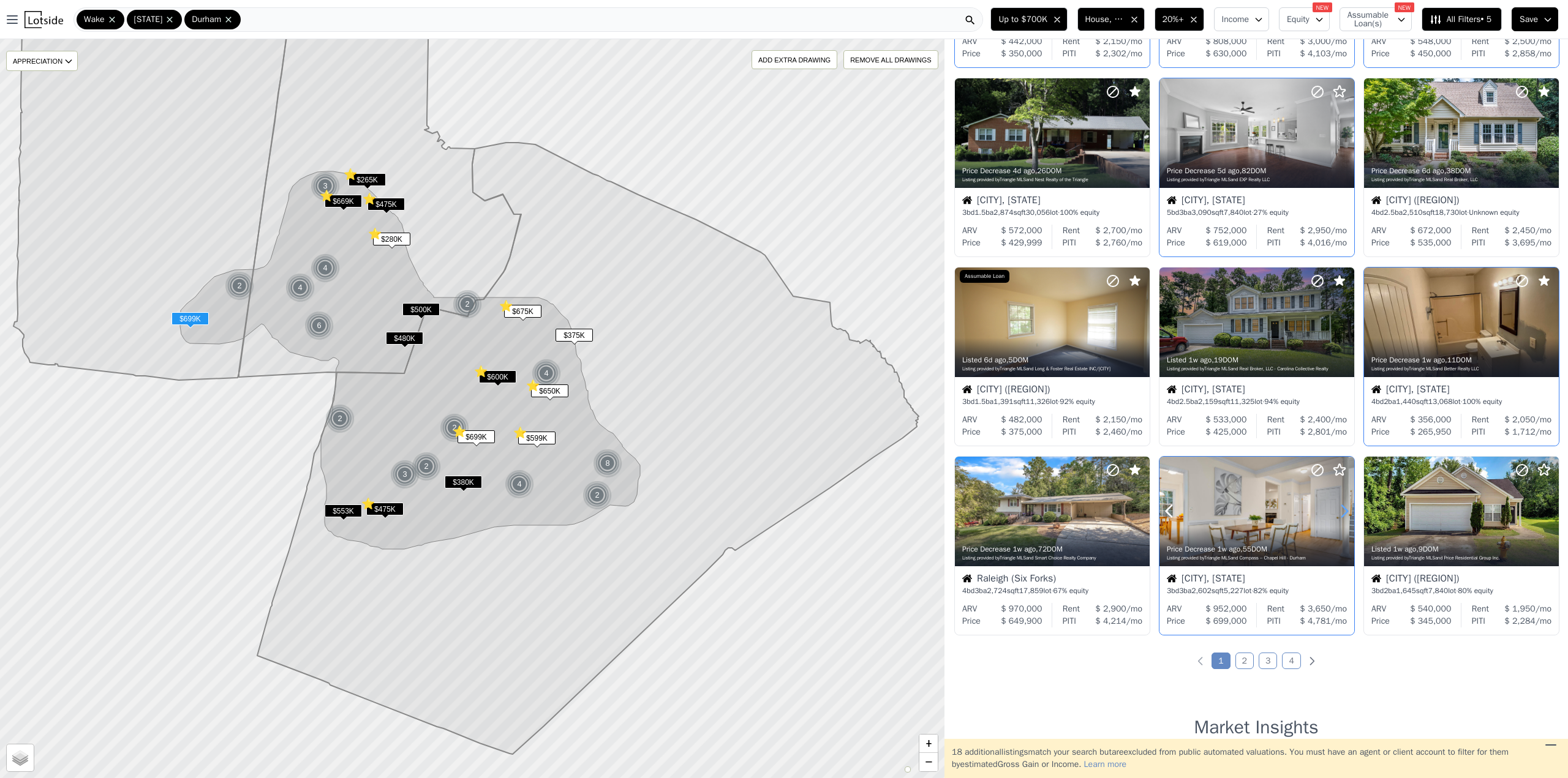 click 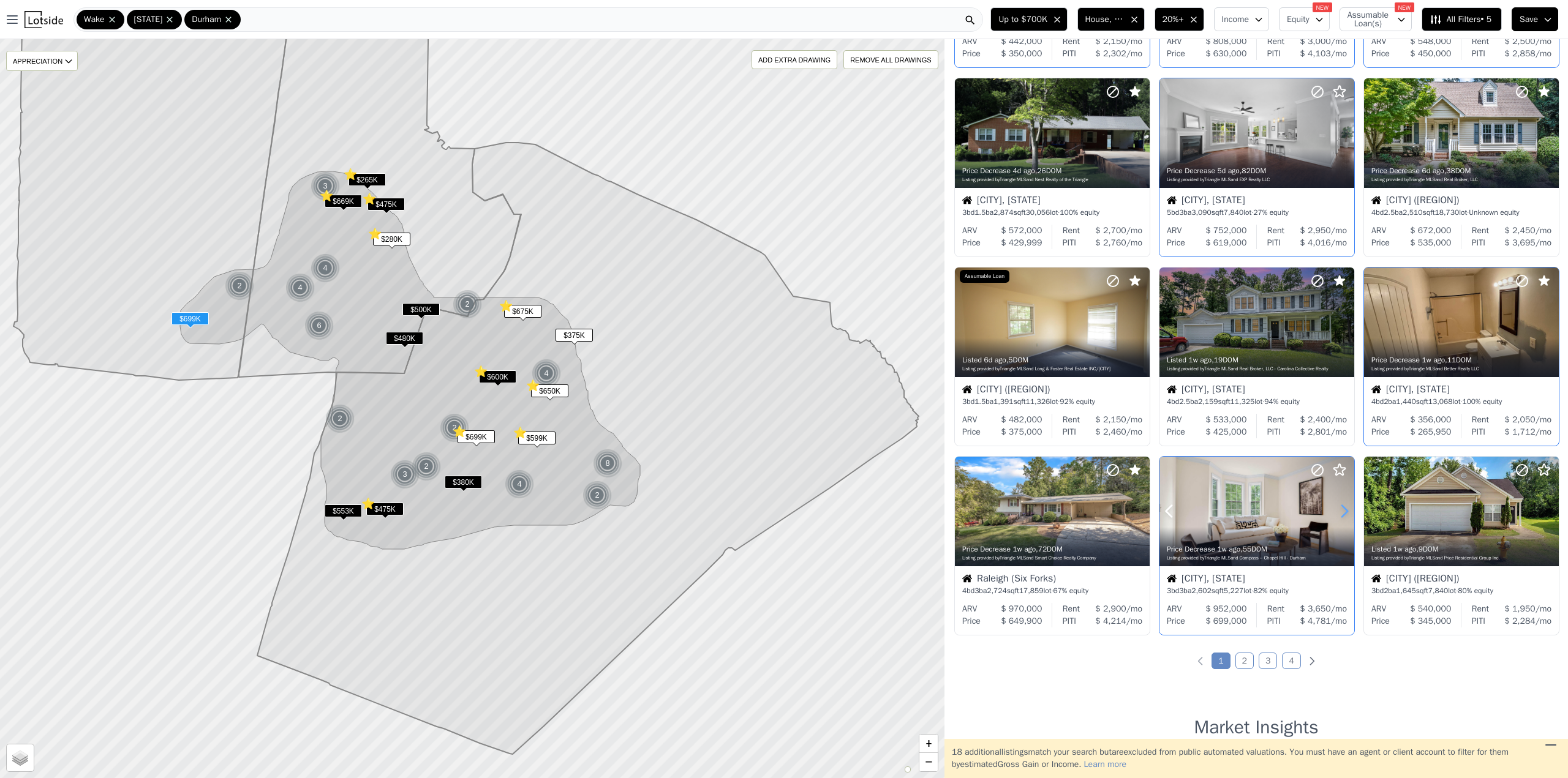 click 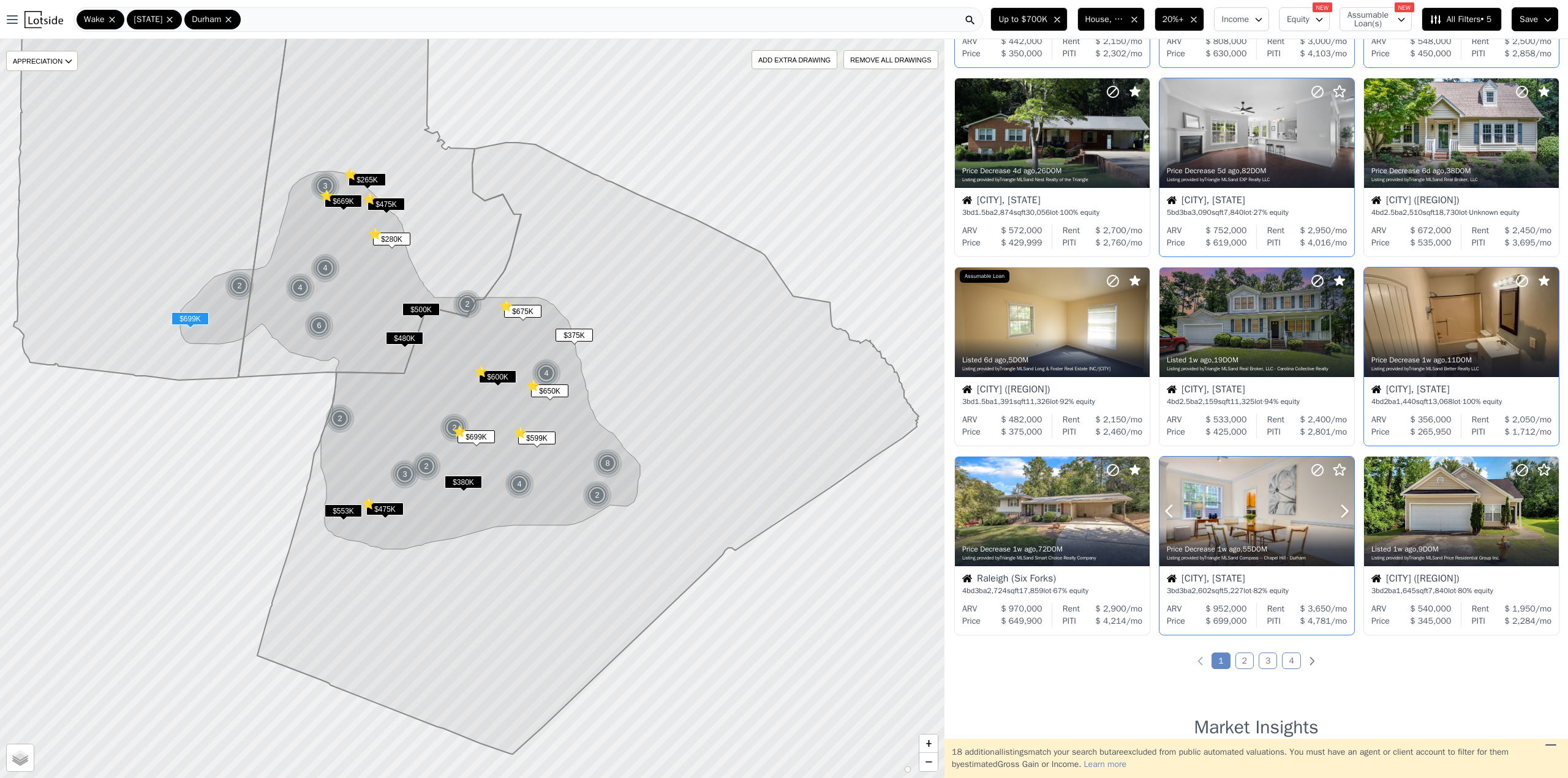 click 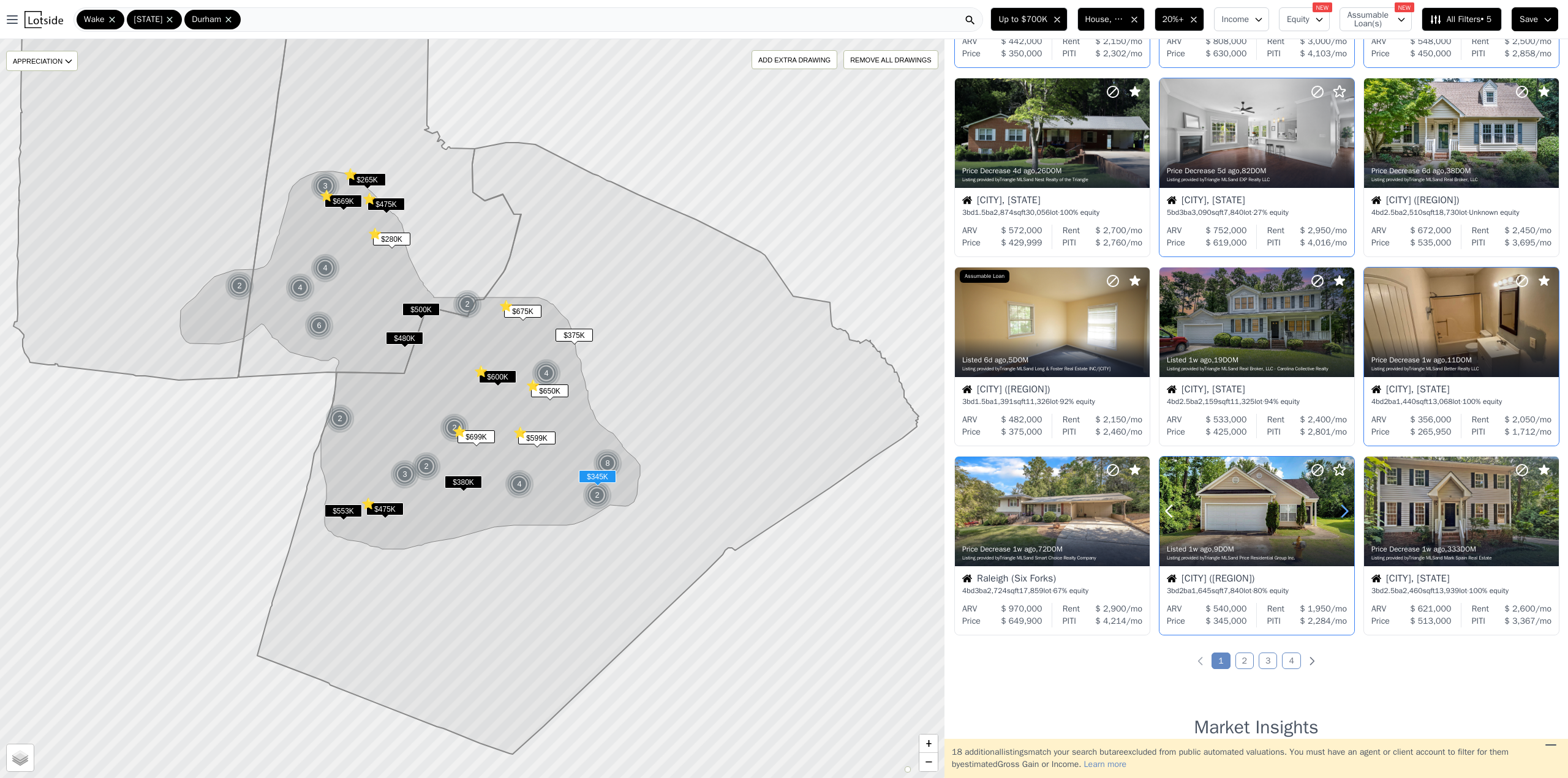 click 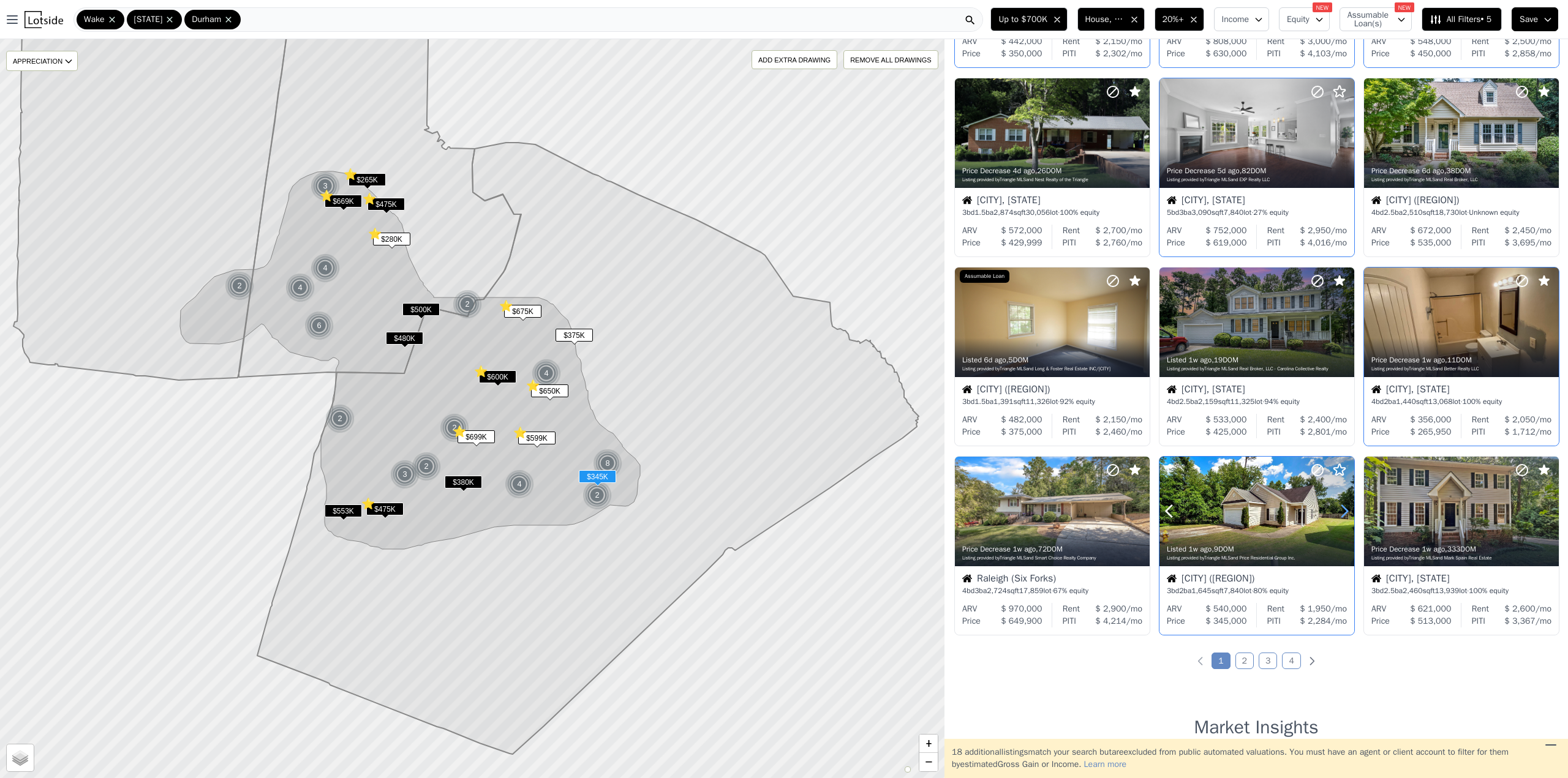 click 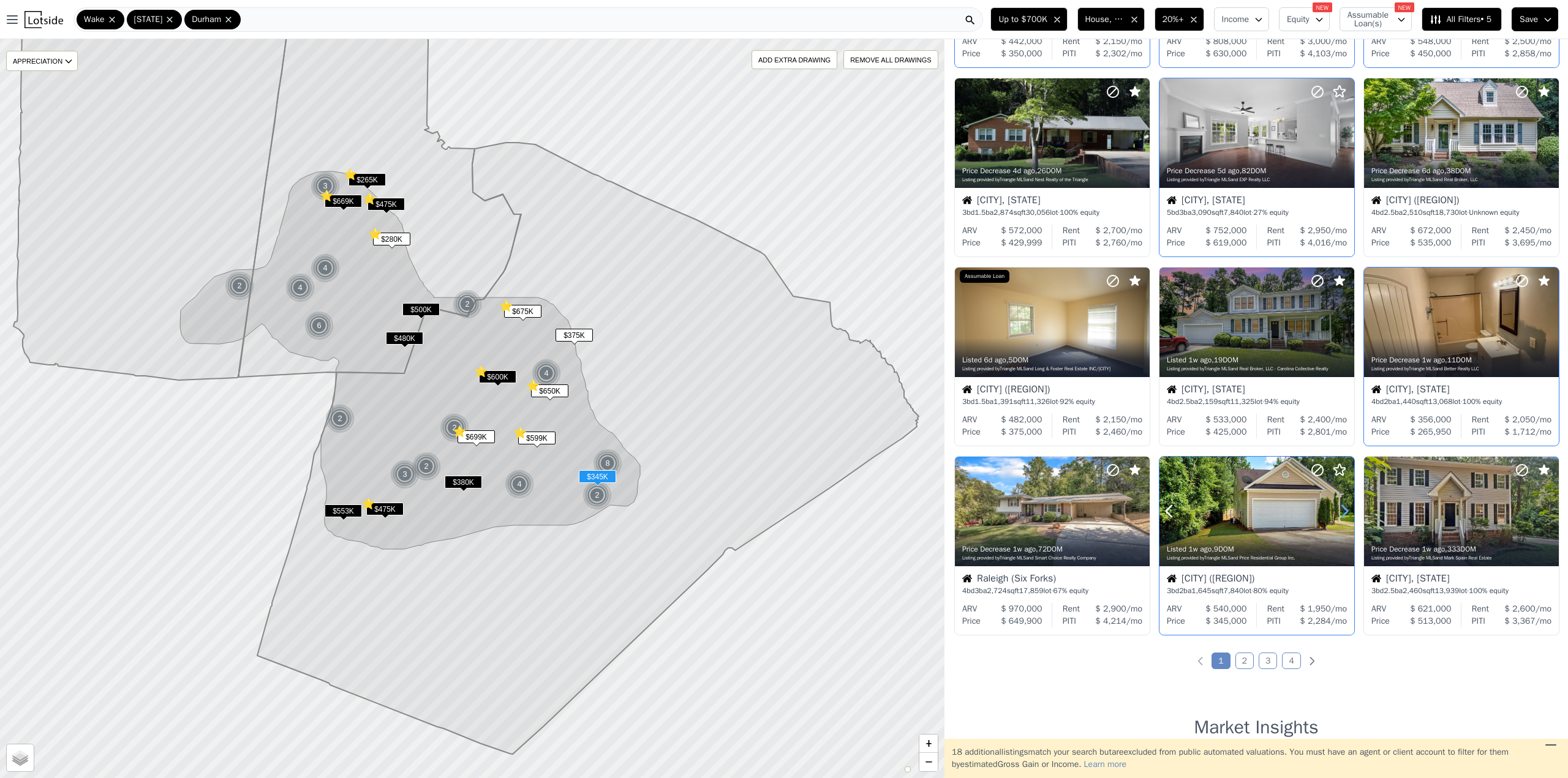 click 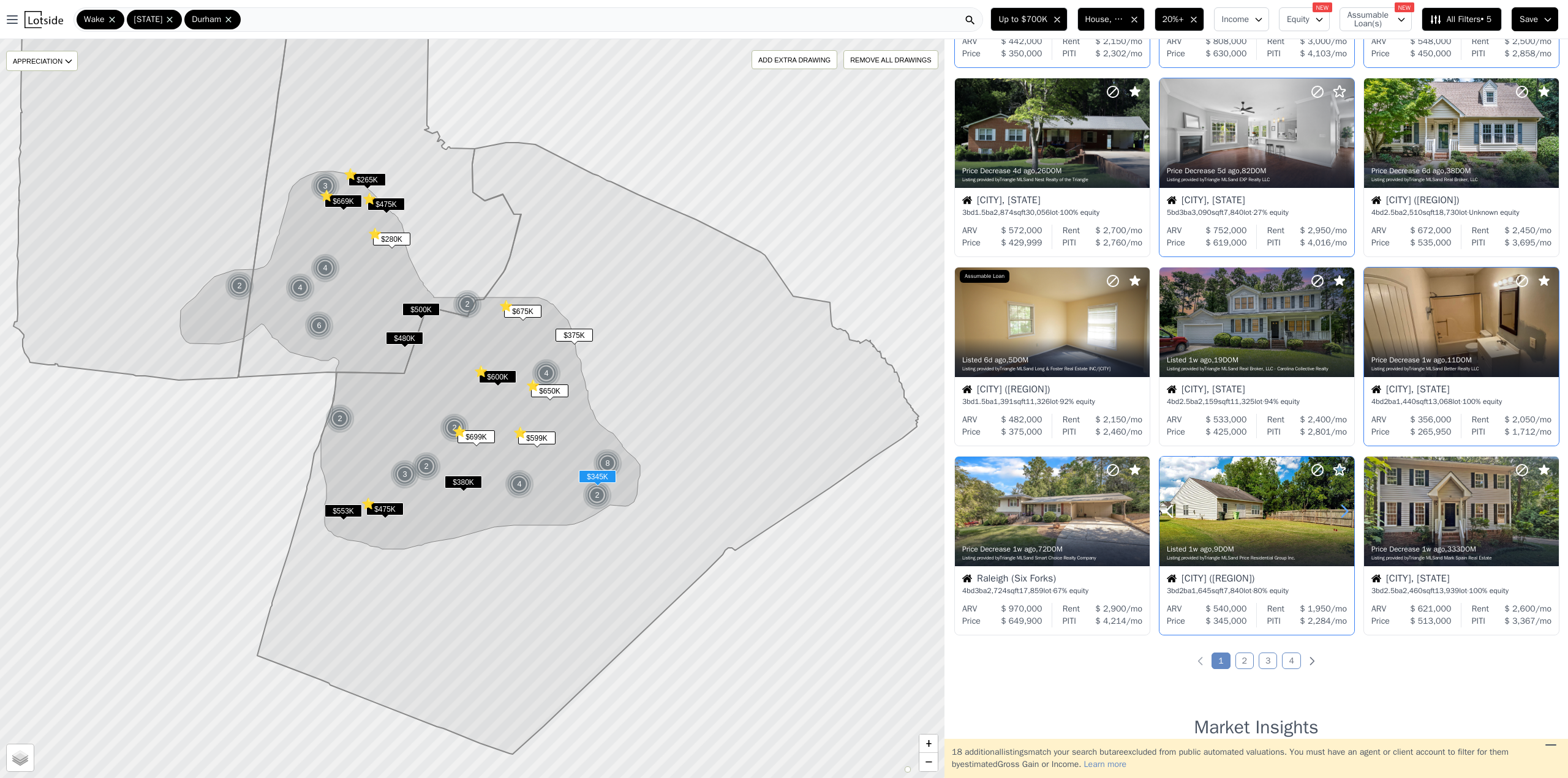 click 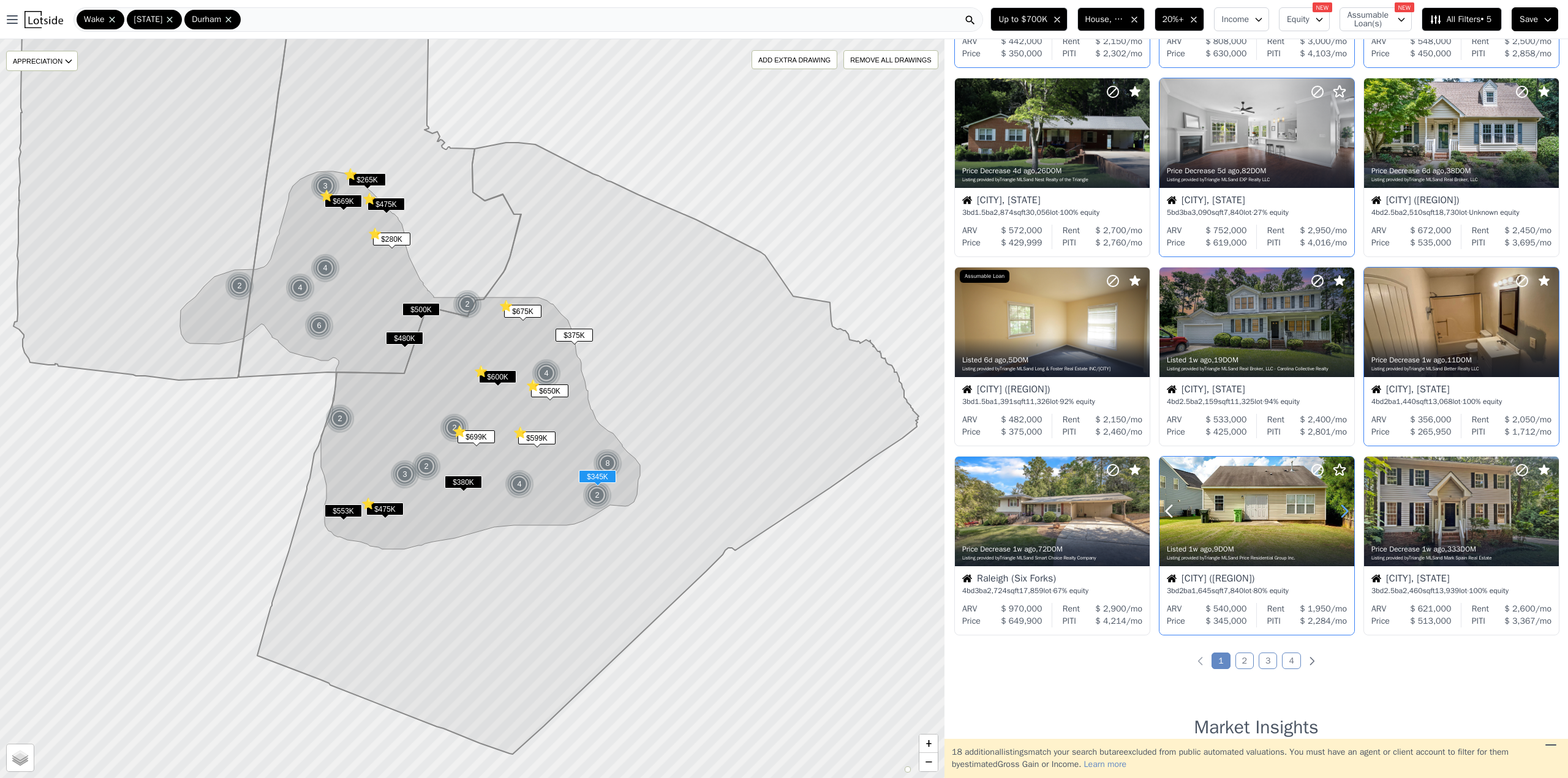 click 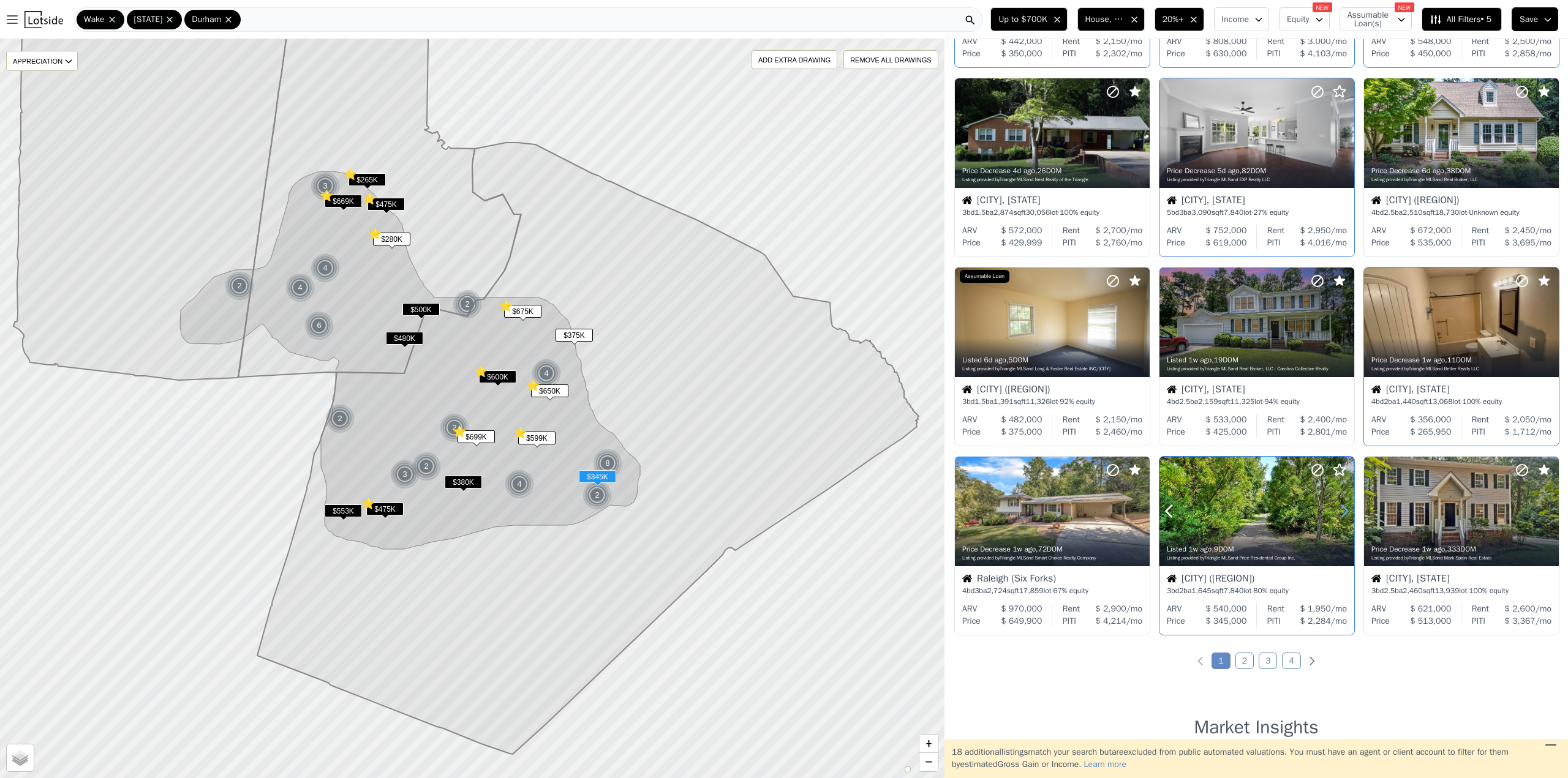 click 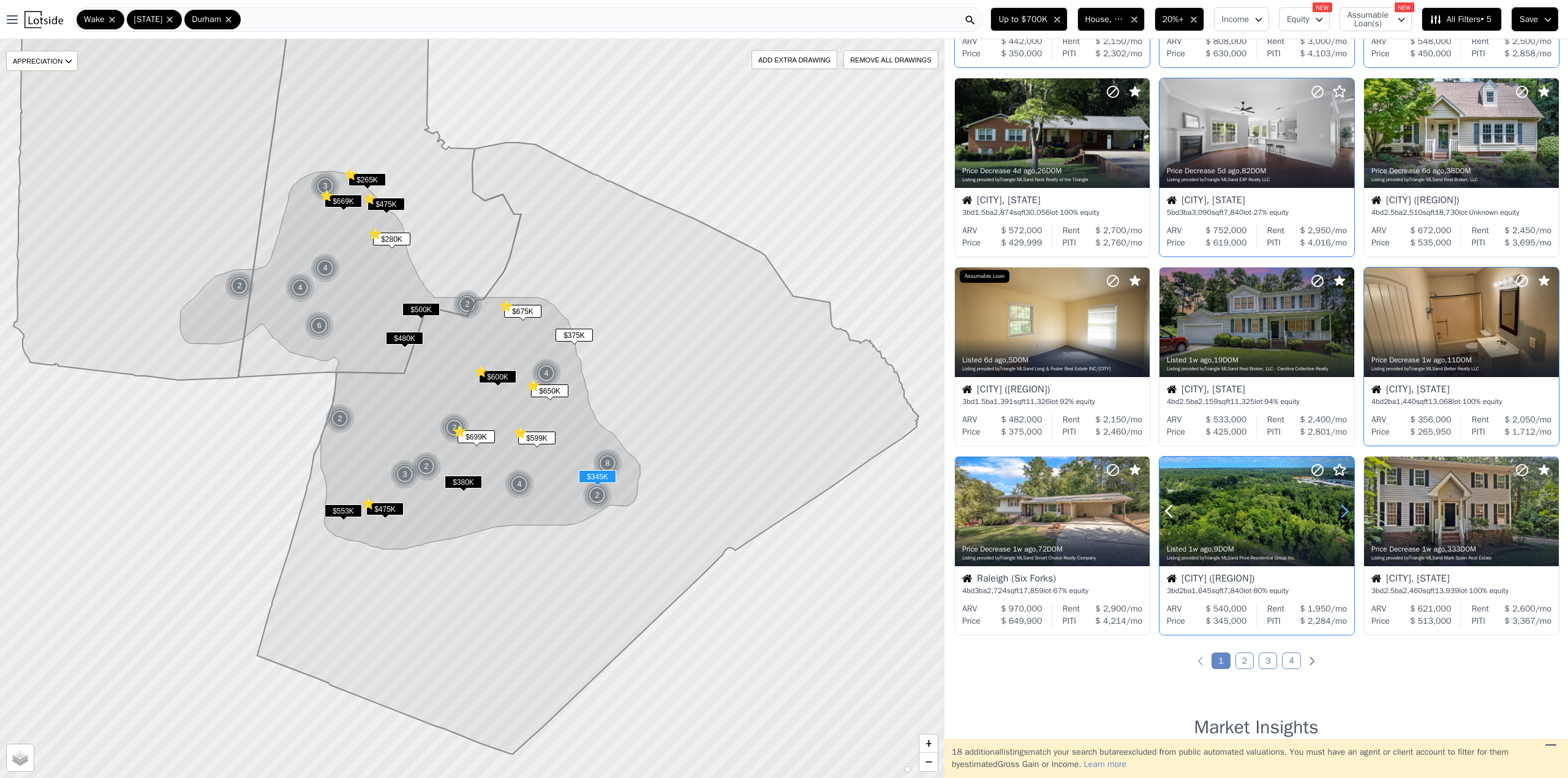 click 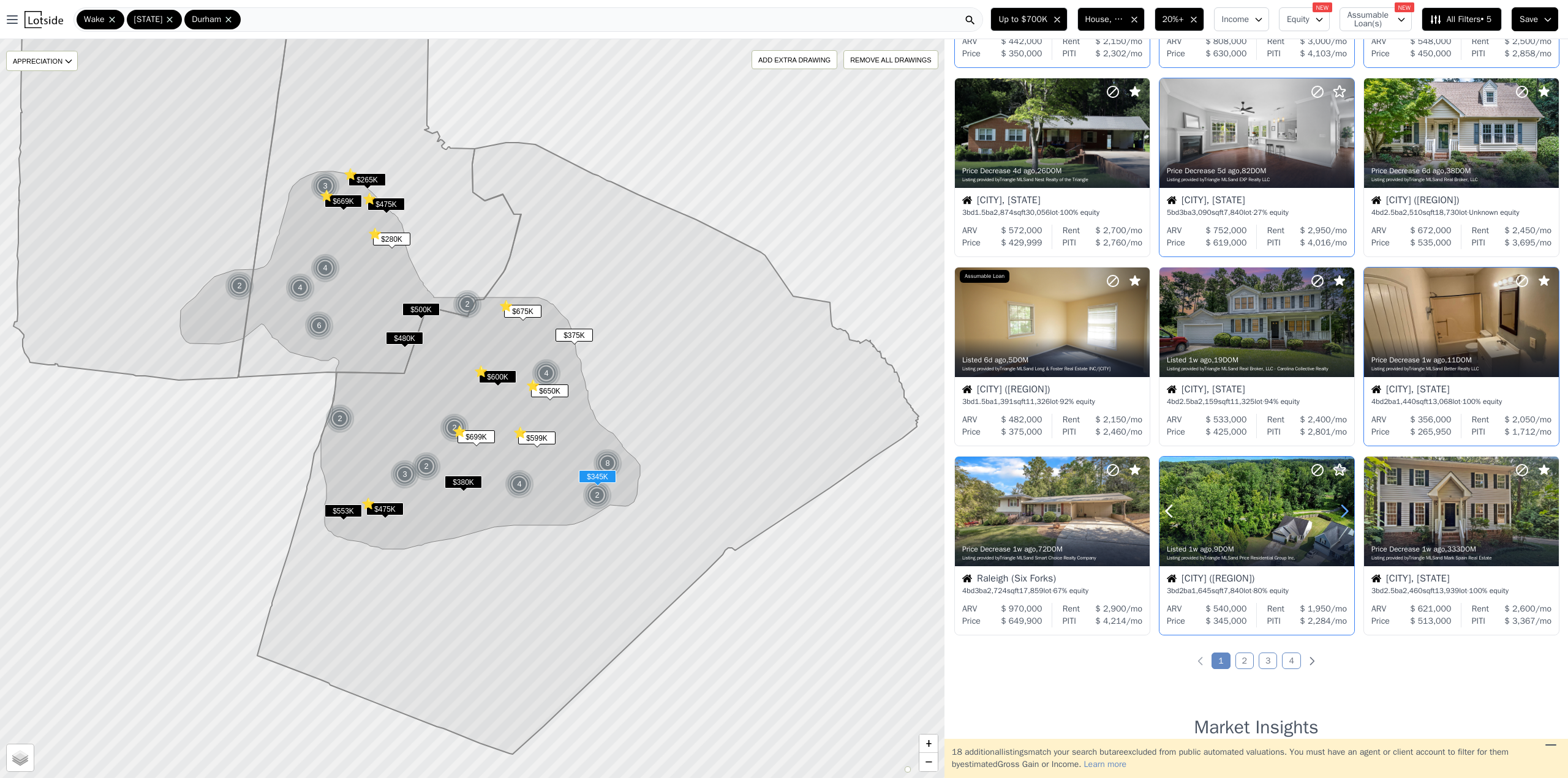 click 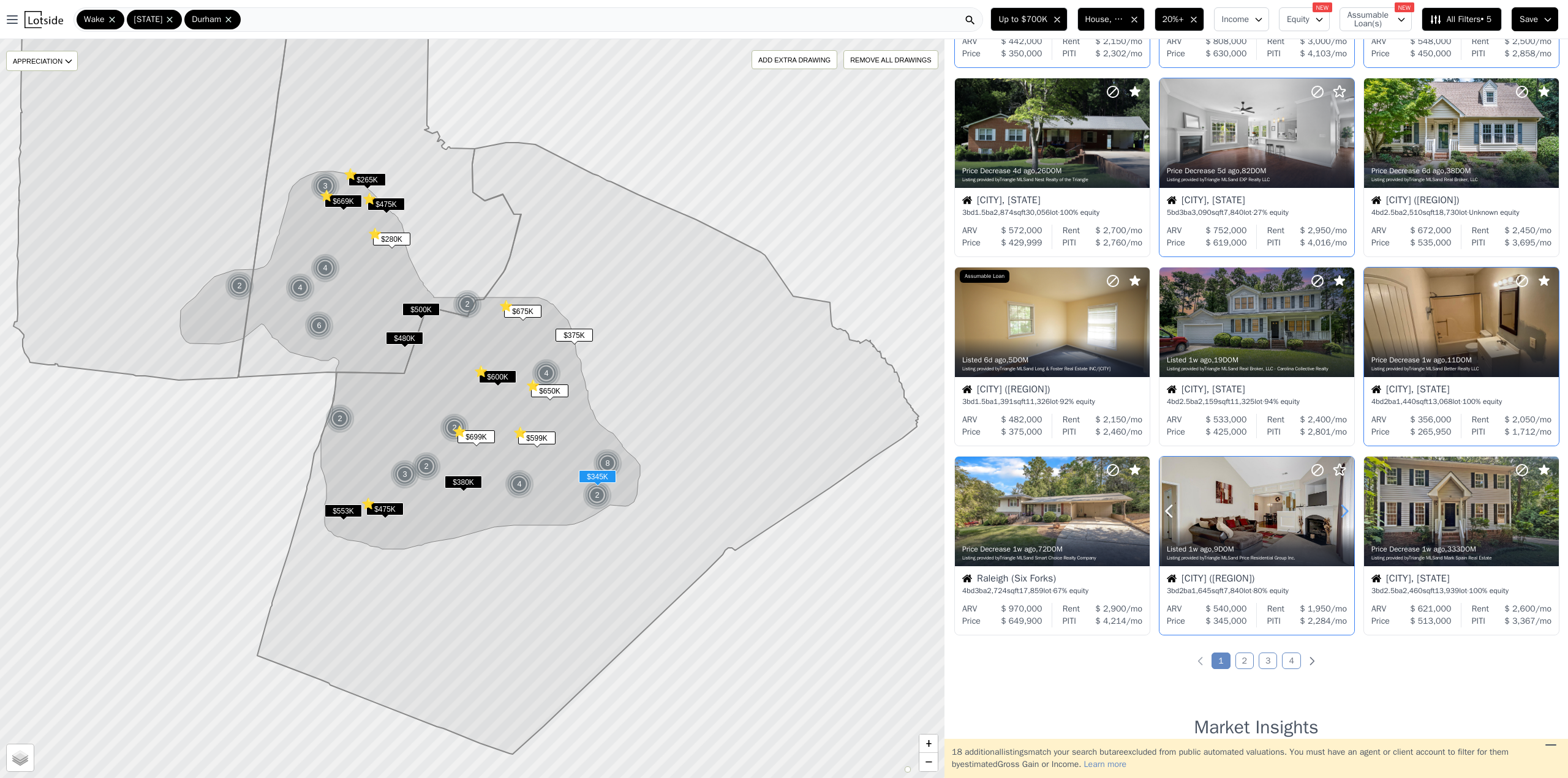 click 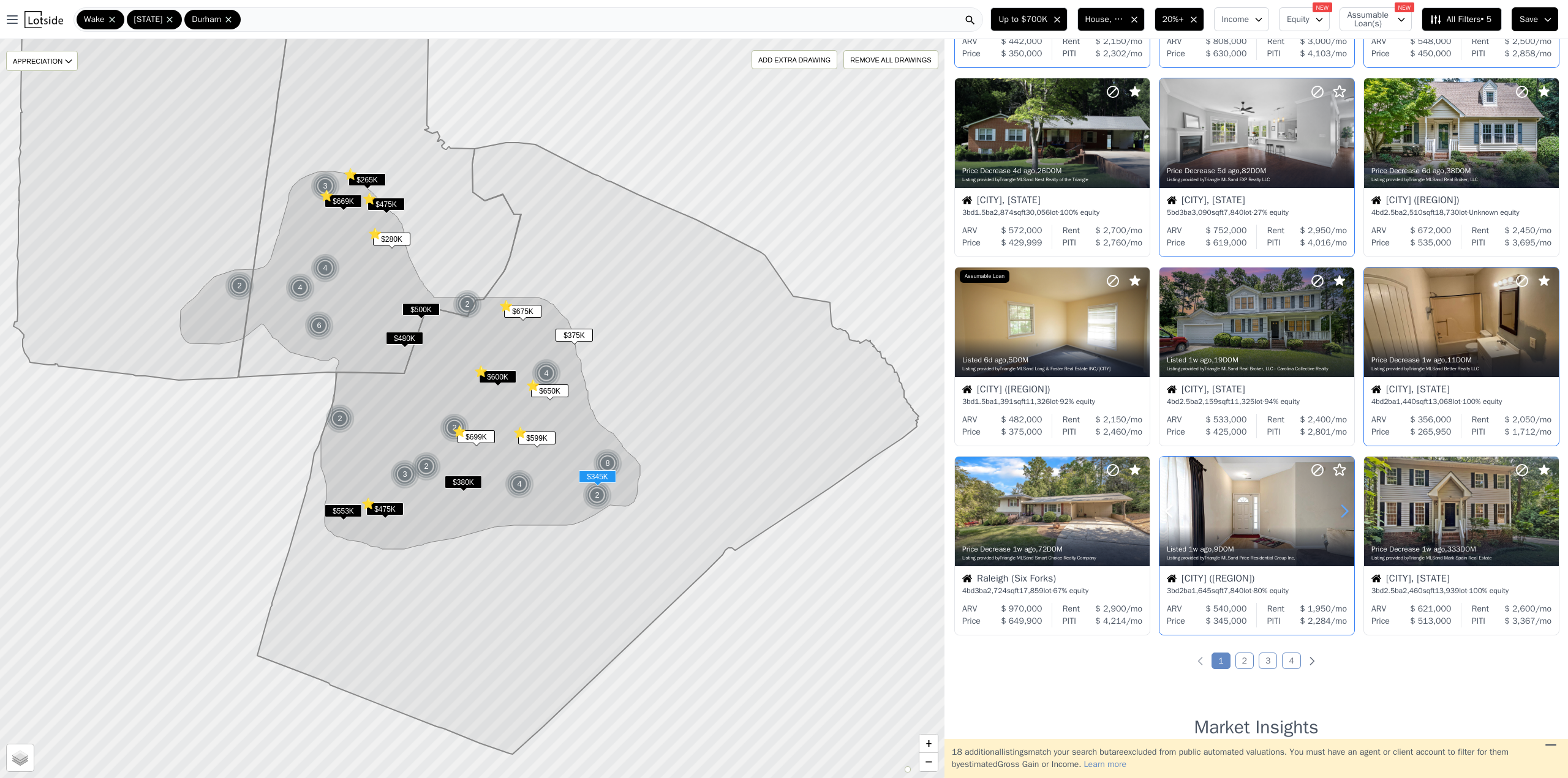 click 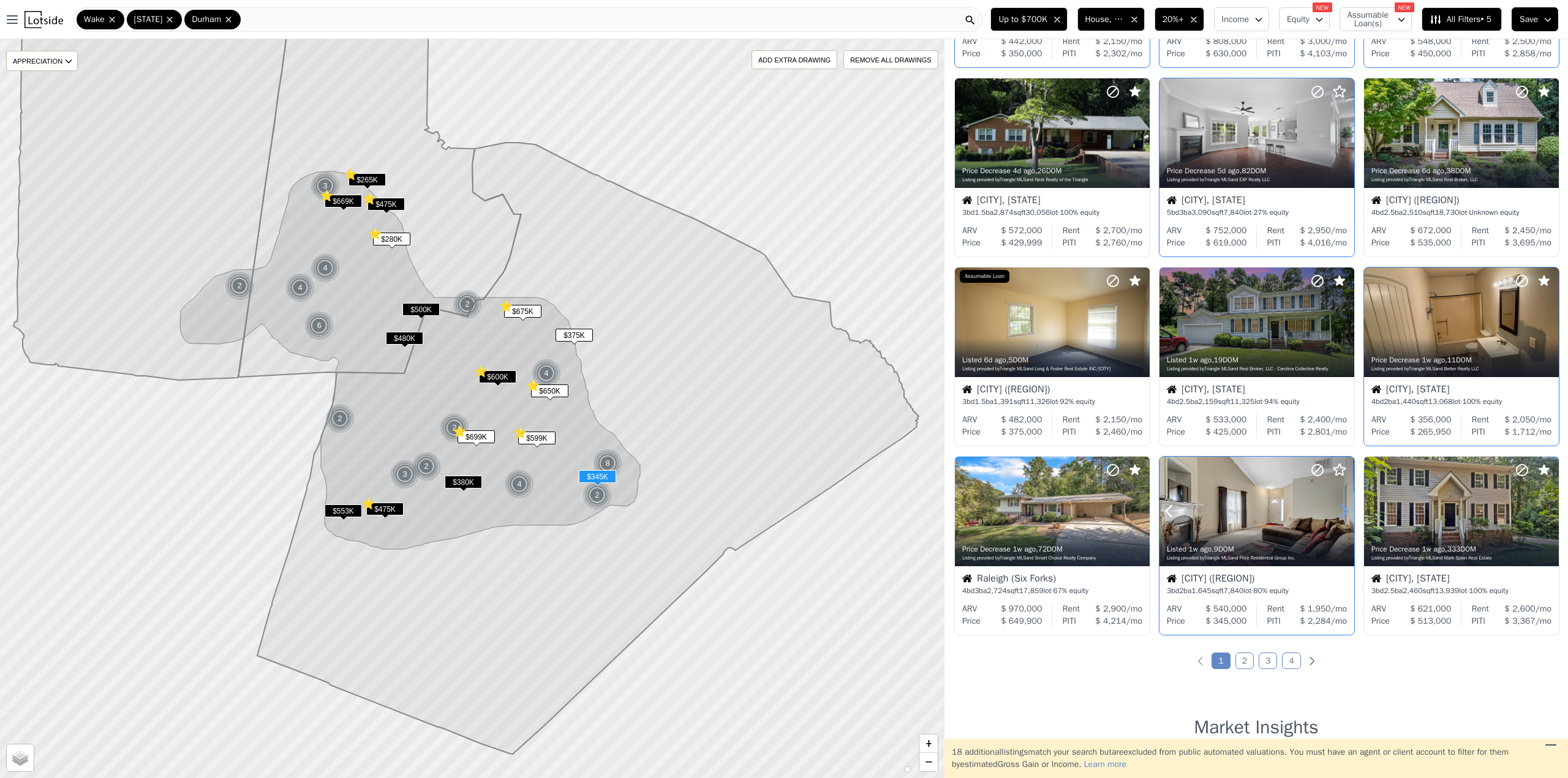 click 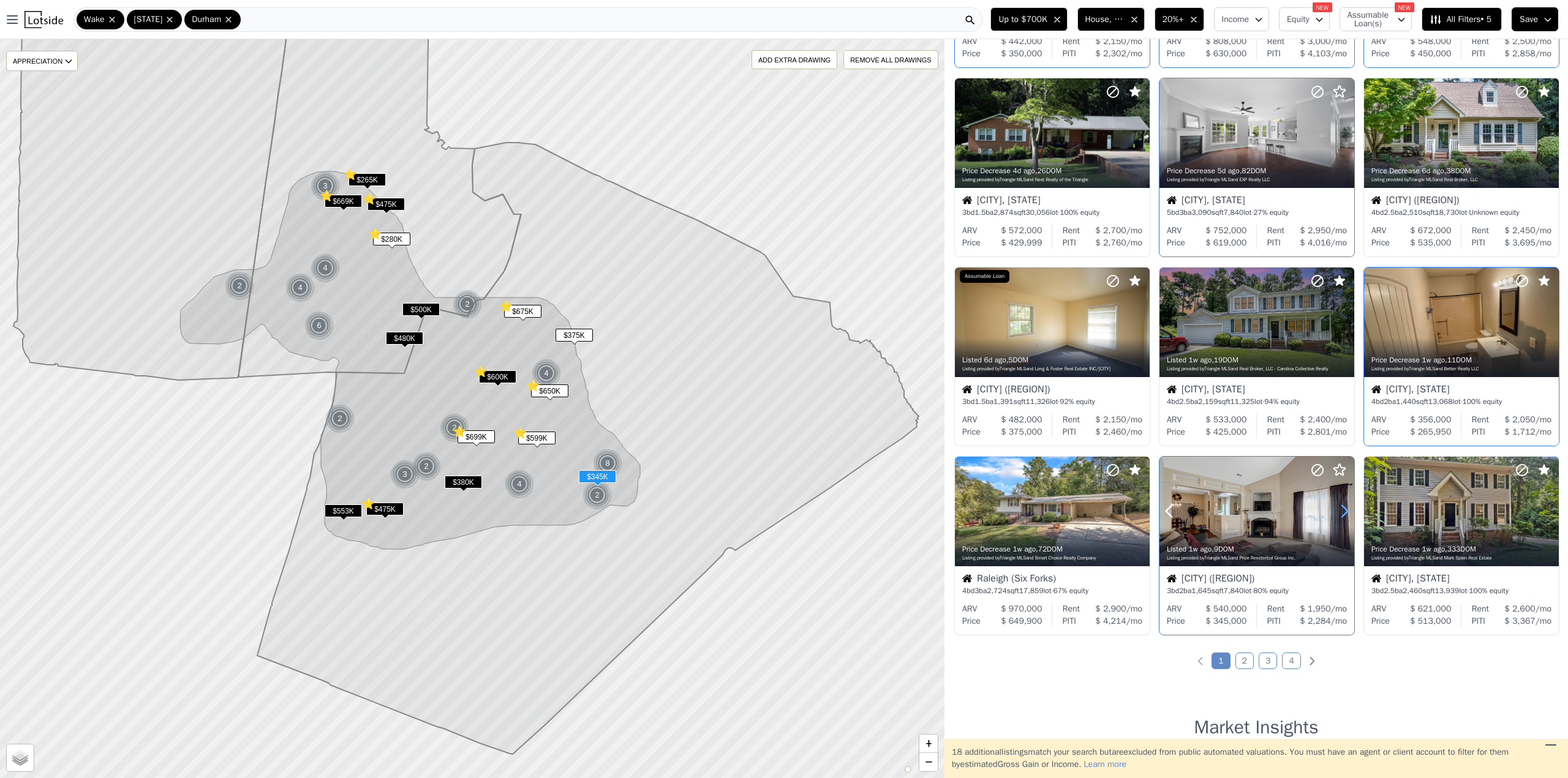 click 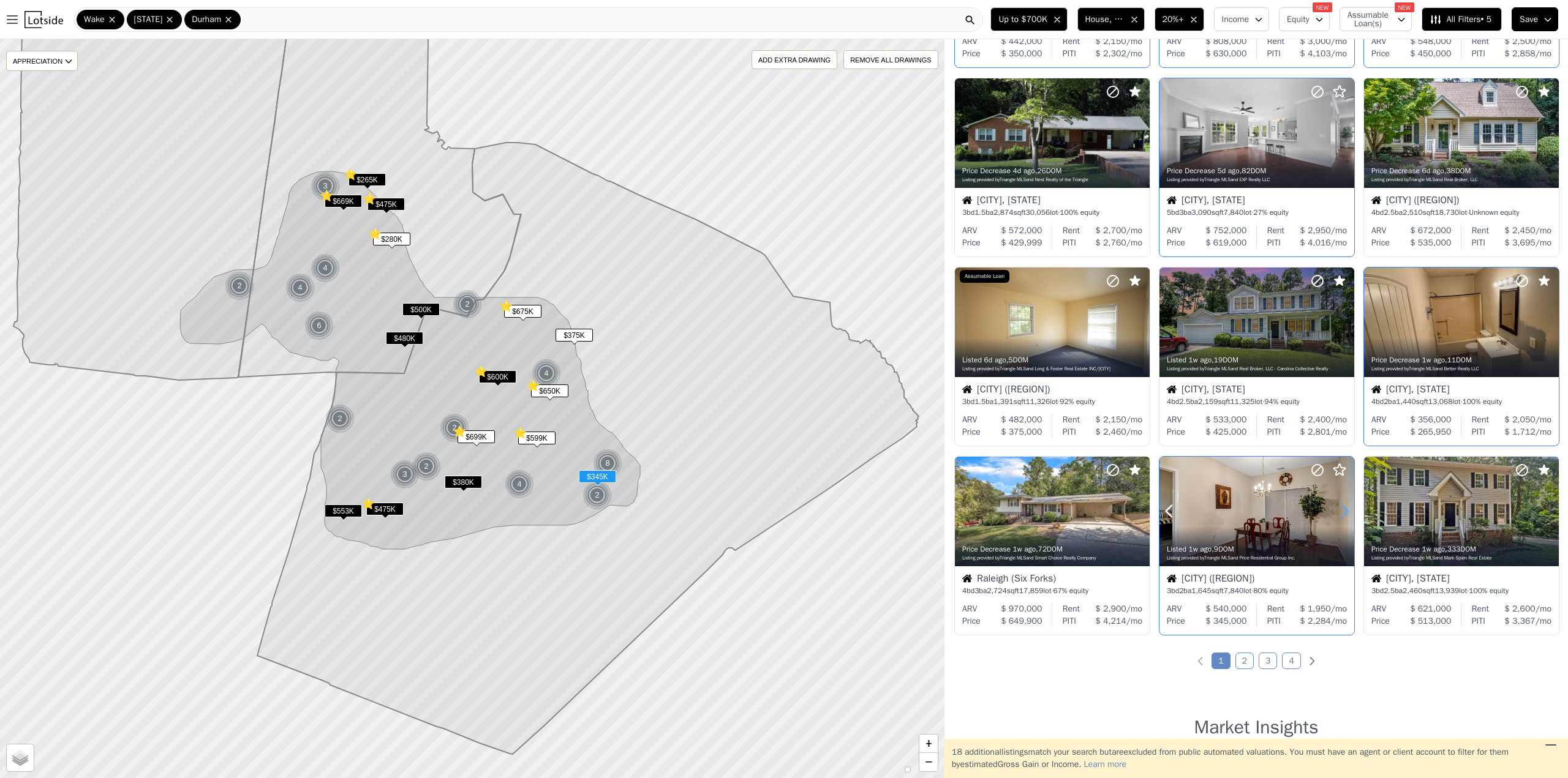 click 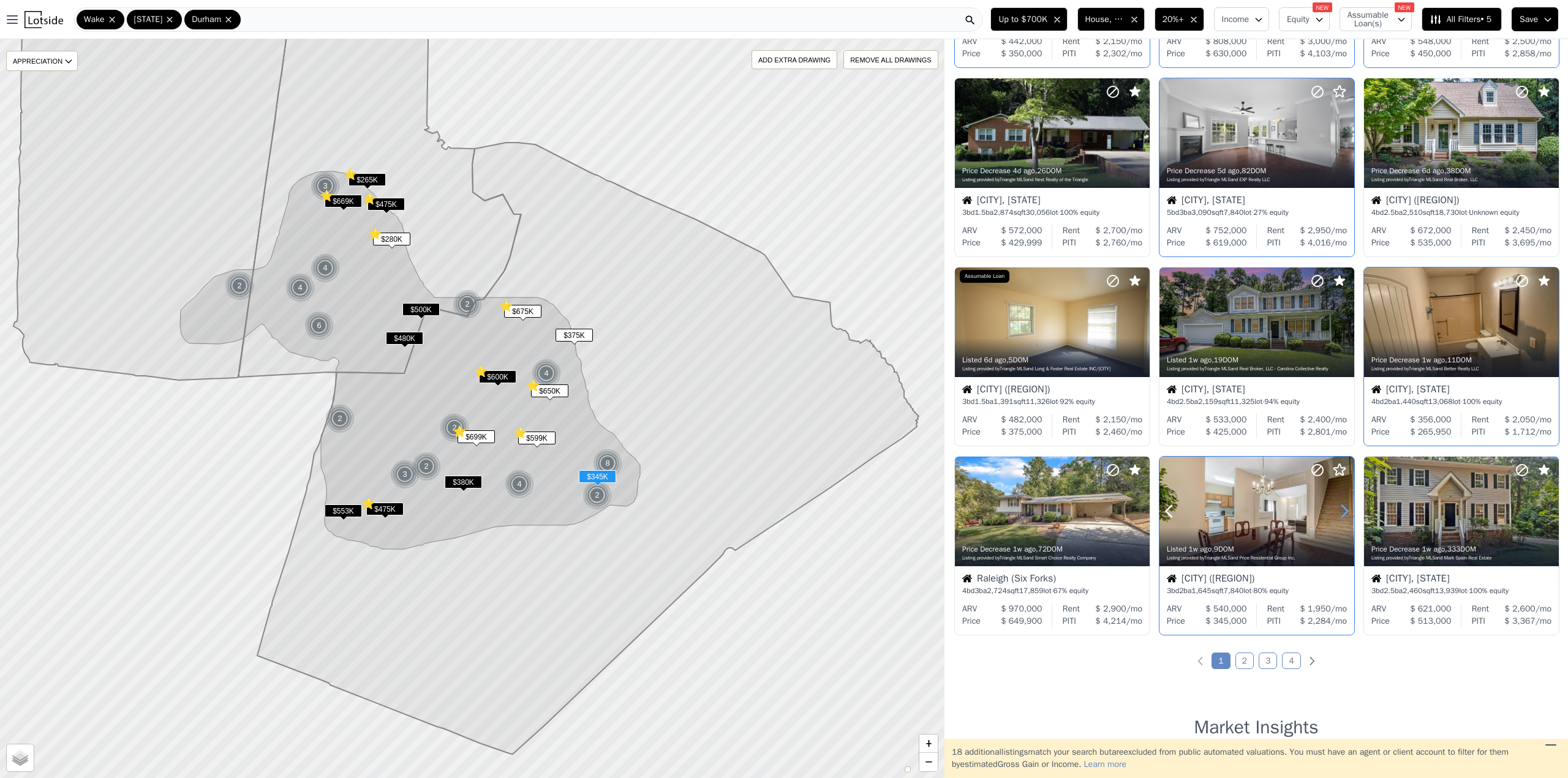 click 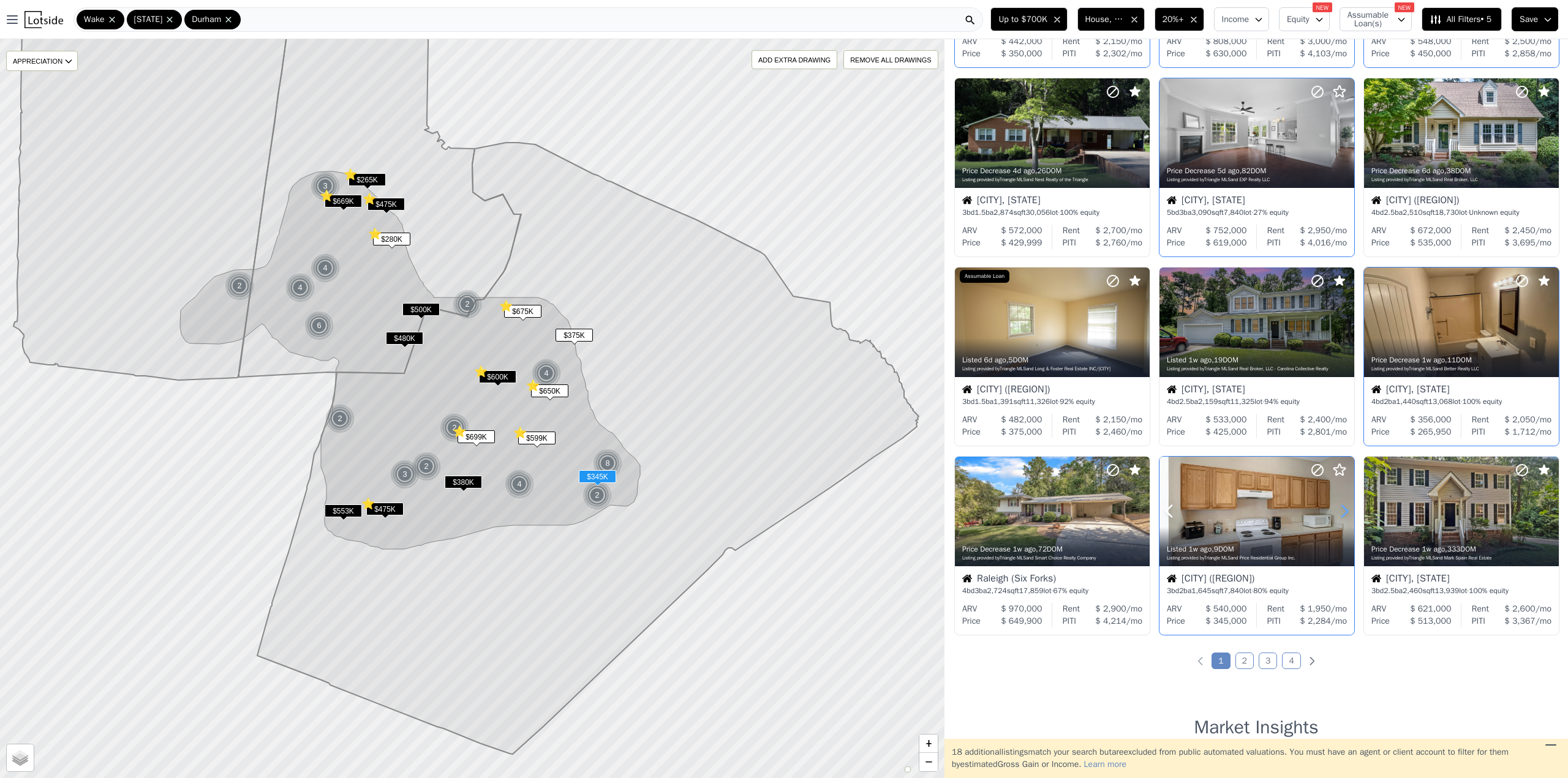 click 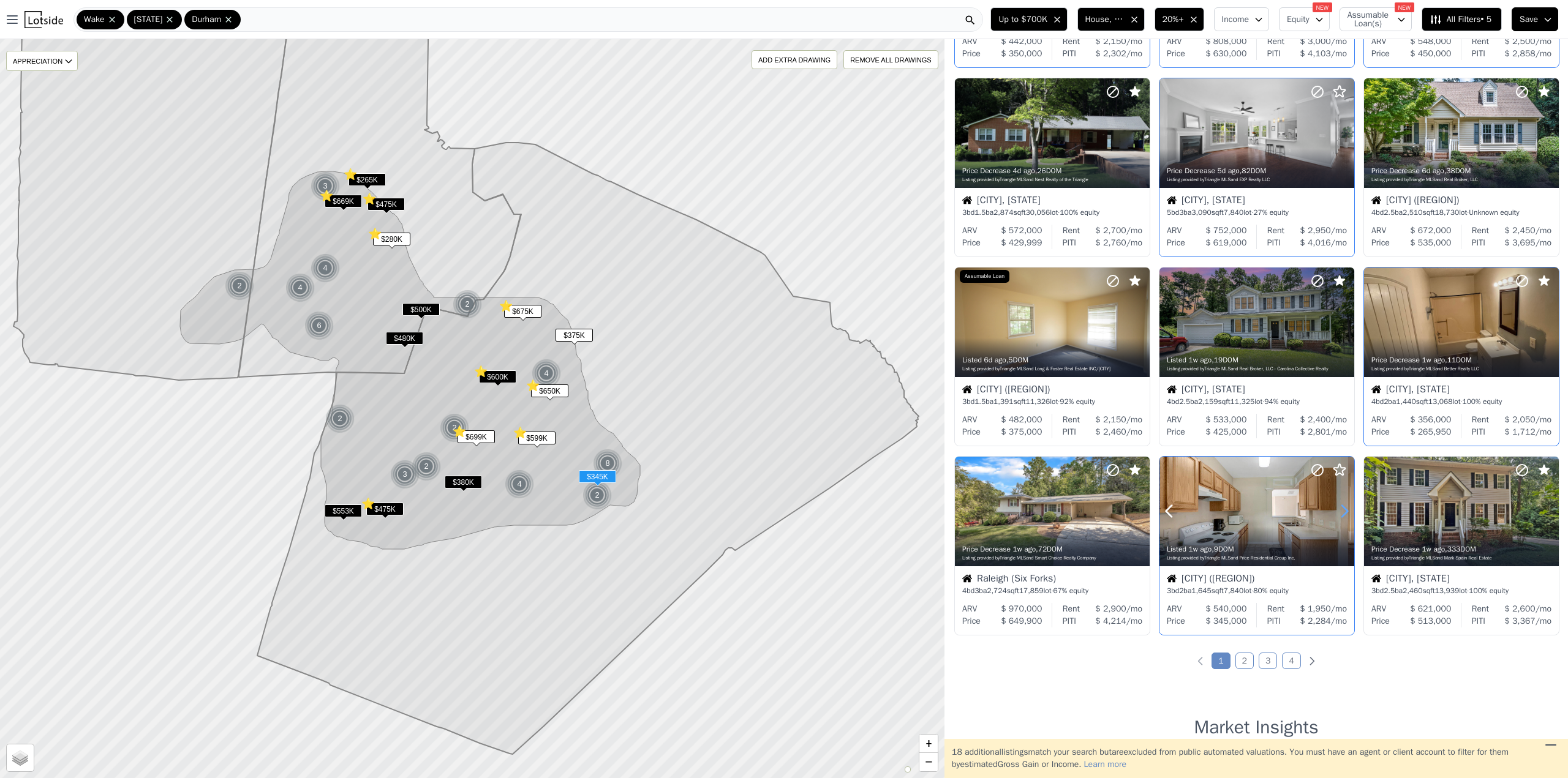 click 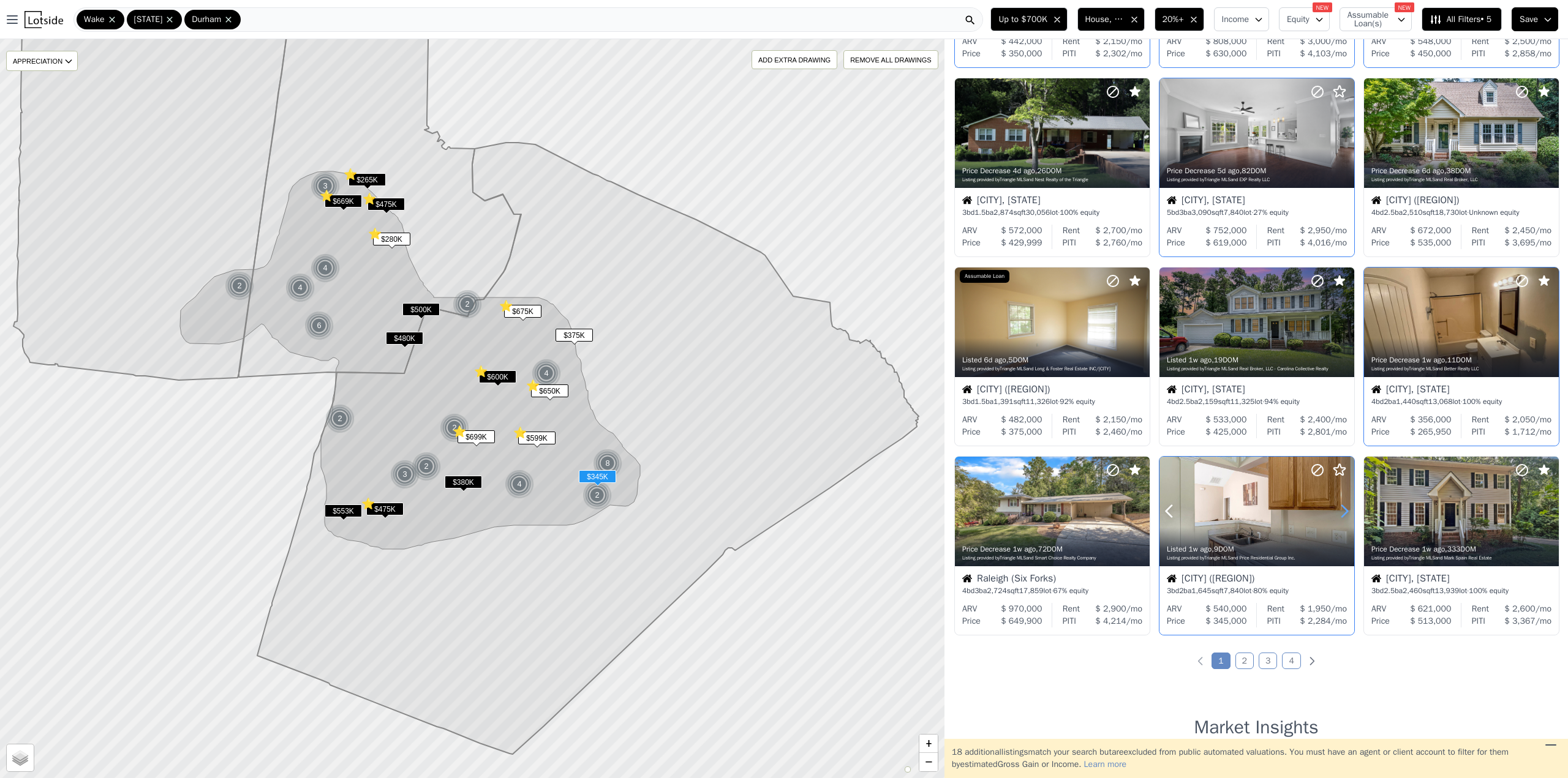 click 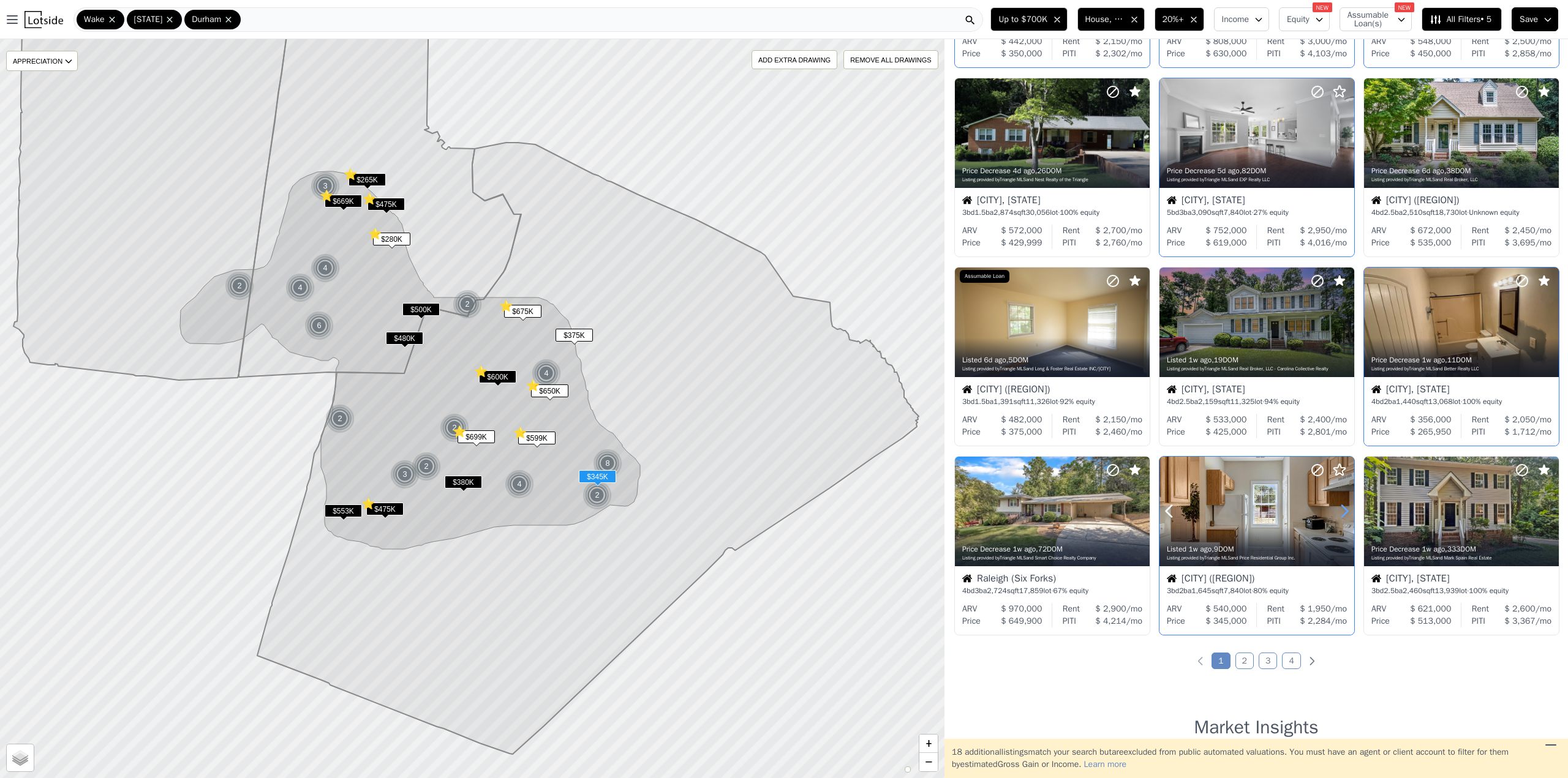 click 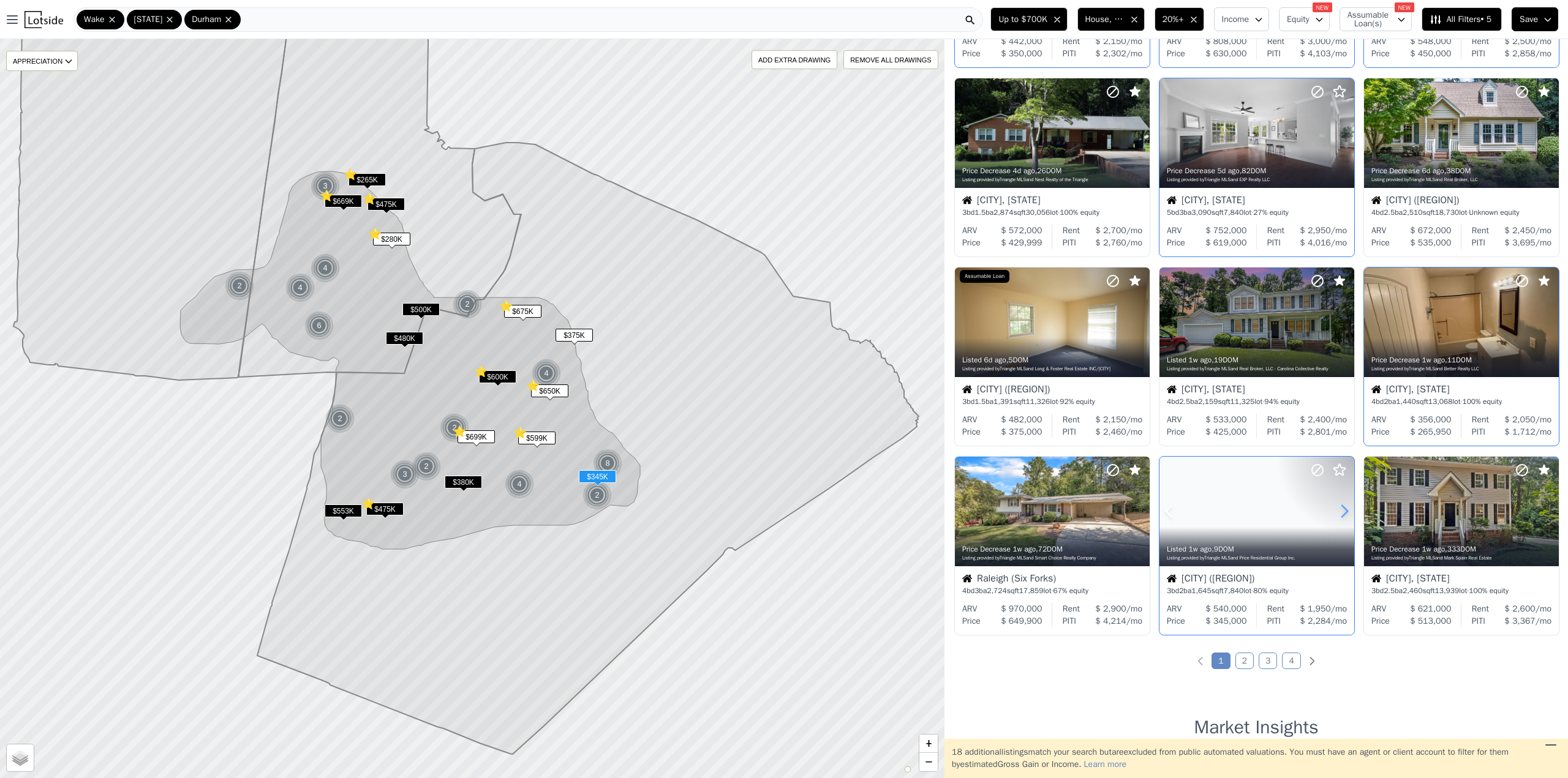 click 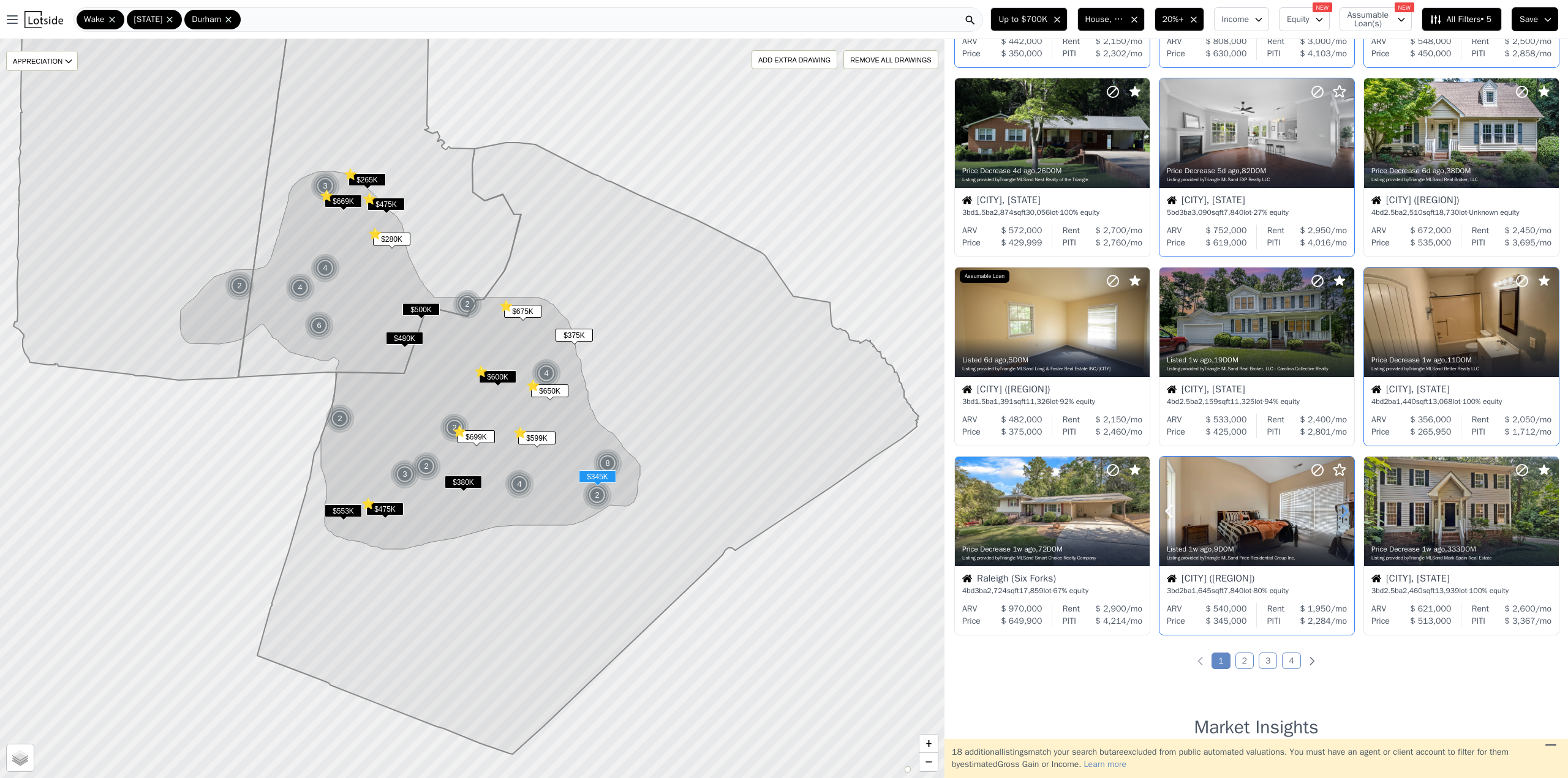 click 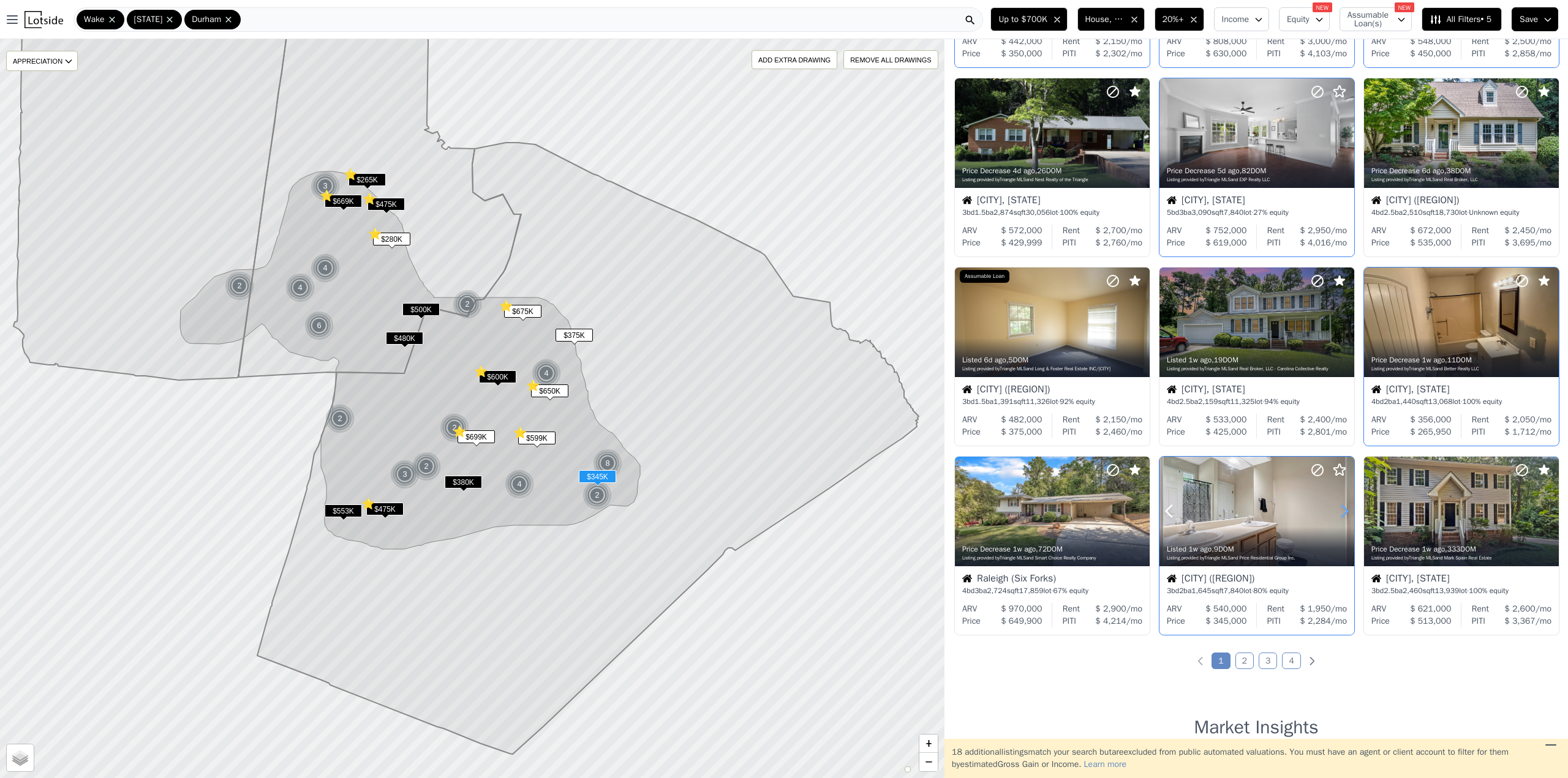 click 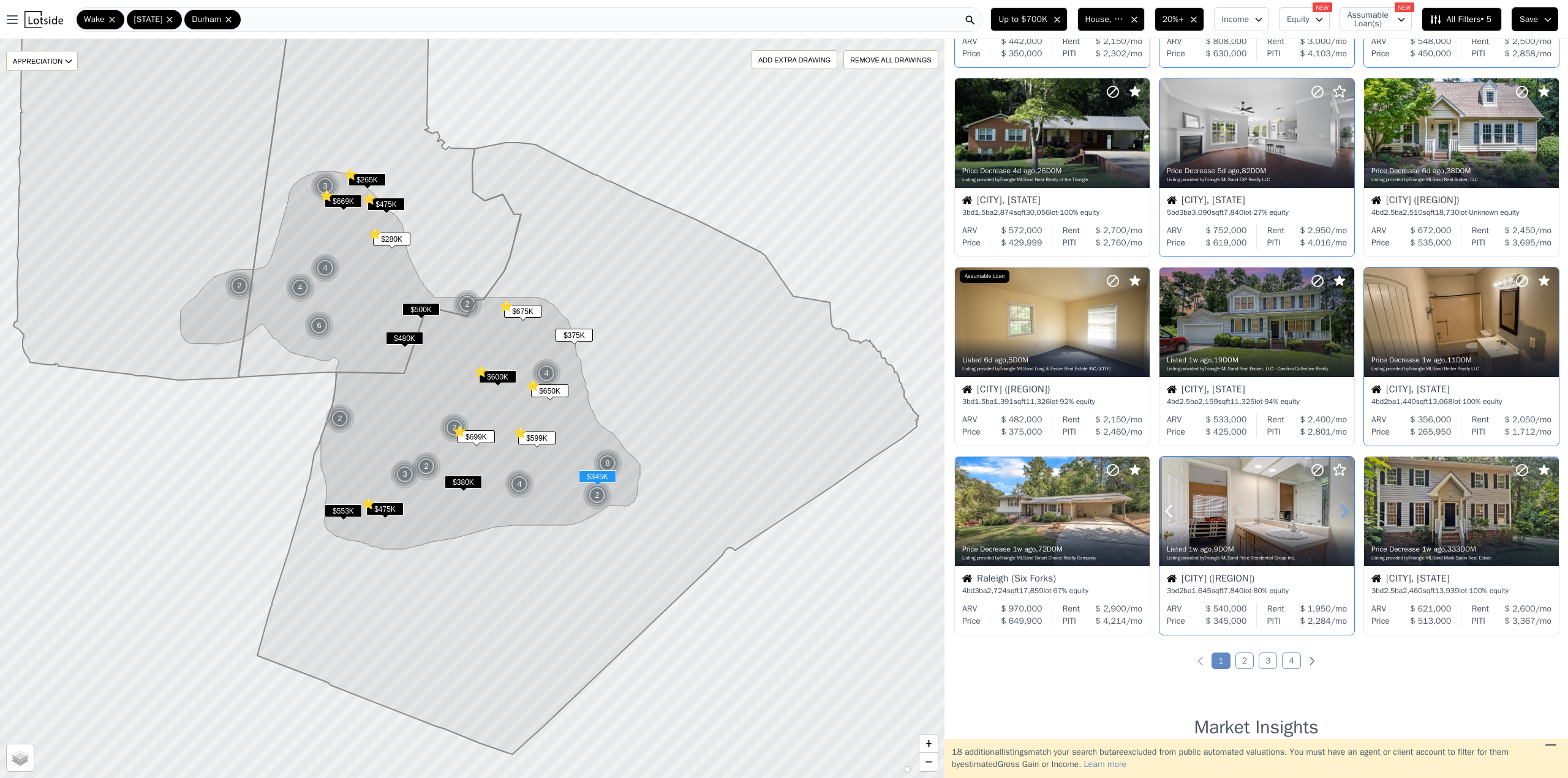 click 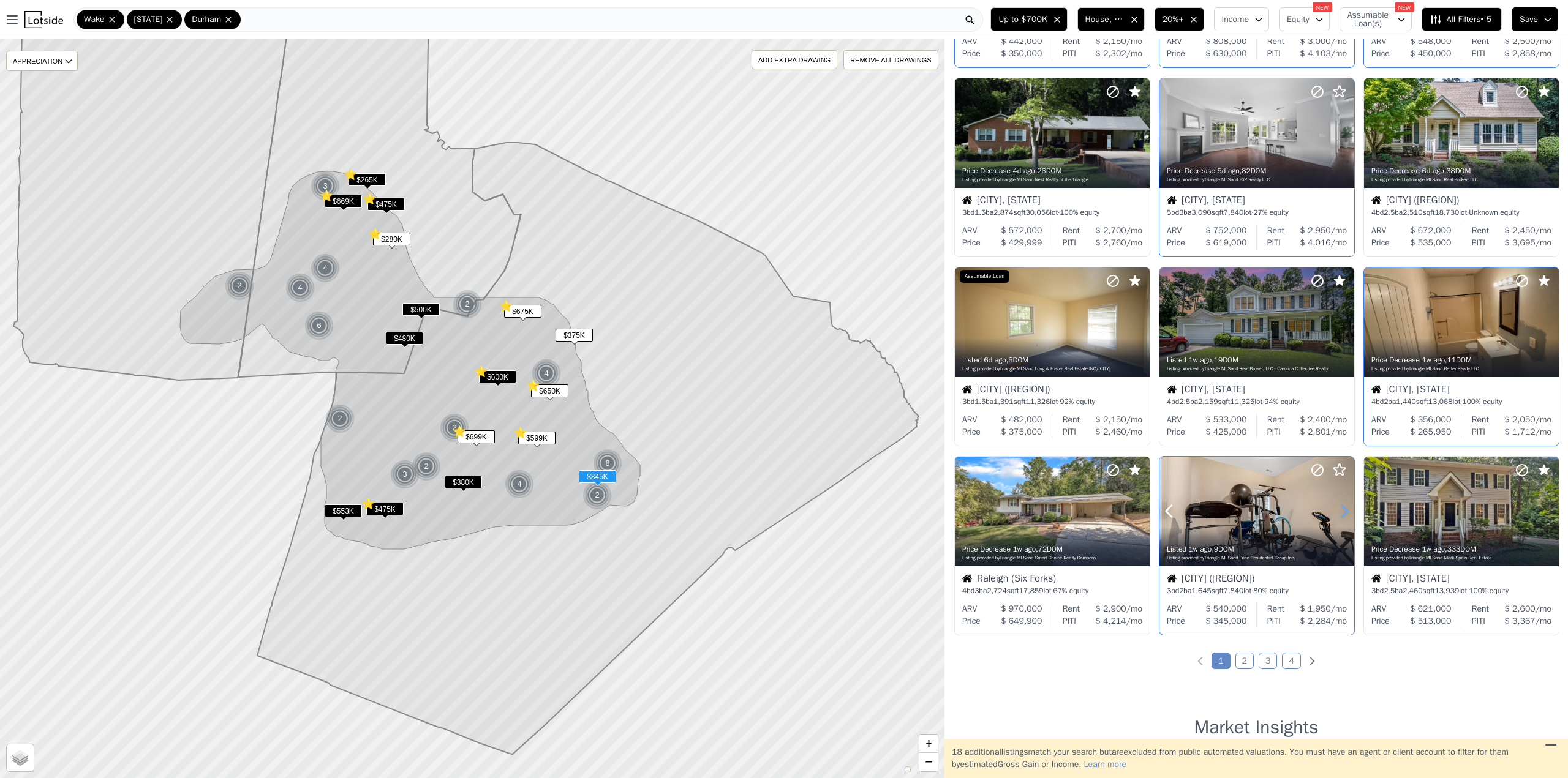 click 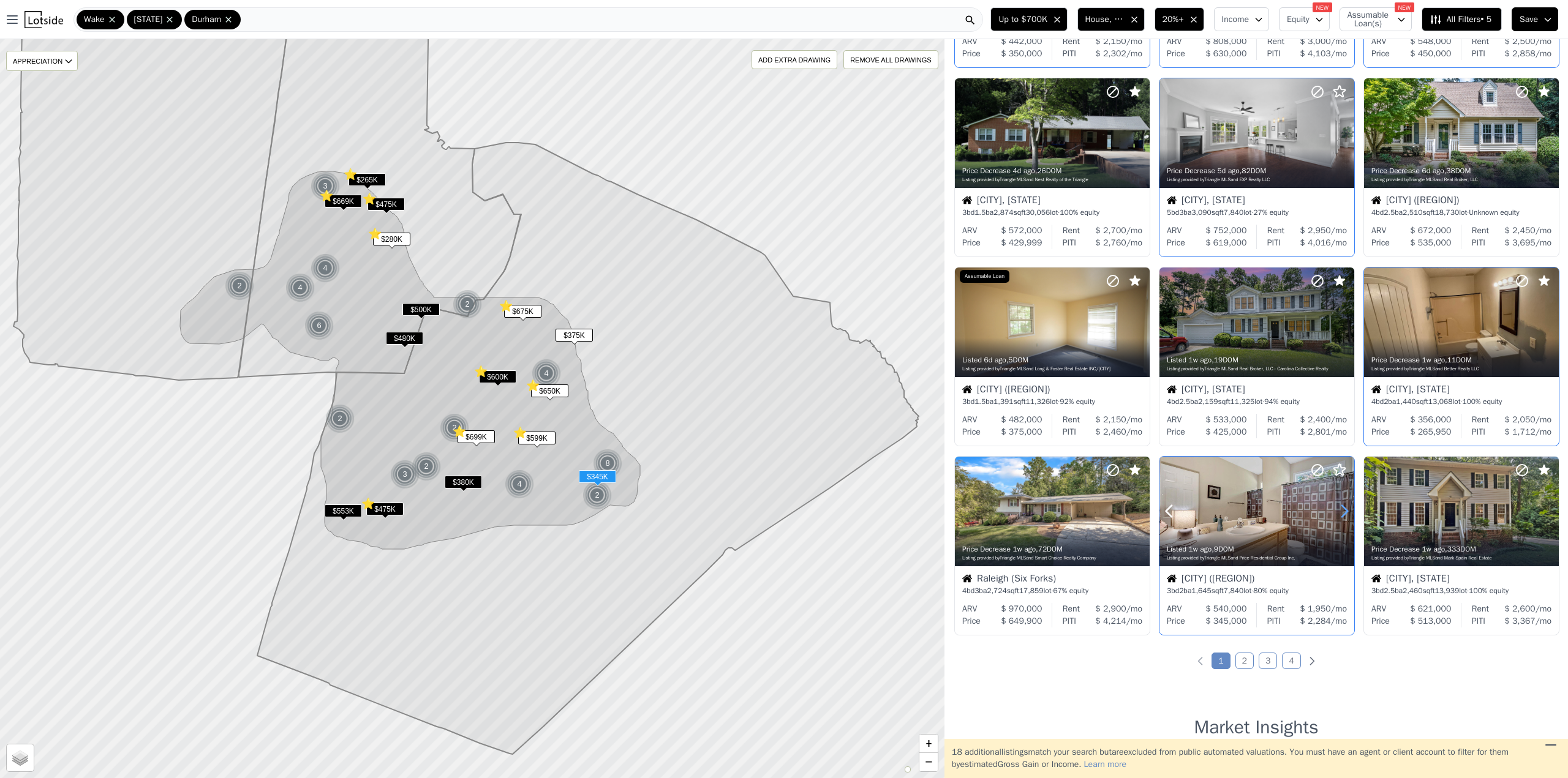 click 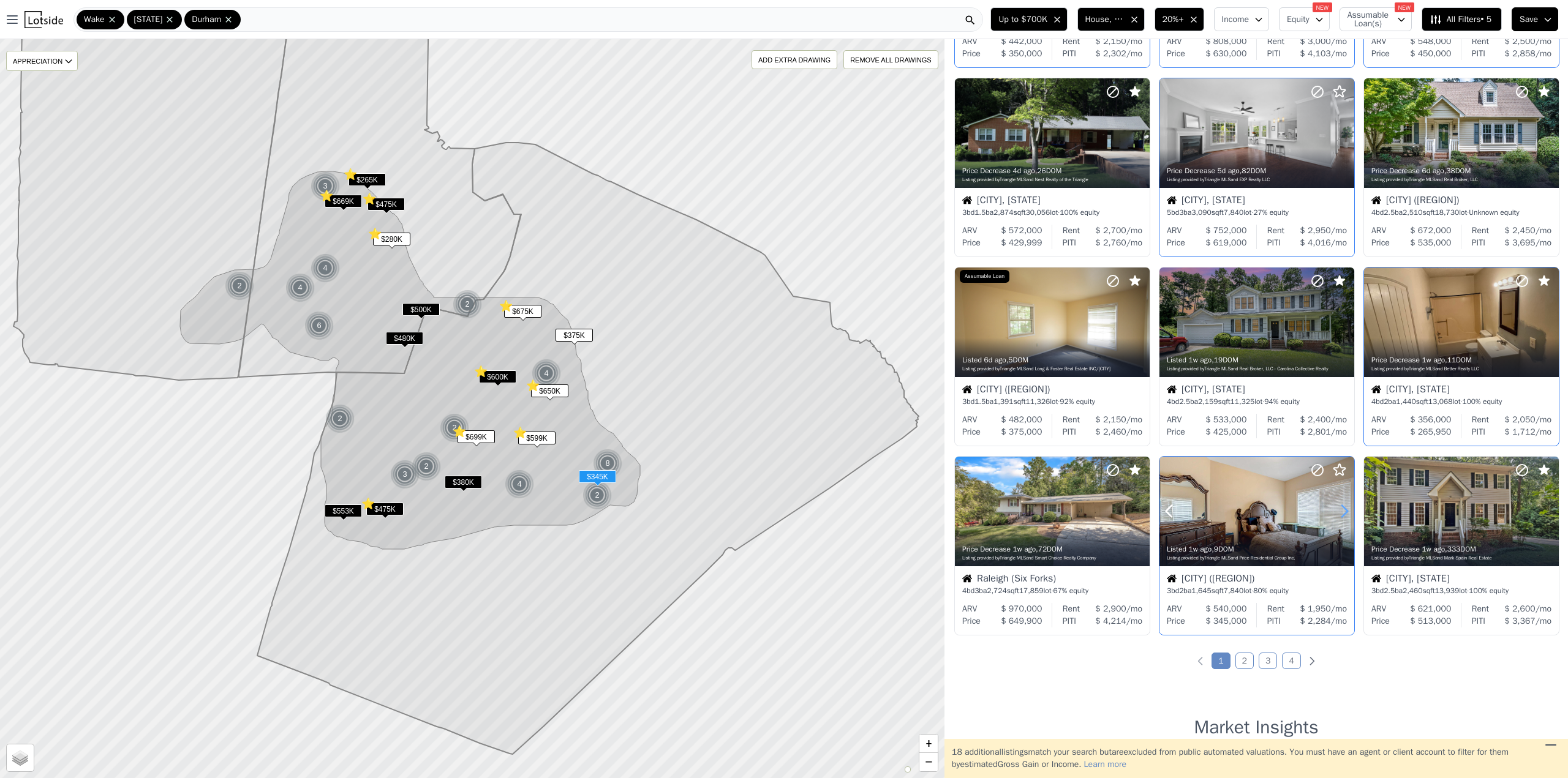 click 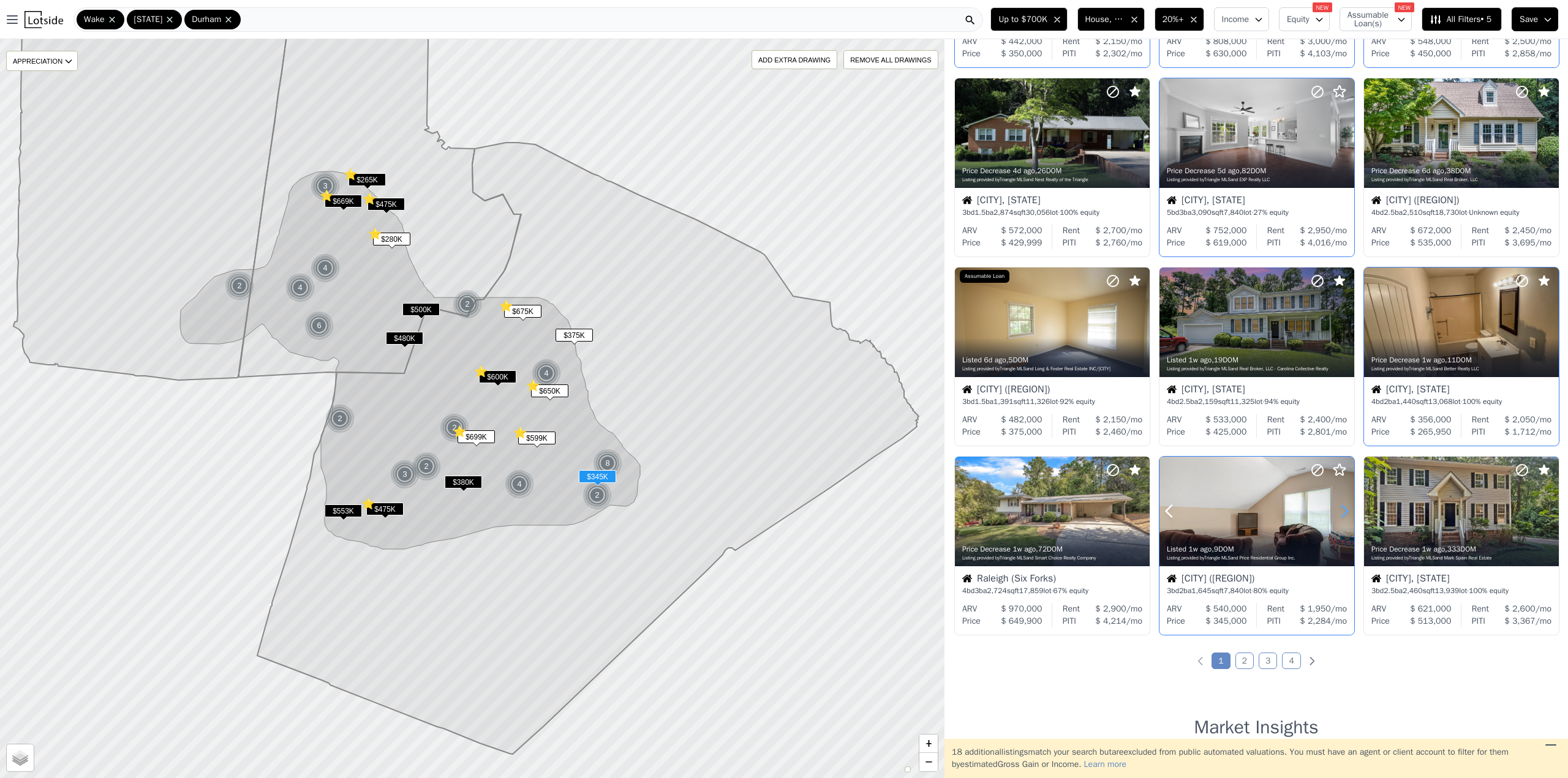 click 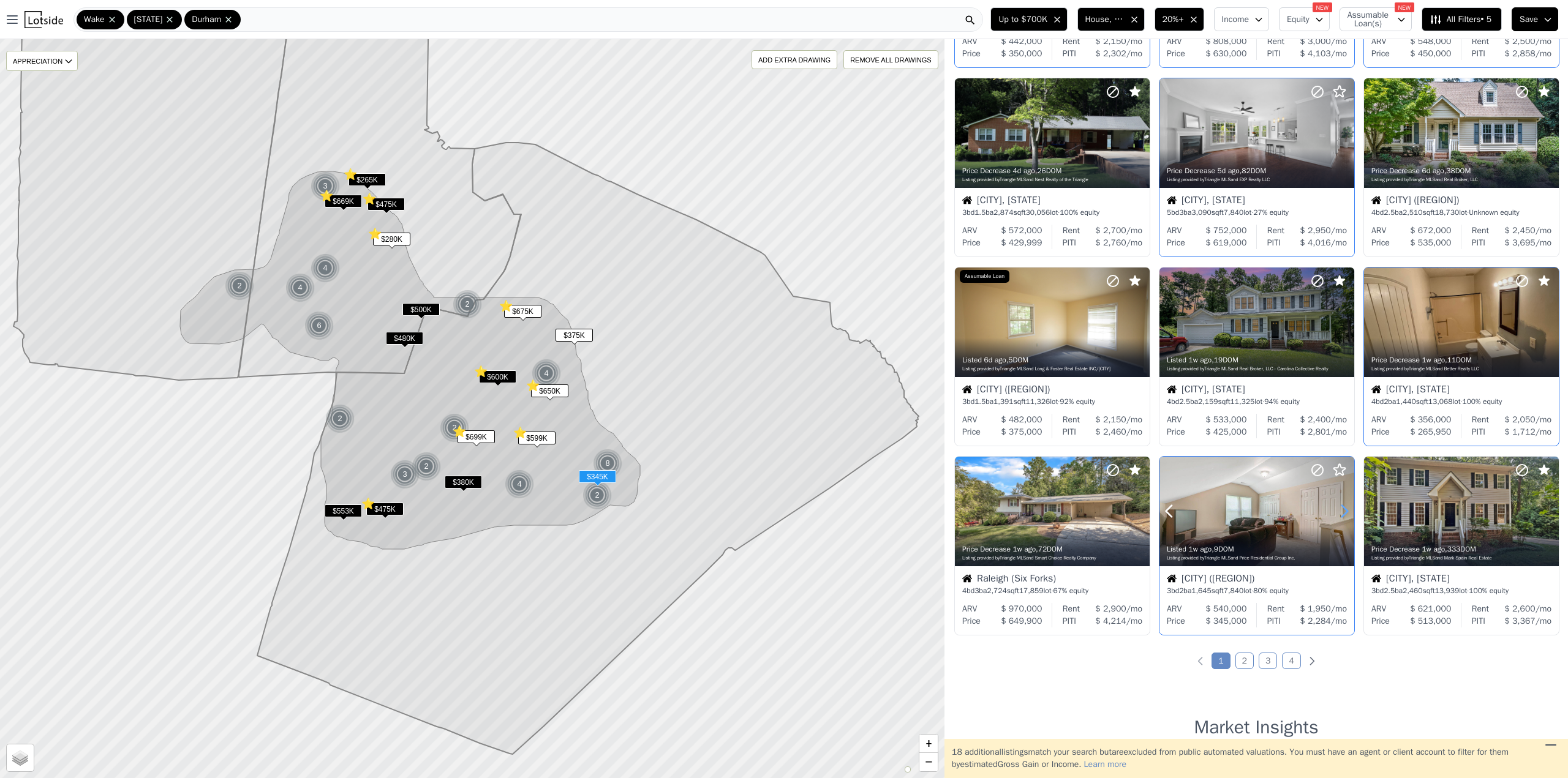 click 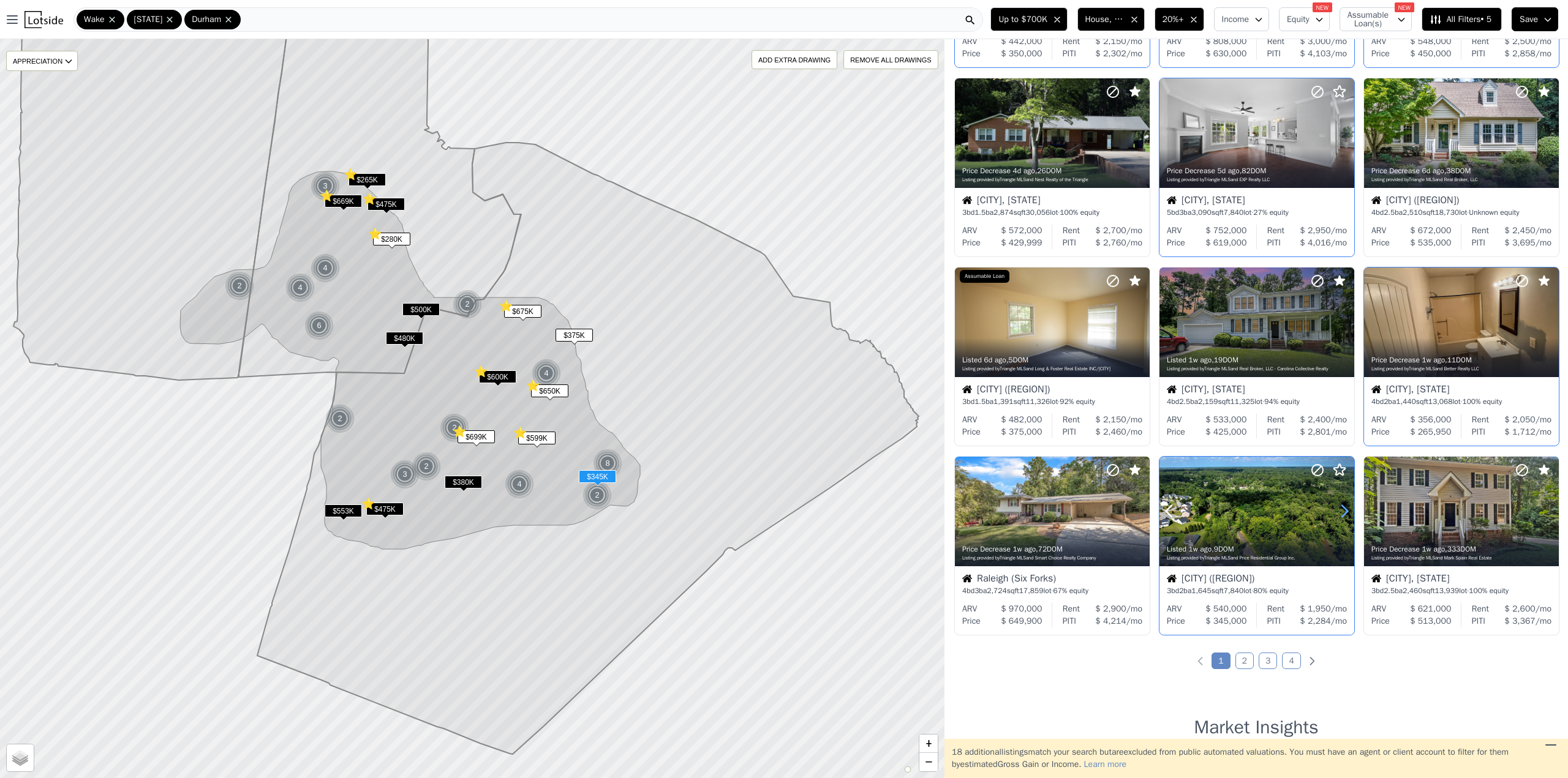 click 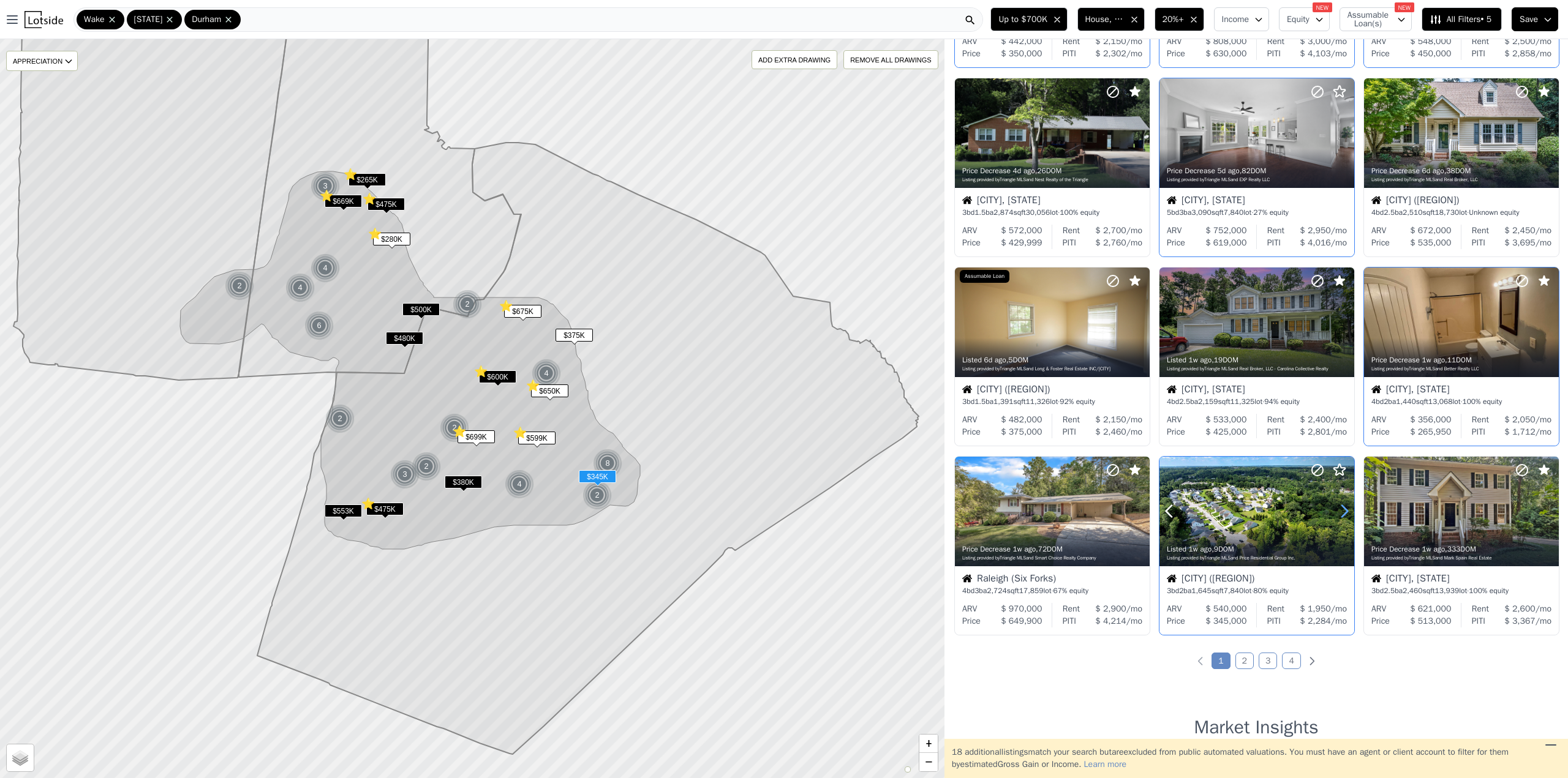 click 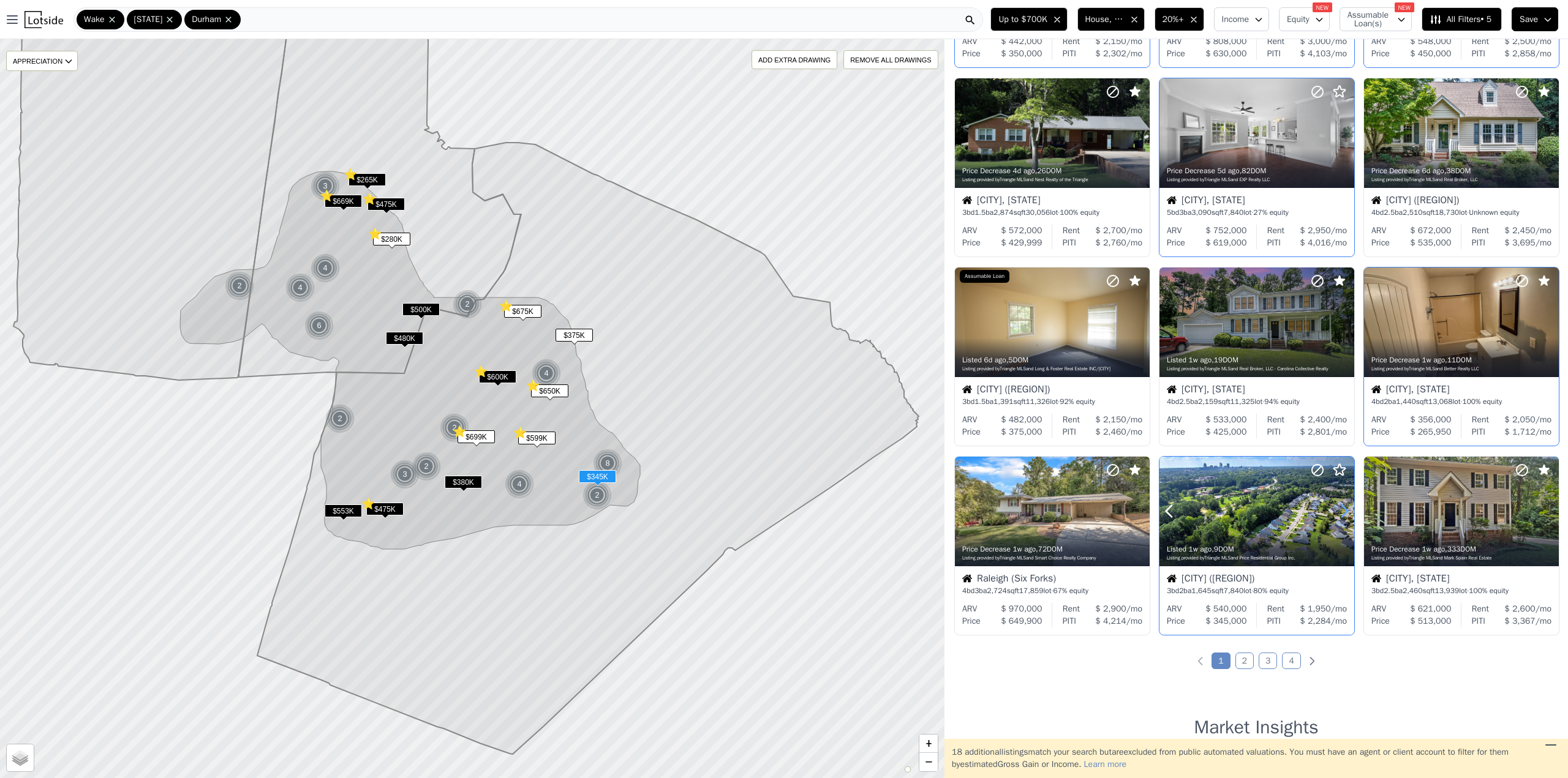 click 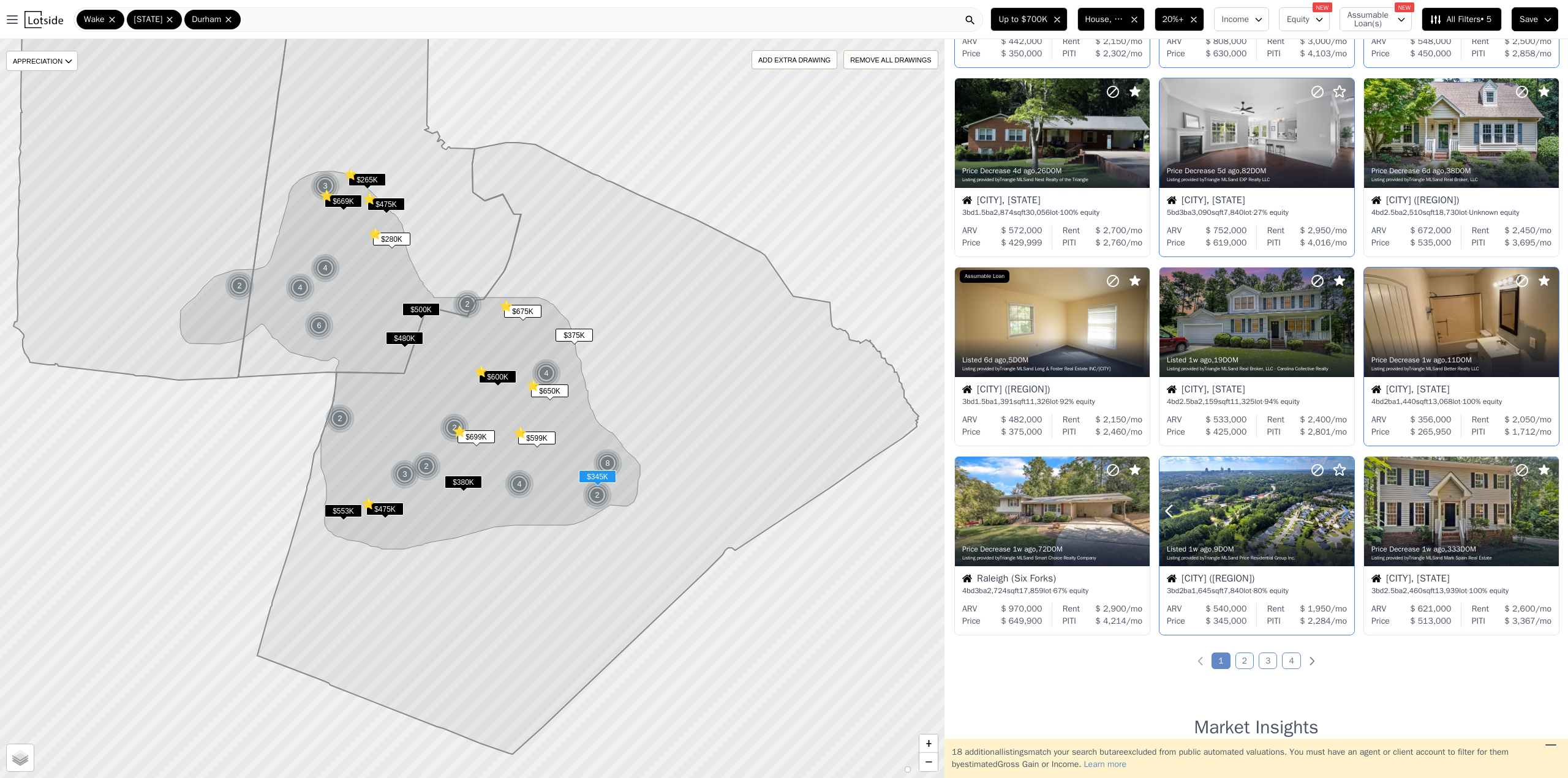 click 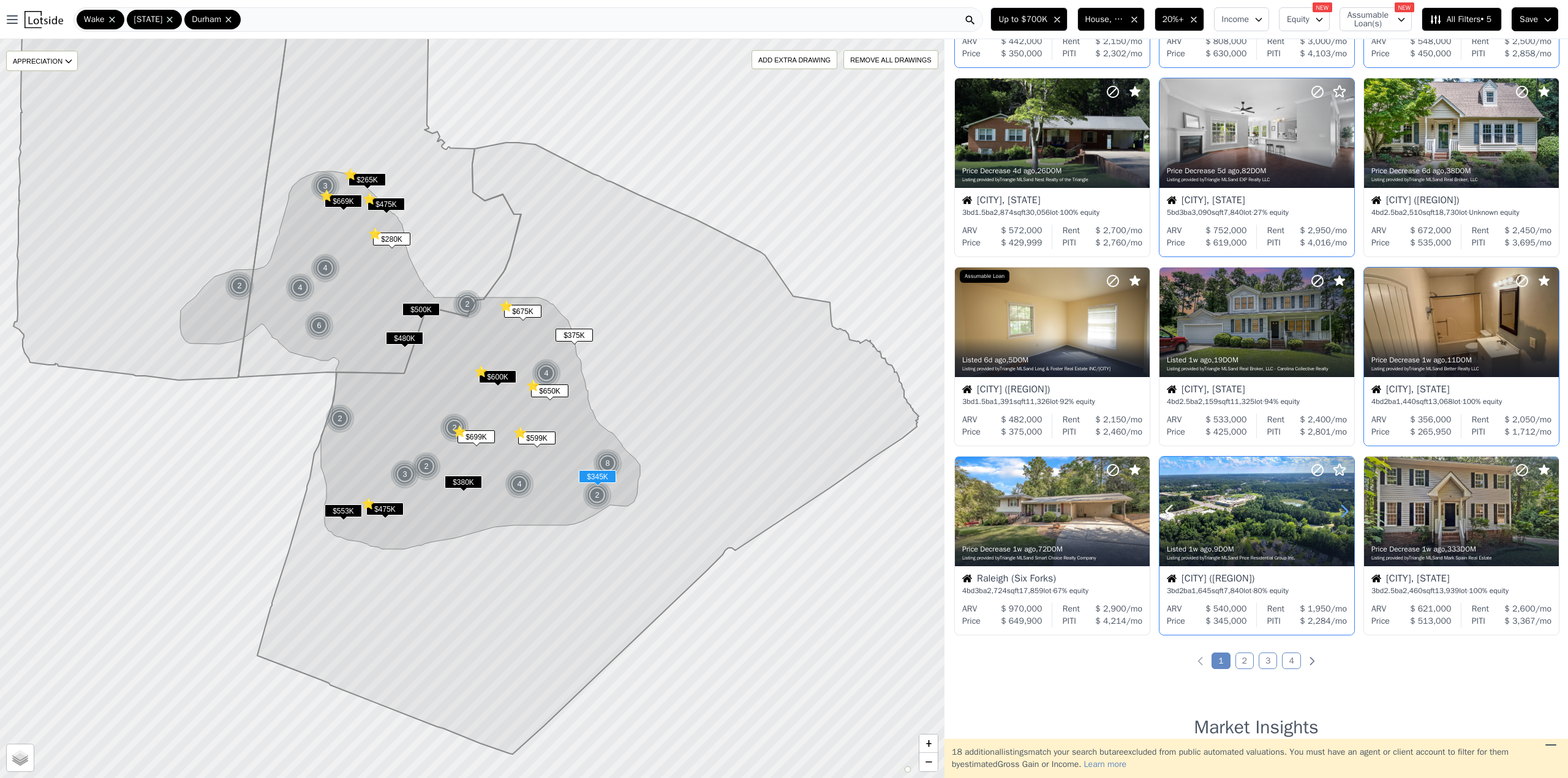 click 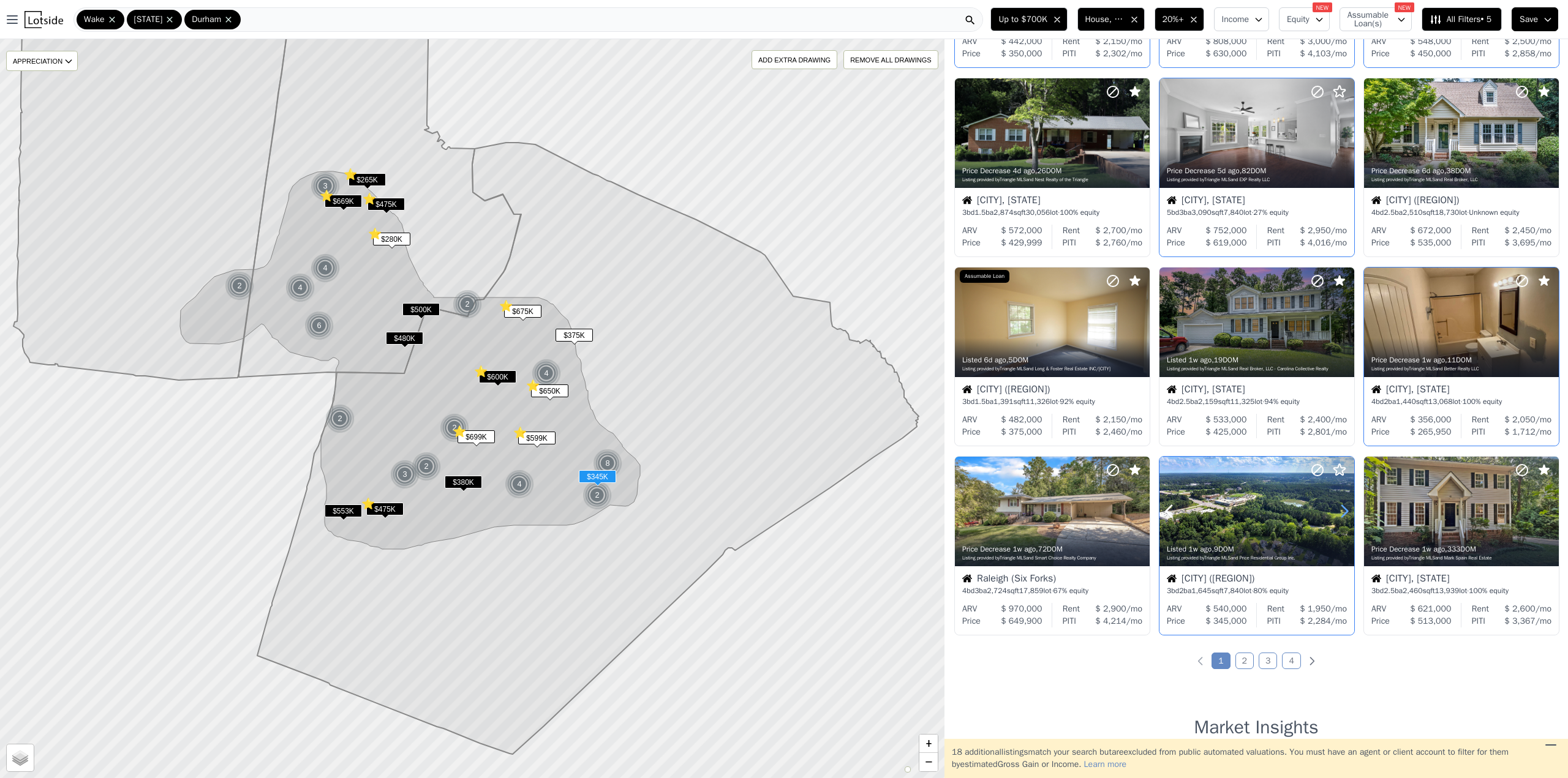 click 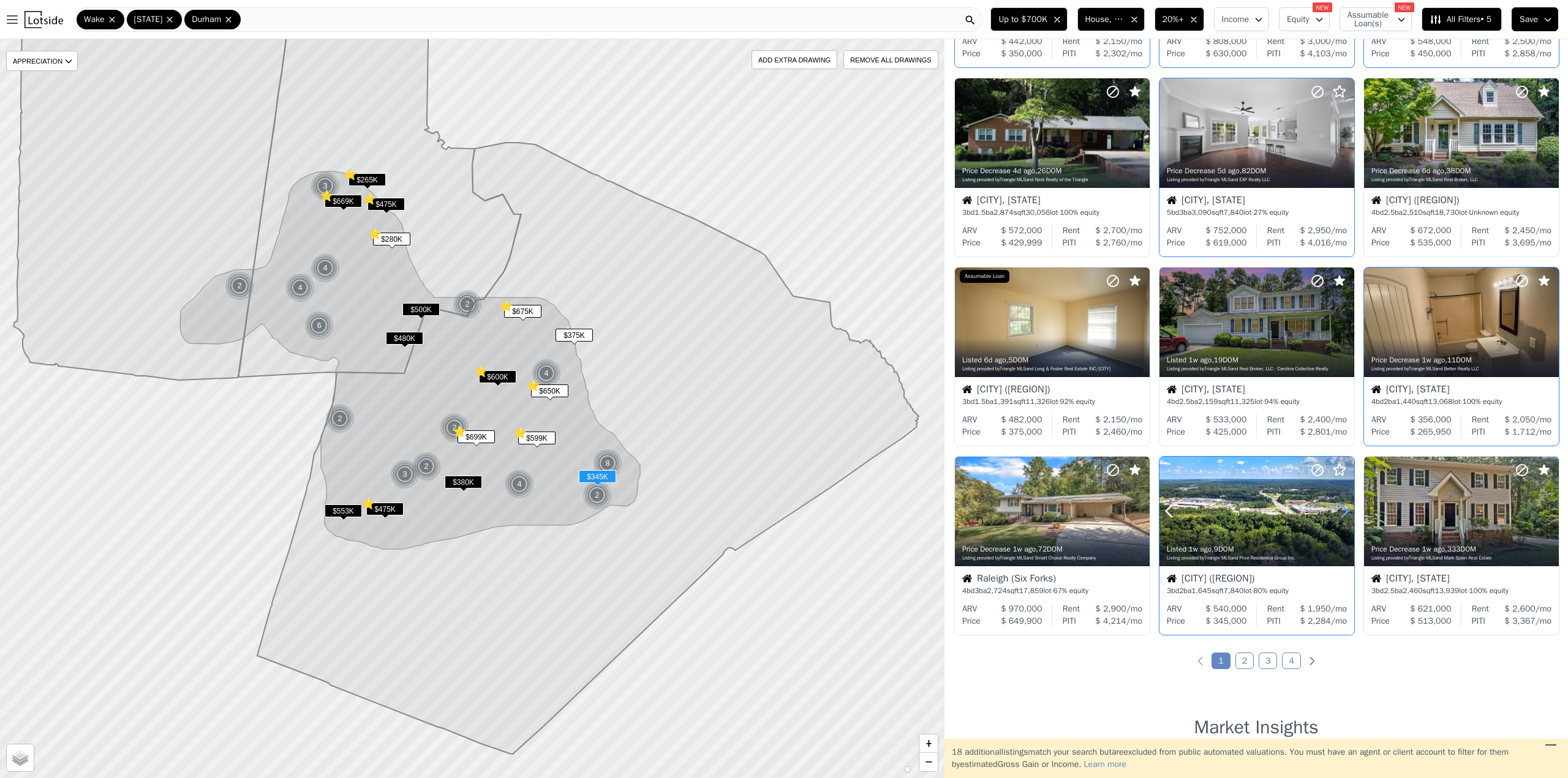 click 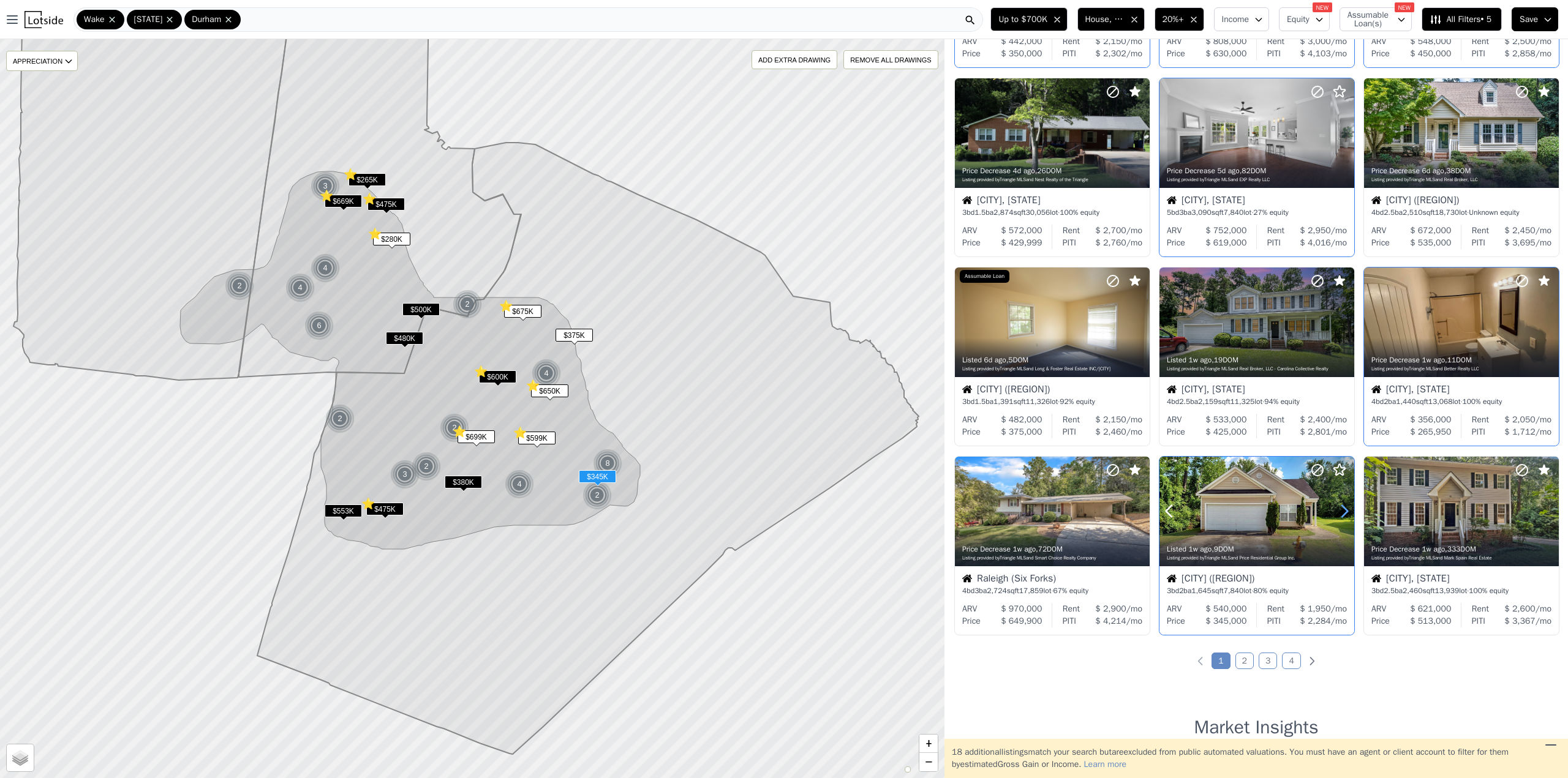click 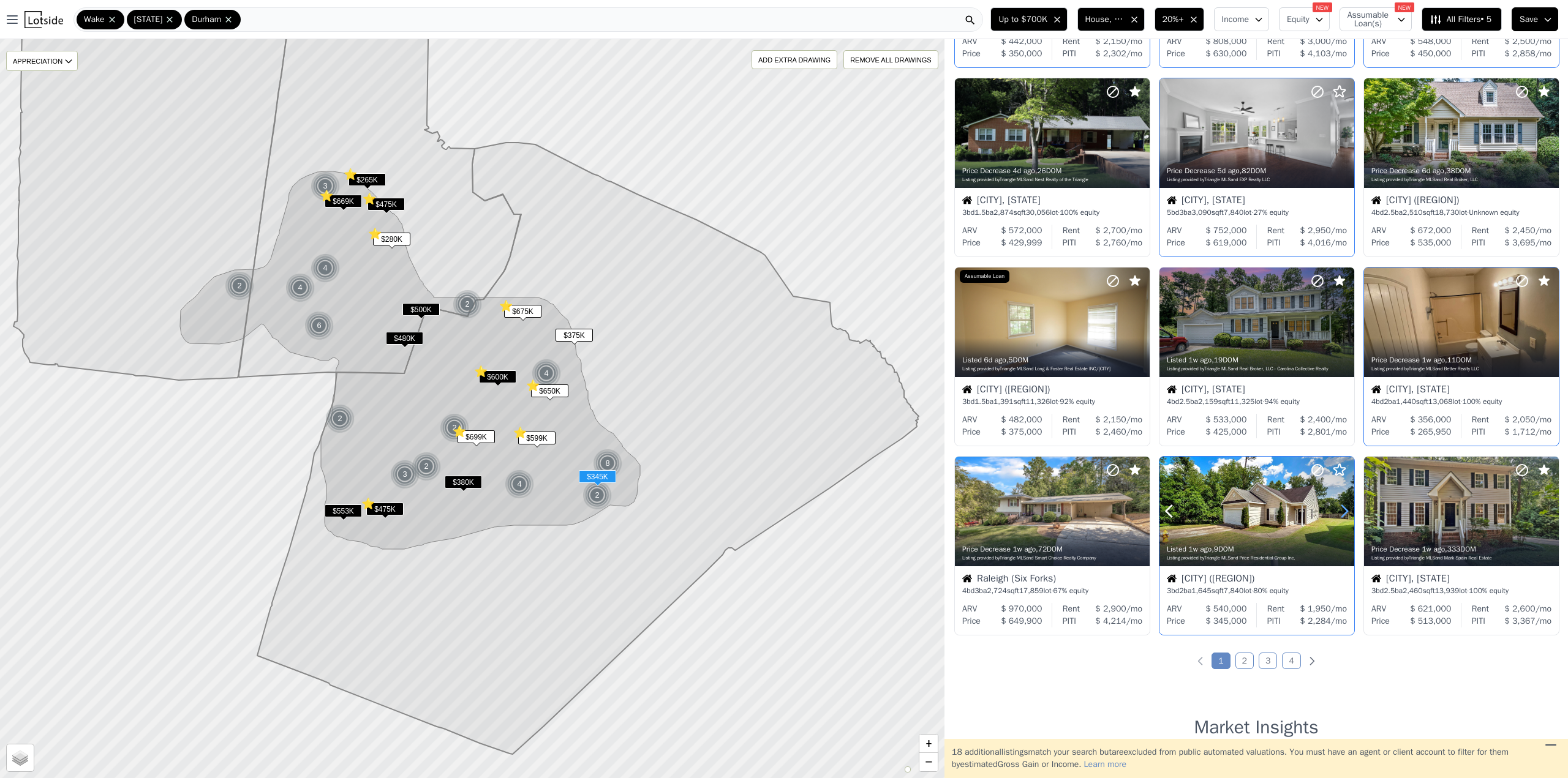 click 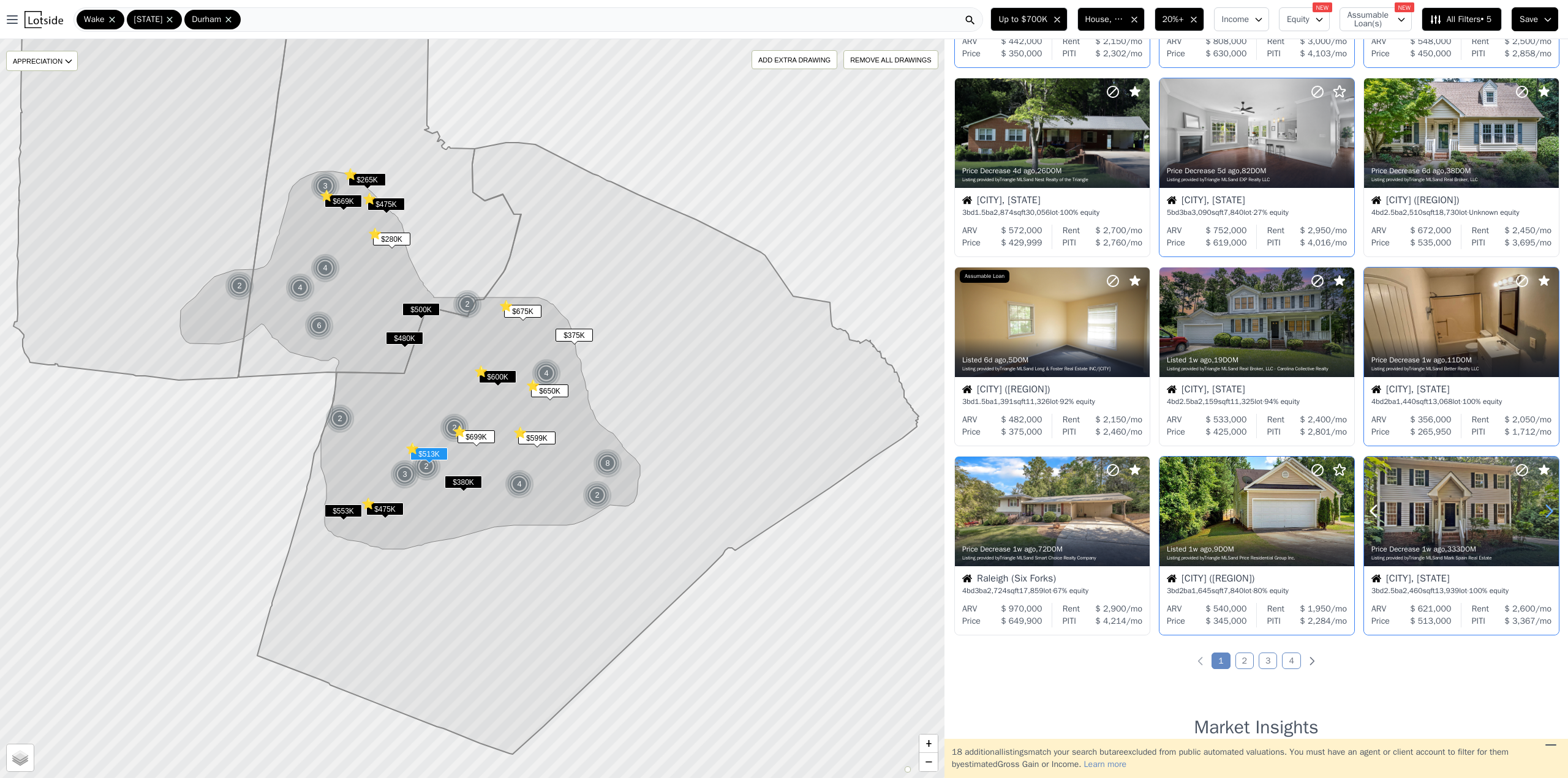 click 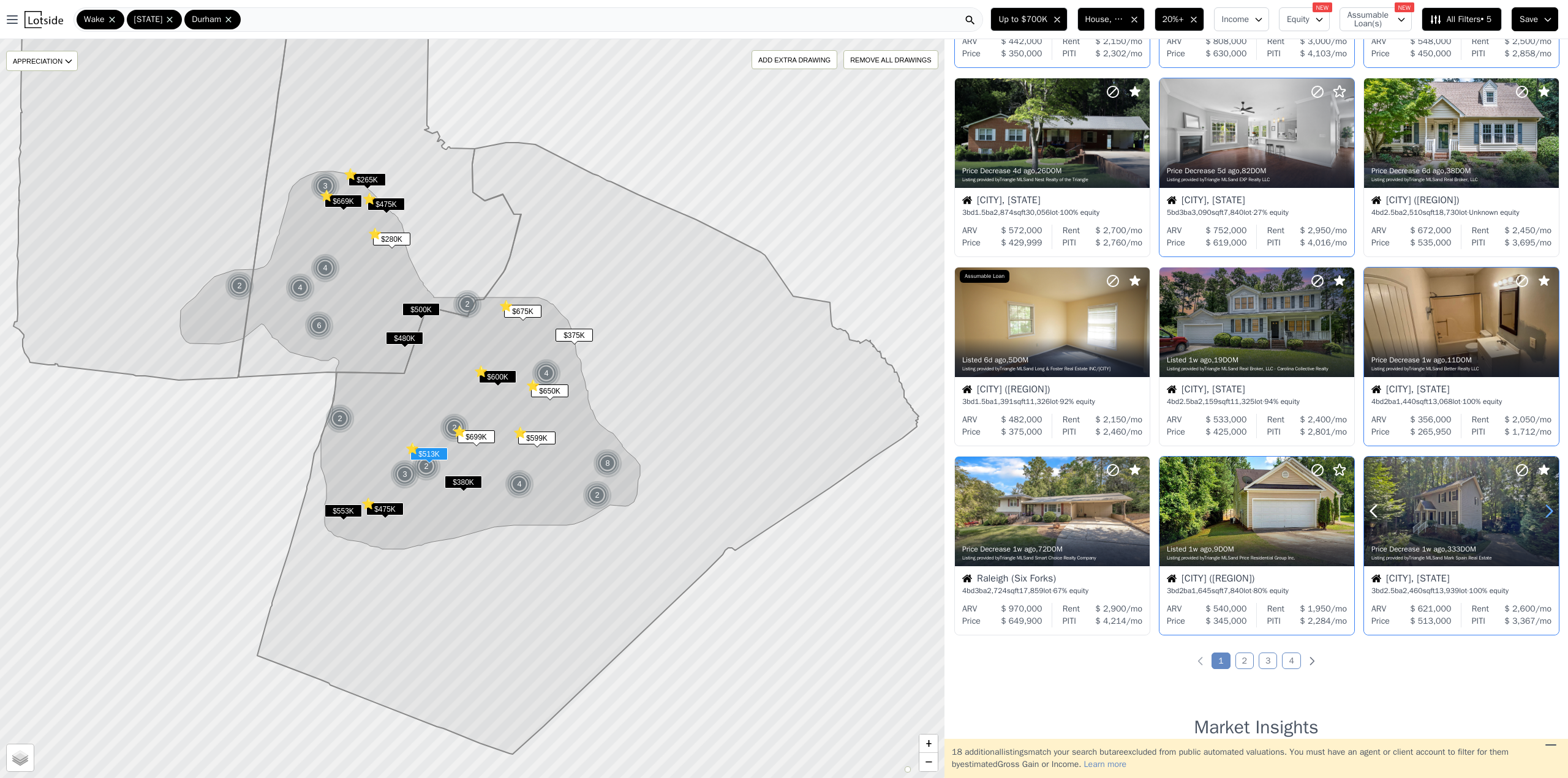 click 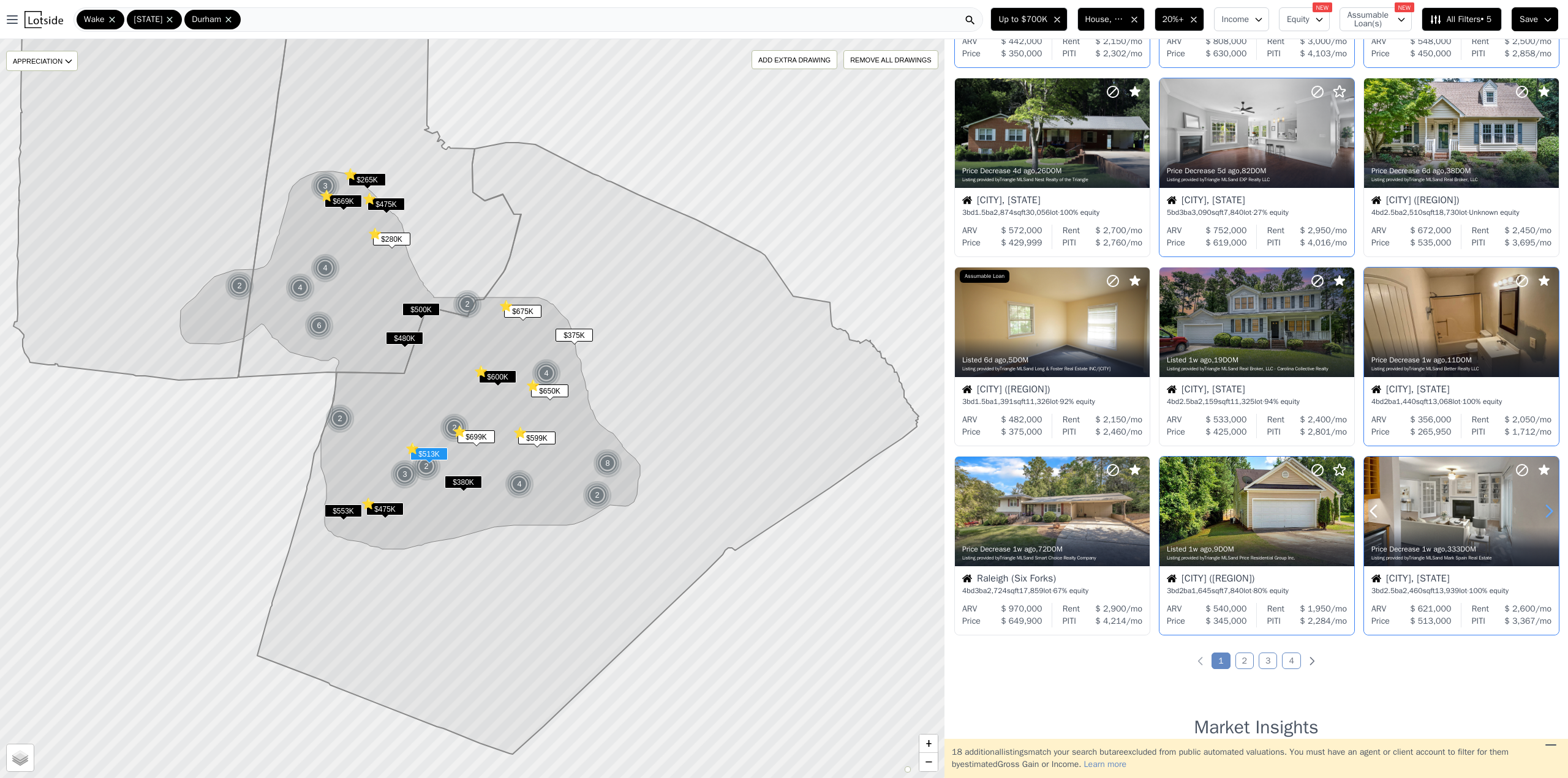 click 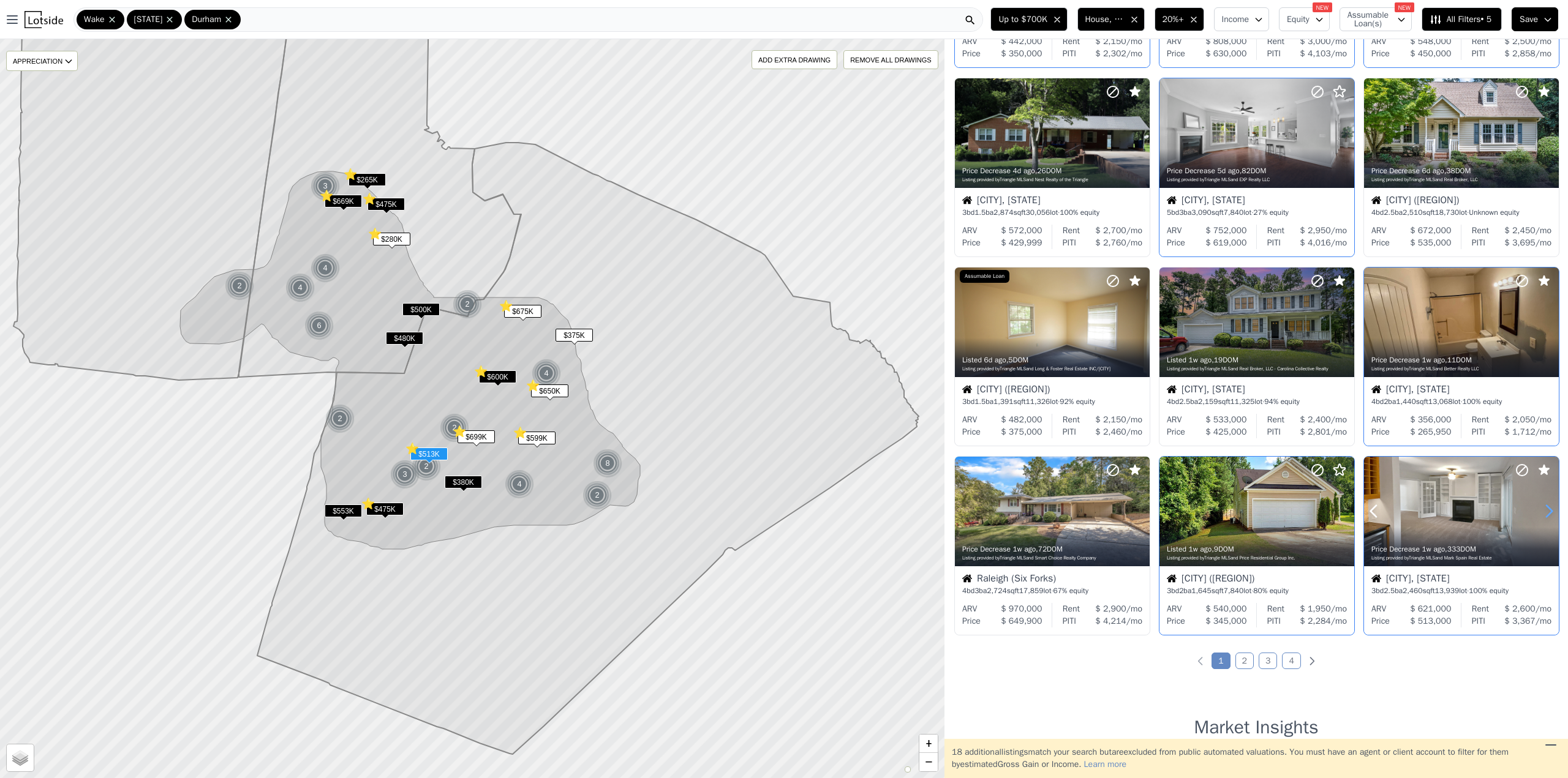 click 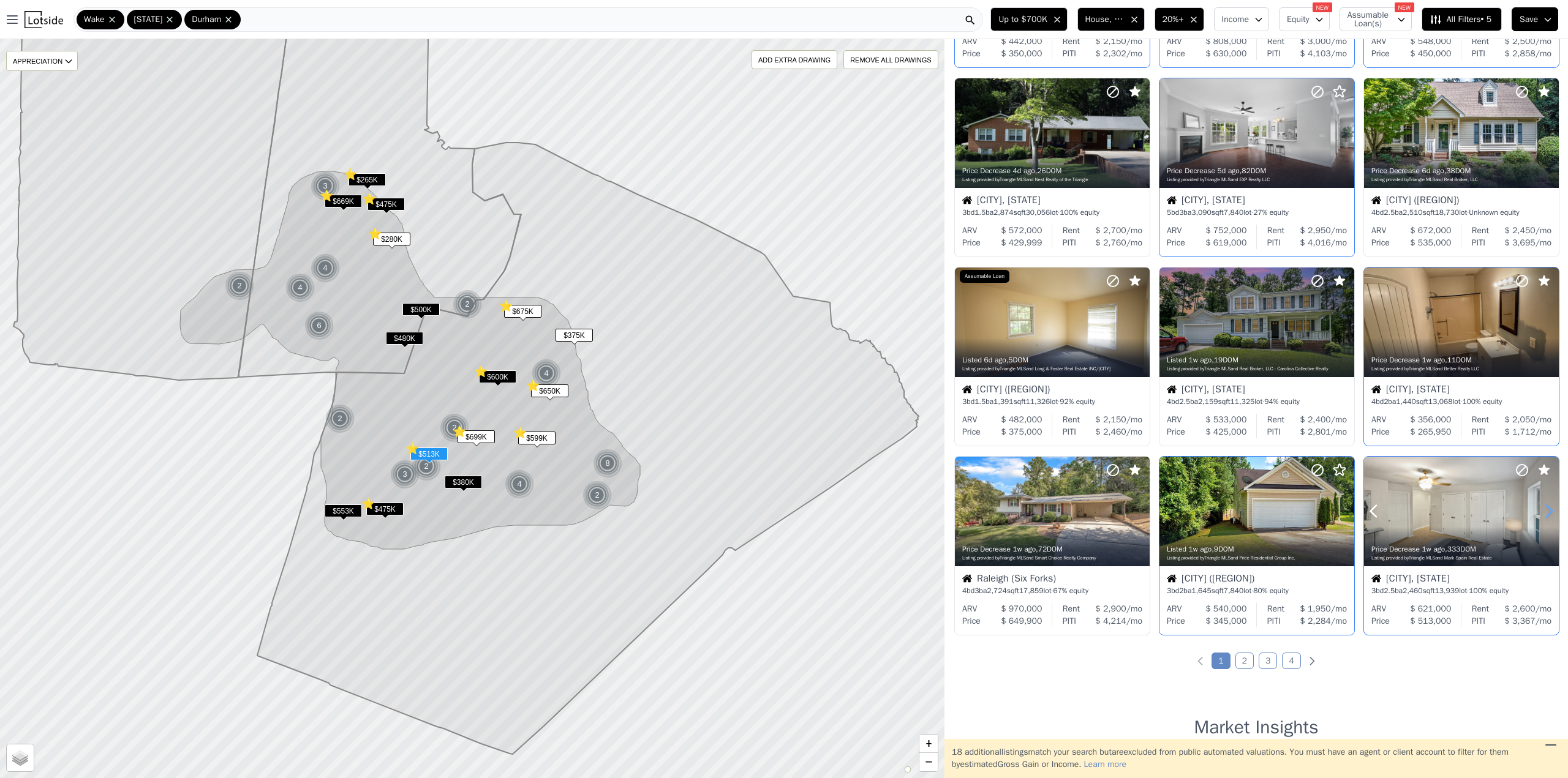 click 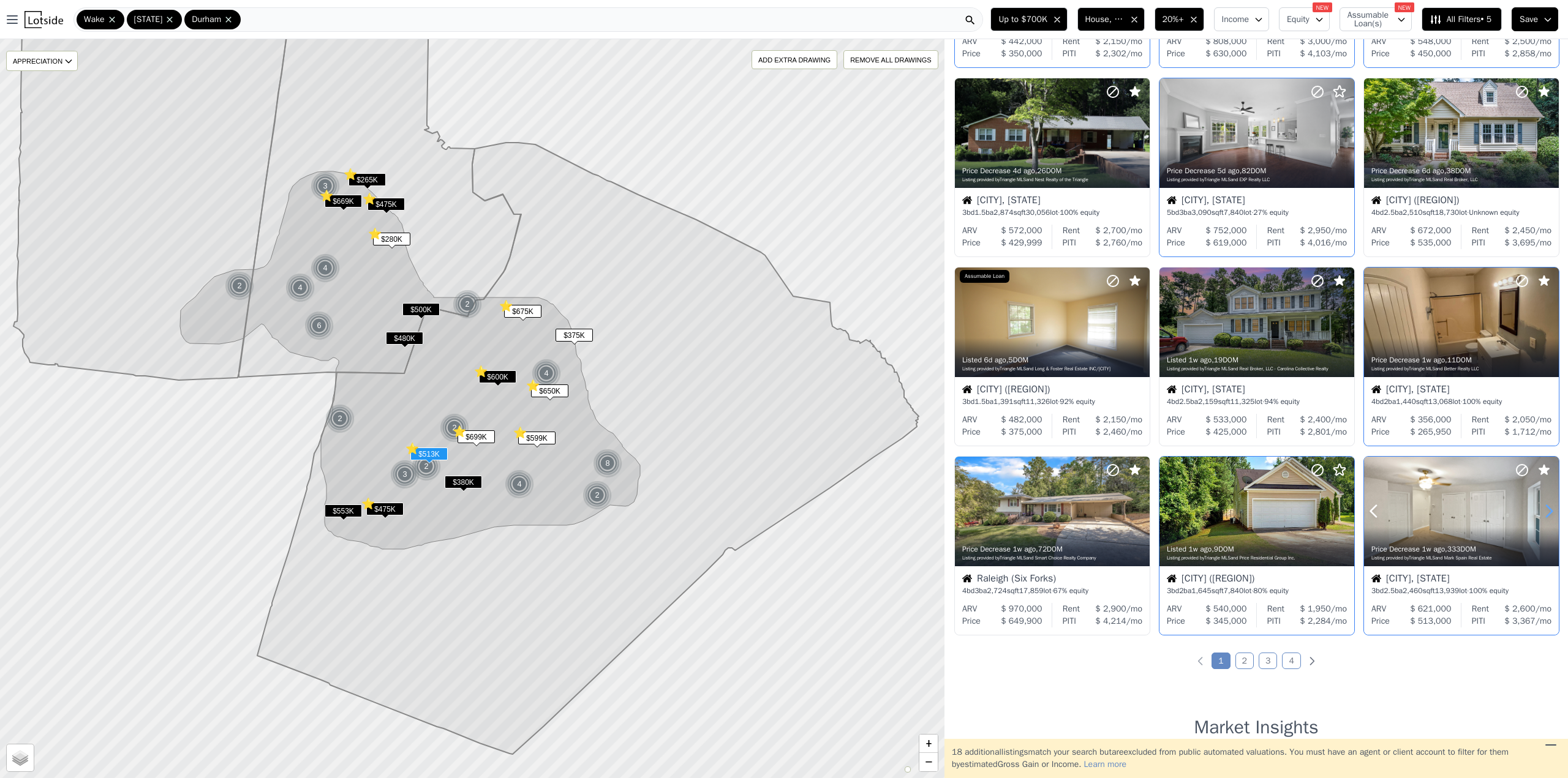 click 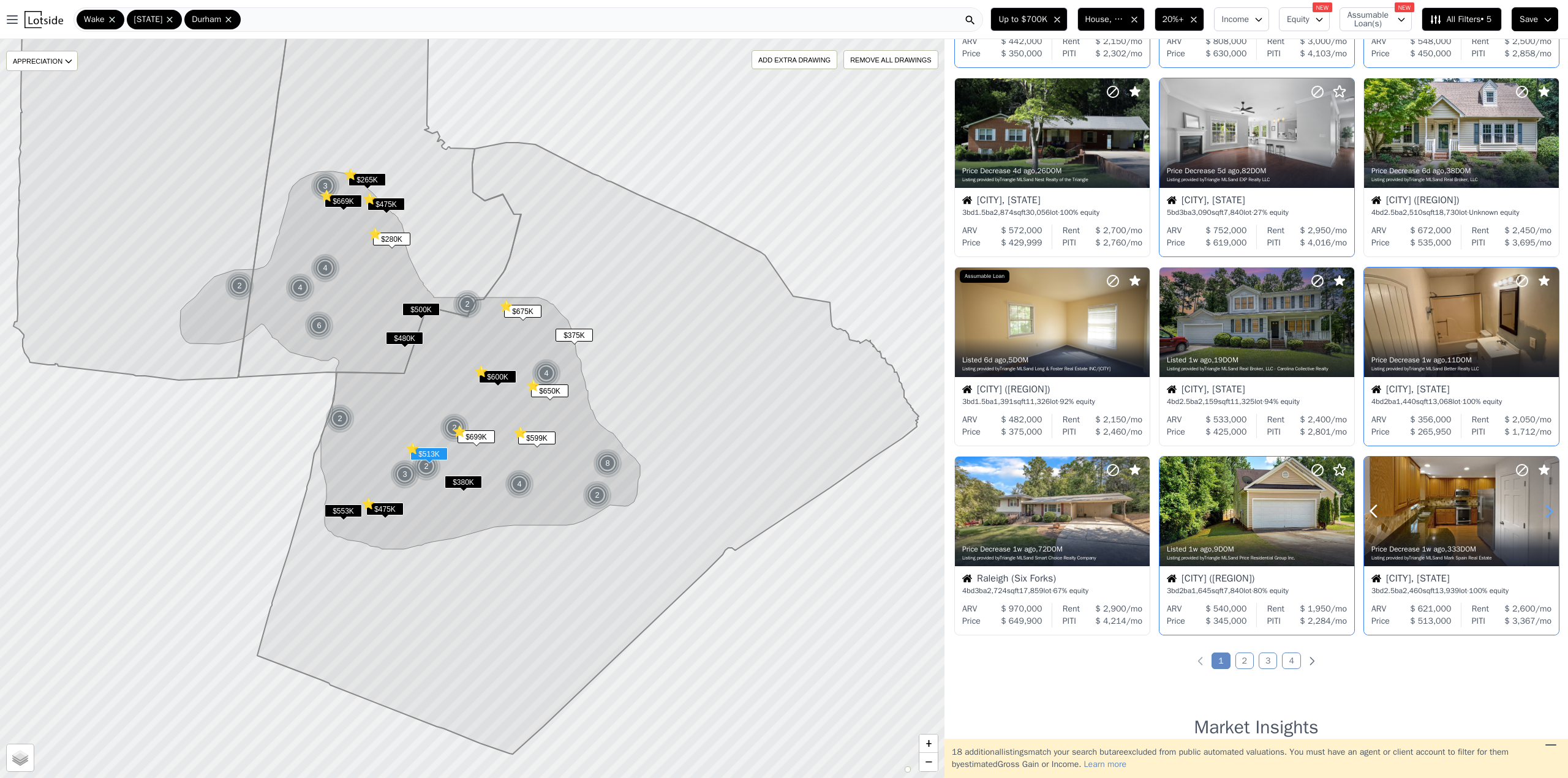 click 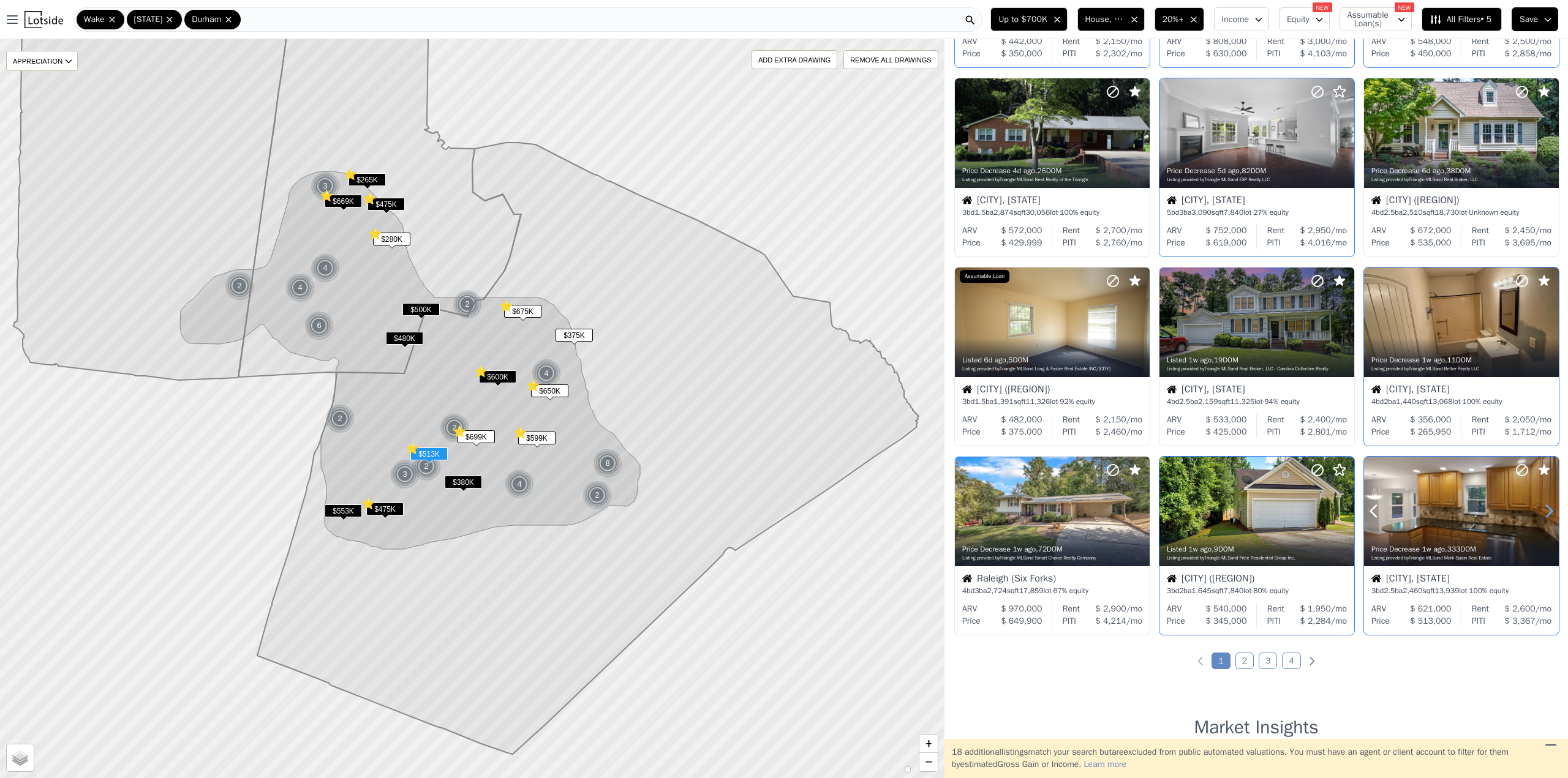 click 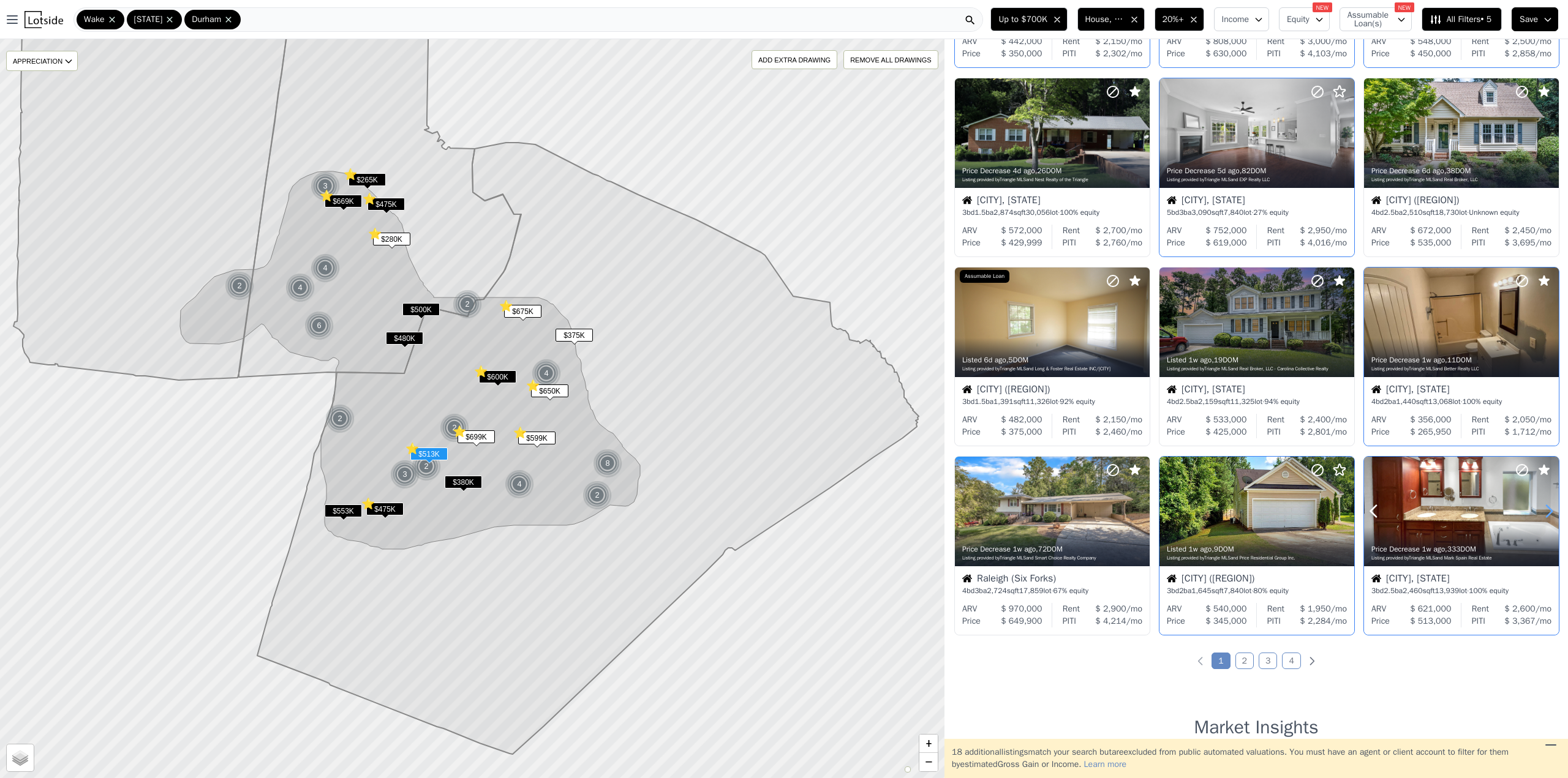 click 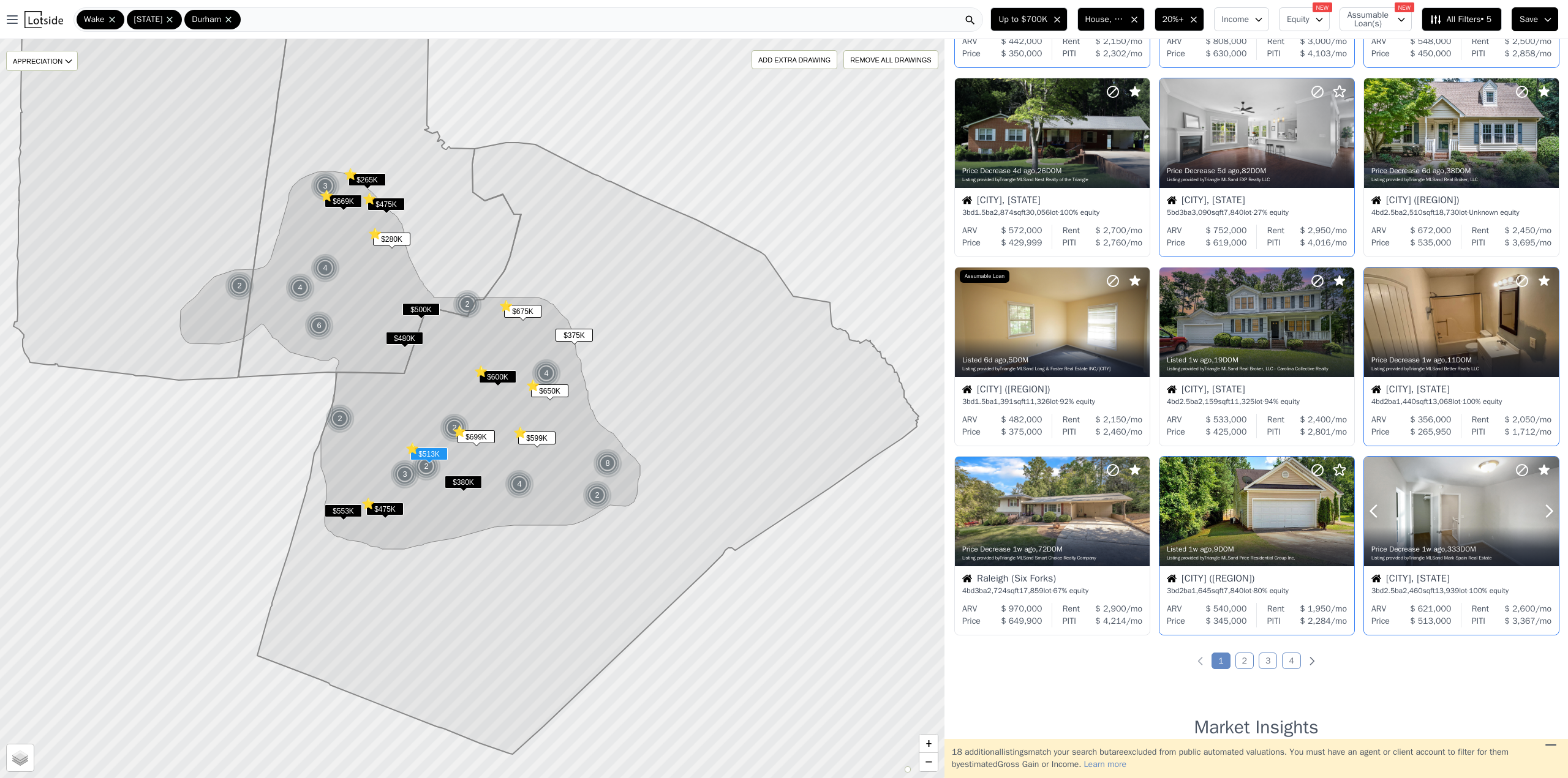 click at bounding box center (1461, 538) 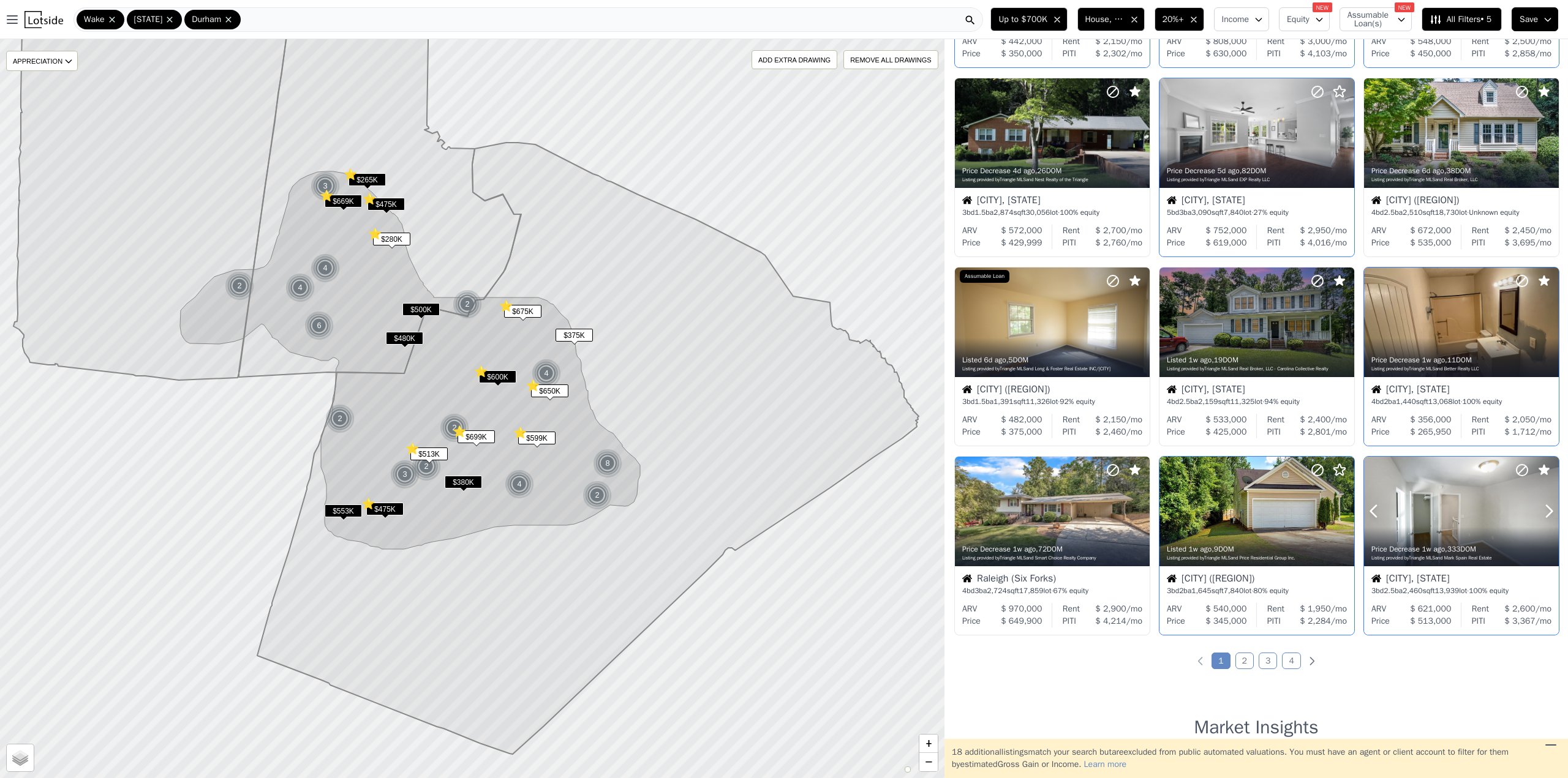 click 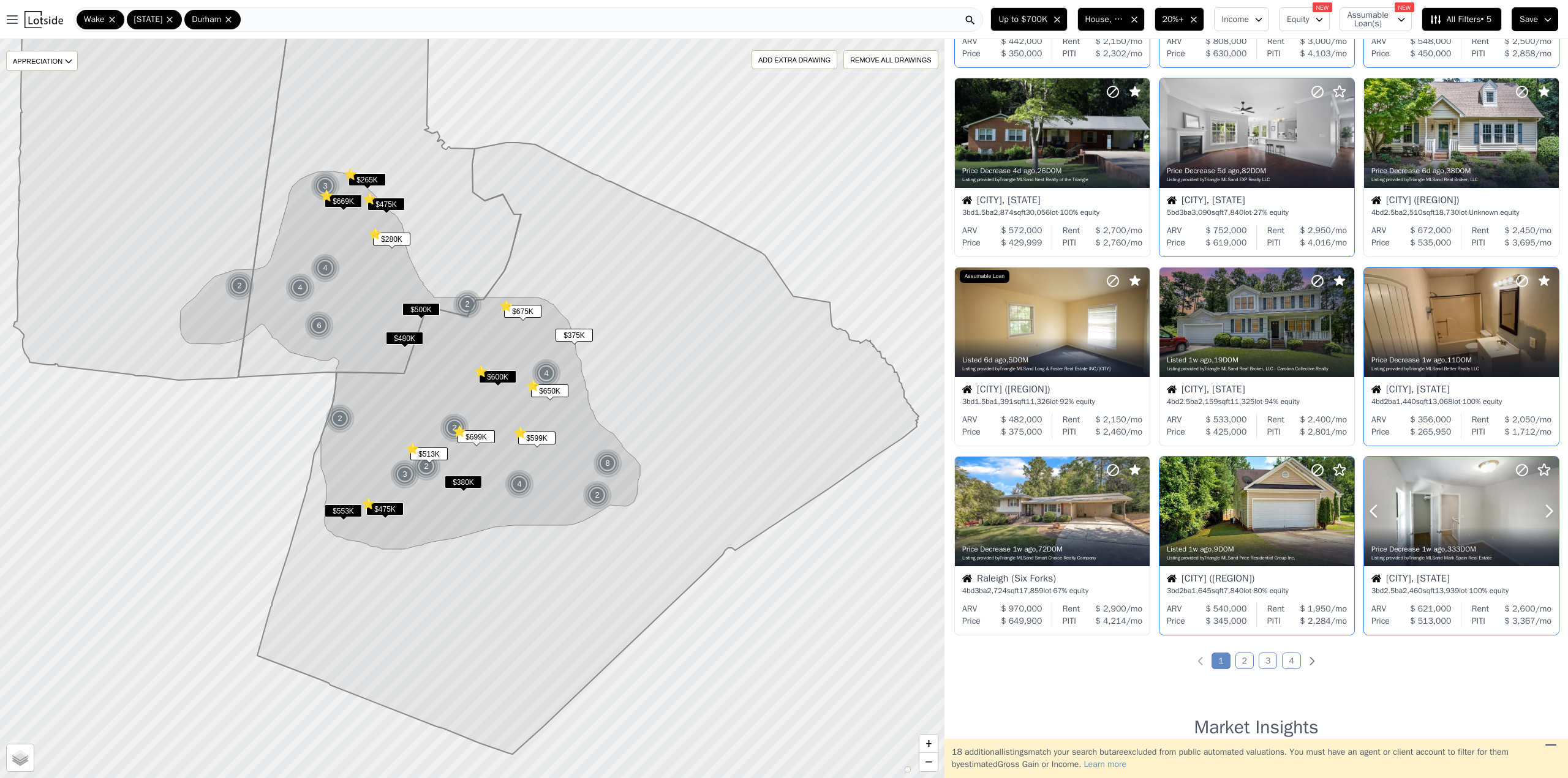 click 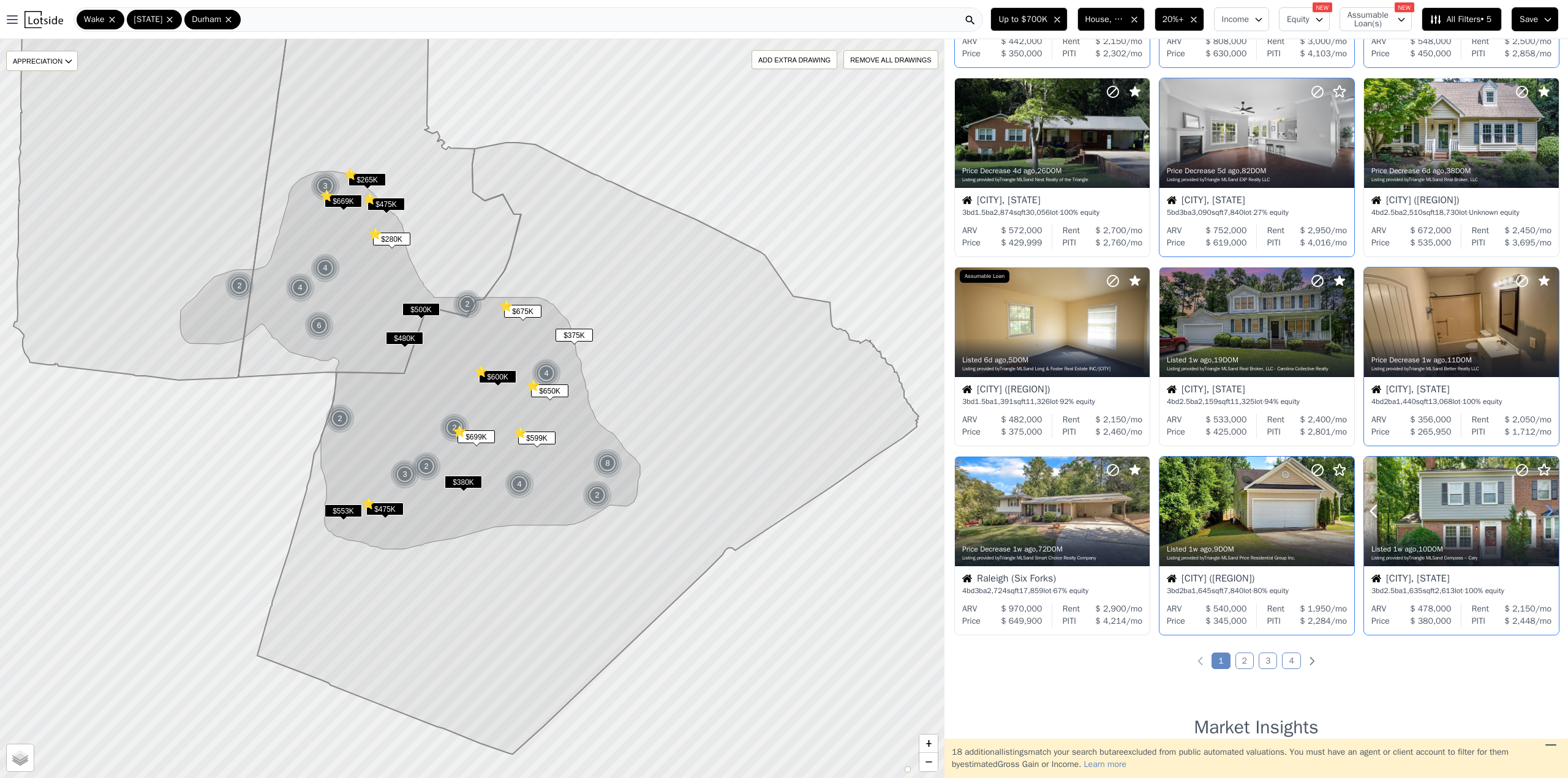 click 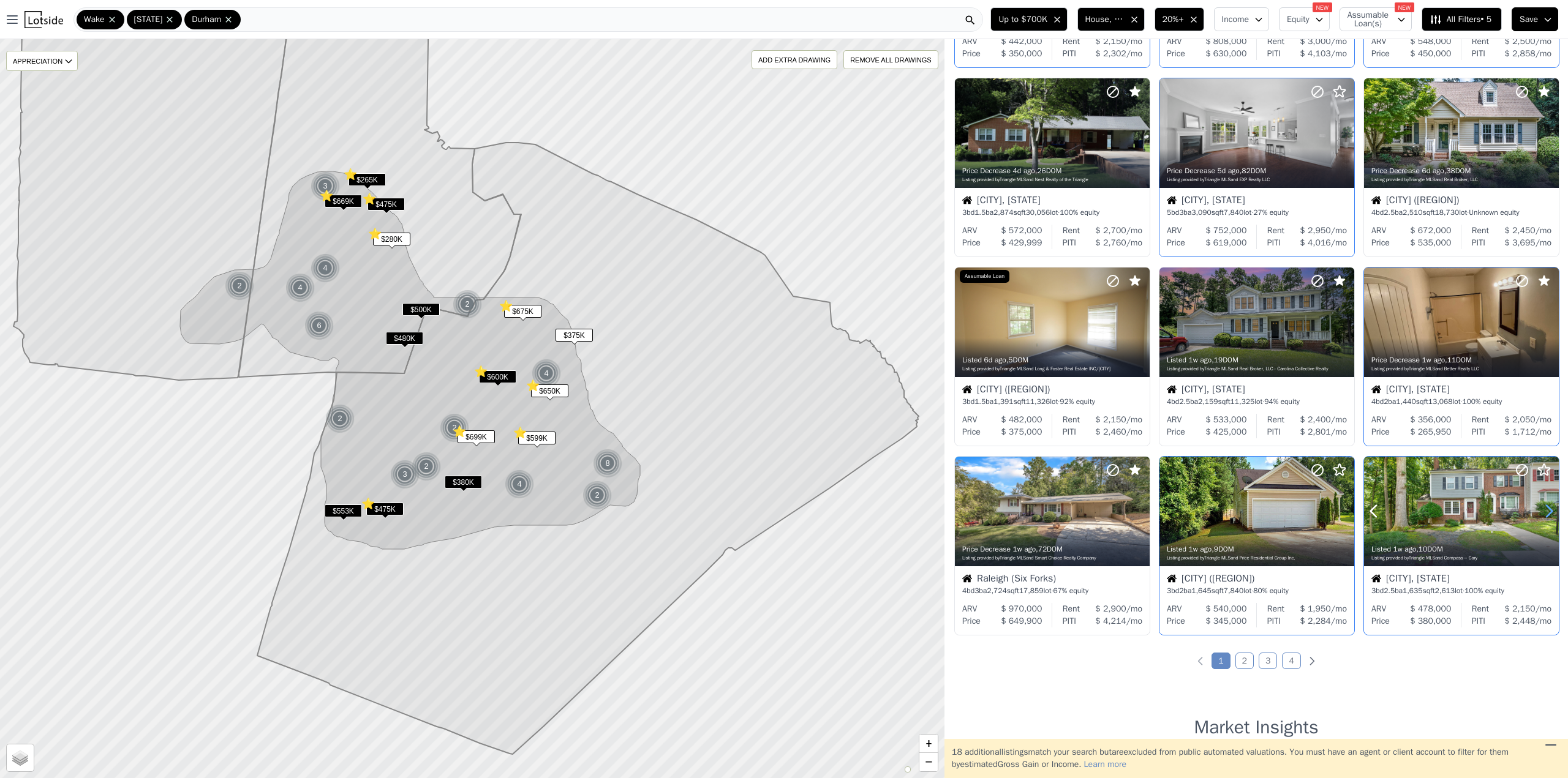 click 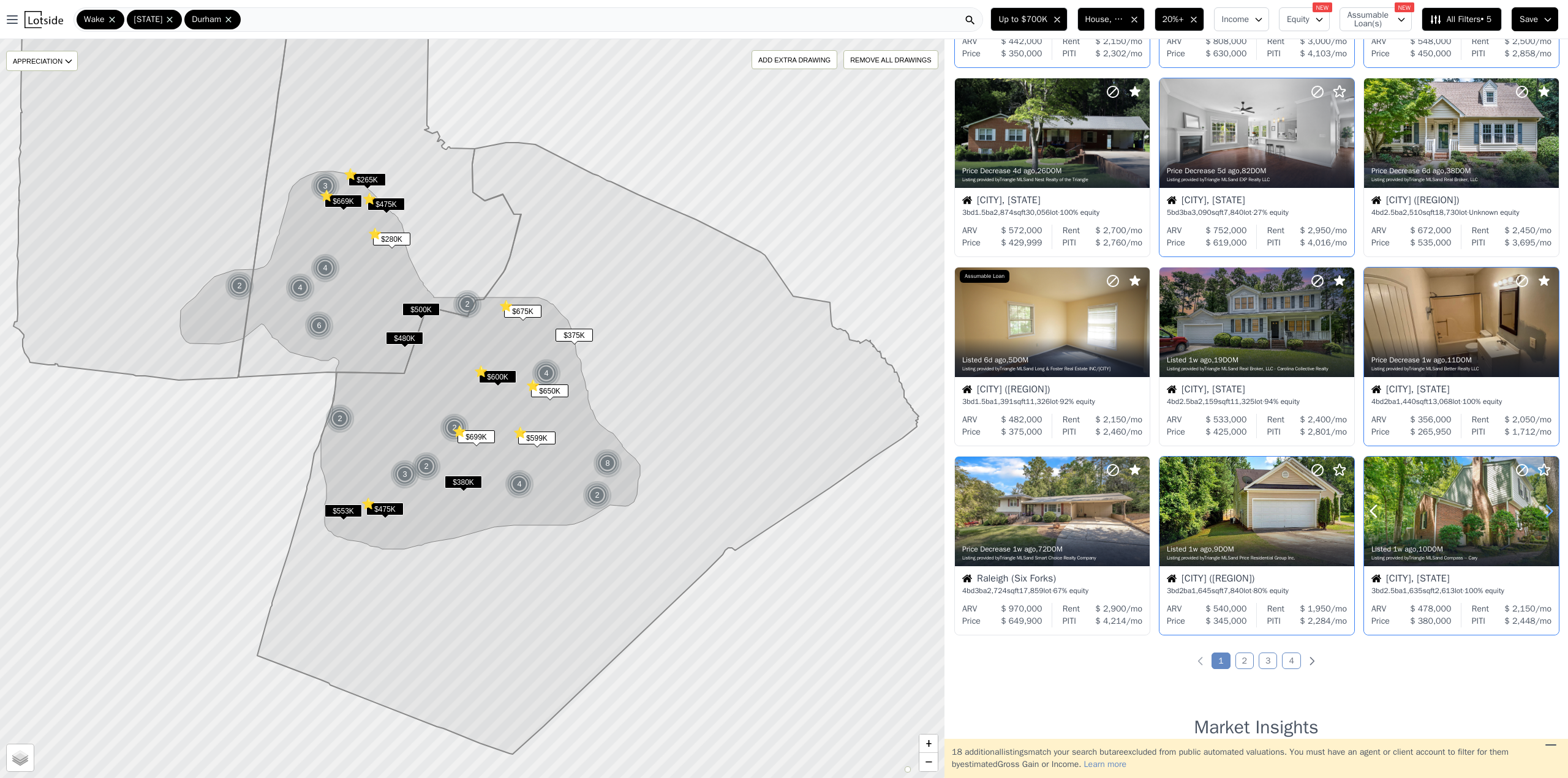 click 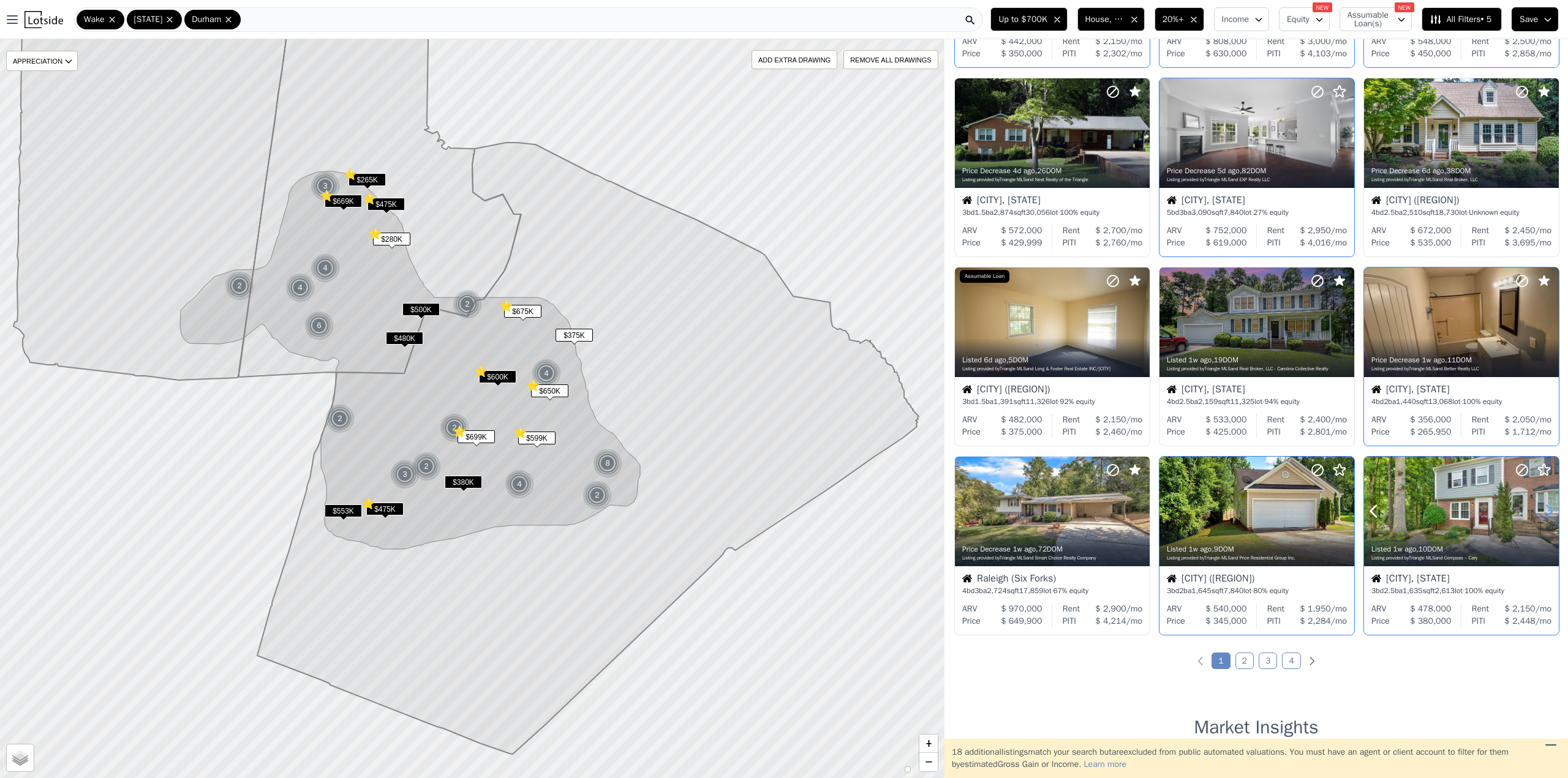 click 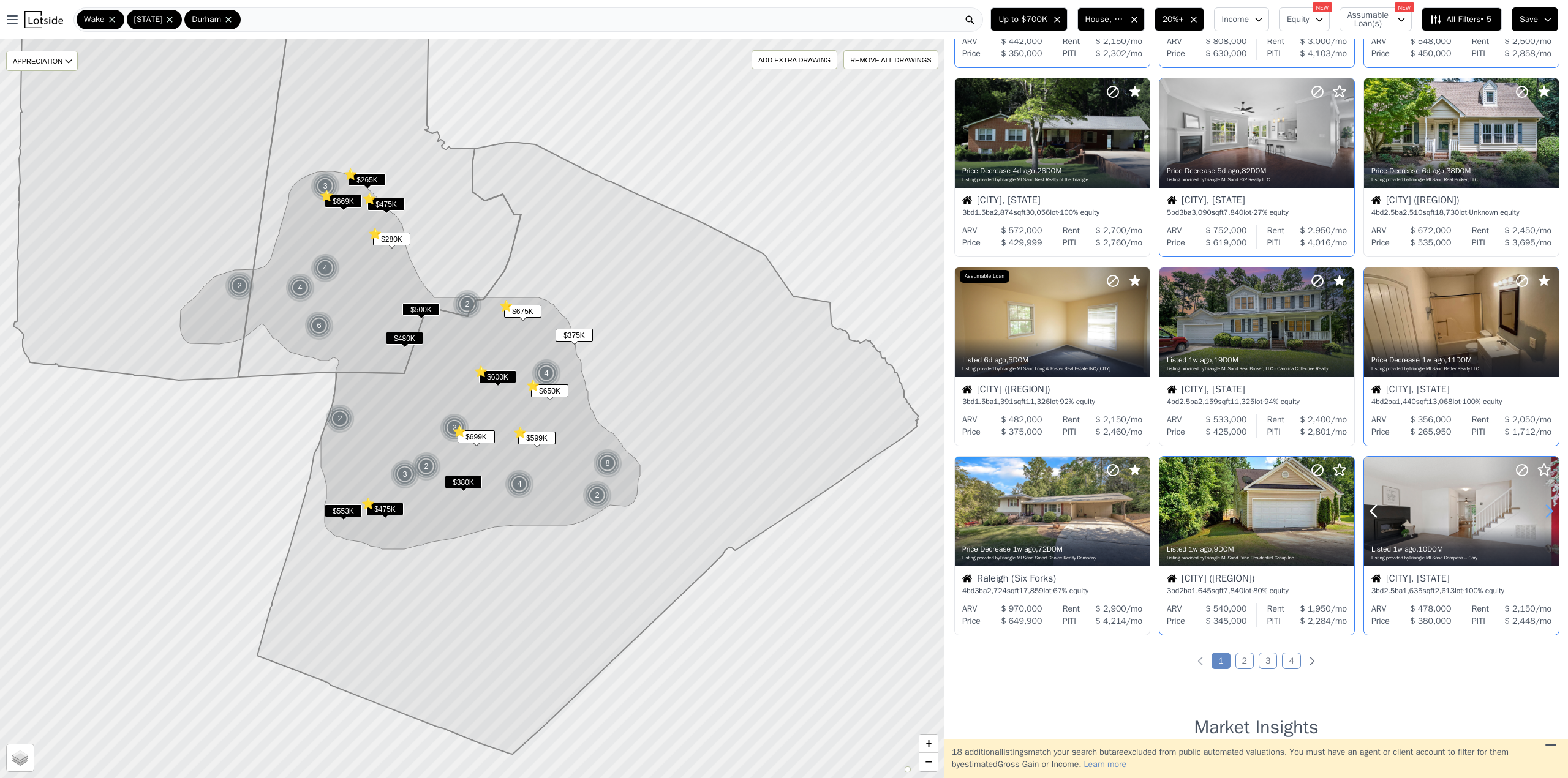 click 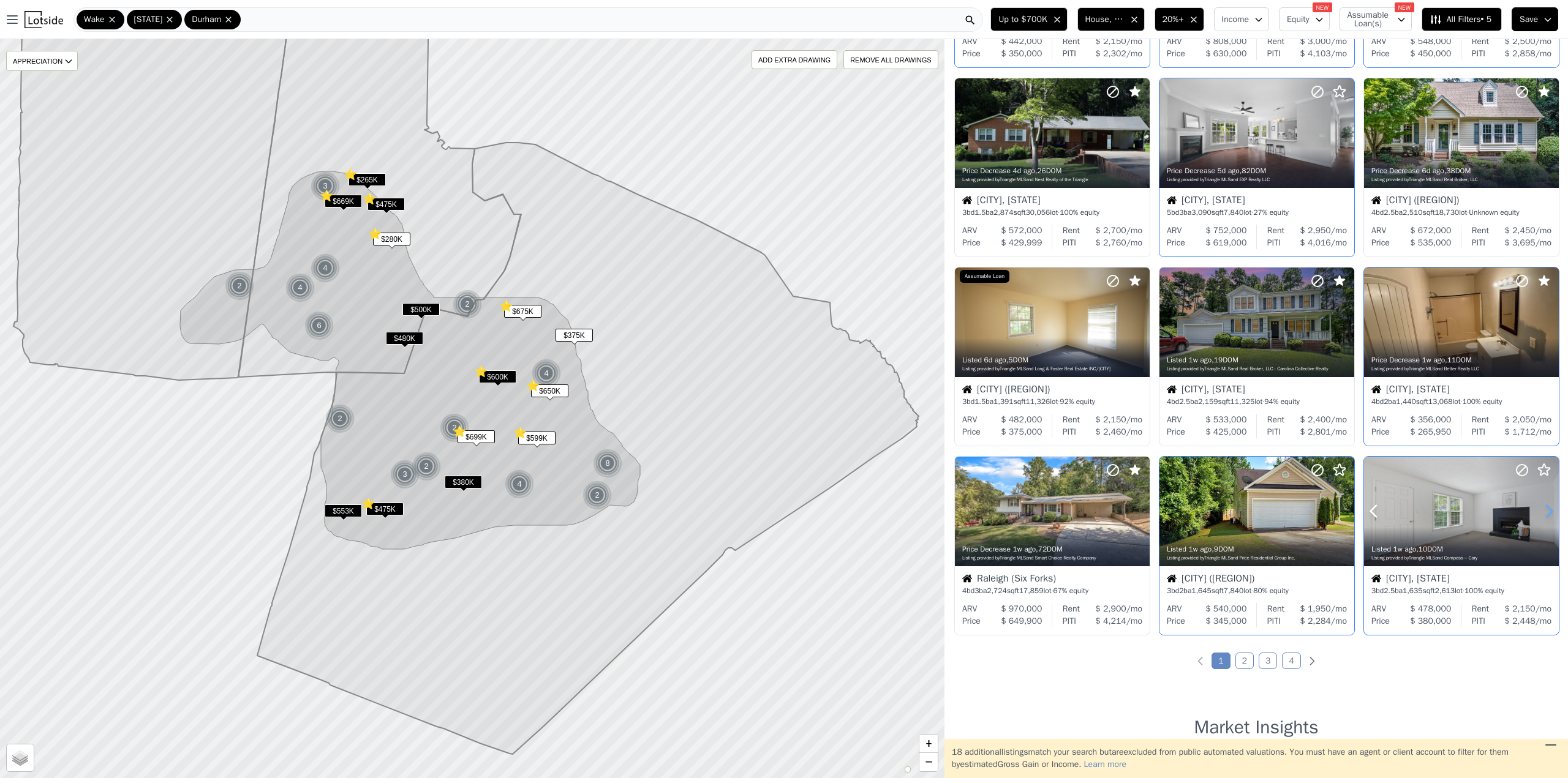 click 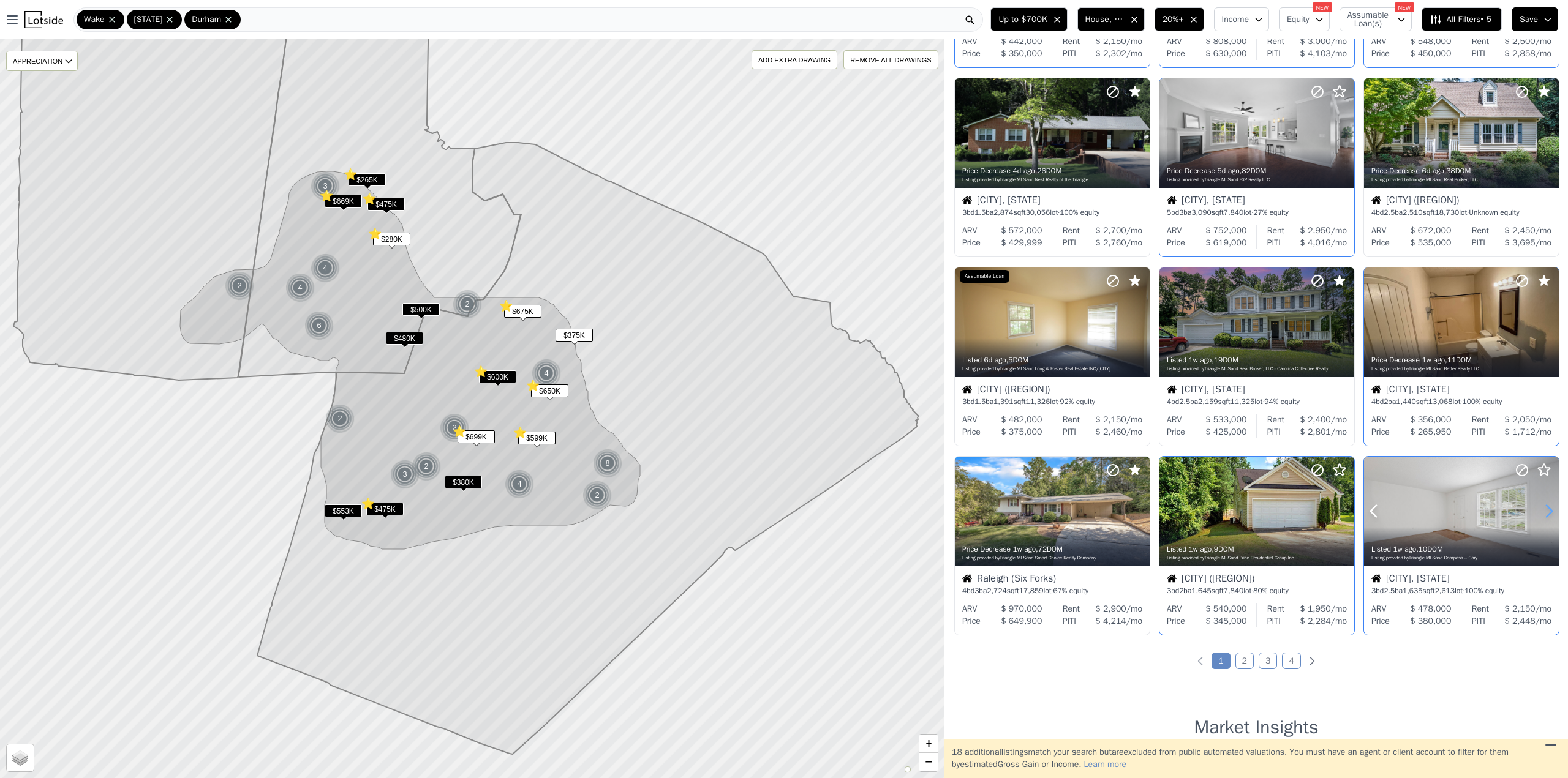 click 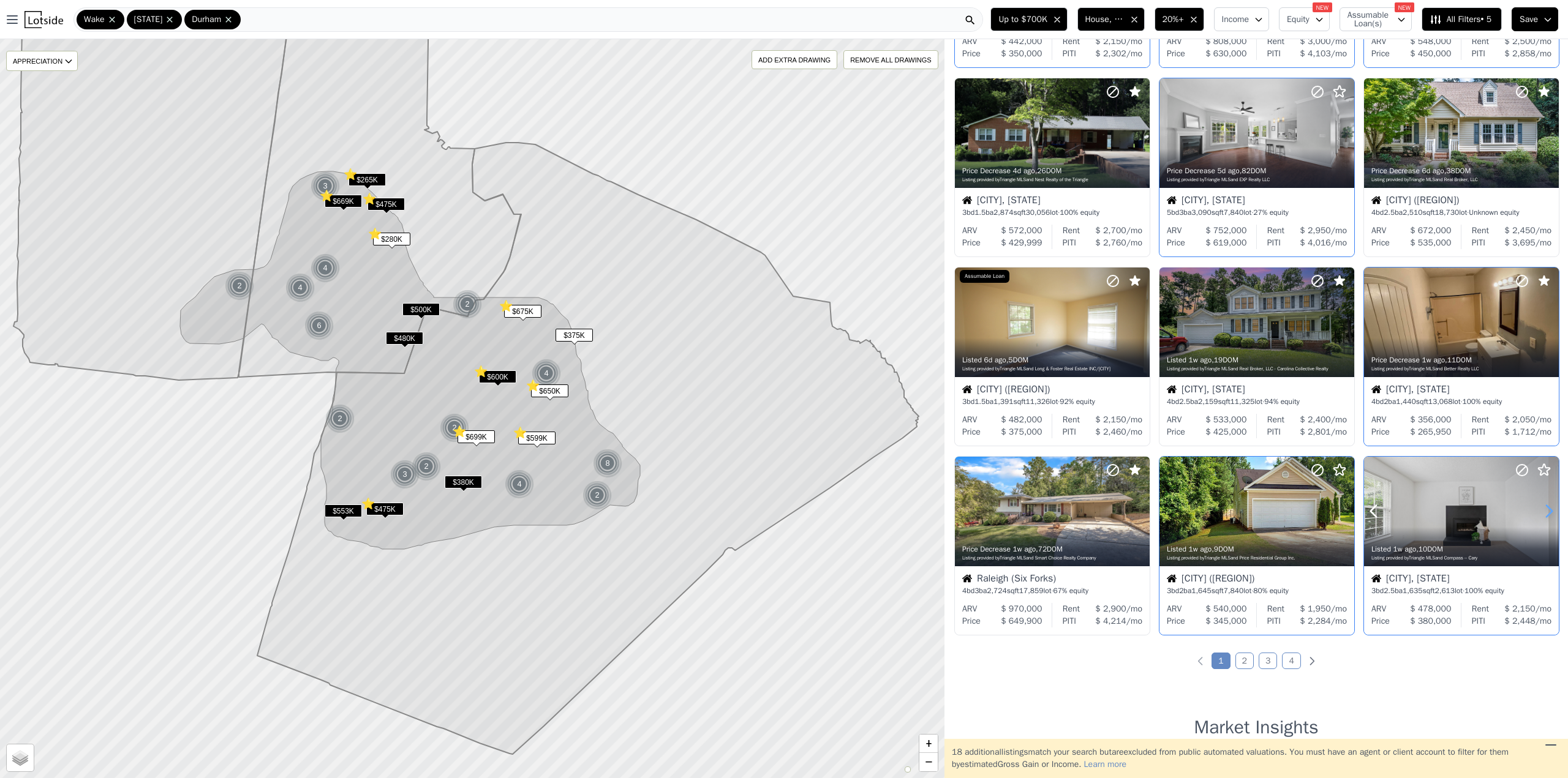 click 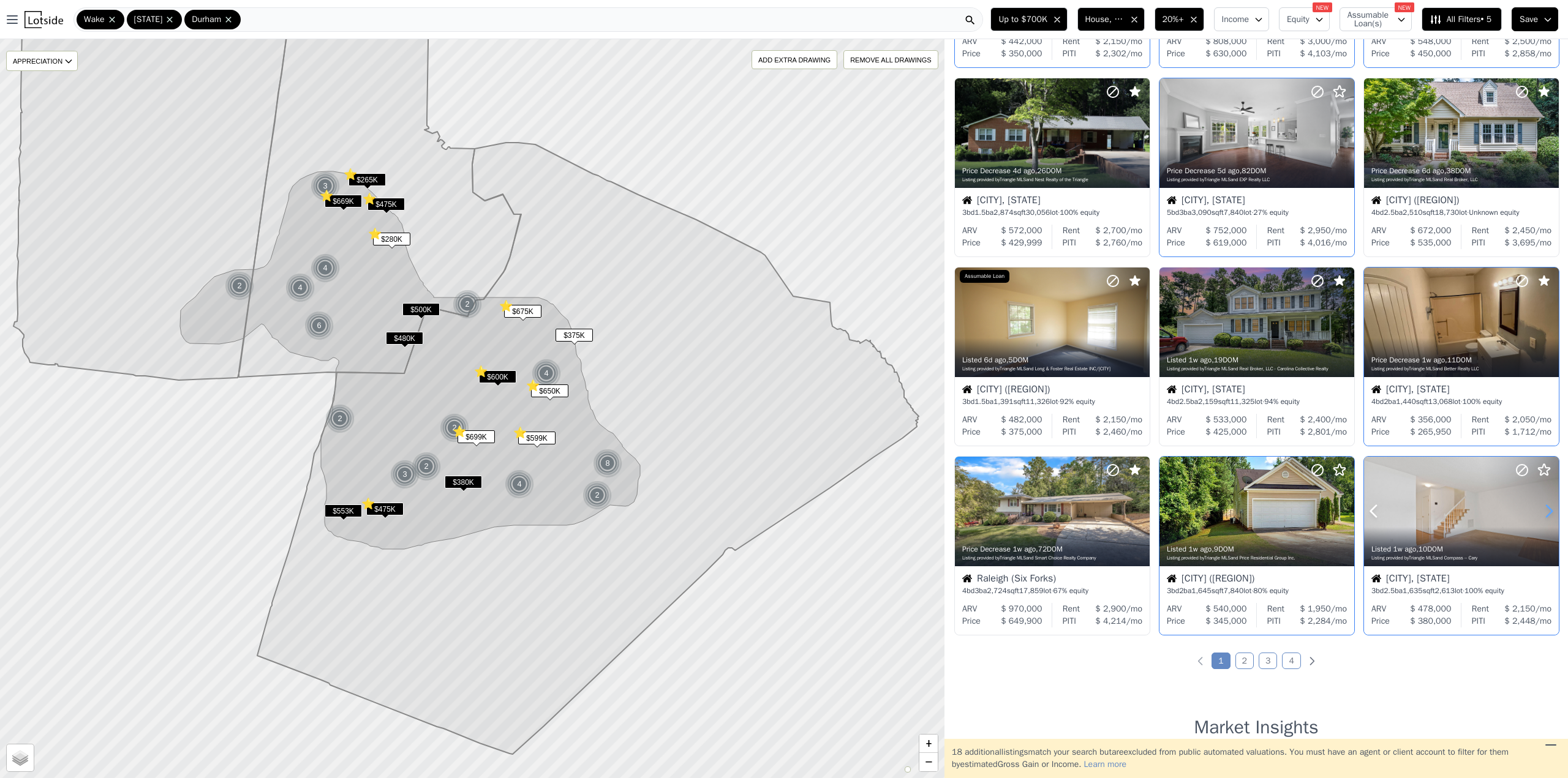 click 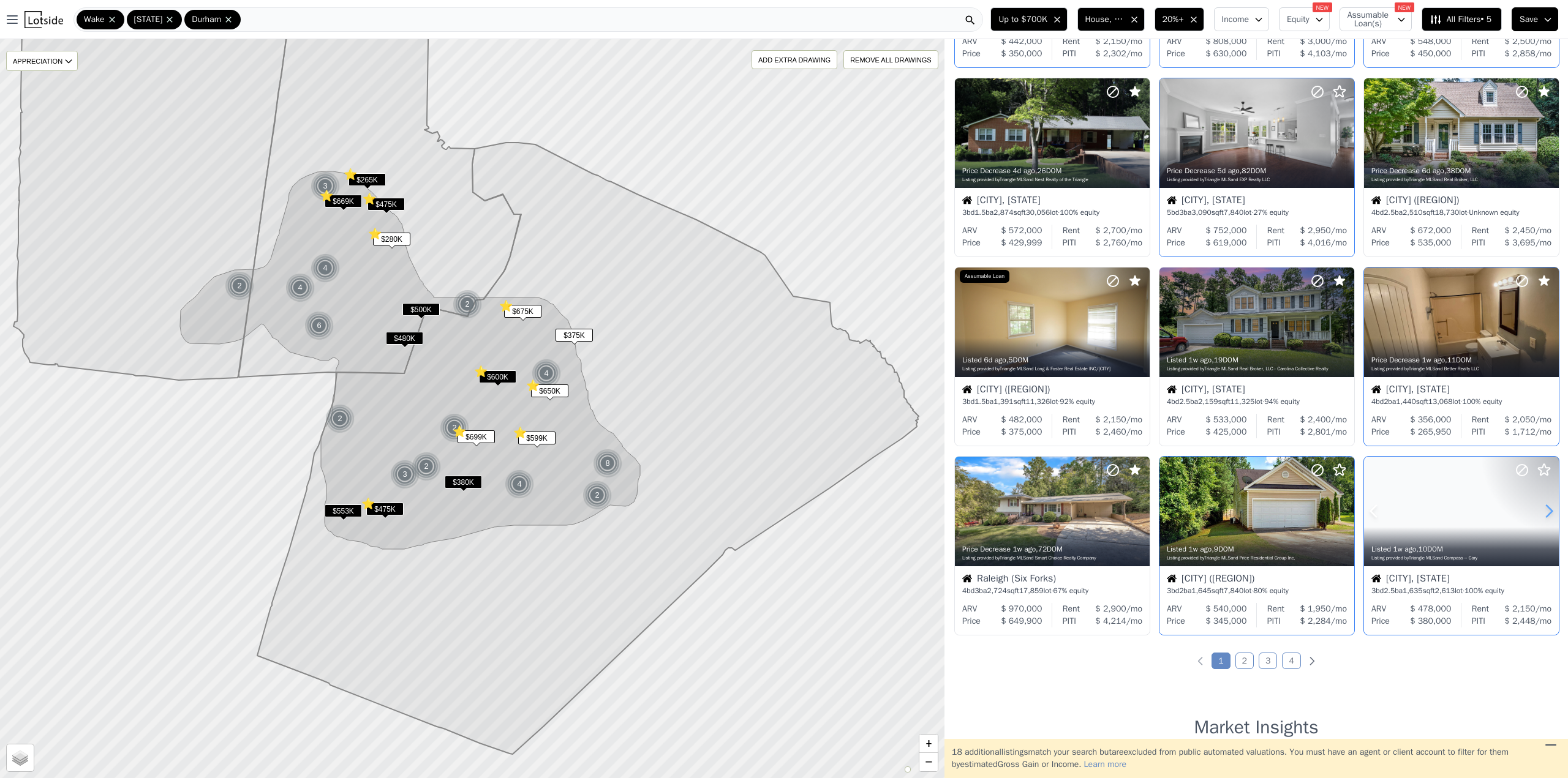 click 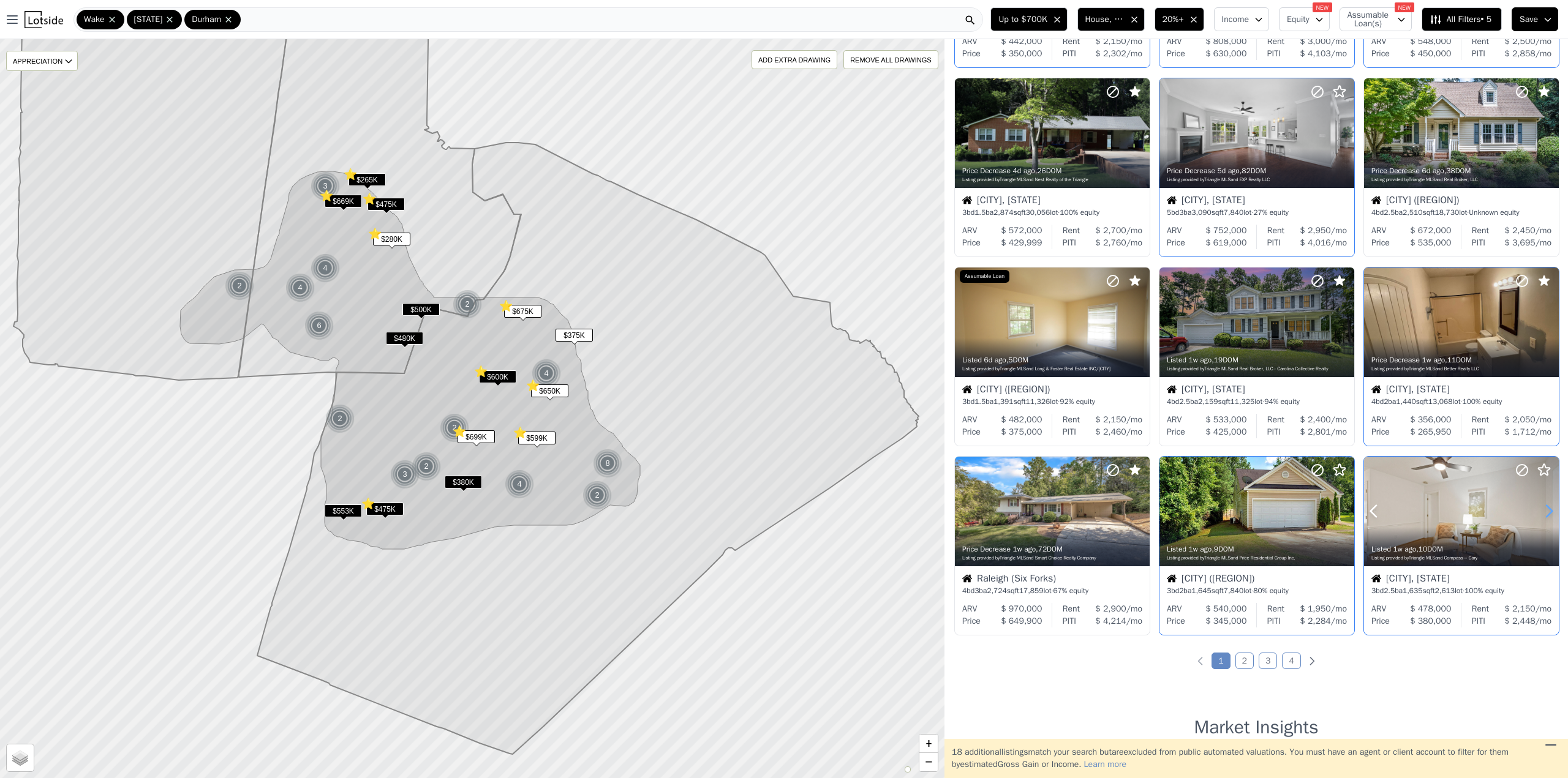 click 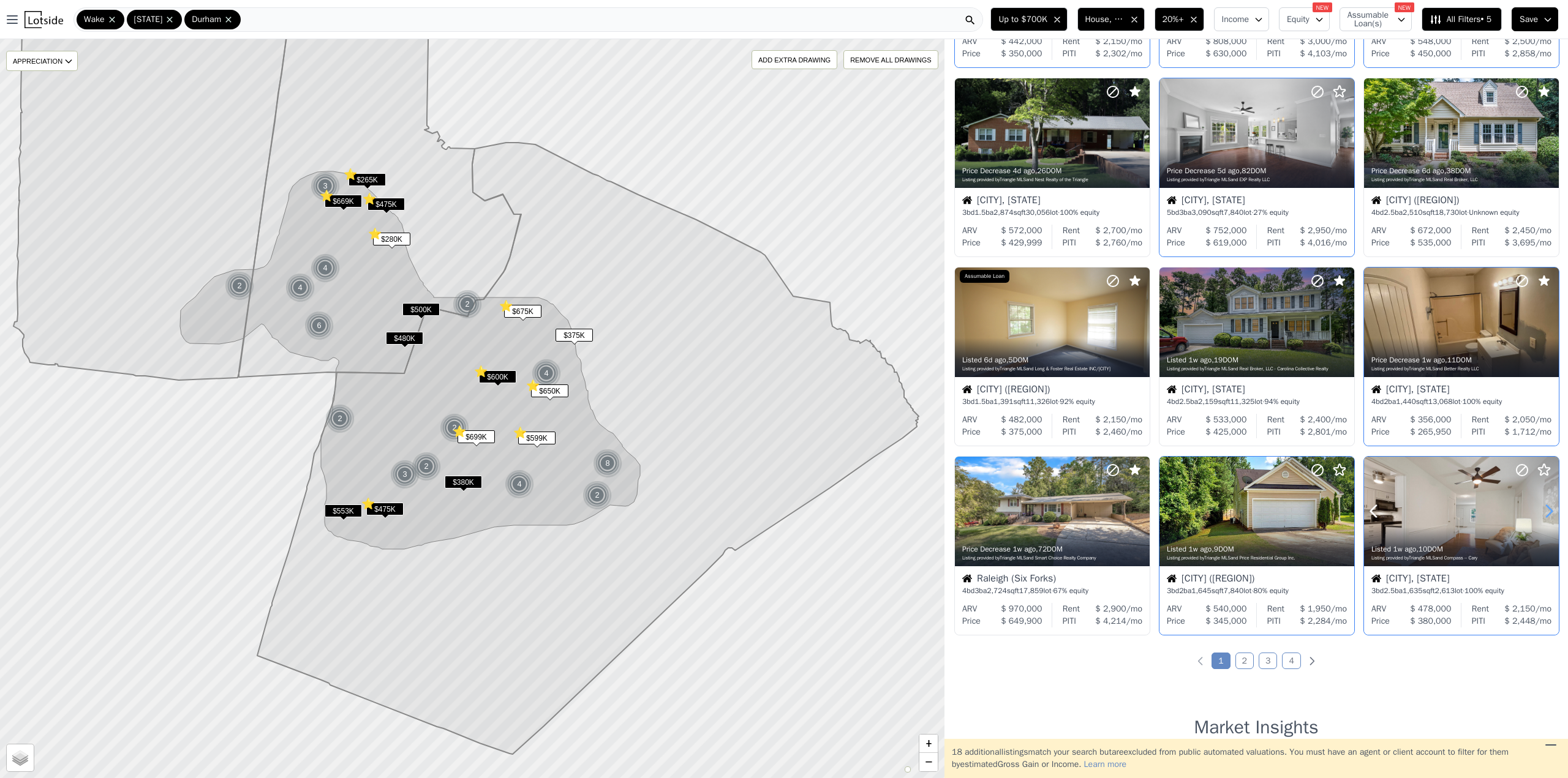 click 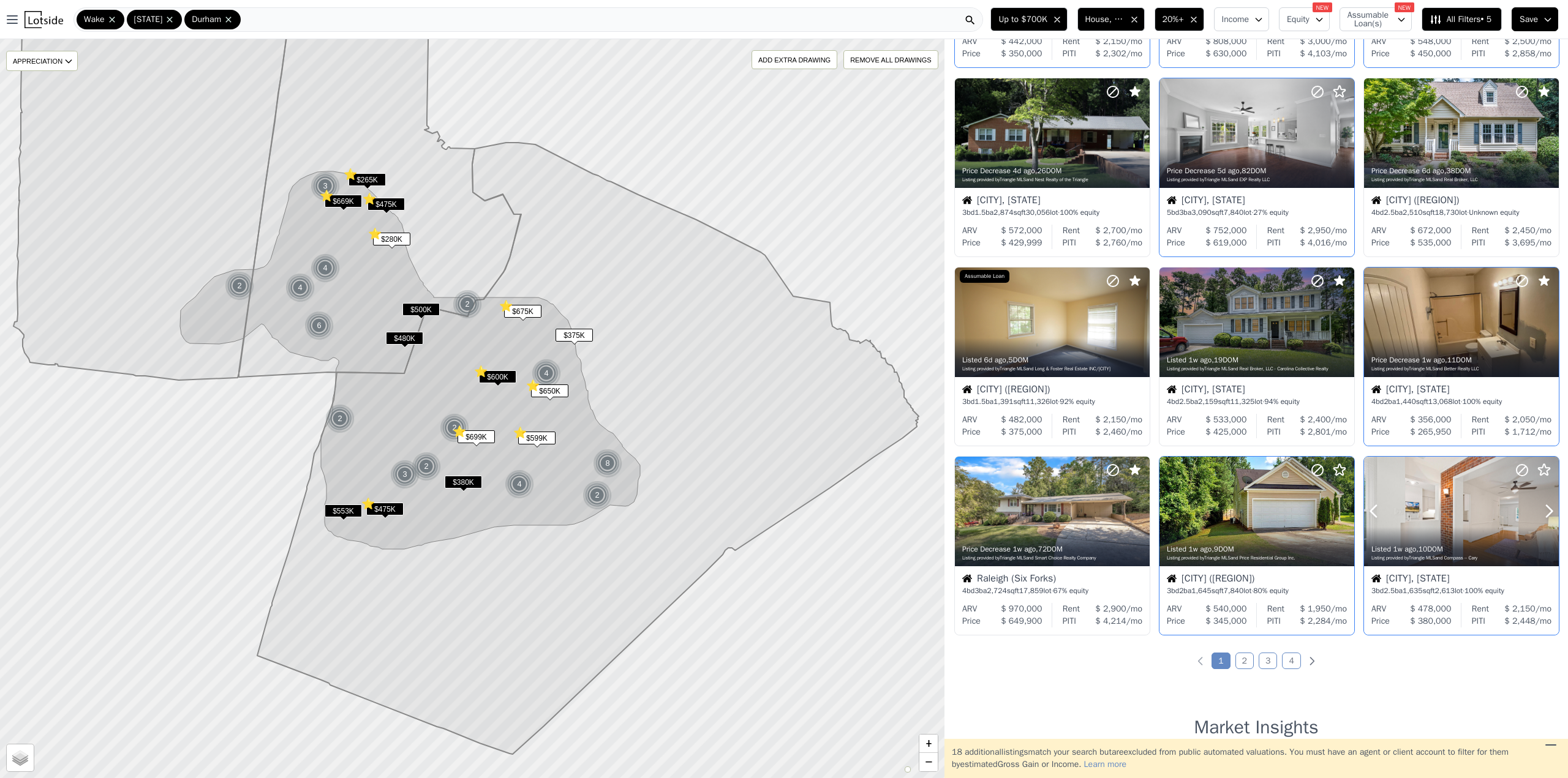 click at bounding box center [1461, 511] 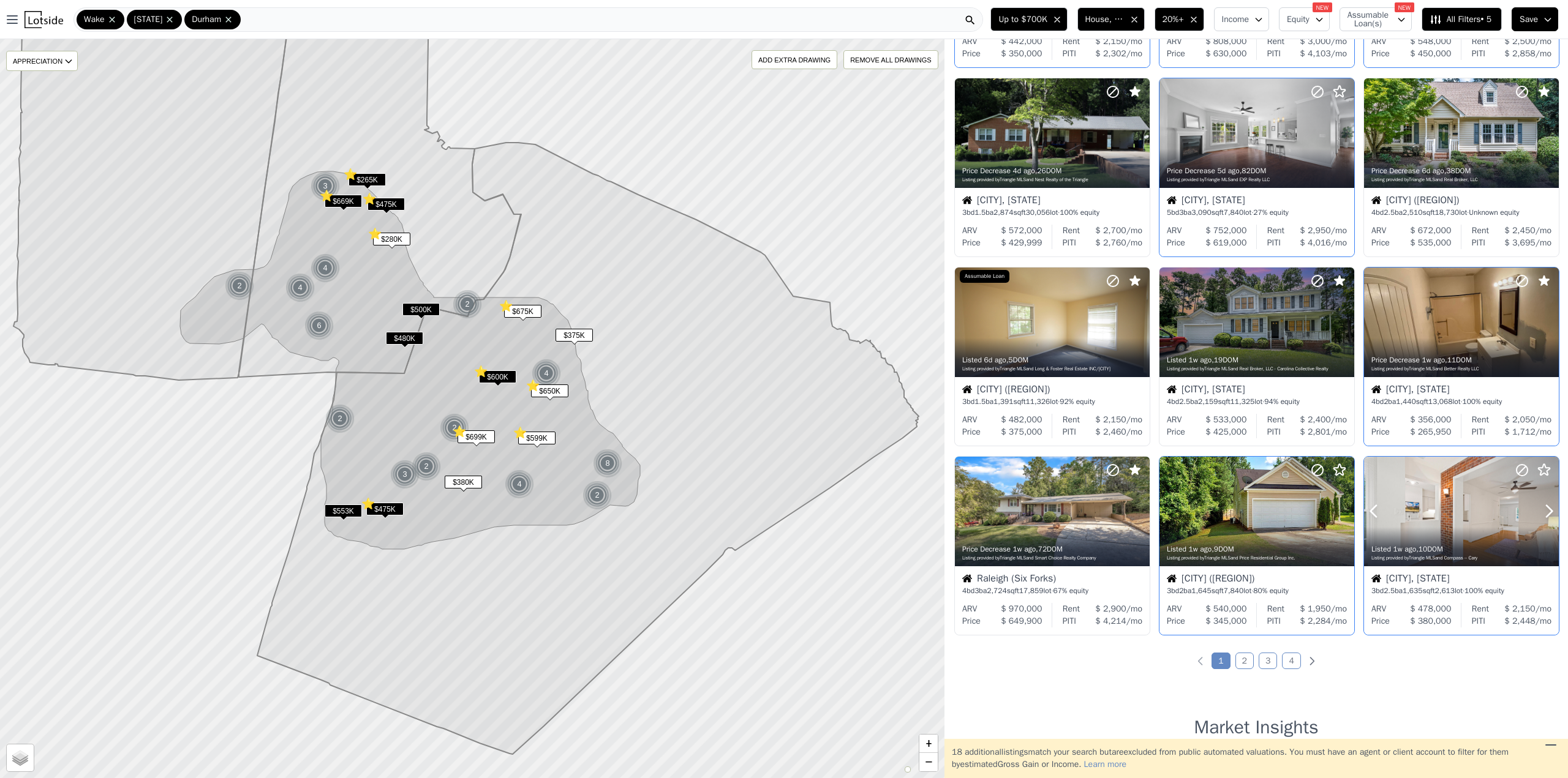 click 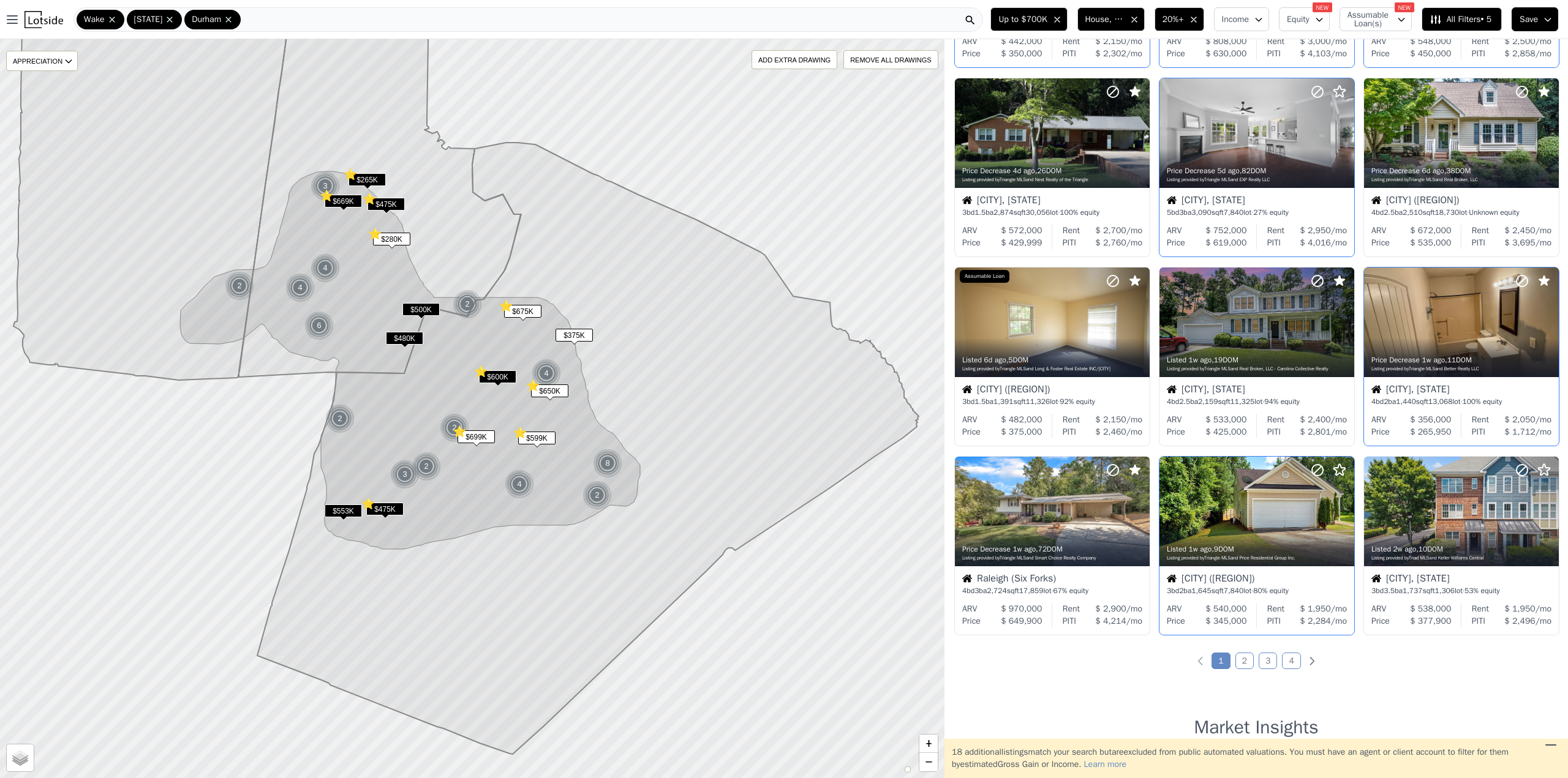 click on "House, Multifamily" at bounding box center (1105, 20) 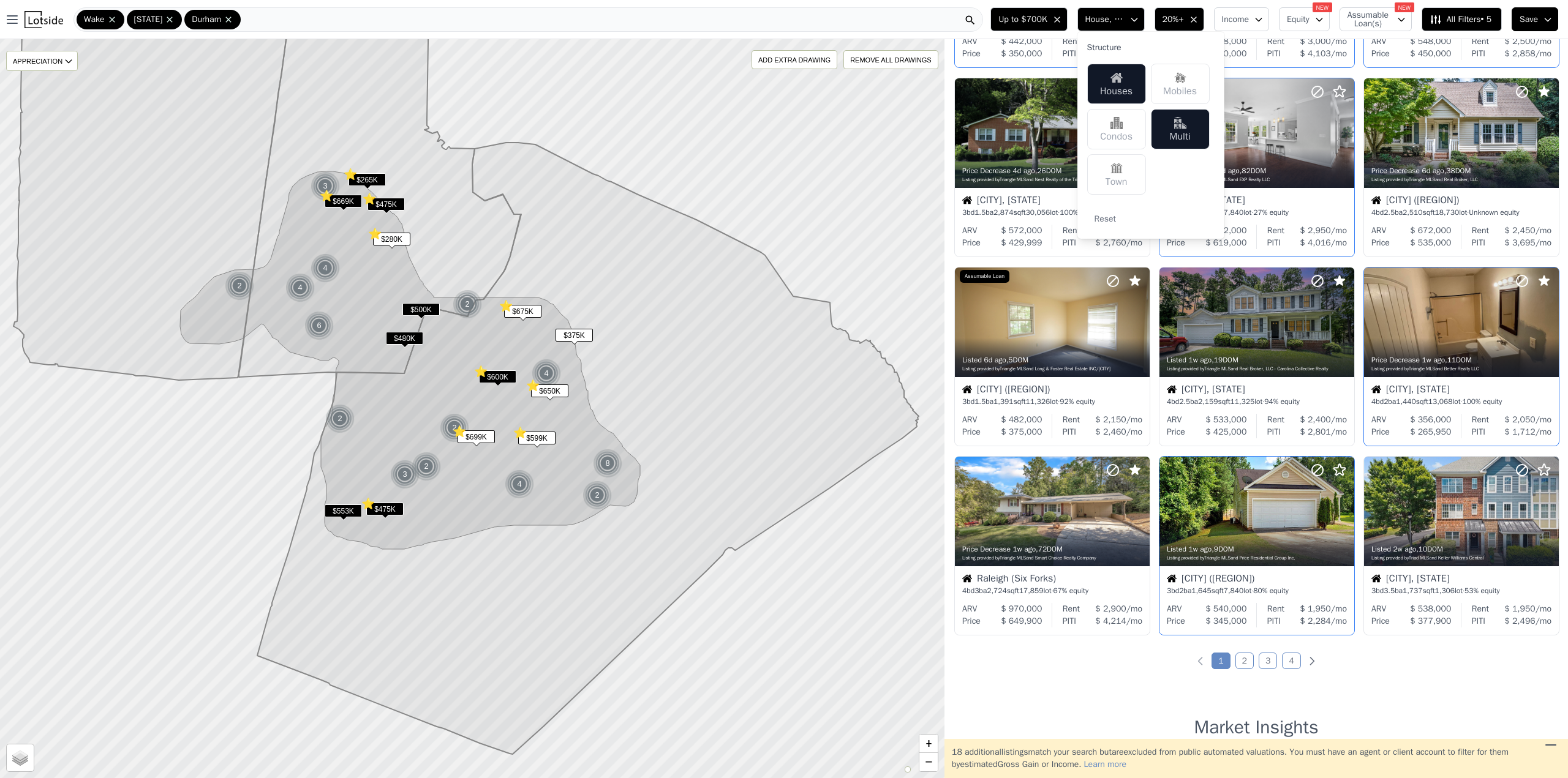 click on "House, Multifamily" at bounding box center (1105, 20) 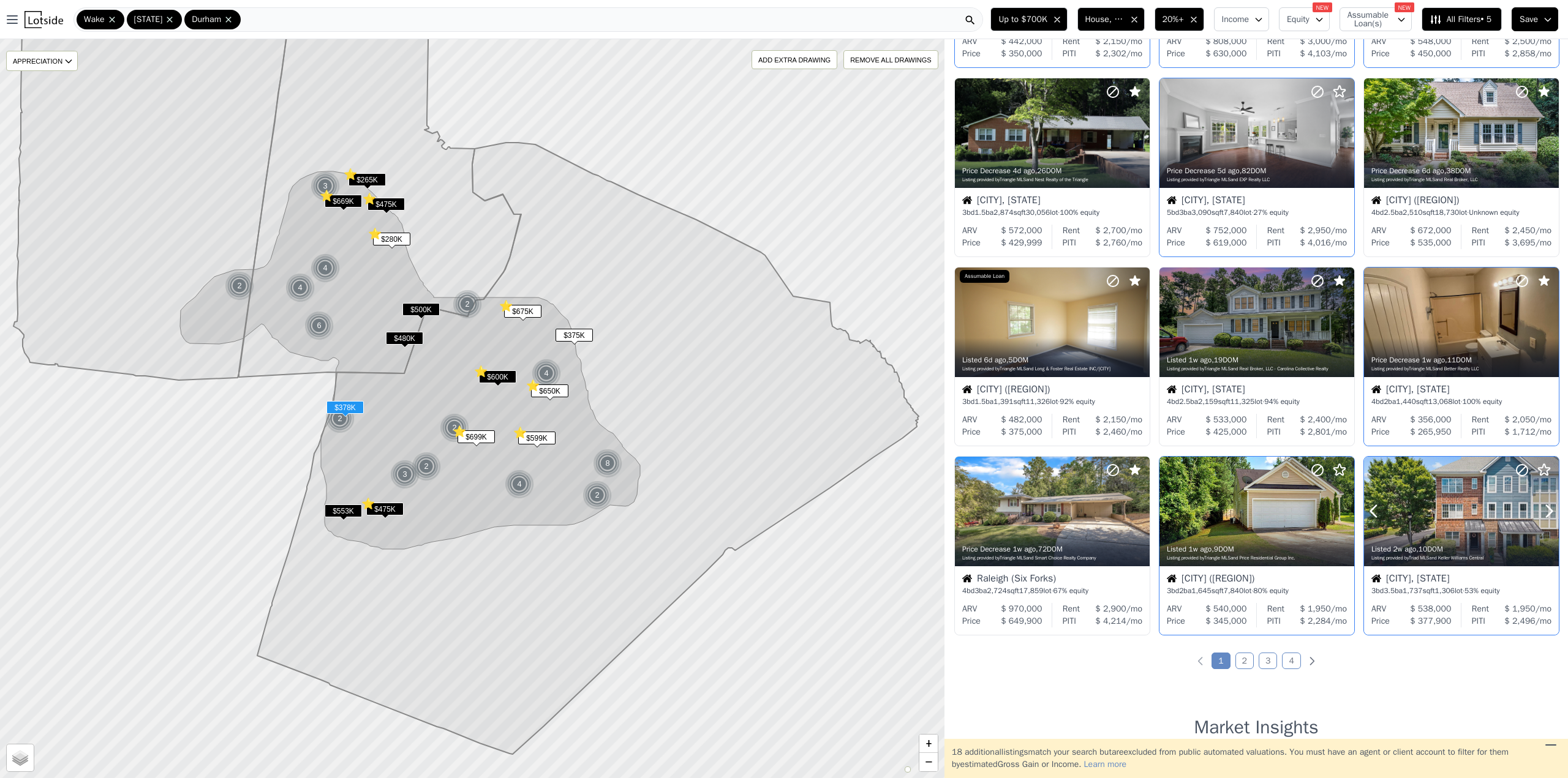 click 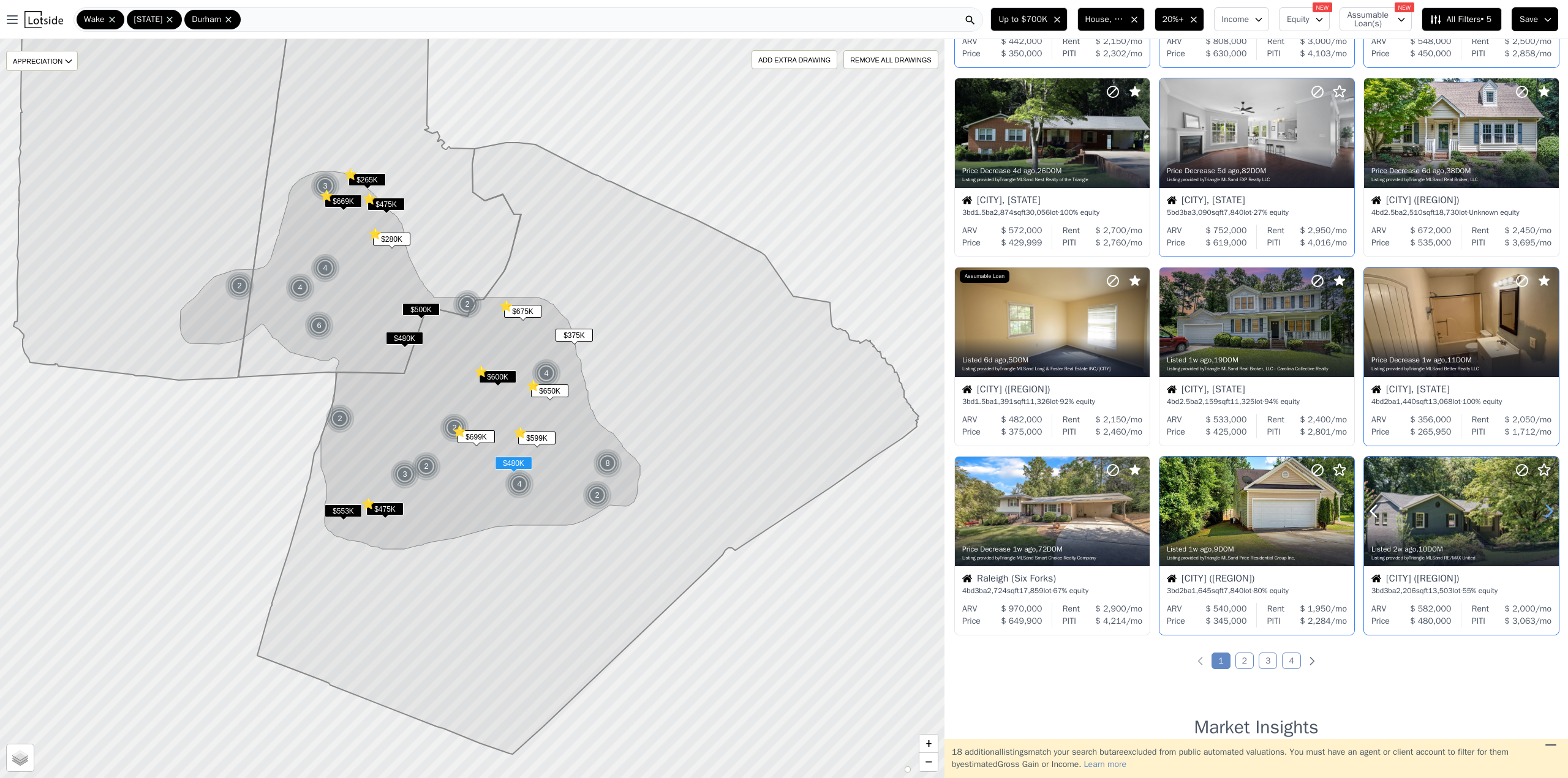 click 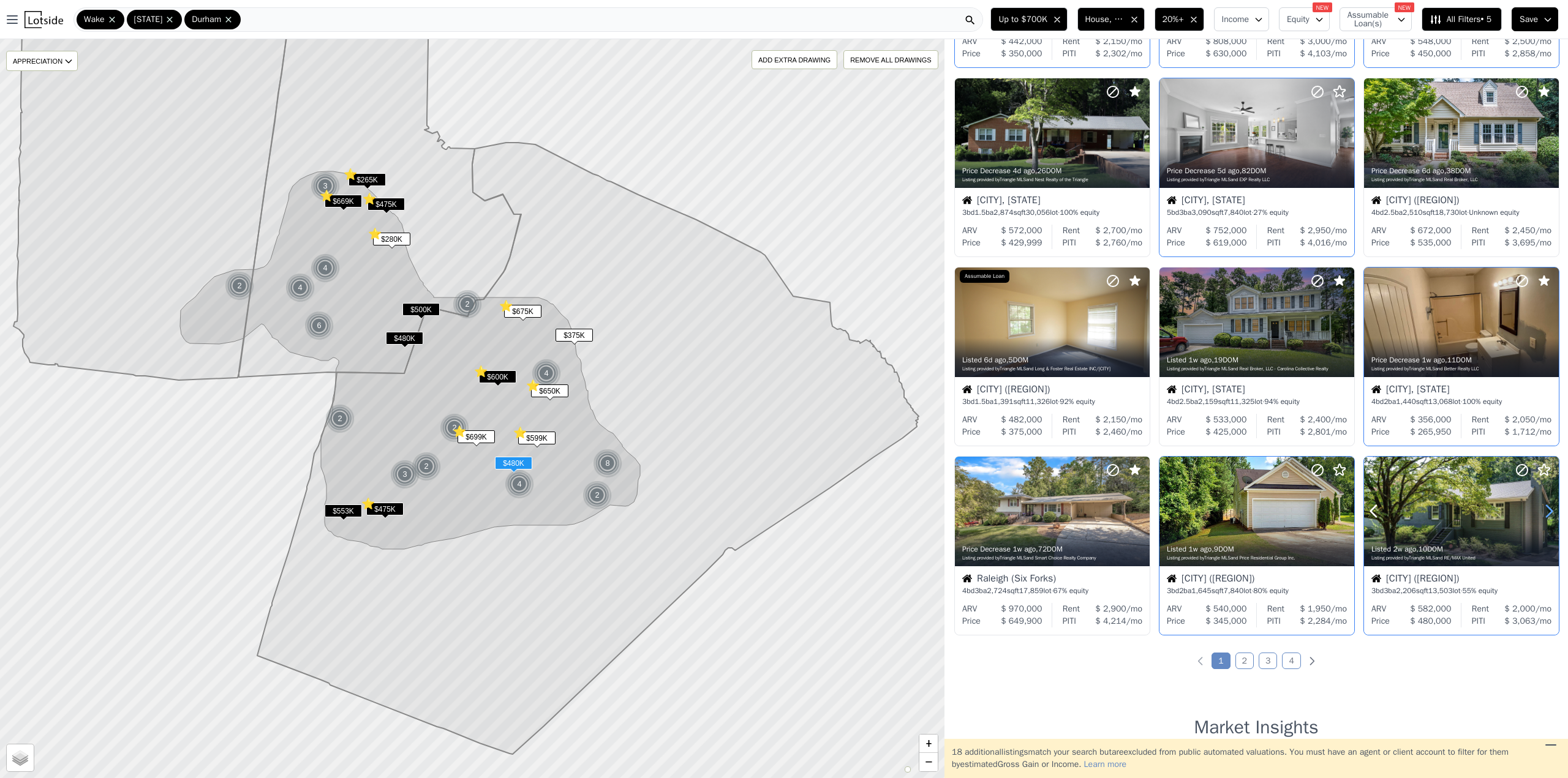 click 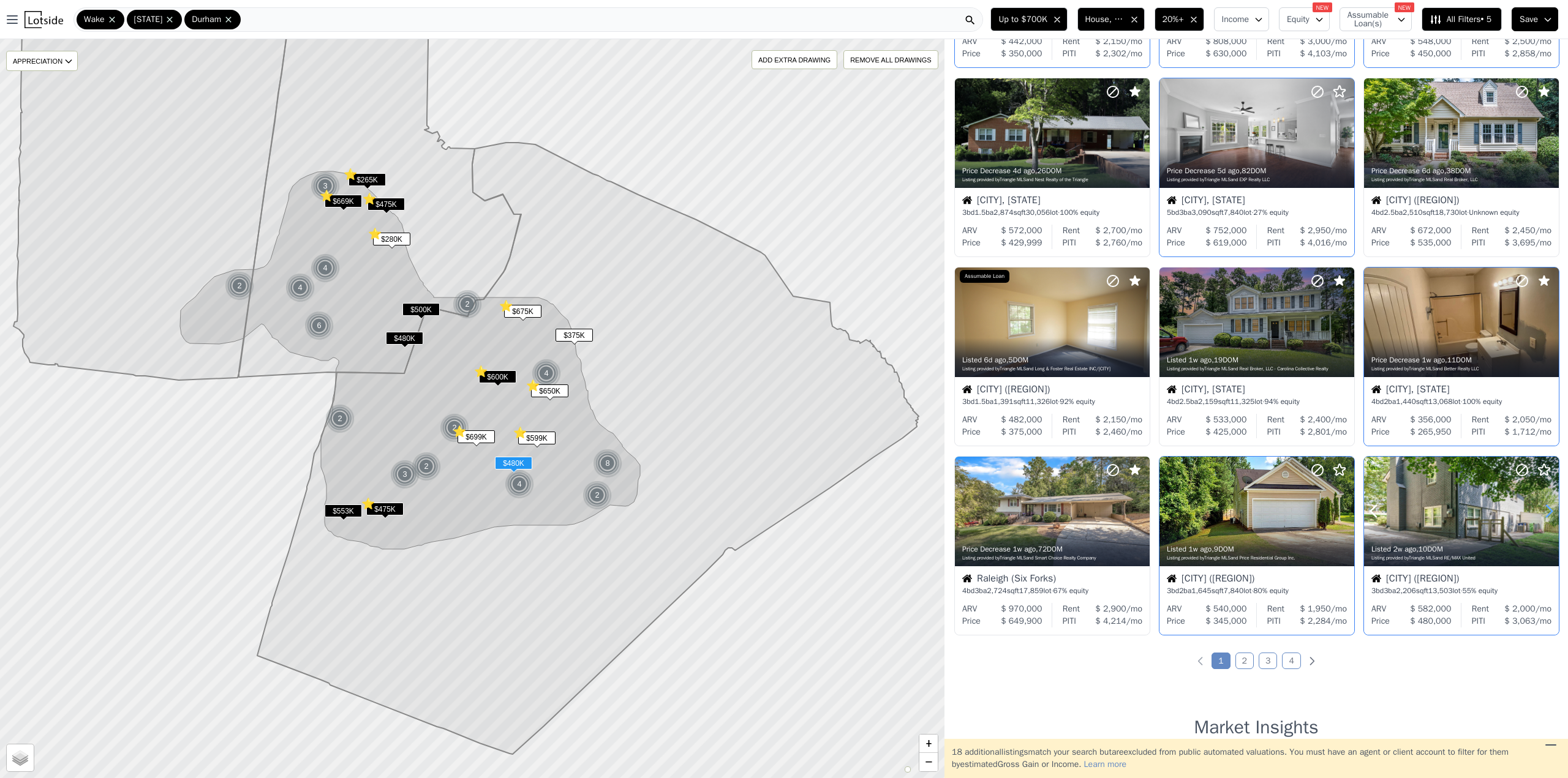 click 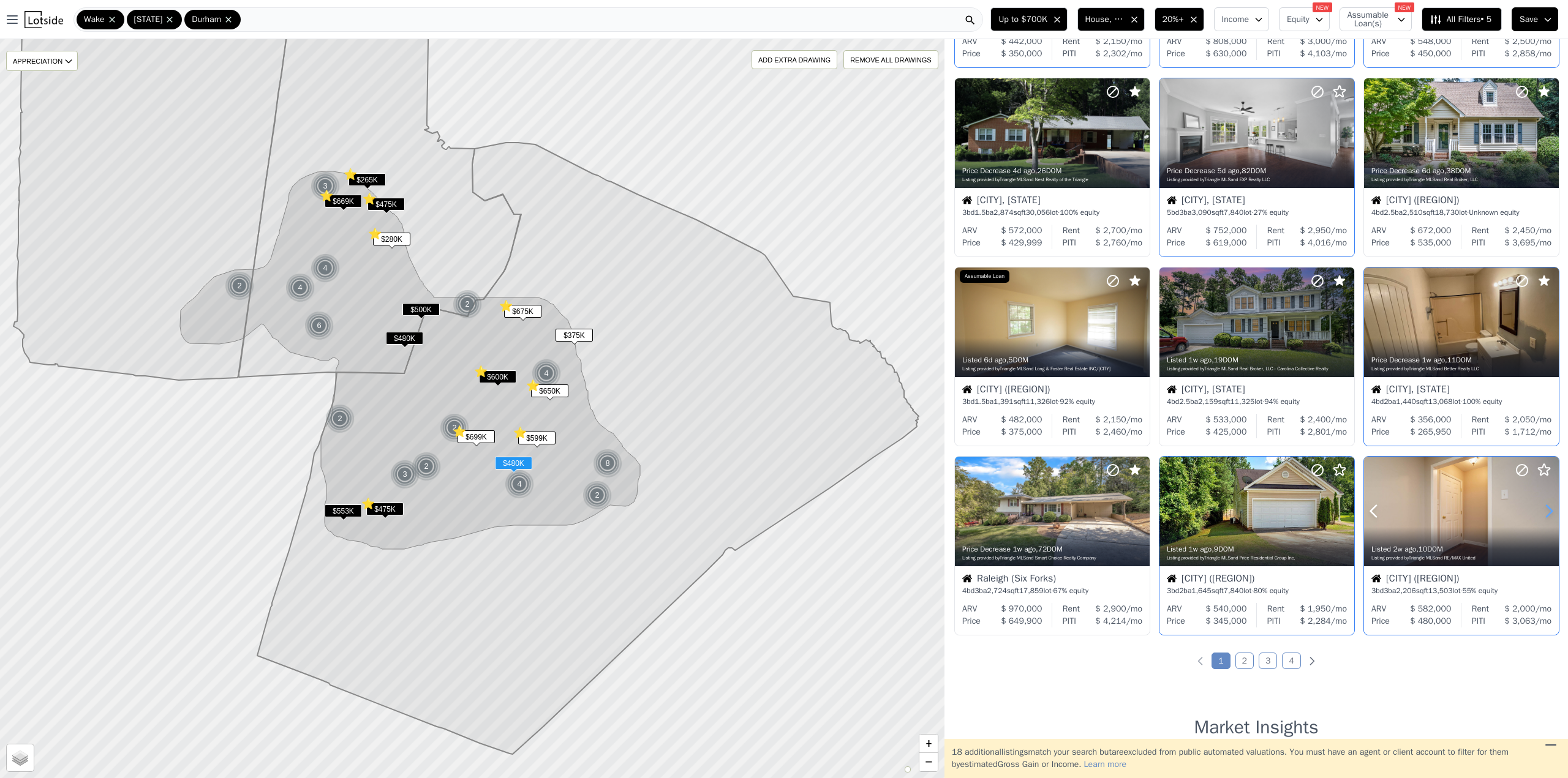 click 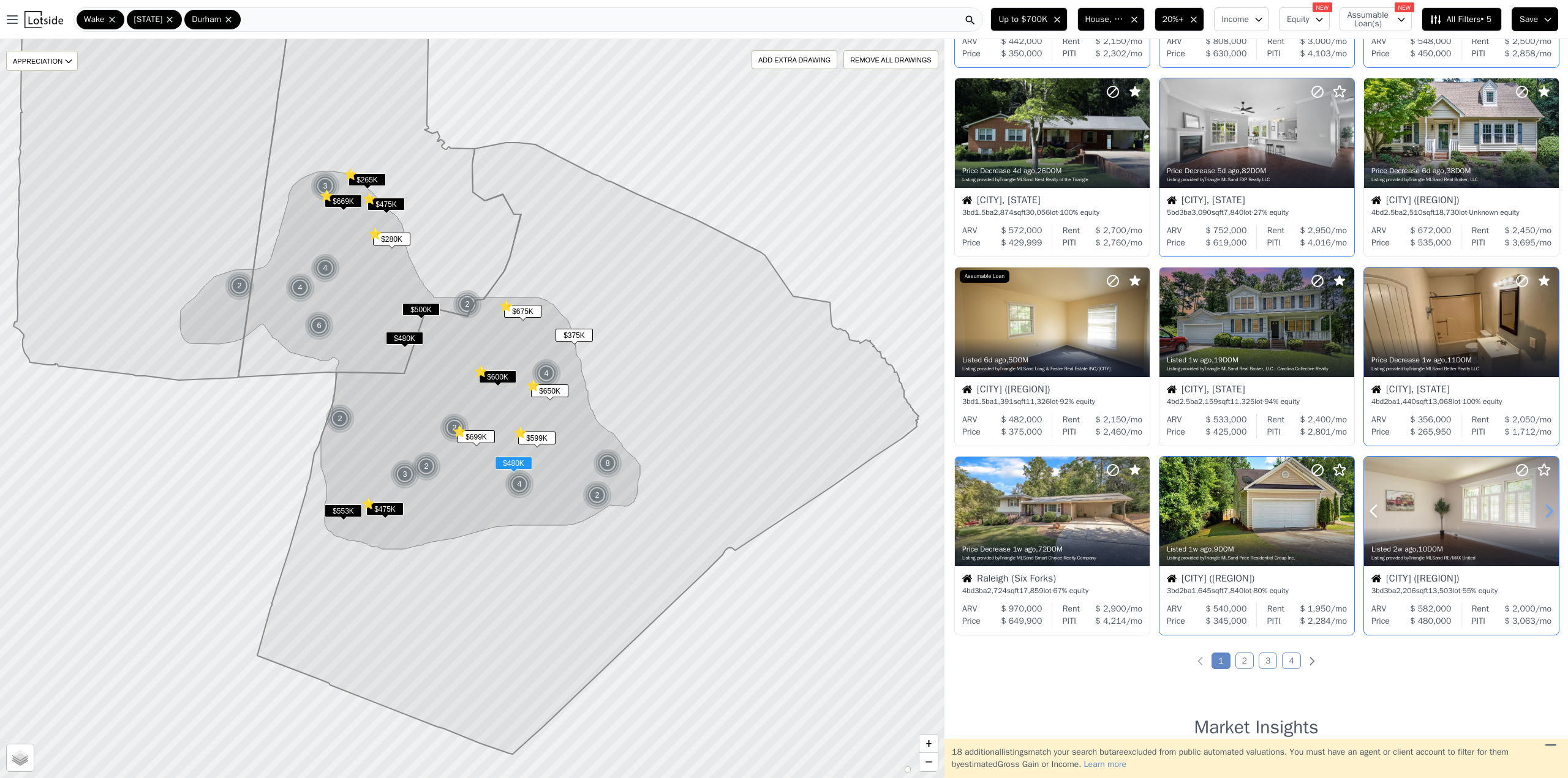 click 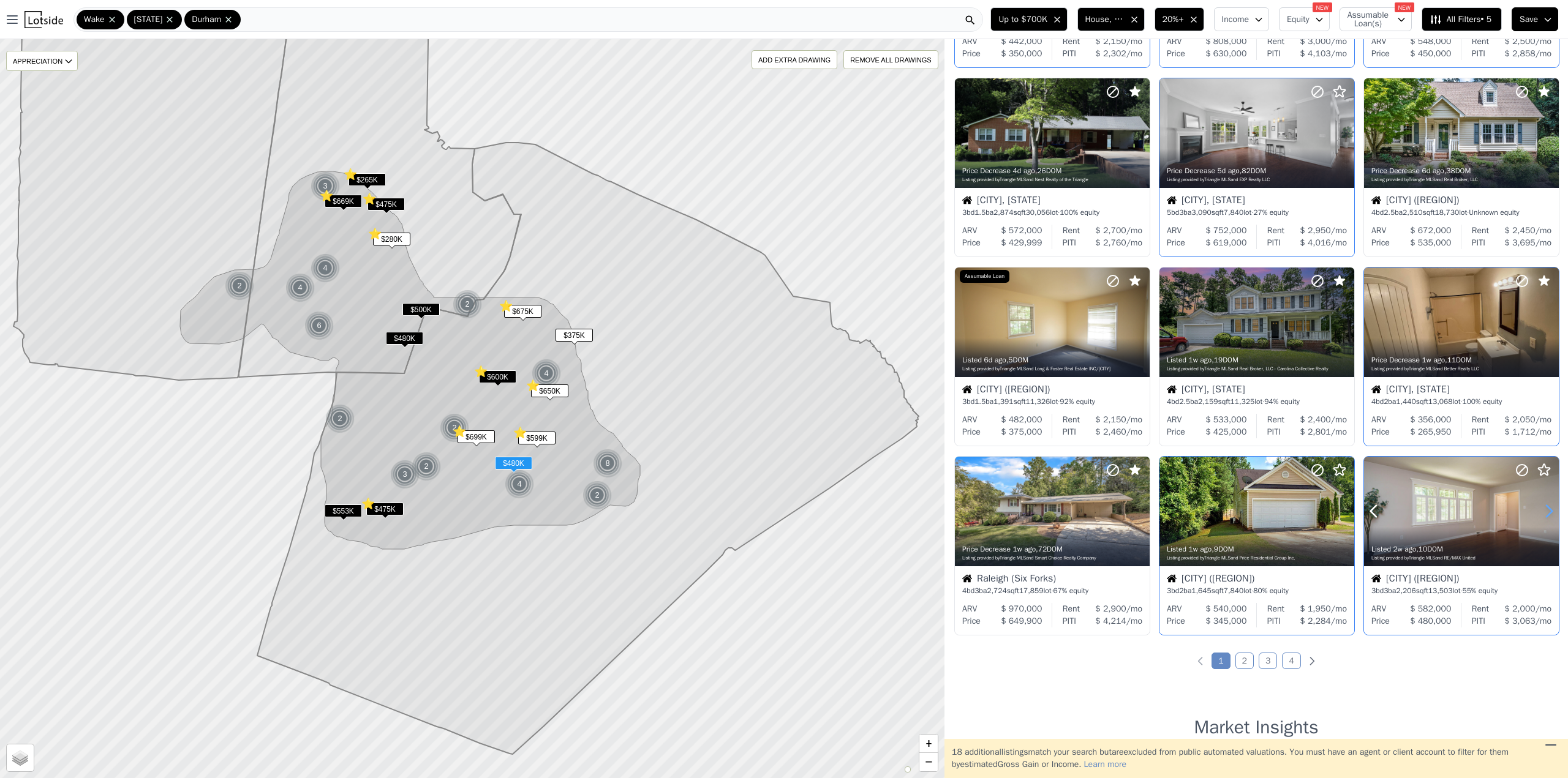 click 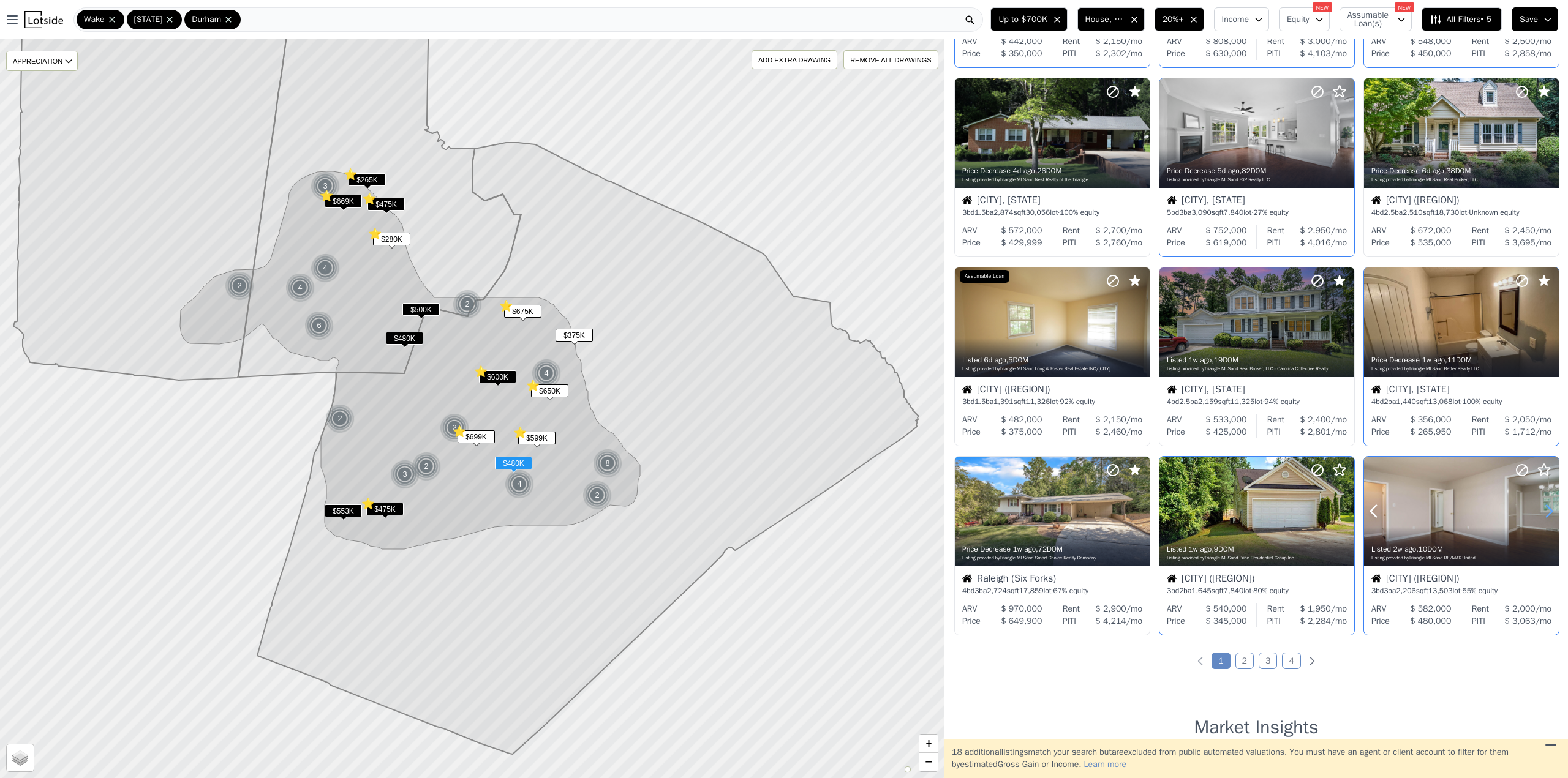 click 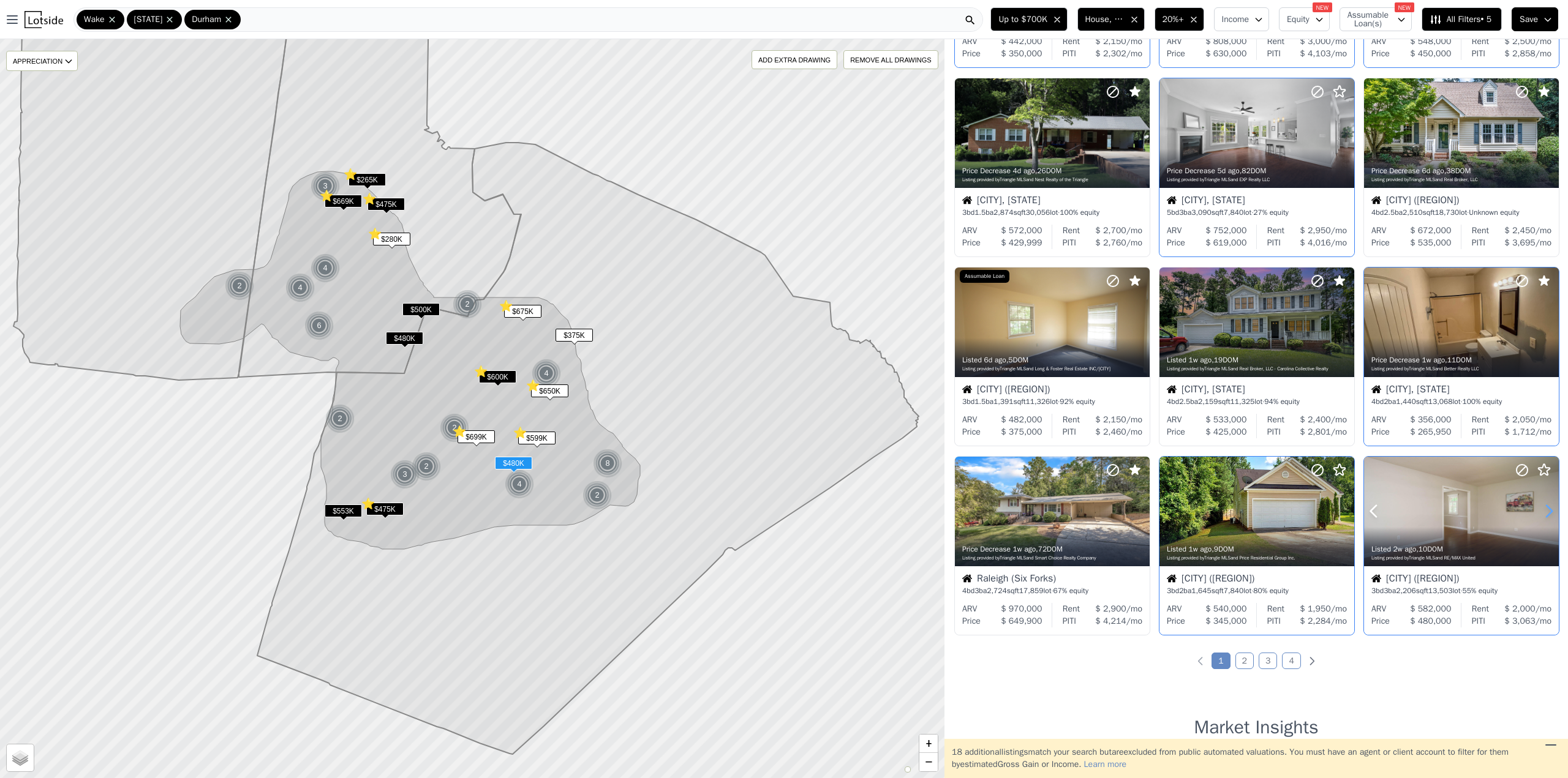 click 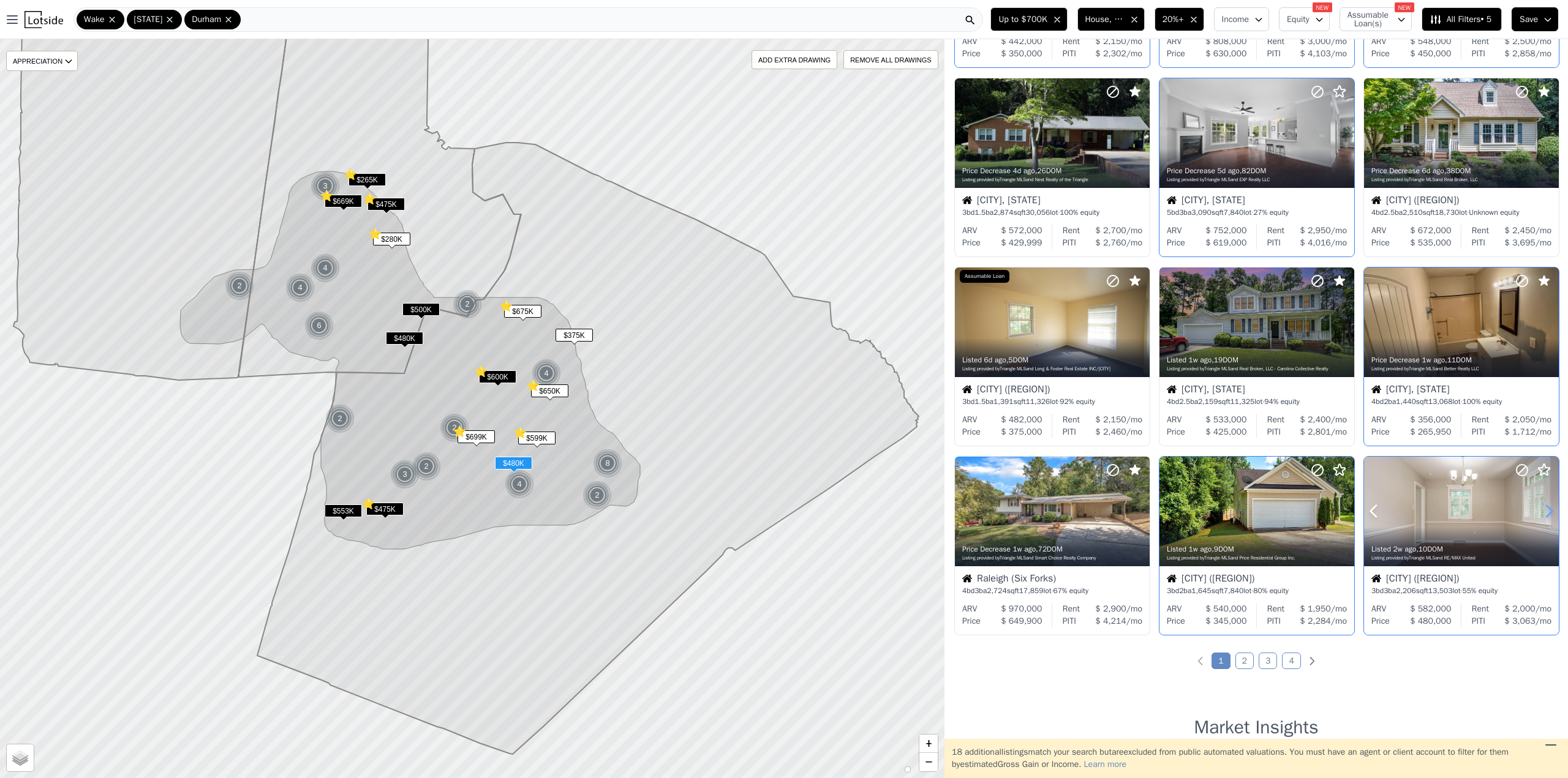 click 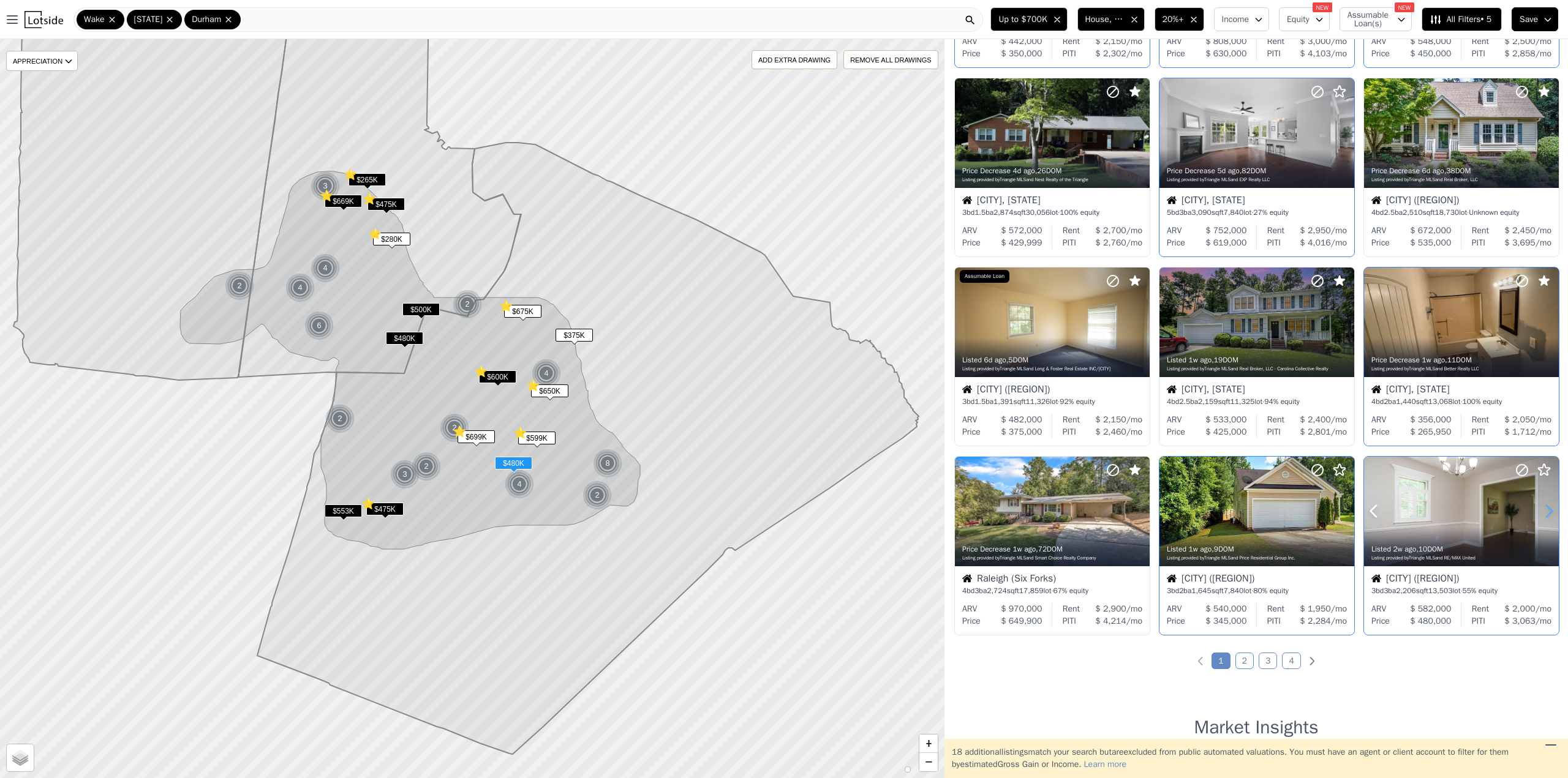 click 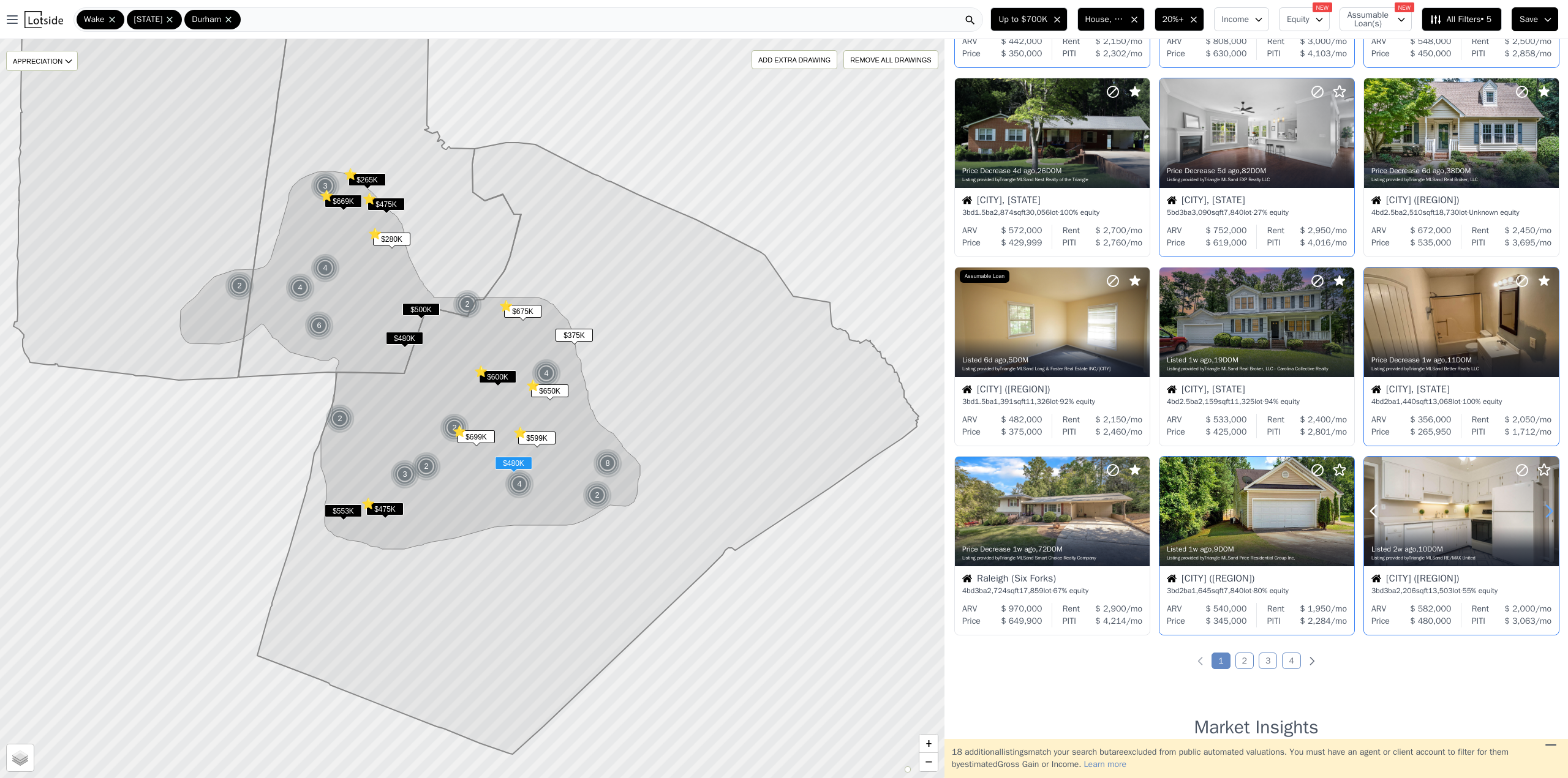 click 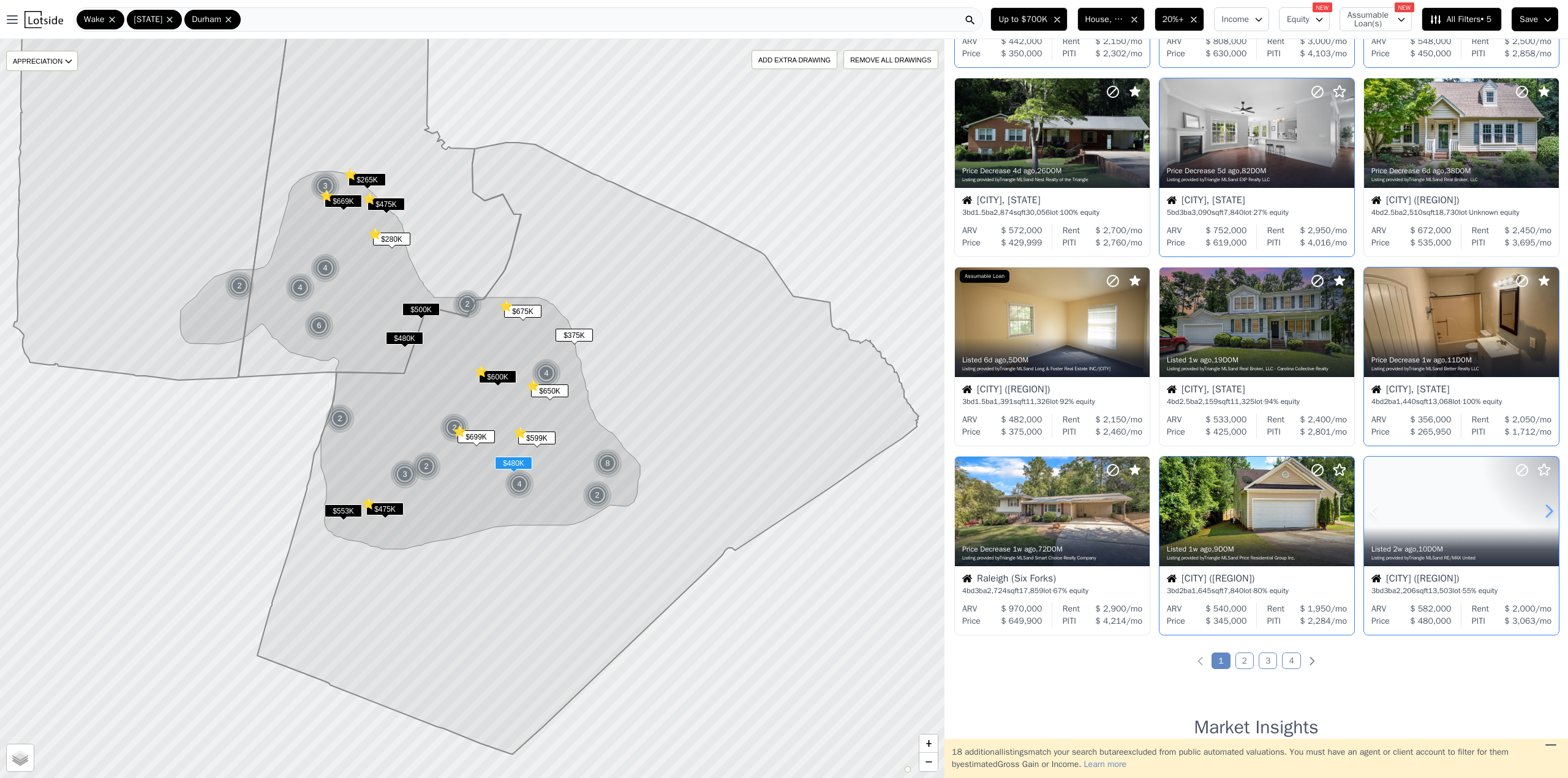click 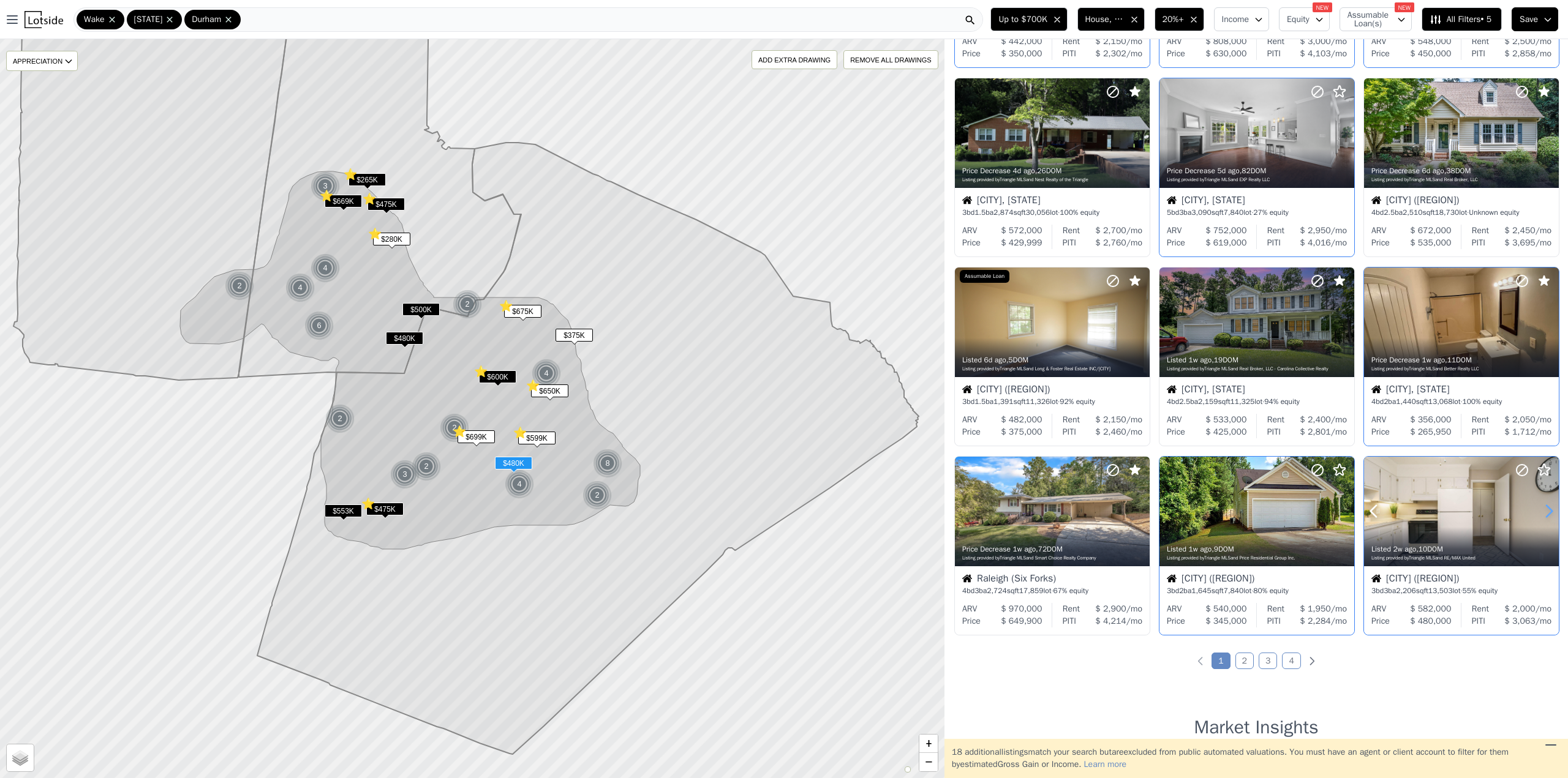 click 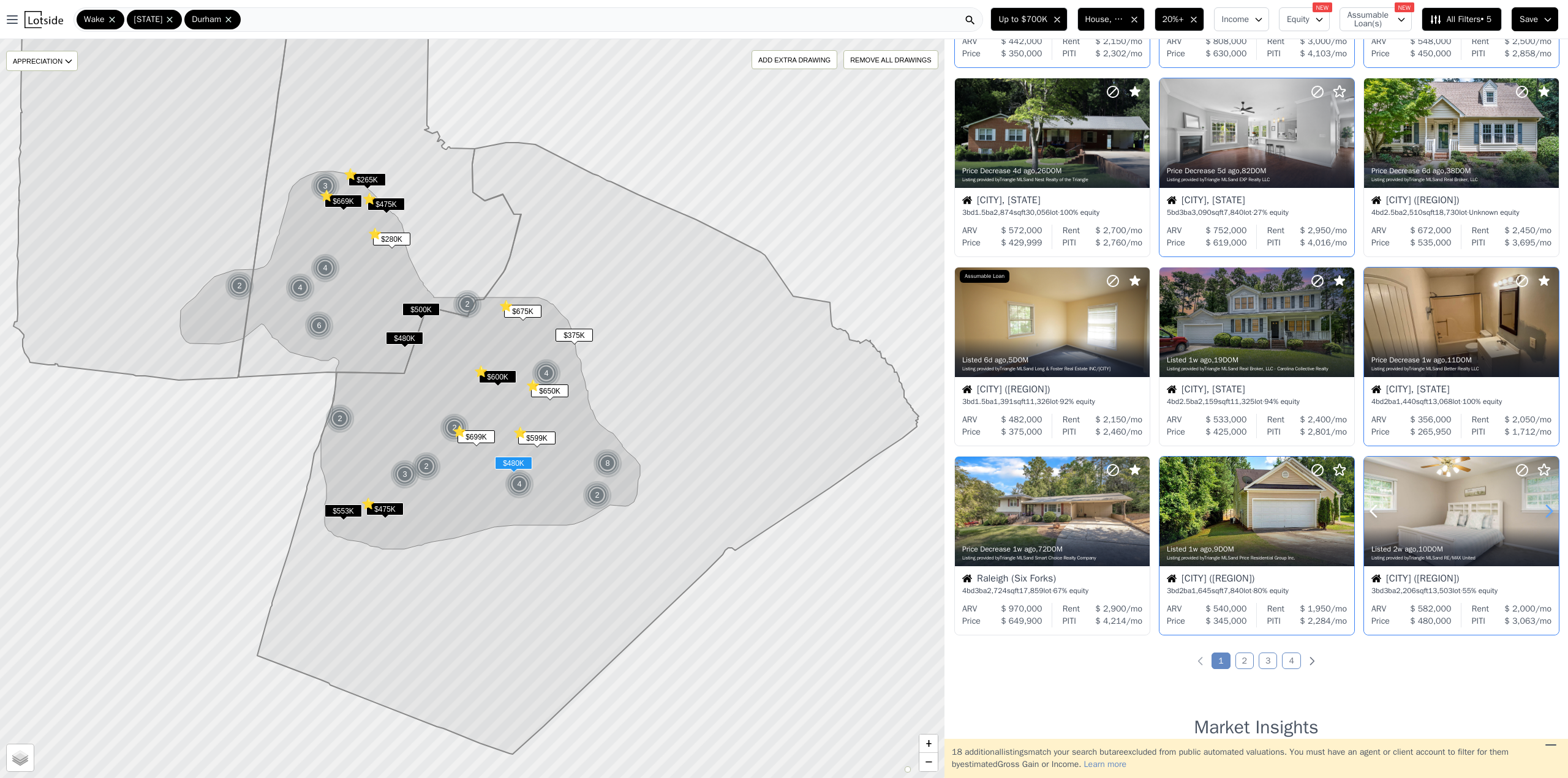 click 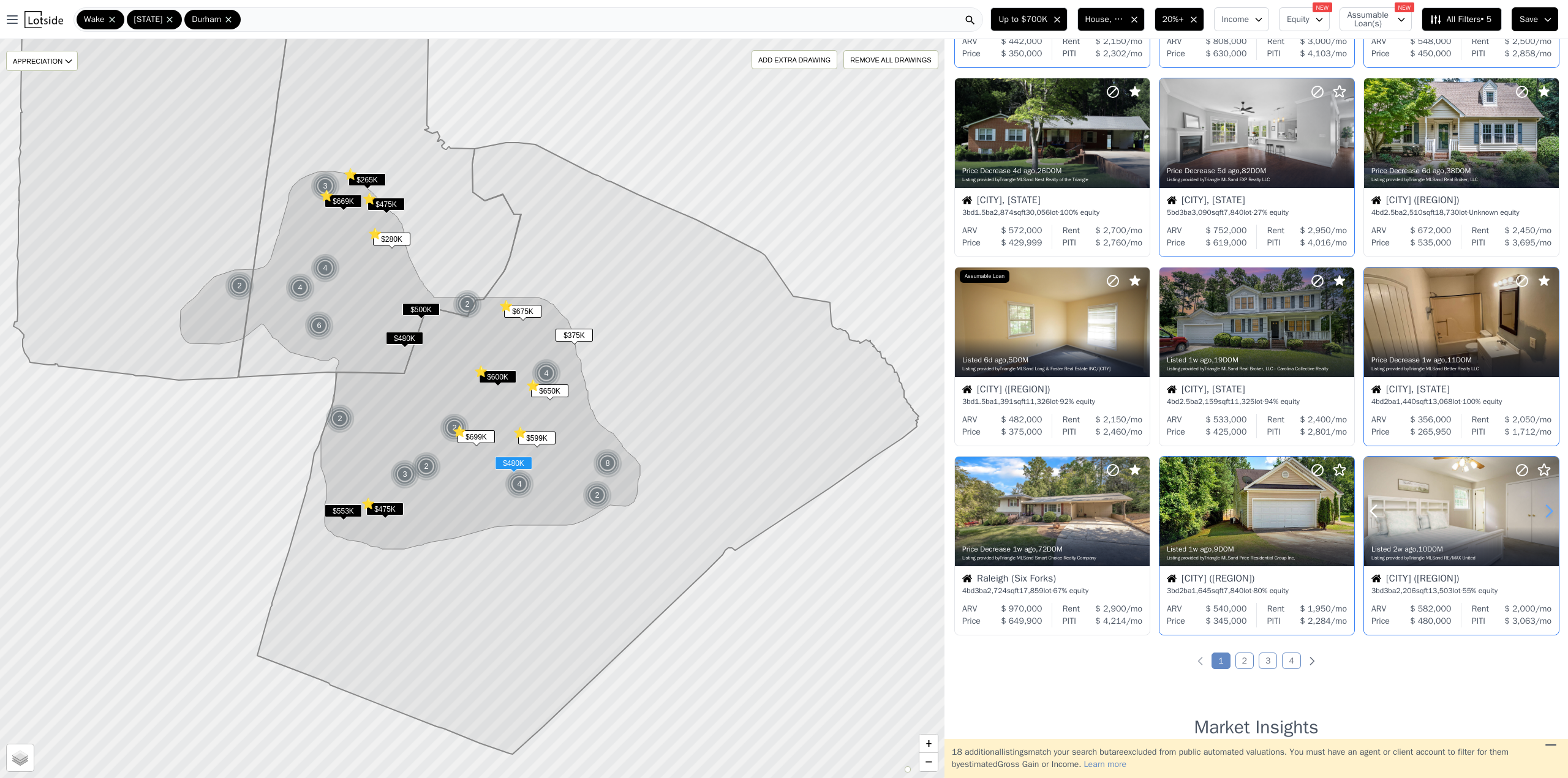 click 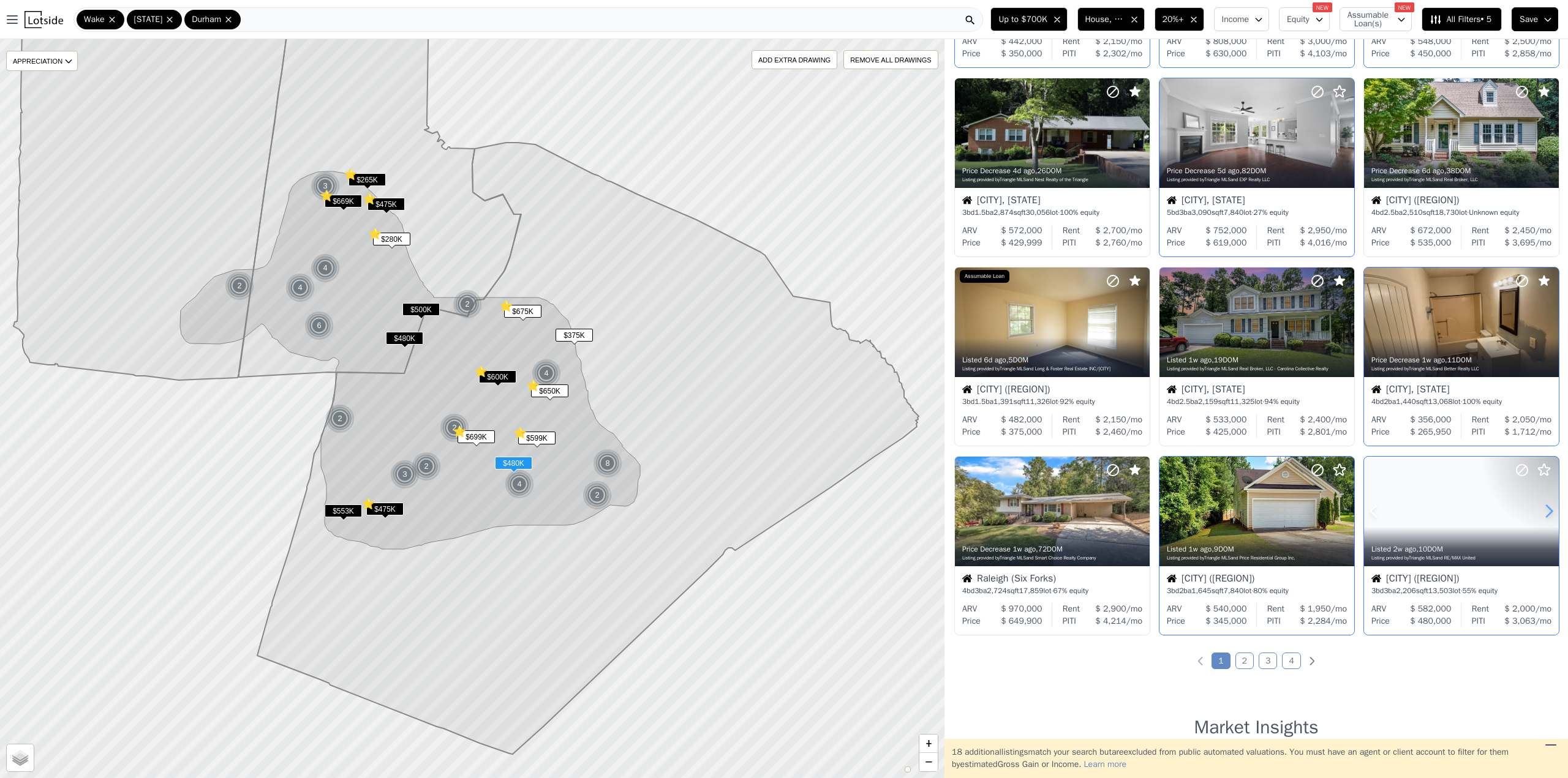 click 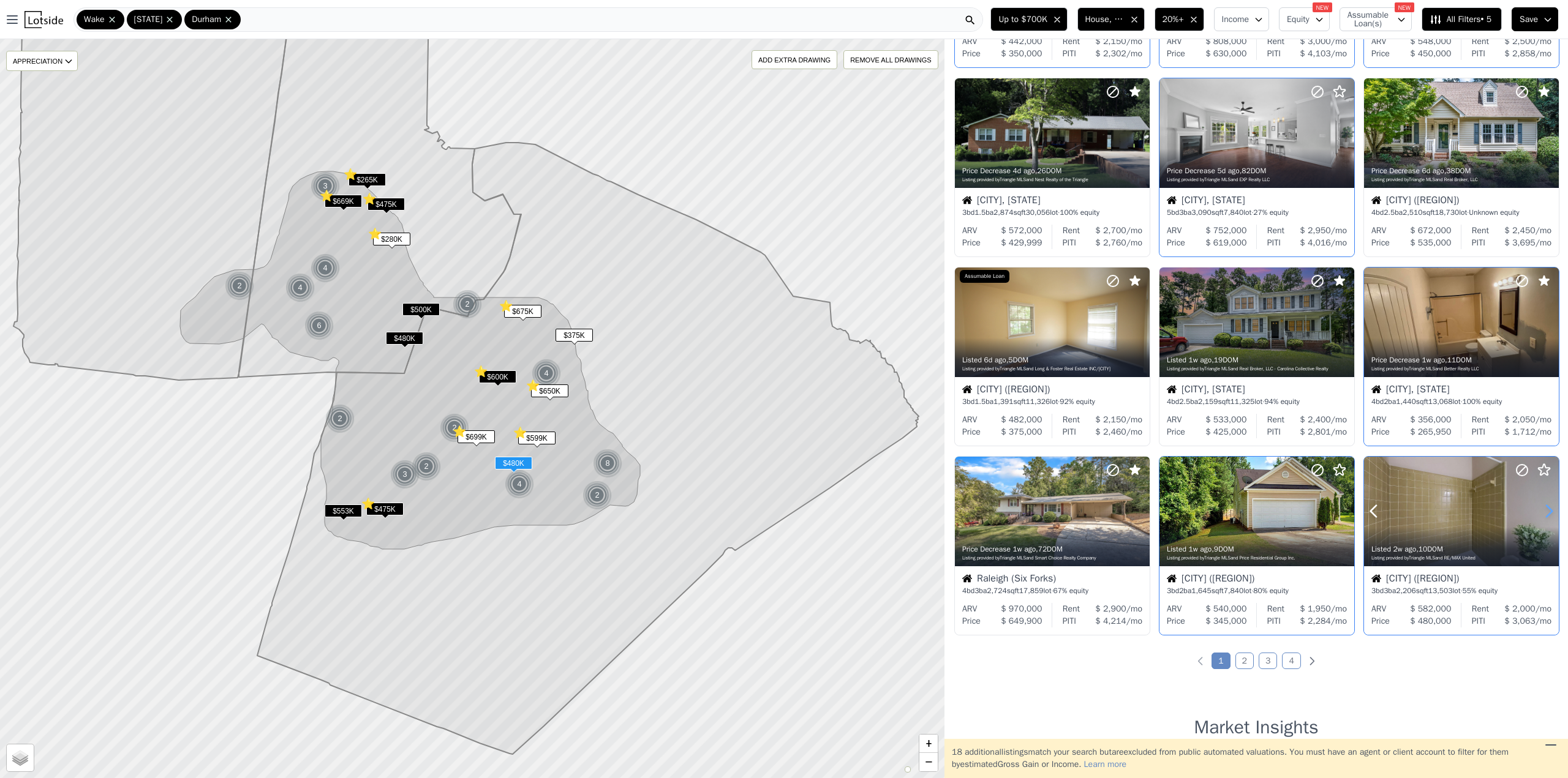 click 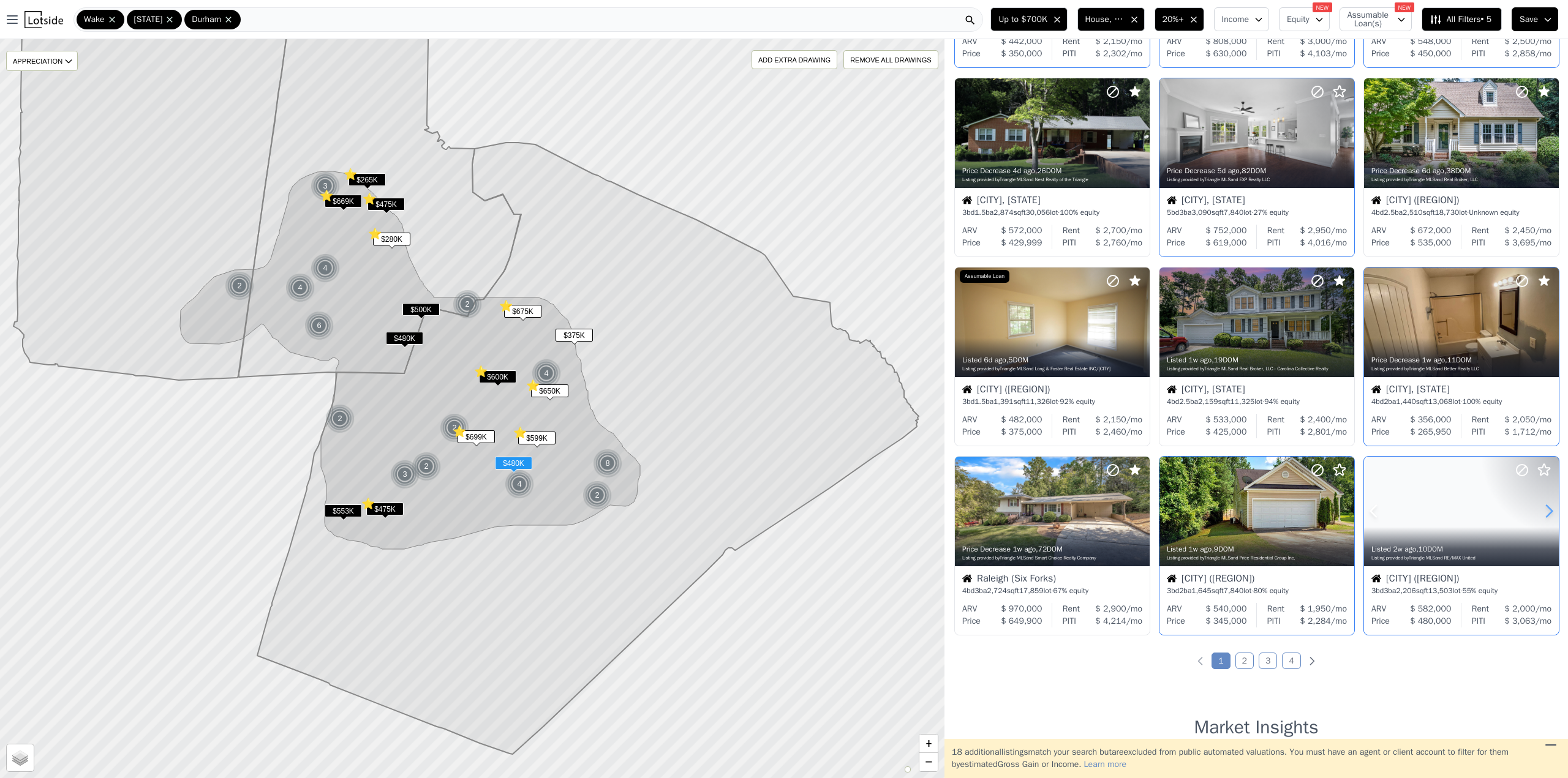 click 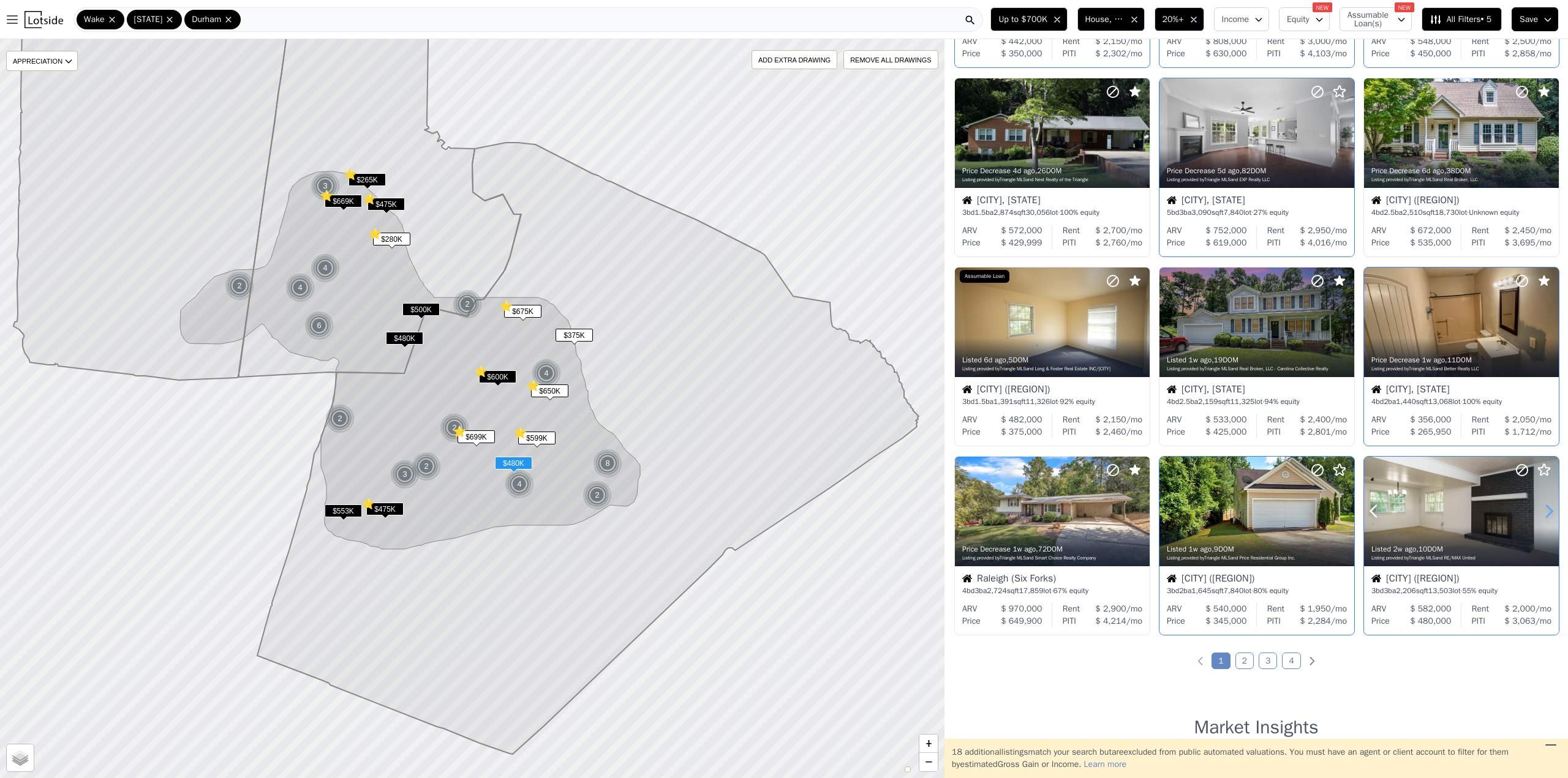 click 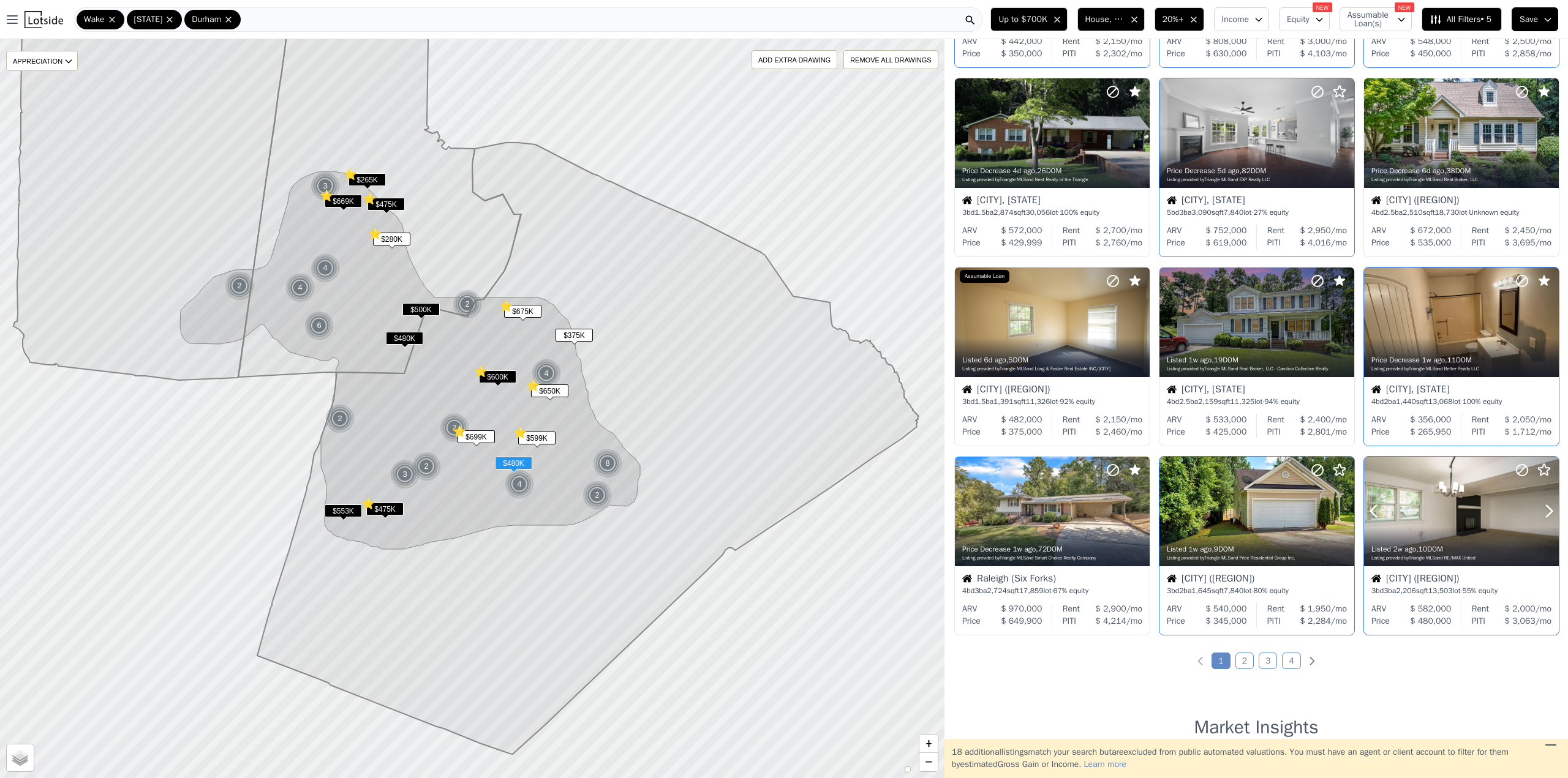 click 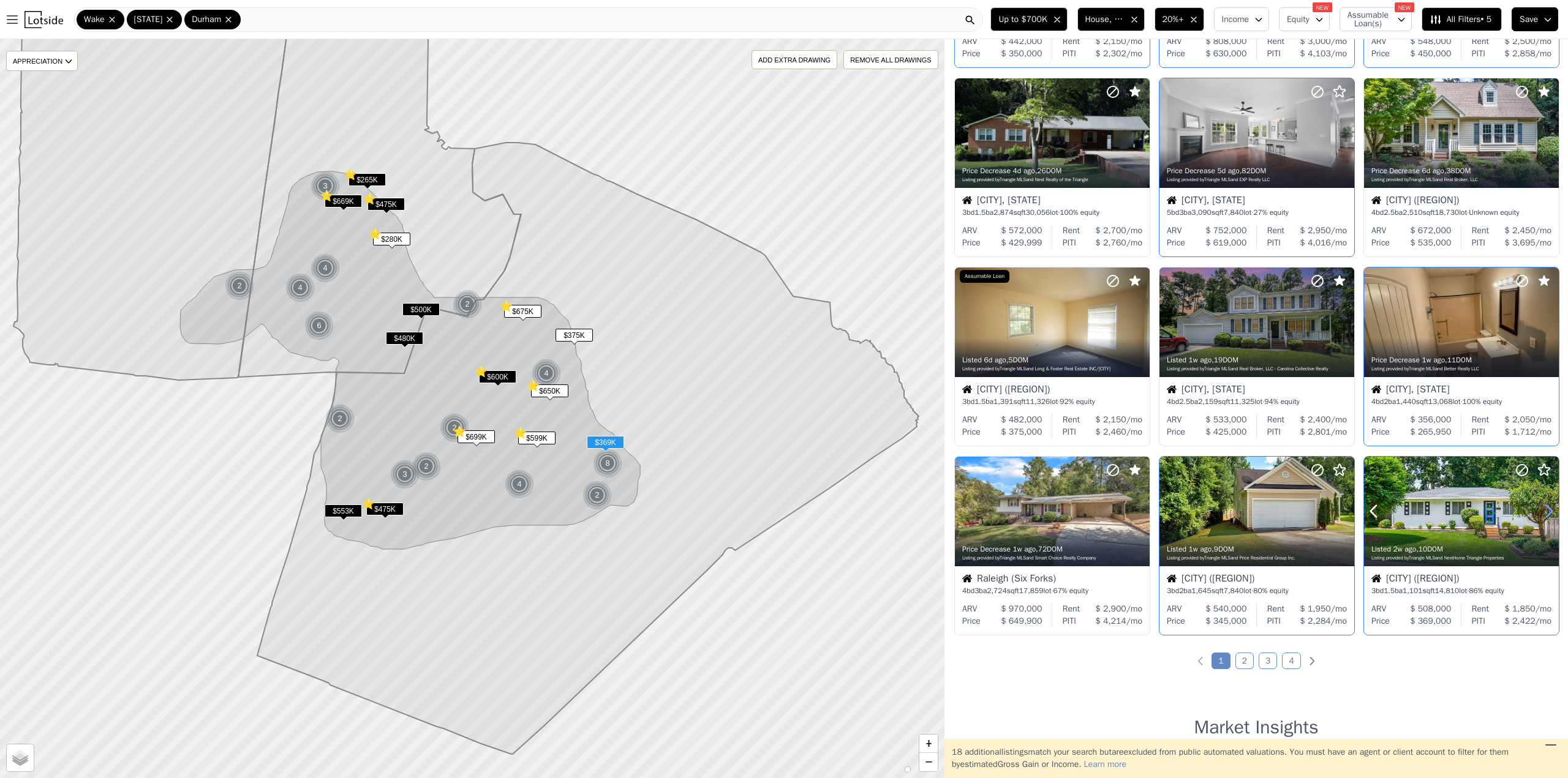 click 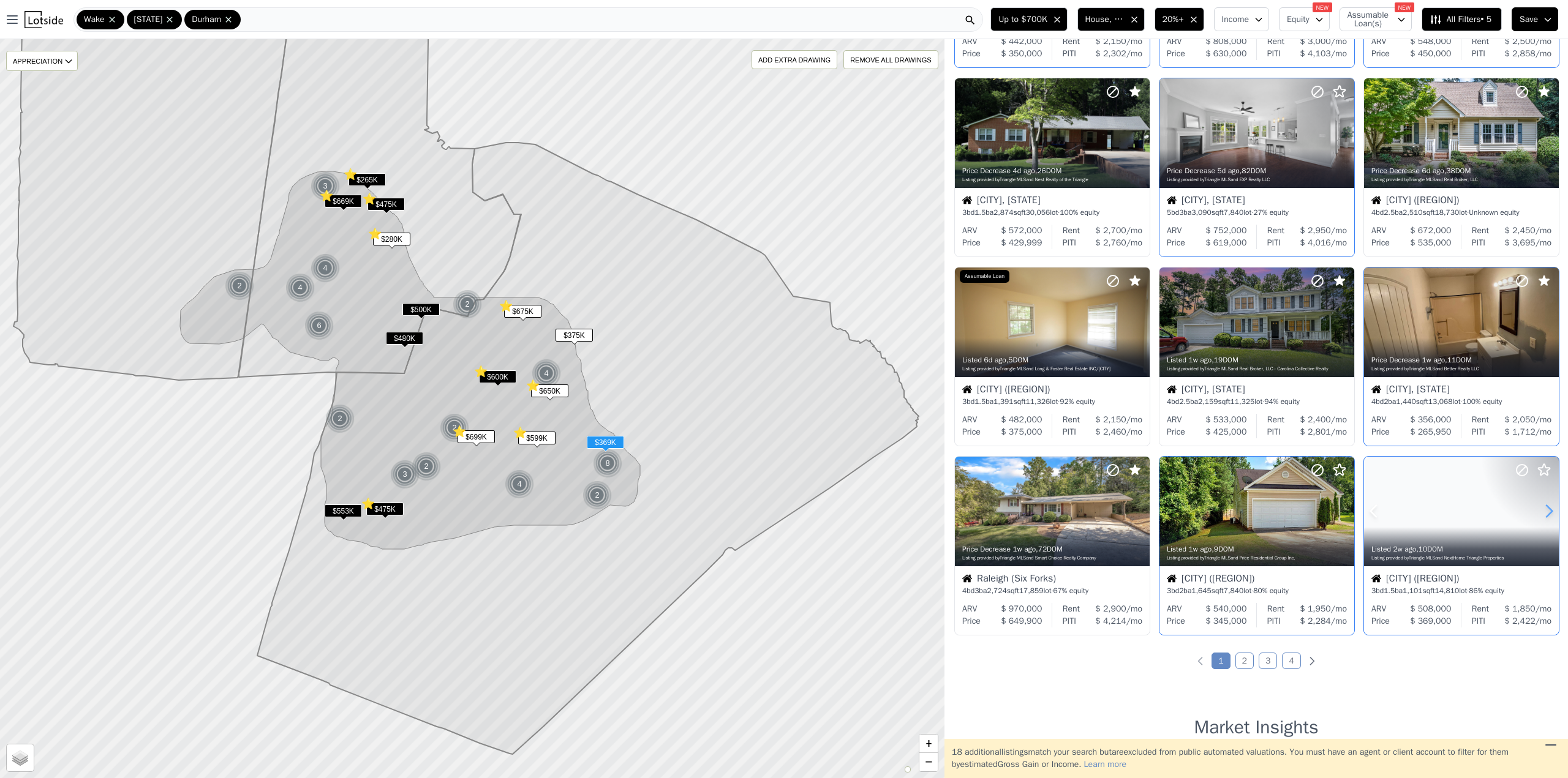 click 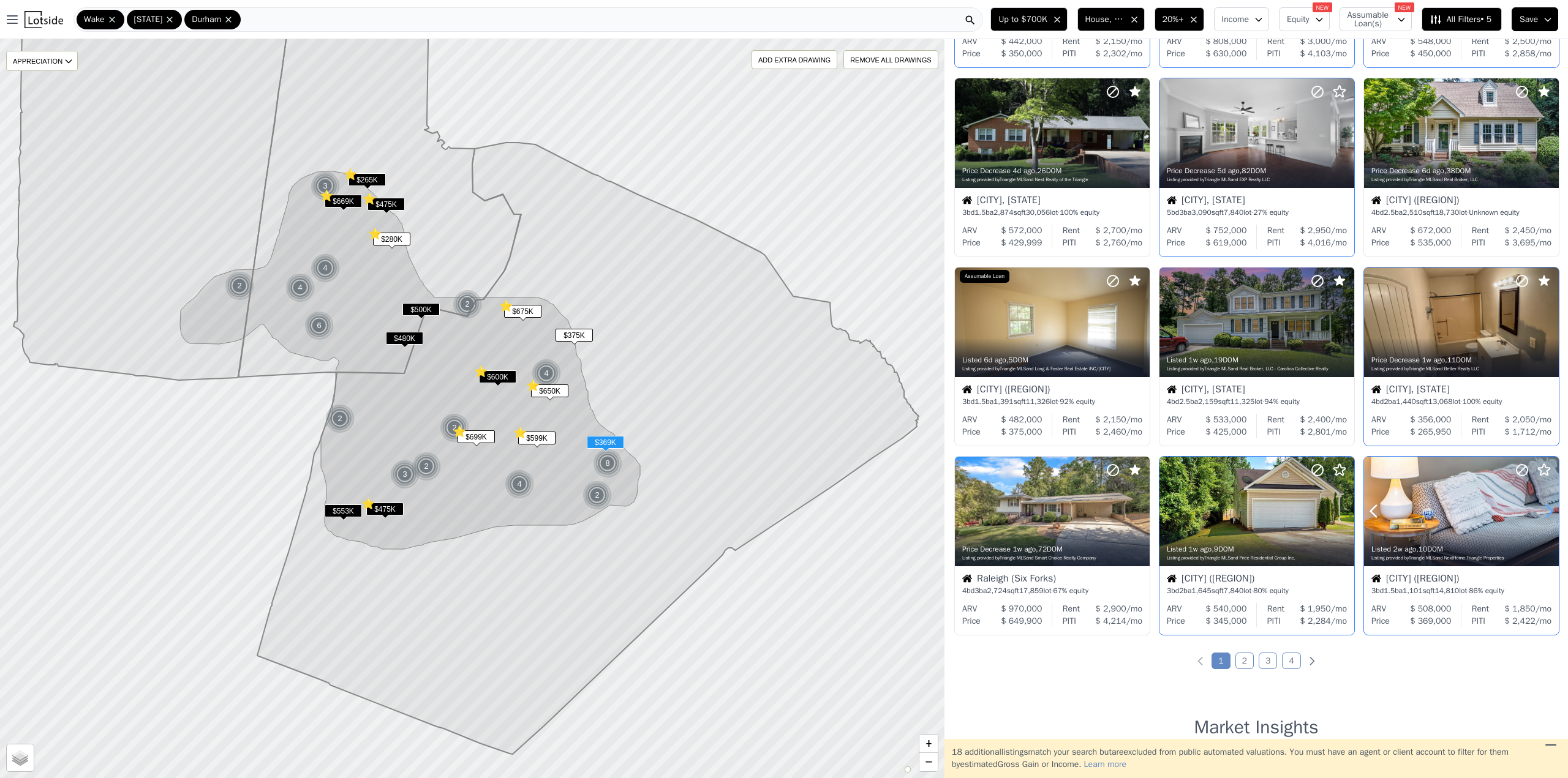click 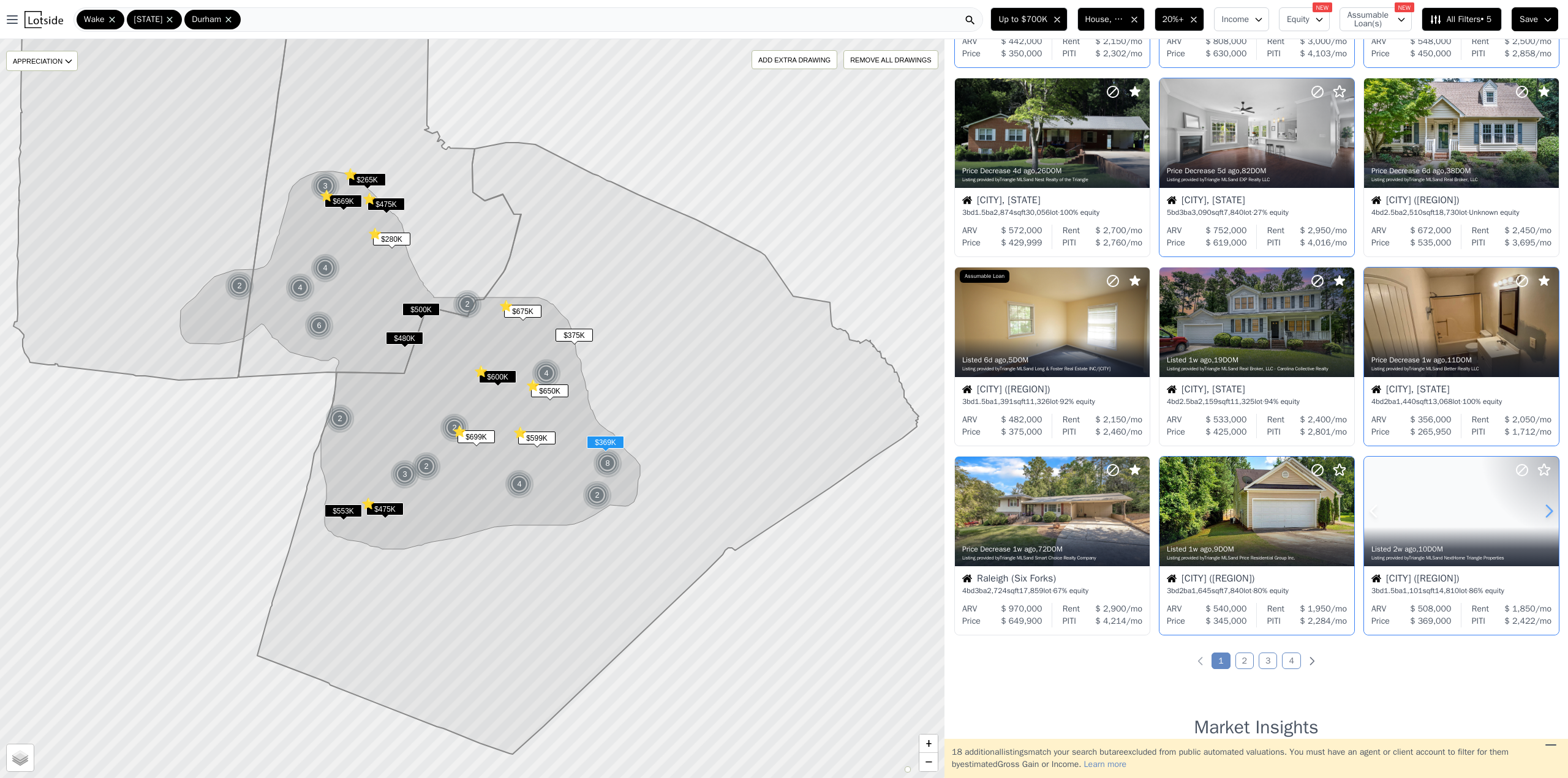 click 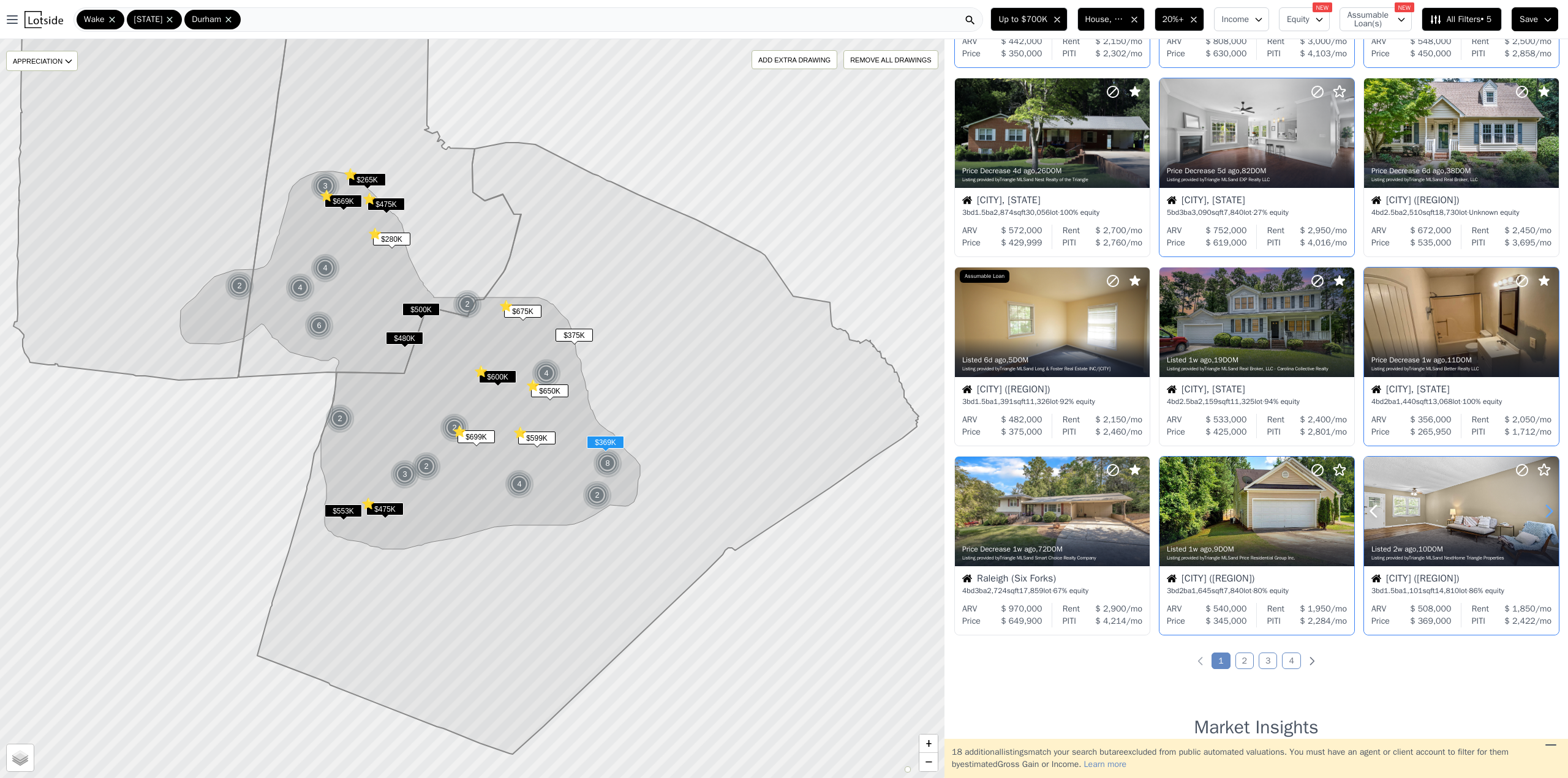 click 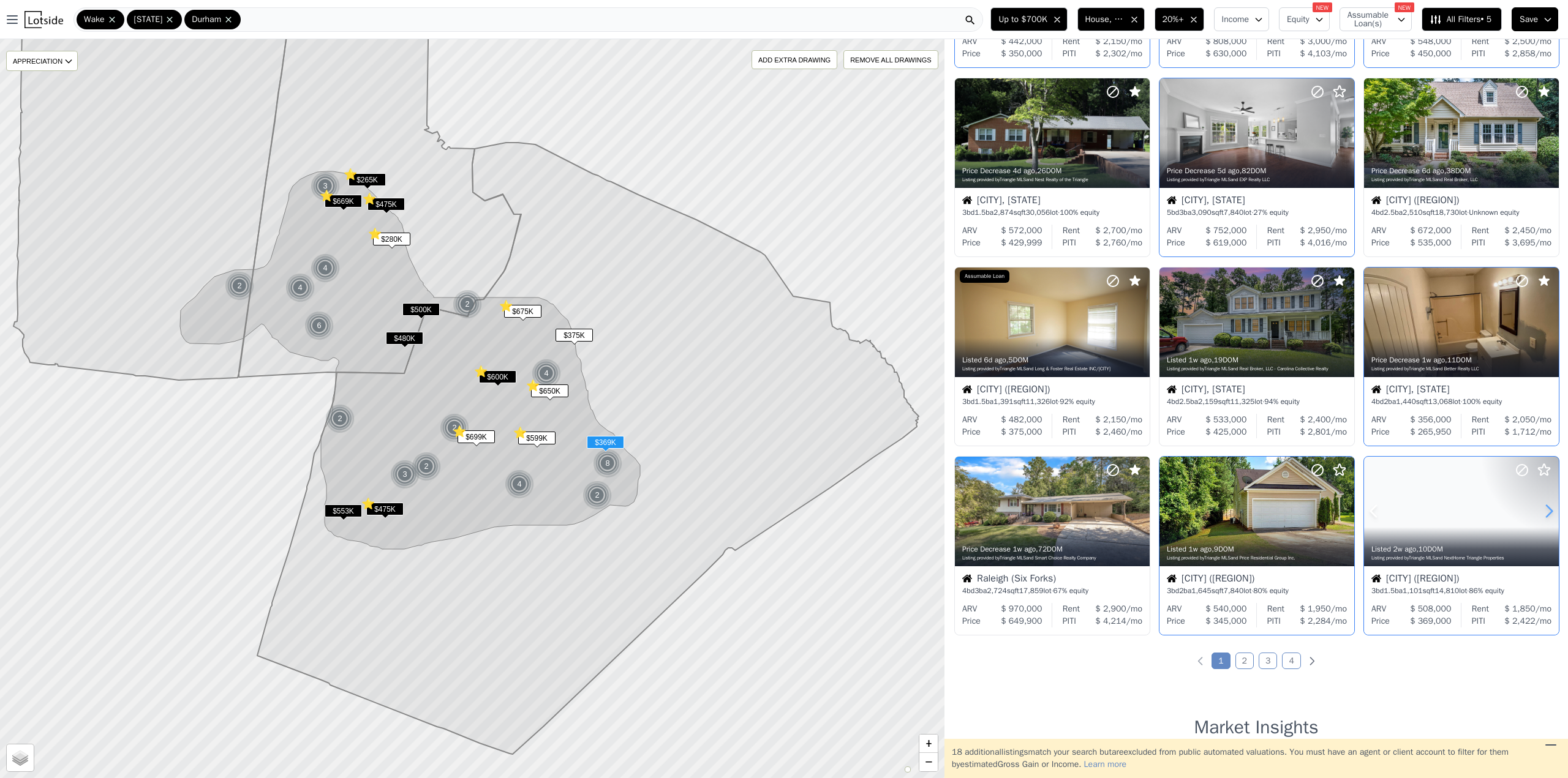 click 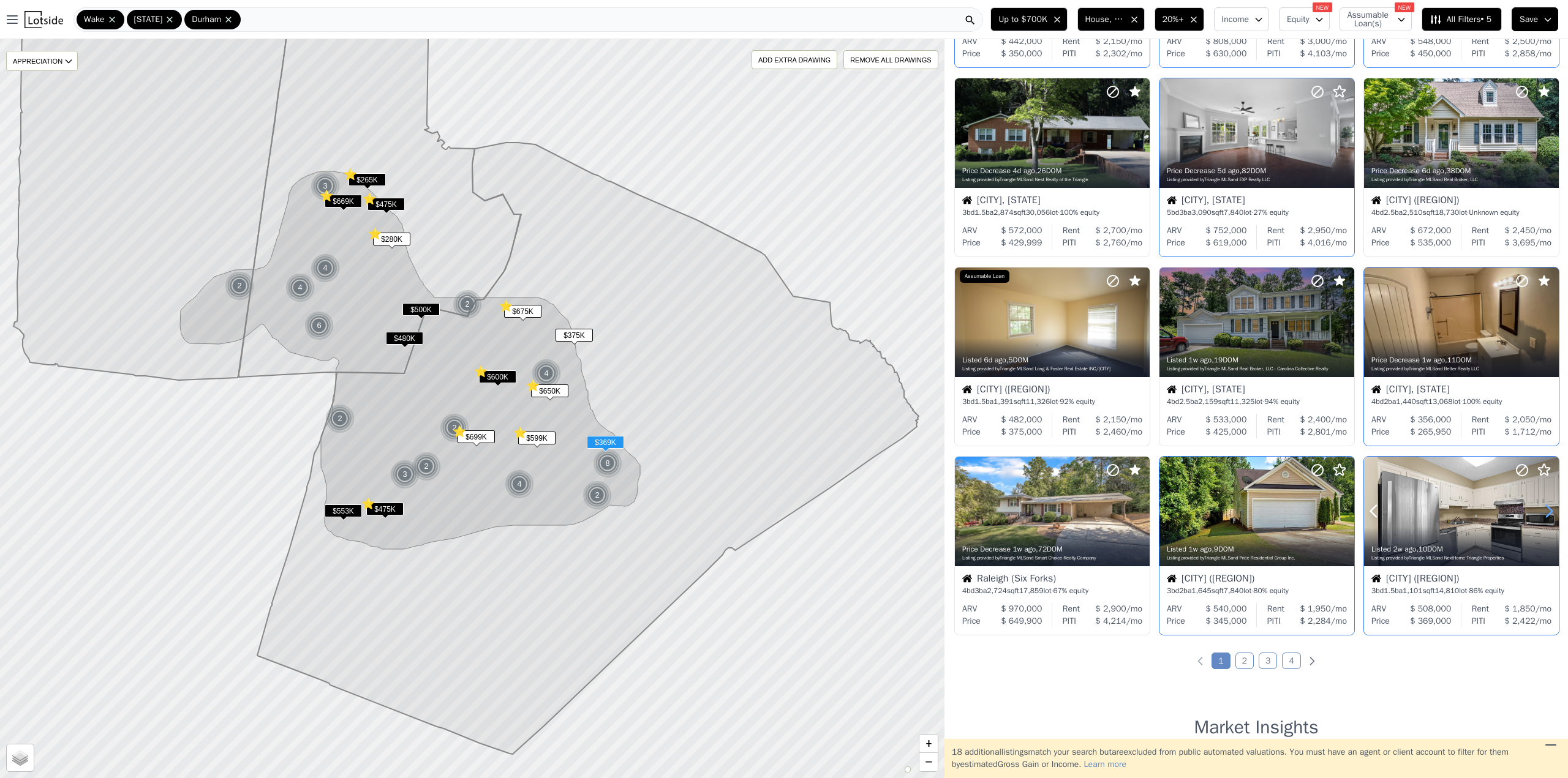 click 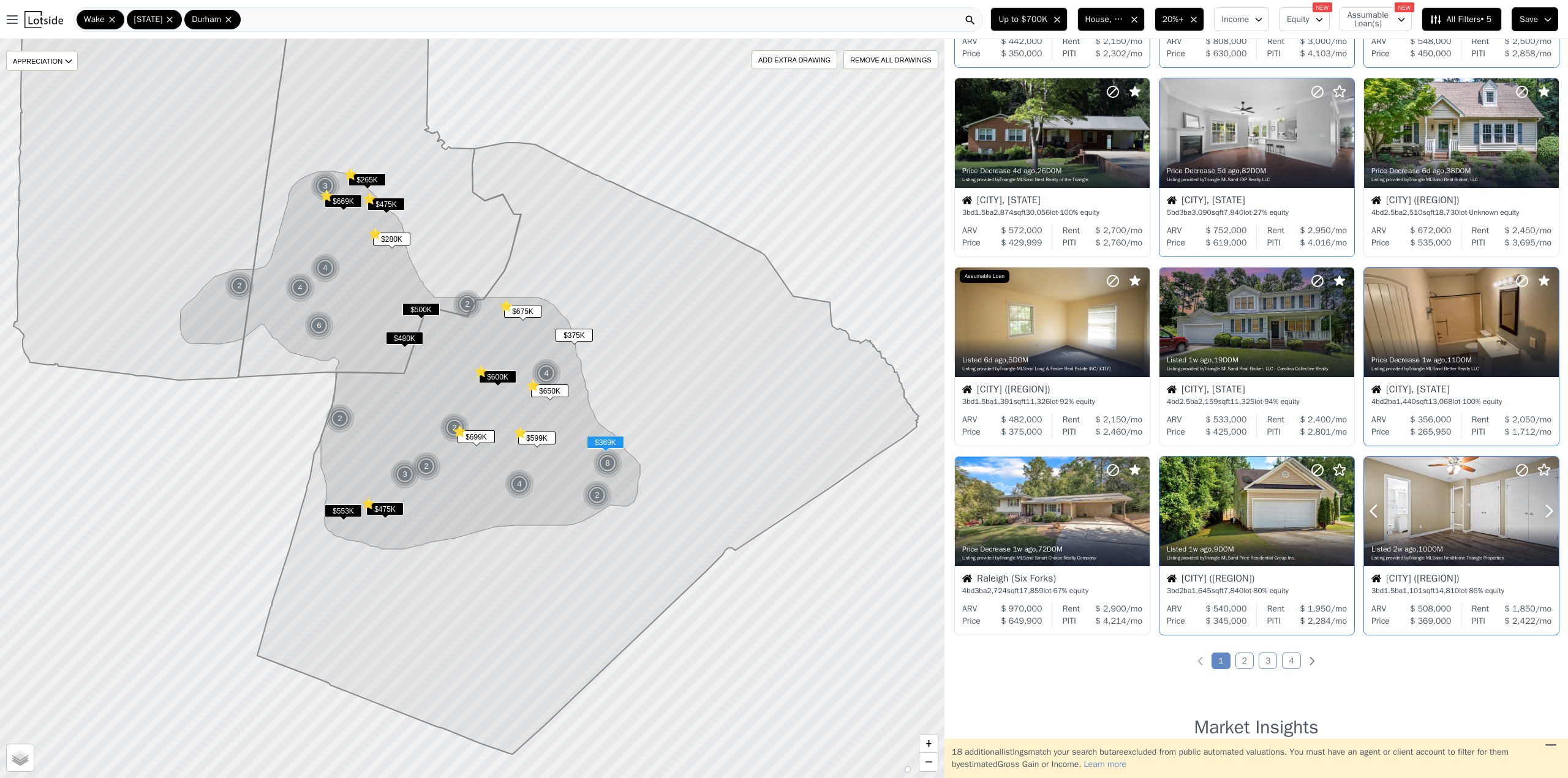 click 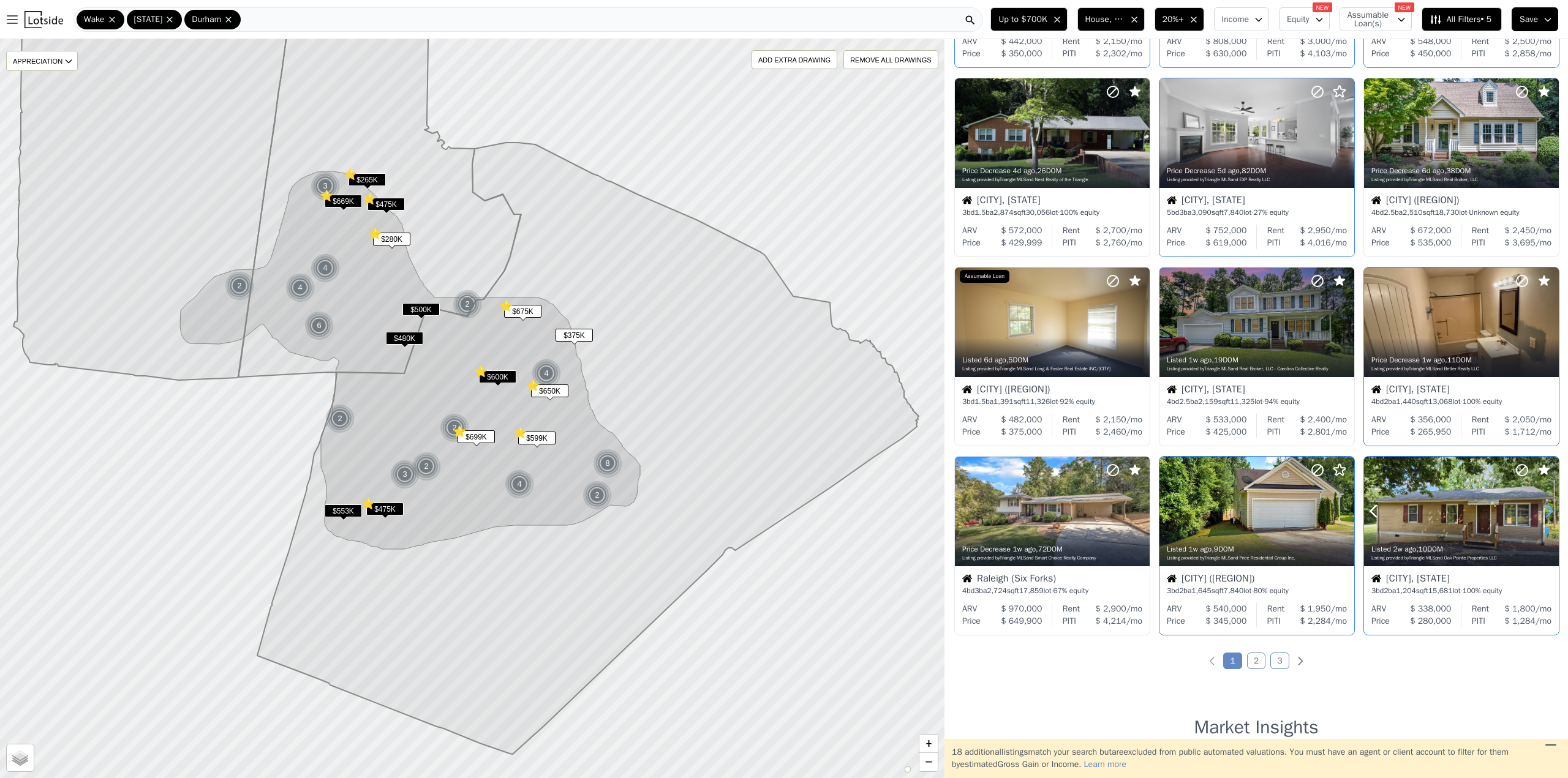 click 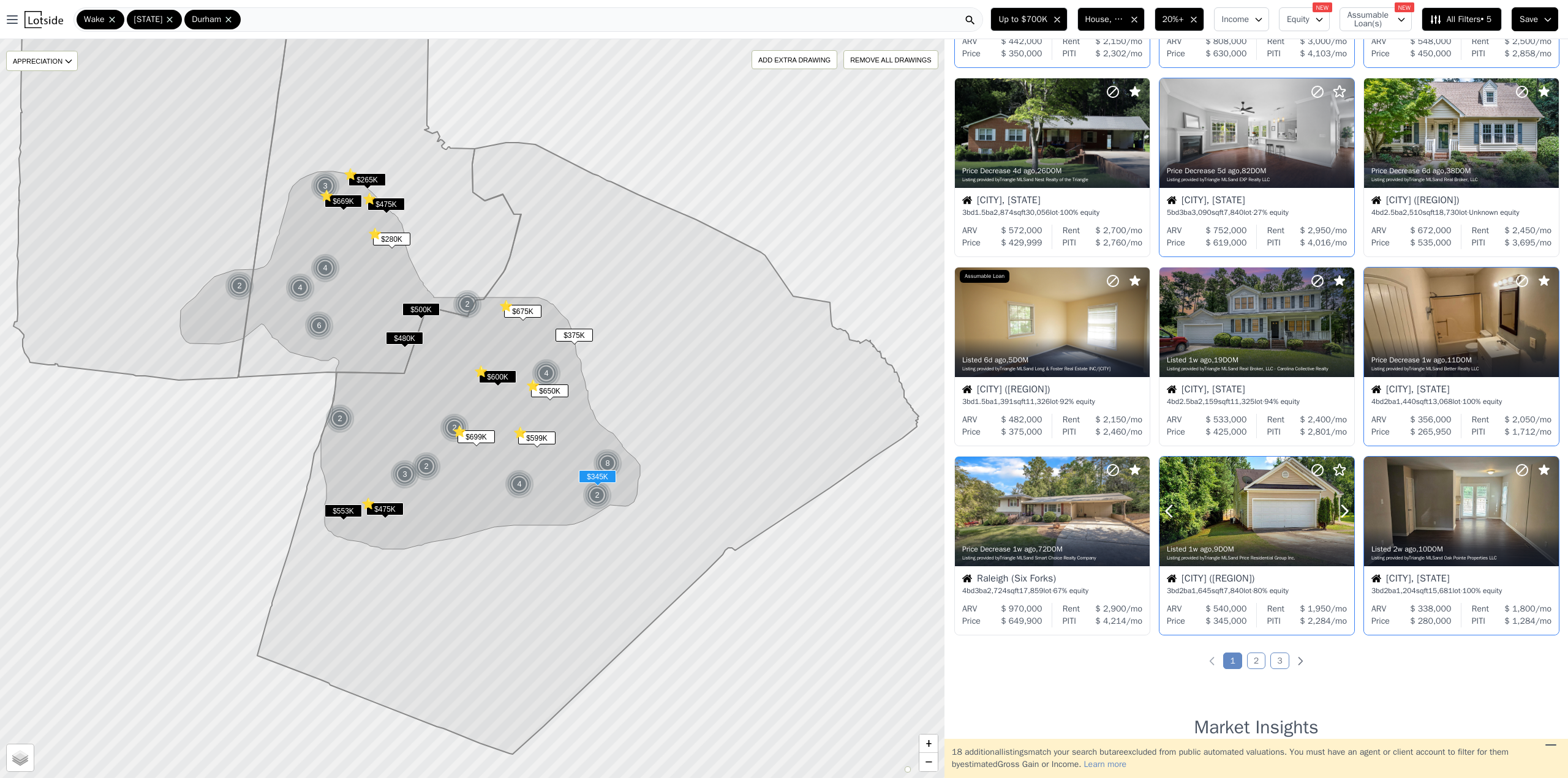 click at bounding box center (1257, 511) 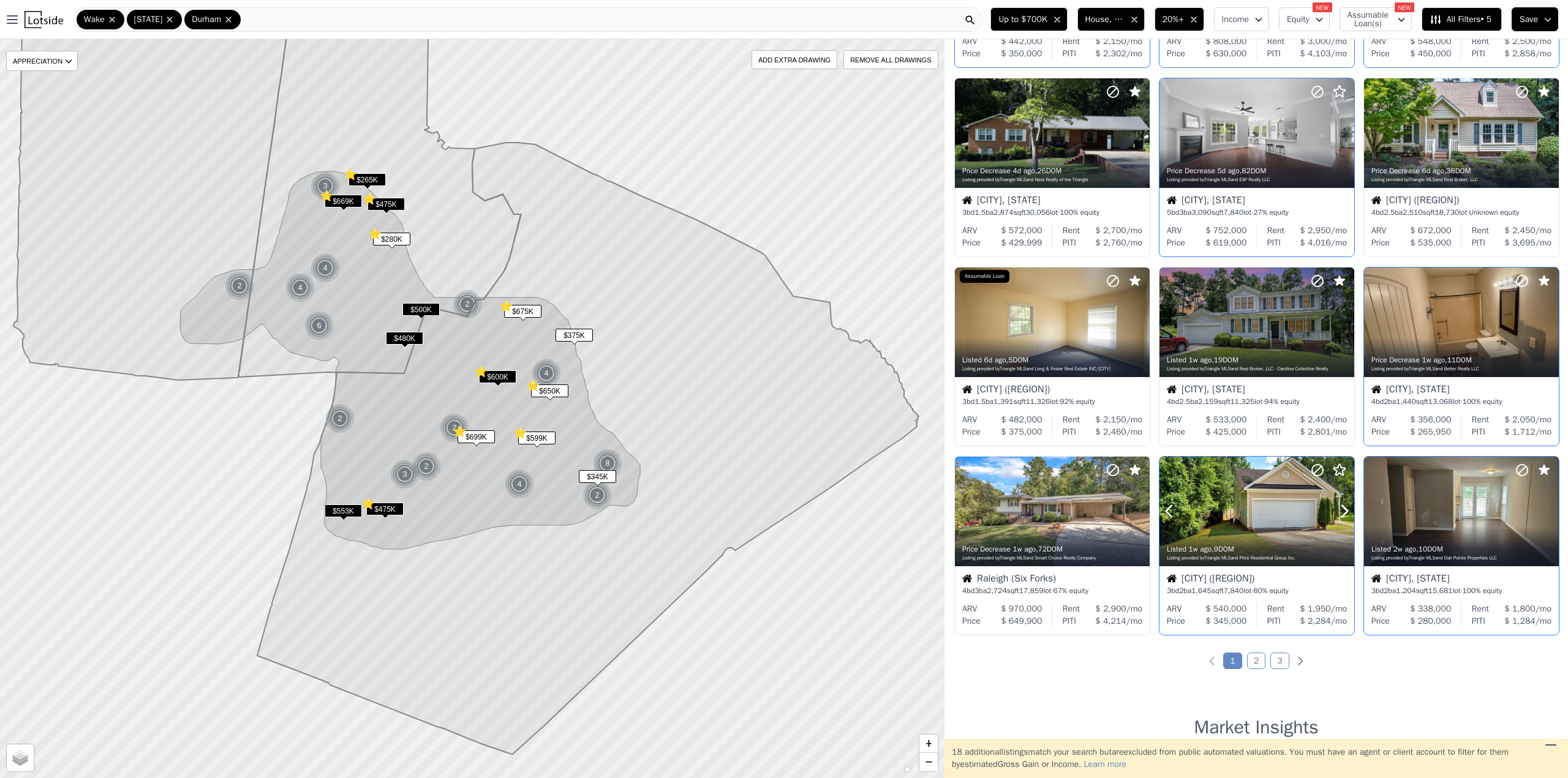 click 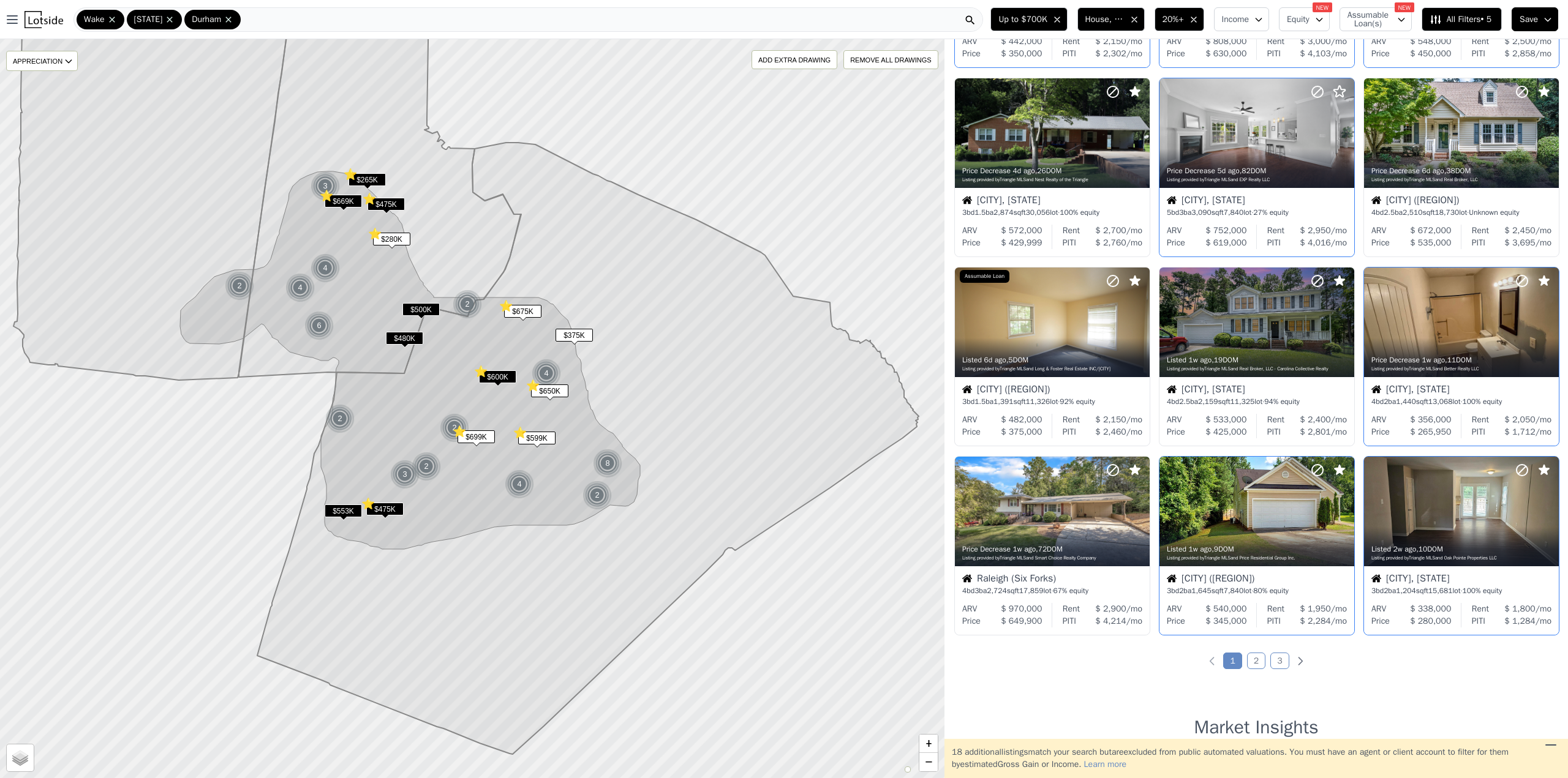 click on "2" at bounding box center (1256, 660) 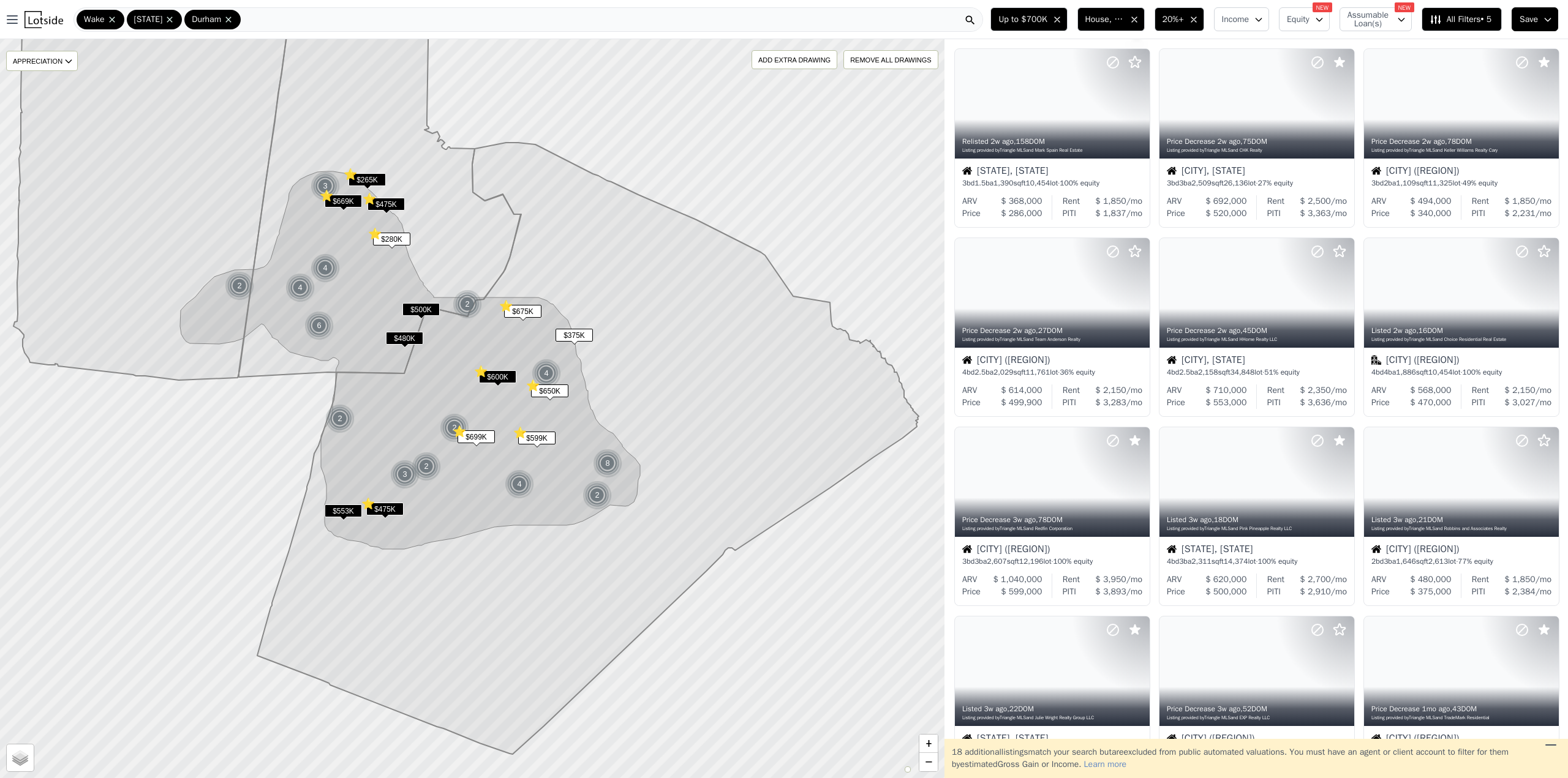 scroll, scrollTop: 0, scrollLeft: 0, axis: both 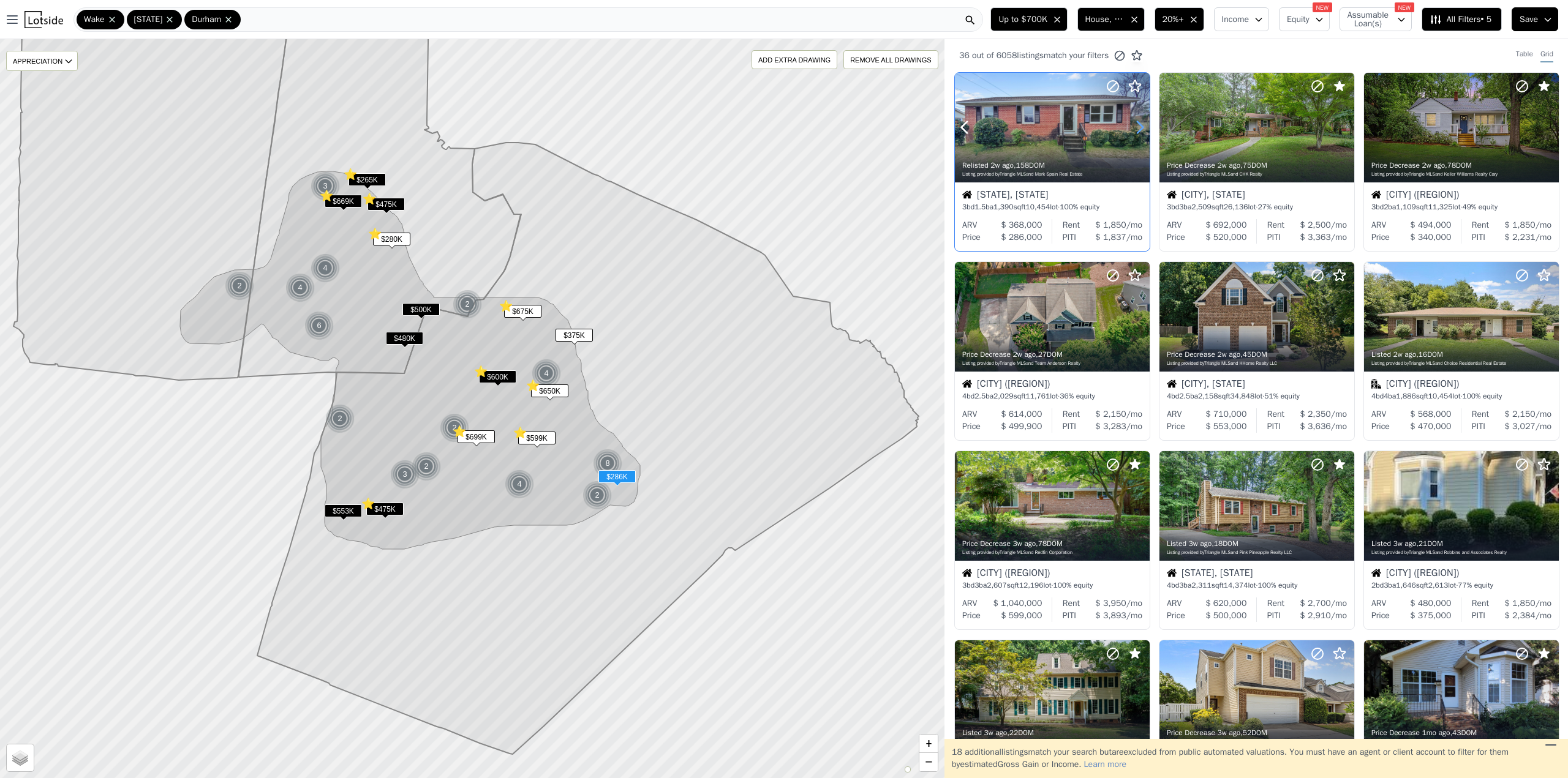 click 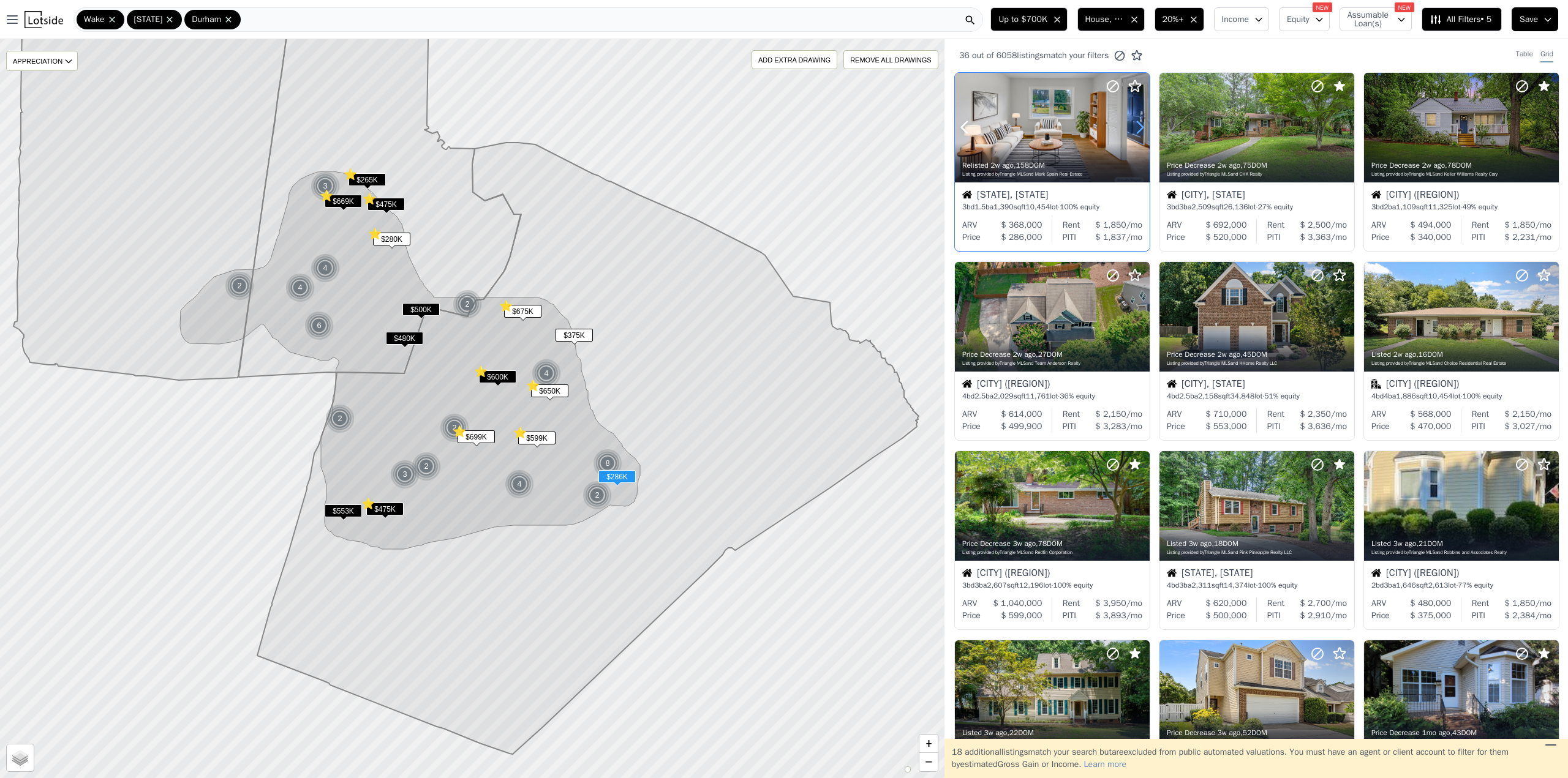 click 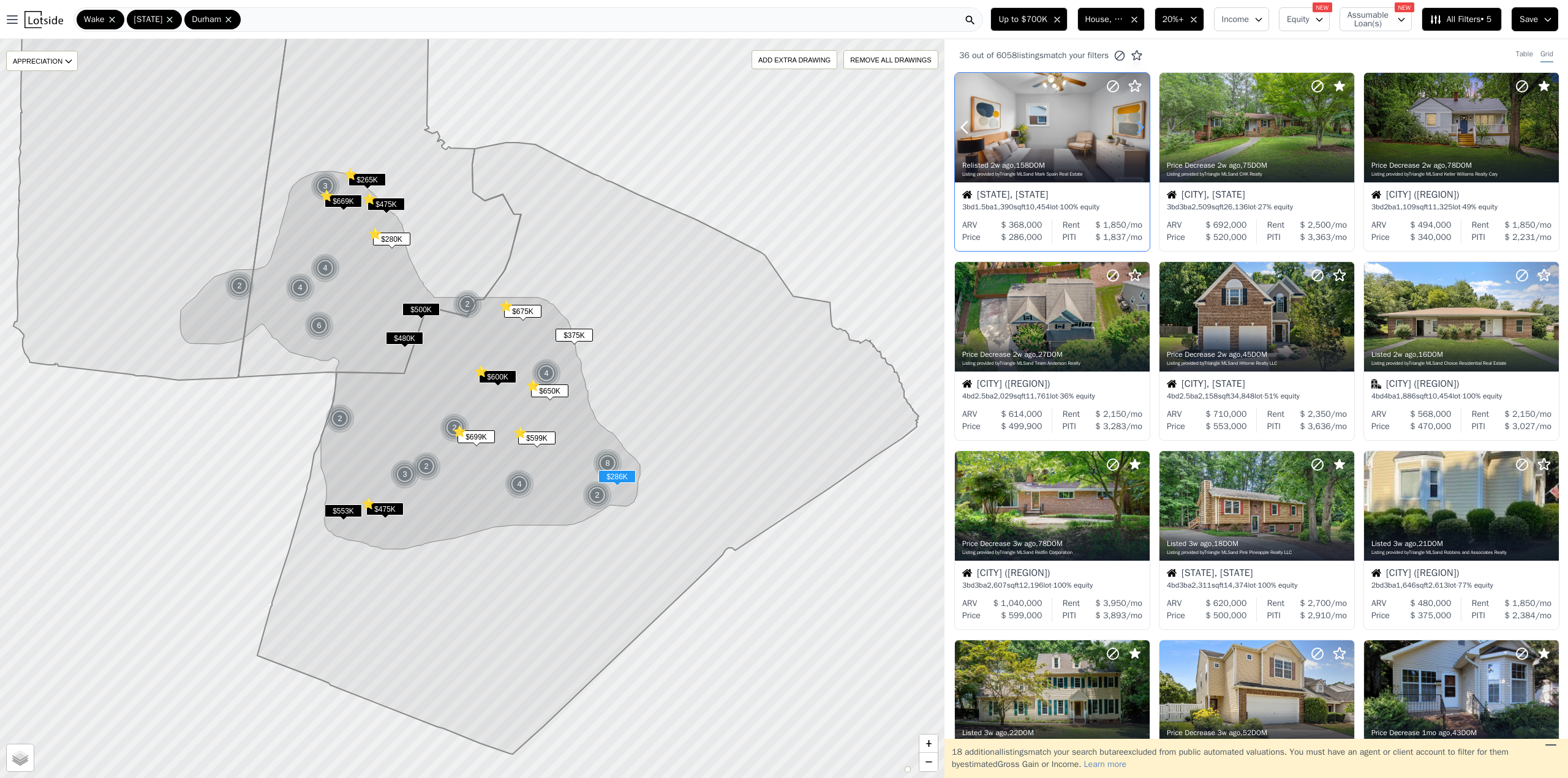 click 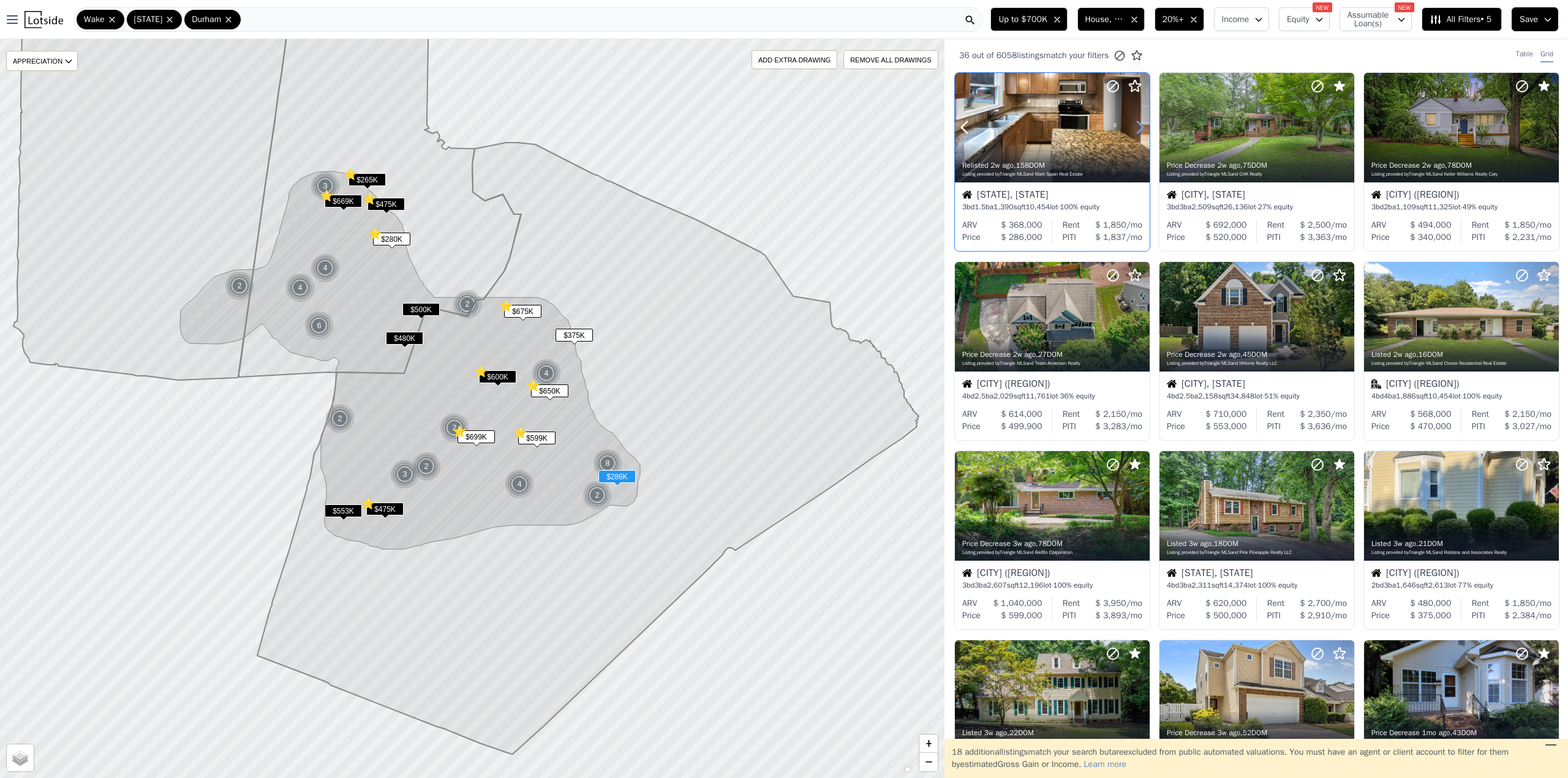 click 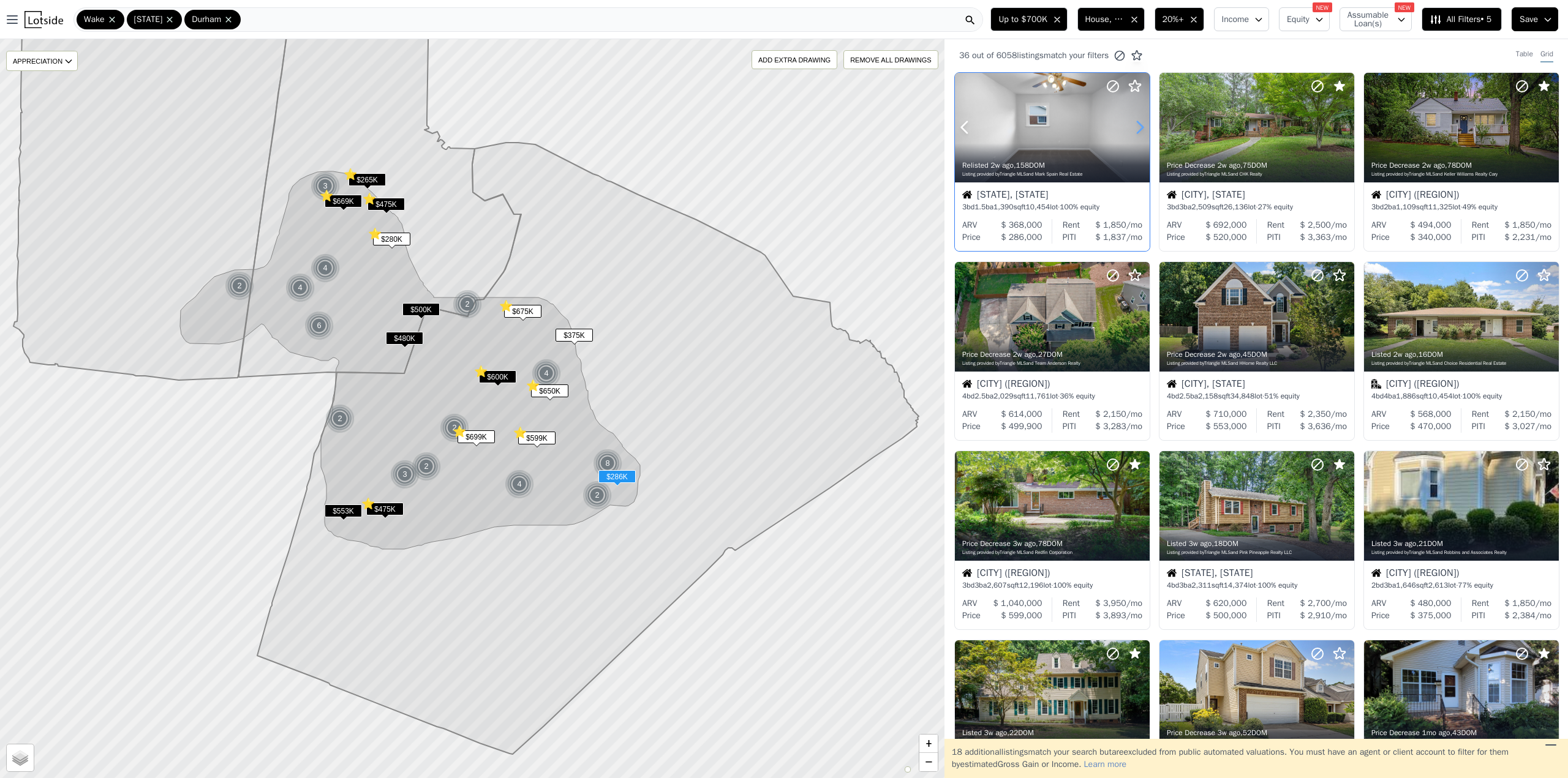 click 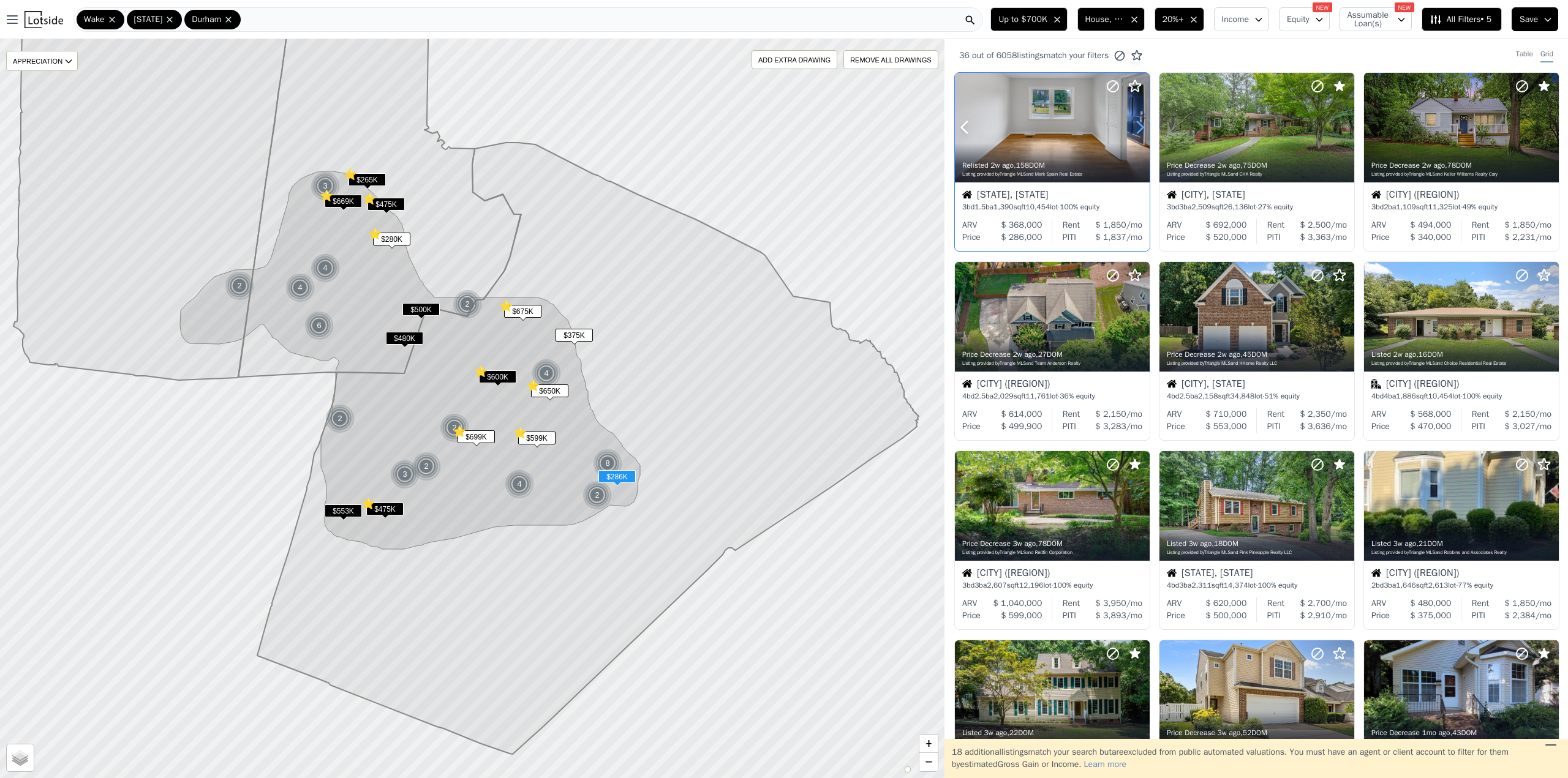 click 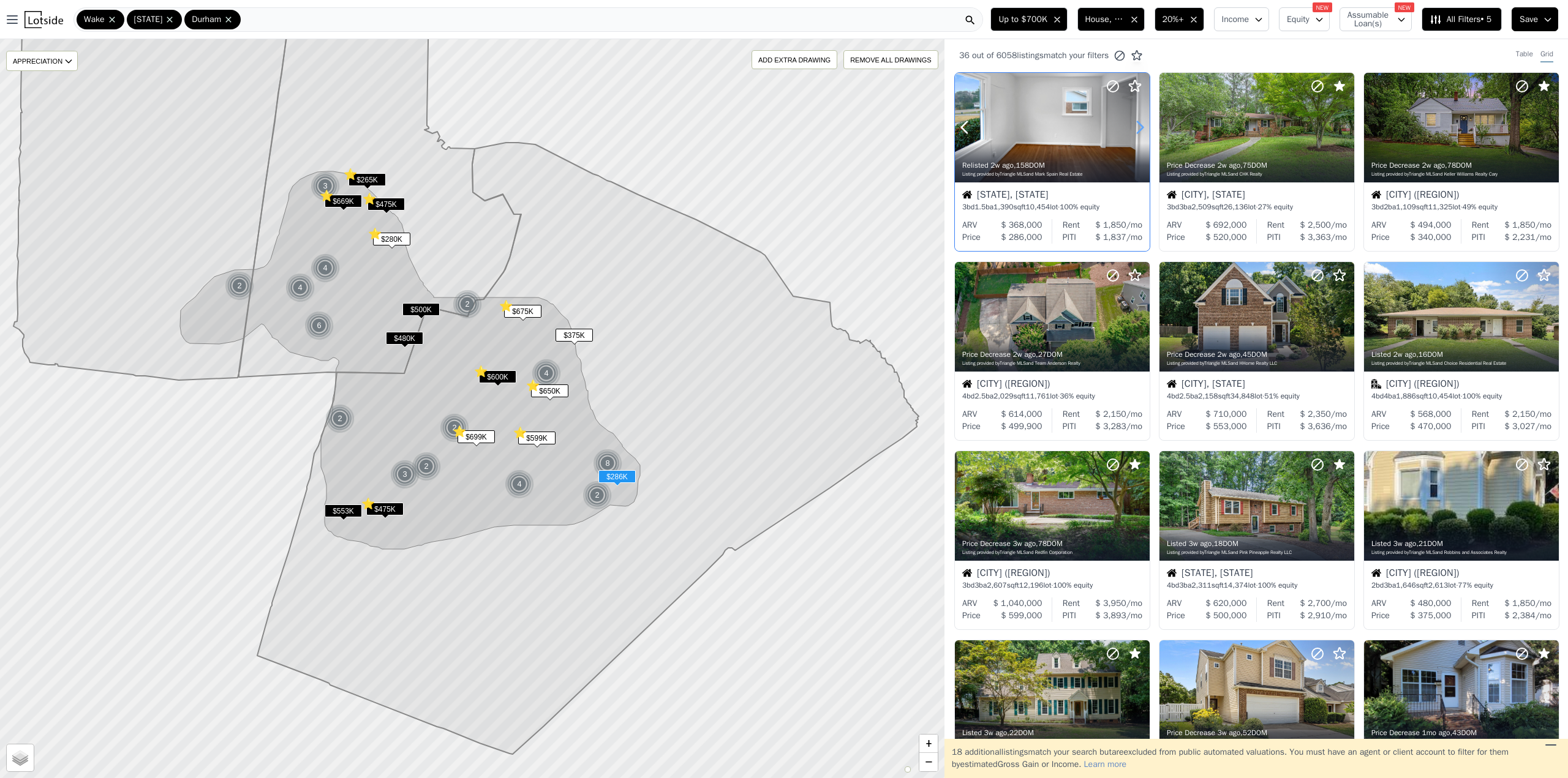 click 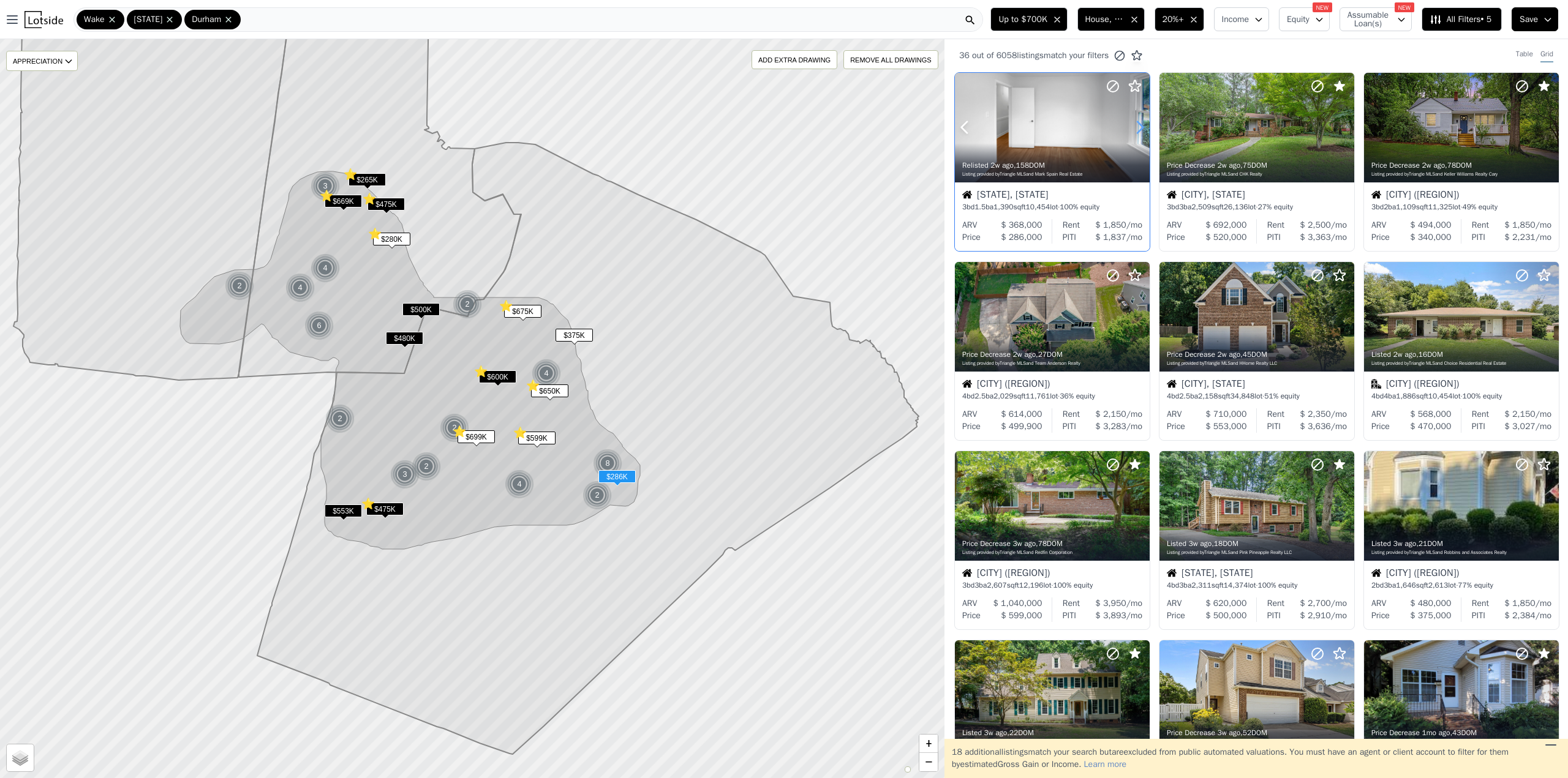click 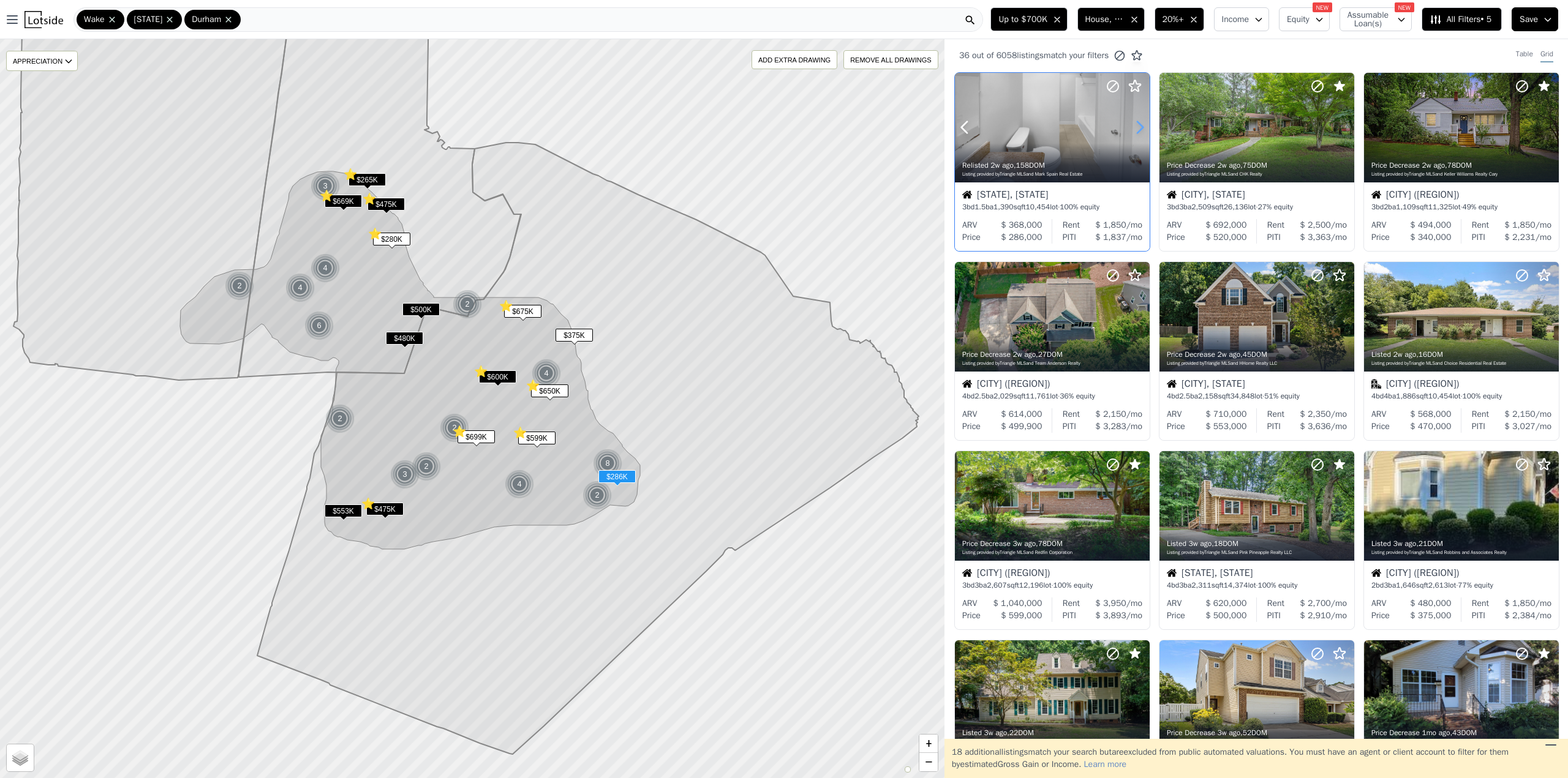 click 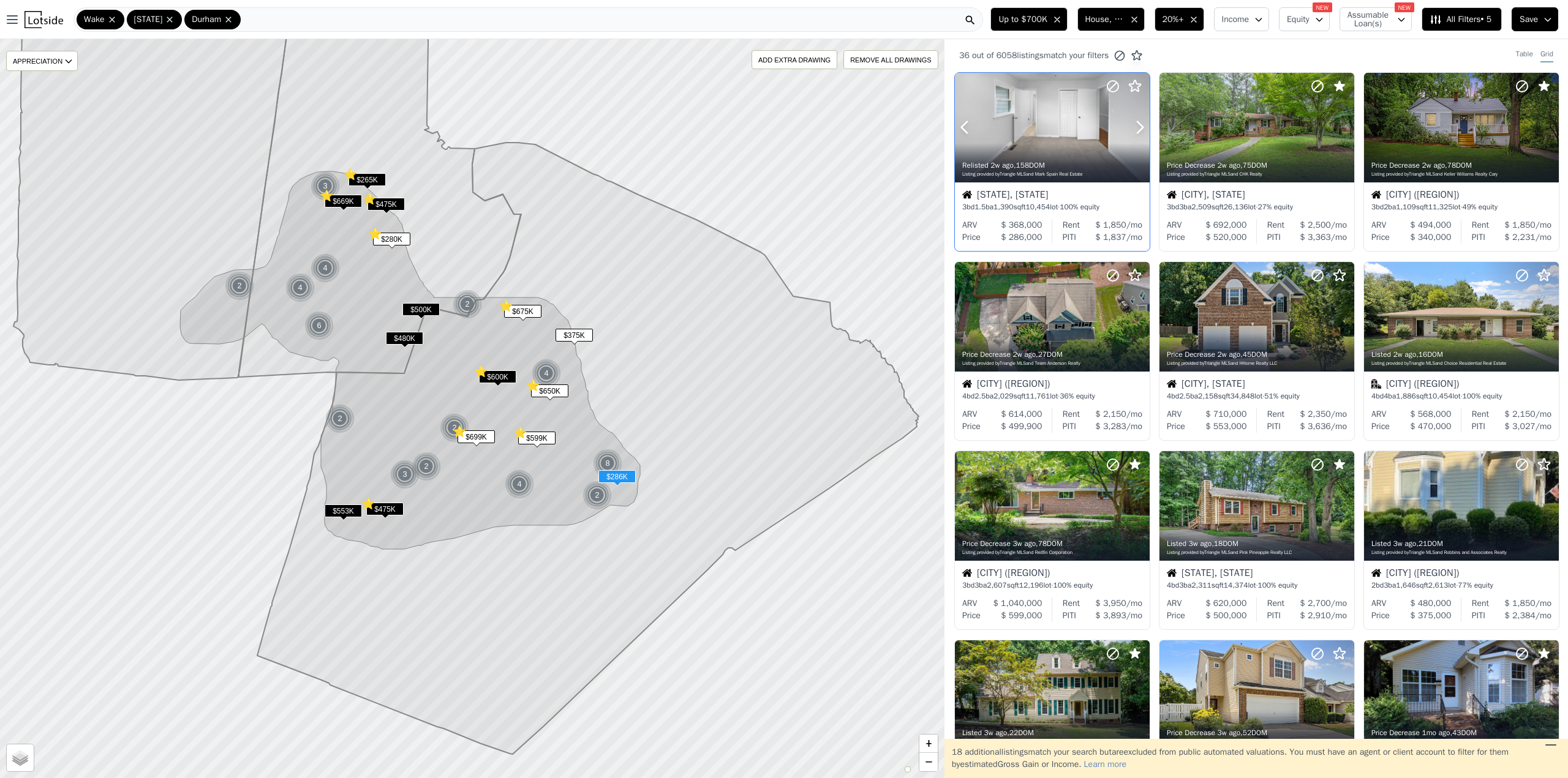 click 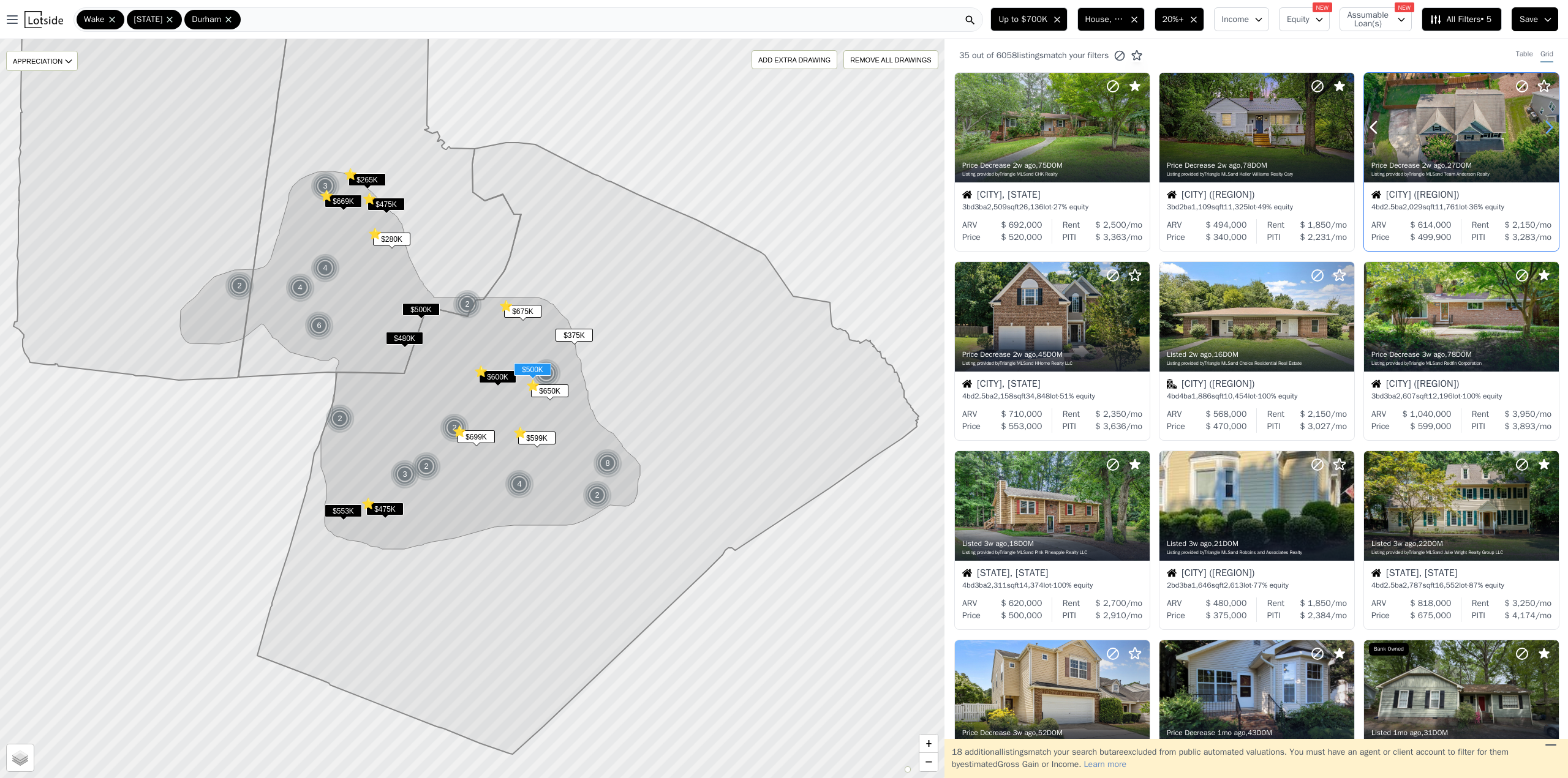 click 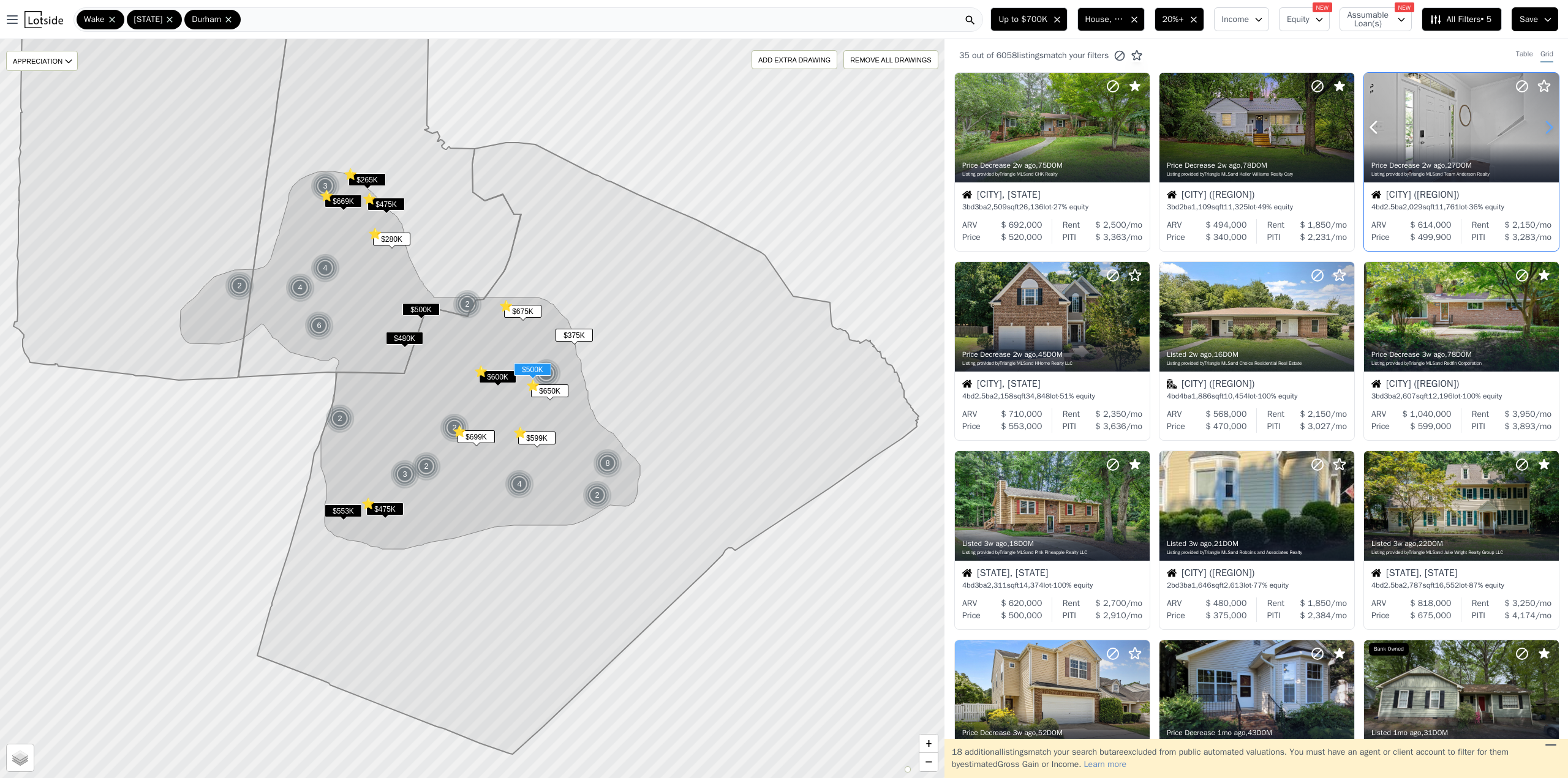click 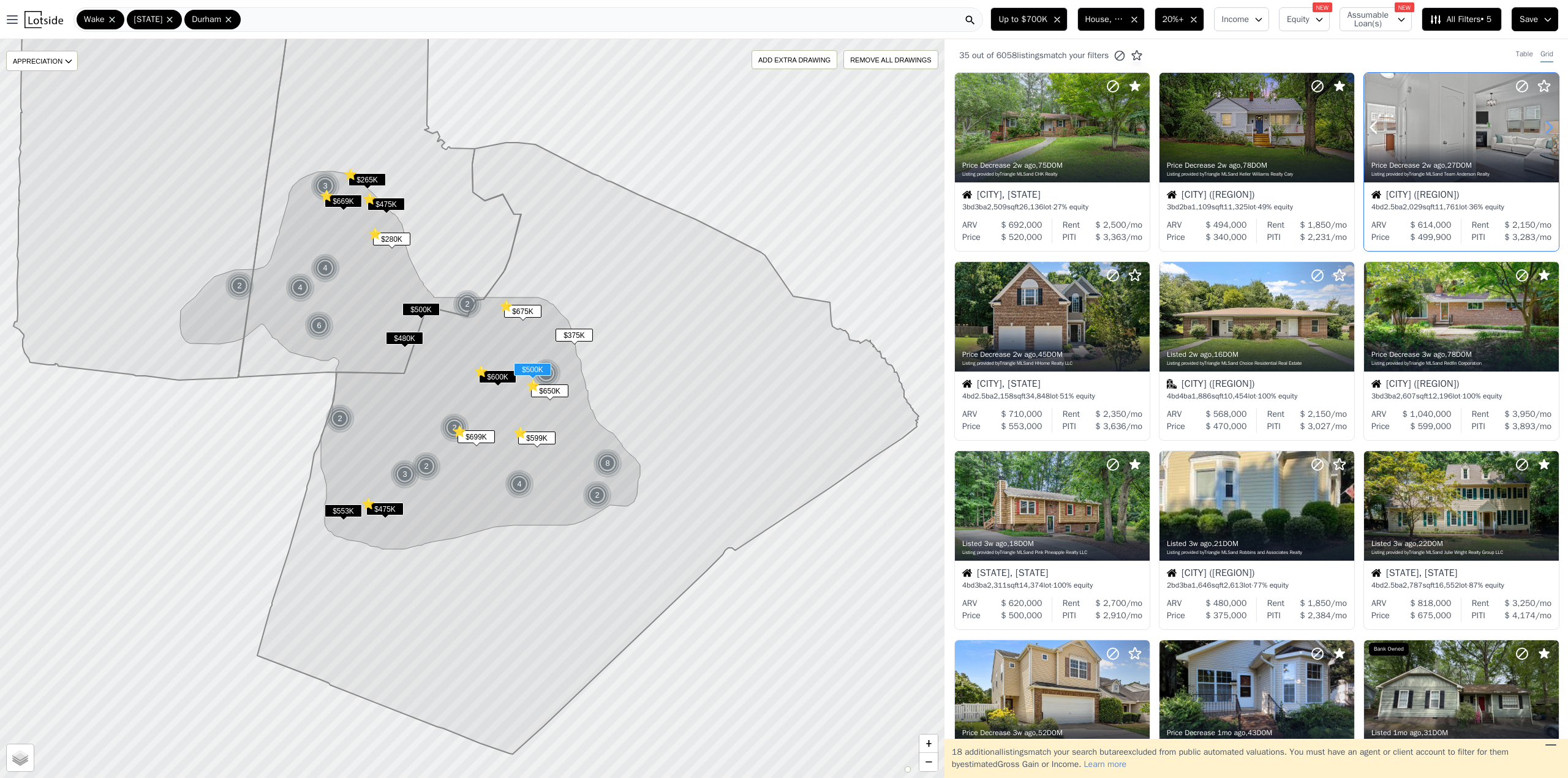click 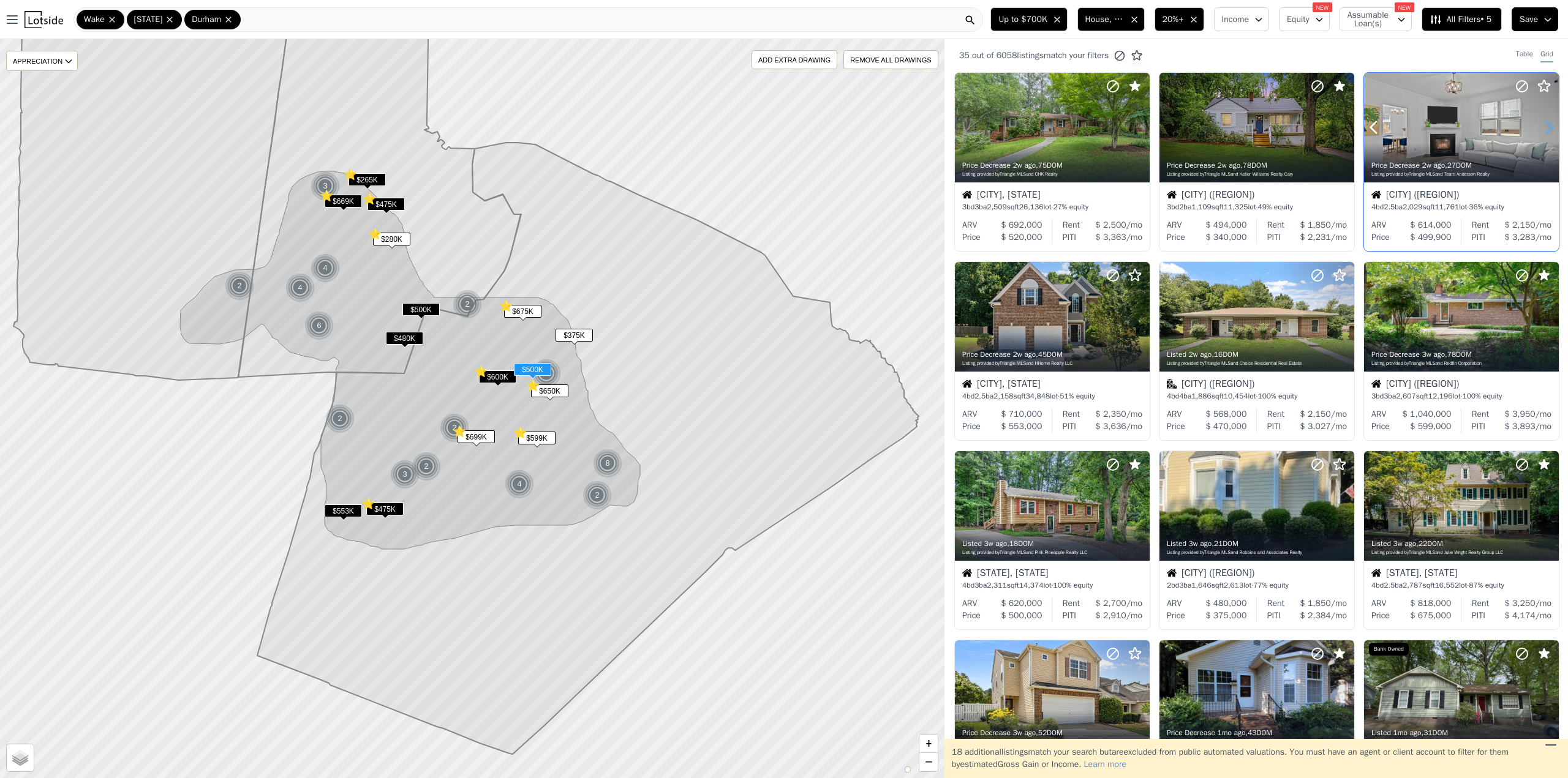 click 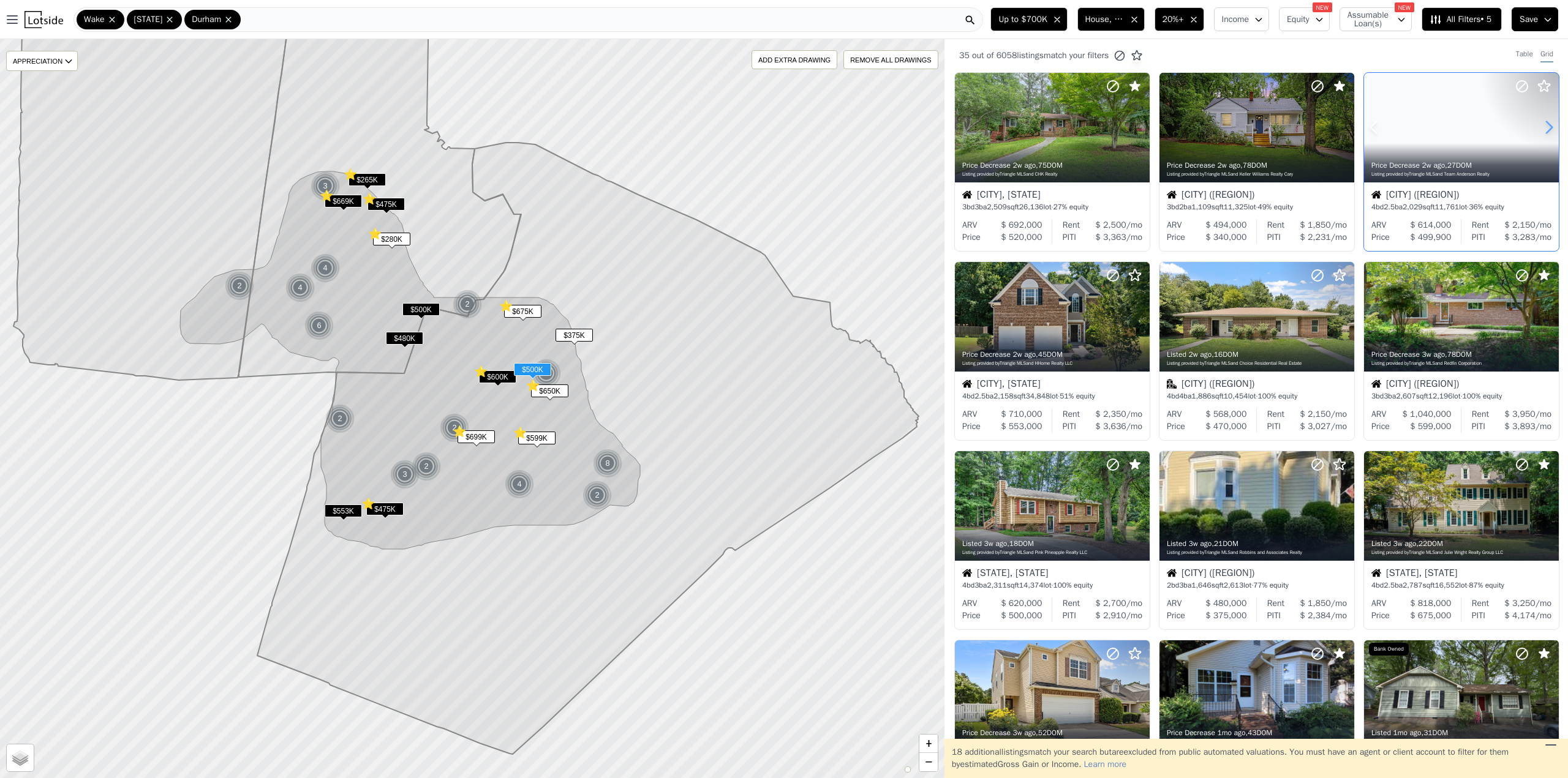 click 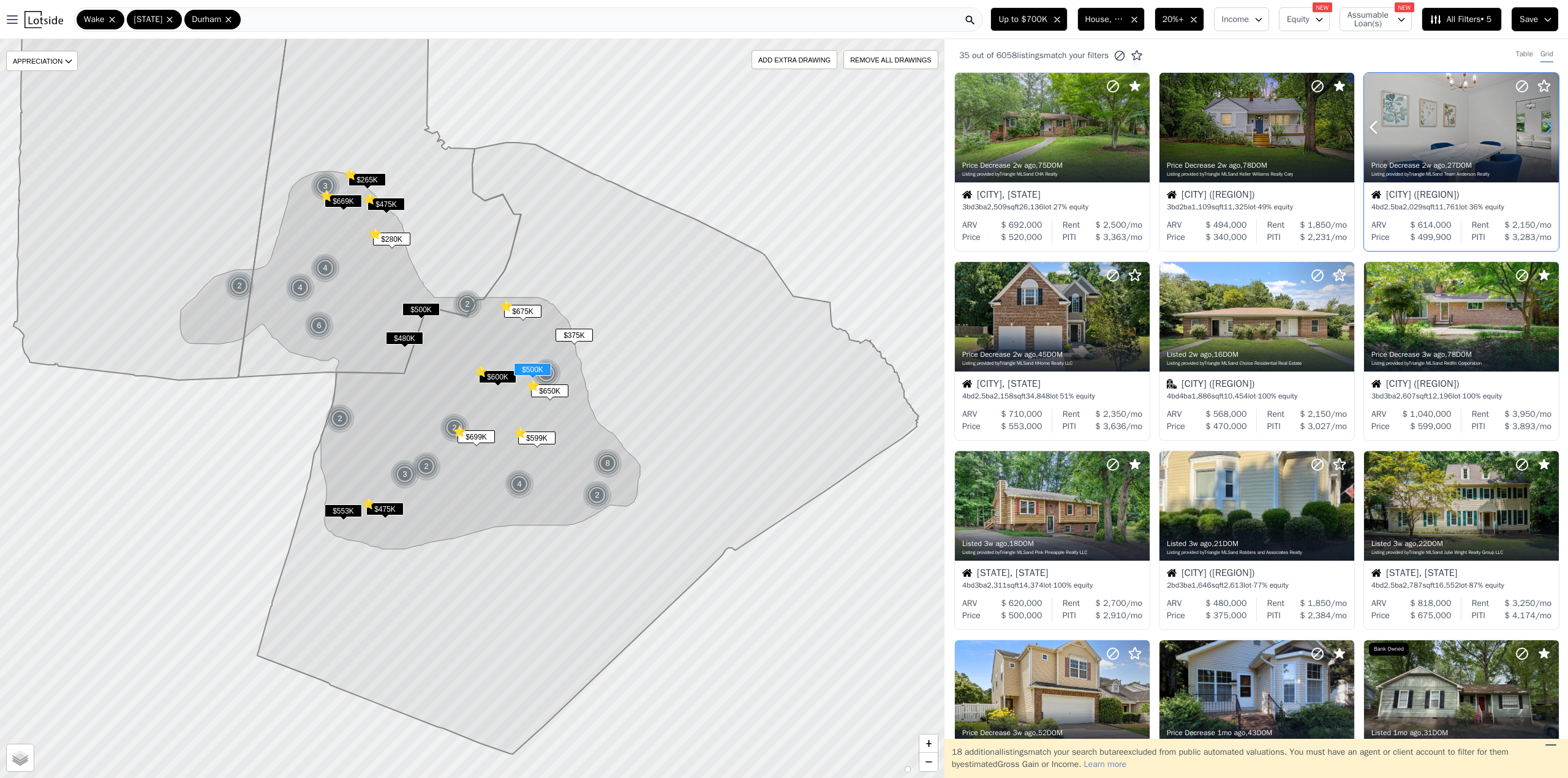 click 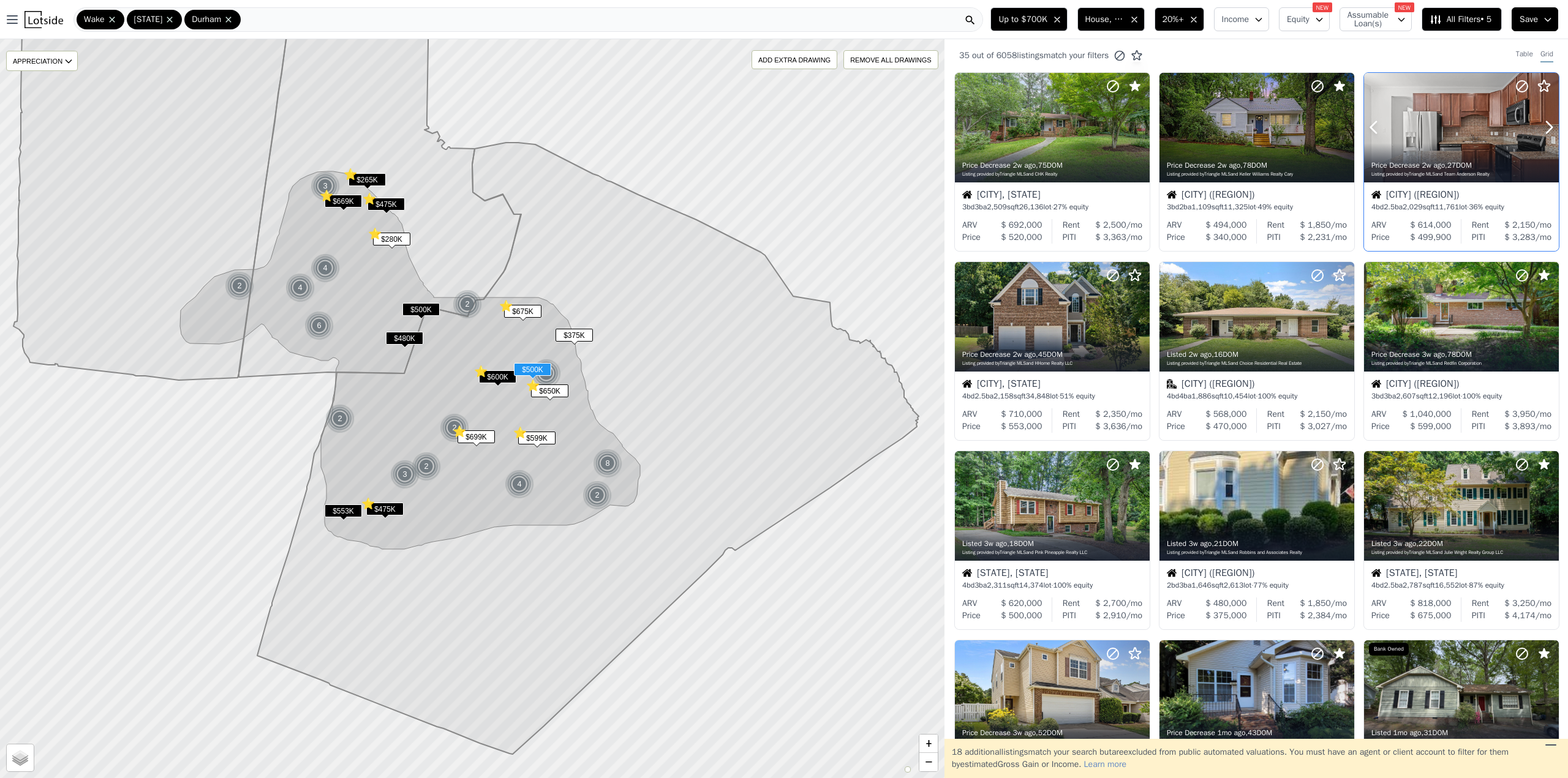 click 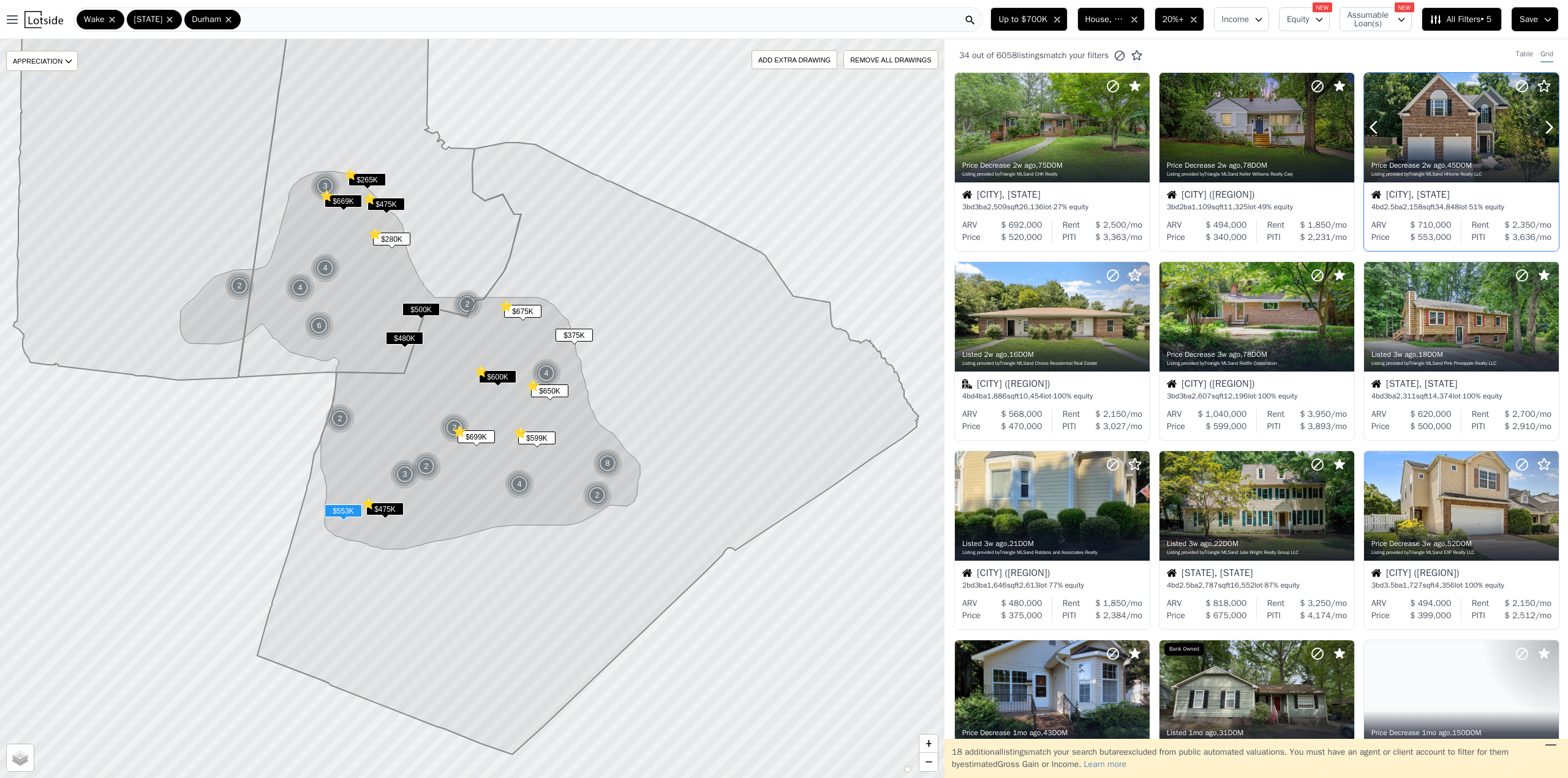 click 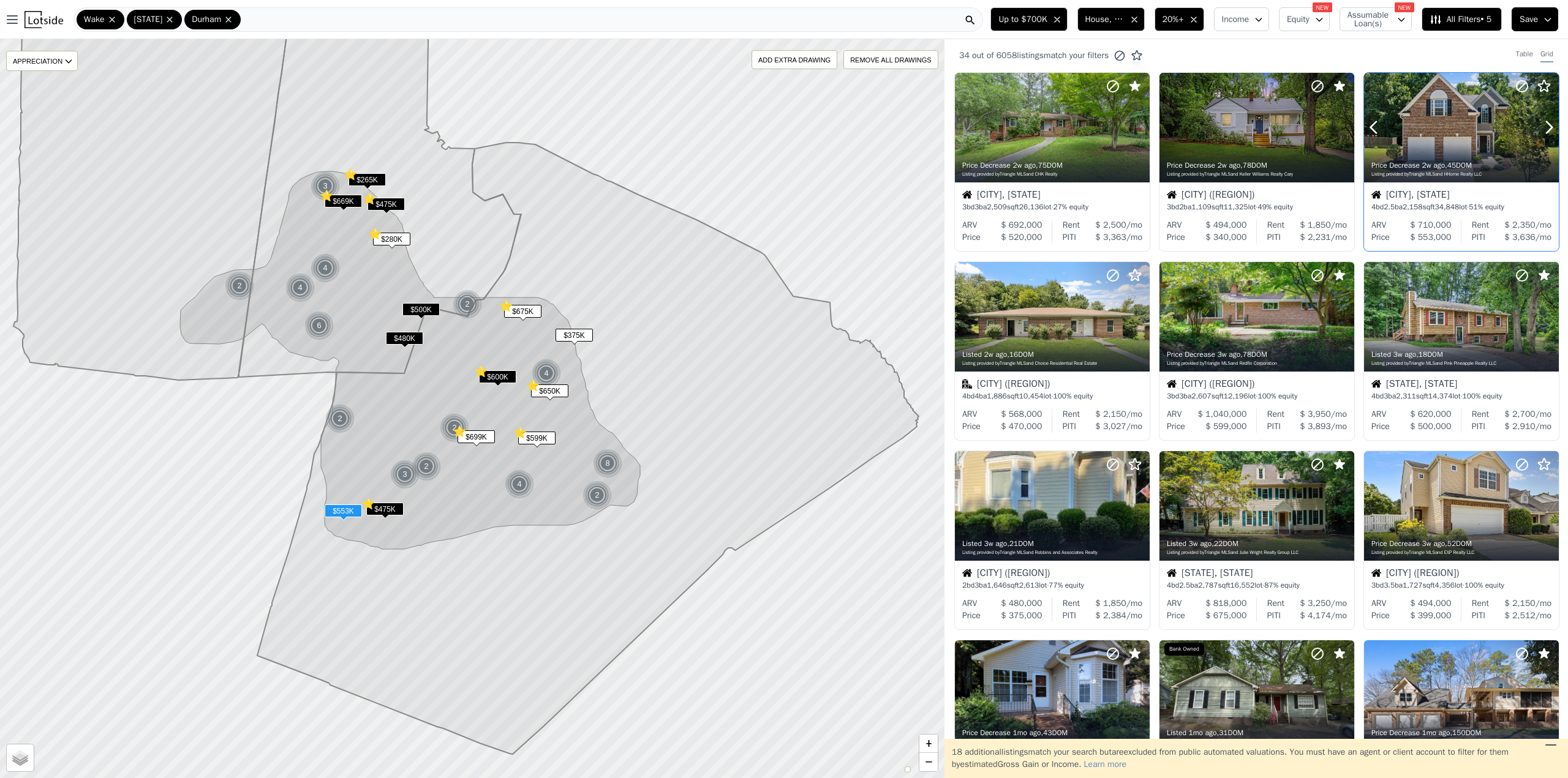 click 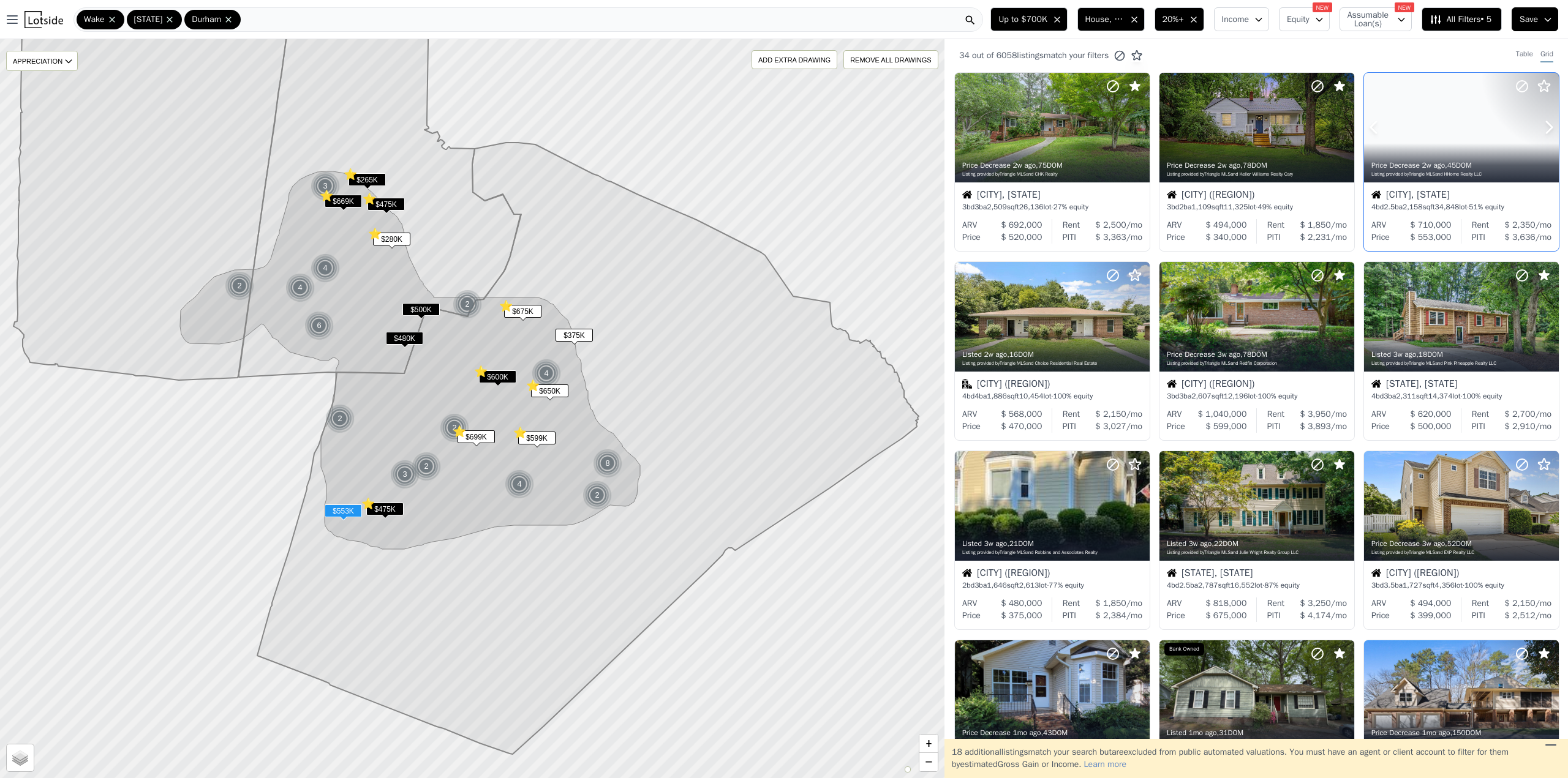 click 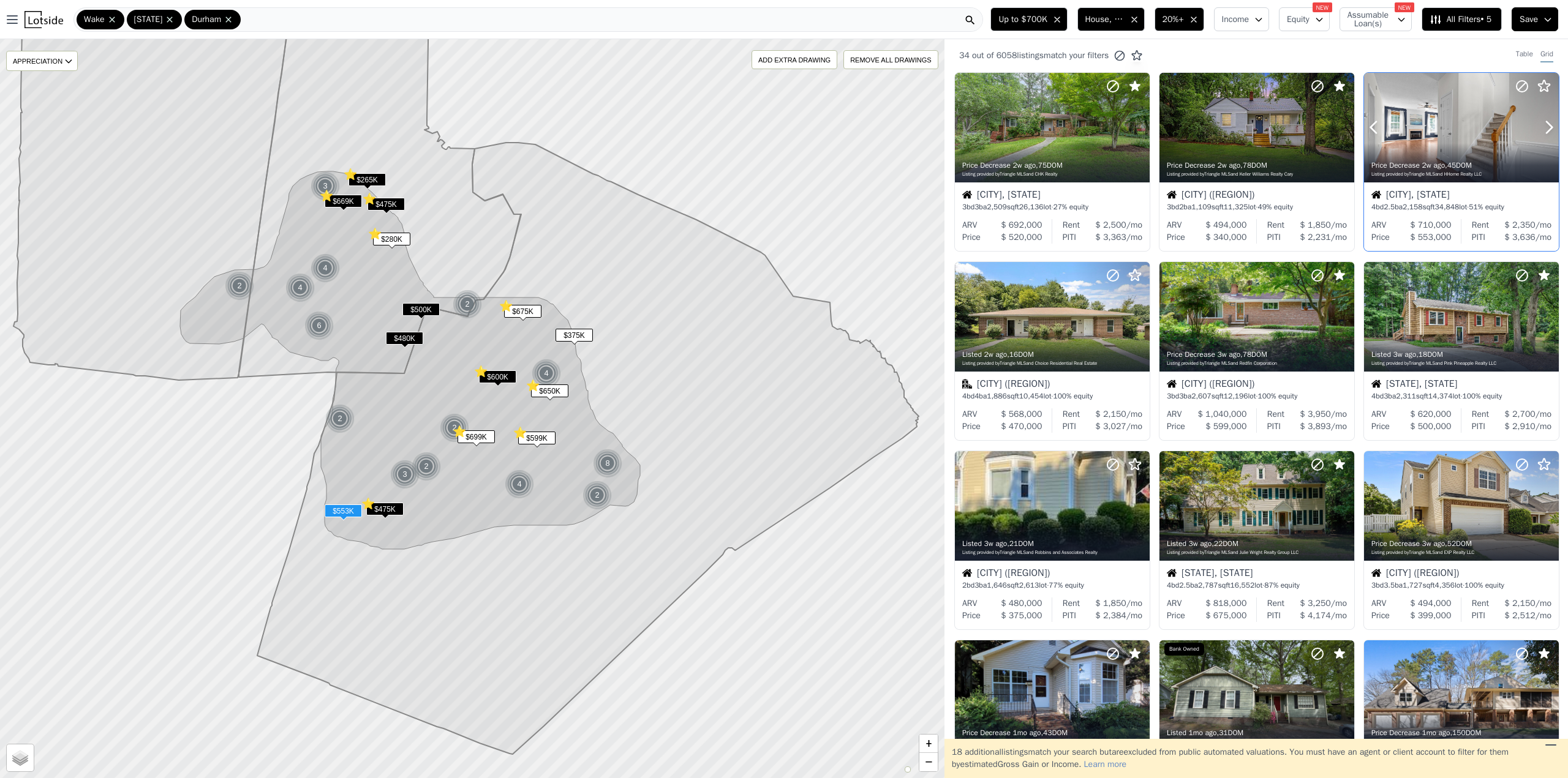click 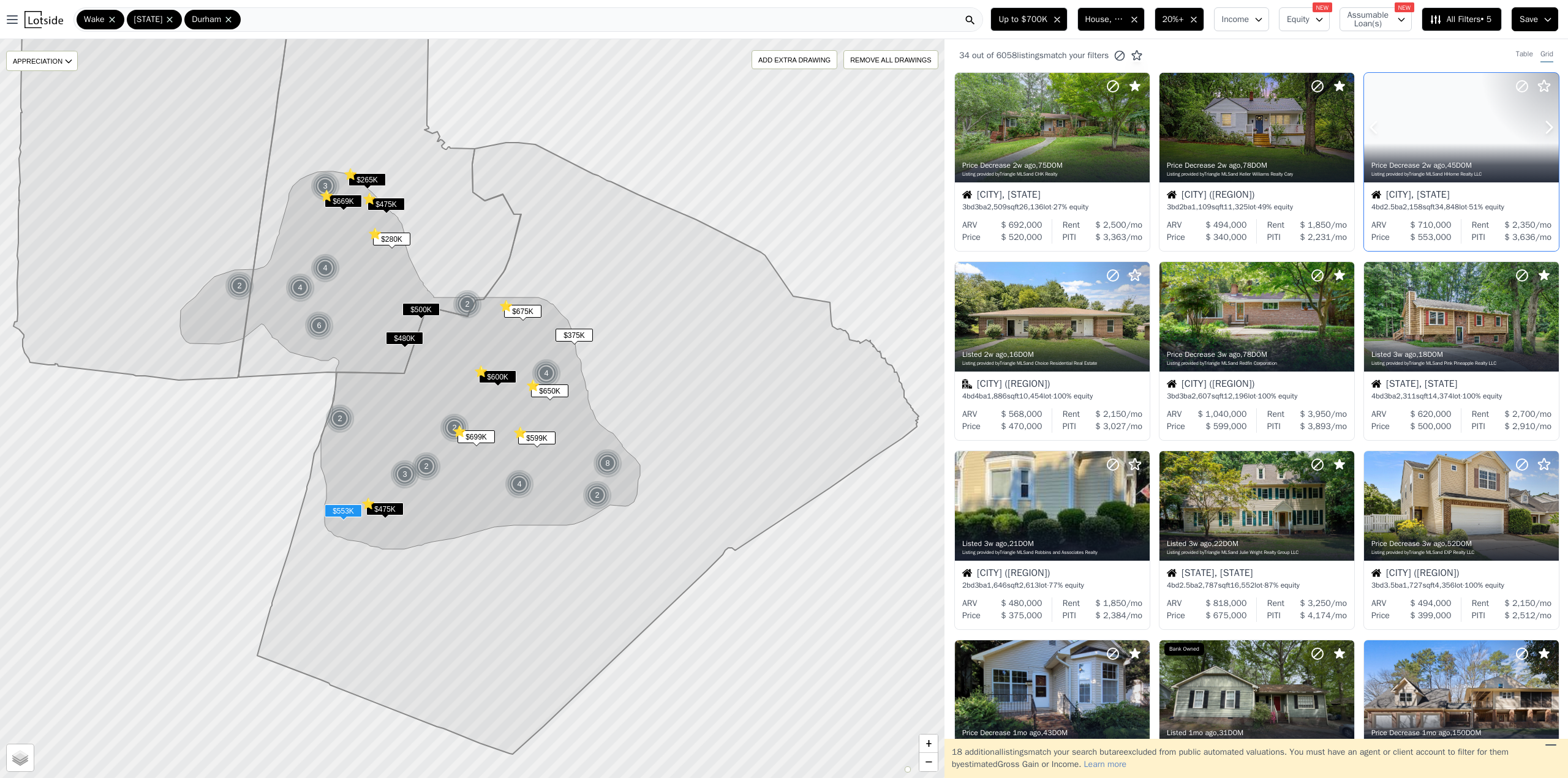 click 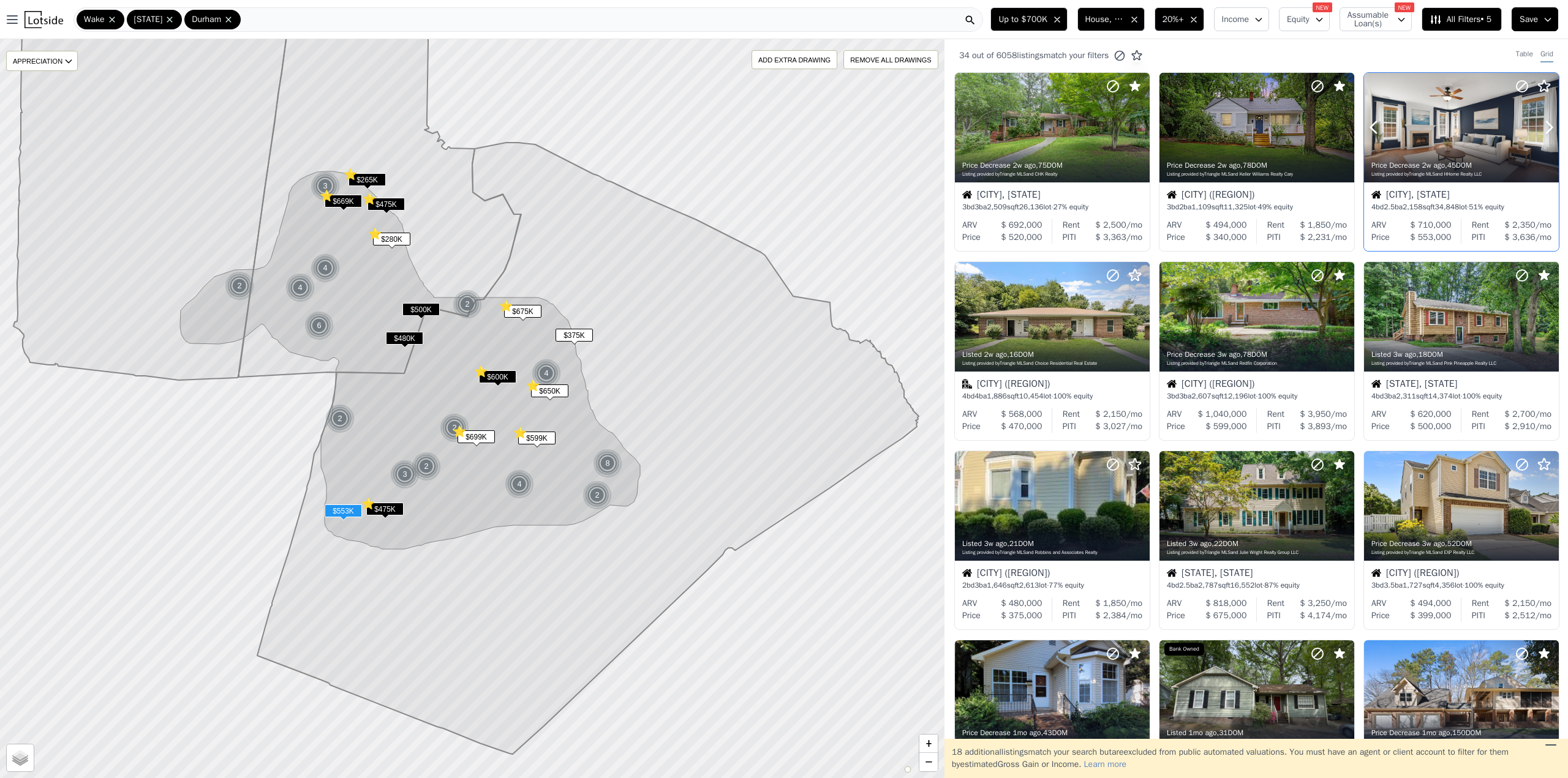 click 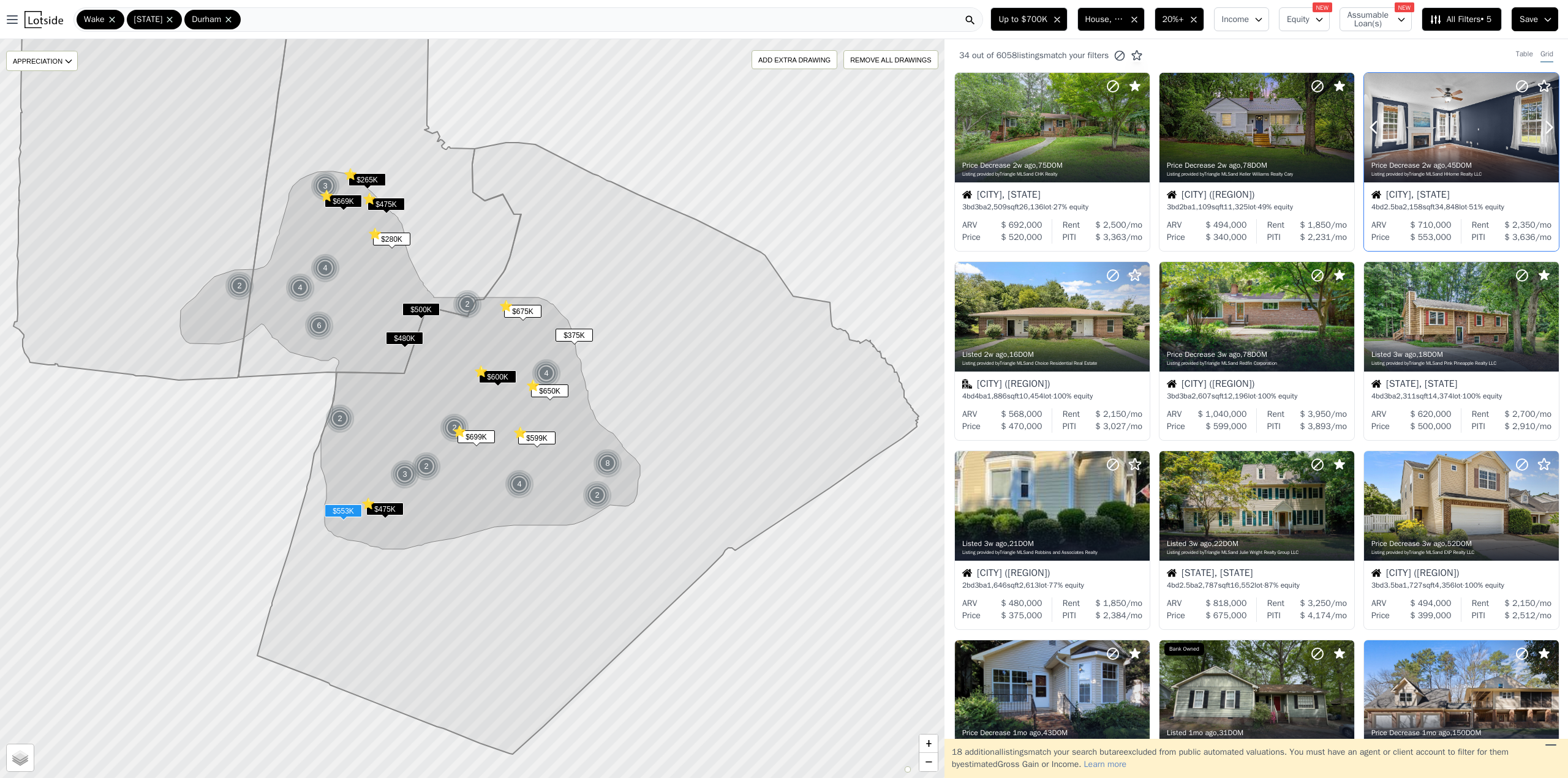 click 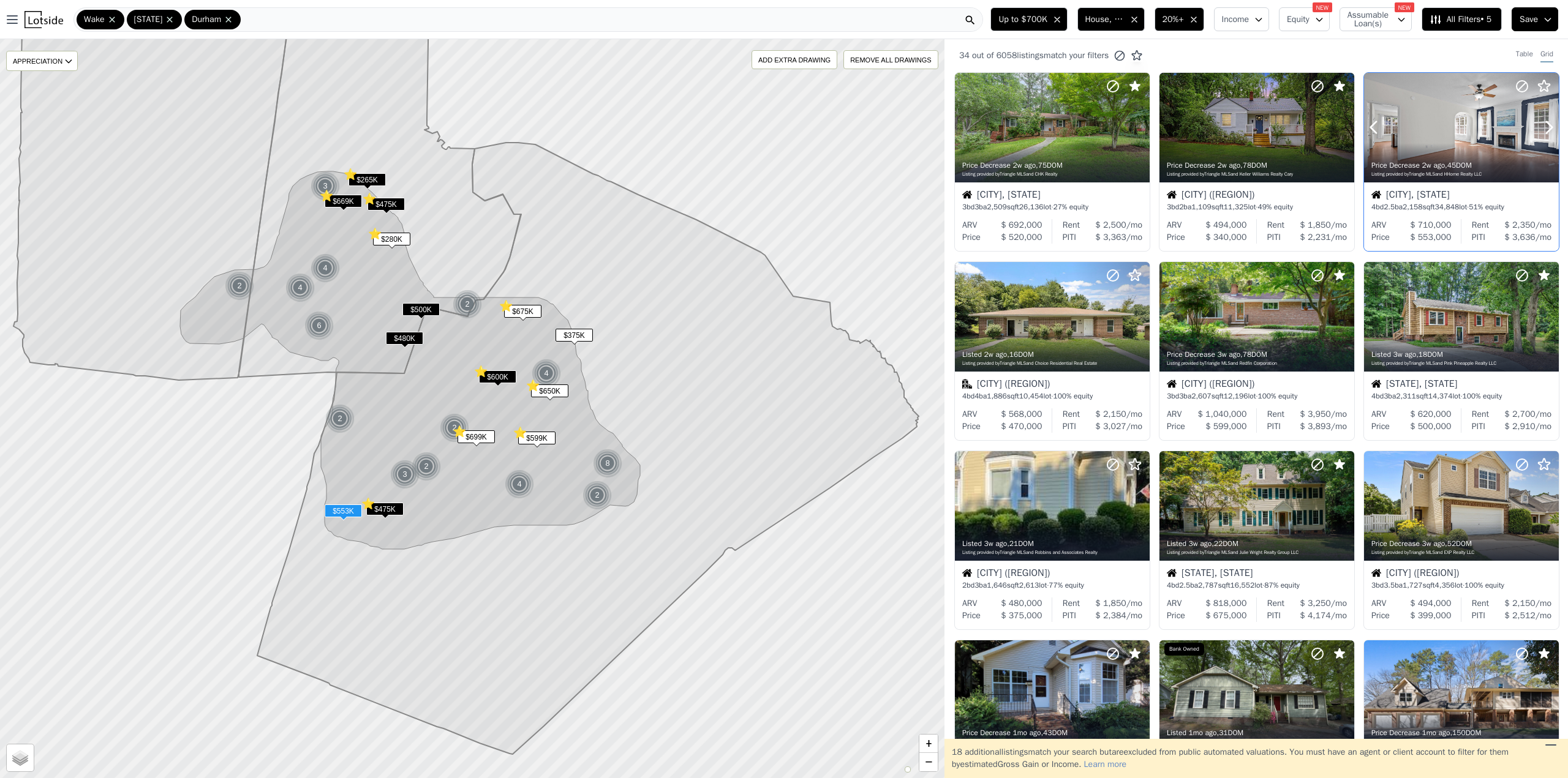click 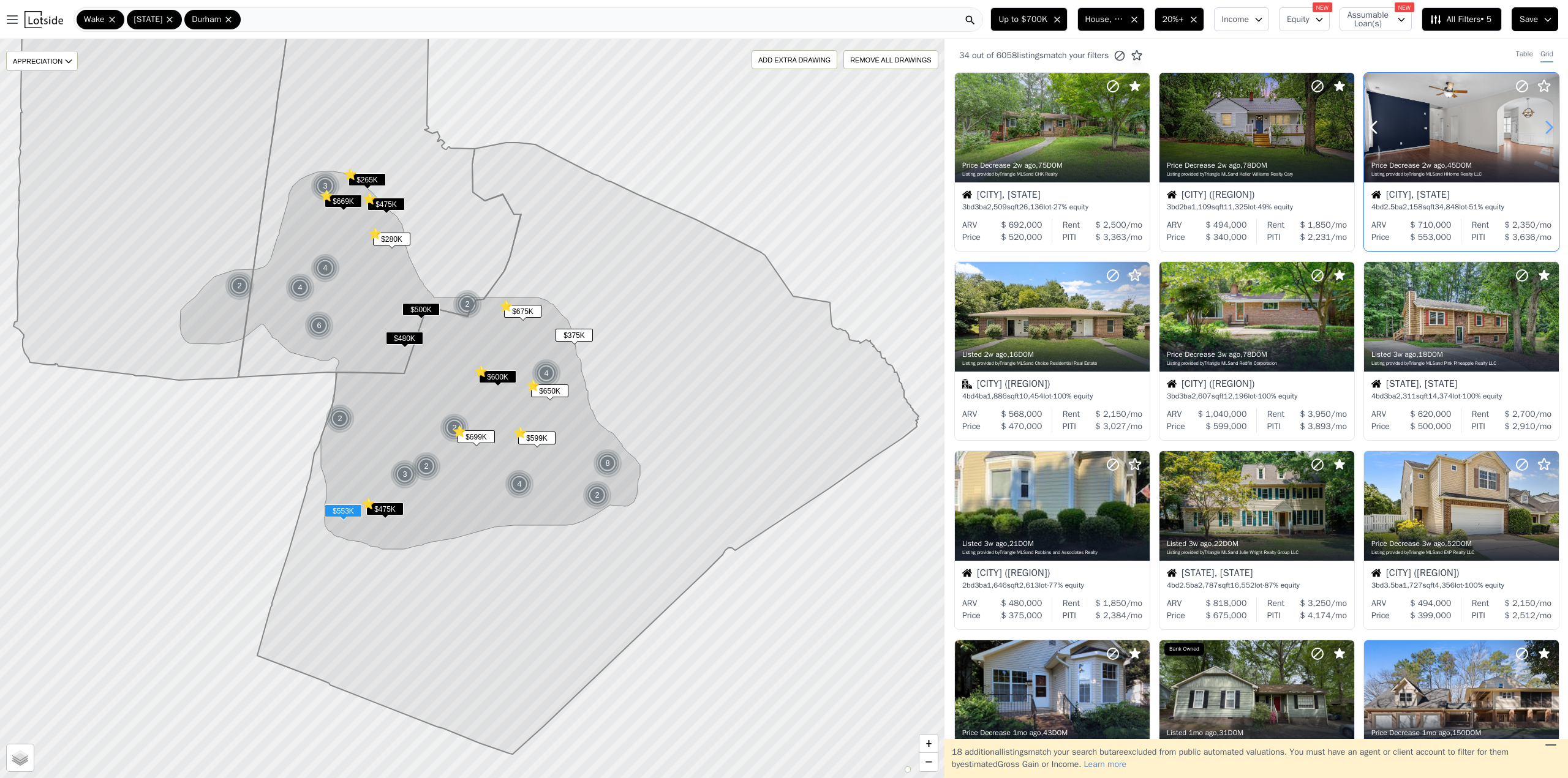 click 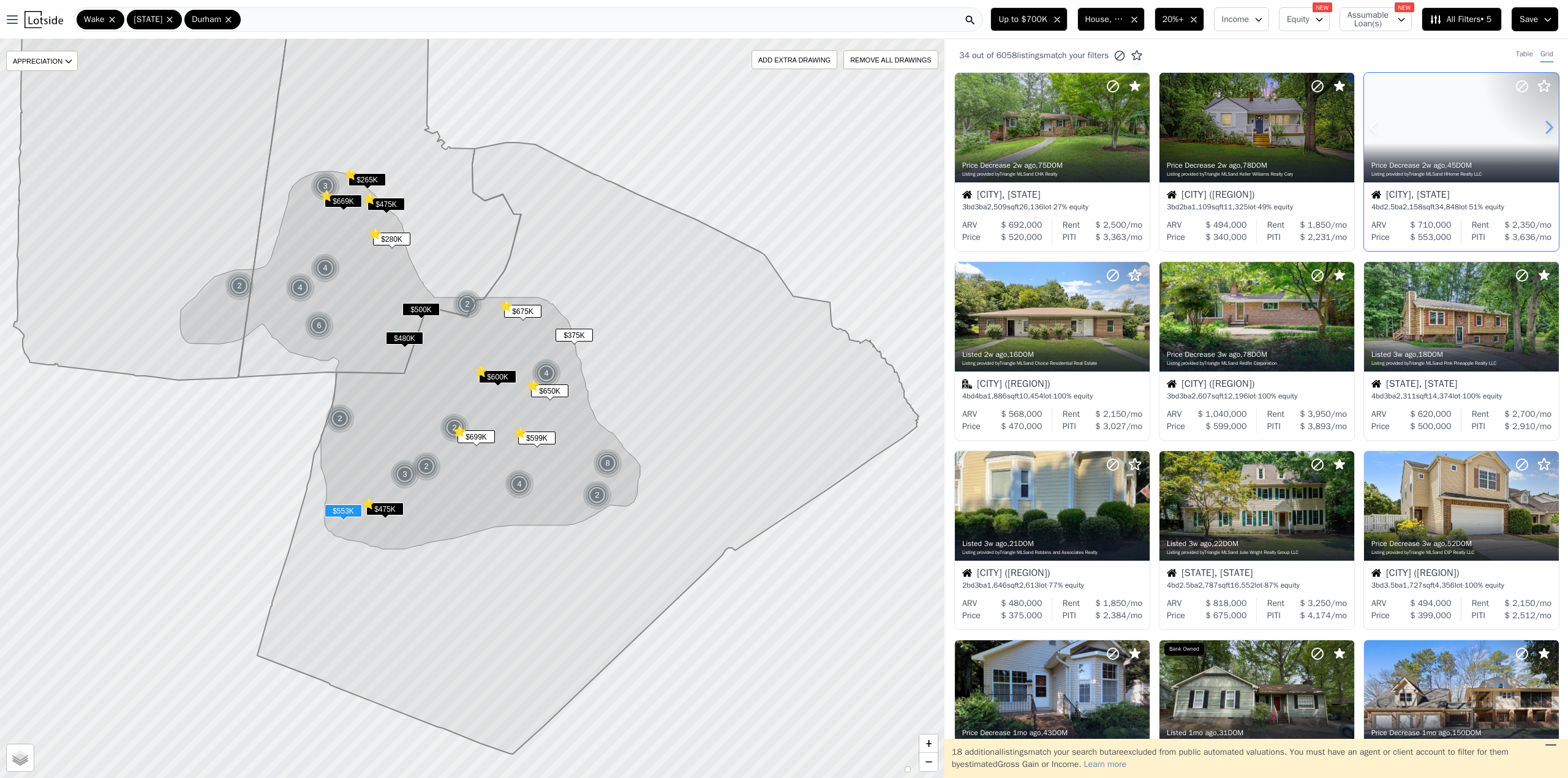 click 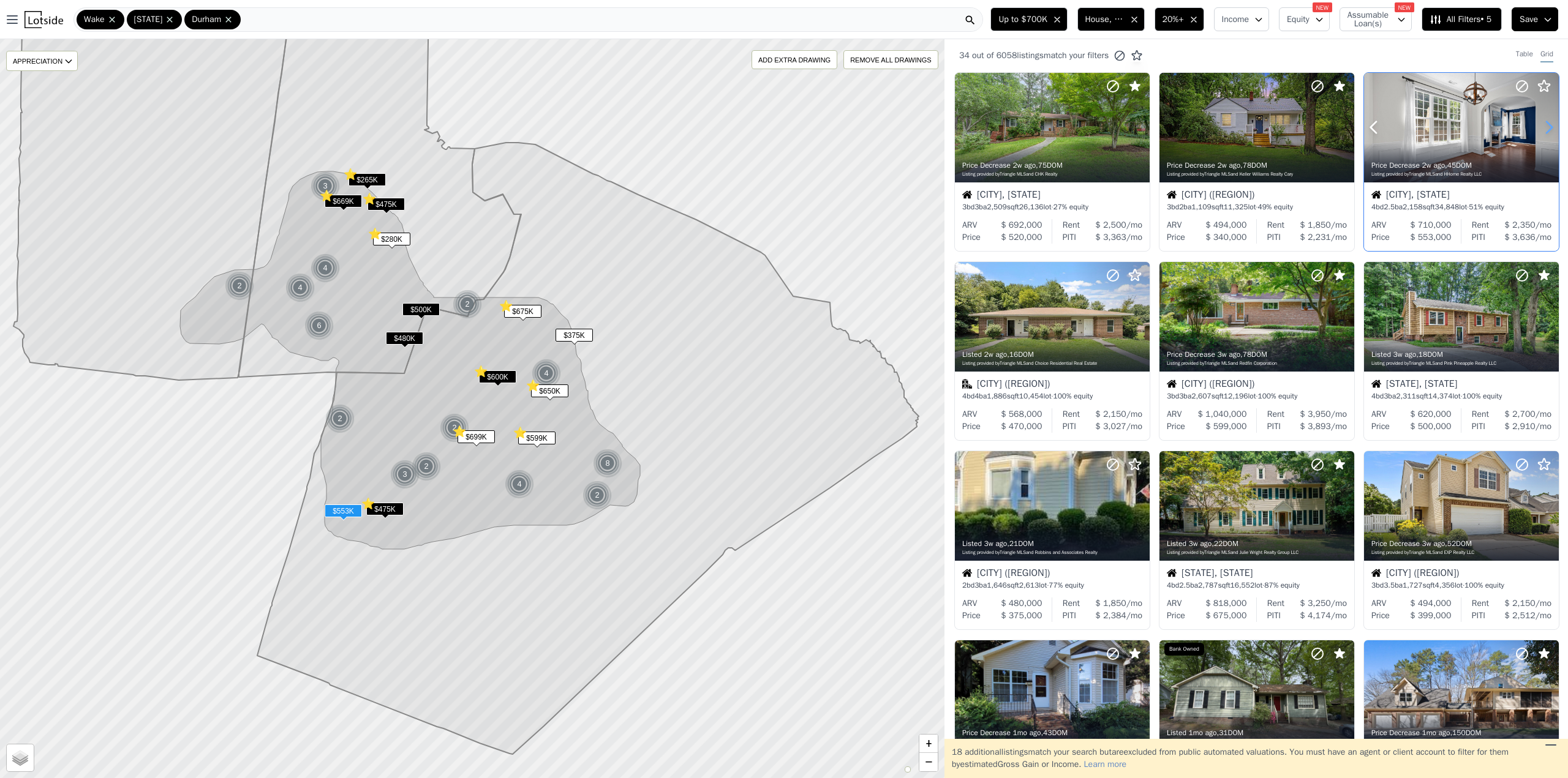 click 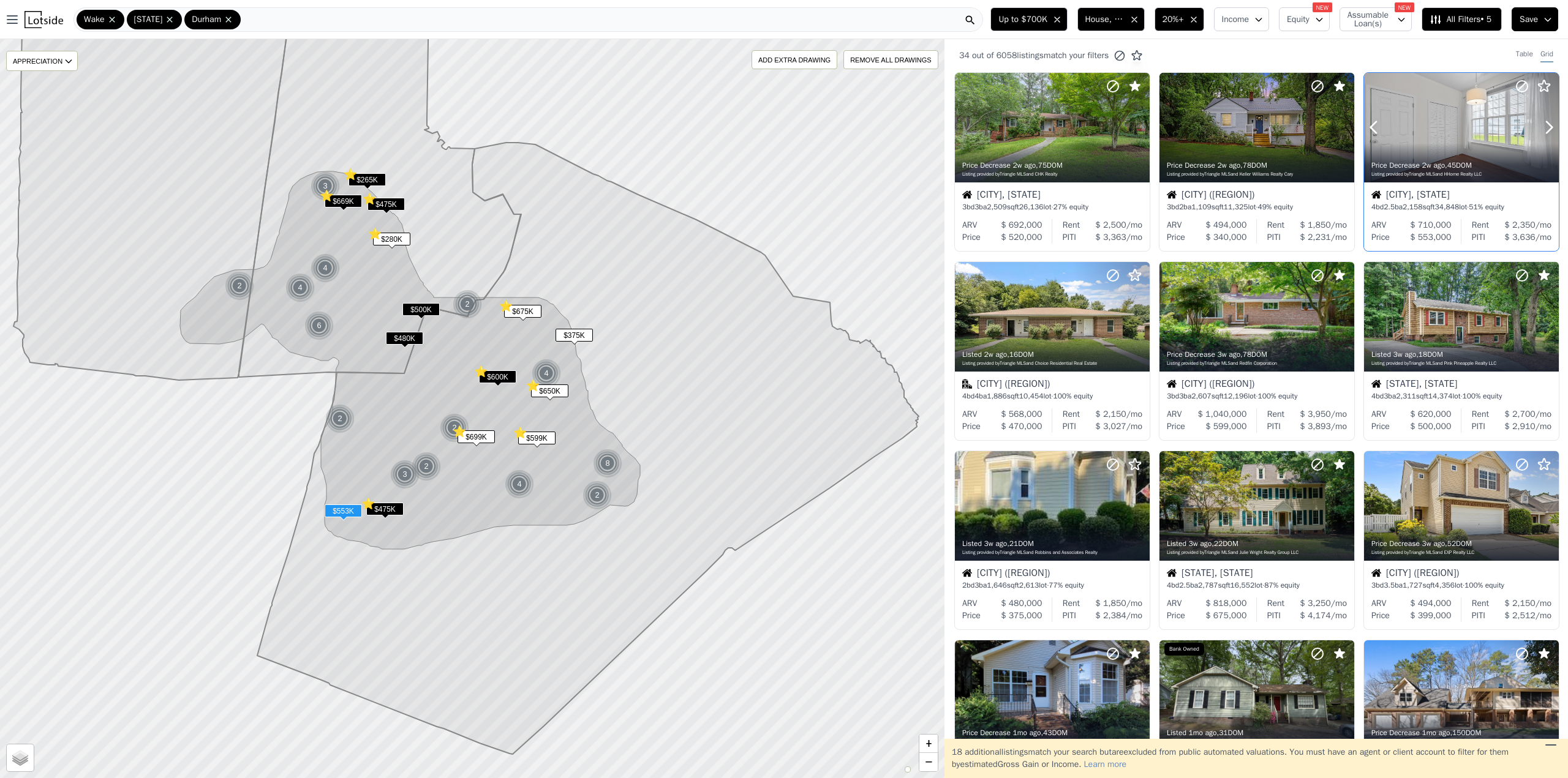 click 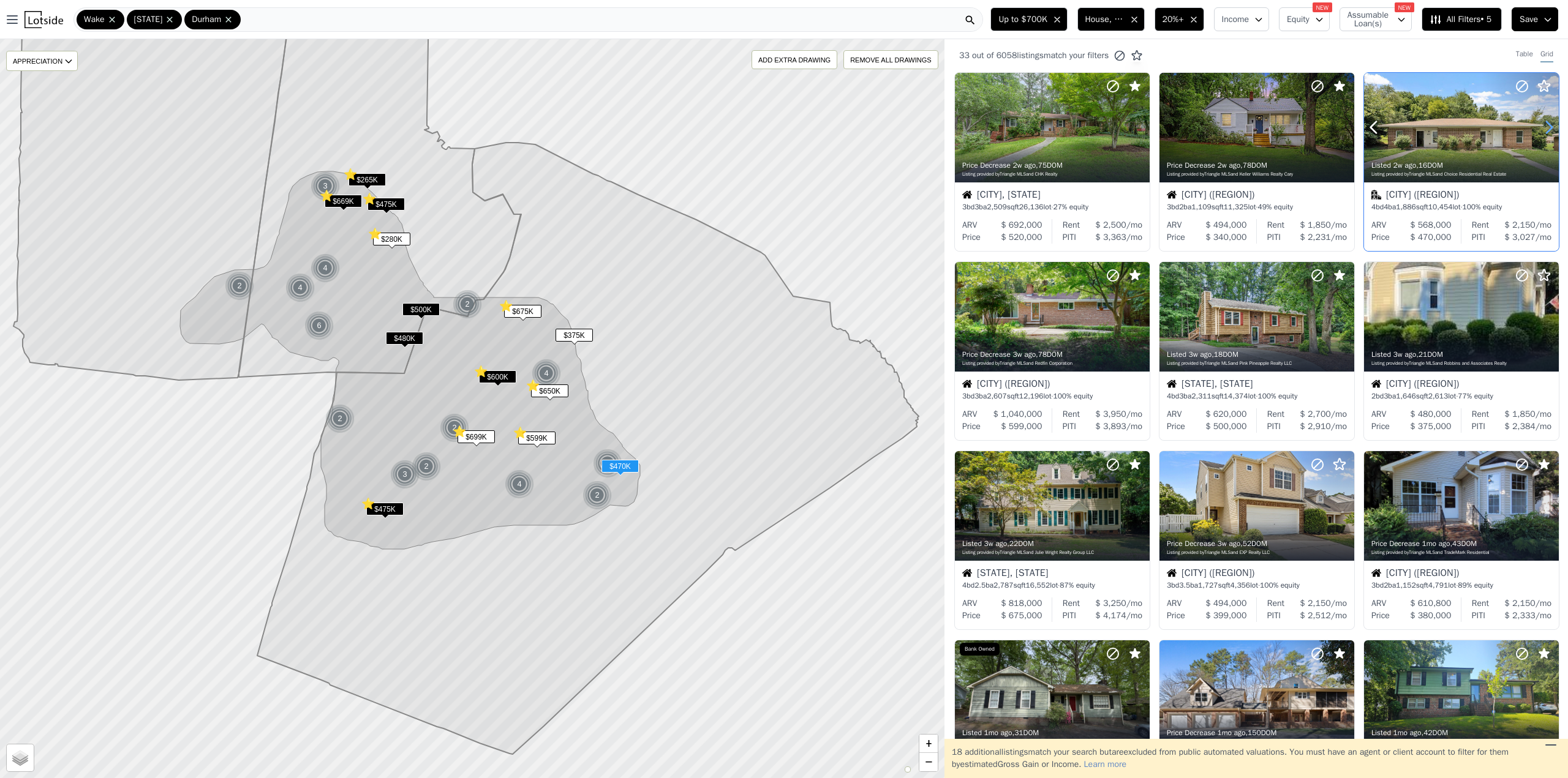 click 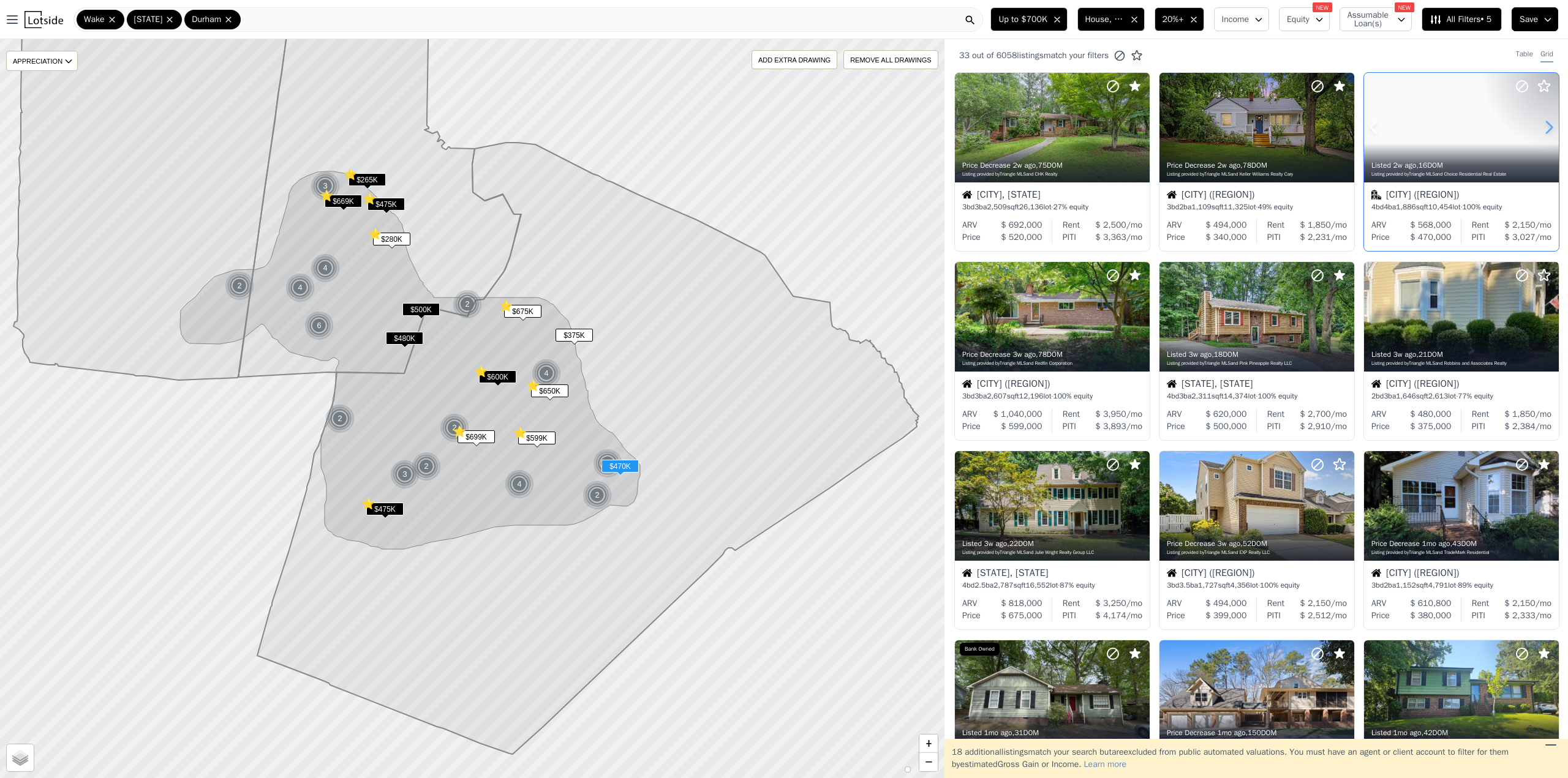 click 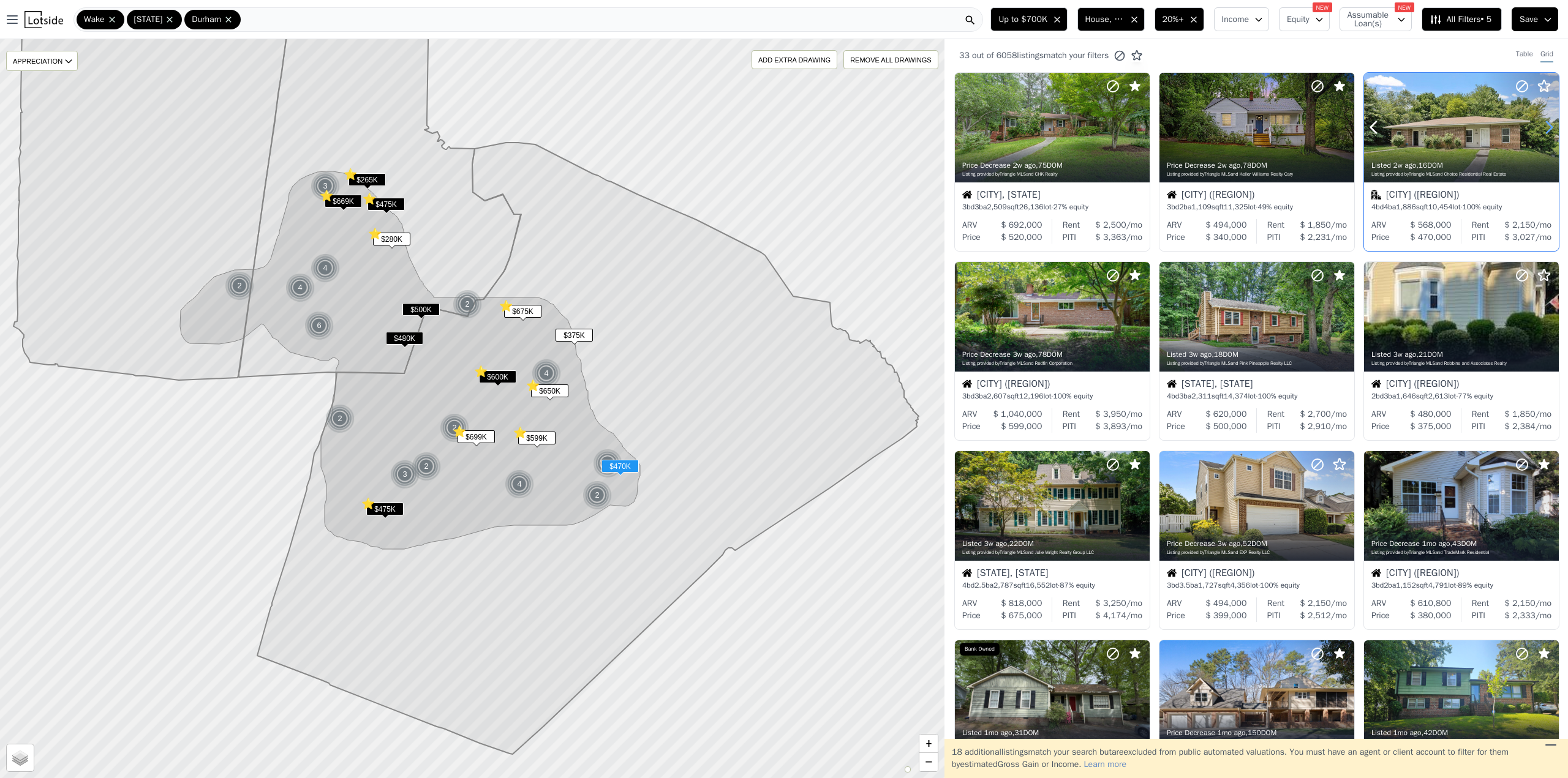 click 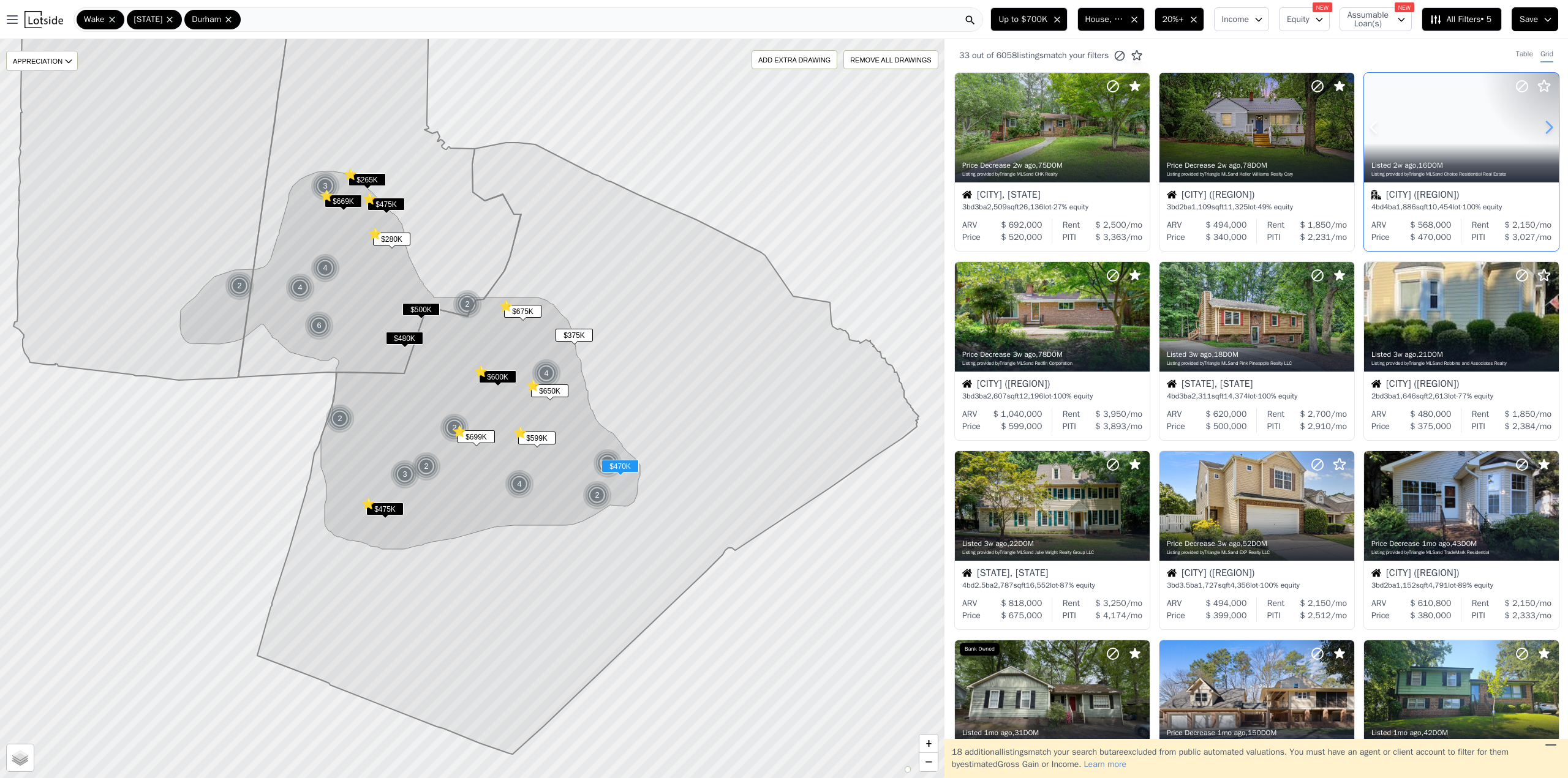 click 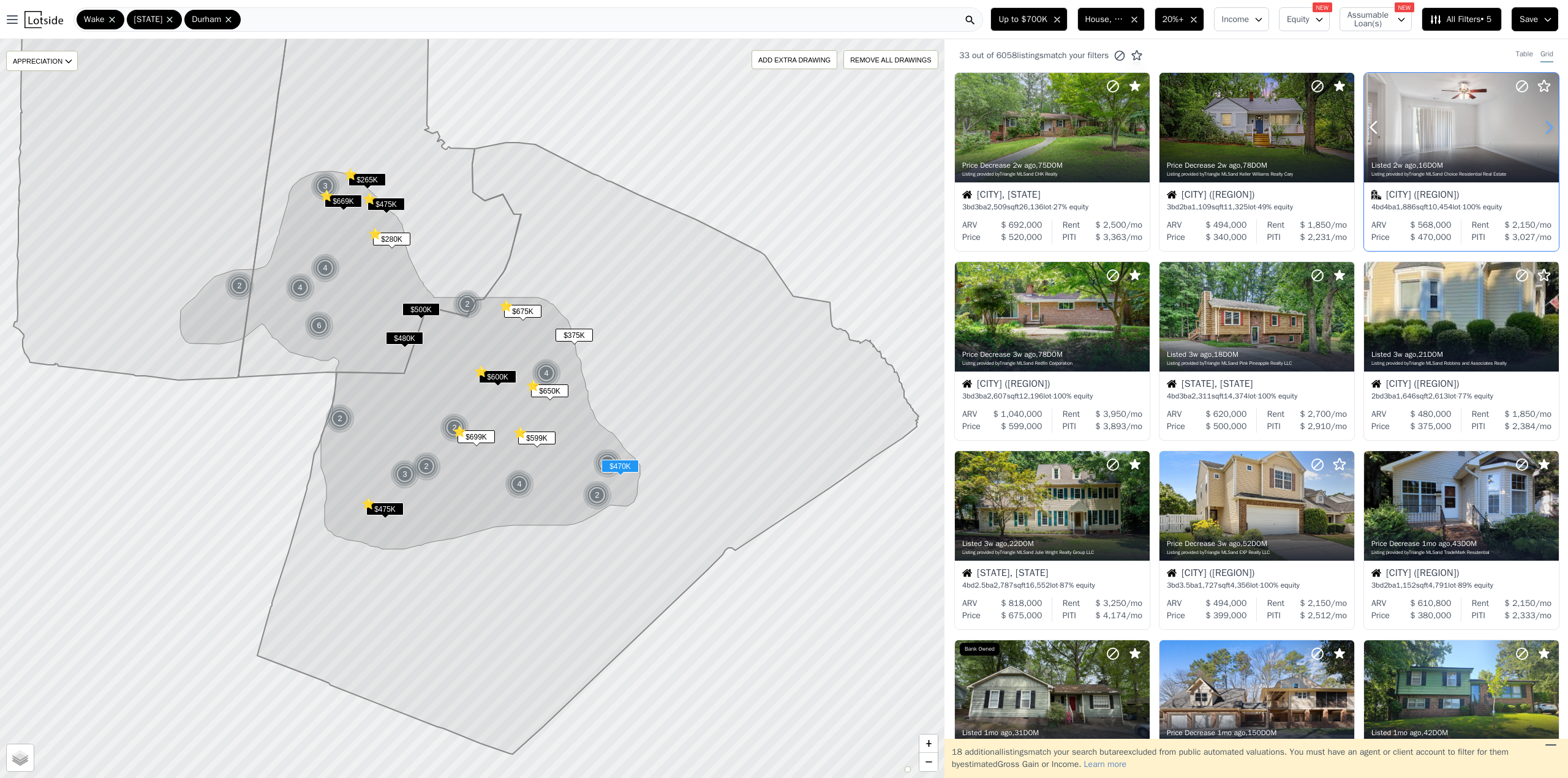 click 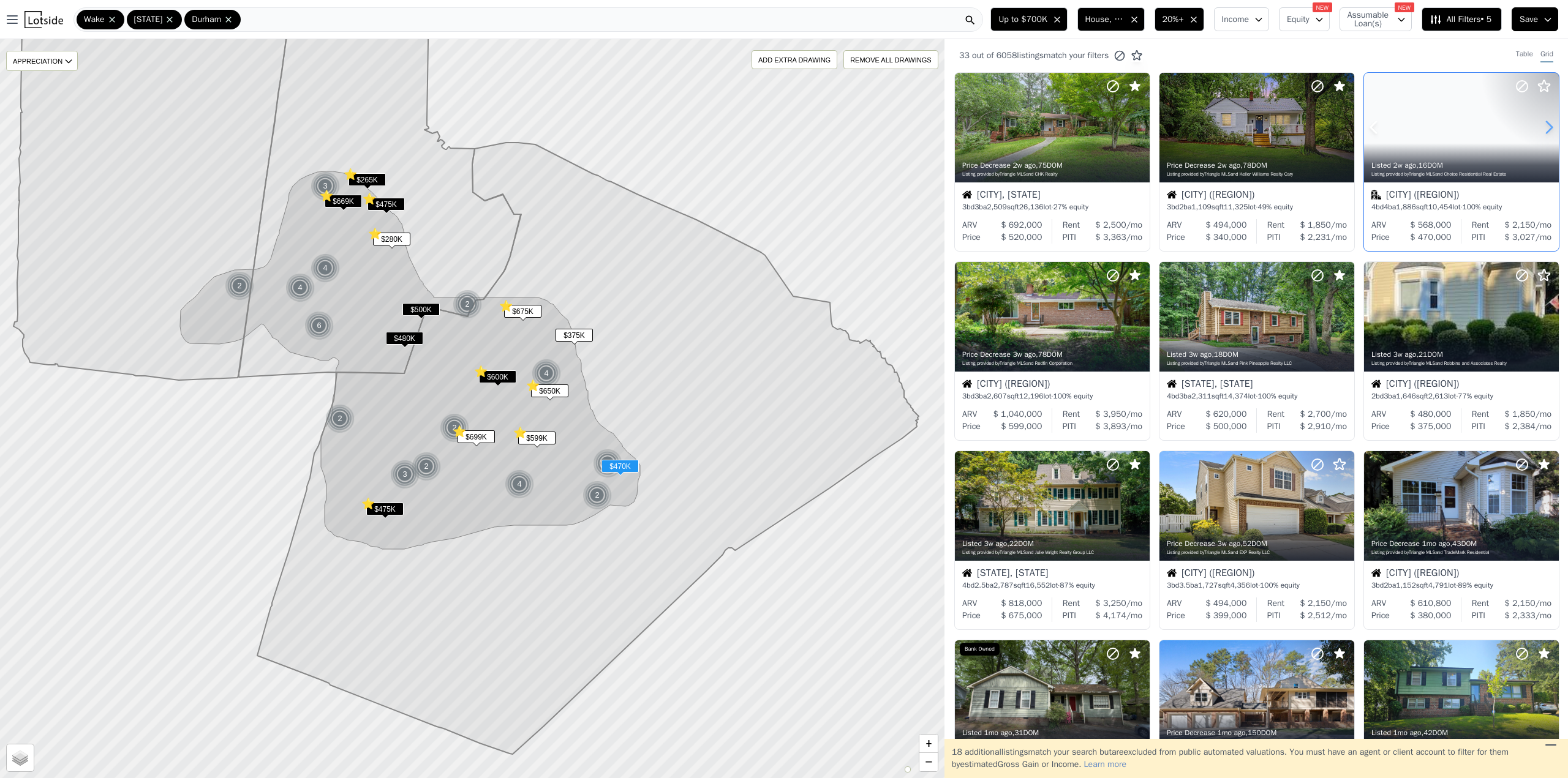 click 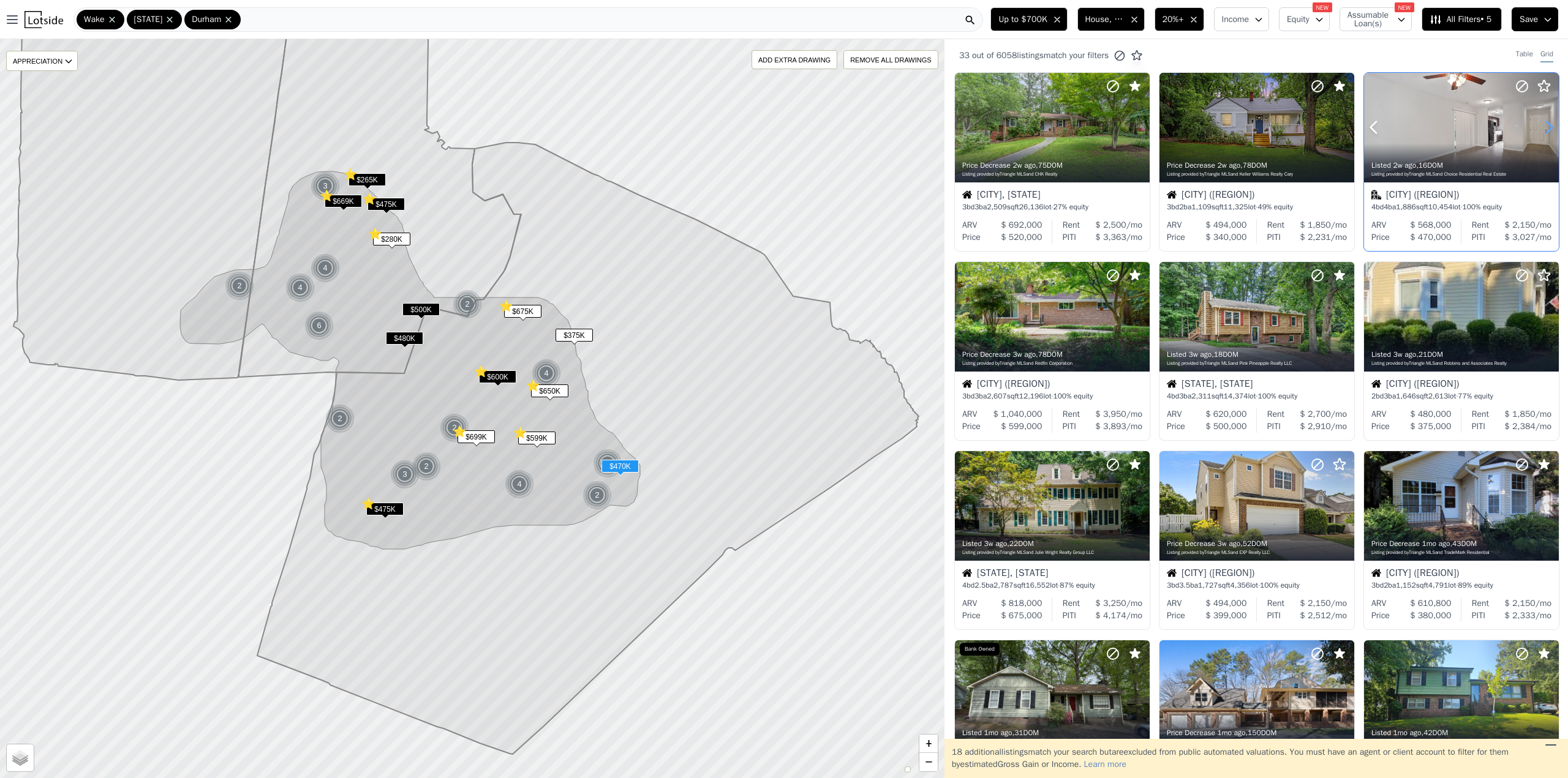 click 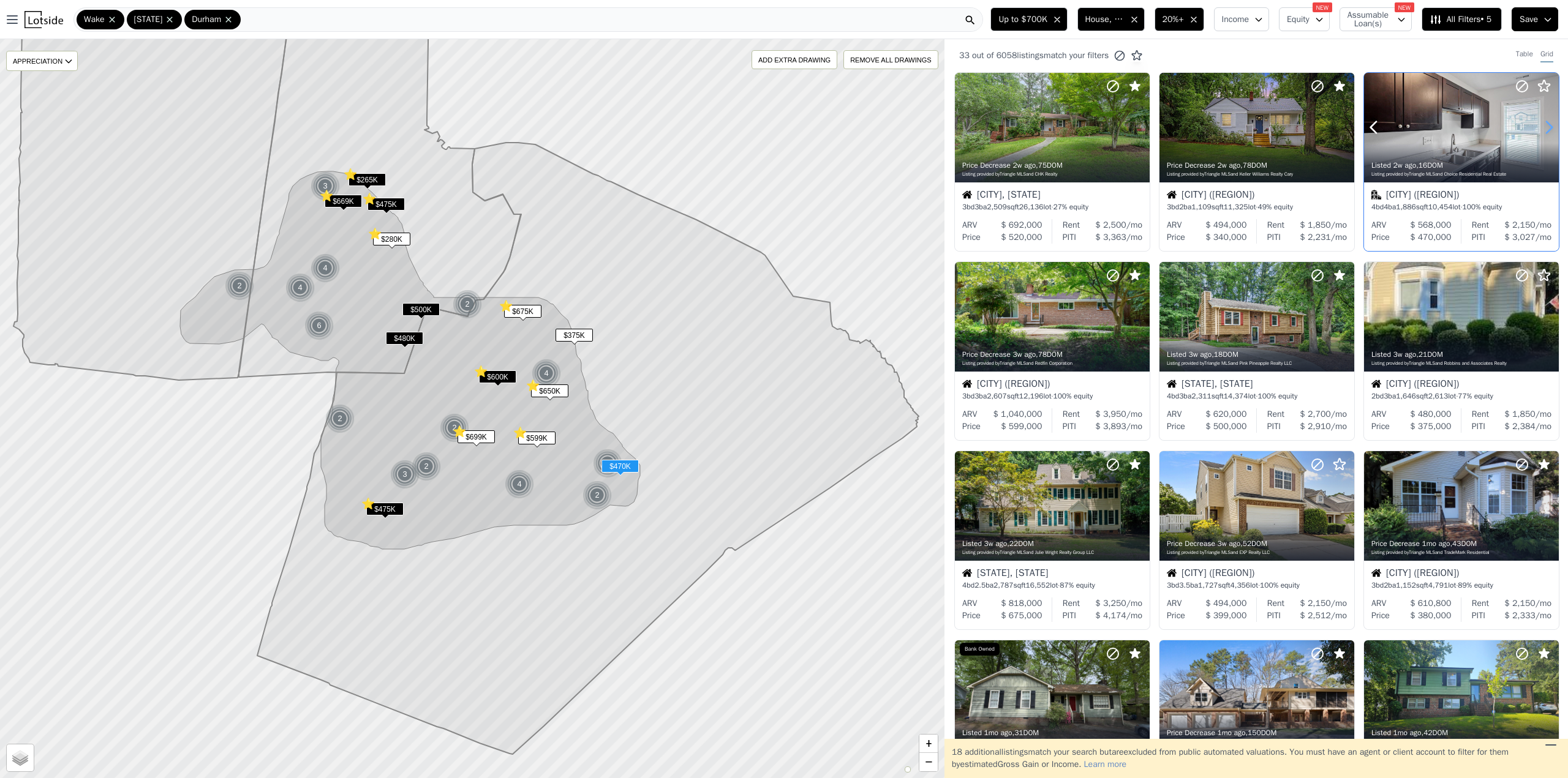 click 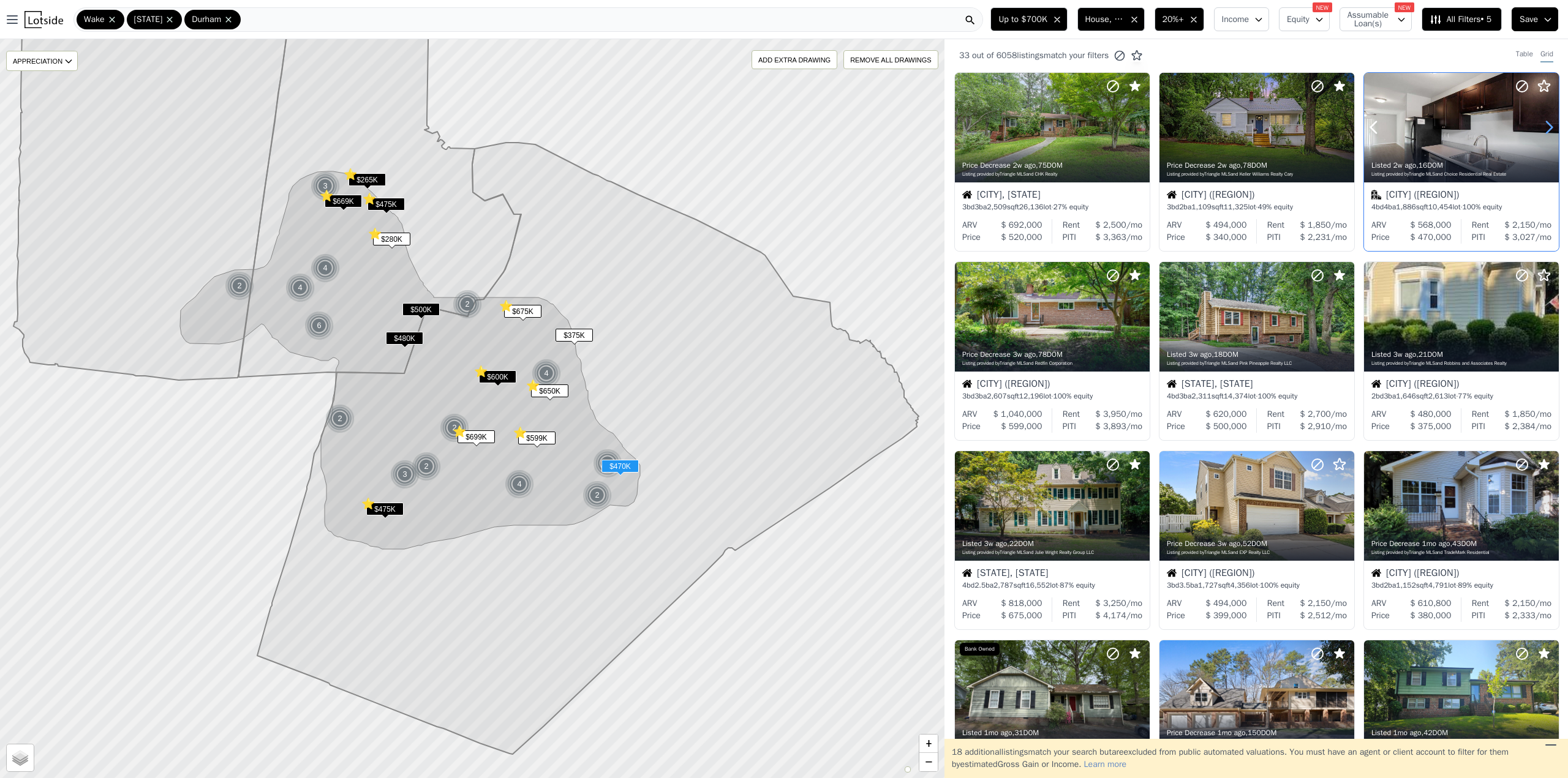 click 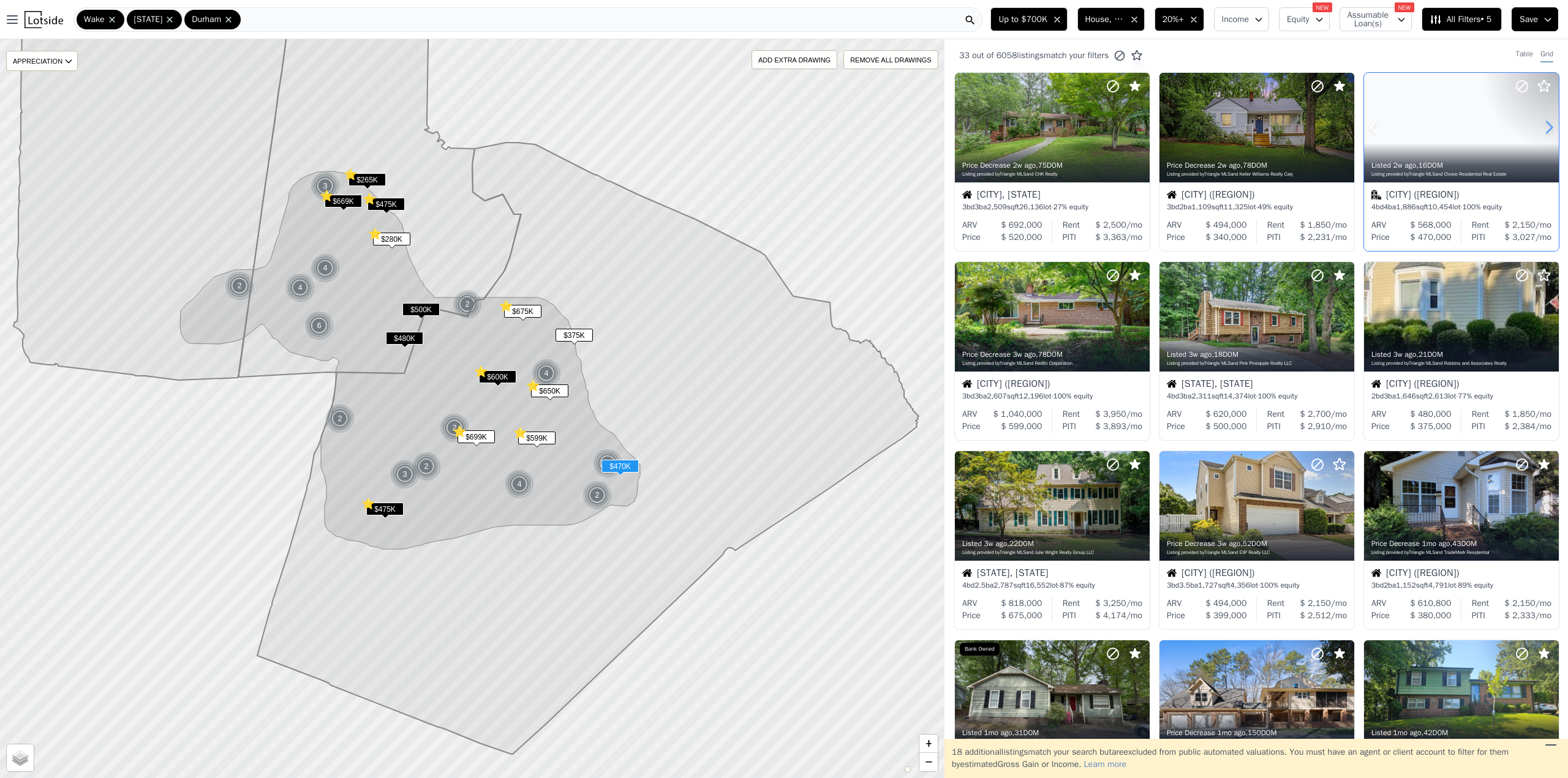 click 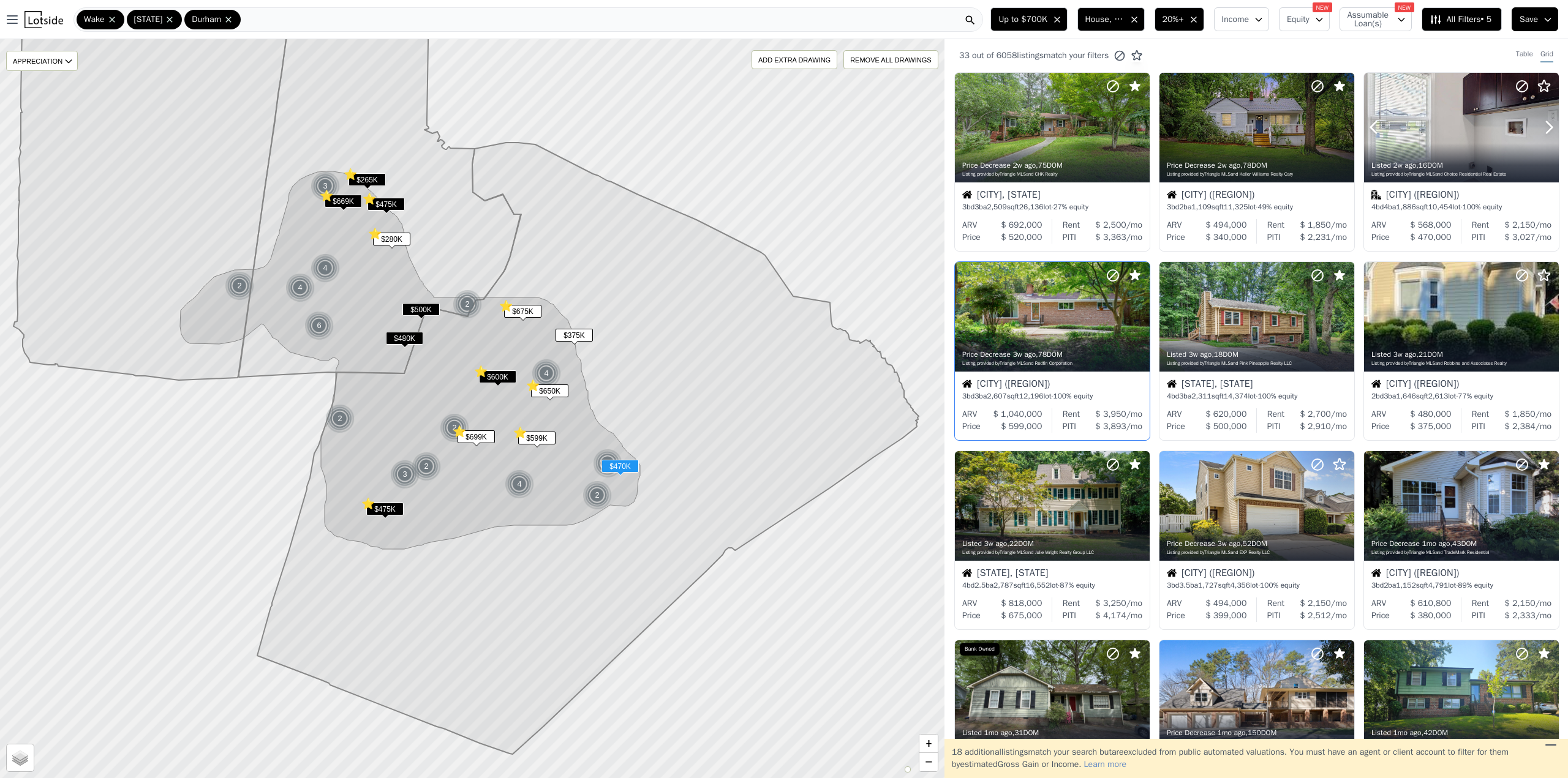 click 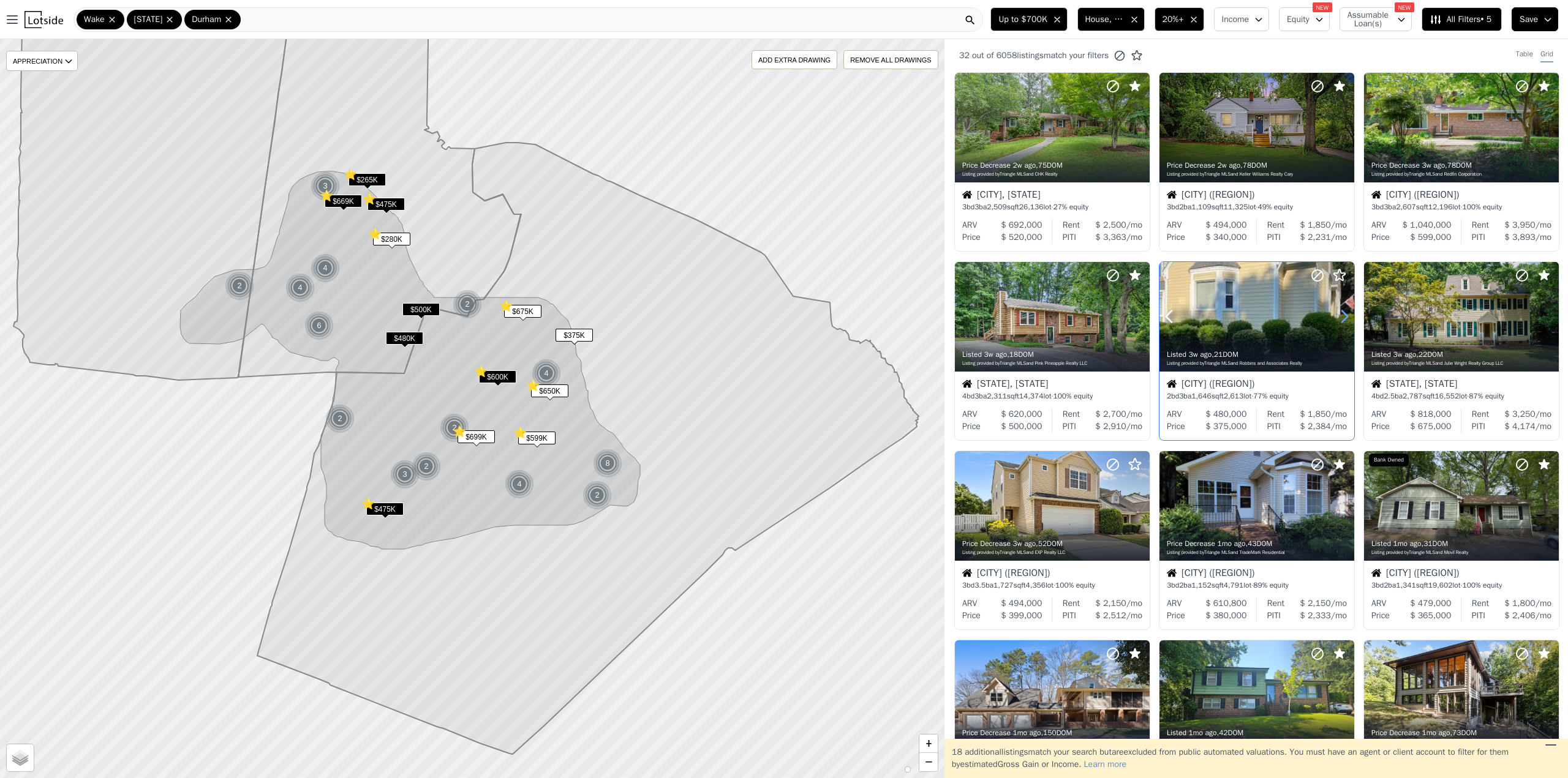 click 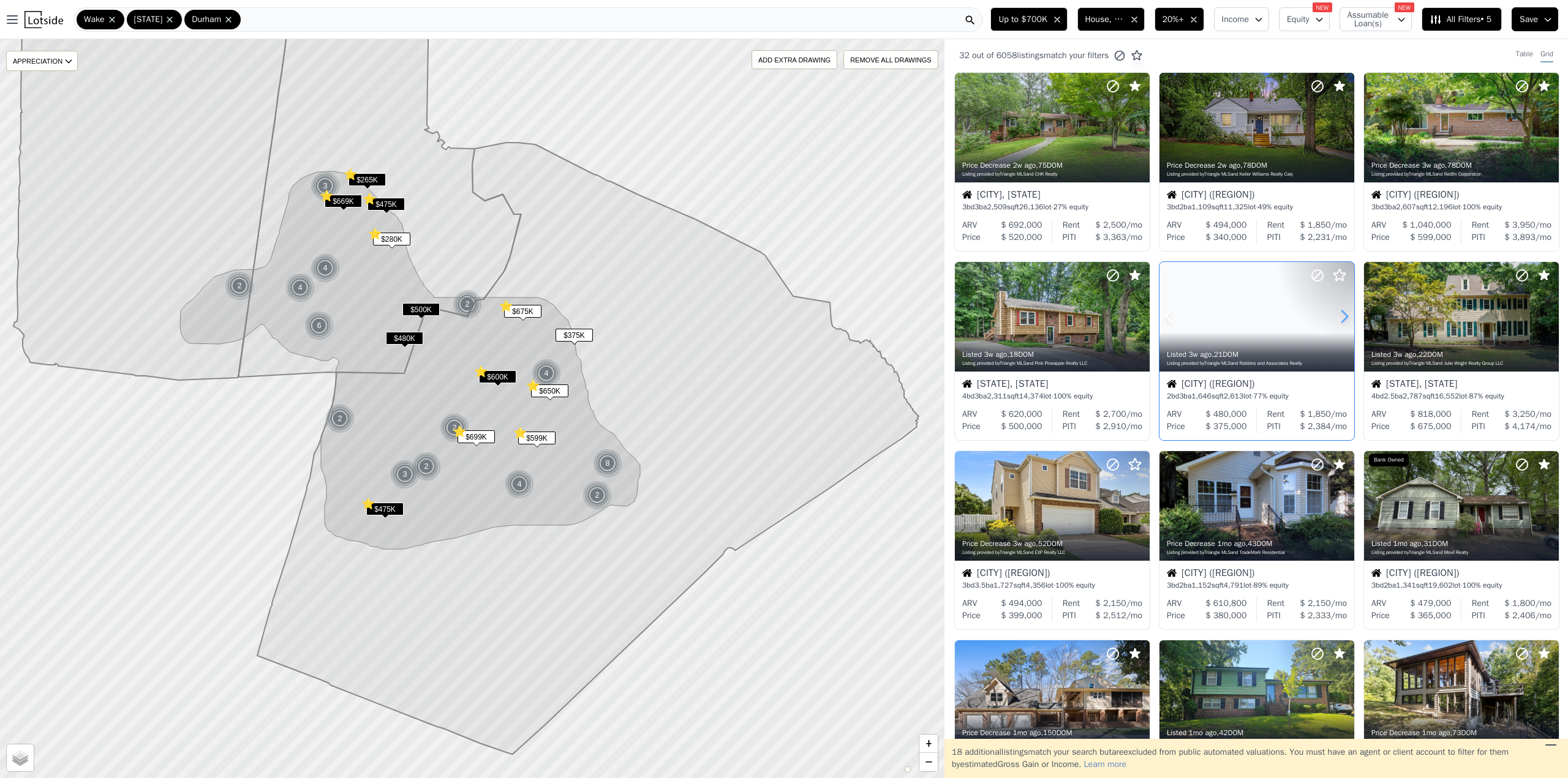 click 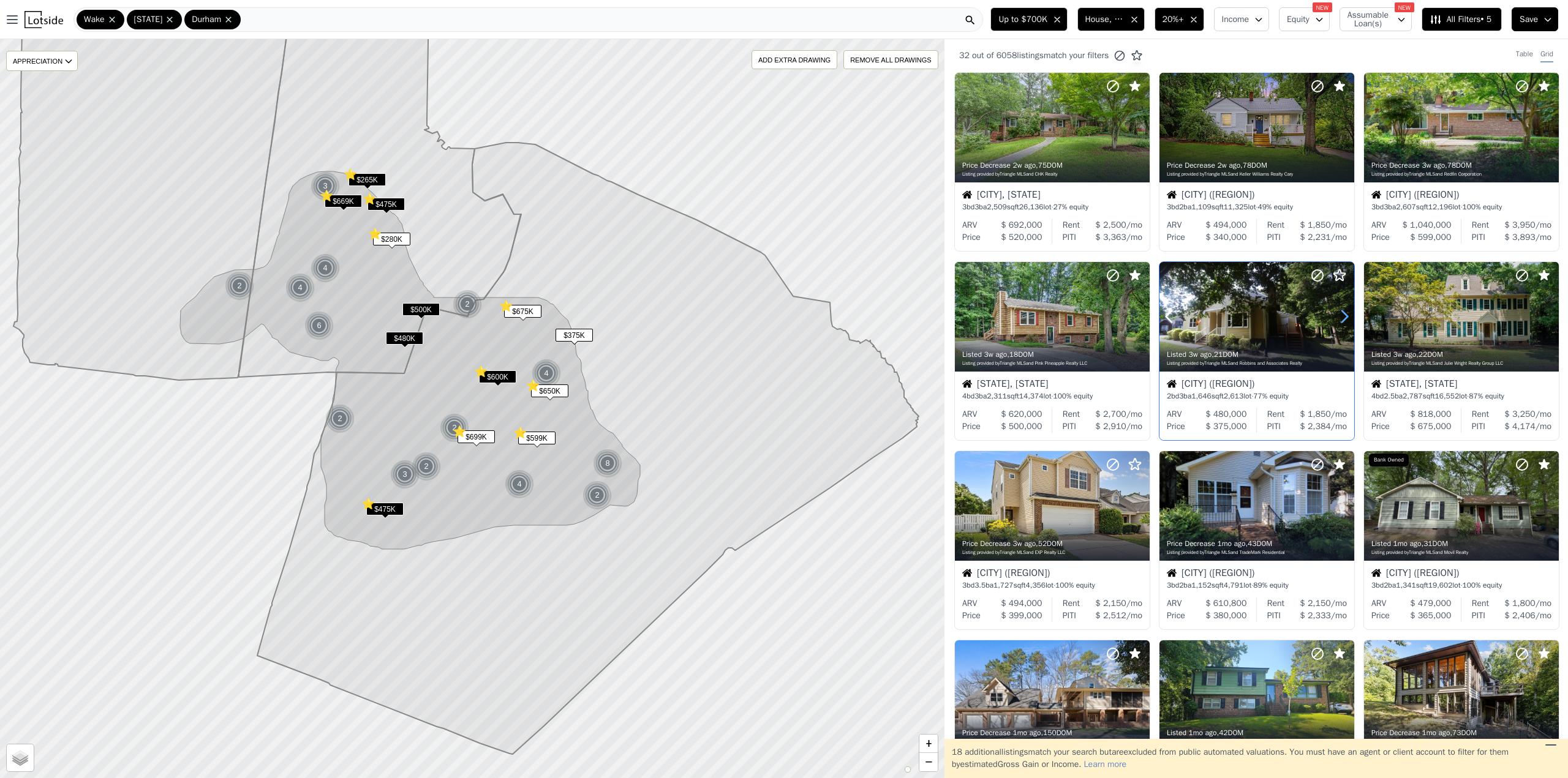 click 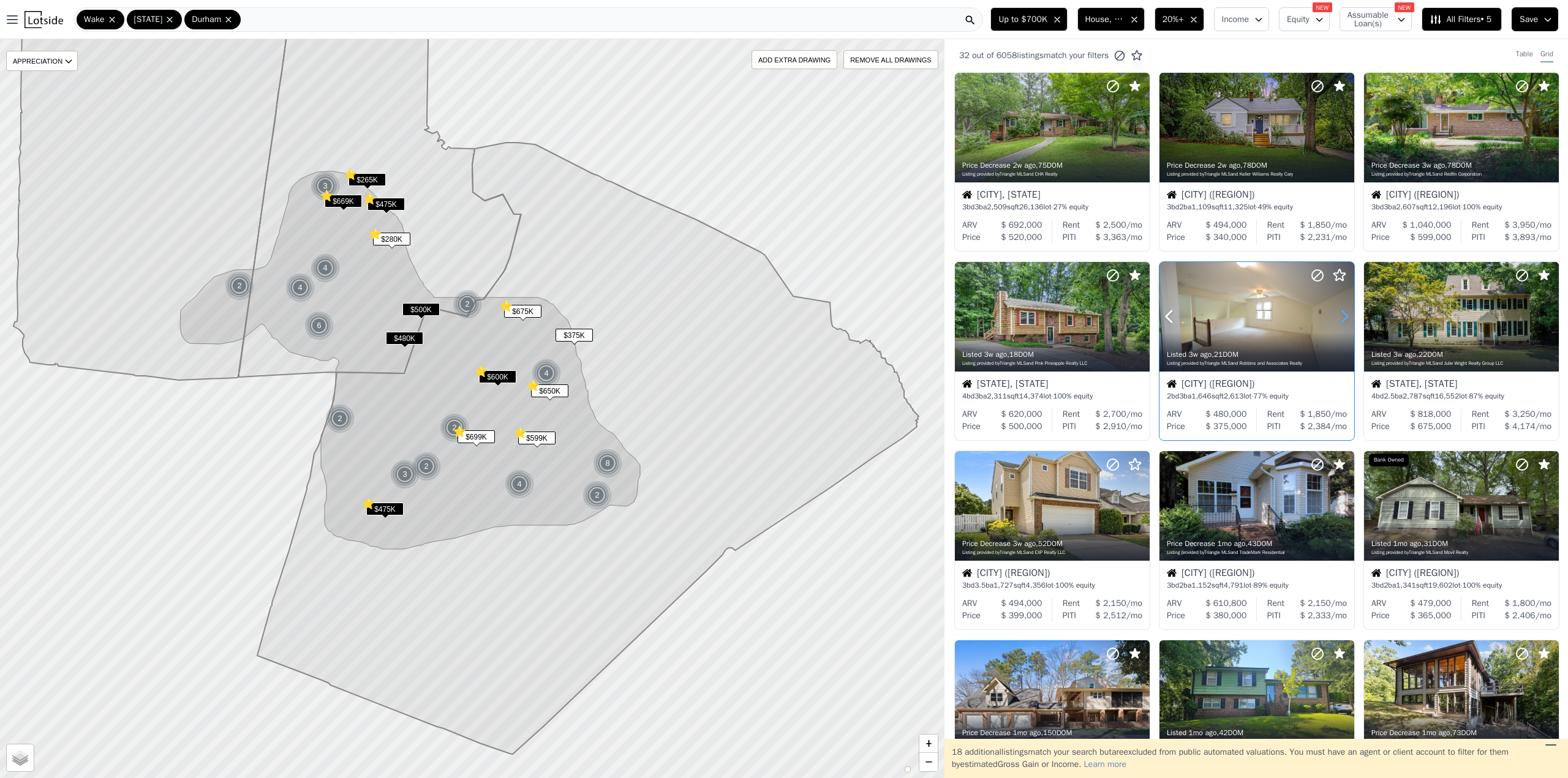 click 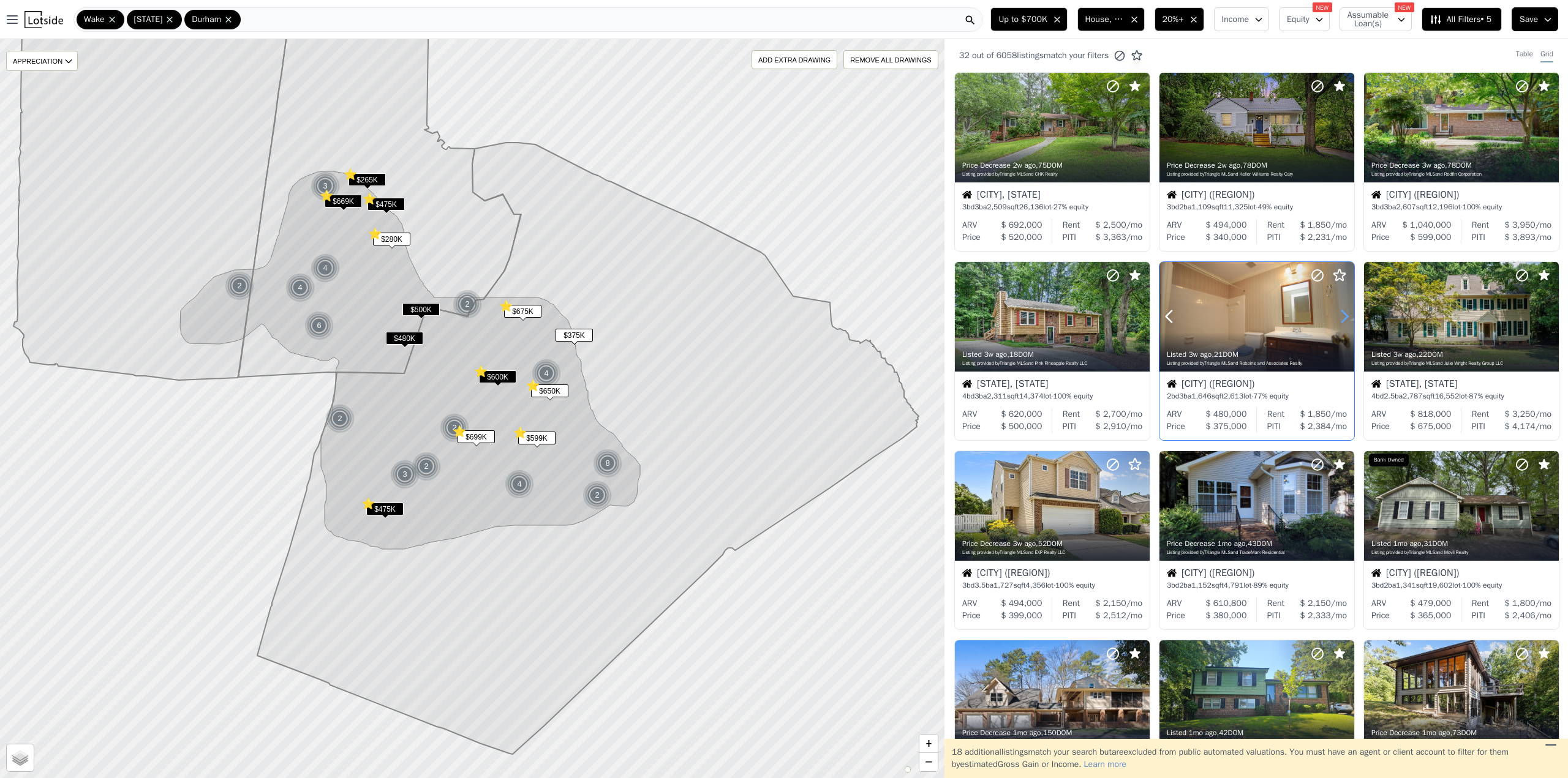click 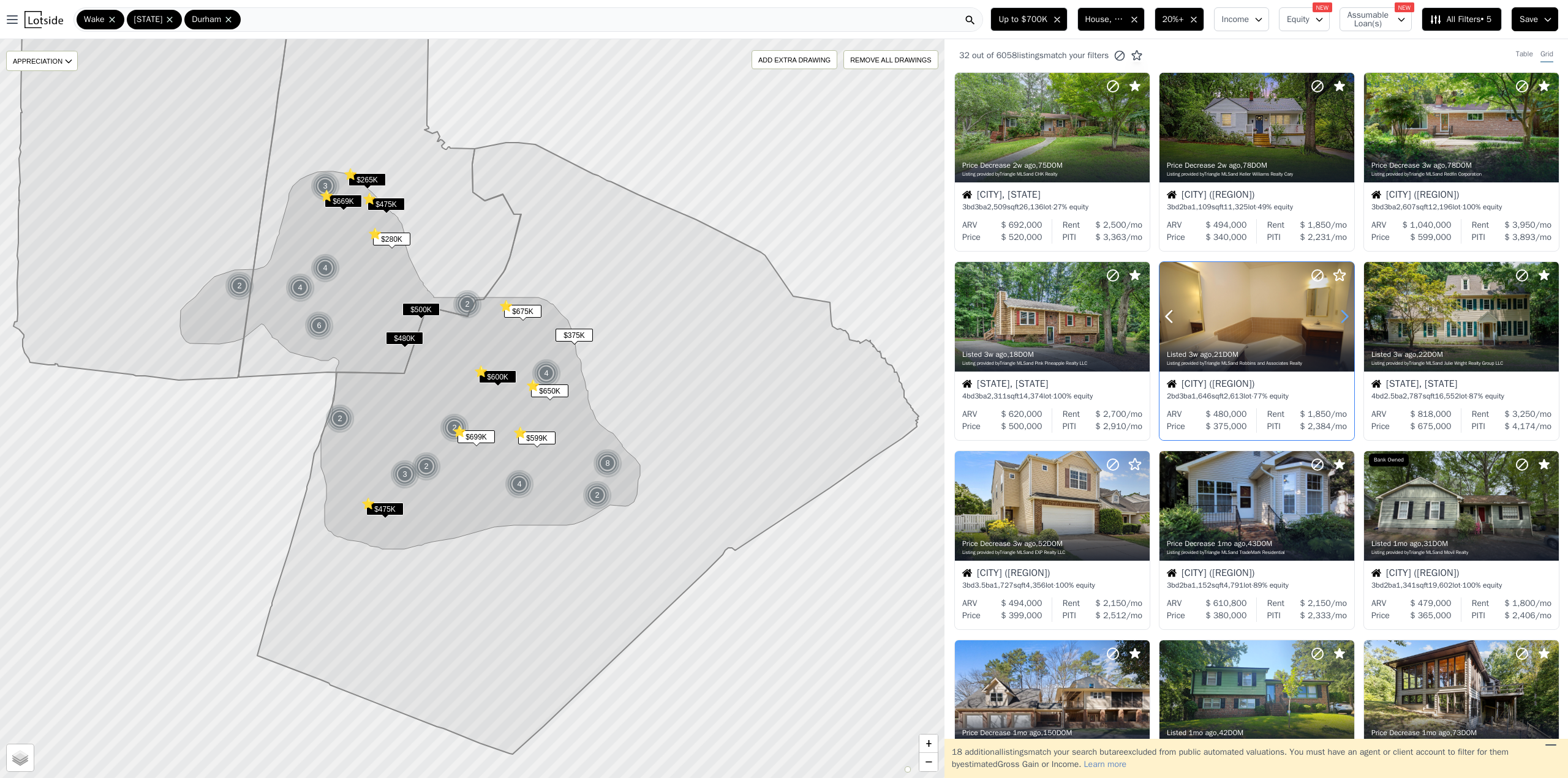 click 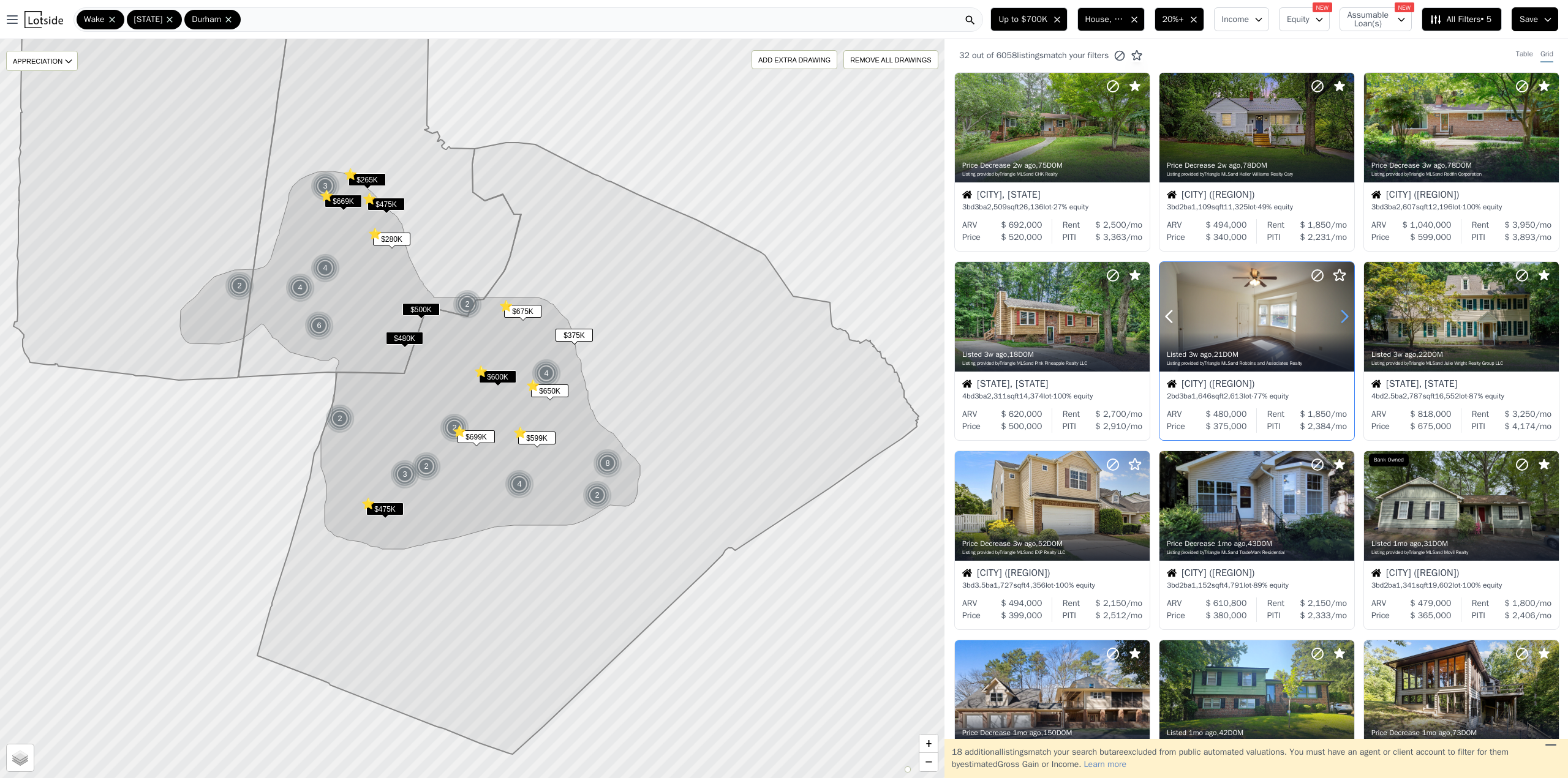 click 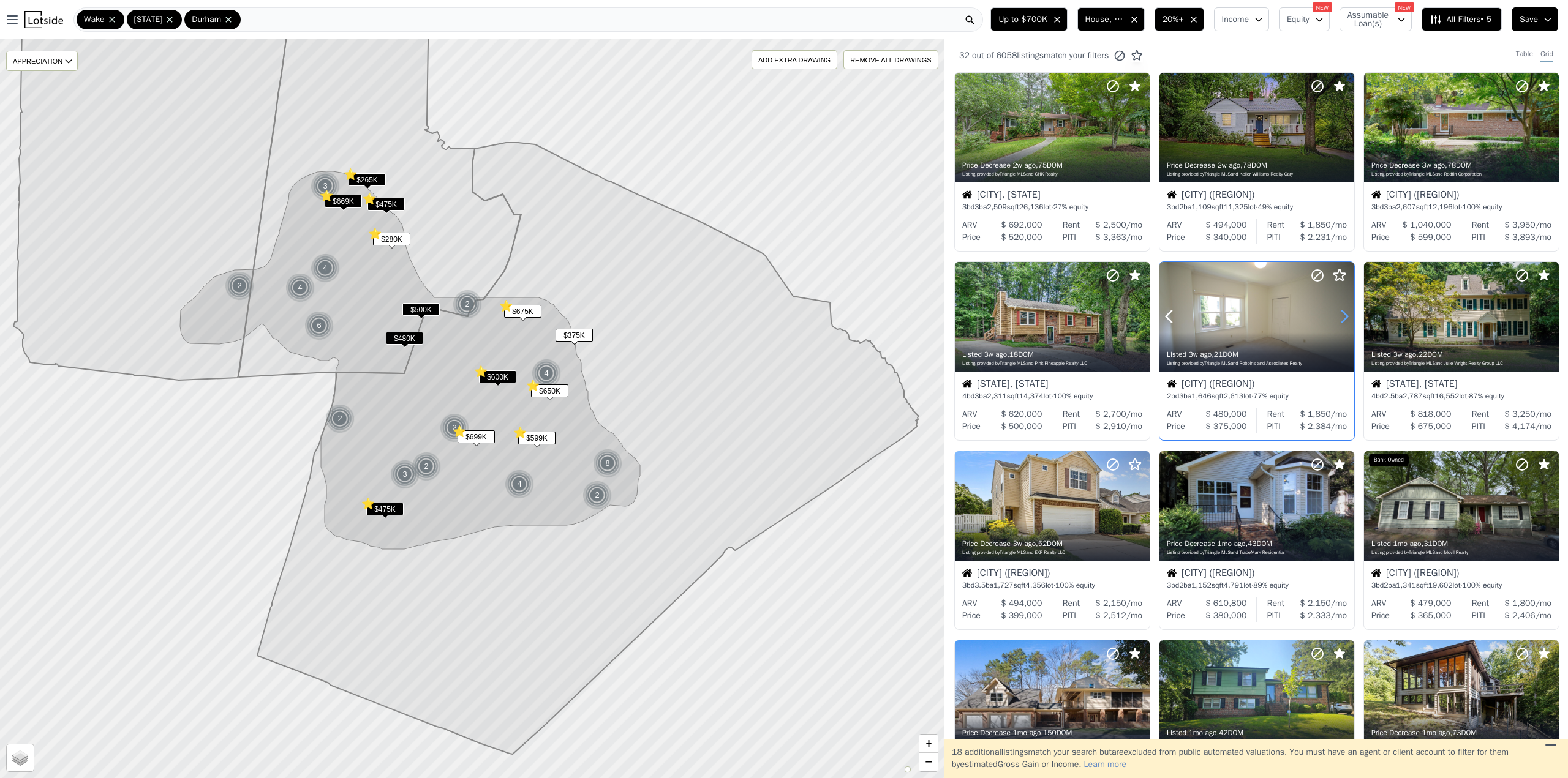 click 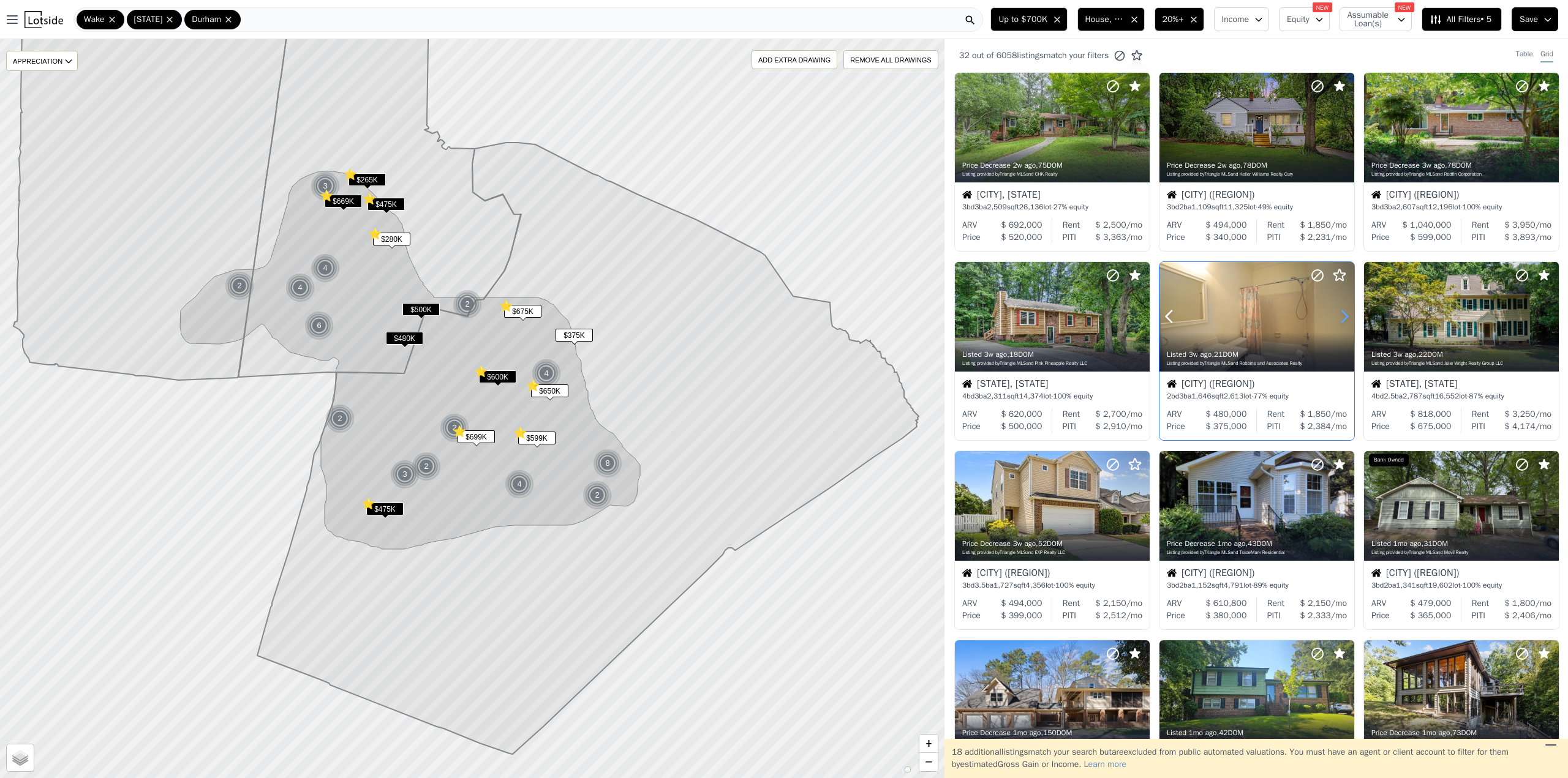 click 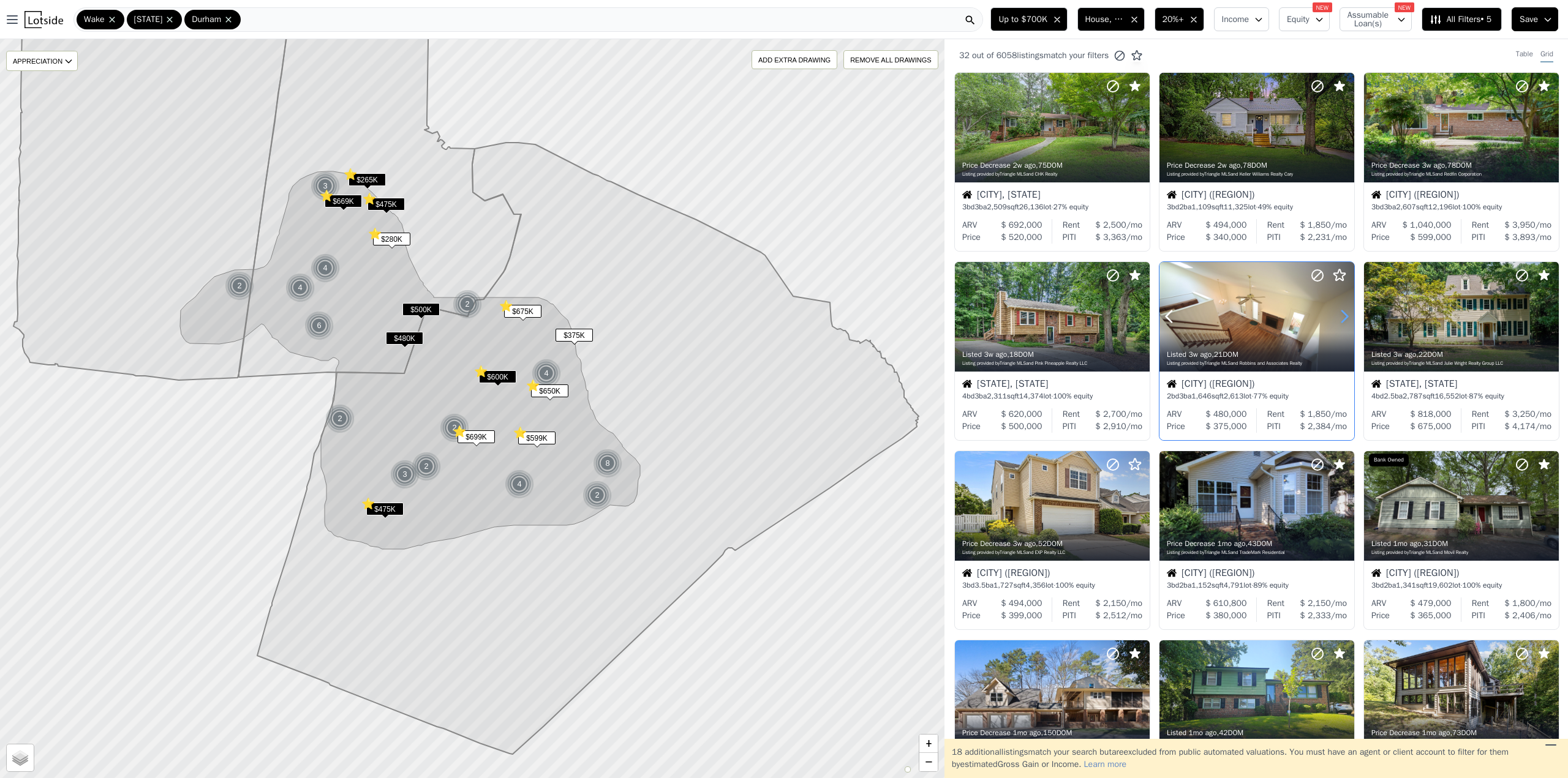 click 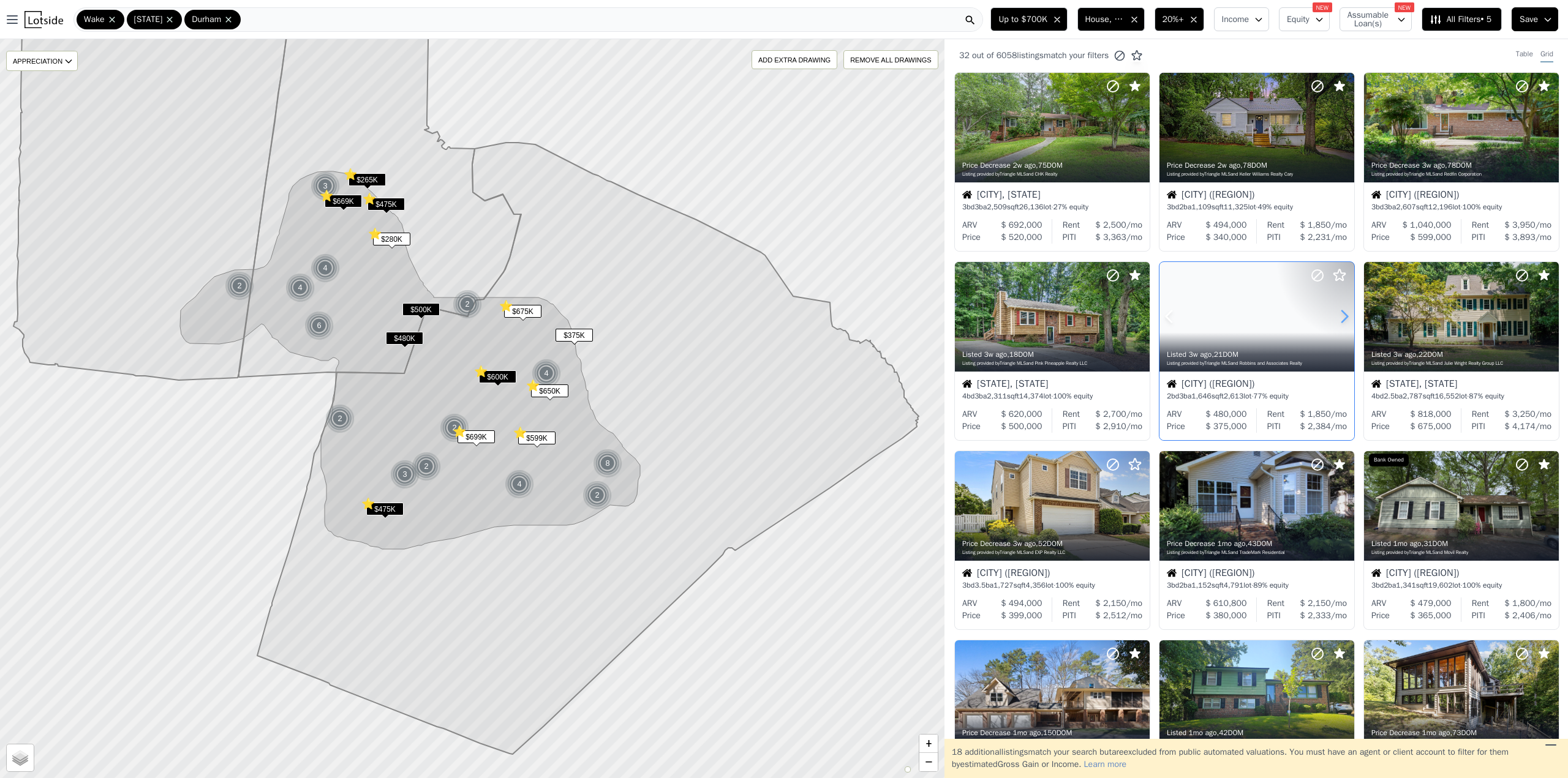 click 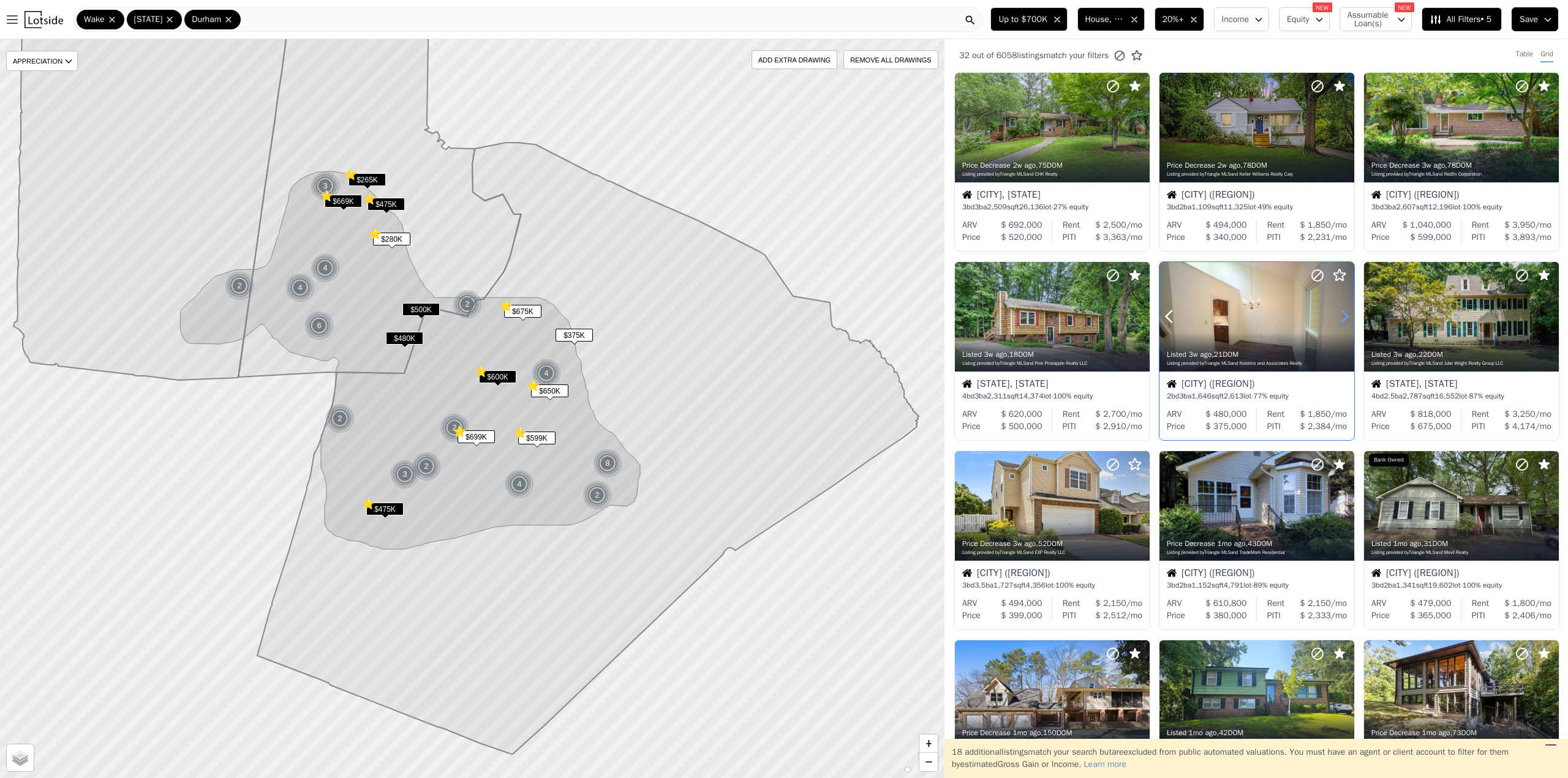 click 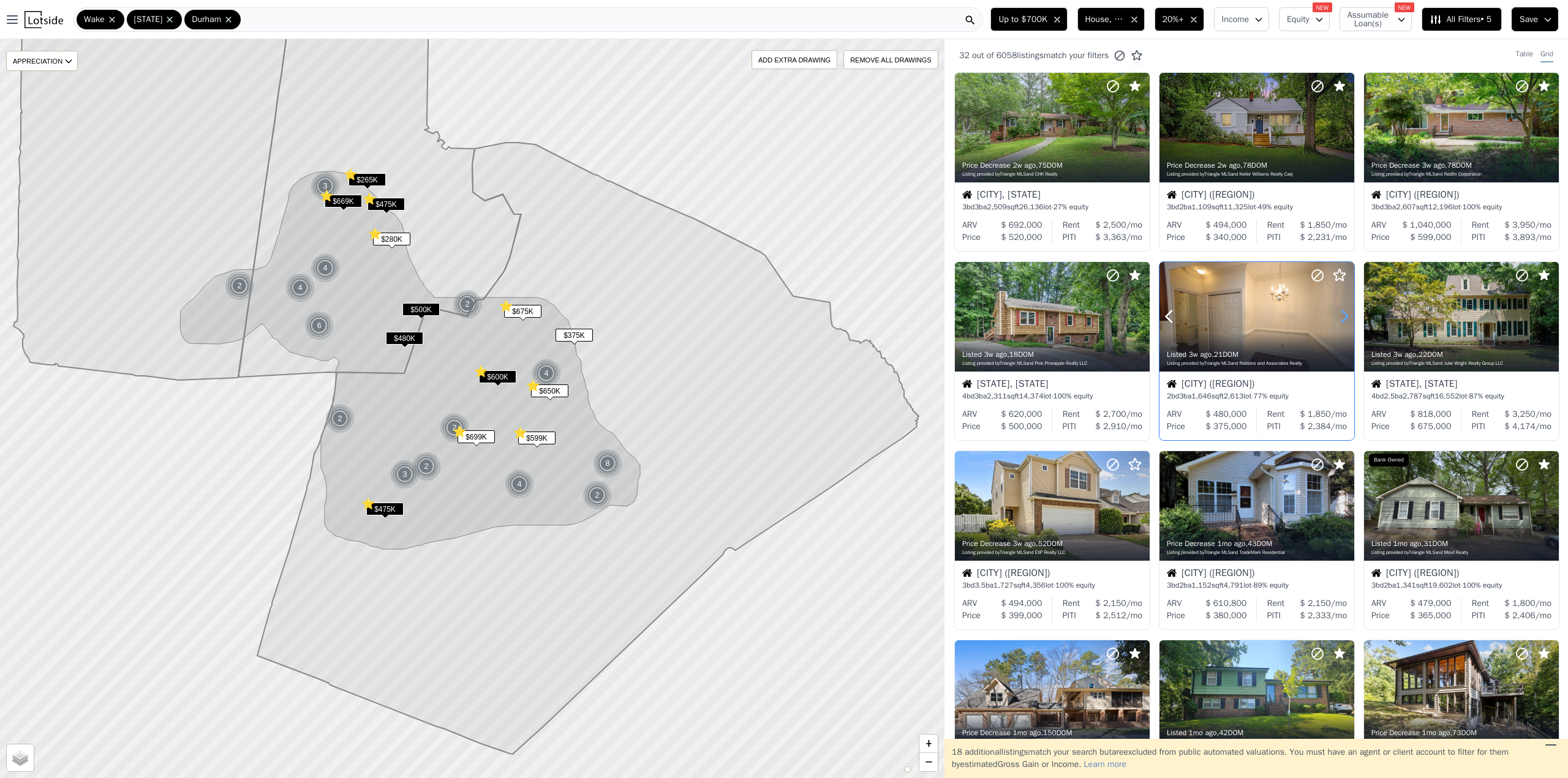 click 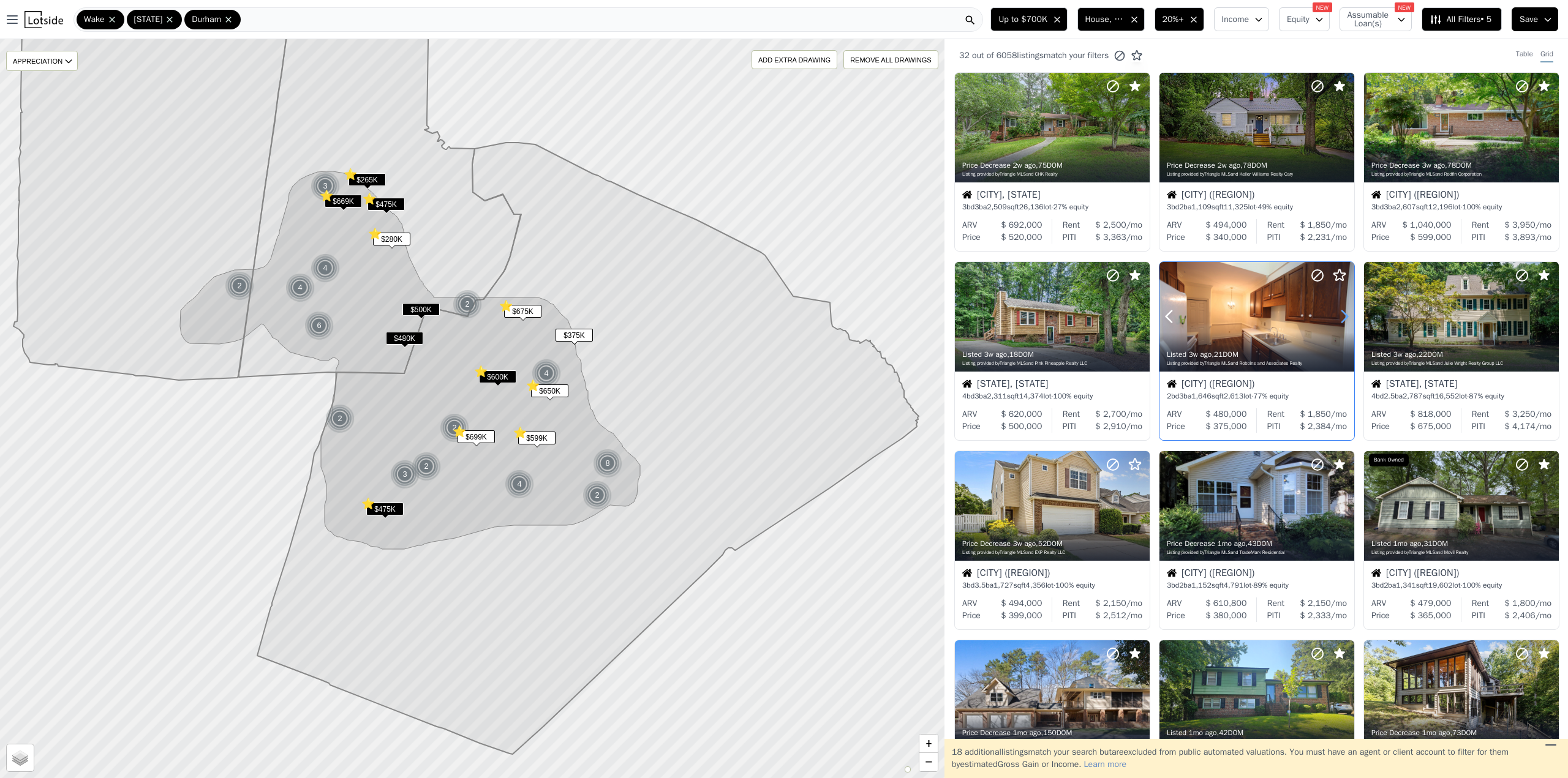 click 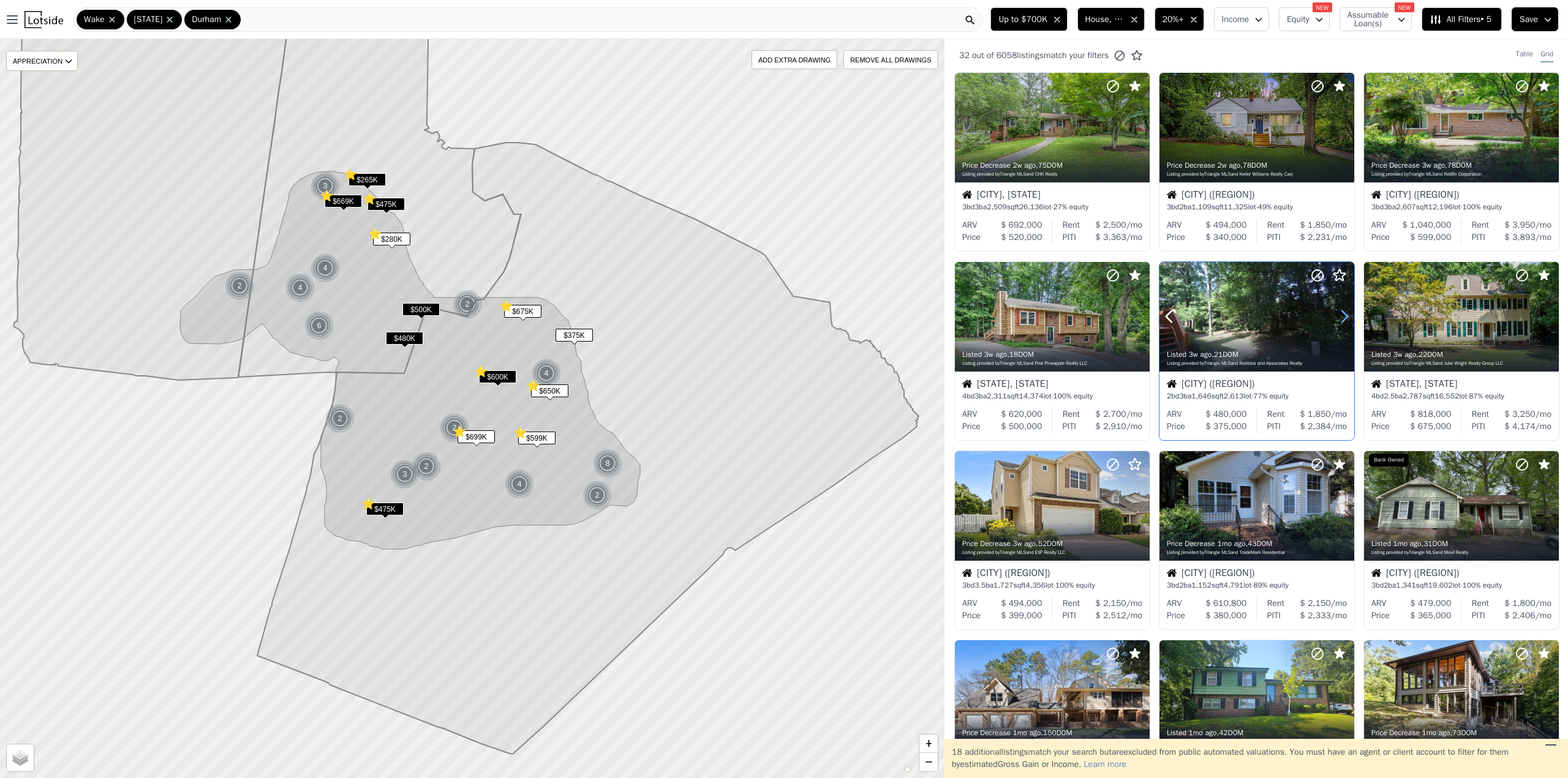 click 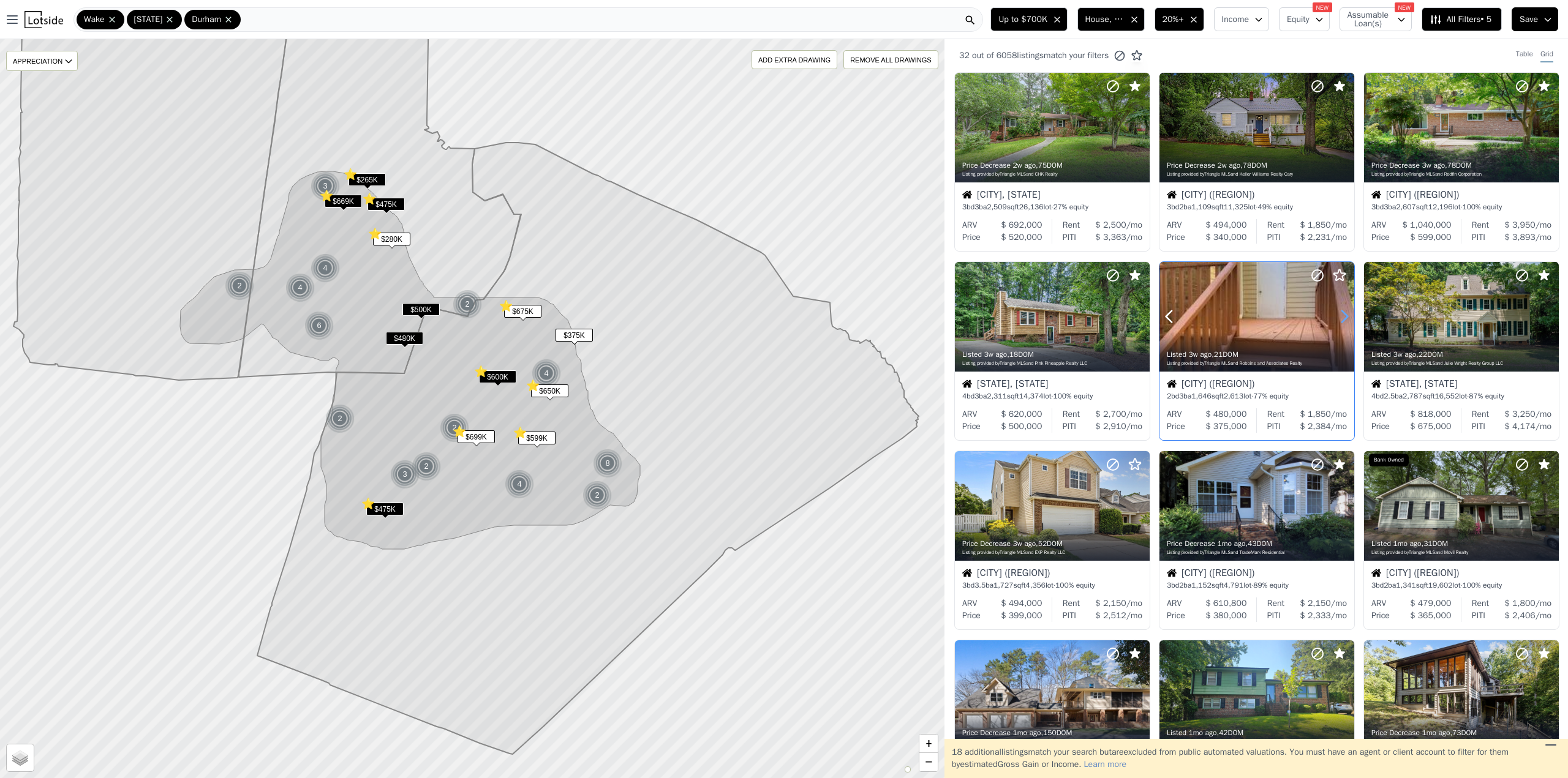 click 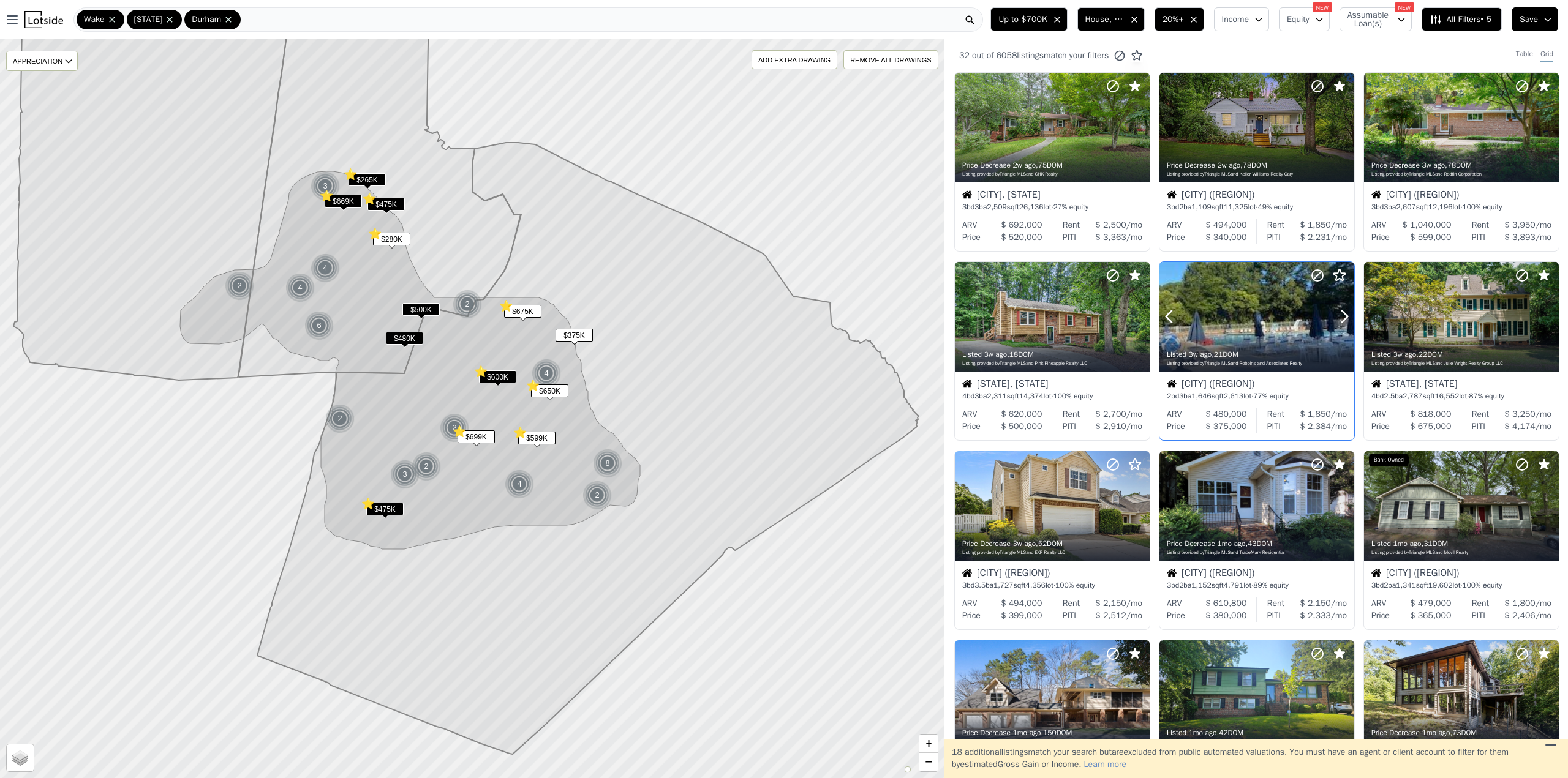 click 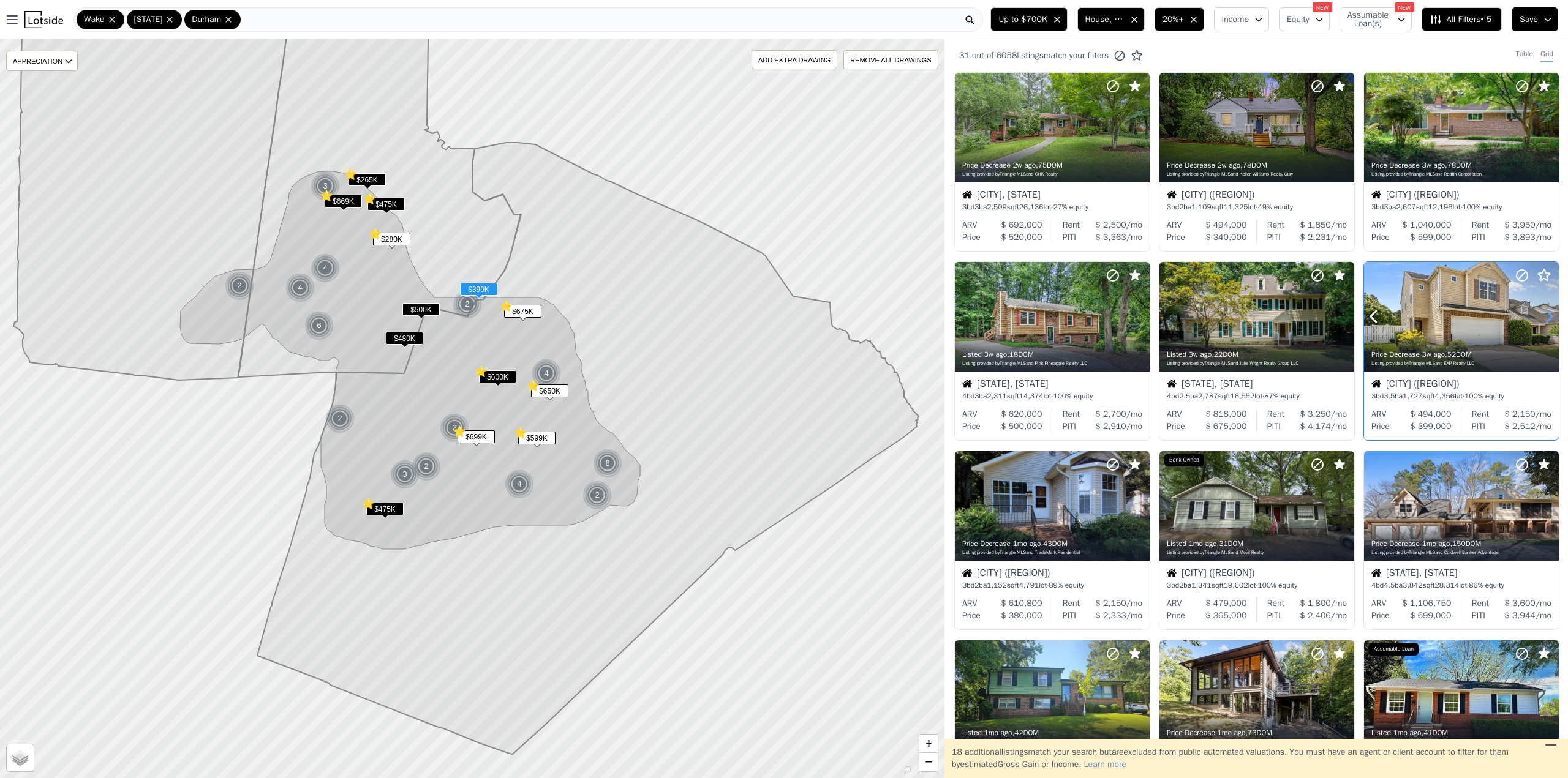 click 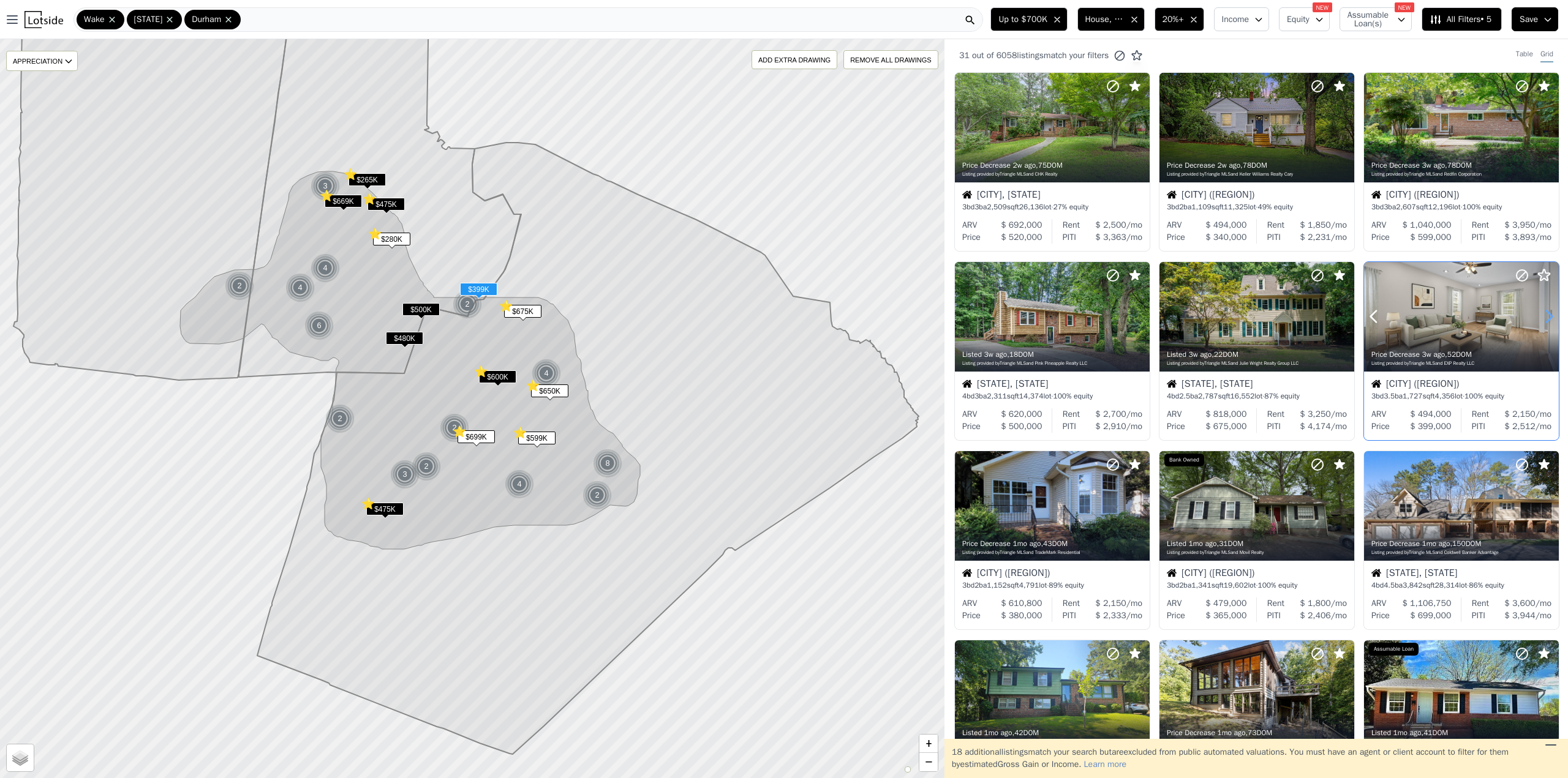 click 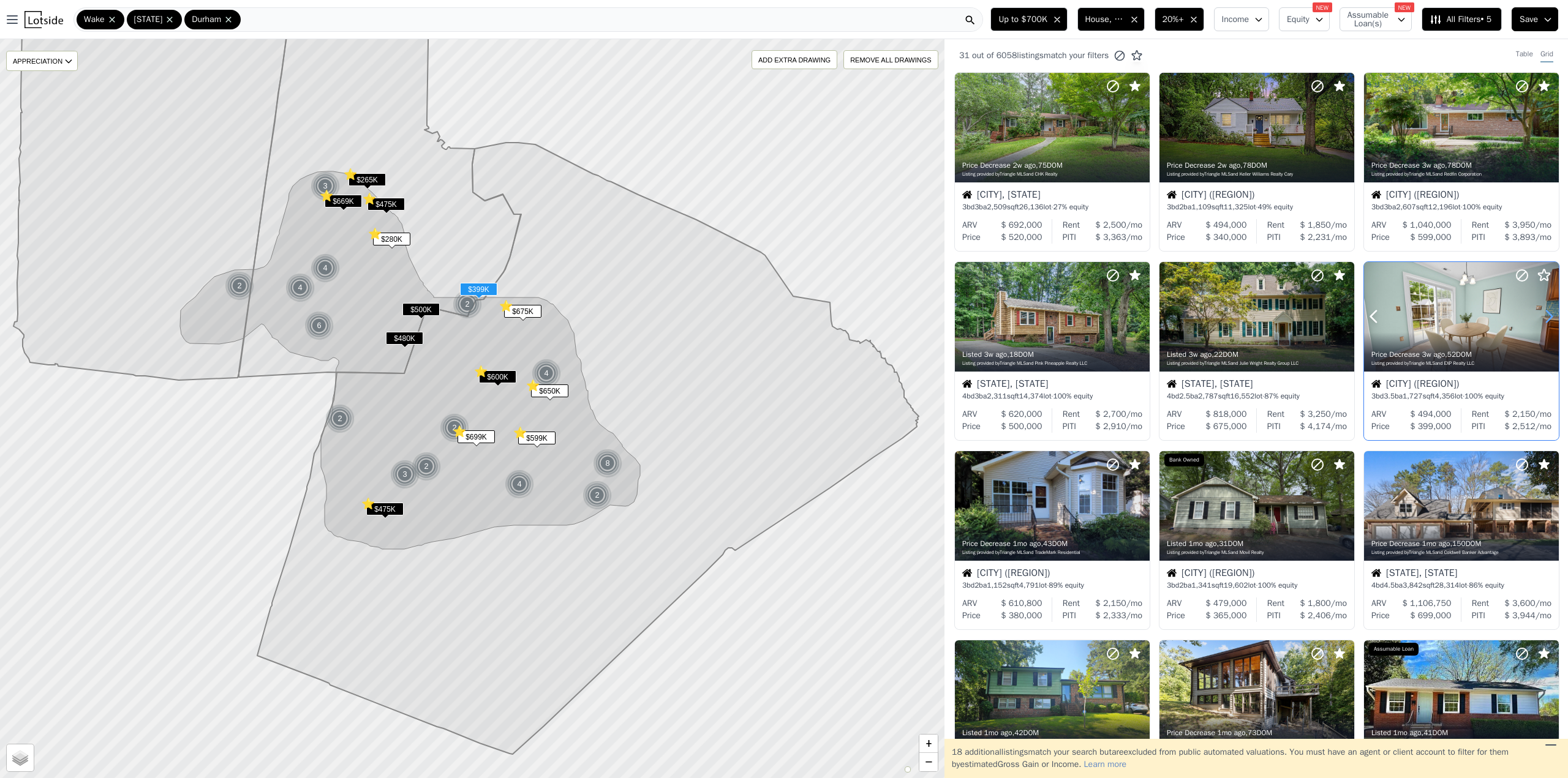 click 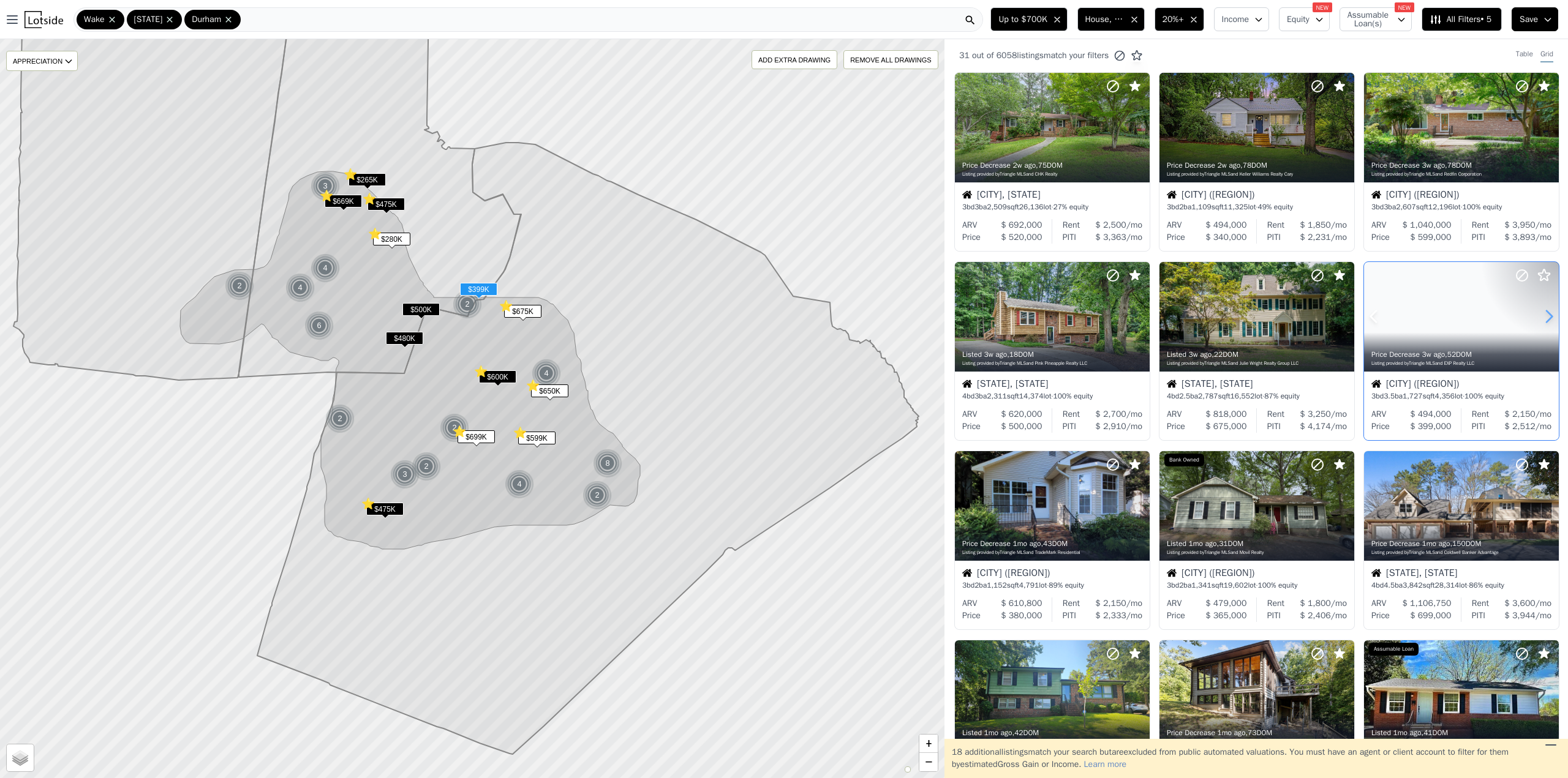 click 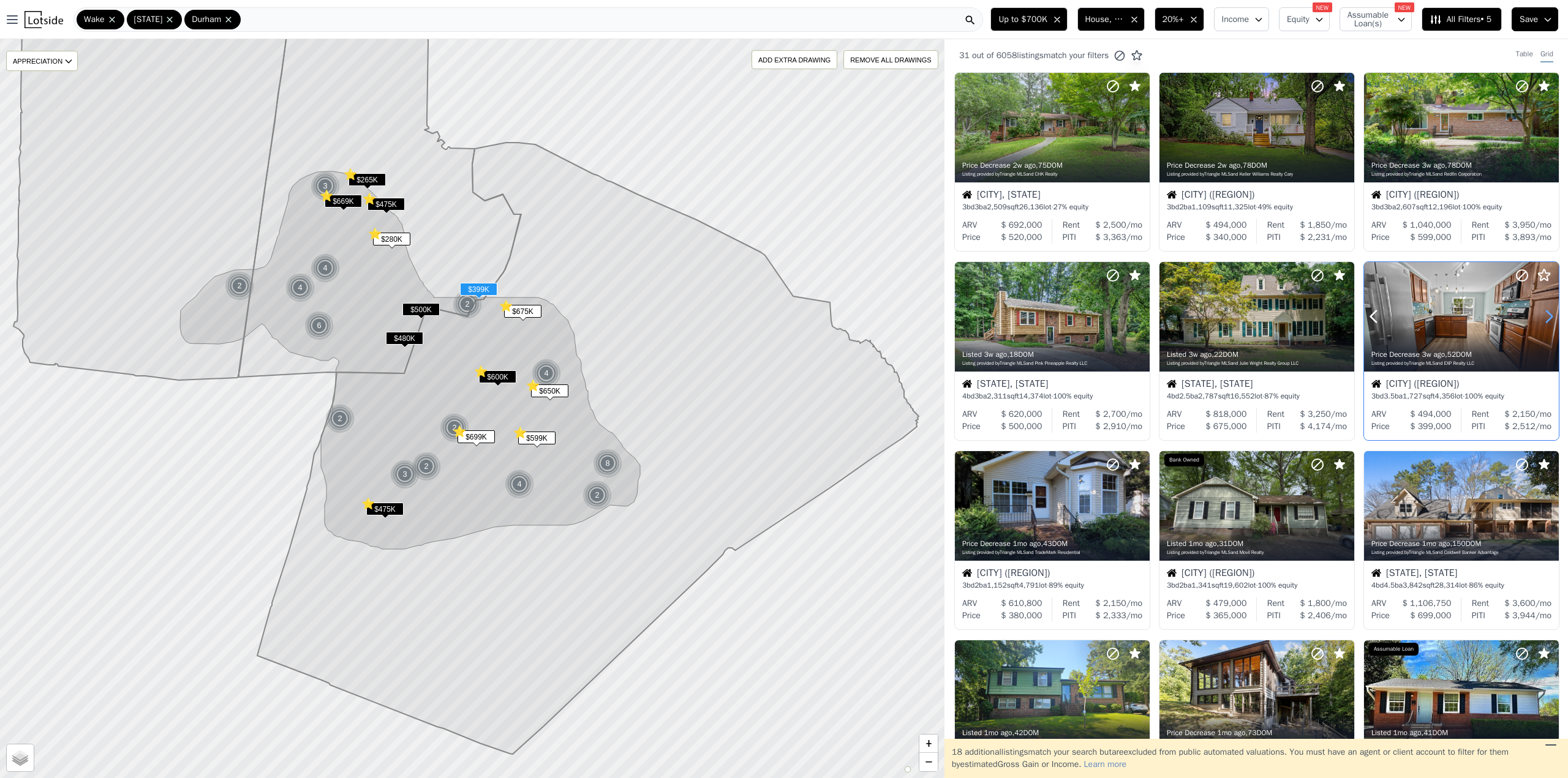 click 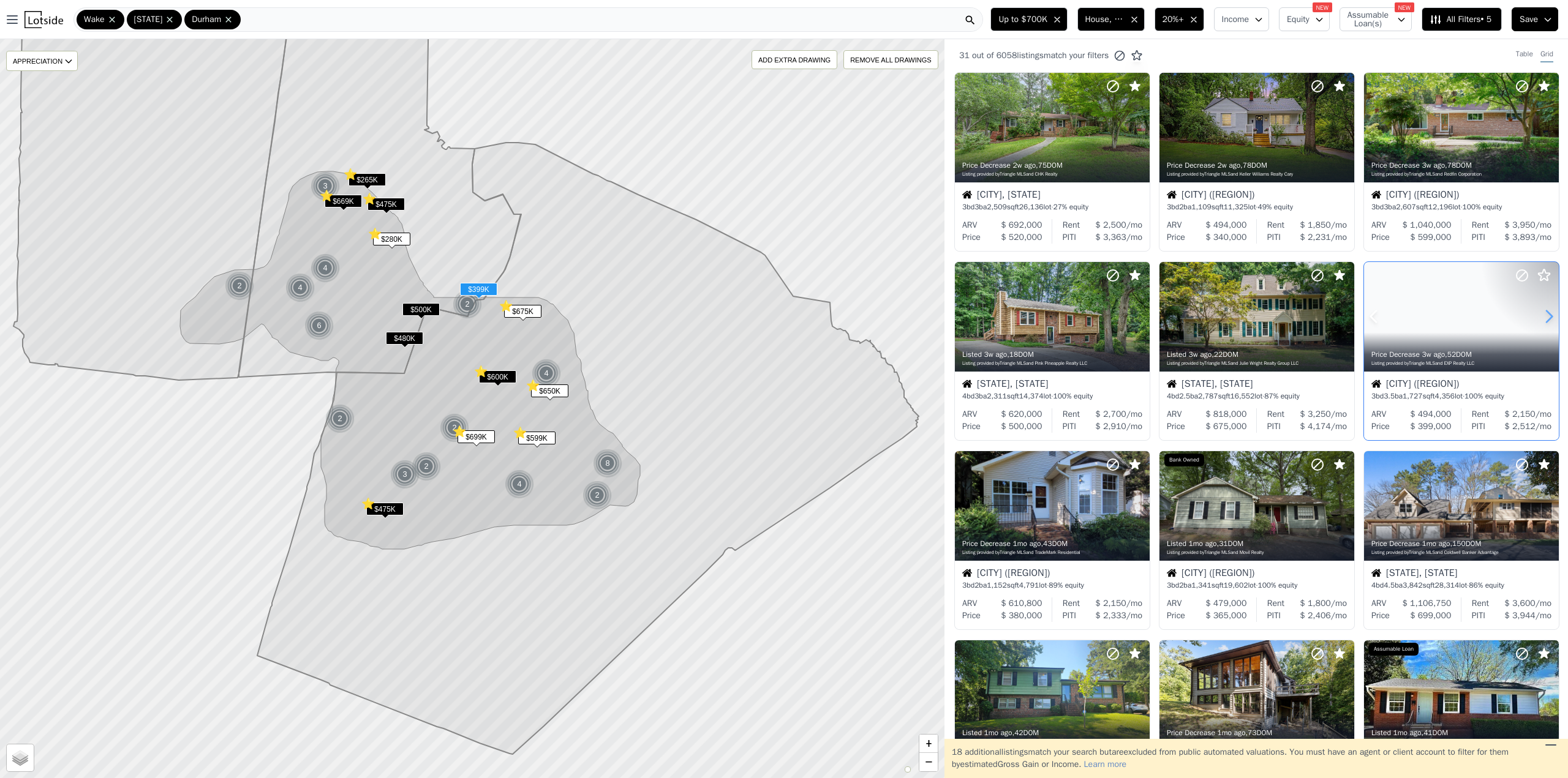 click 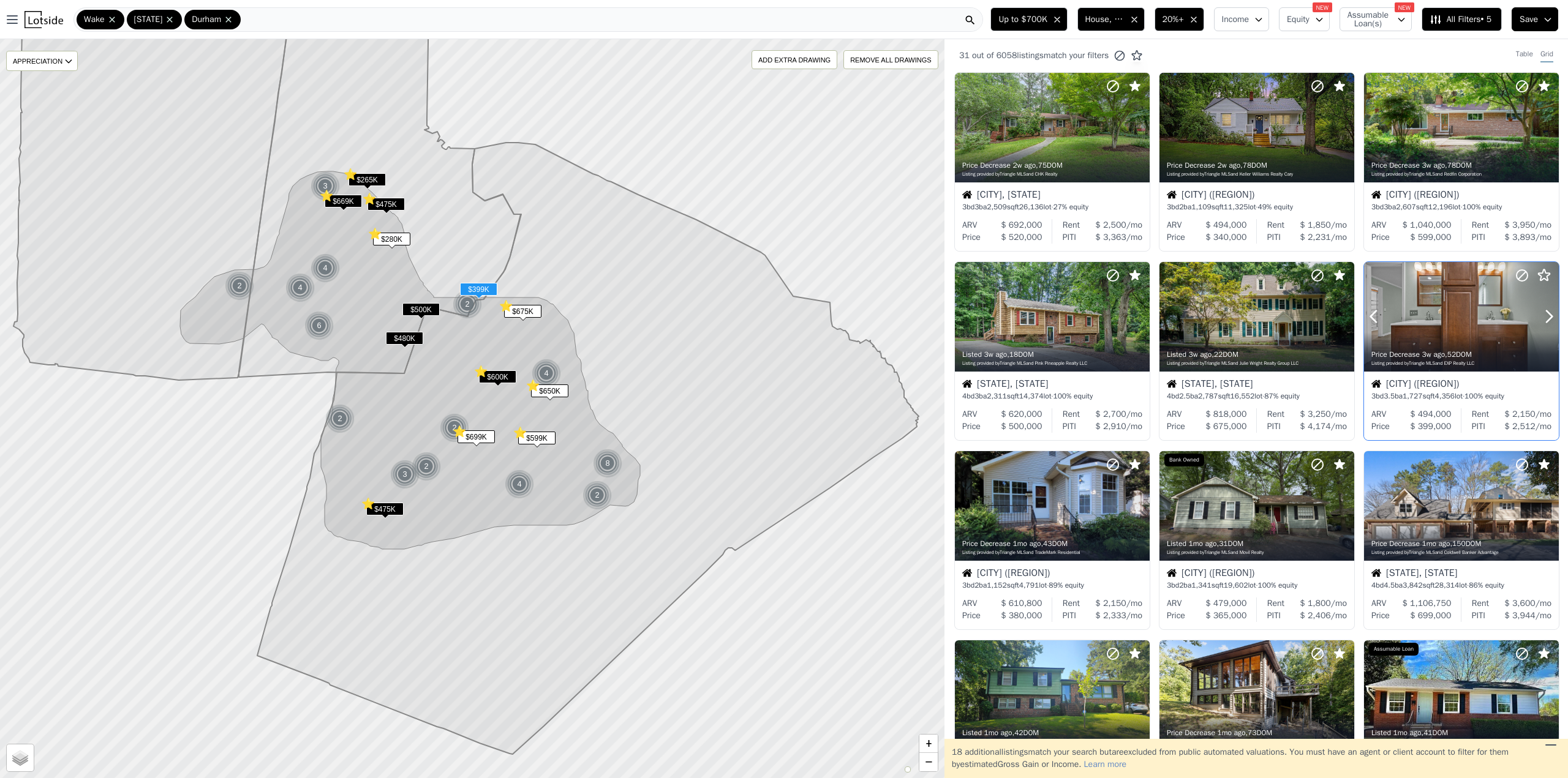 click 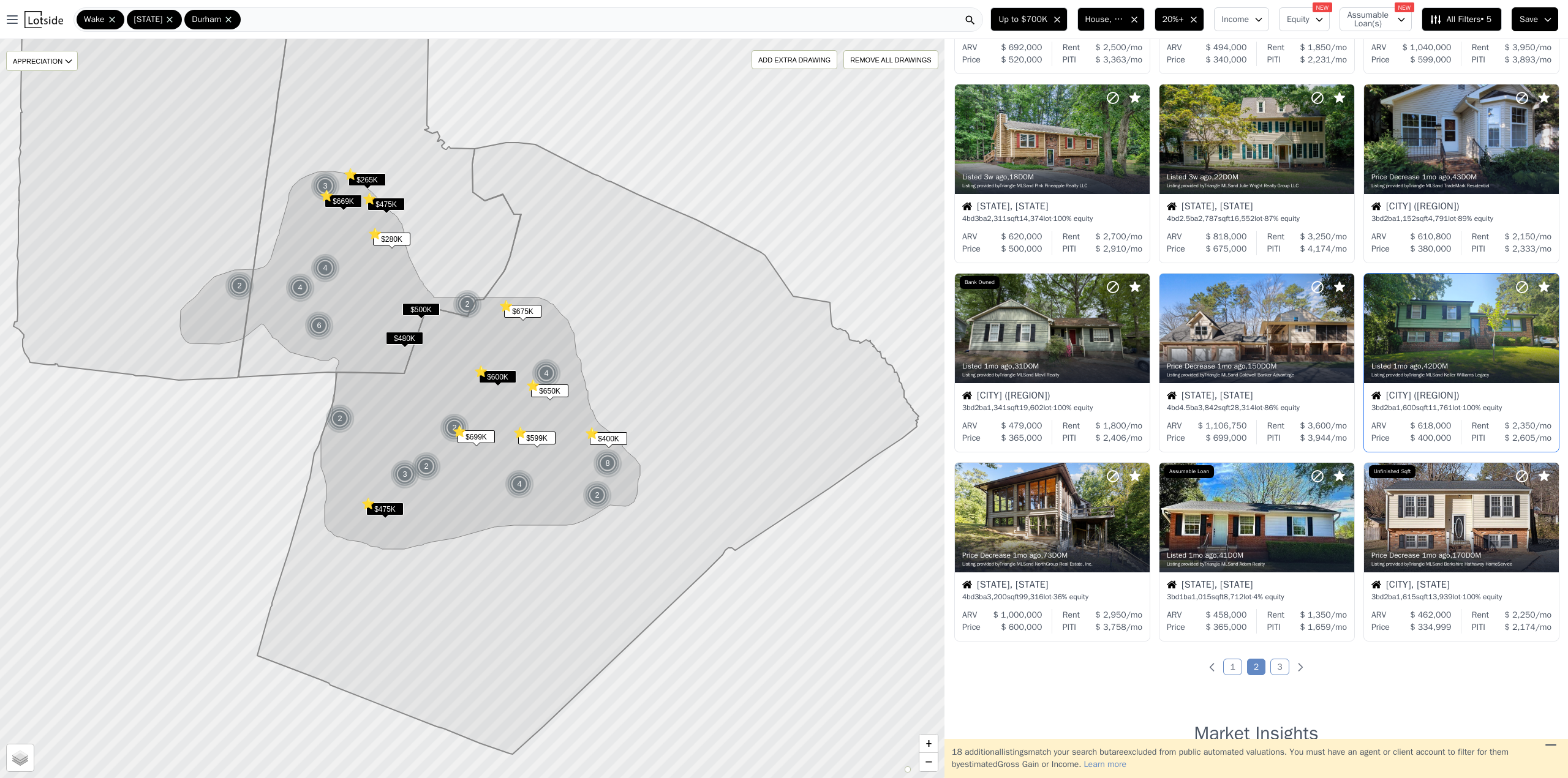 scroll, scrollTop: 184, scrollLeft: 0, axis: vertical 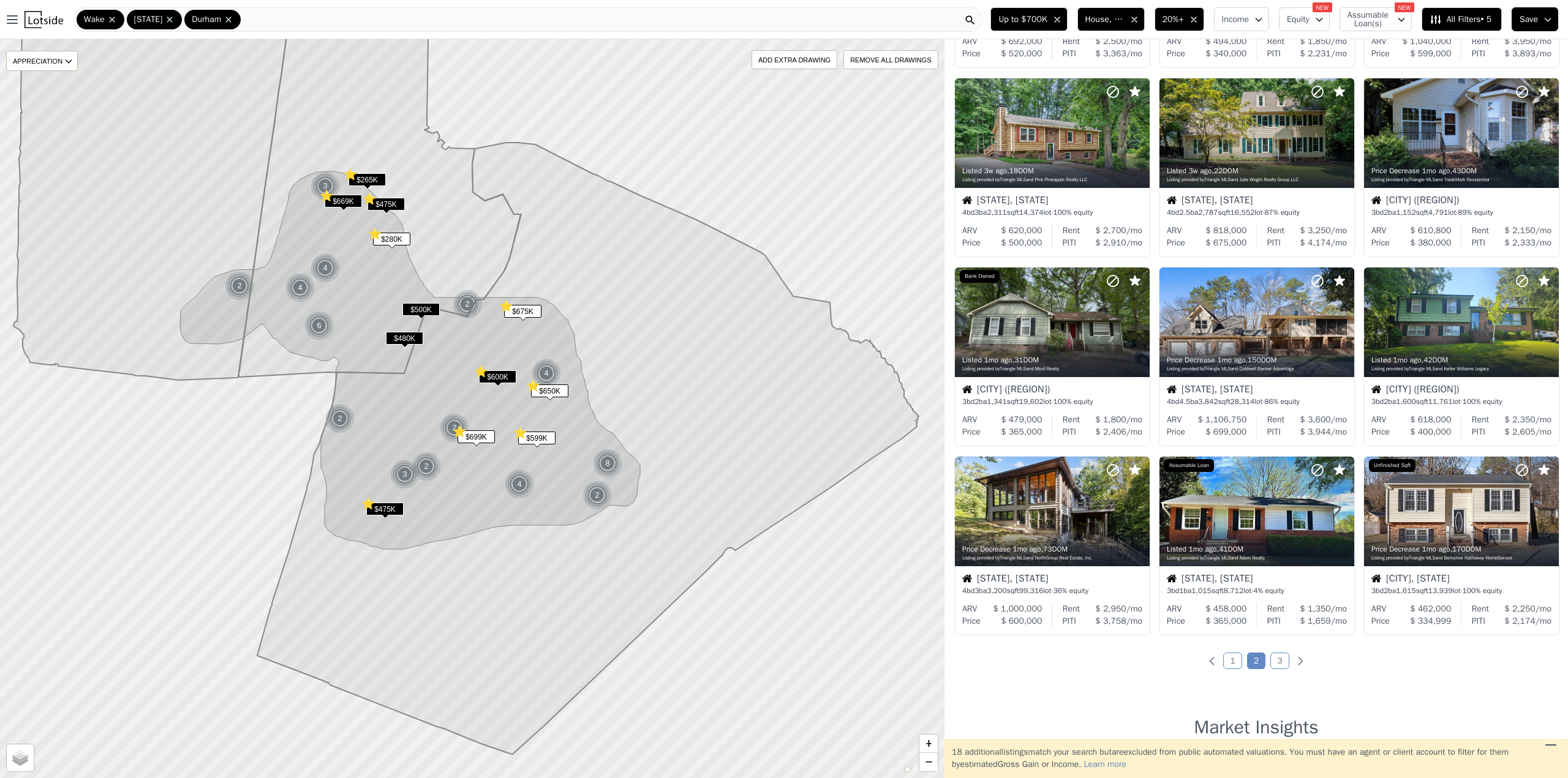 click on "3" at bounding box center [1280, 660] 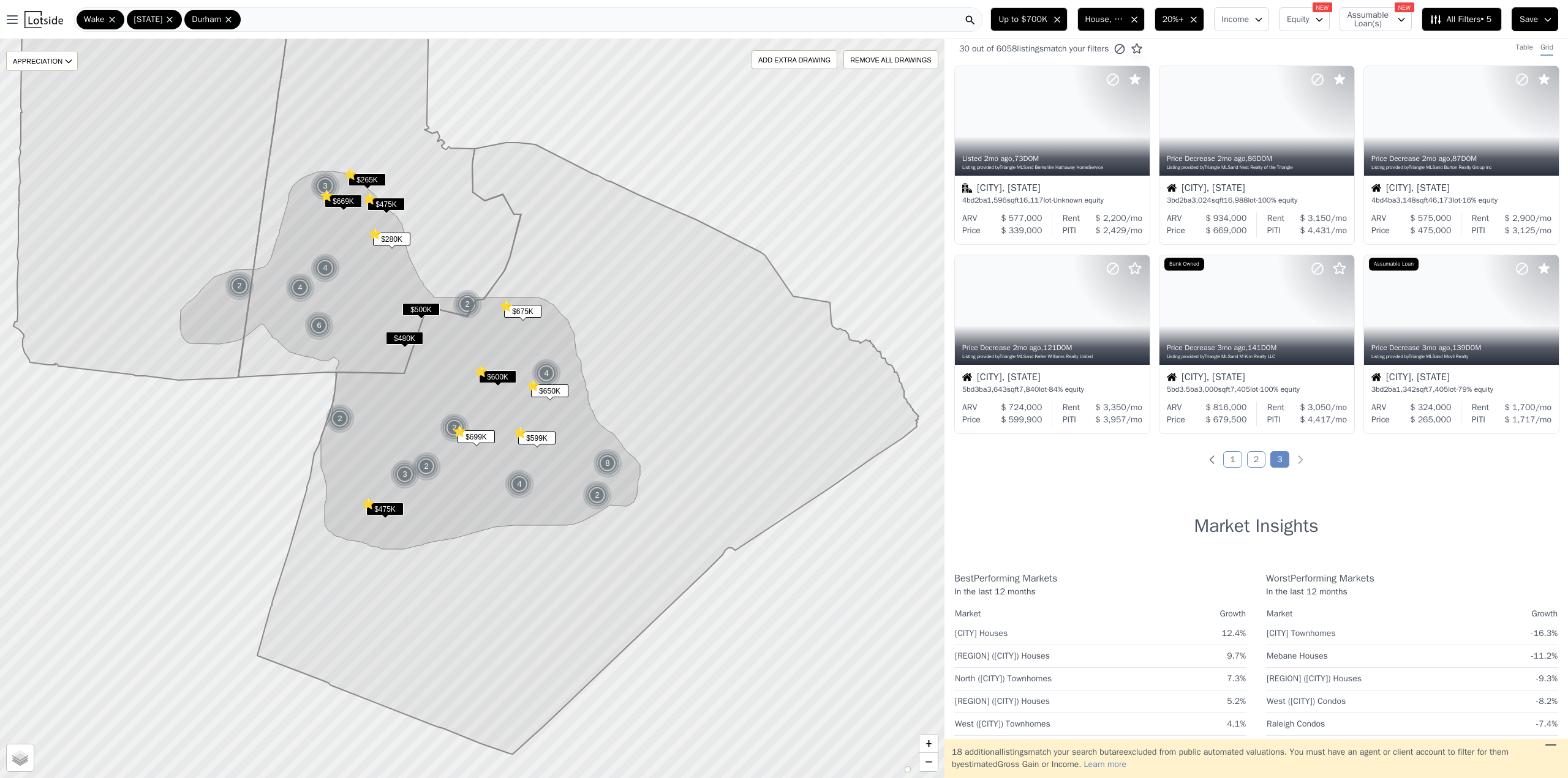 scroll, scrollTop: 0, scrollLeft: 0, axis: both 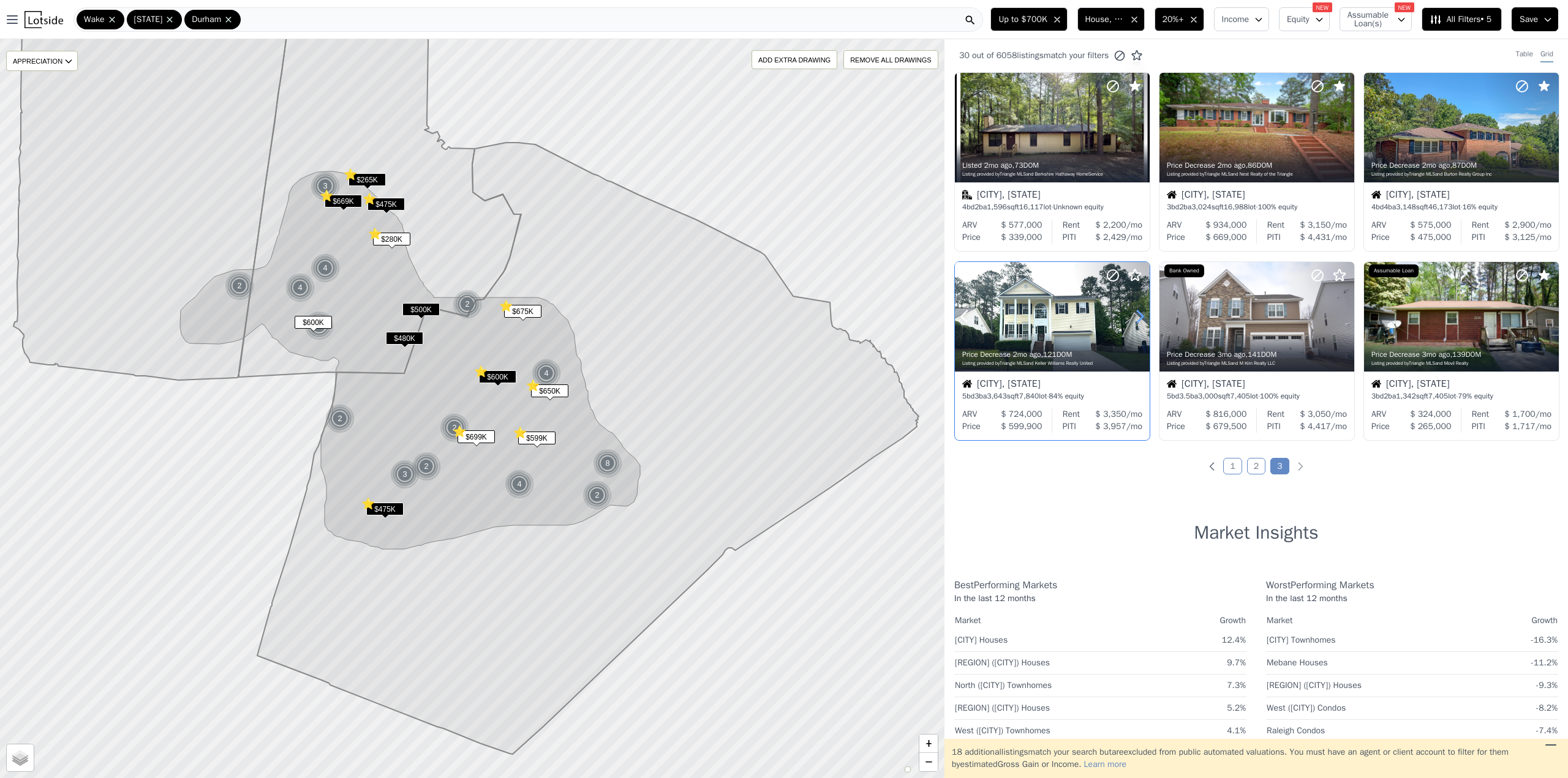 click 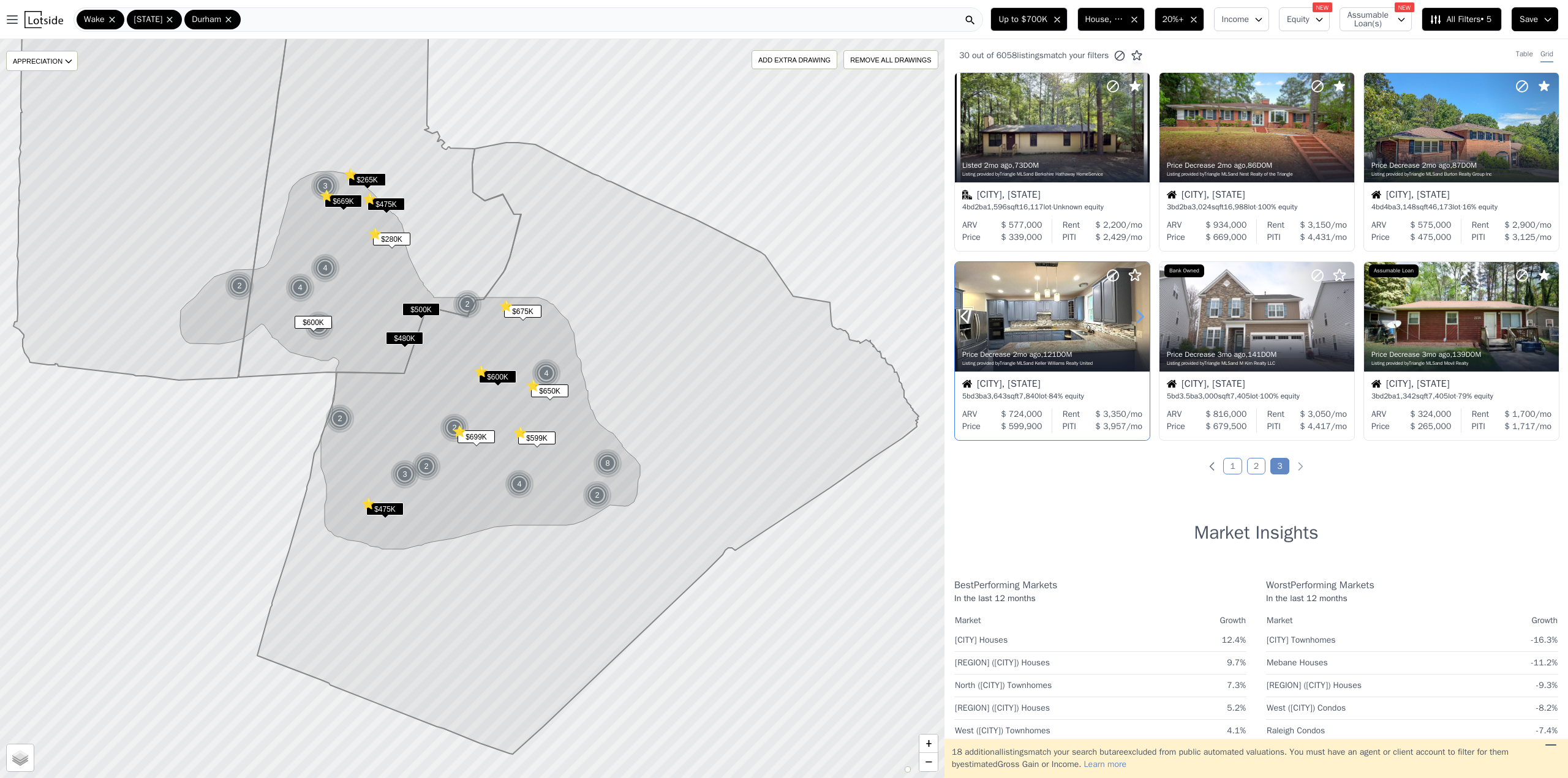 click 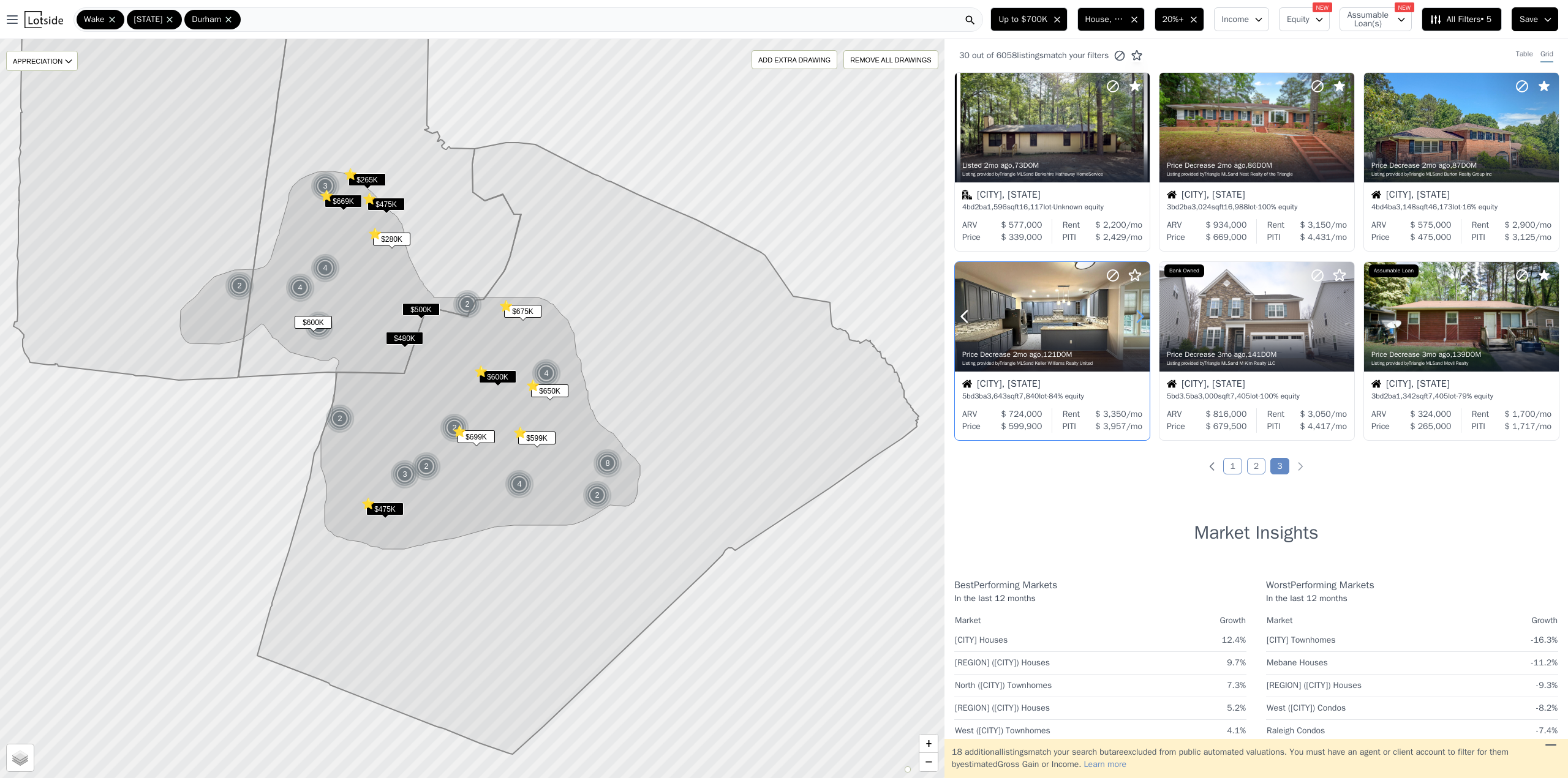 click 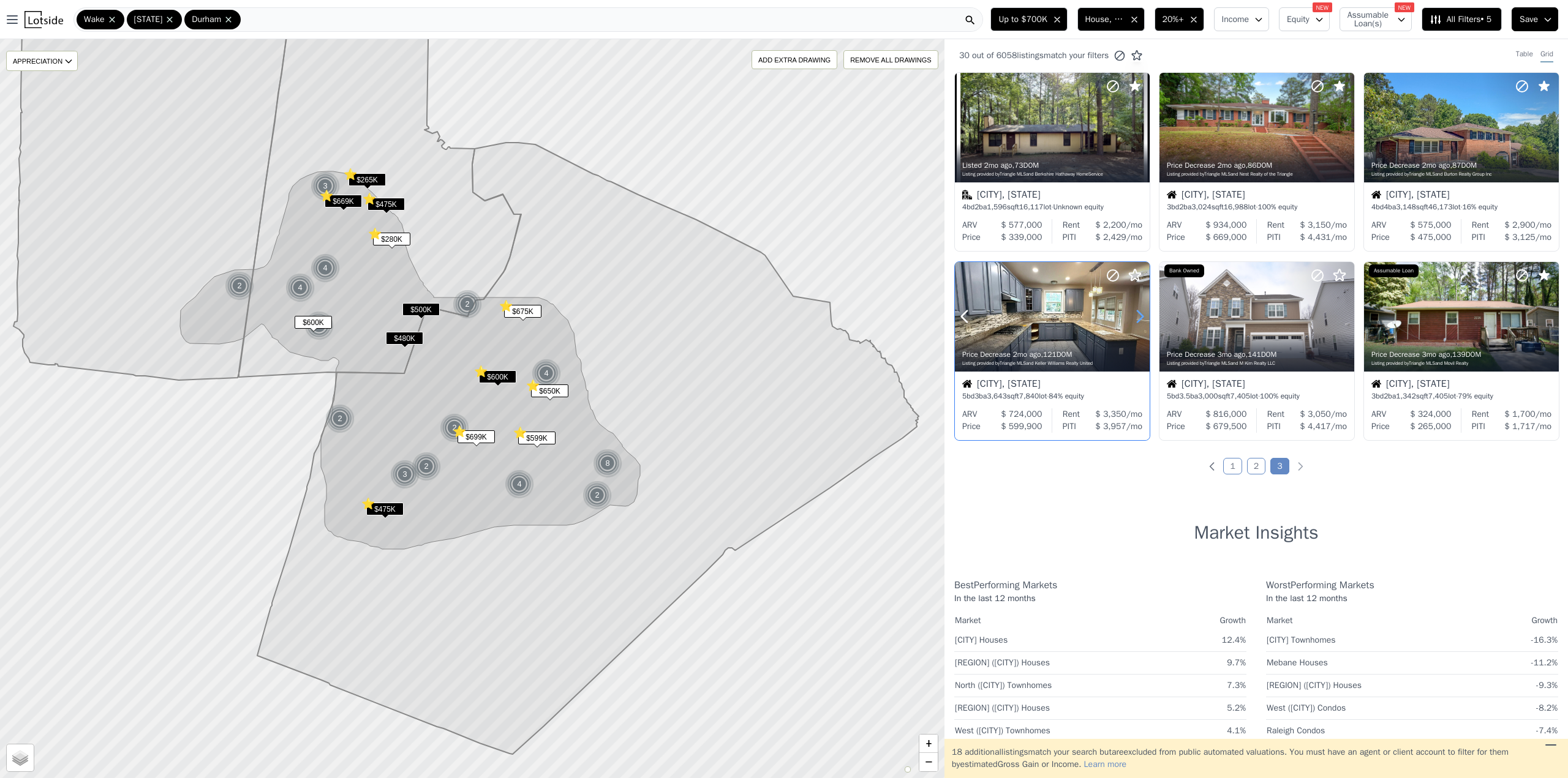 click 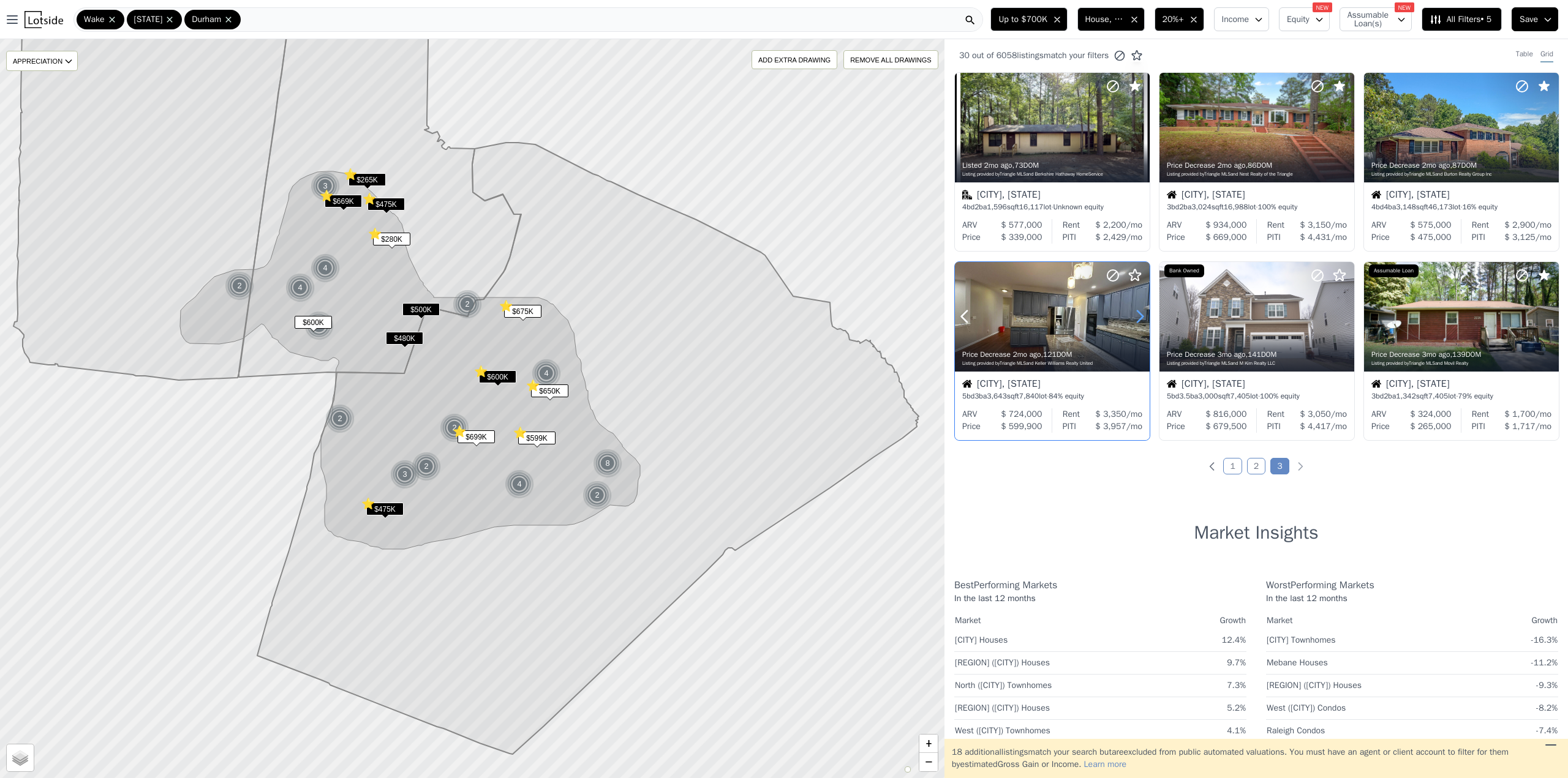 click 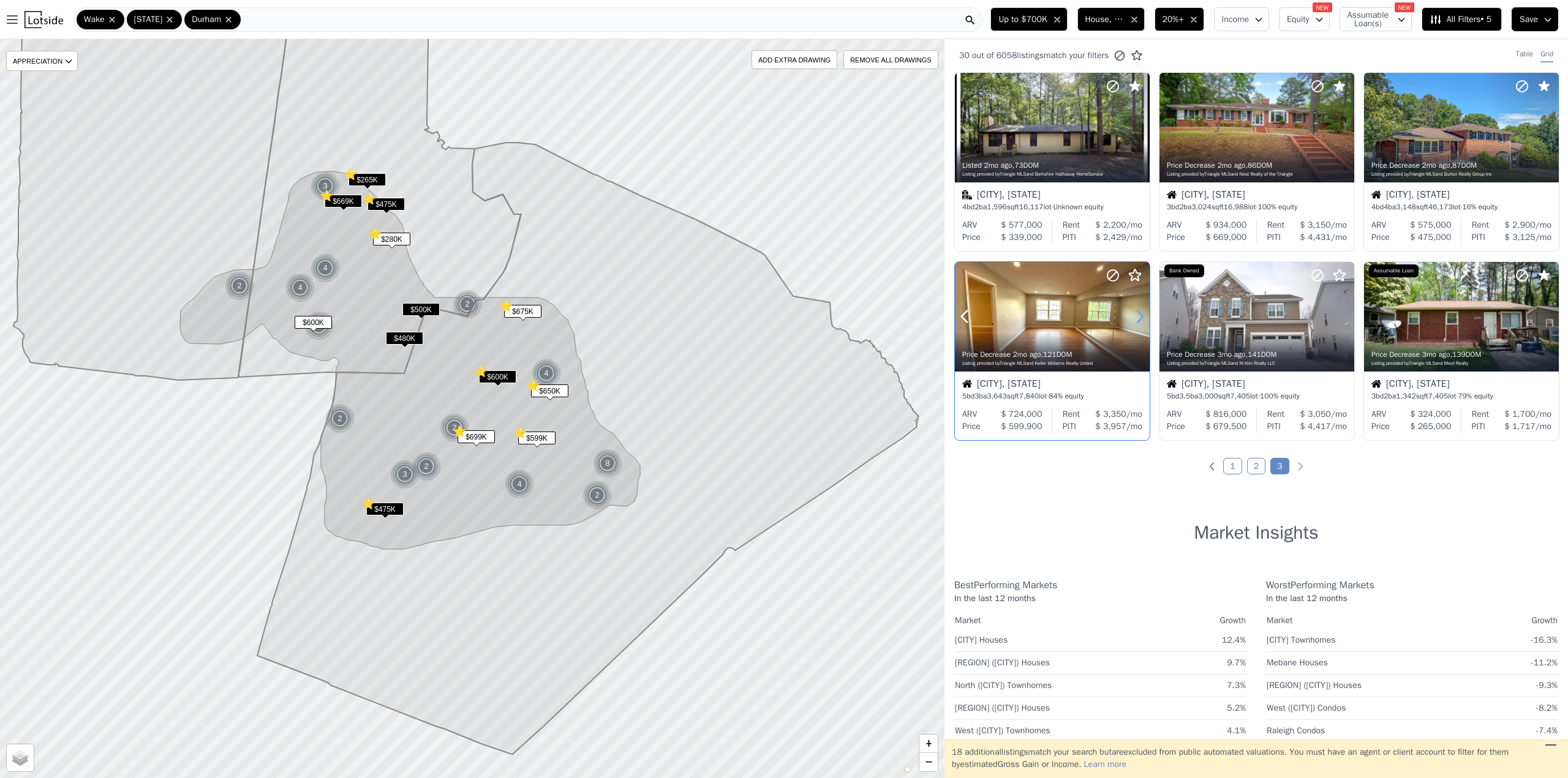 click 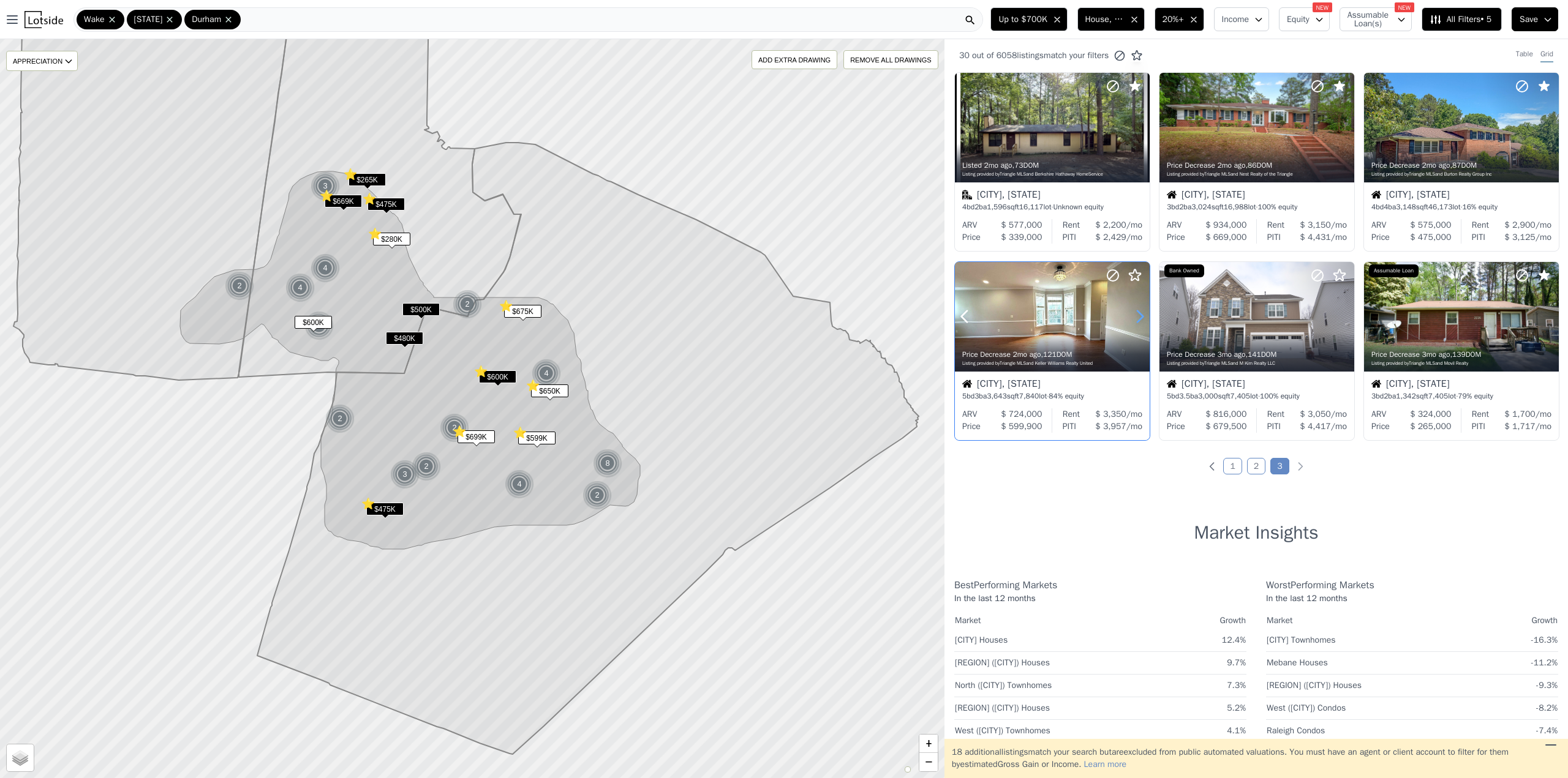 click 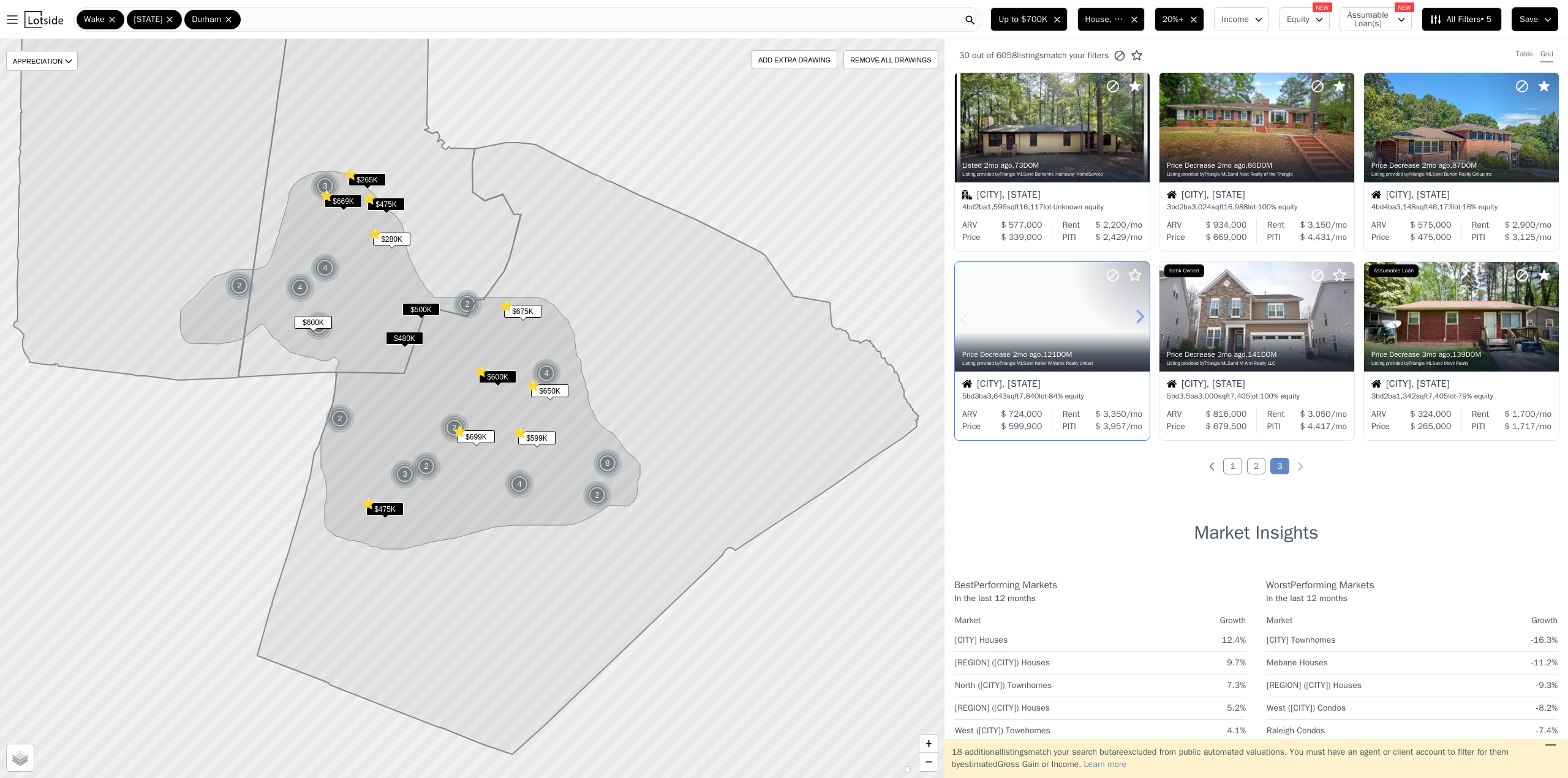 click 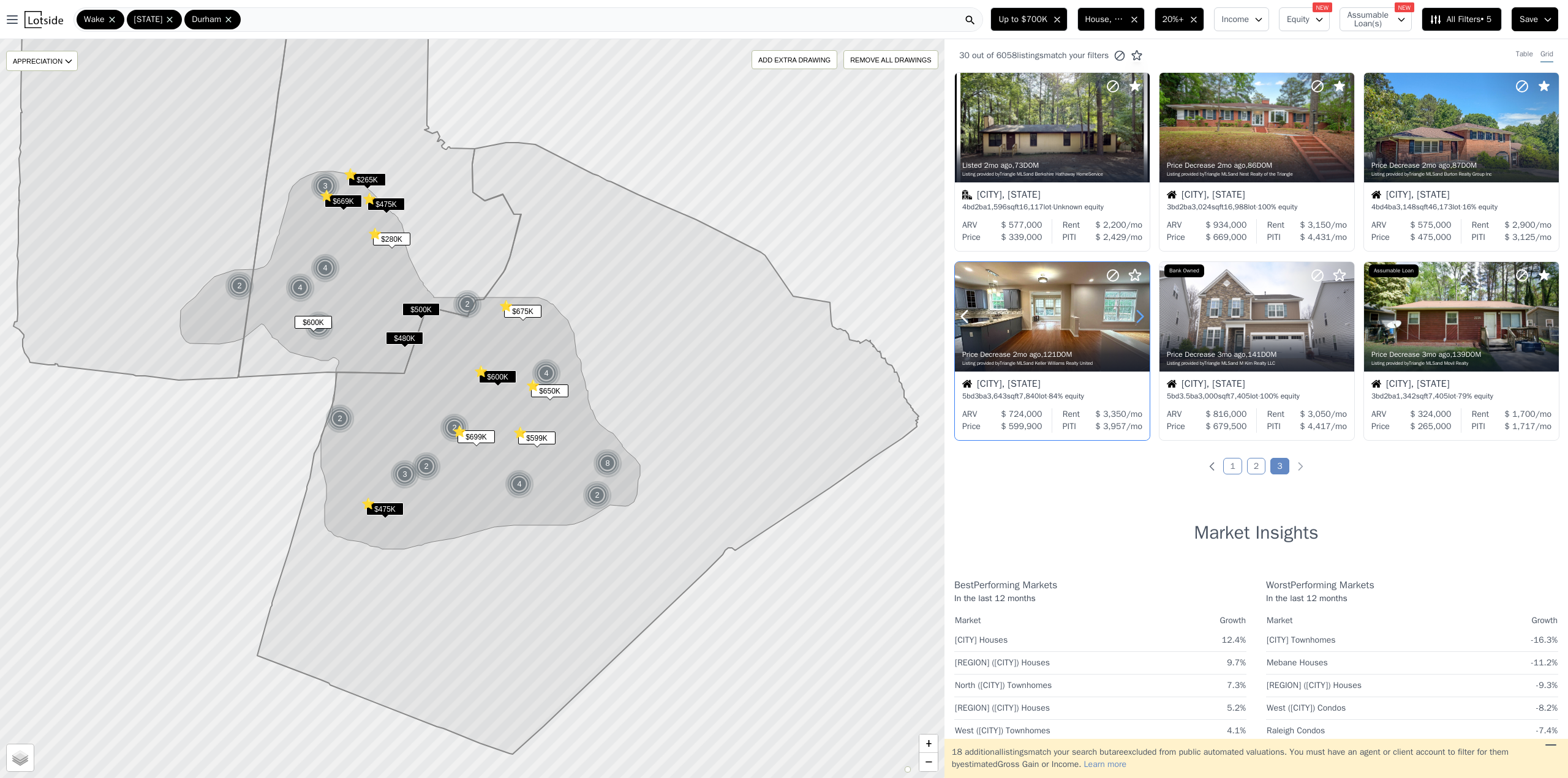 click 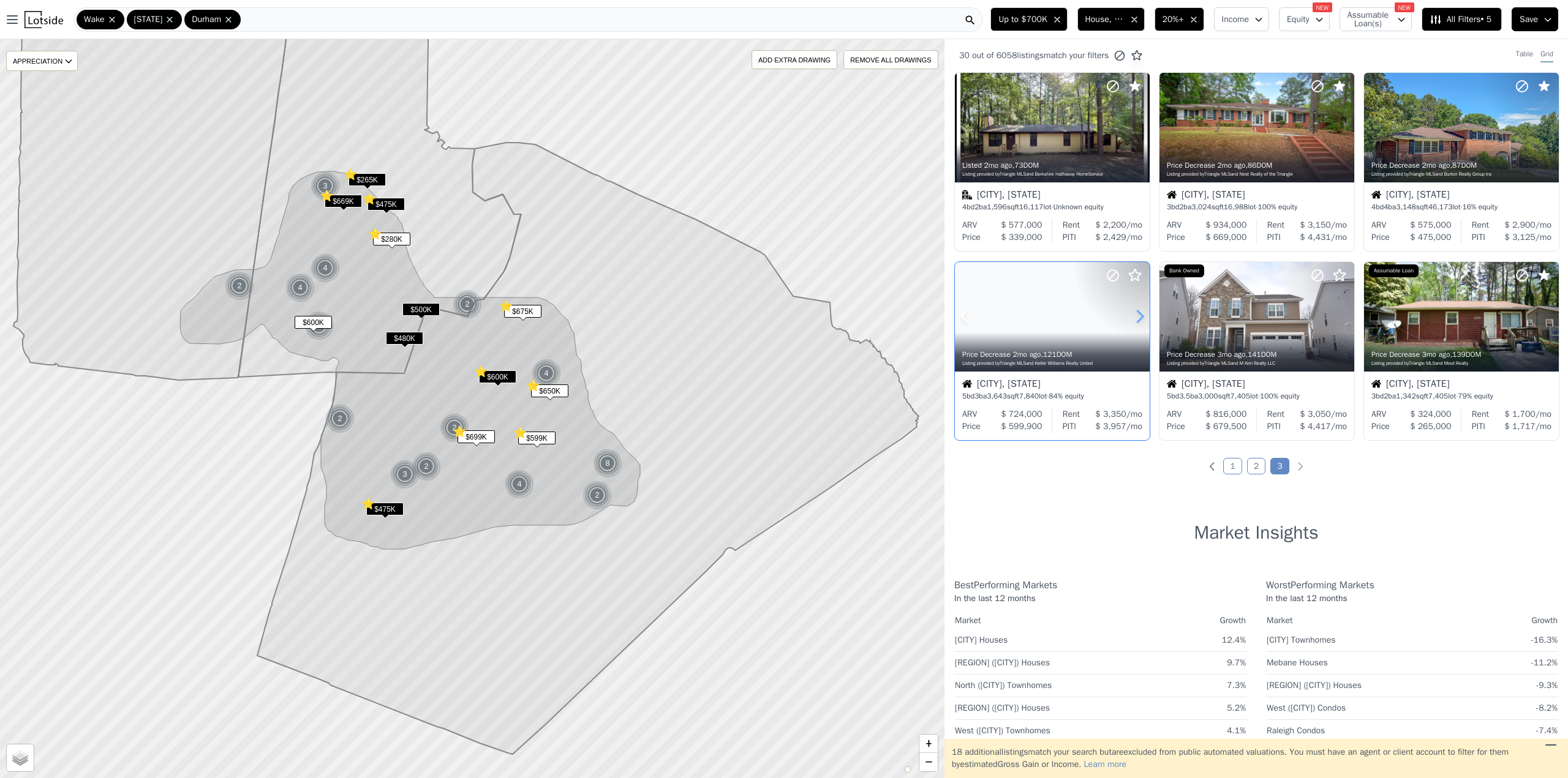 click 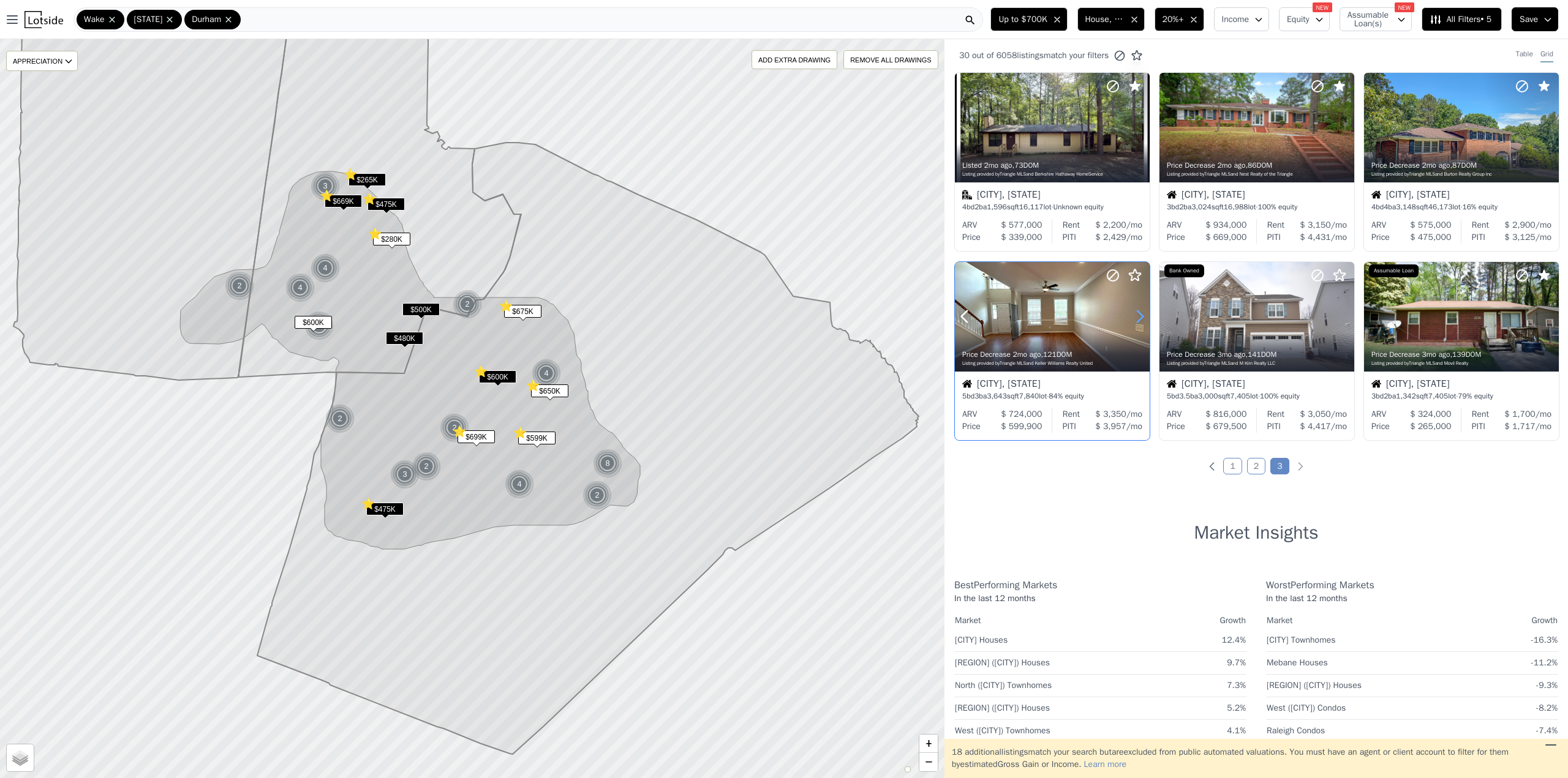 click 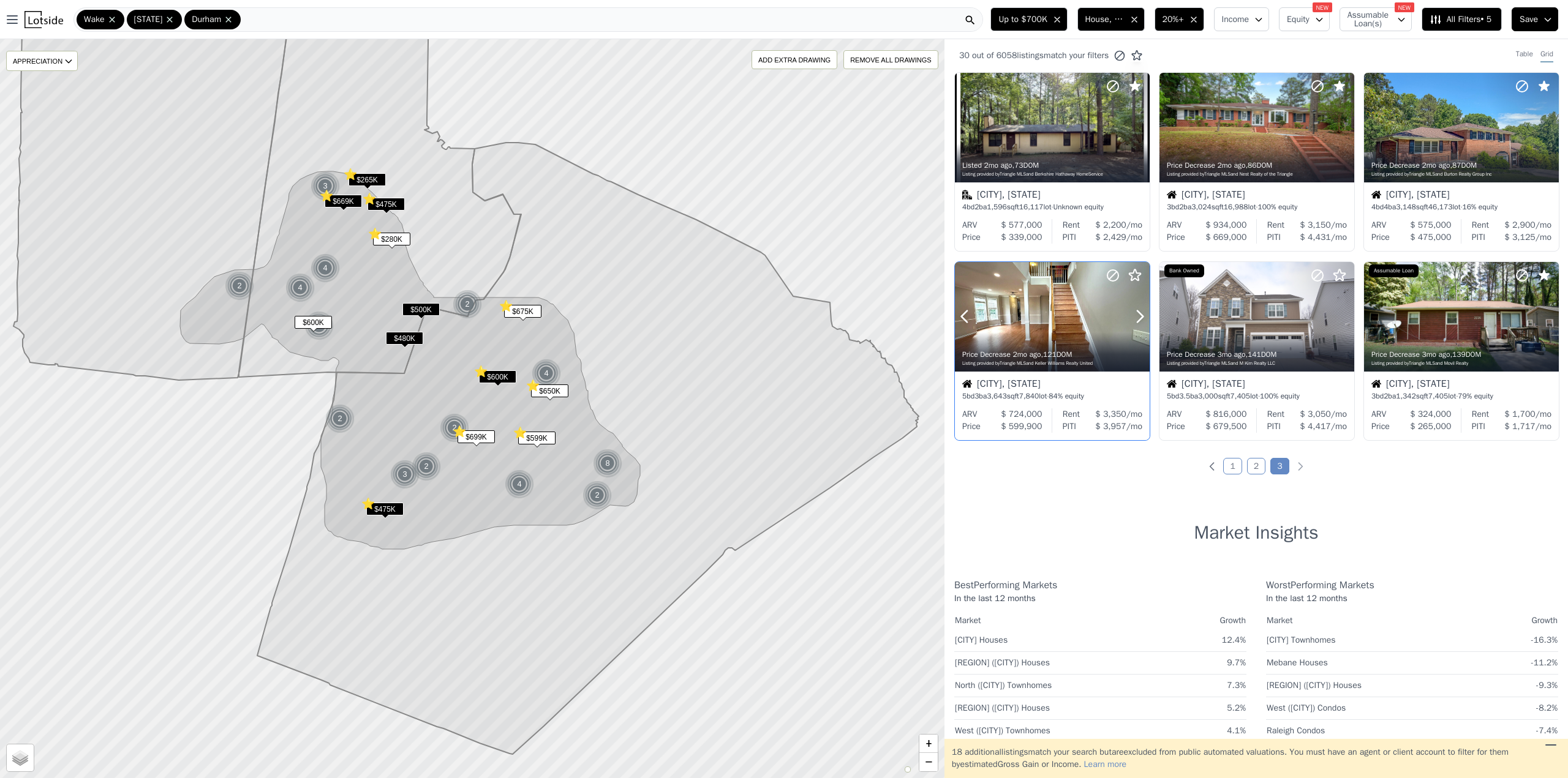 click 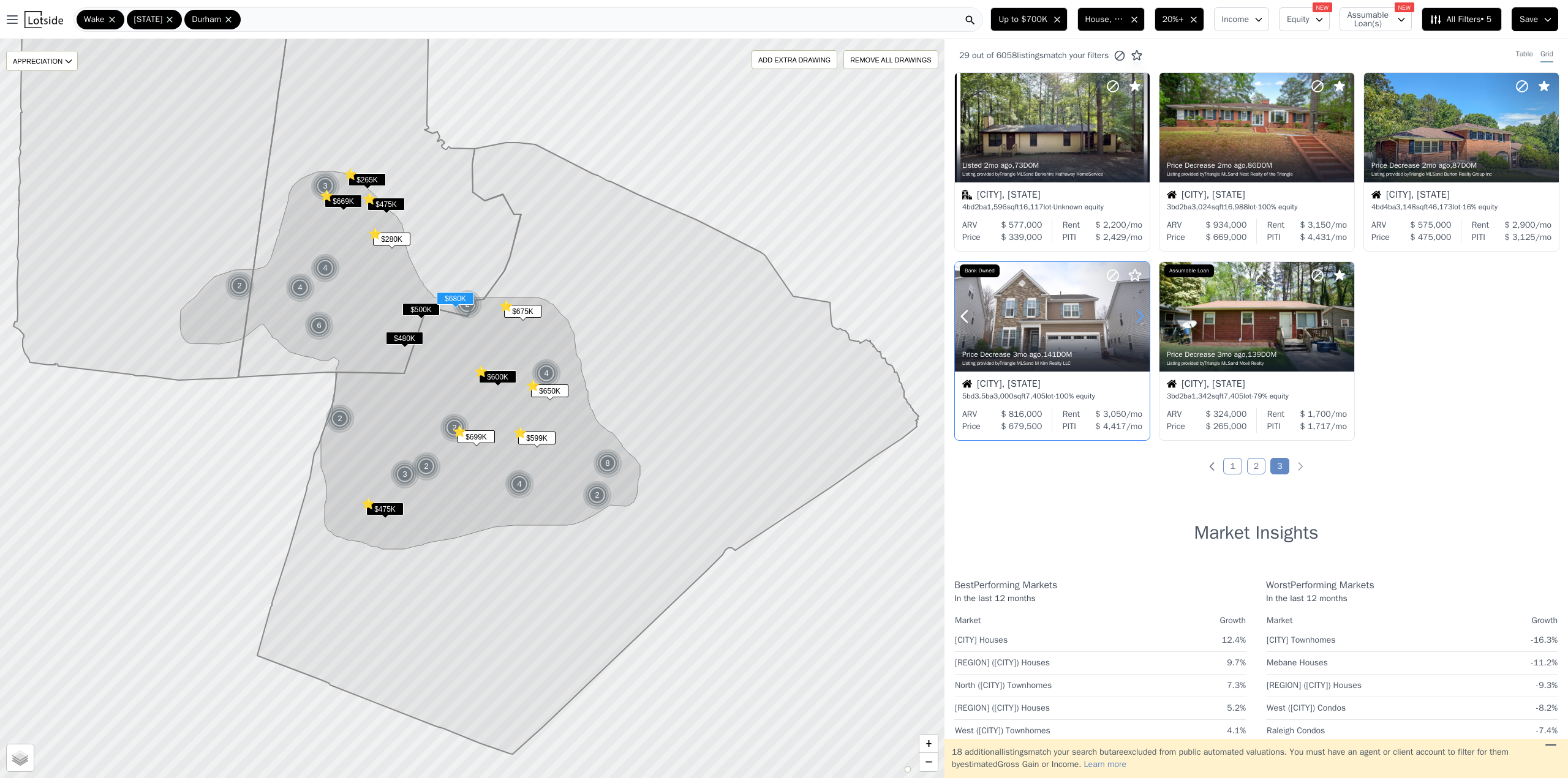 click 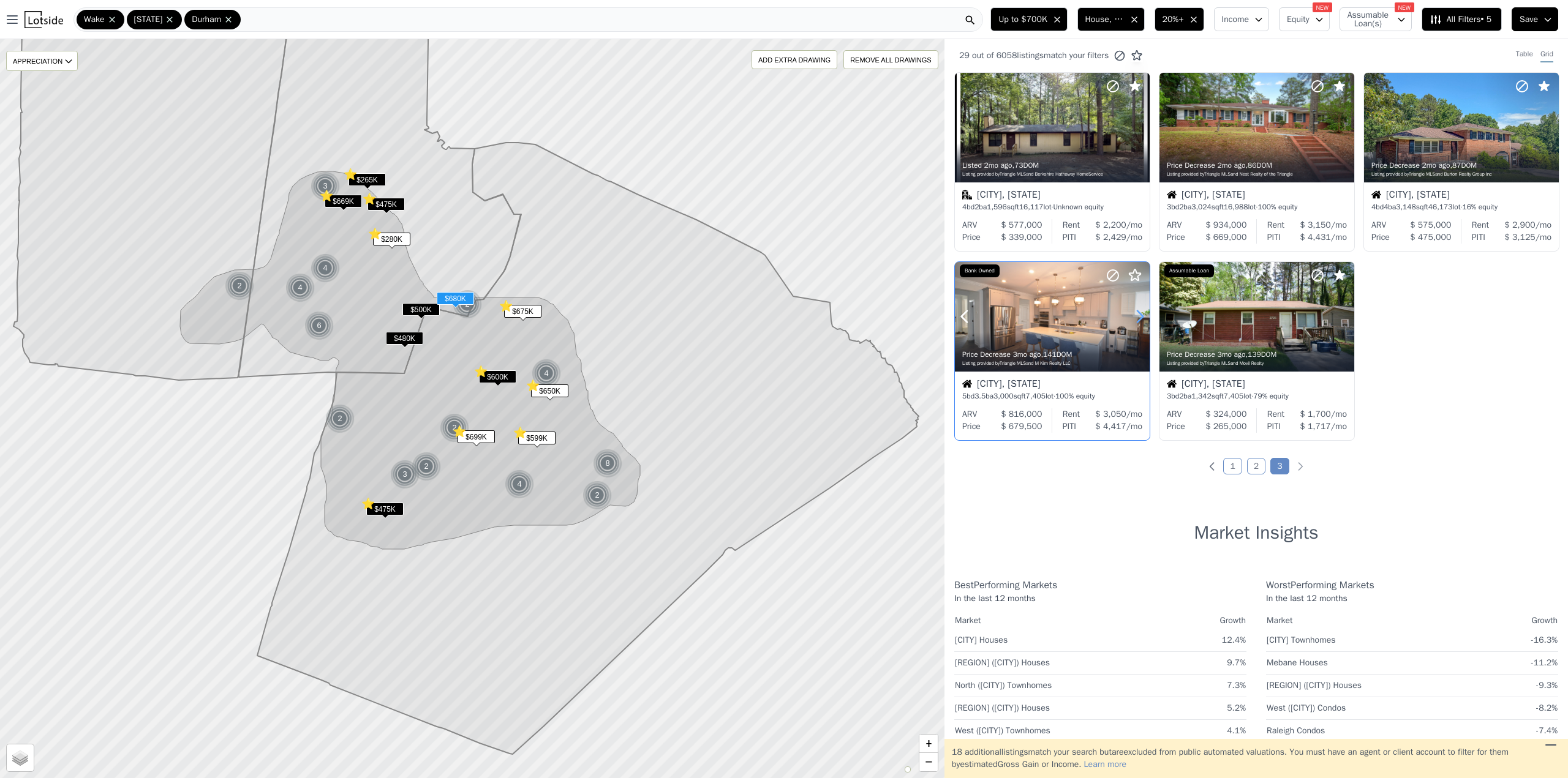 click 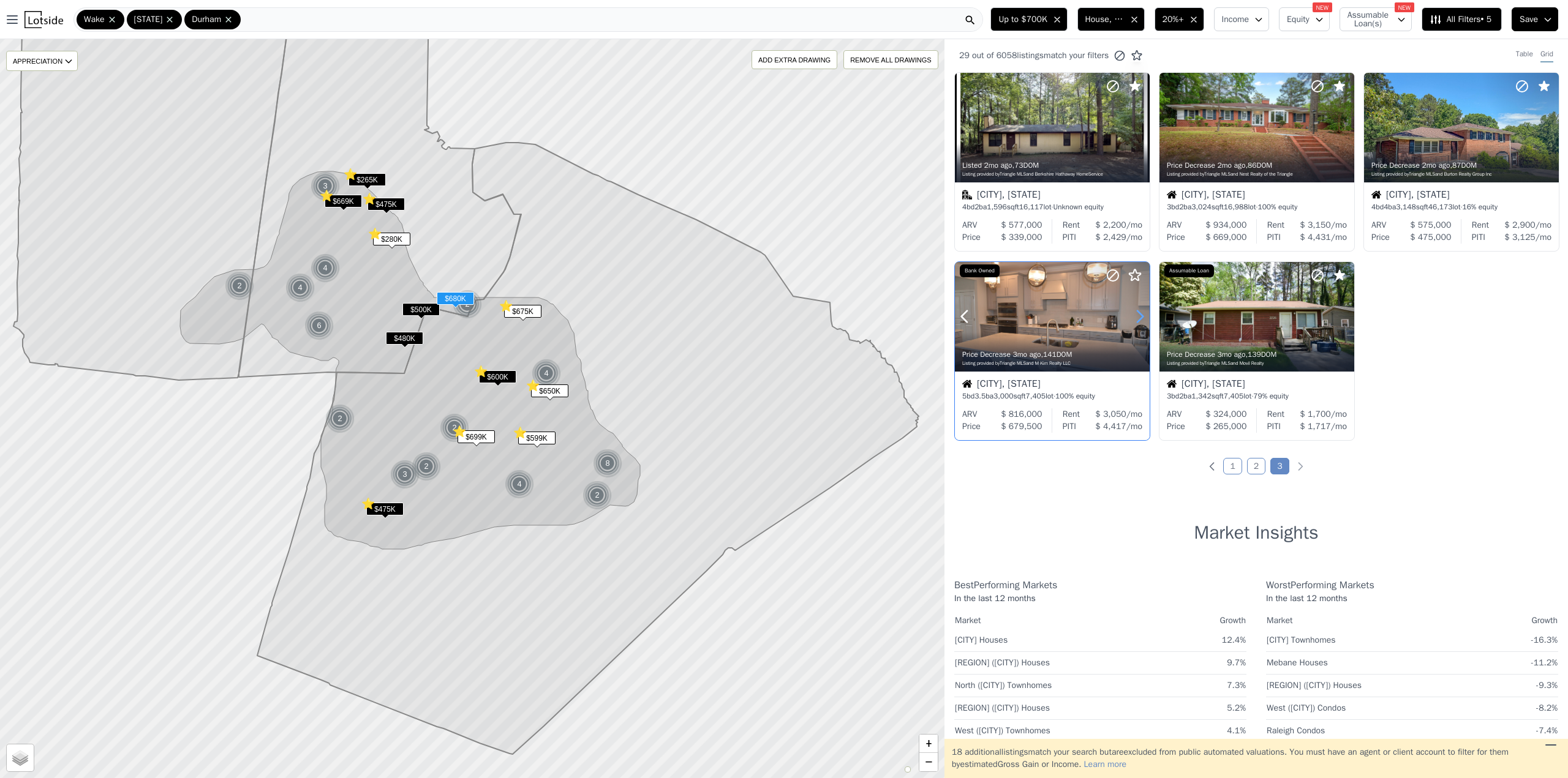 click 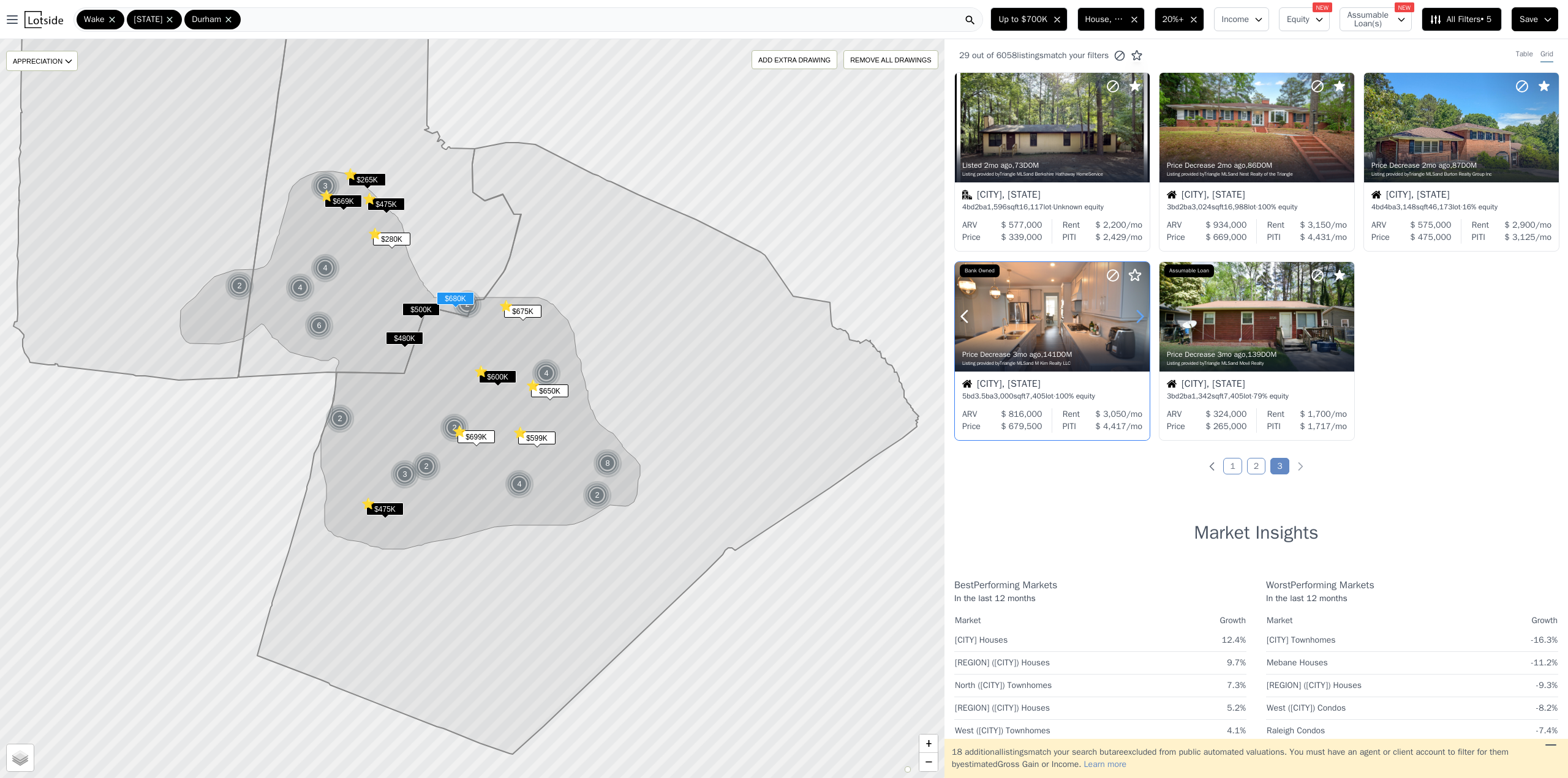 click 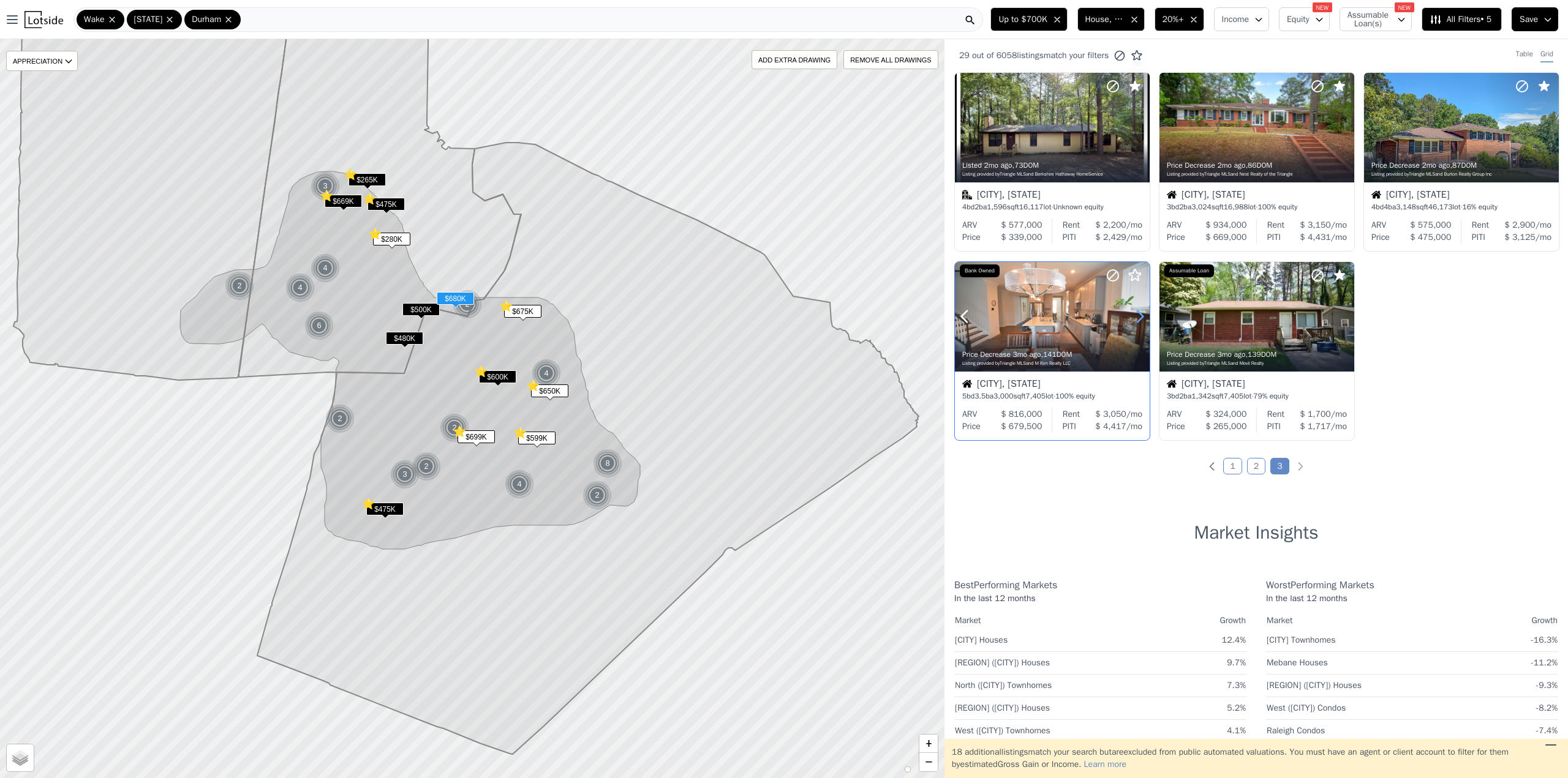 click 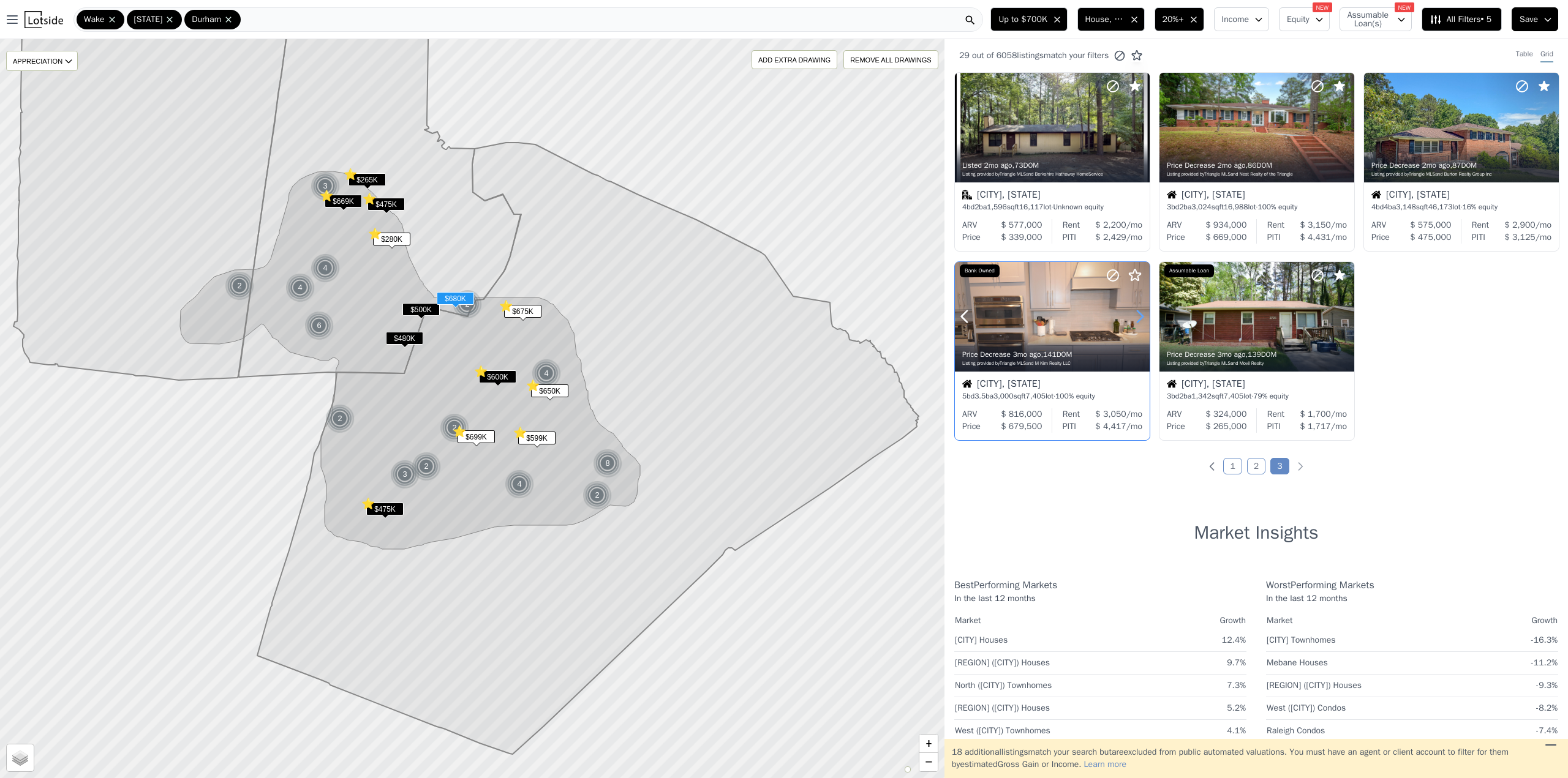 click 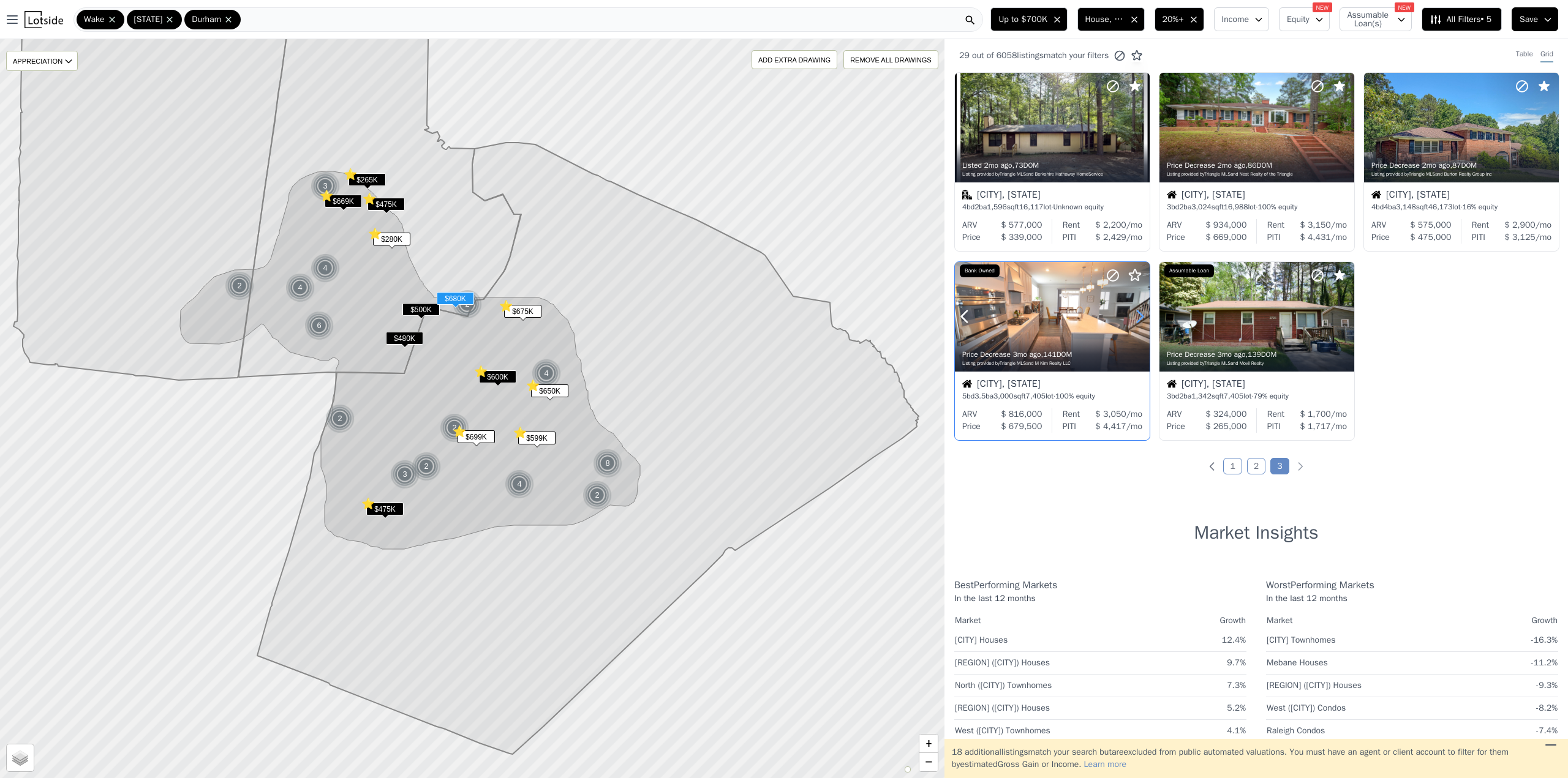 click 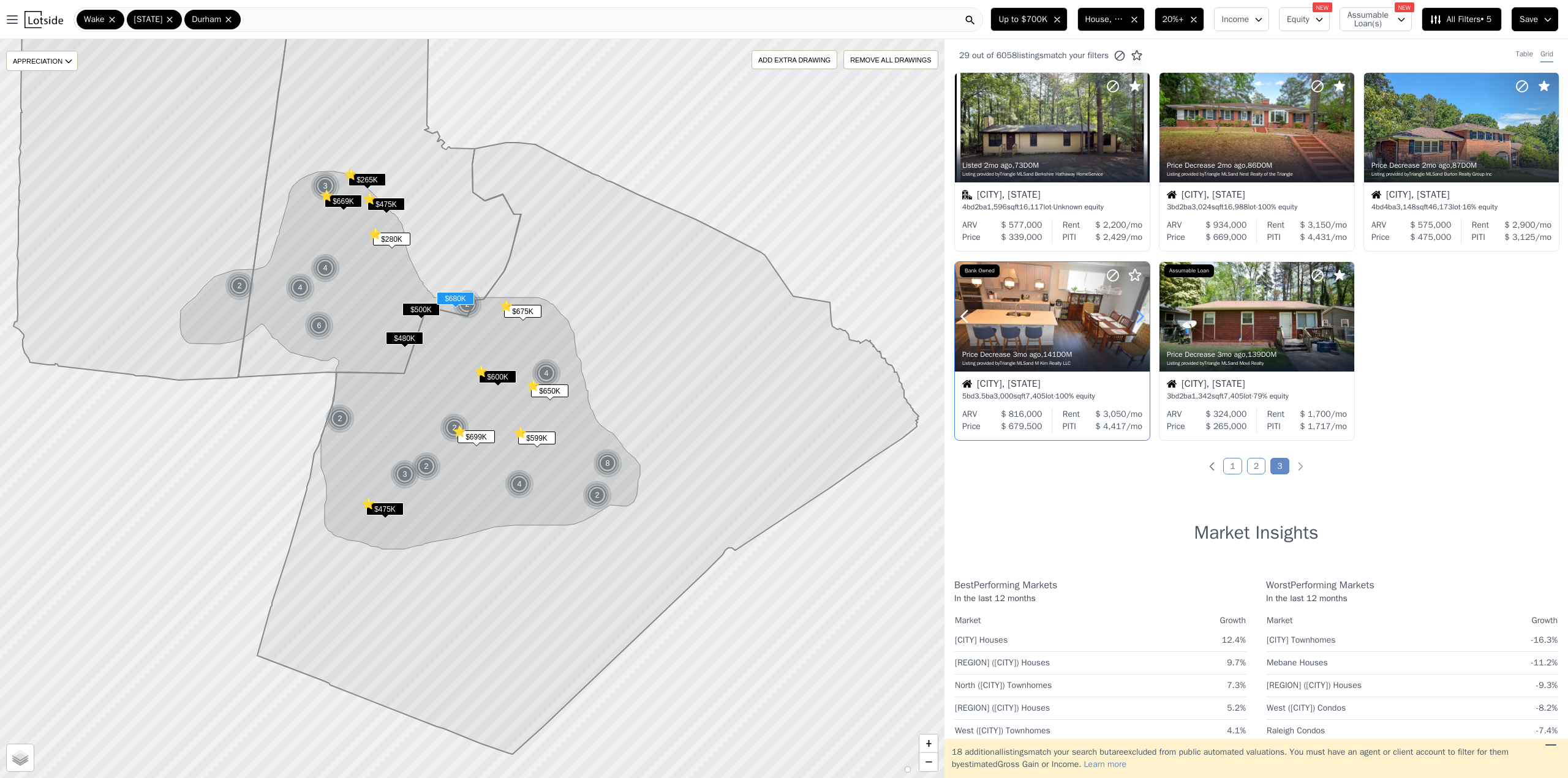 click 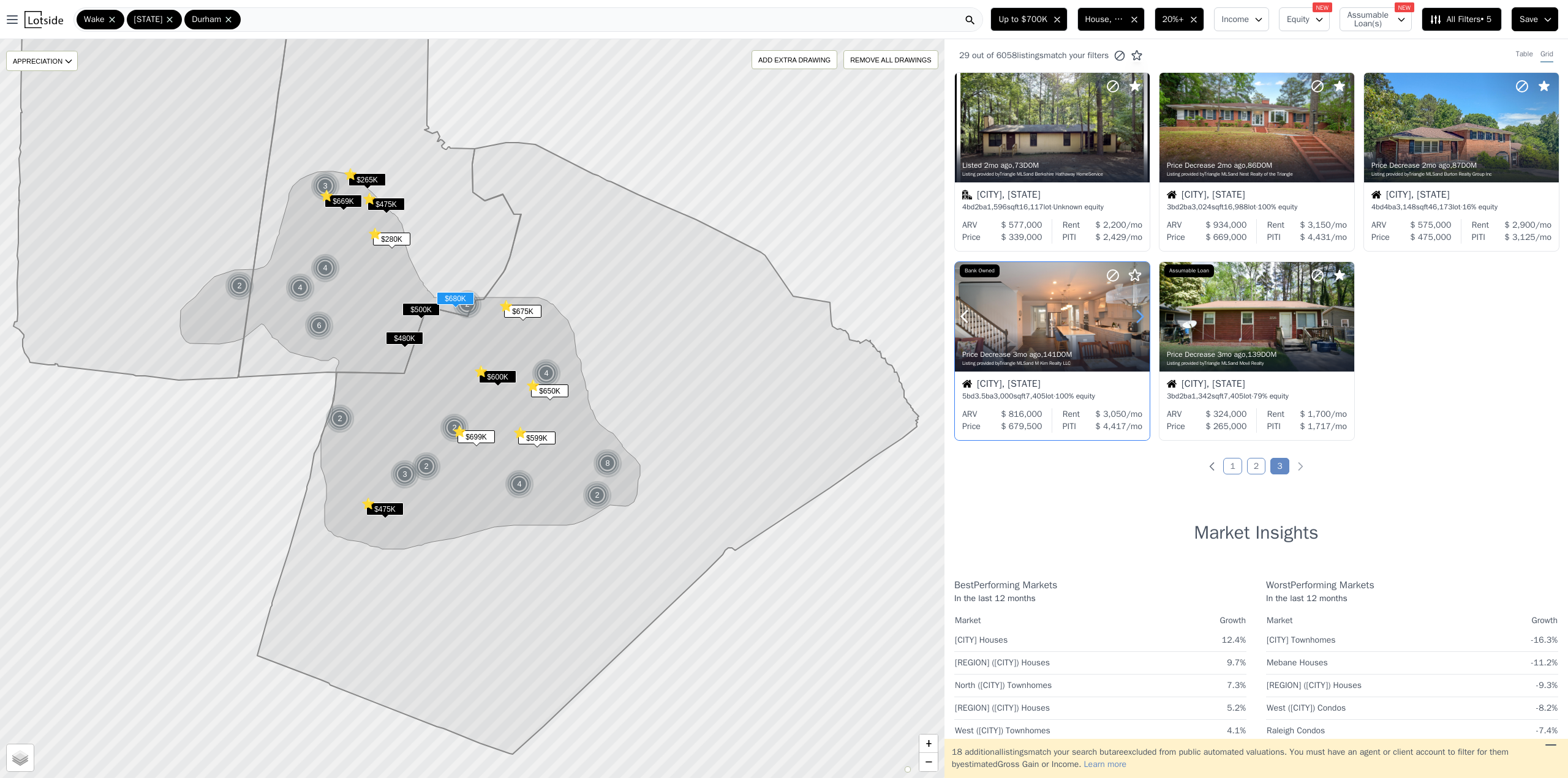 click 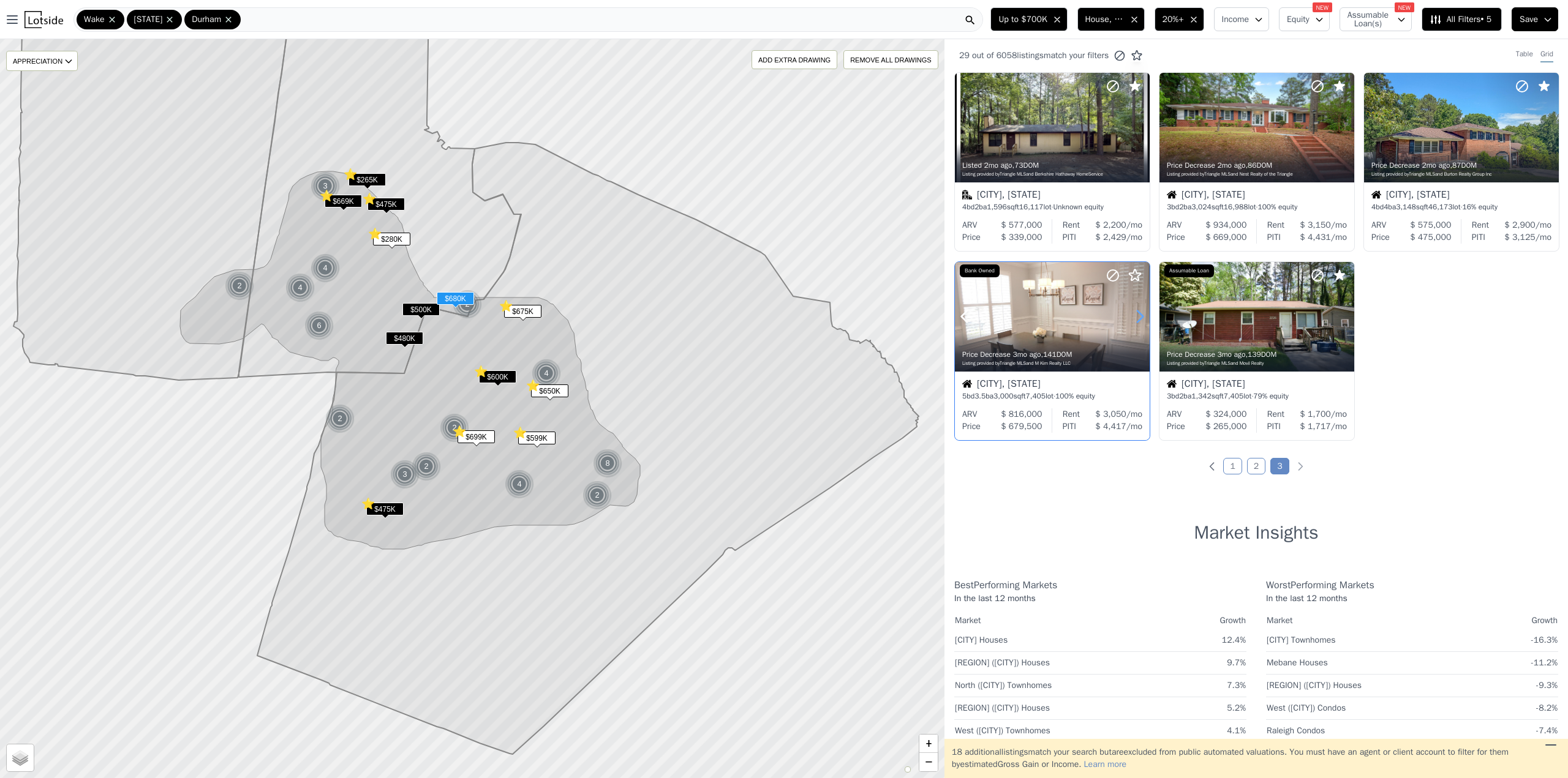click 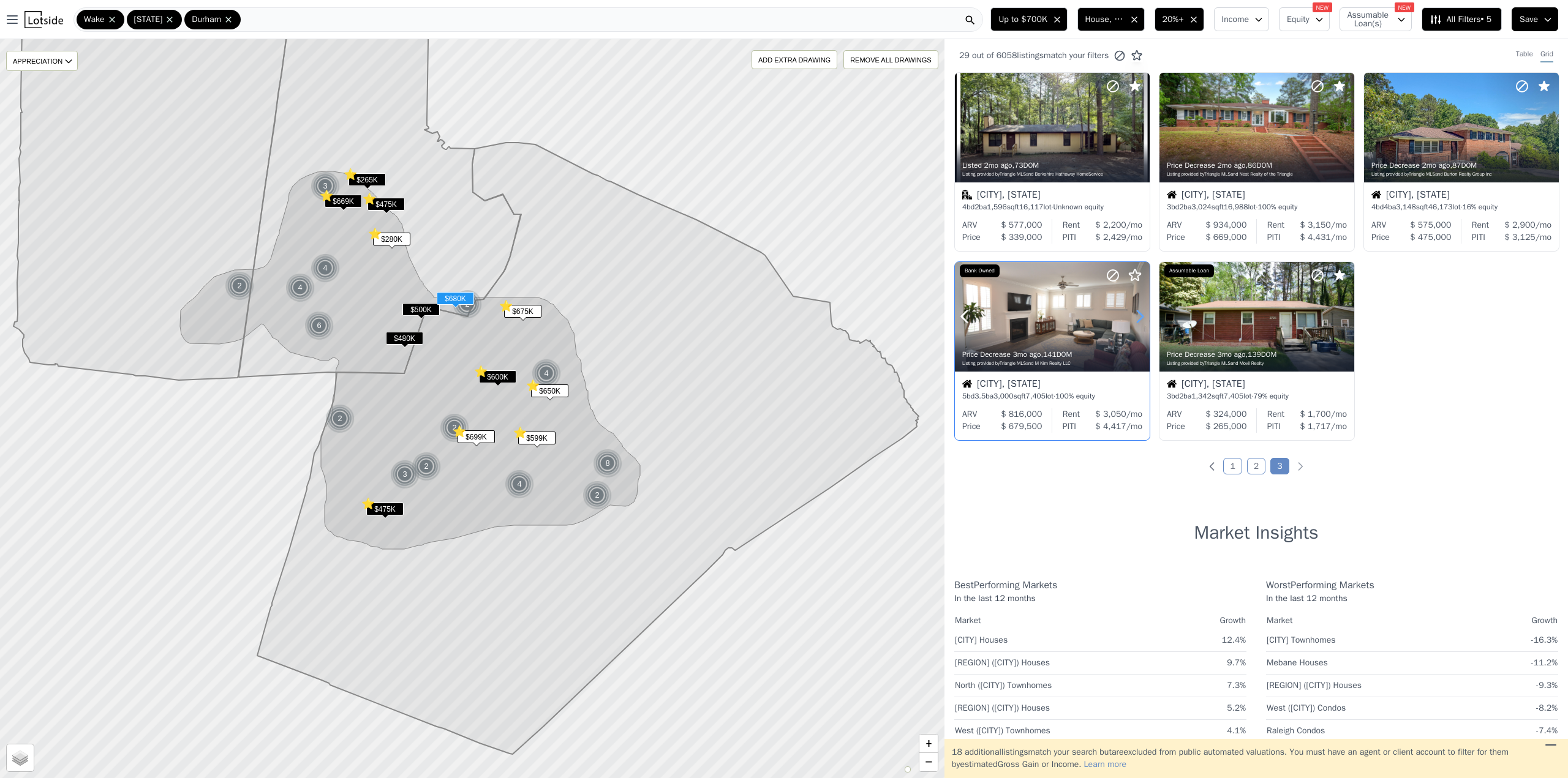 click 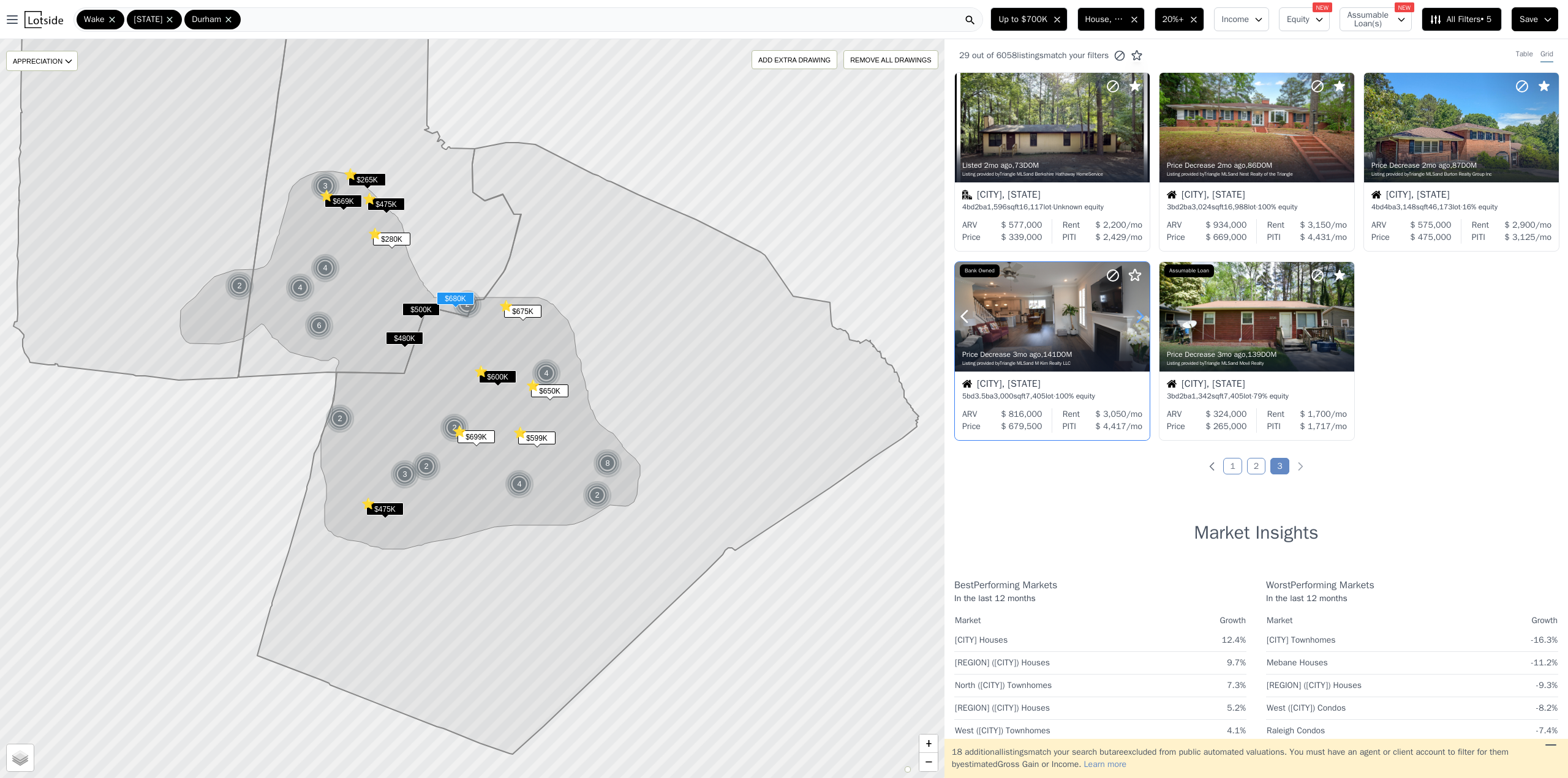 click 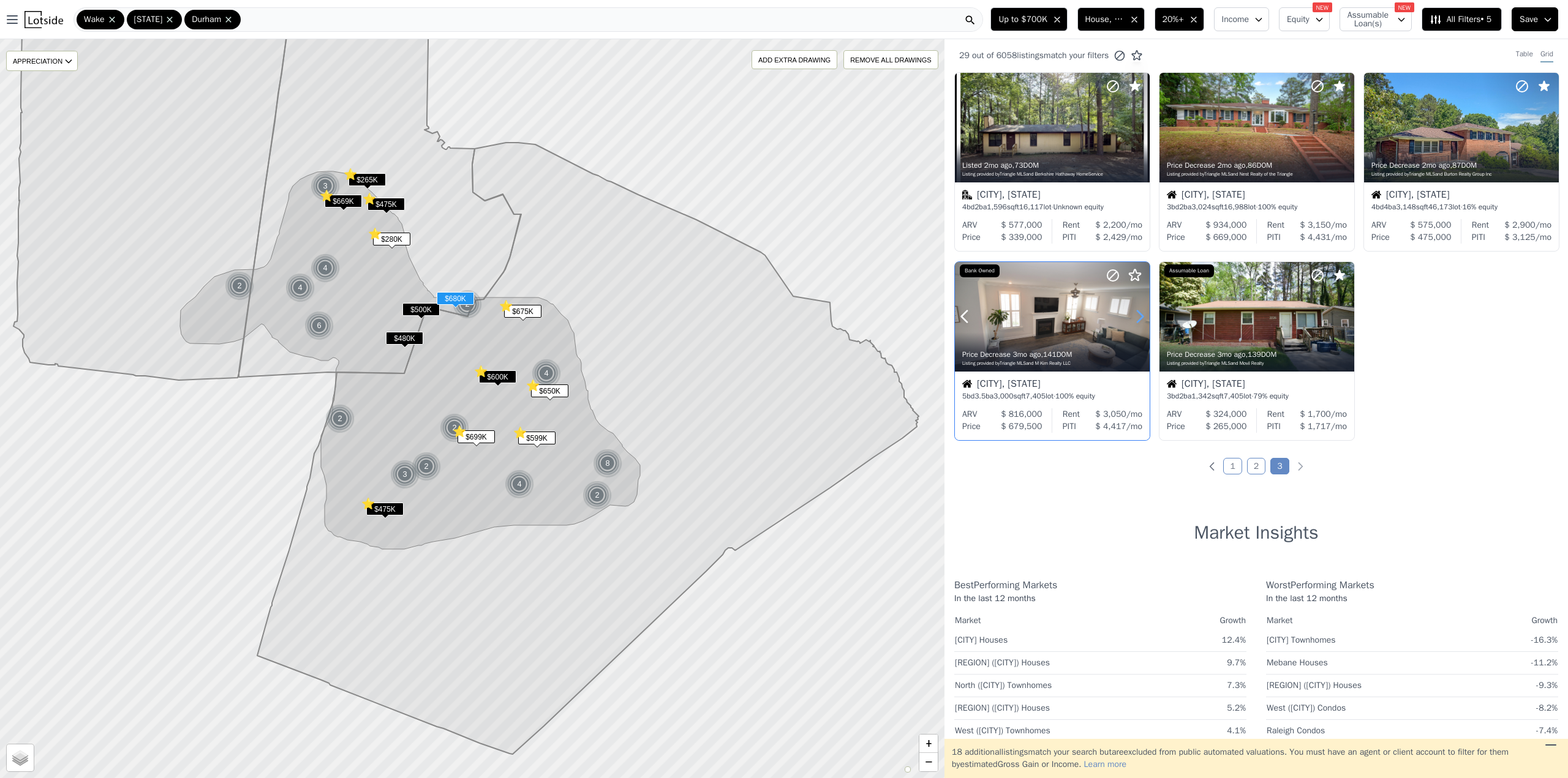 click 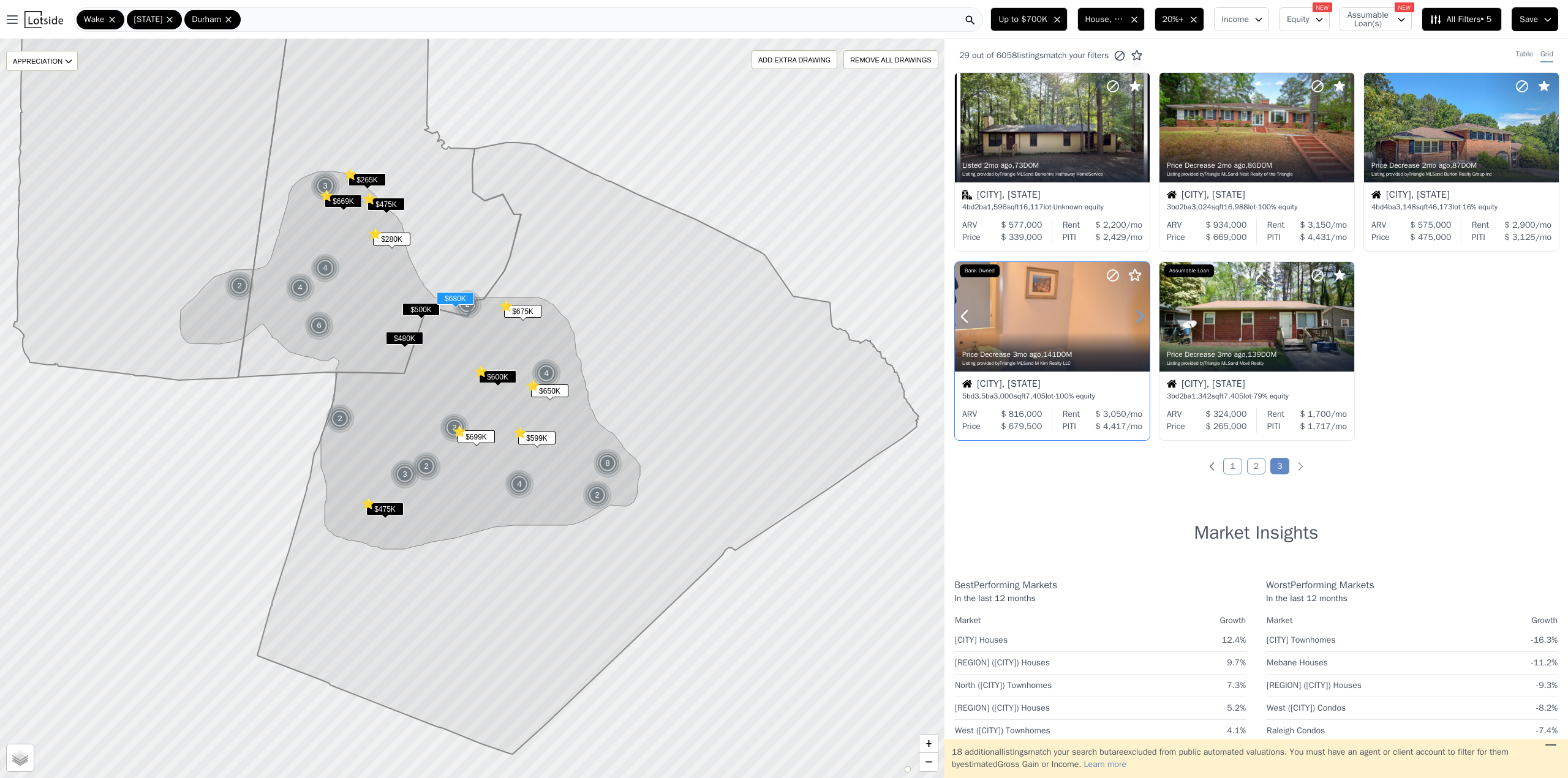 click 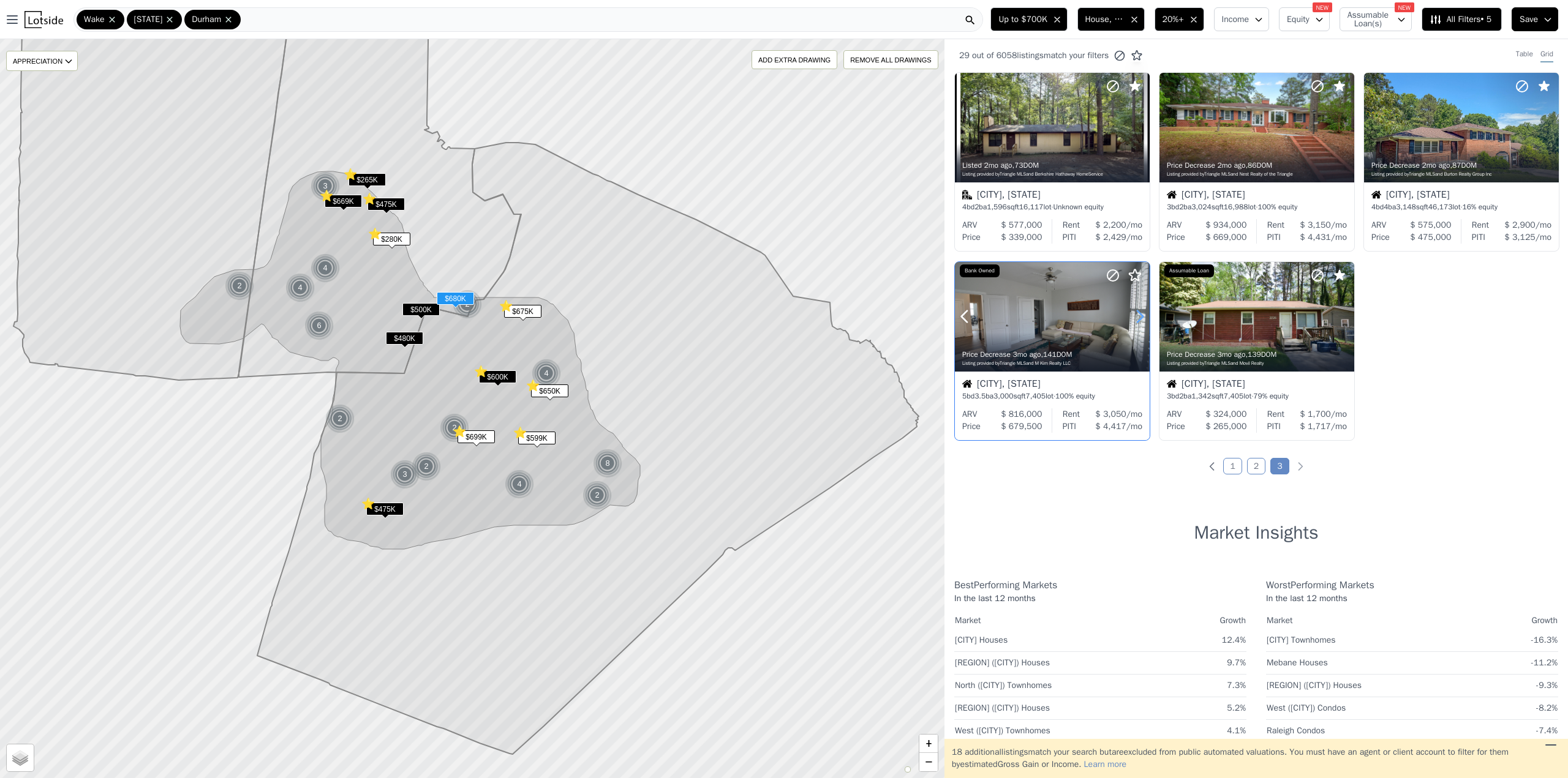 click 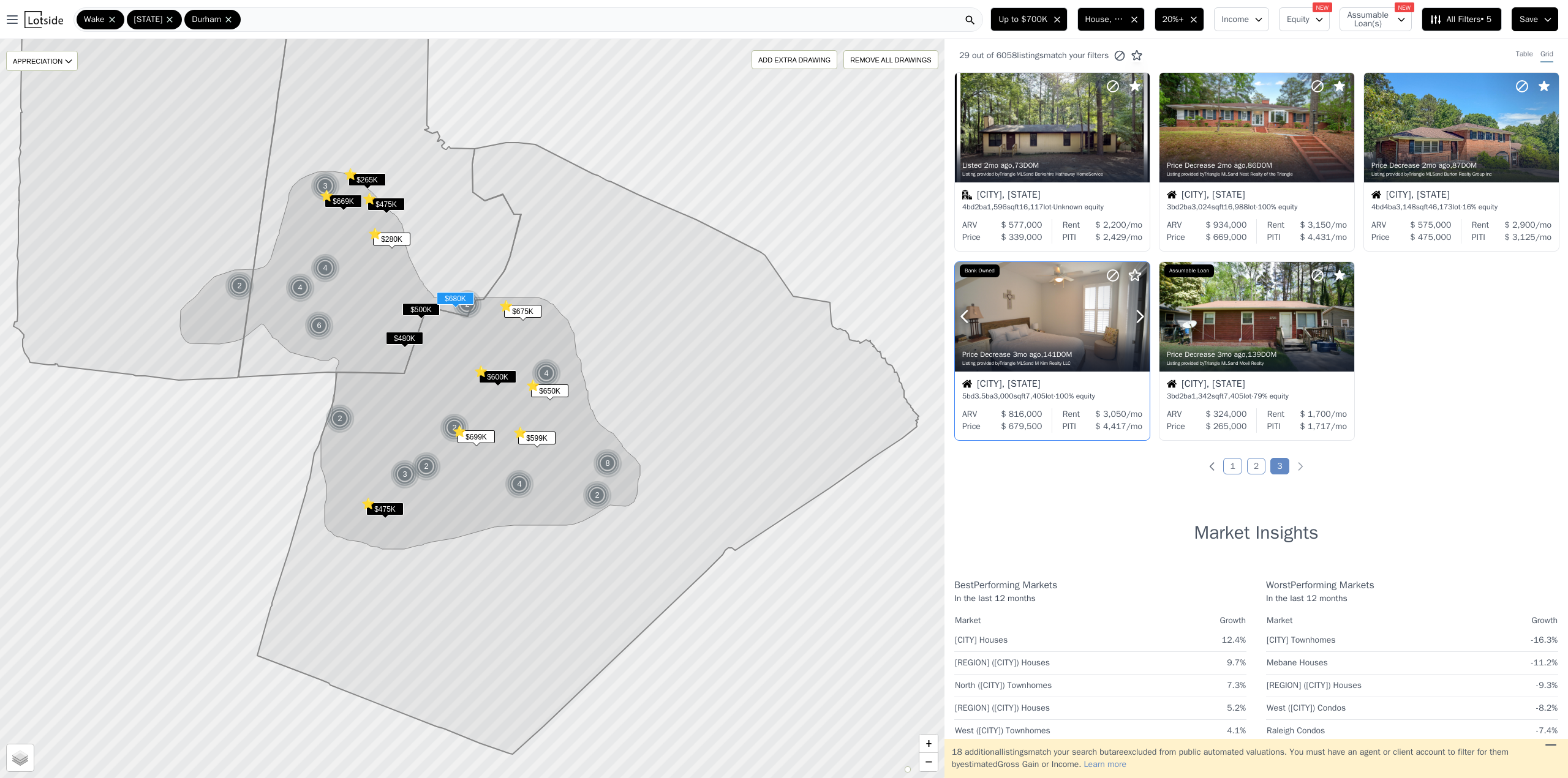 click on "Price Decrease   3mo ago ,  141  DOM" at bounding box center (1053, 354) 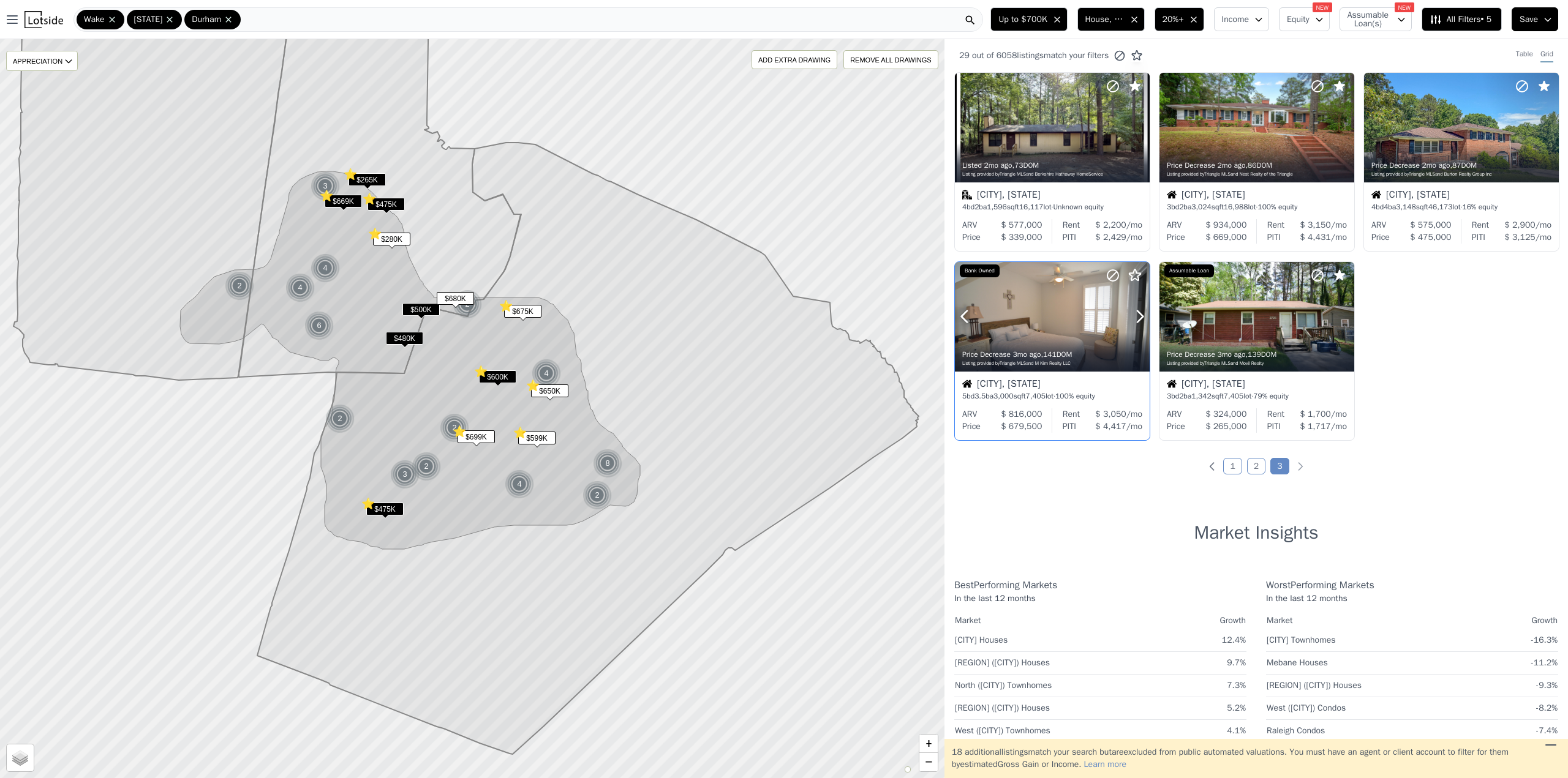 click 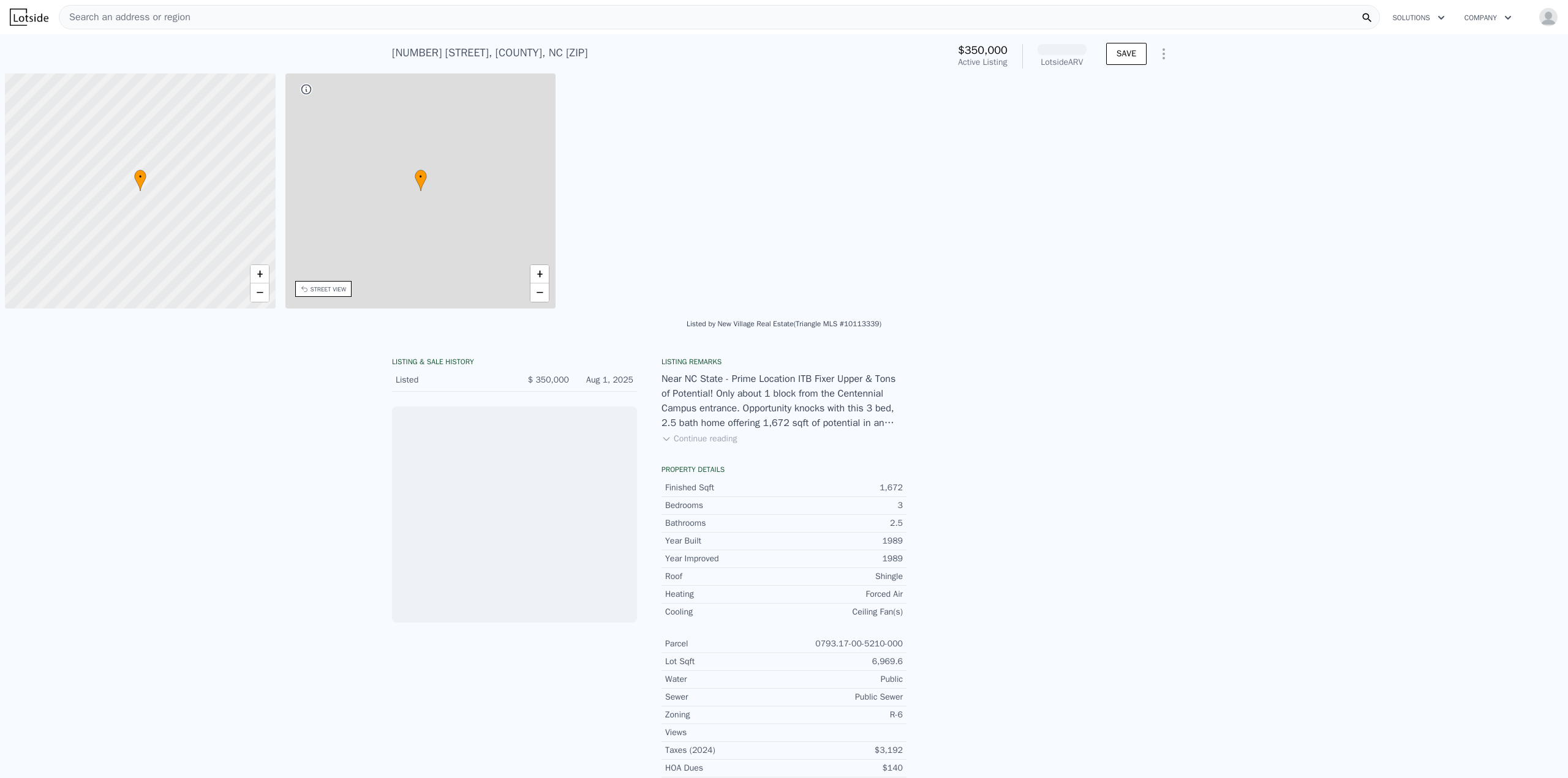 scroll, scrollTop: 0, scrollLeft: 0, axis: both 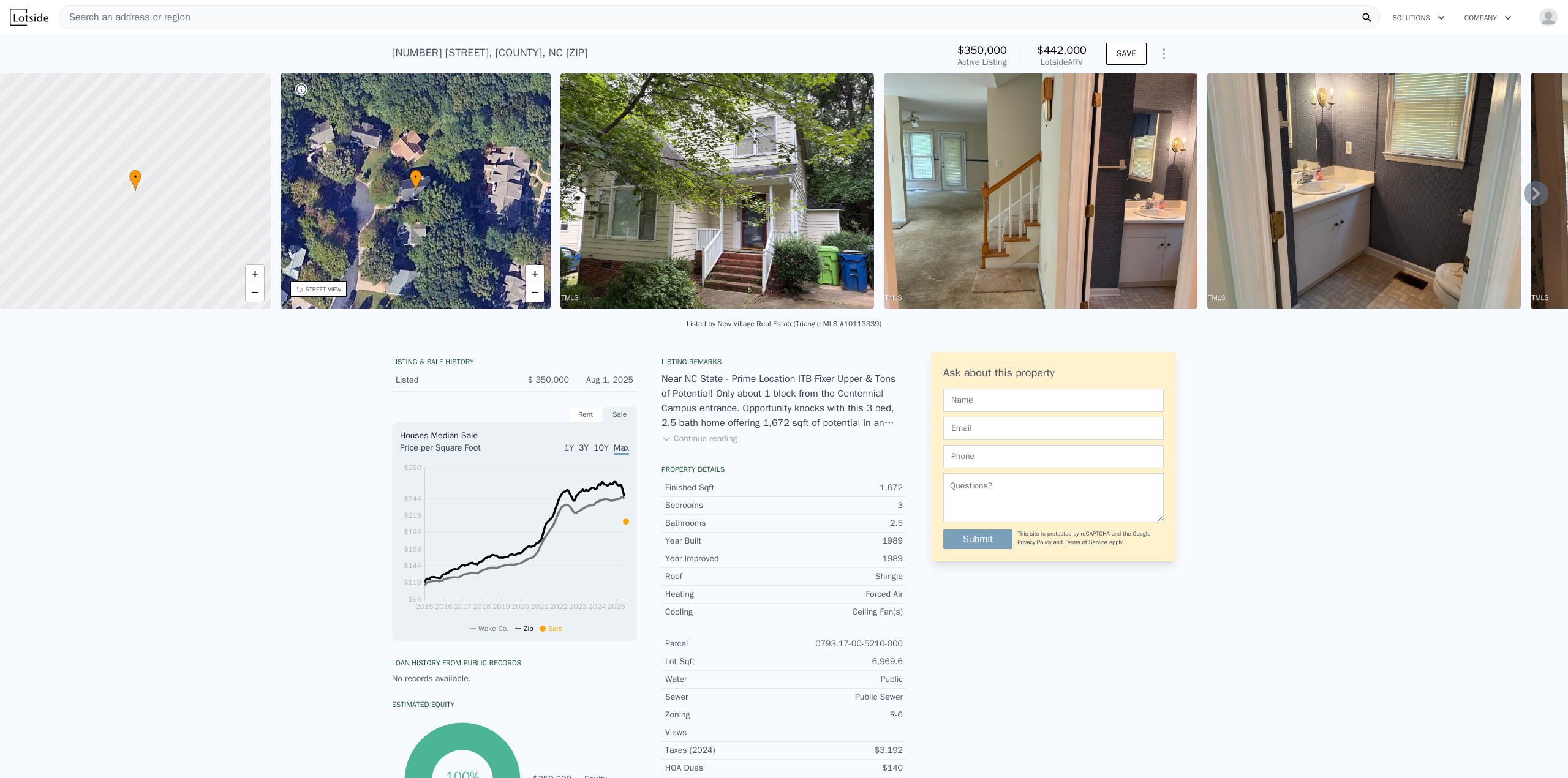 click on "LISTING & SALE HISTORY Listed $ 350,000 Aug 1, 2025 Rent Sale Rent over time Price per Square Foot 1Y 3Y 10Y Max 2015 2016 2017 2018 2019 2020 2021 2022 2023 2024 2025 $0.75 $0.8 $0.85 $0.9 $0.95 $1 $1.05 $1.1 $1.18 Wake Co. Feb 15, 2015 Houses Median Sale Price per Square Foot 1Y 3Y 10Y Max 2015 2016 2017 2018 2019 2020 2021 2022 2023 2024 2025 $94 $119 $144 $169 $194 $219 $244 $290 Wake Co. Zip Sale Feb 15, 2015 Loan history from public records No records available. Estimated Equity 100% equity $350,000 Equity Listing remarks  Continue reading   Property details Finished Sqft 1,672 Bedrooms 3 Bathrooms 2.5 Year Built 1989 Year Improved 1989 Roof Shingle Heating Forced Air Cooling Ceiling Fan(s) Parcel 0793.17-00-5210-000 Lot Sqft 6,969.6 Water Public Sewer Public Sewer Zoning R-6 Views Taxes (2024) $3,192 HOA Dues $140 County Wake Ask about this property Submit This site is protected by reCAPTCHA and the Google   Privacy Policy   and   Terms of Service   apply." at bounding box center [784, 619] 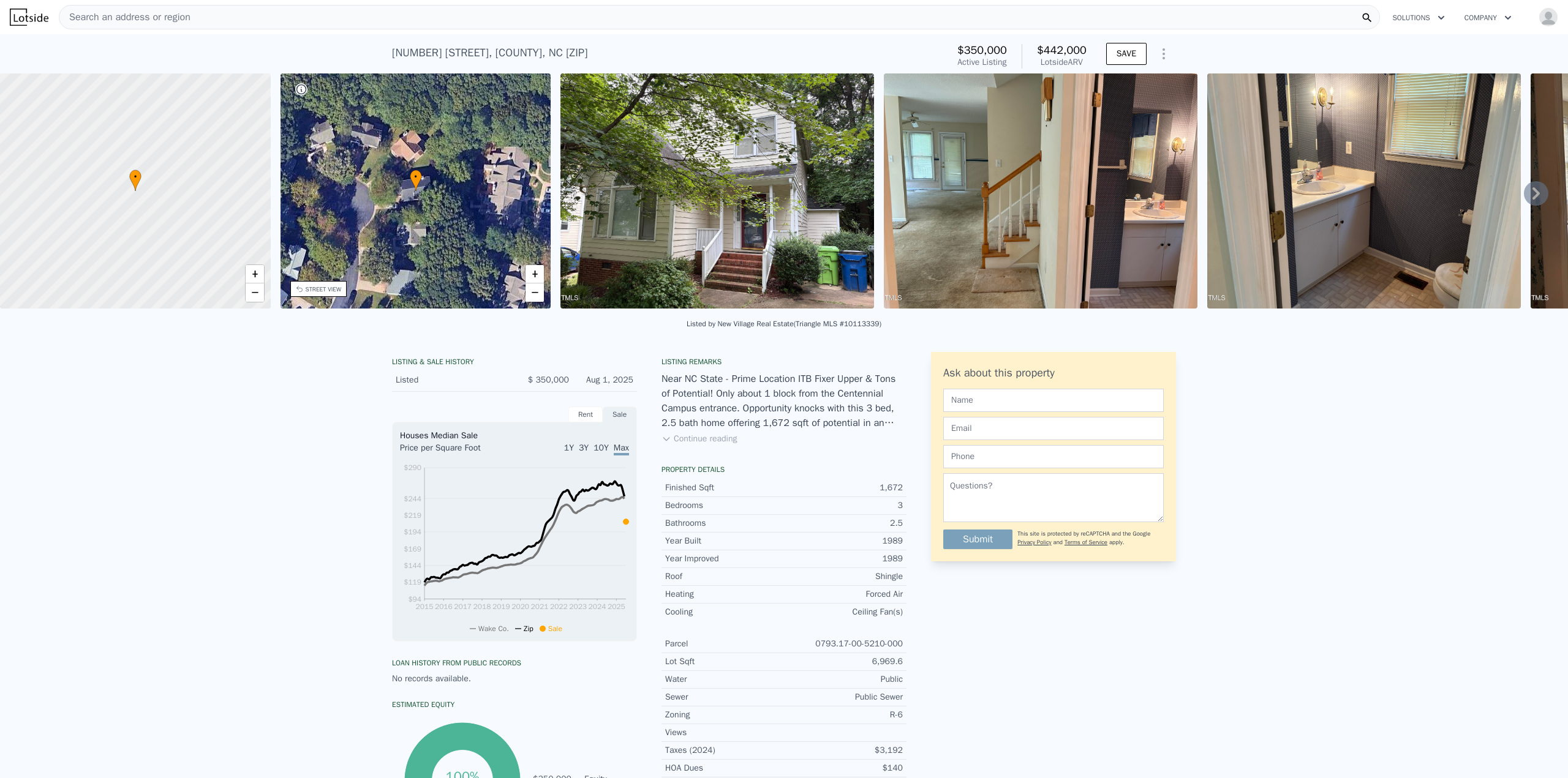 drag, startPoint x: 387, startPoint y: 53, endPoint x: 480, endPoint y: 53, distance: 93 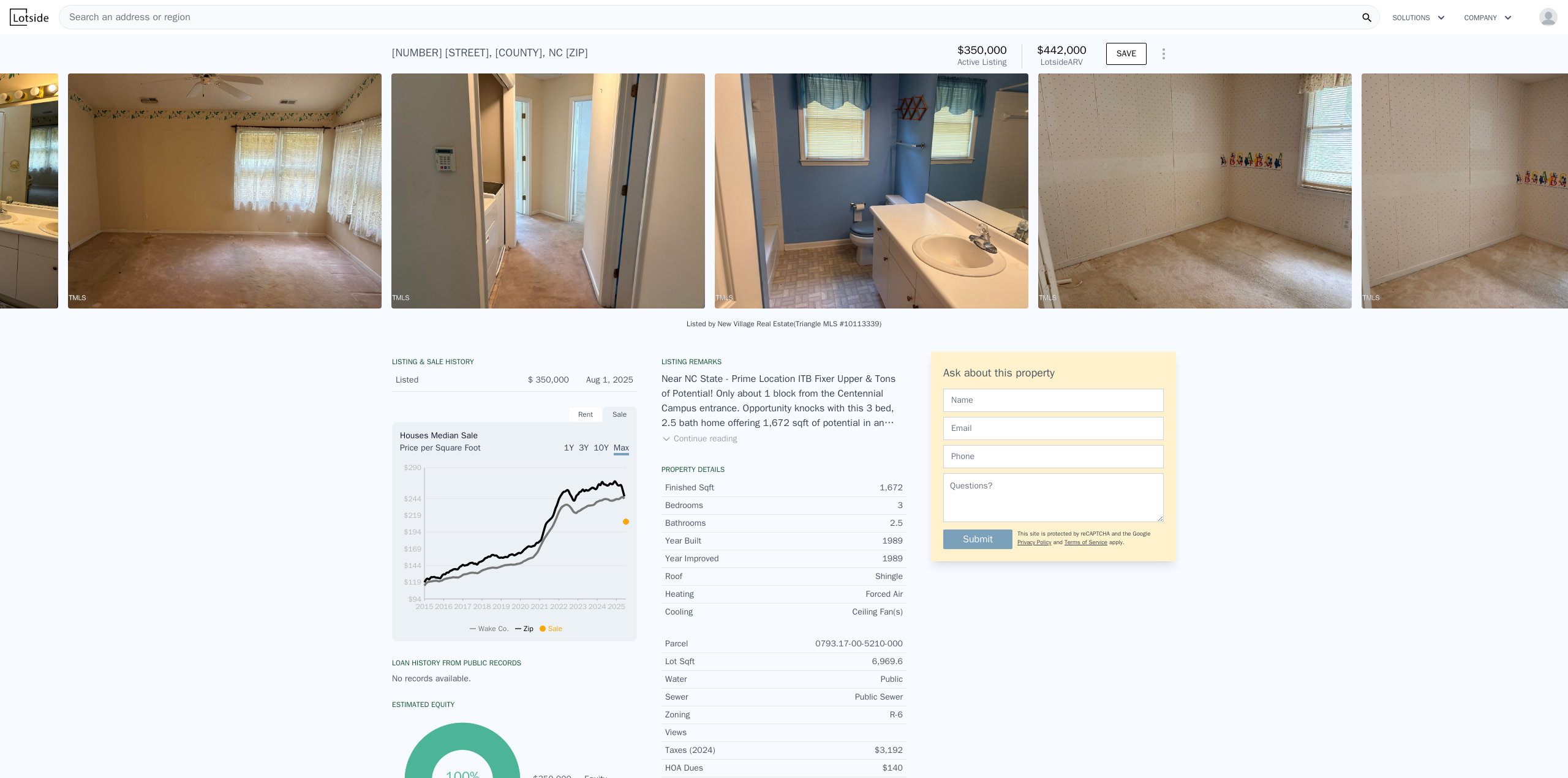 scroll, scrollTop: 0, scrollLeft: 4116, axis: horizontal 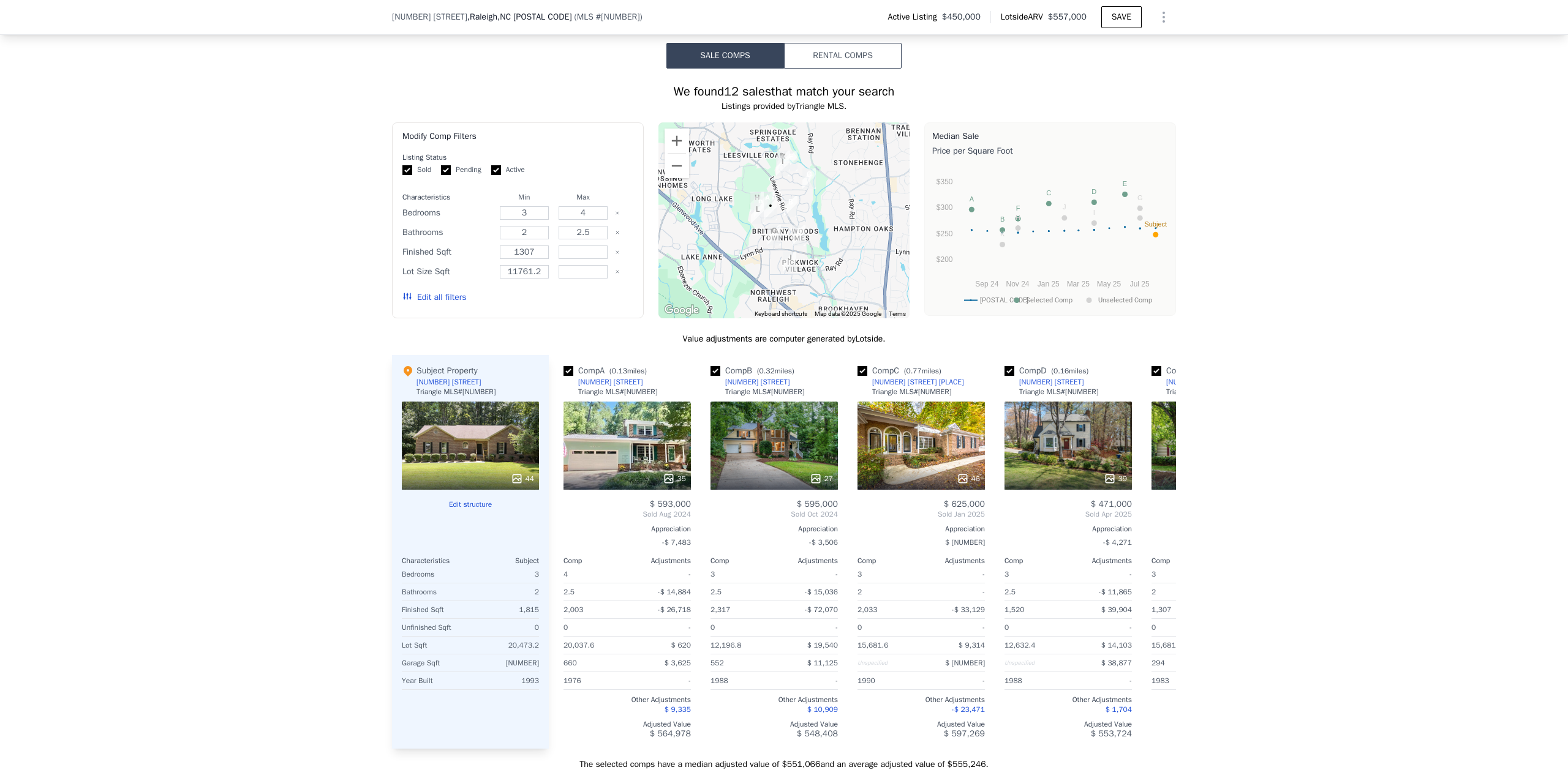 drag, startPoint x: 305, startPoint y: 398, endPoint x: 228, endPoint y: 367, distance: 83.006 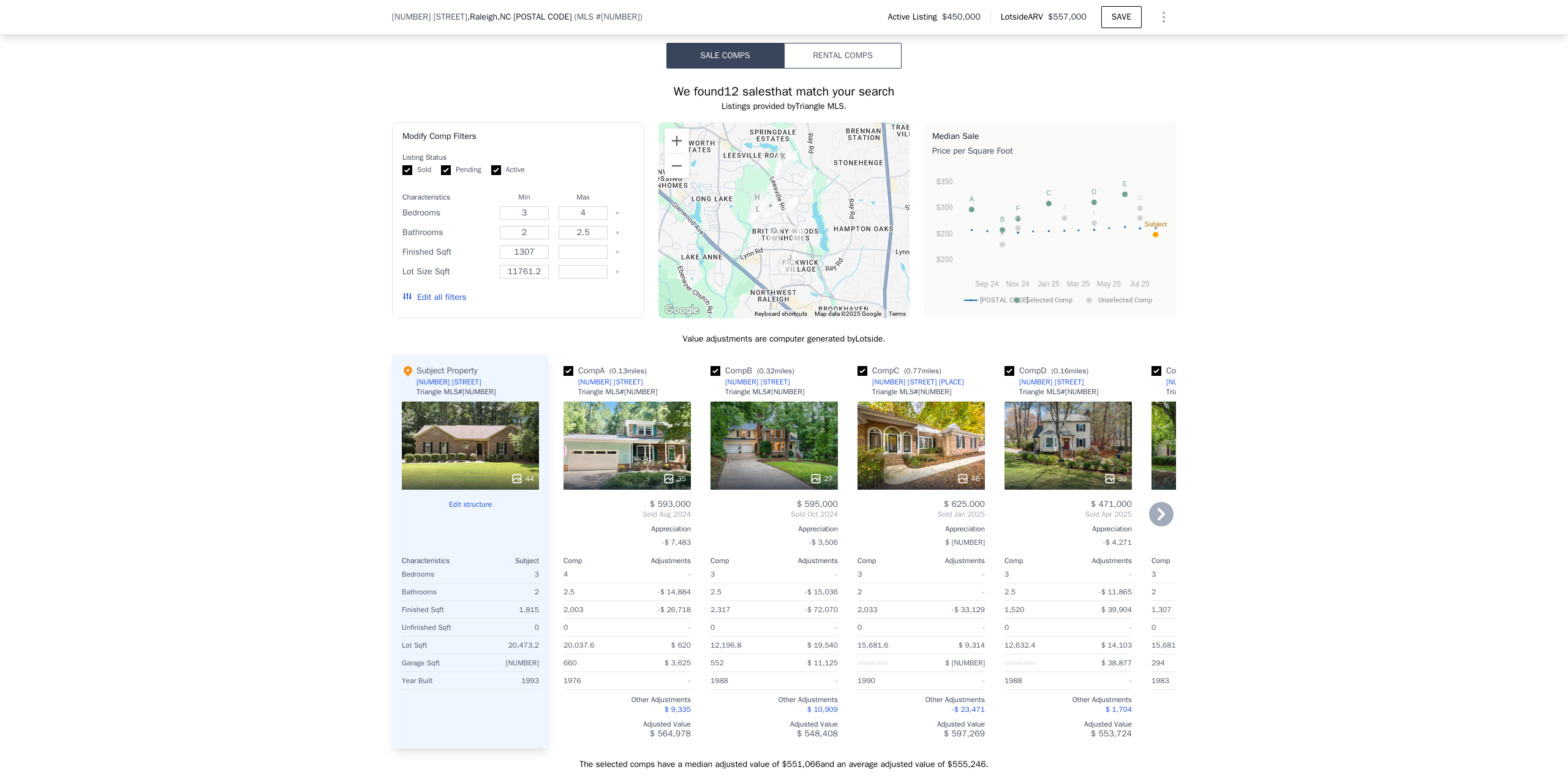 click on "35" at bounding box center [674, 479] 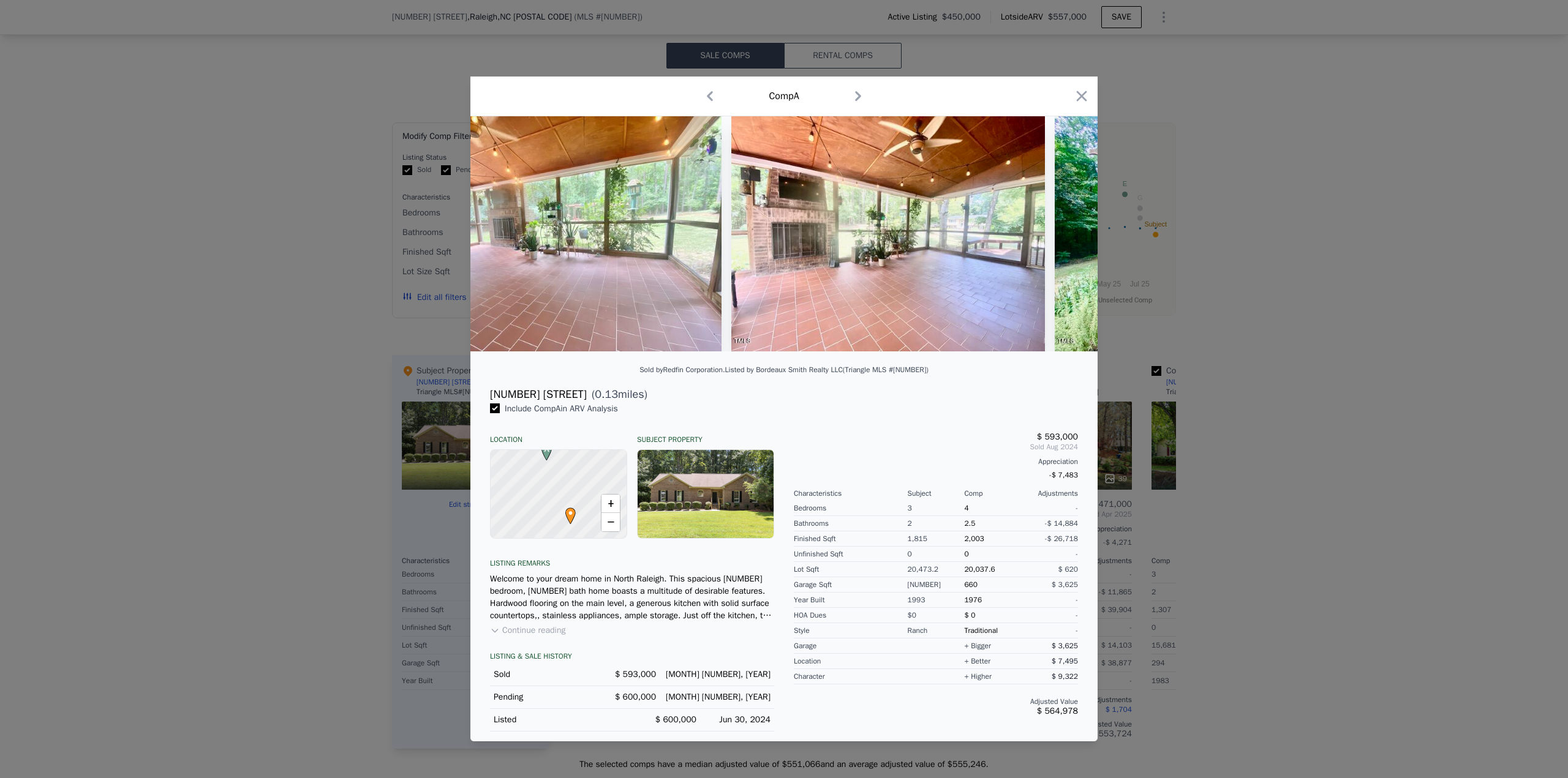 scroll, scrollTop: 0, scrollLeft: 8990, axis: horizontal 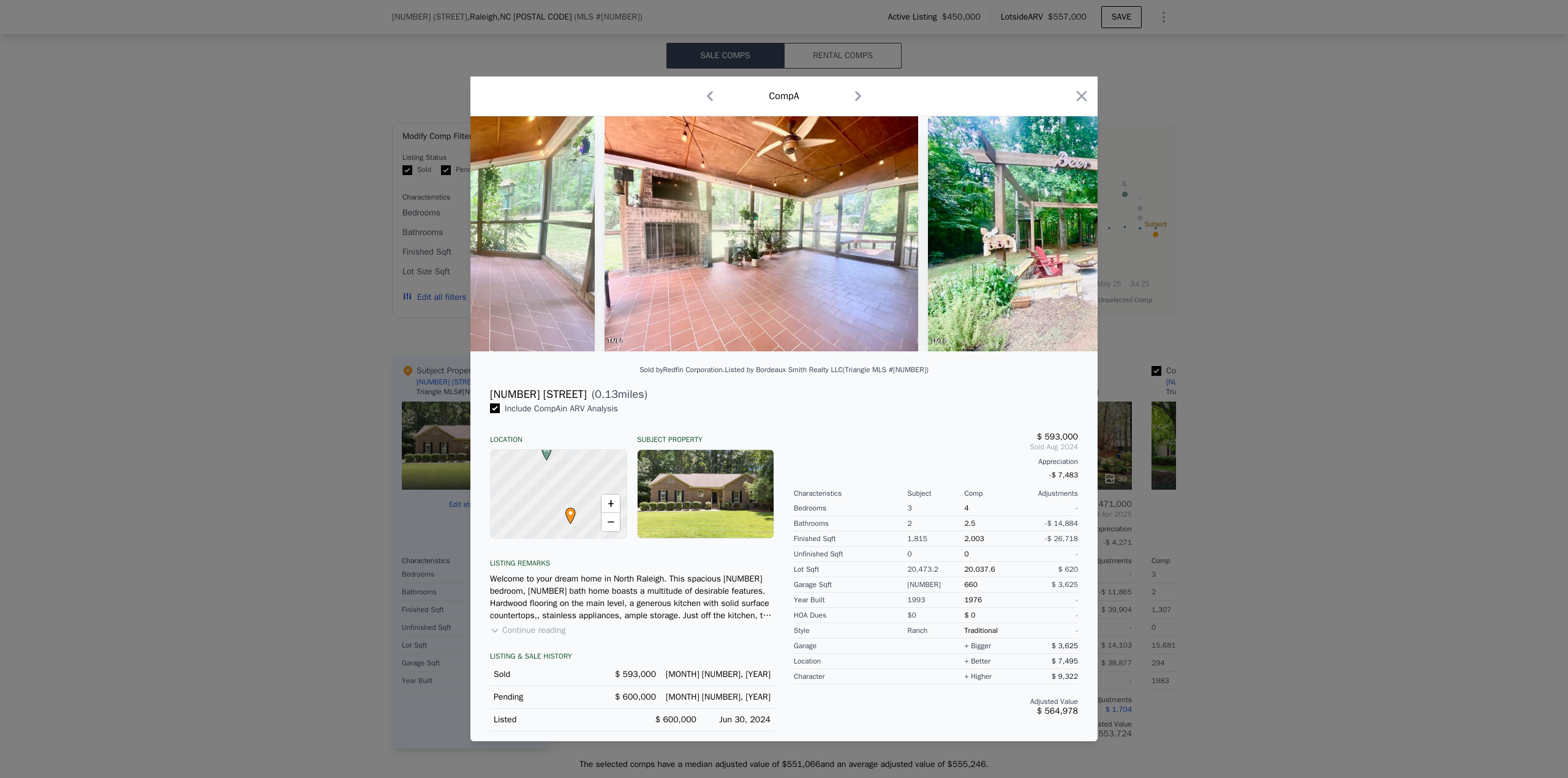 click 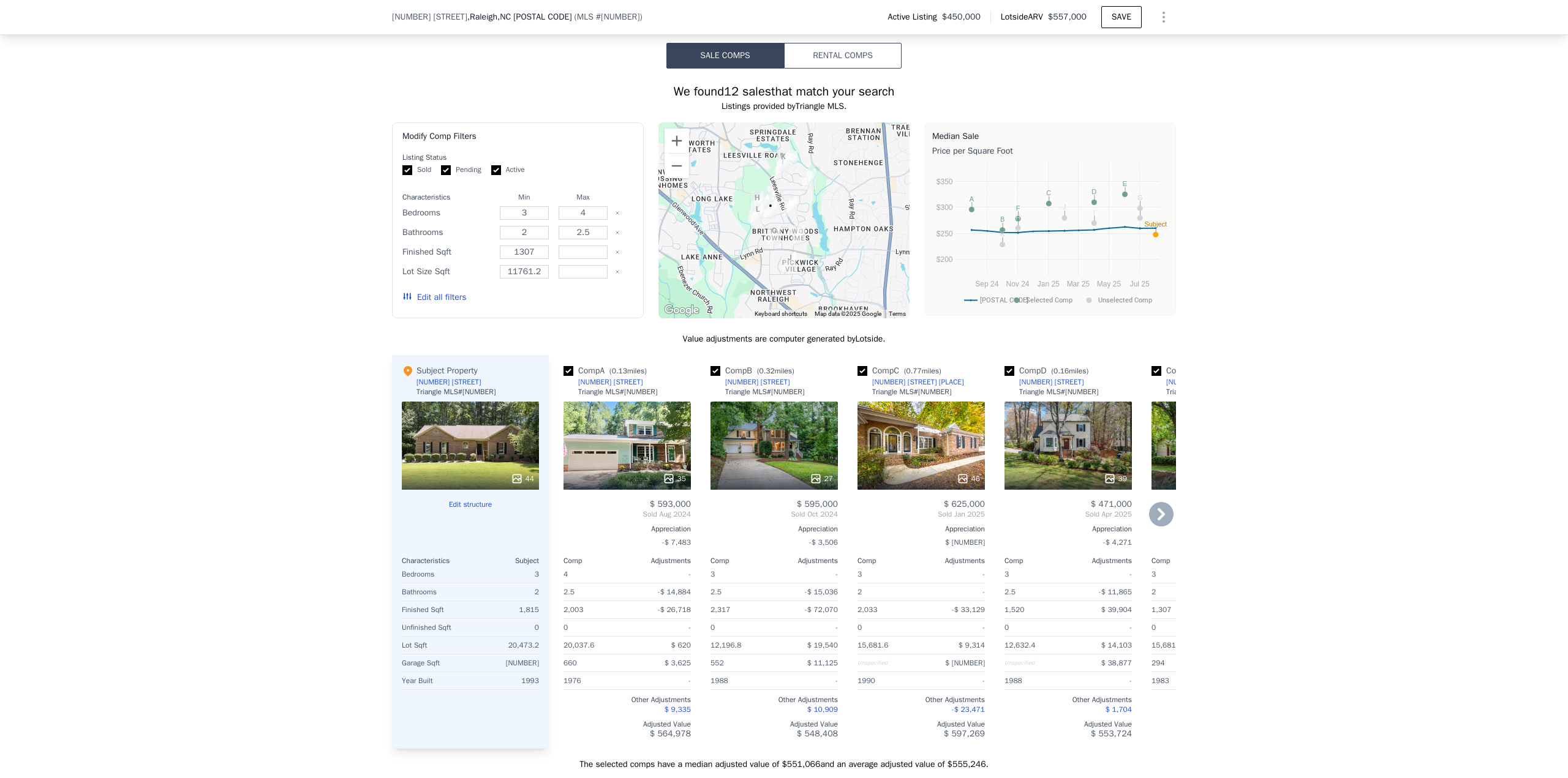 click 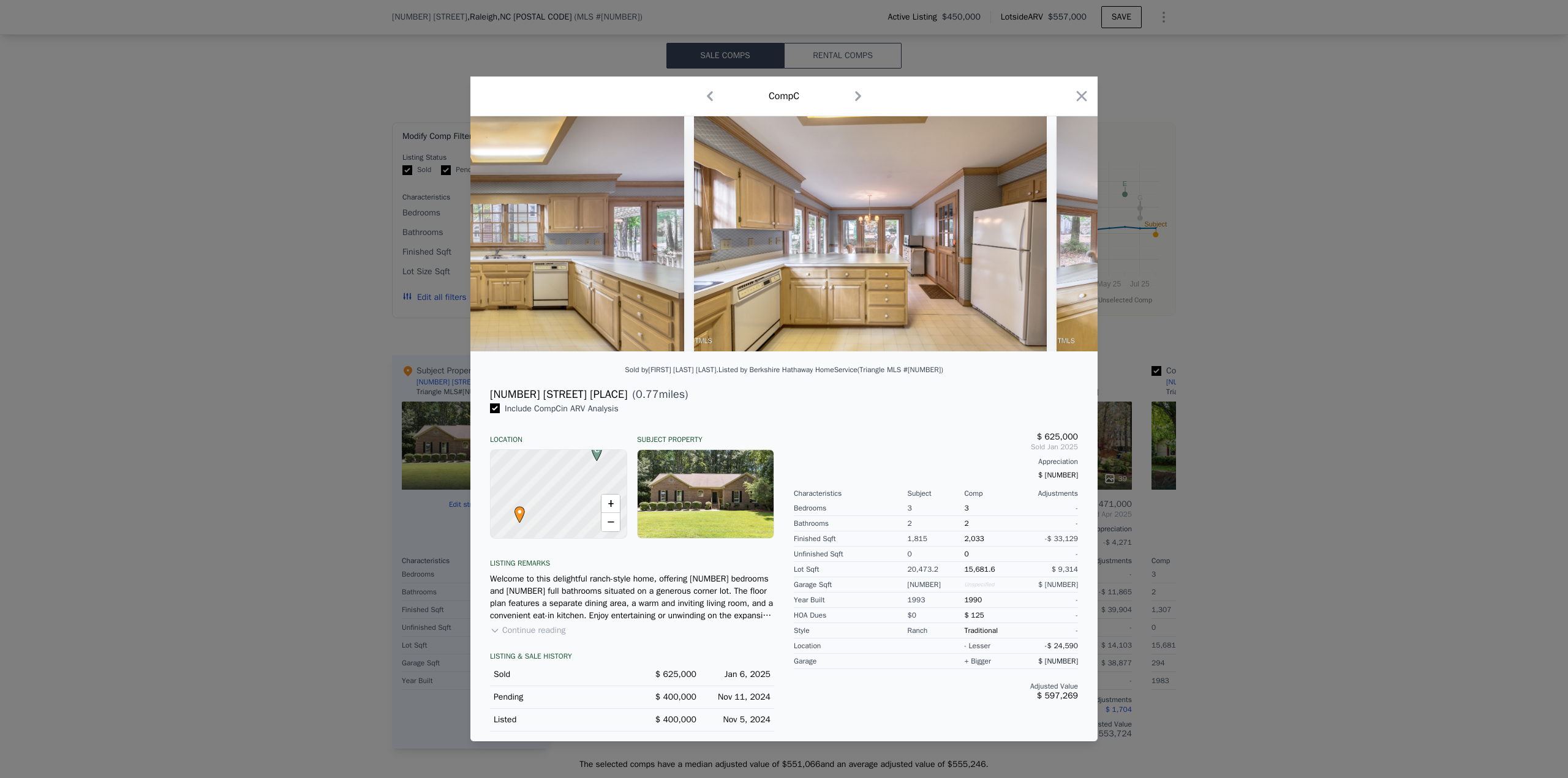 scroll, scrollTop: 0, scrollLeft: 5331, axis: horizontal 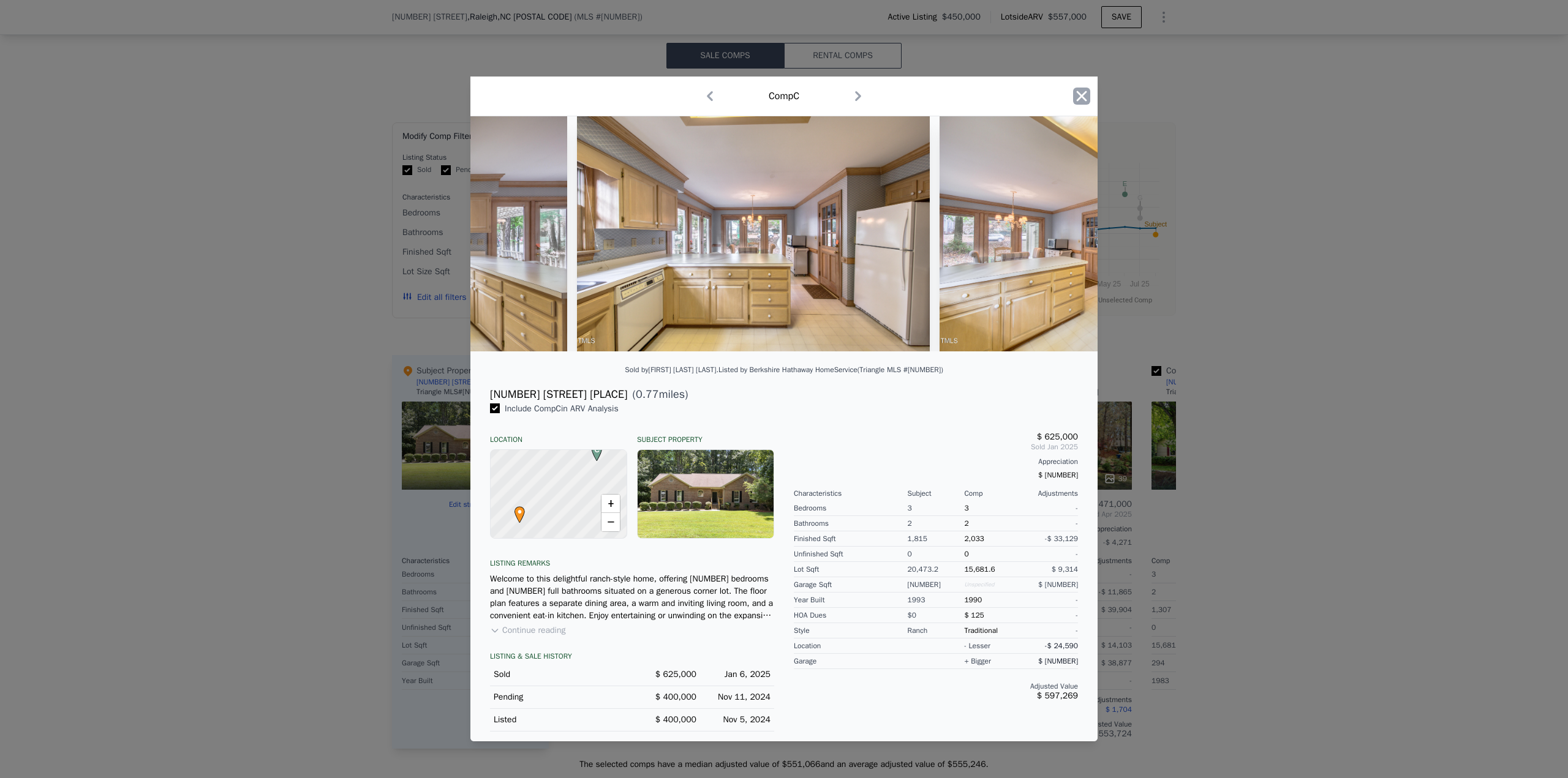 click 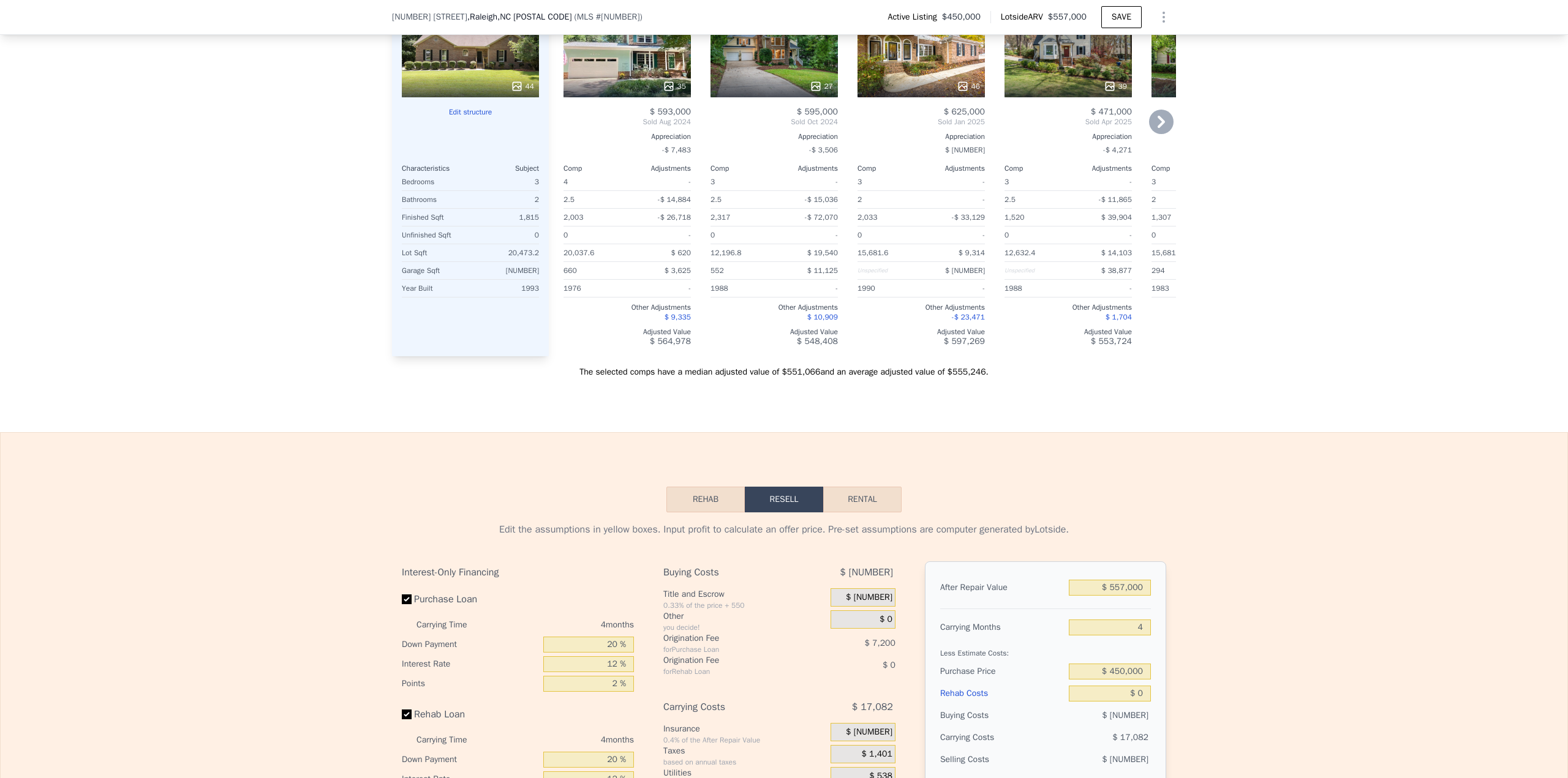 scroll, scrollTop: 1465, scrollLeft: 0, axis: vertical 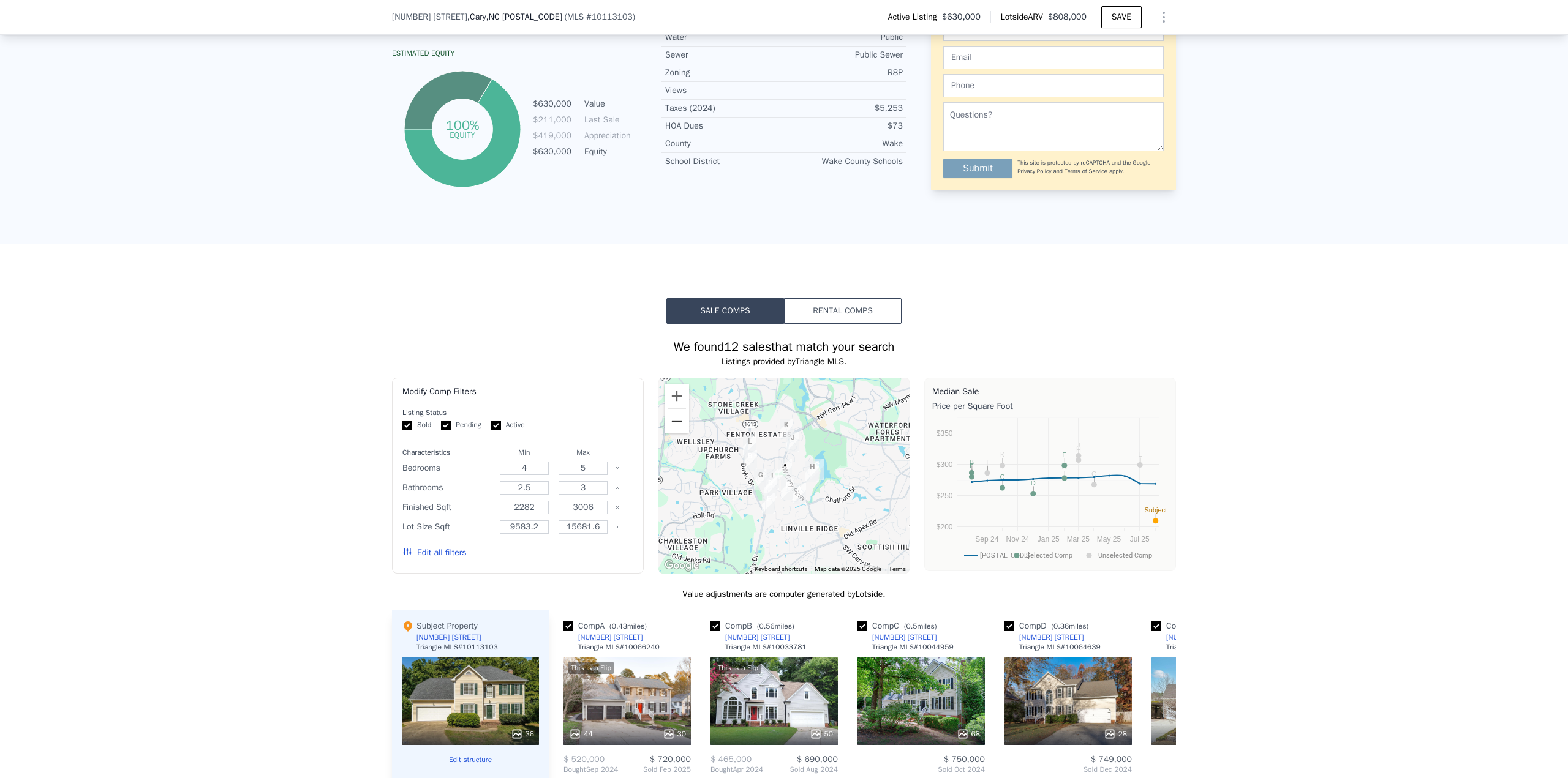 click at bounding box center (677, 421) 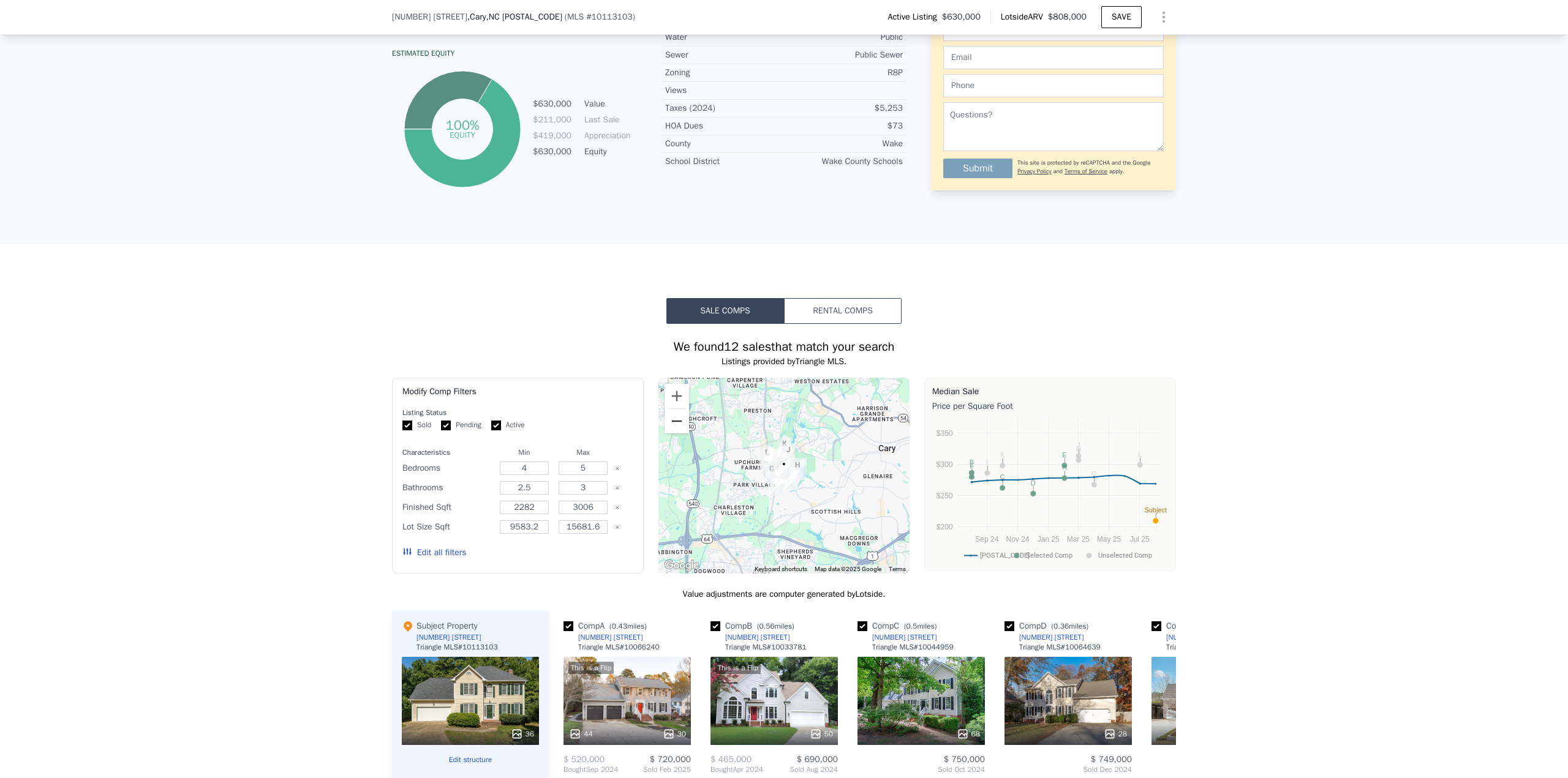 click at bounding box center [677, 421] 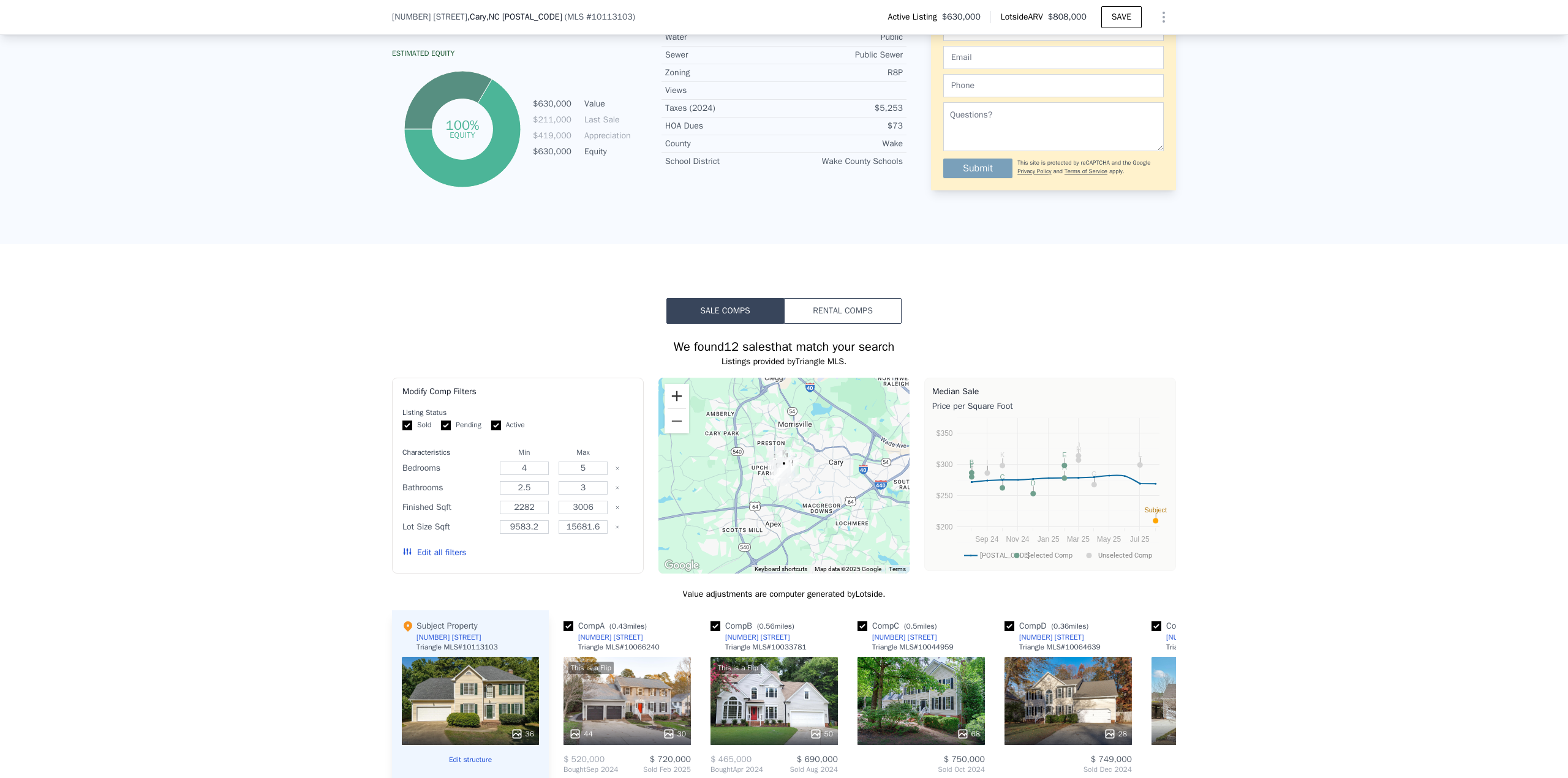 click at bounding box center (677, 396) 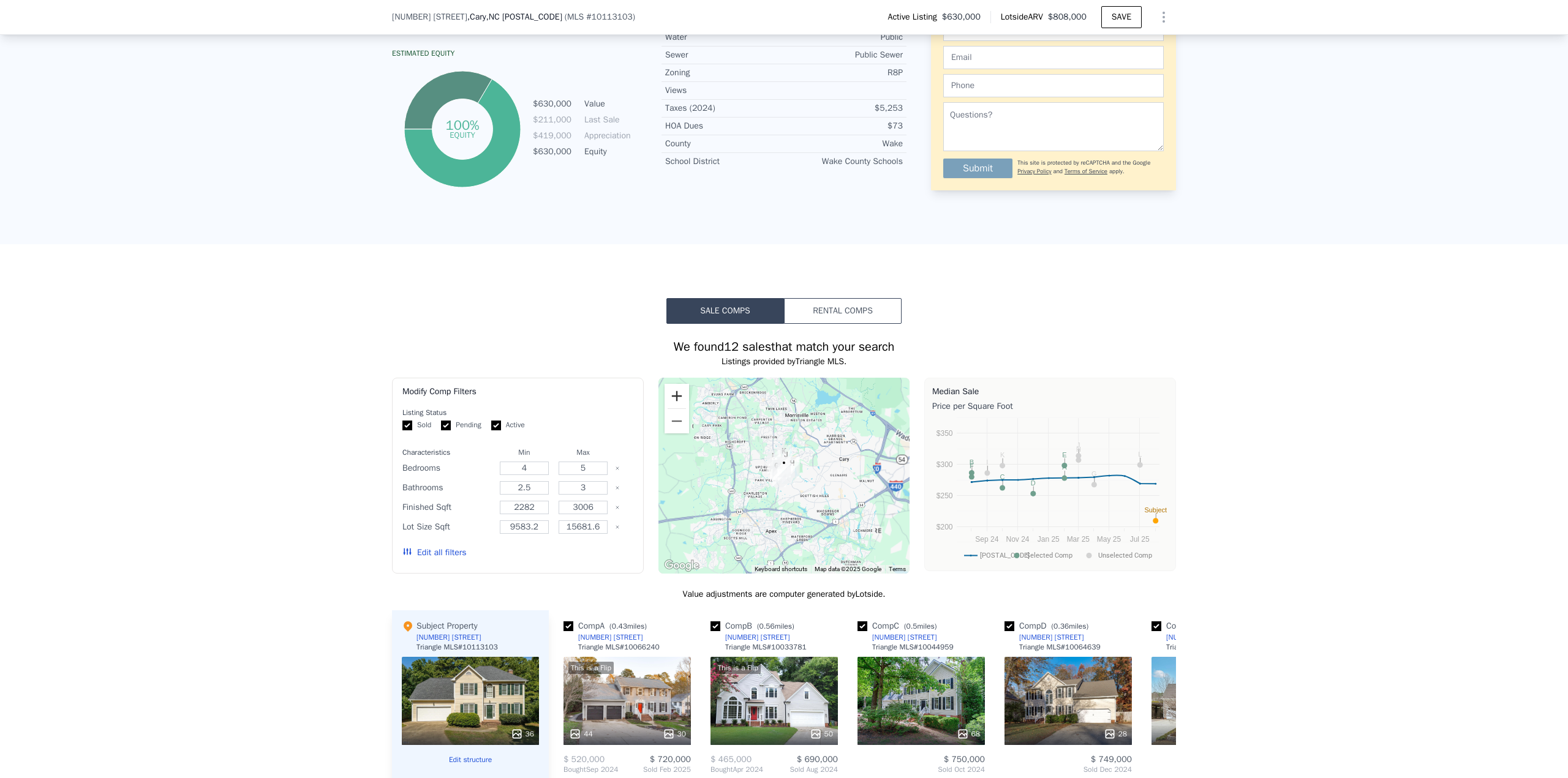 click at bounding box center (677, 396) 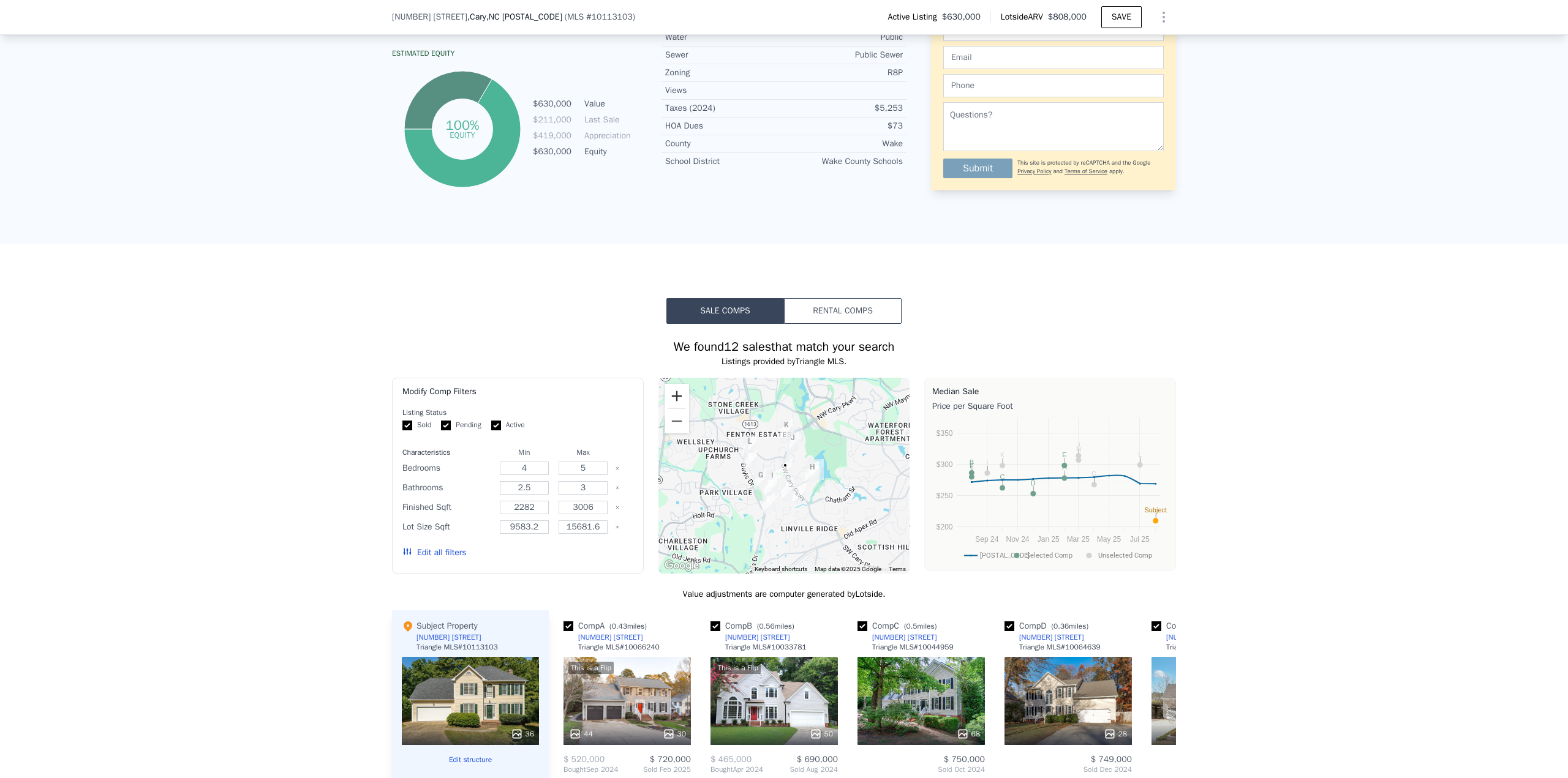 click at bounding box center (677, 396) 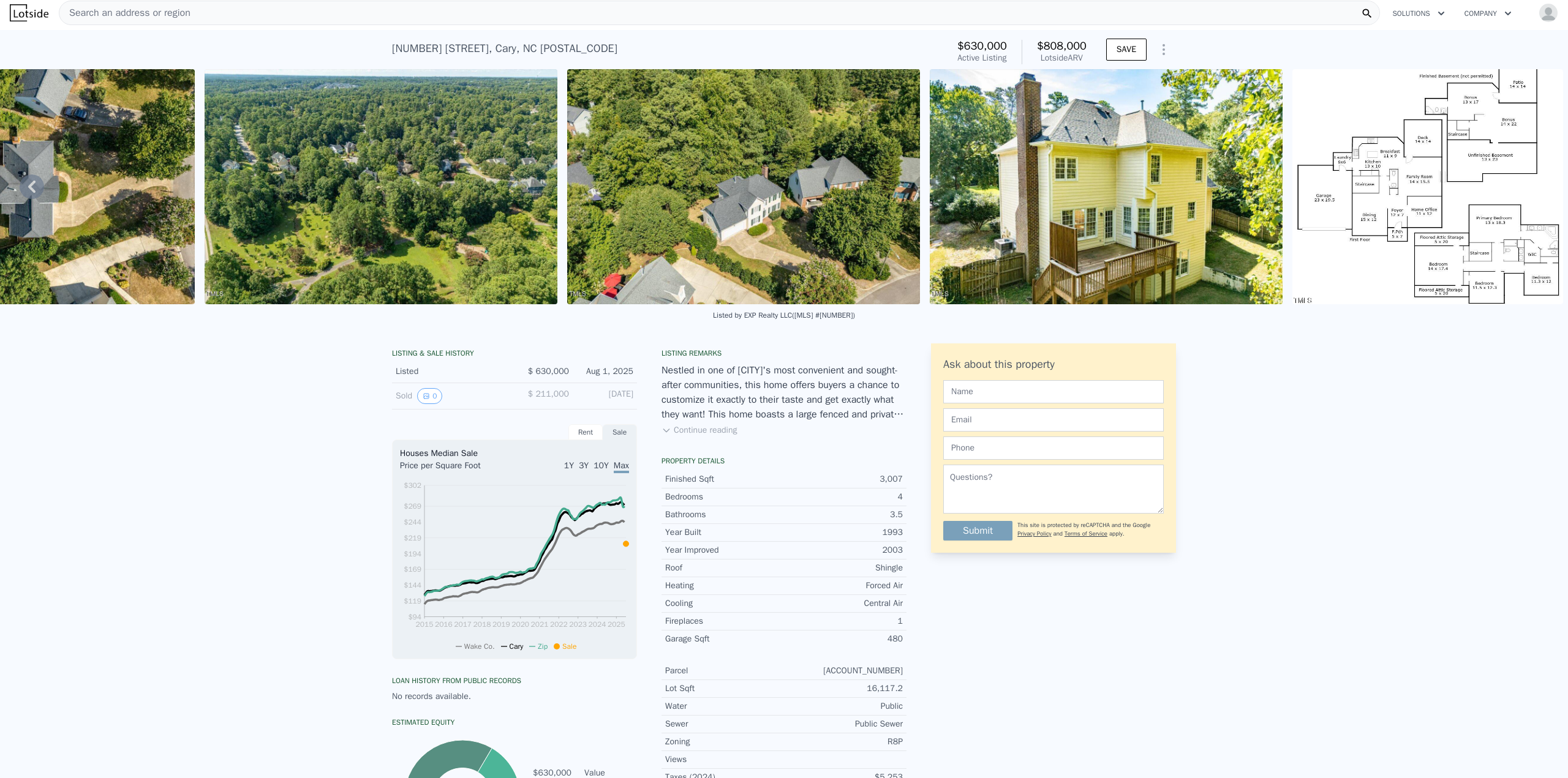 scroll, scrollTop: 0, scrollLeft: 0, axis: both 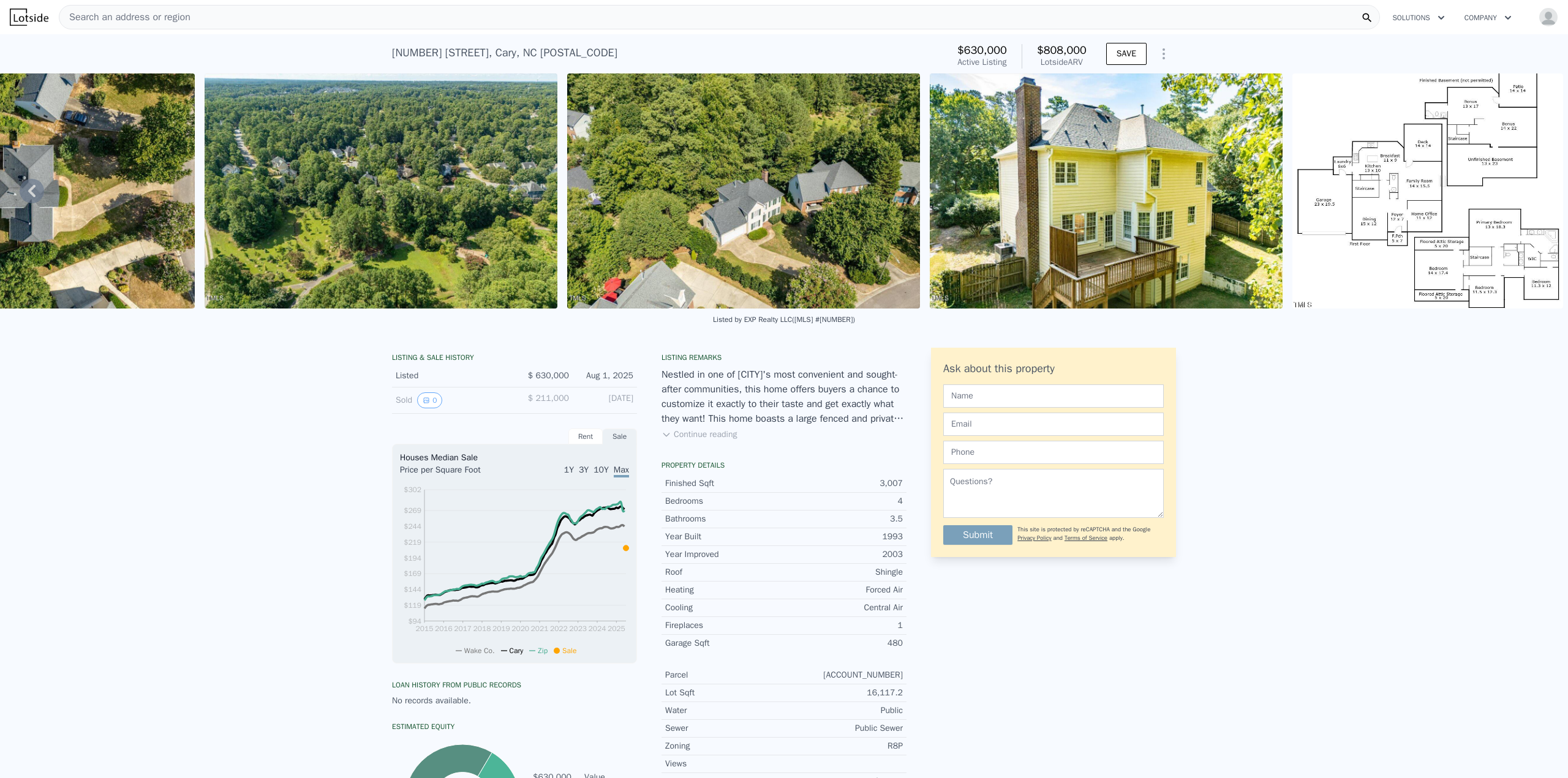 drag, startPoint x: 385, startPoint y: 56, endPoint x: 497, endPoint y: 59, distance: 112.0402 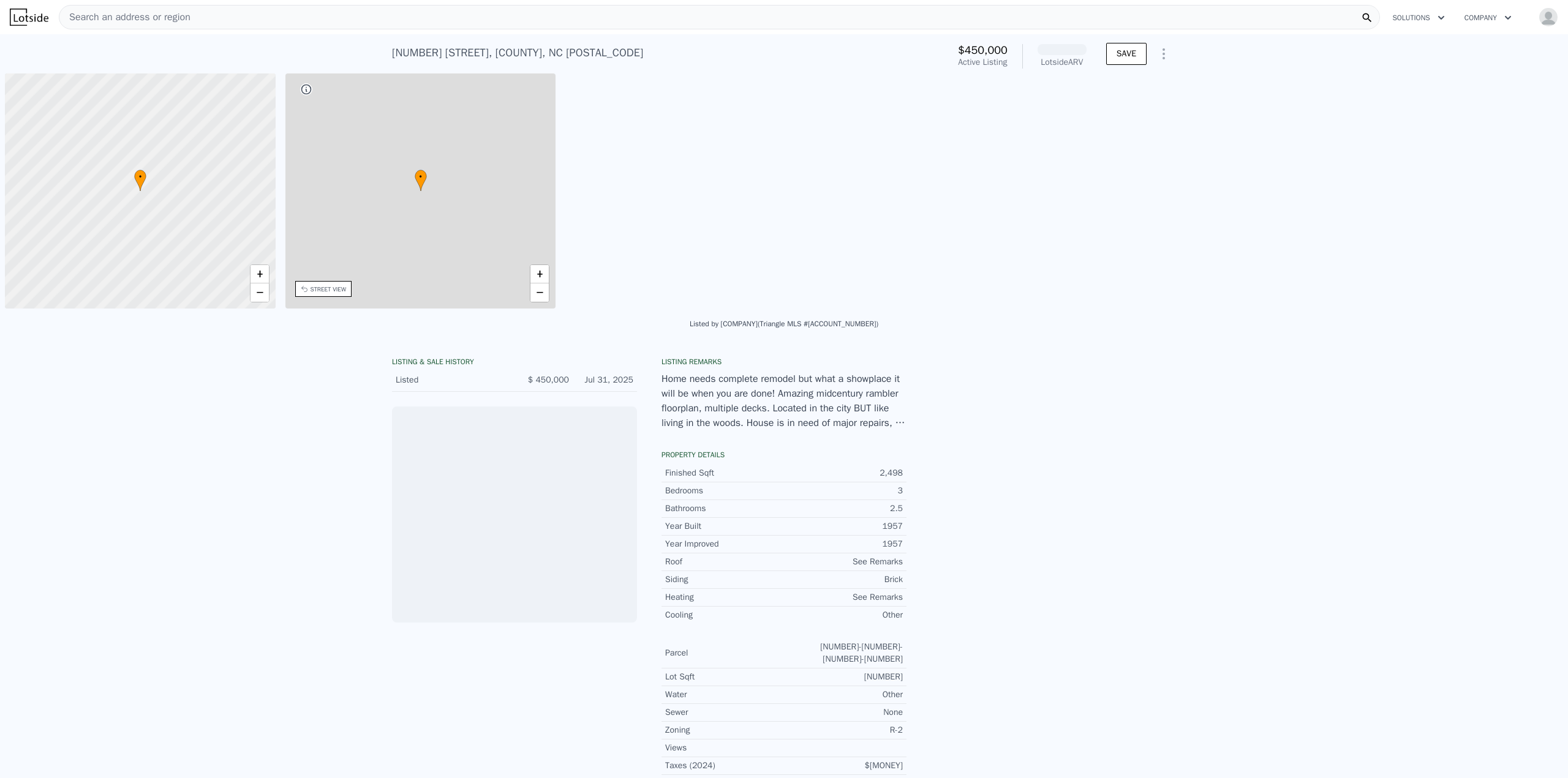 scroll, scrollTop: 0, scrollLeft: 0, axis: both 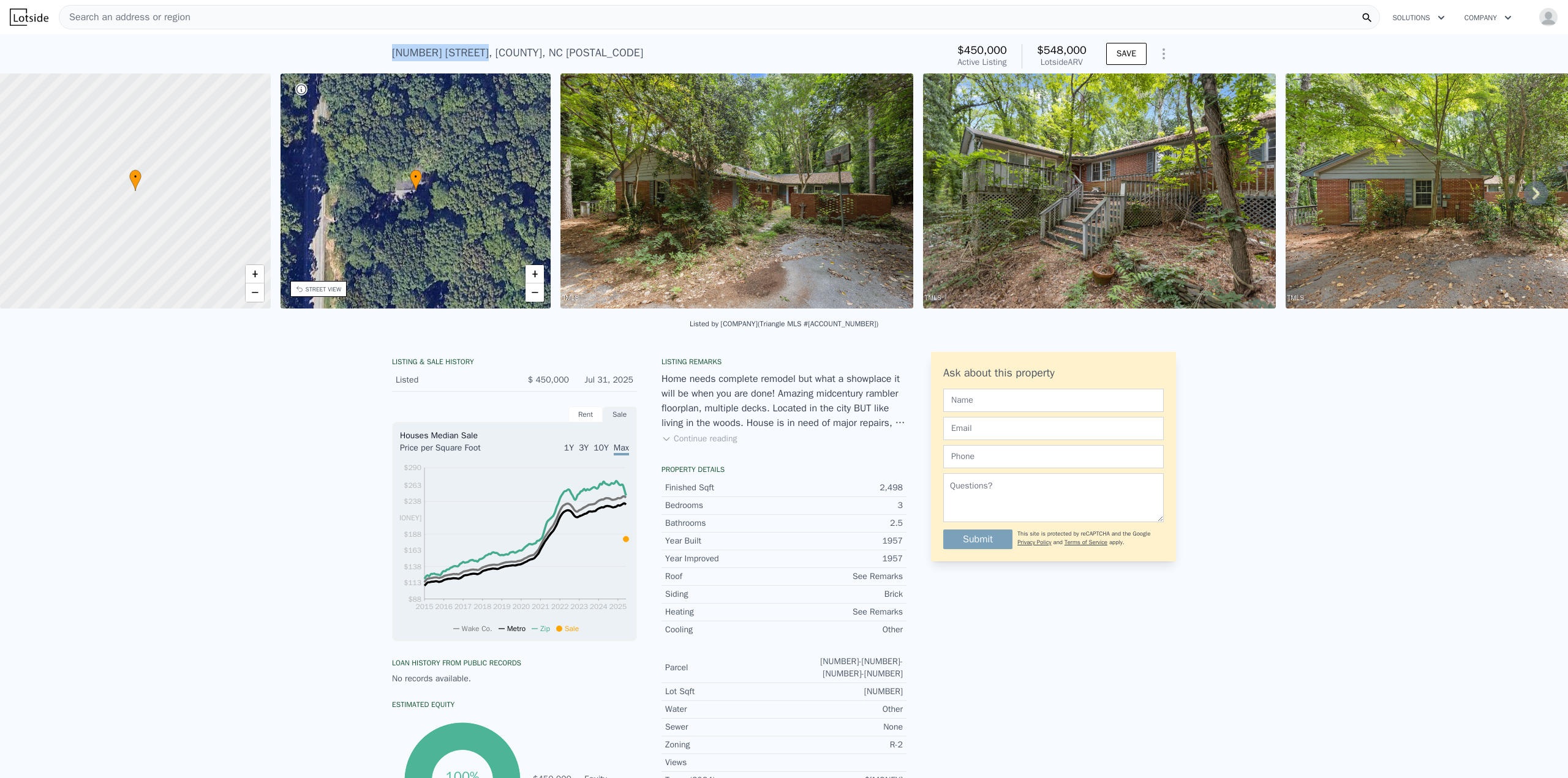 drag, startPoint x: 381, startPoint y: 49, endPoint x: 477, endPoint y: 50, distance: 96.00521 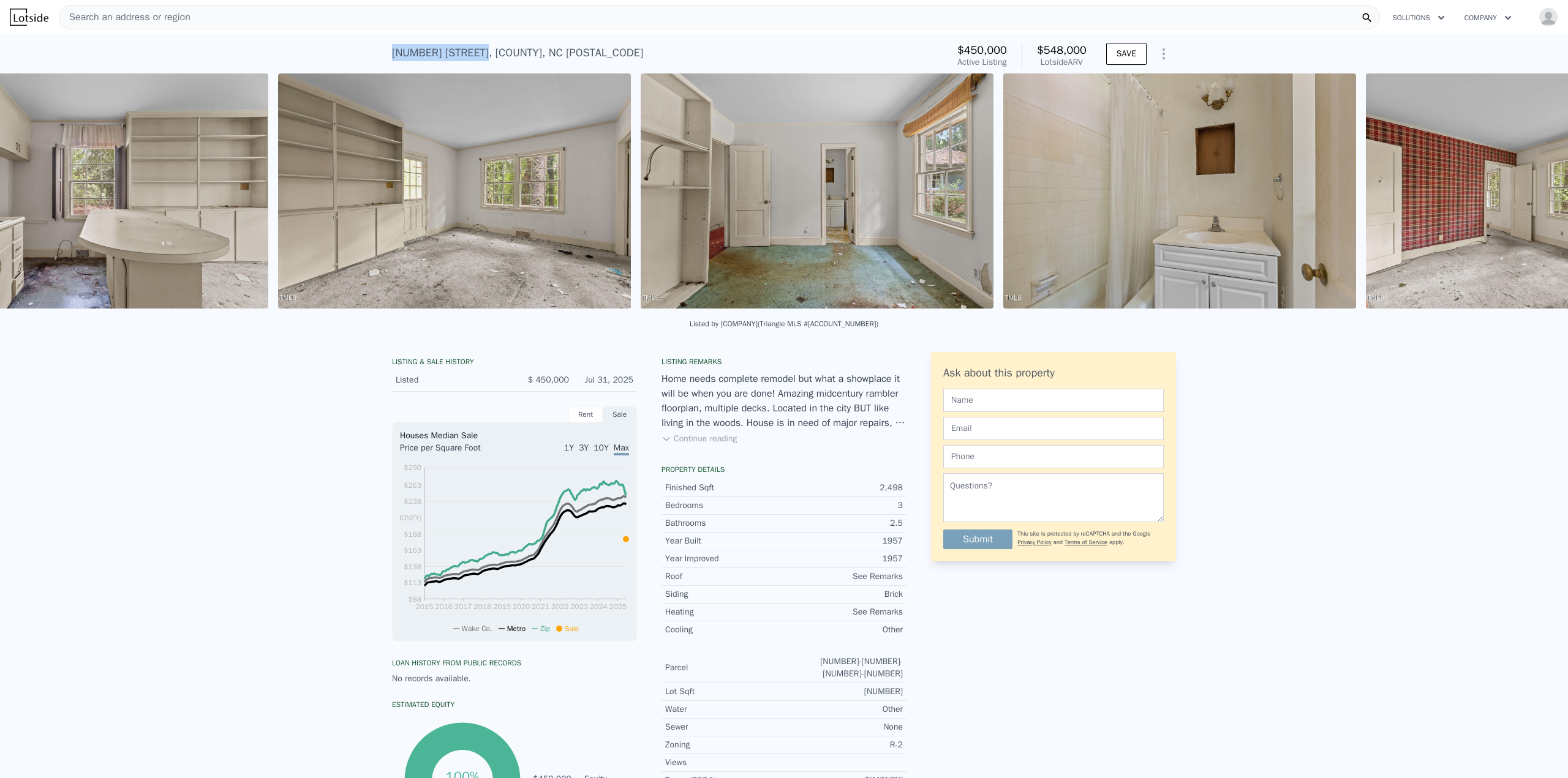 scroll, scrollTop: 0, scrollLeft: 2374, axis: horizontal 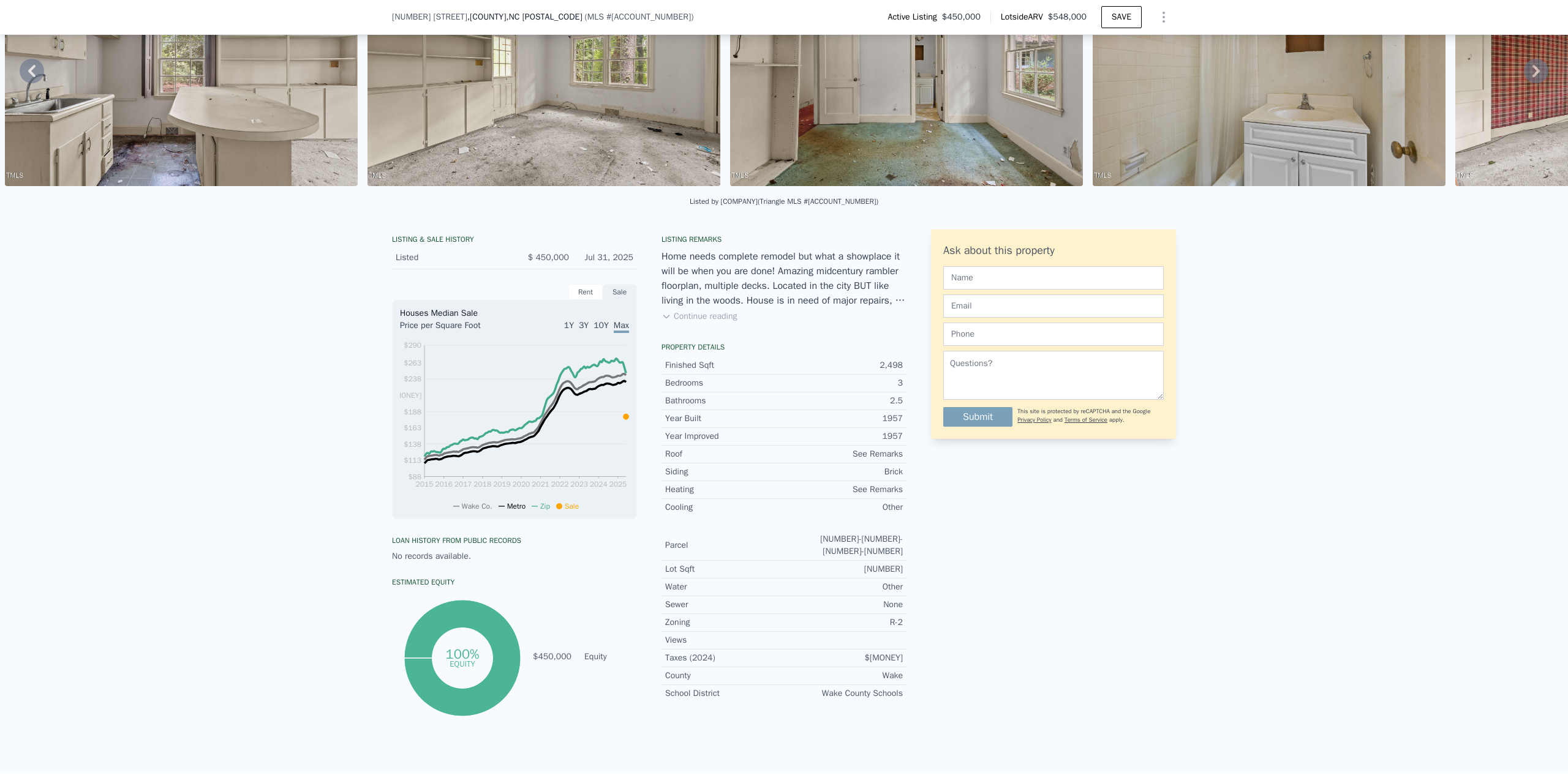 click on "Continue reading" at bounding box center [699, 316] 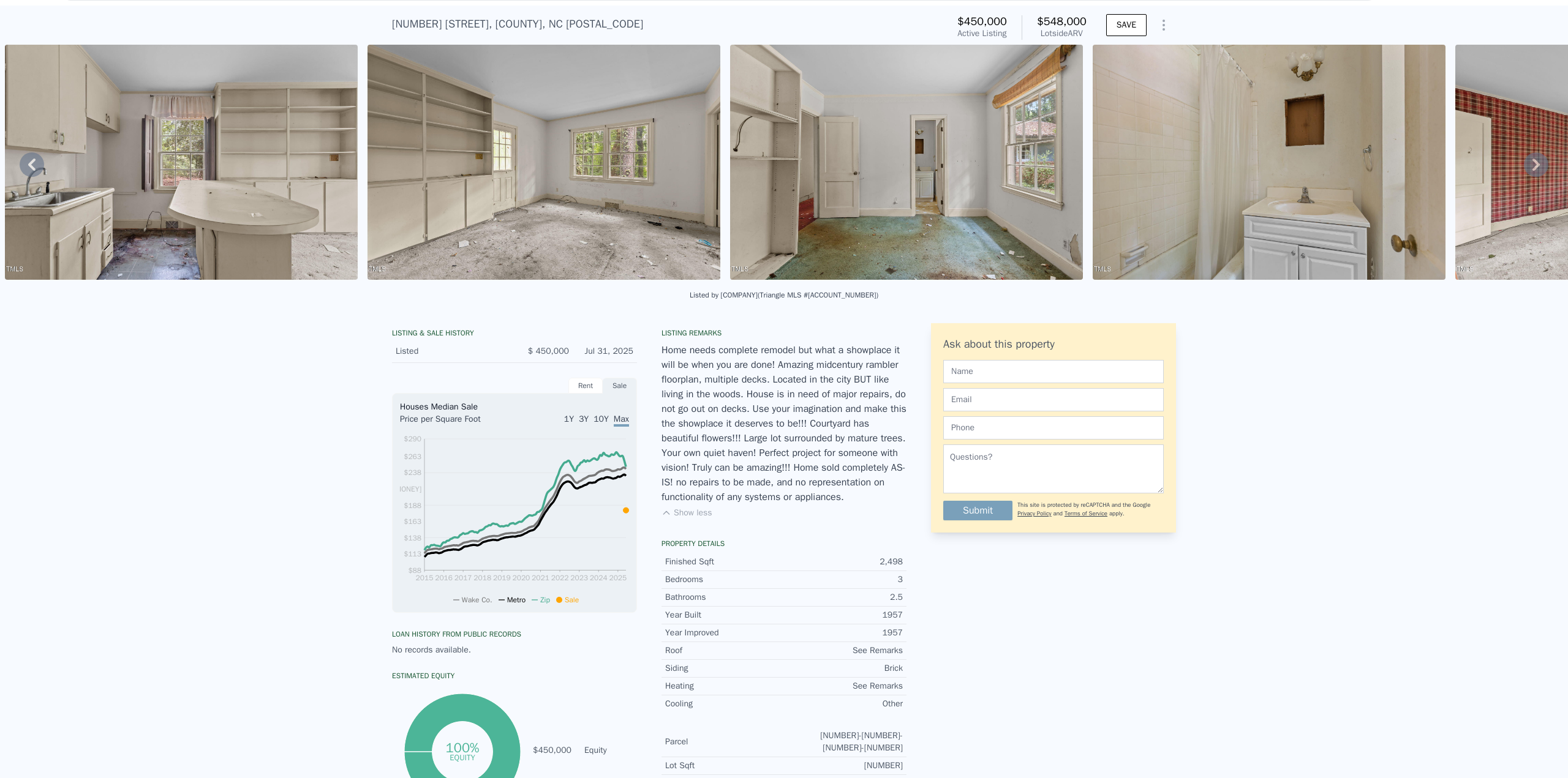 scroll, scrollTop: 4, scrollLeft: 0, axis: vertical 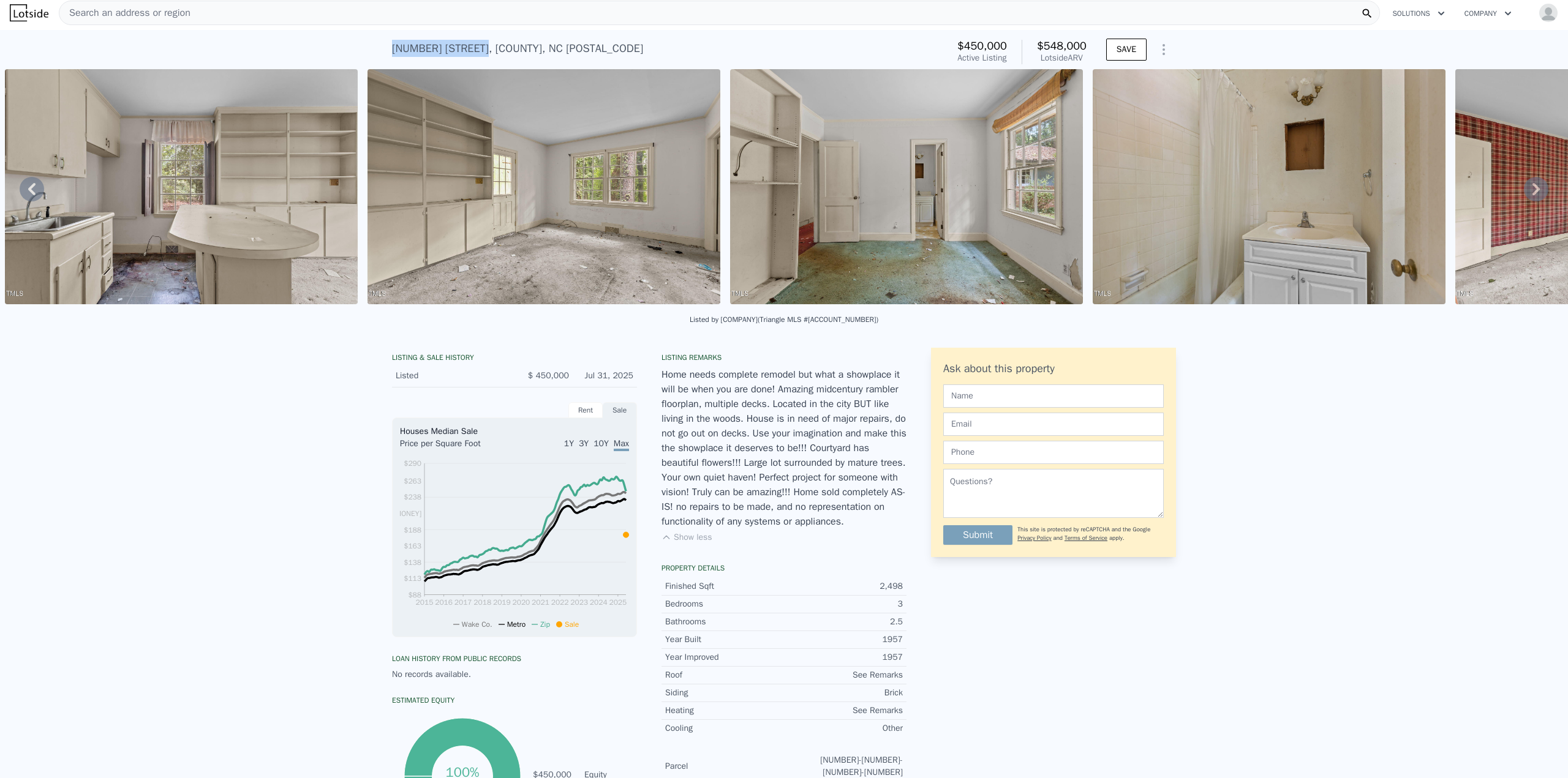 drag, startPoint x: 383, startPoint y: 50, endPoint x: 475, endPoint y: 48, distance: 92.02174 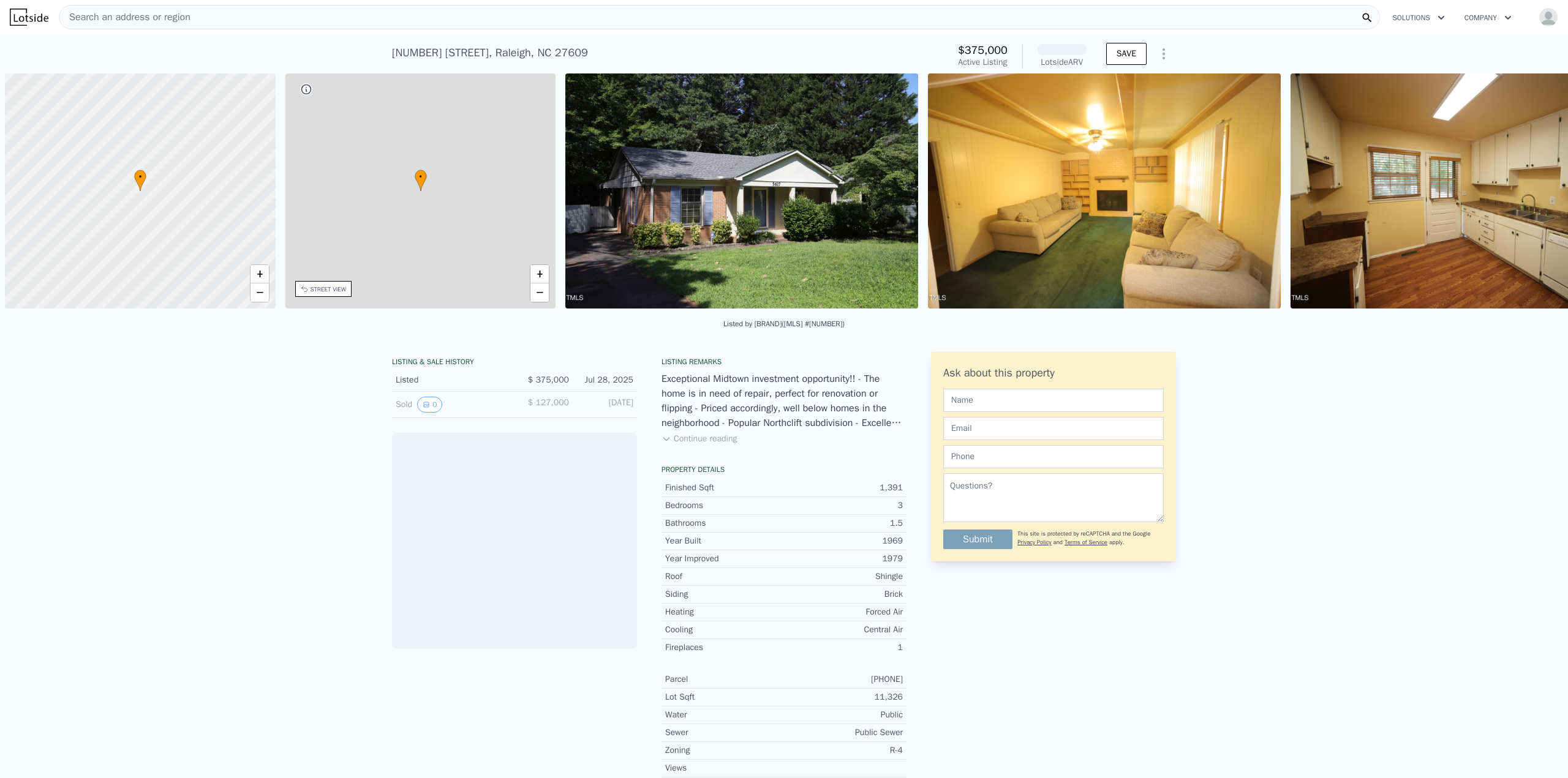 scroll, scrollTop: 0, scrollLeft: 0, axis: both 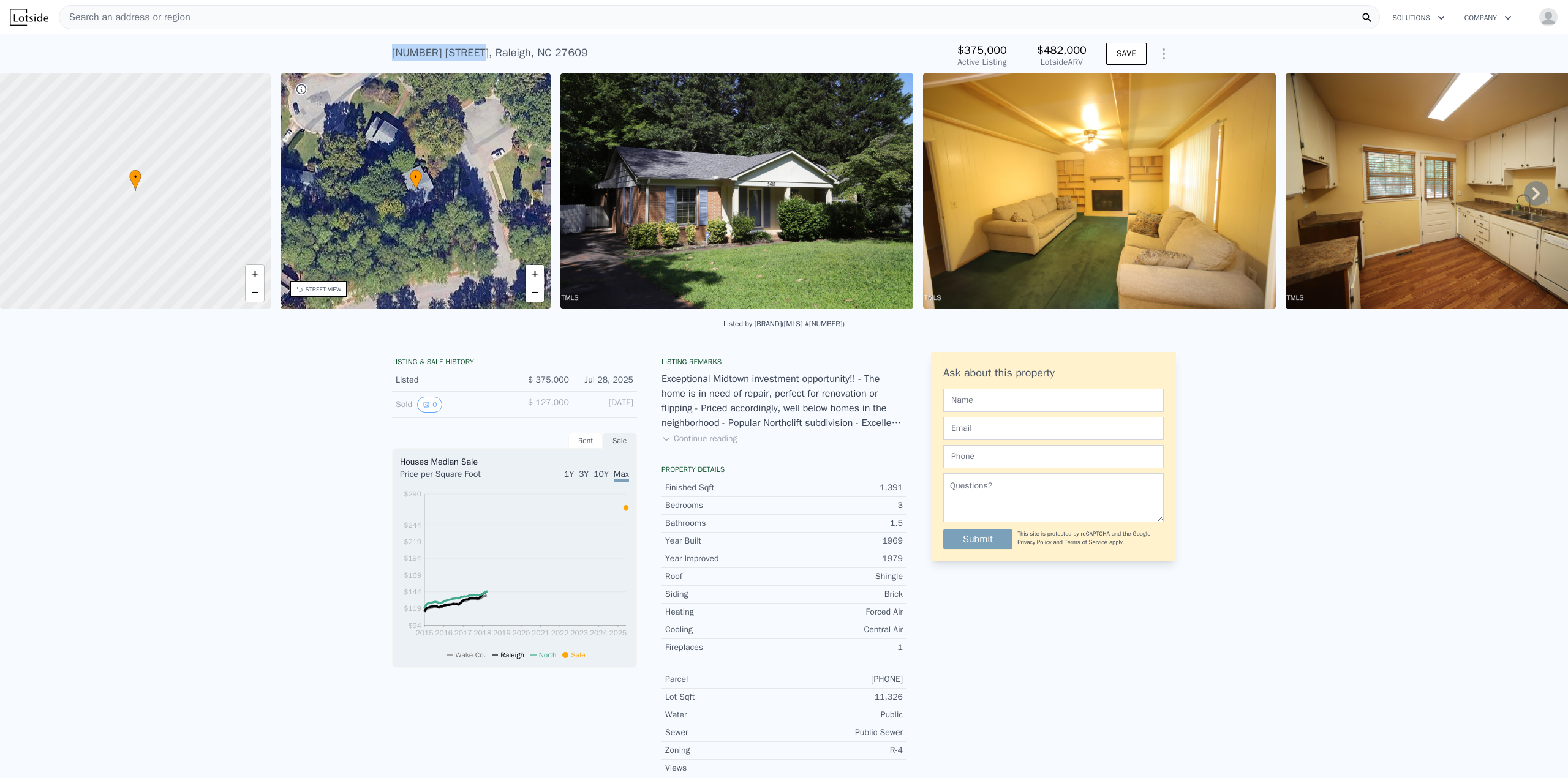 drag, startPoint x: 377, startPoint y: 51, endPoint x: 472, endPoint y: 53, distance: 95.02105 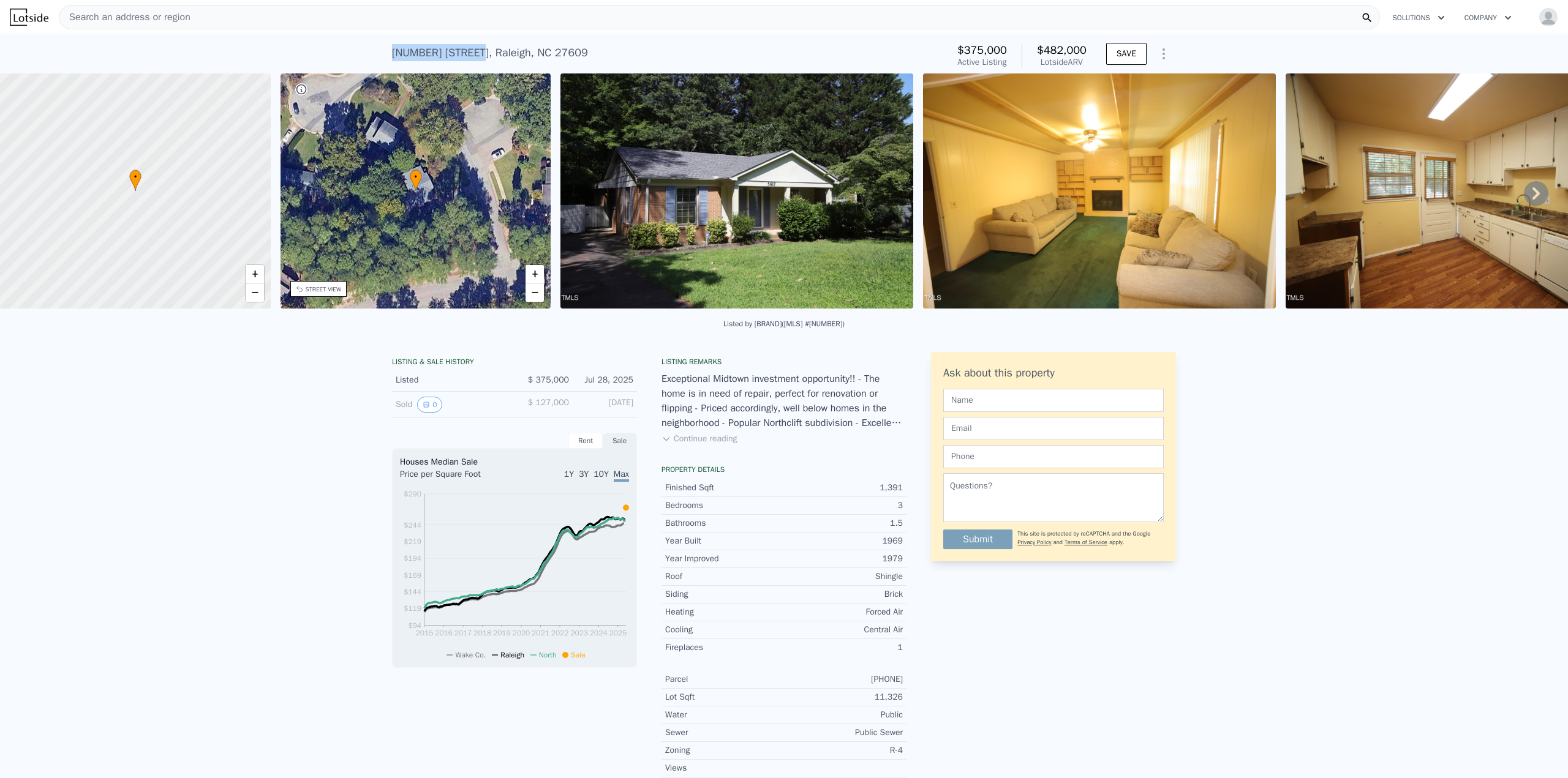 copy on "5617 Rangeley Dr" 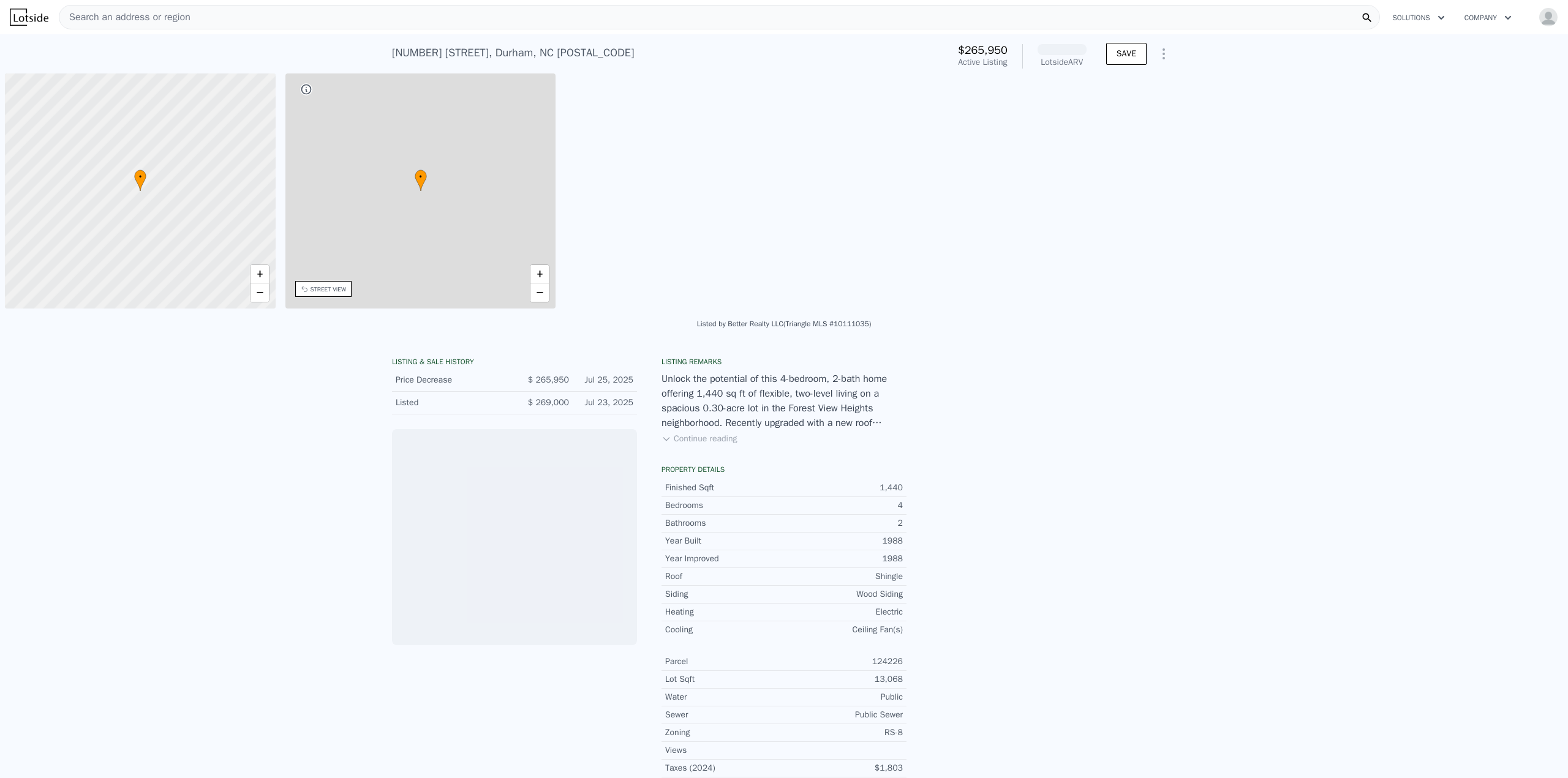 scroll, scrollTop: 0, scrollLeft: 0, axis: both 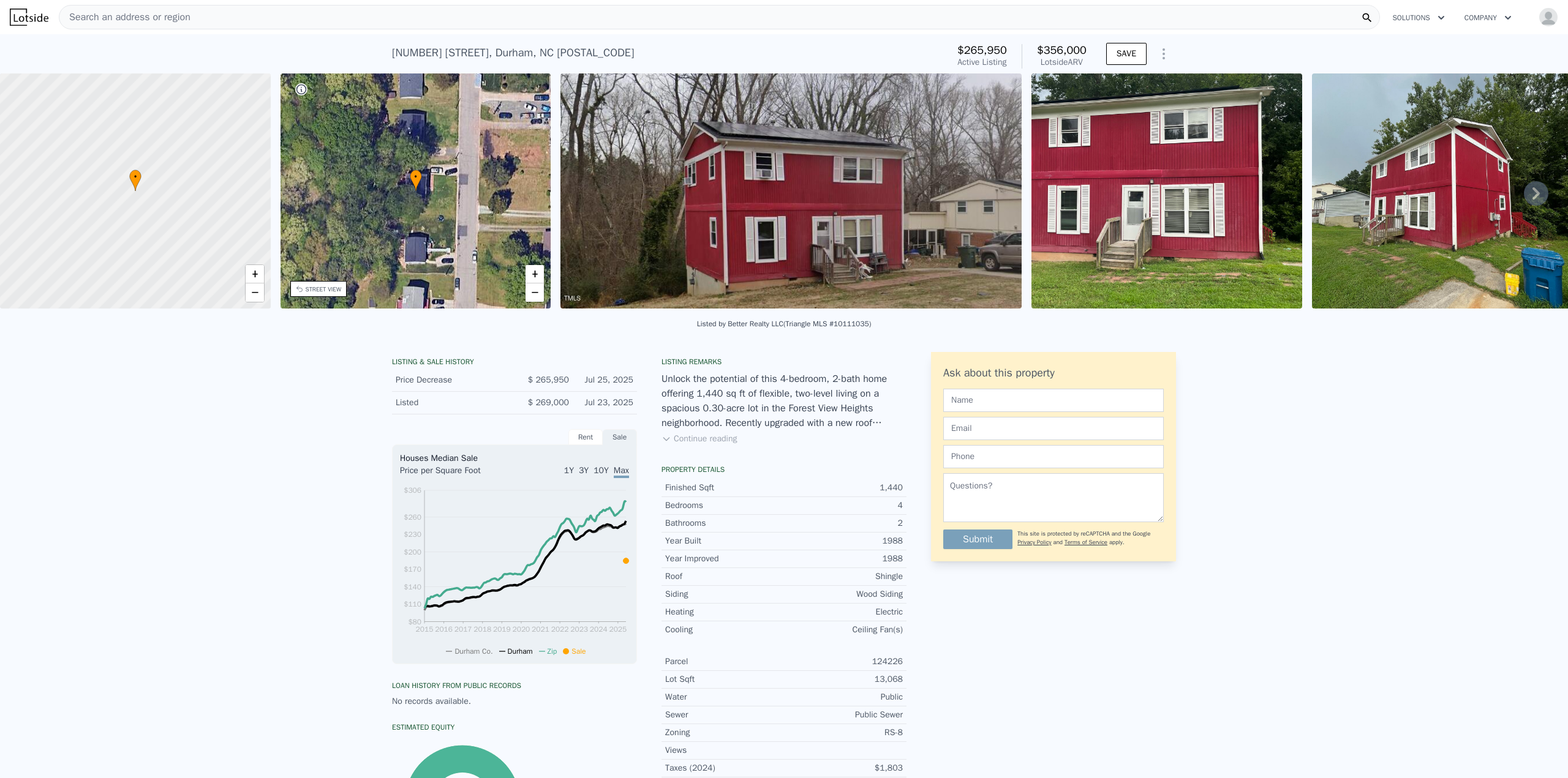 click on "Continue reading" at bounding box center (699, 439) 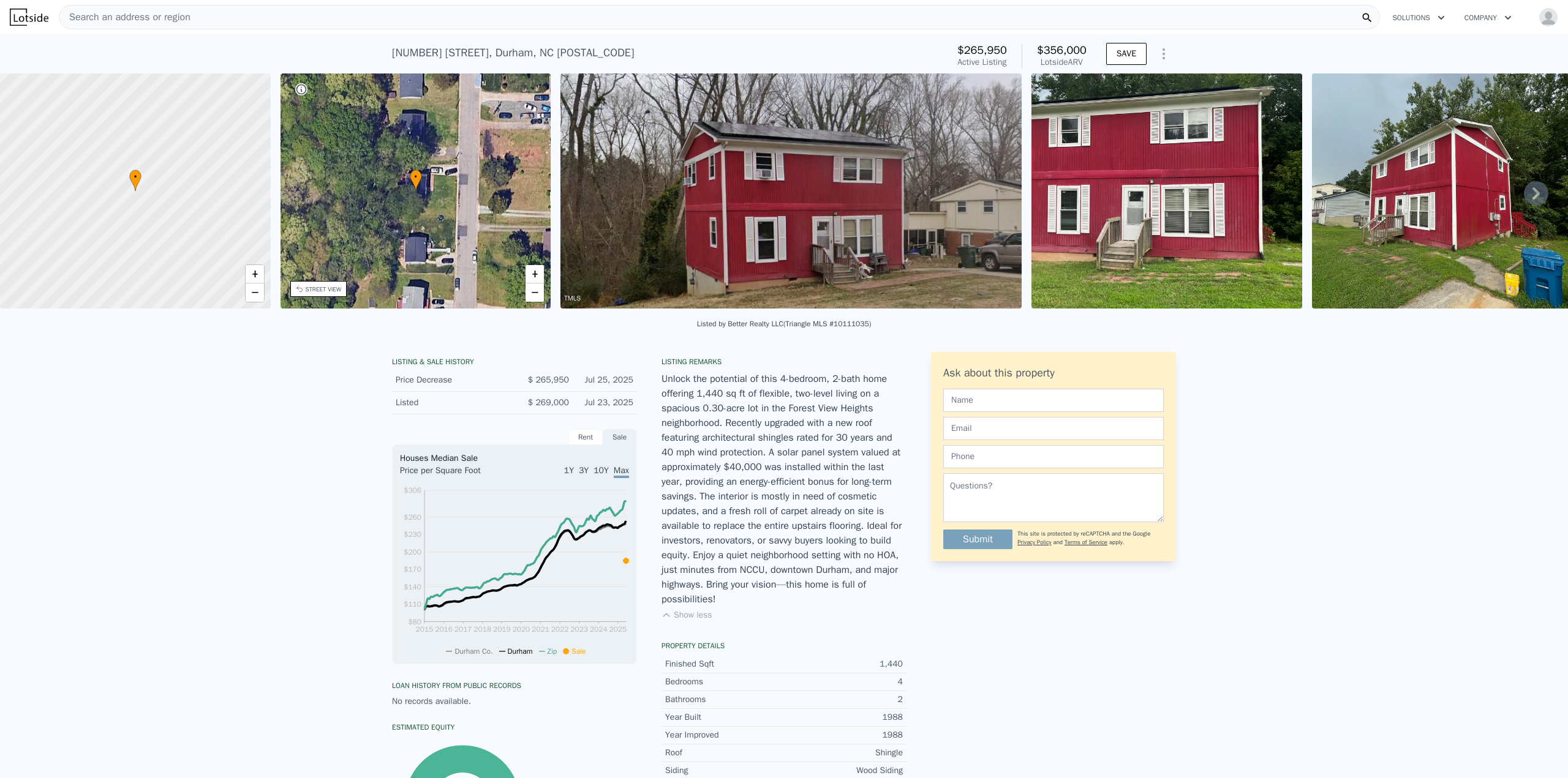 drag, startPoint x: 383, startPoint y: 54, endPoint x: 490, endPoint y: 56, distance: 107.01869 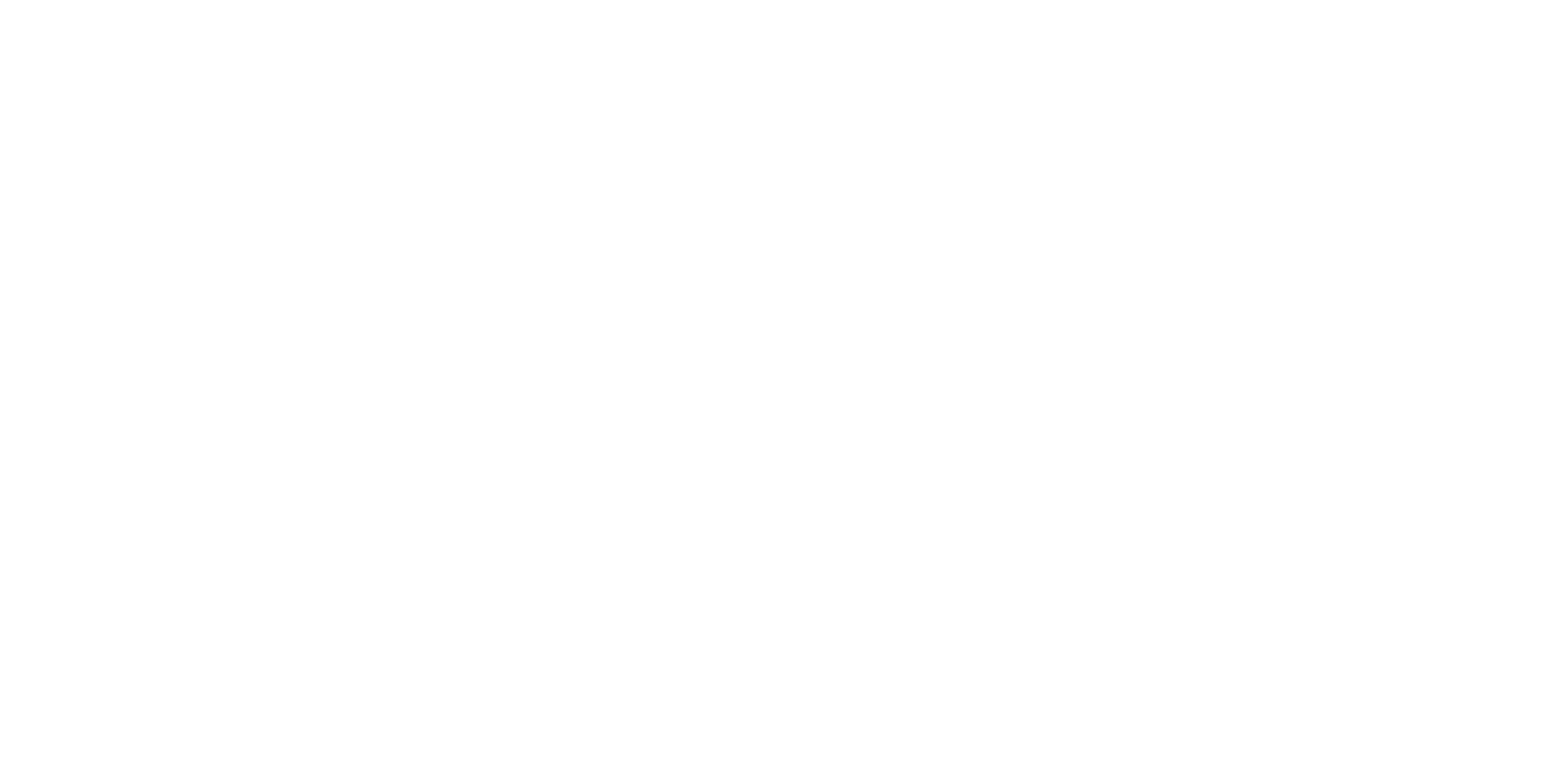 scroll, scrollTop: 0, scrollLeft: 0, axis: both 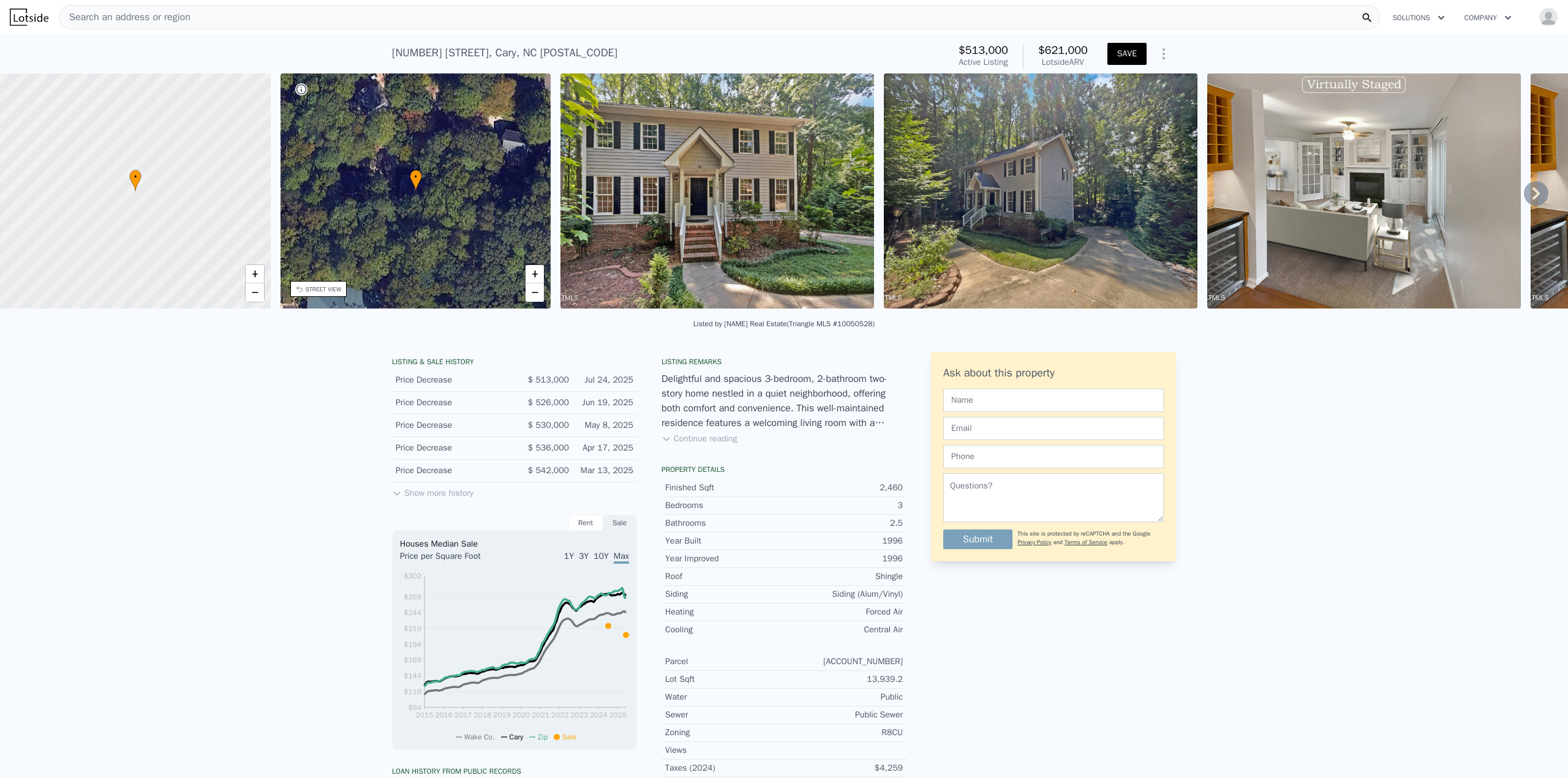 drag, startPoint x: 383, startPoint y: 59, endPoint x: 474, endPoint y: 58, distance: 91.00549 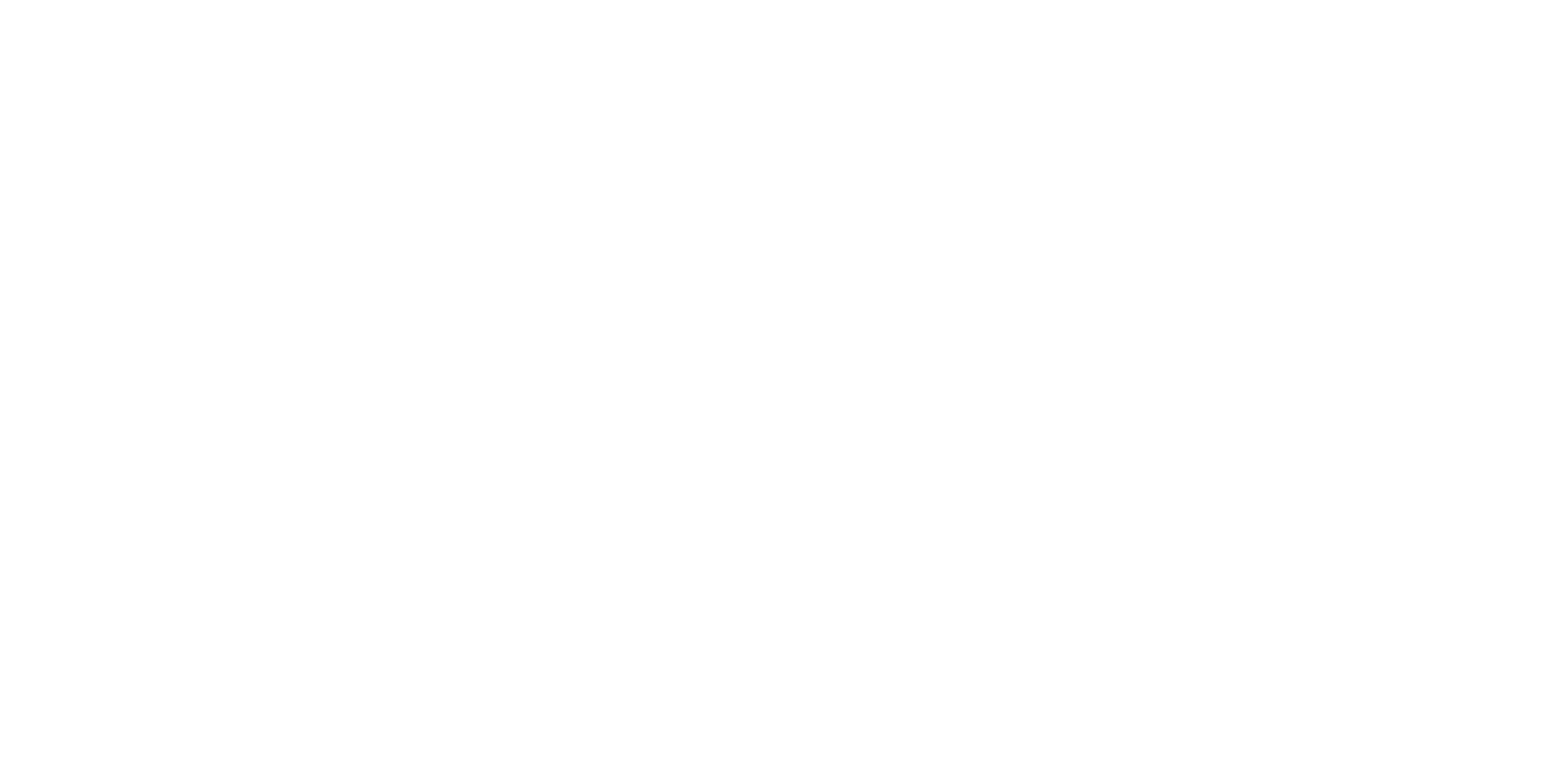 scroll, scrollTop: 0, scrollLeft: 0, axis: both 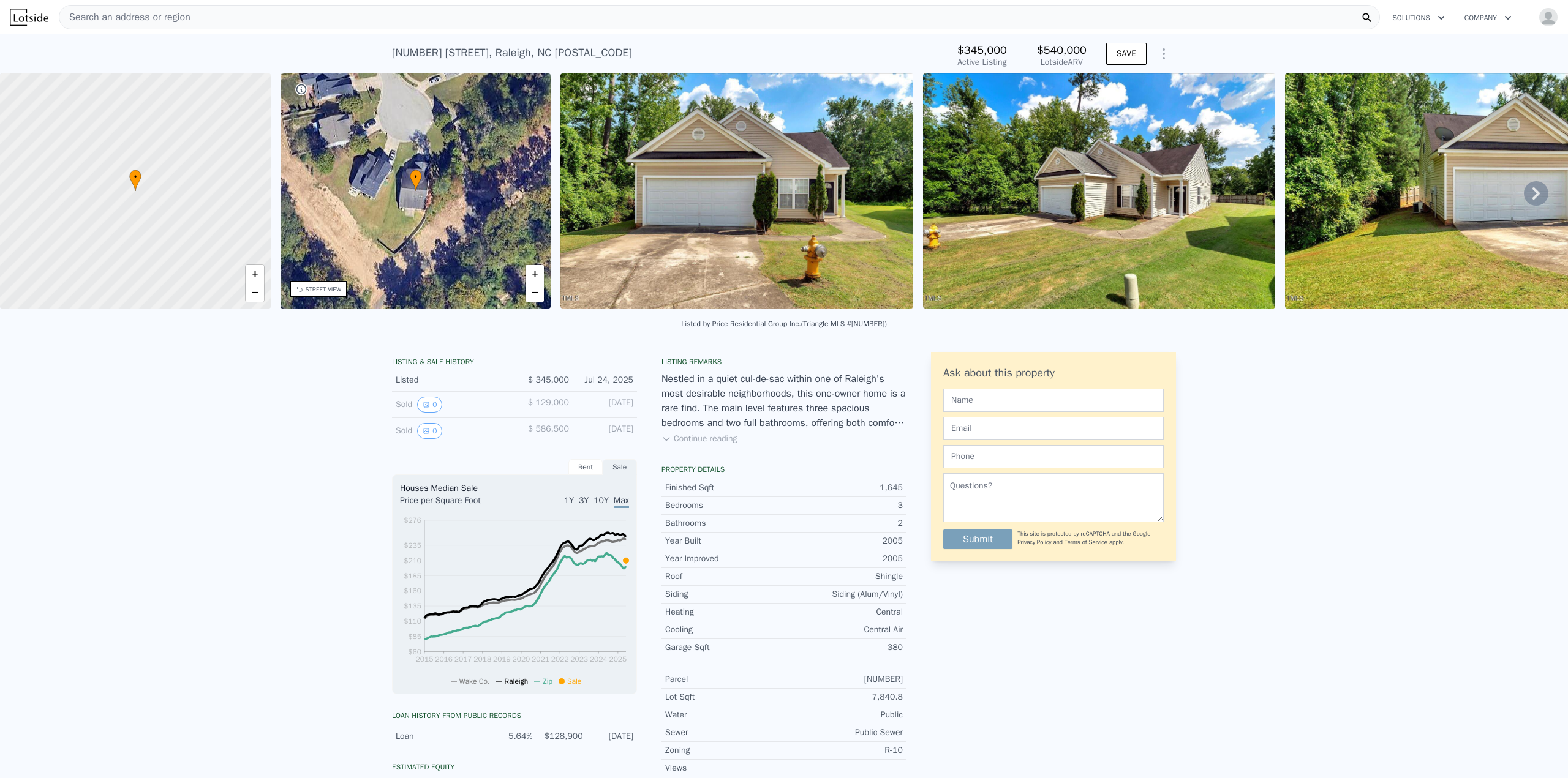 click on "Continue reading" at bounding box center [699, 439] 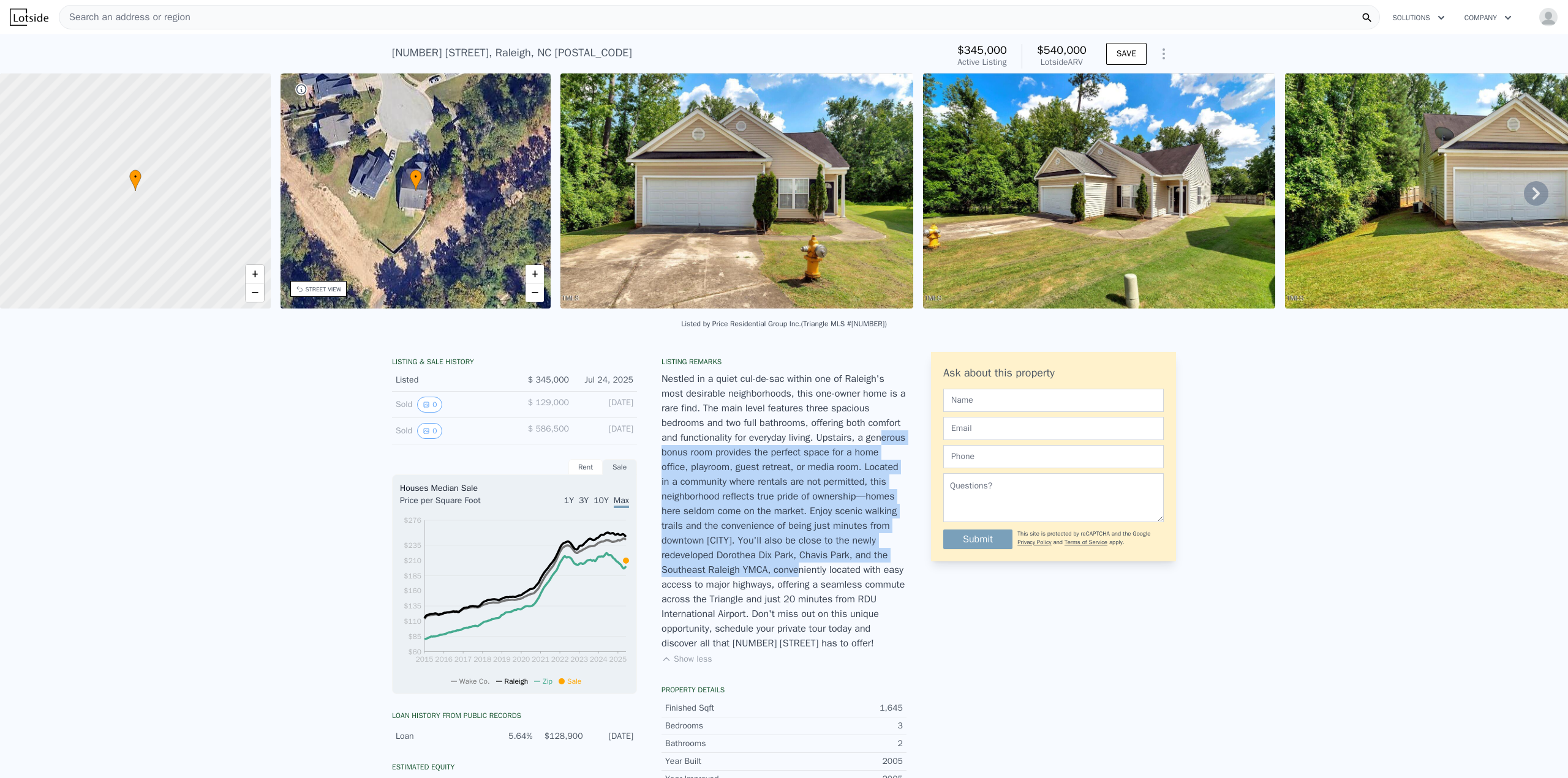 drag, startPoint x: 796, startPoint y: 439, endPoint x: 837, endPoint y: 564, distance: 131.5523 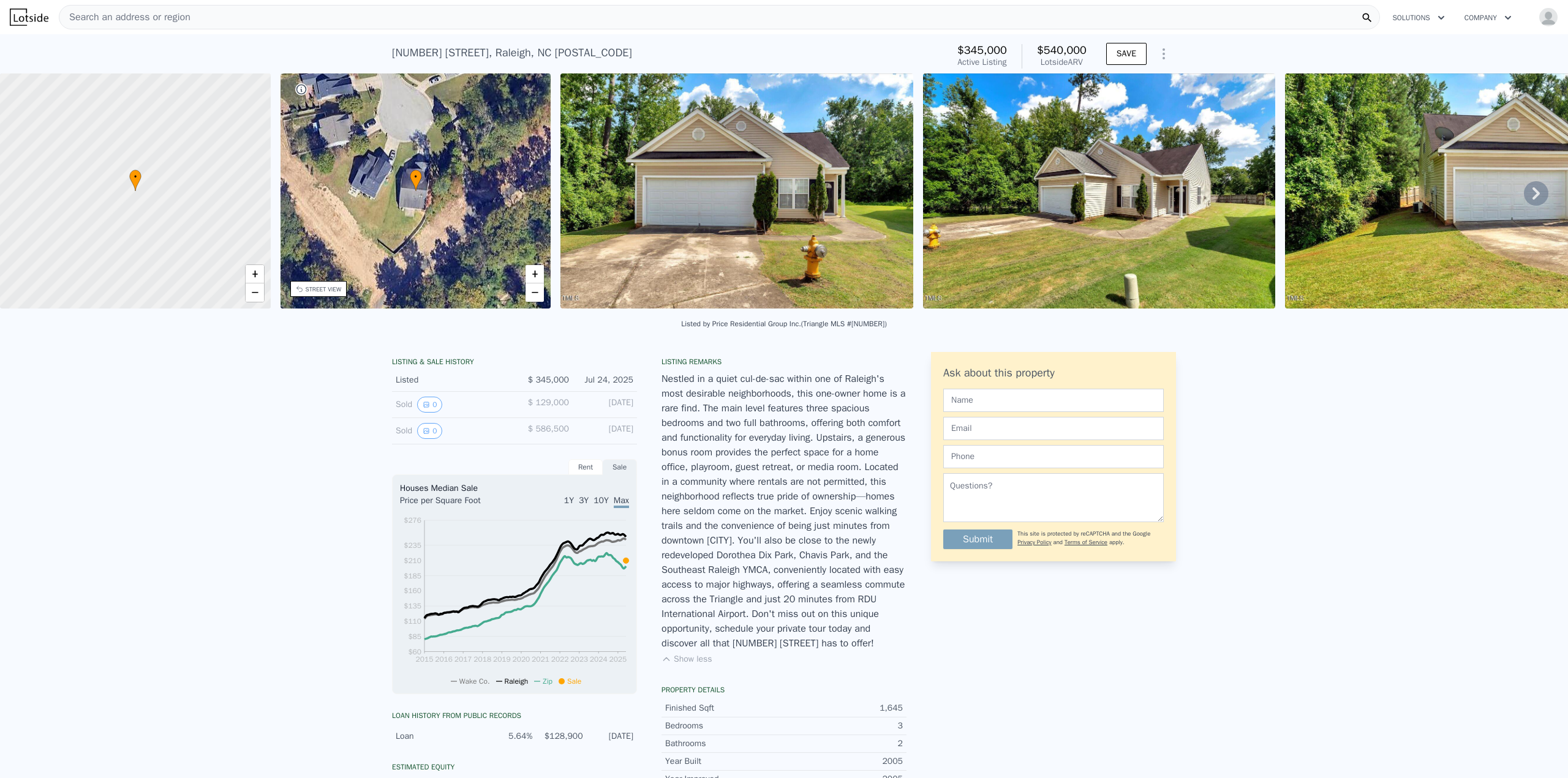 drag, startPoint x: 825, startPoint y: 623, endPoint x: 833, endPoint y: 623, distance: 8 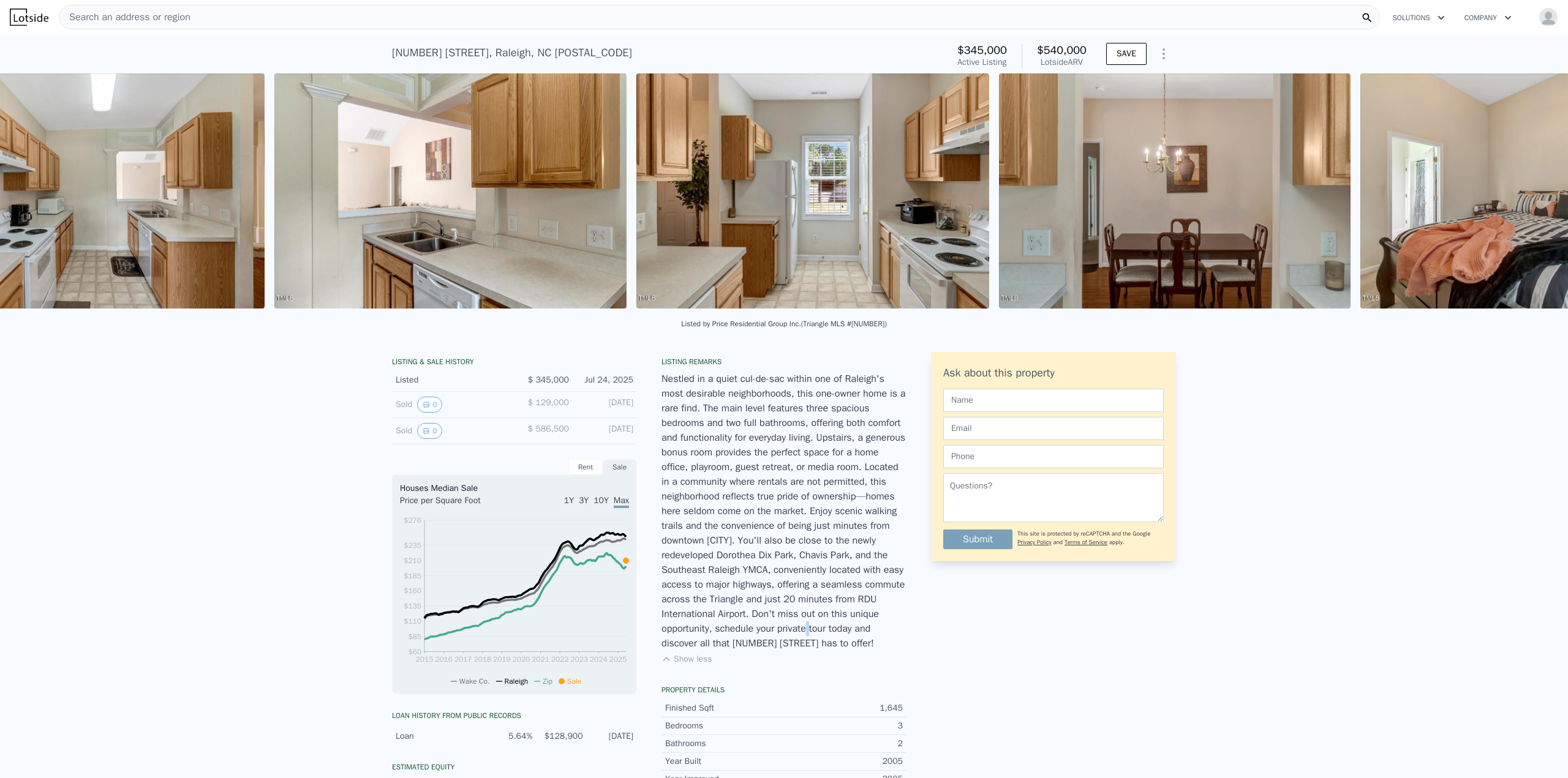 scroll, scrollTop: 0, scrollLeft: 6021, axis: horizontal 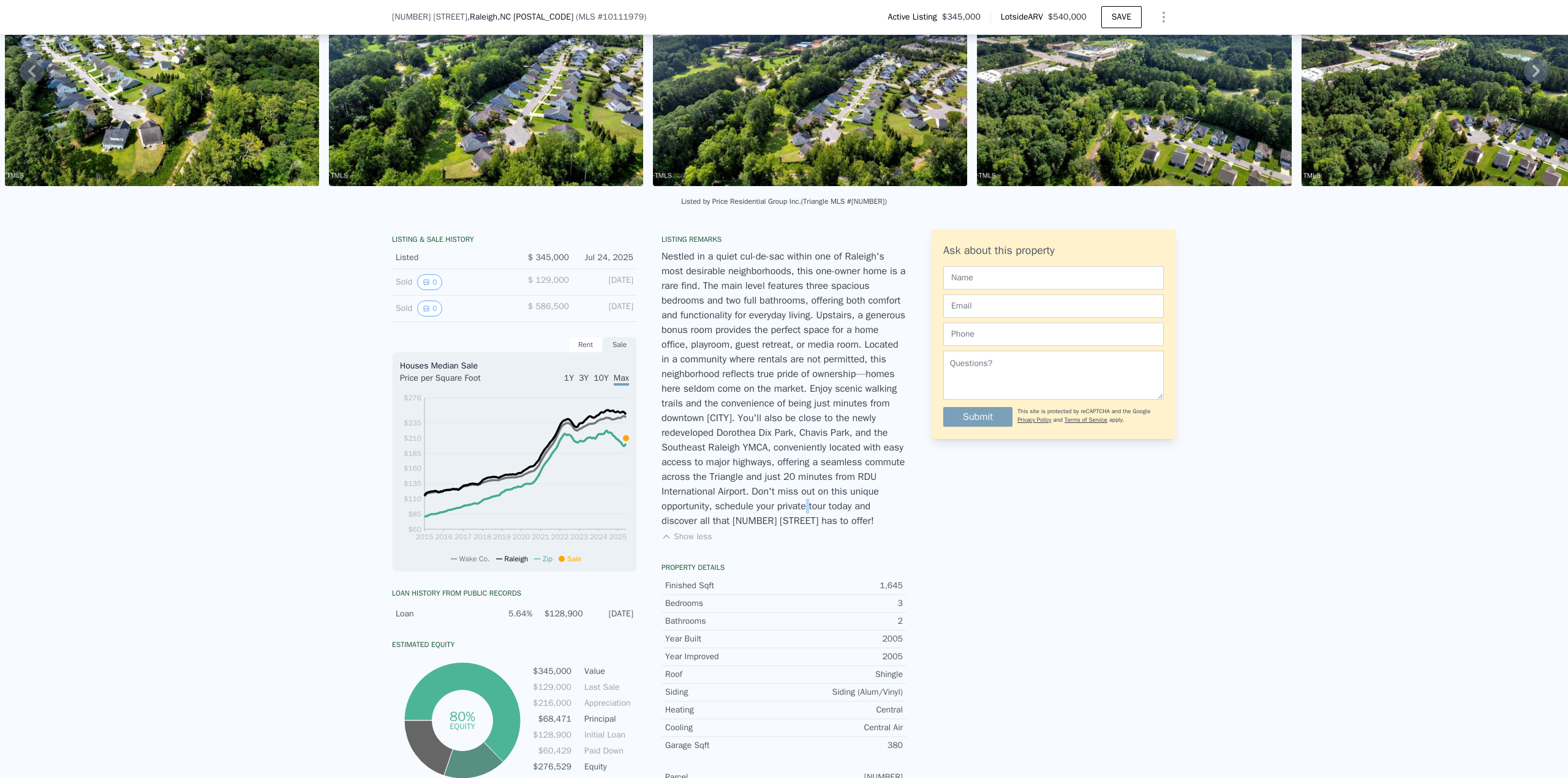 drag, startPoint x: 631, startPoint y: 288, endPoint x: 612, endPoint y: 286, distance: 19.104973 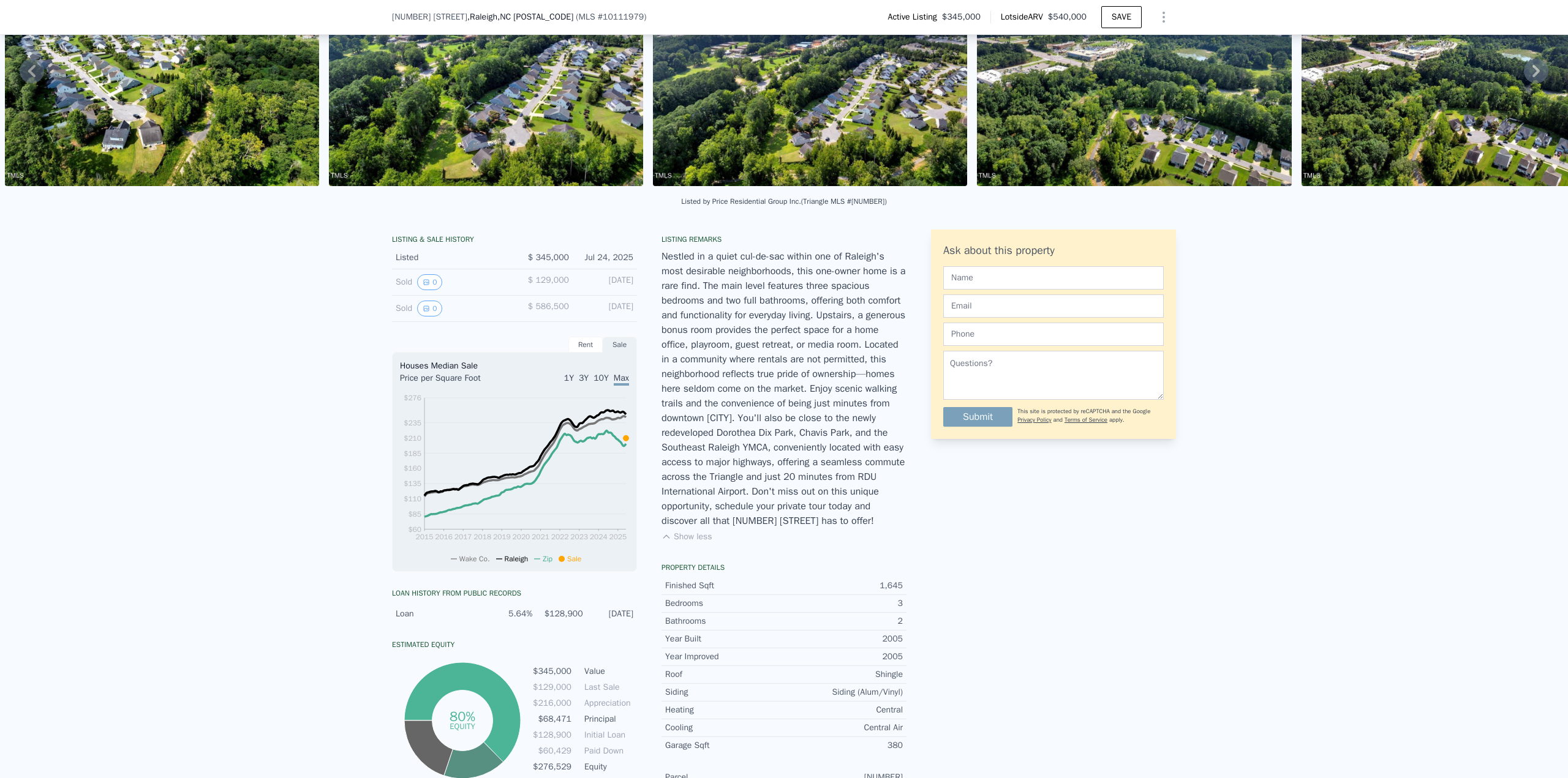 click on "Nestled in a quiet cul-de-sac within one of Raleigh's most desirable neighborhoods, this  one-owner home is a rare find. The main level features three spacious bedrooms and two full bathrooms, offering both comfort and functionality for everyday living. Upstairs, a generous bonus room provides the perfect space for a home office, playroom, guest retreat, or media room.
Located in a community where rentals are not permitted, this neighborhood reflects true pride of ownership—homes here seldom come on the market. Enjoy scenic walking trails and the convenience of being just minutes from downtown Raleigh. You'll also be close to the newly redeveloped Dorothea Dix Park, Chavis Park, and the Southeast Raleigh YMCA, conveniently located with easy access to major highways, offering a seamless commute across the Triangle and just 20 minutes from RDU International Airport.
Don't miss out on this unique opportunity, schedule your private tour today and discover all that 840 Nightshade Way has to offer!" at bounding box center (784, 389) 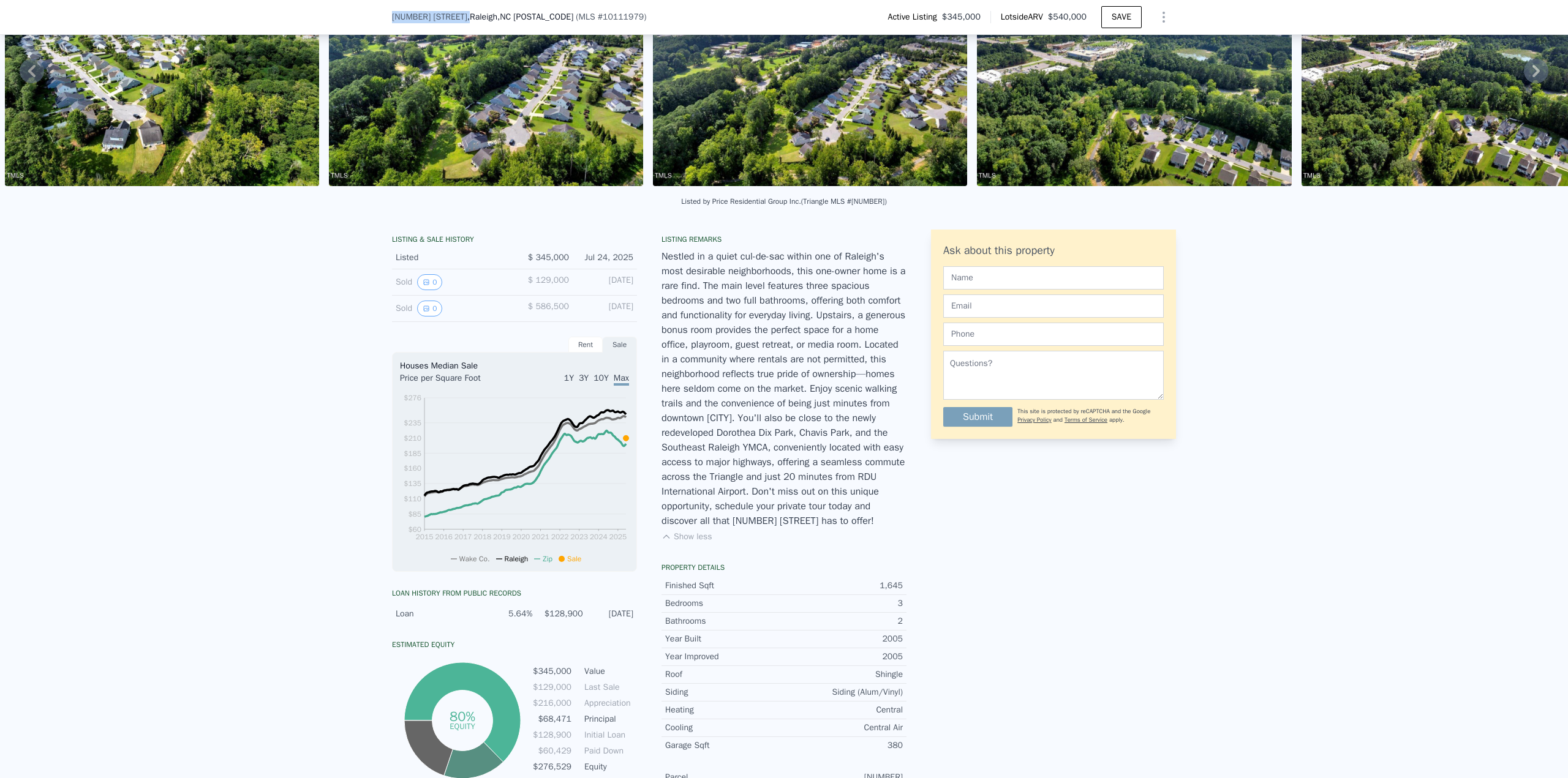 drag, startPoint x: 385, startPoint y: 19, endPoint x: 469, endPoint y: 20, distance: 84.00595 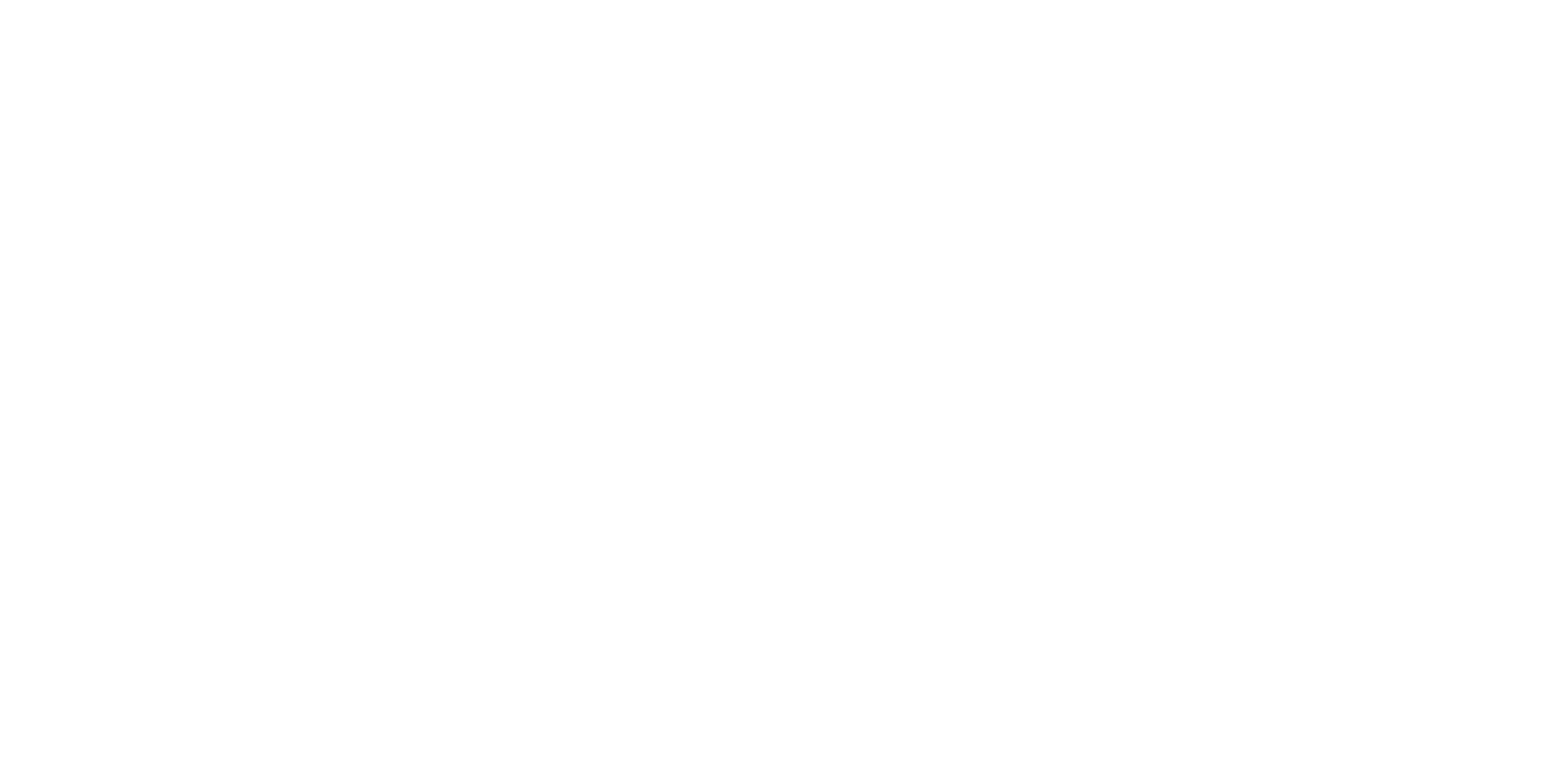 scroll, scrollTop: 0, scrollLeft: 0, axis: both 